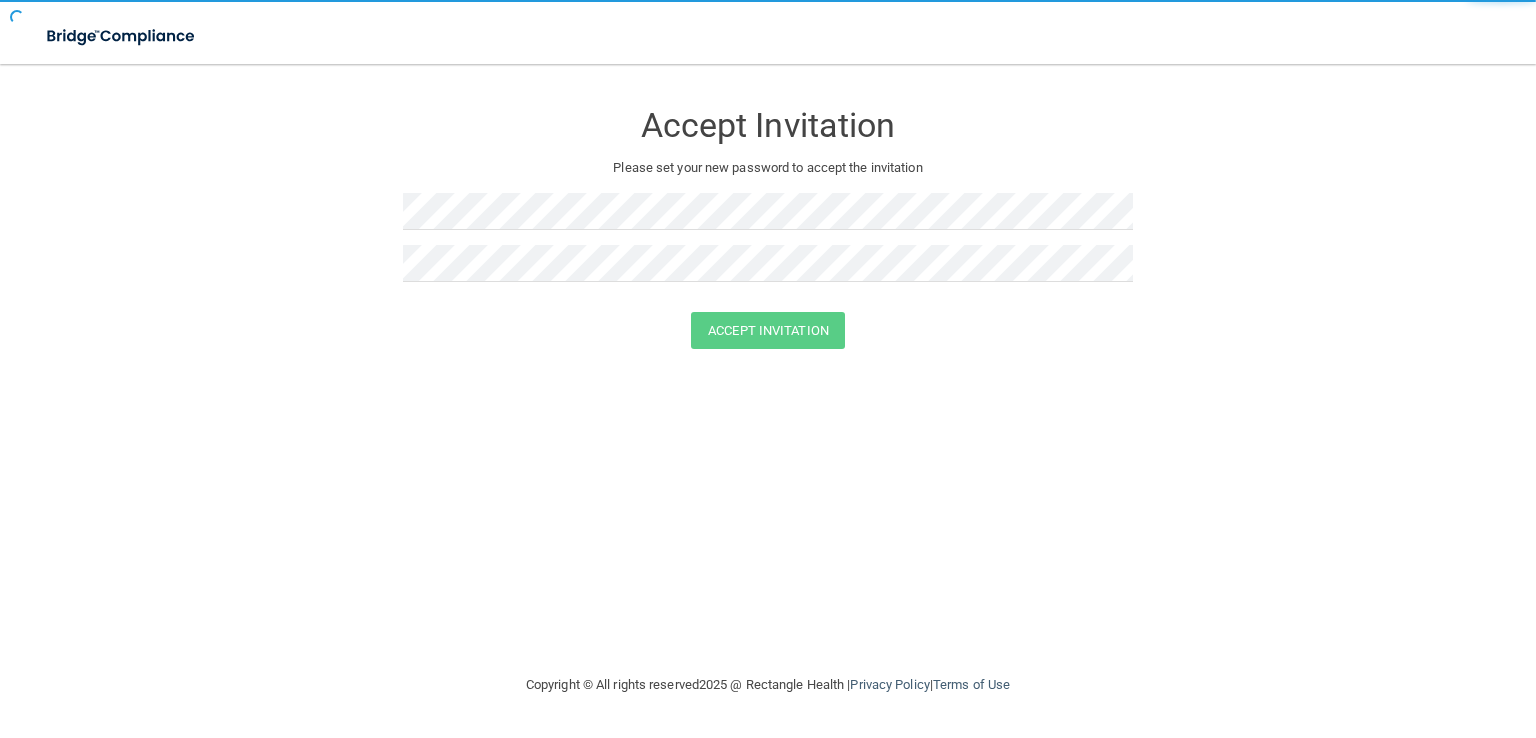 scroll, scrollTop: 0, scrollLeft: 0, axis: both 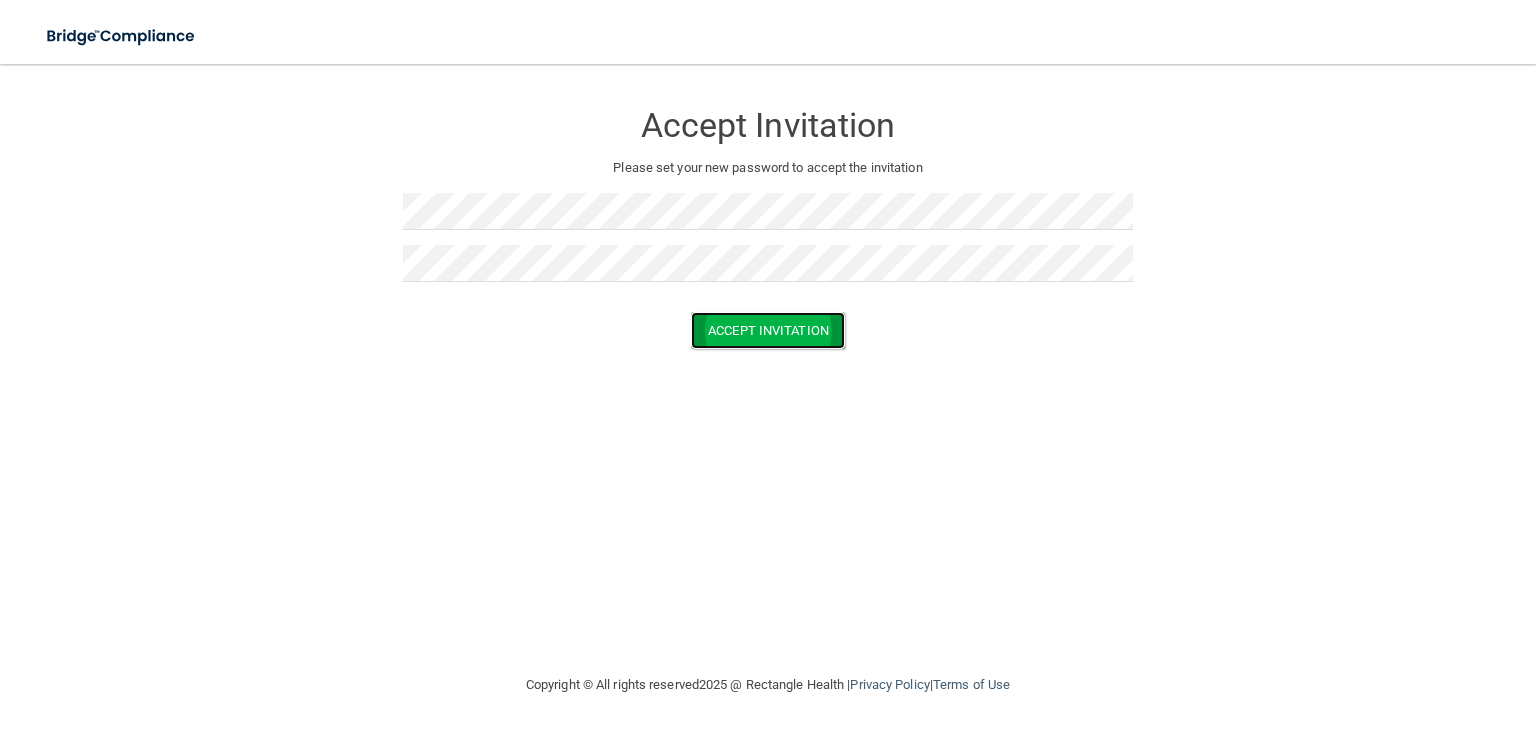 click on "Accept Invitation" at bounding box center [768, 330] 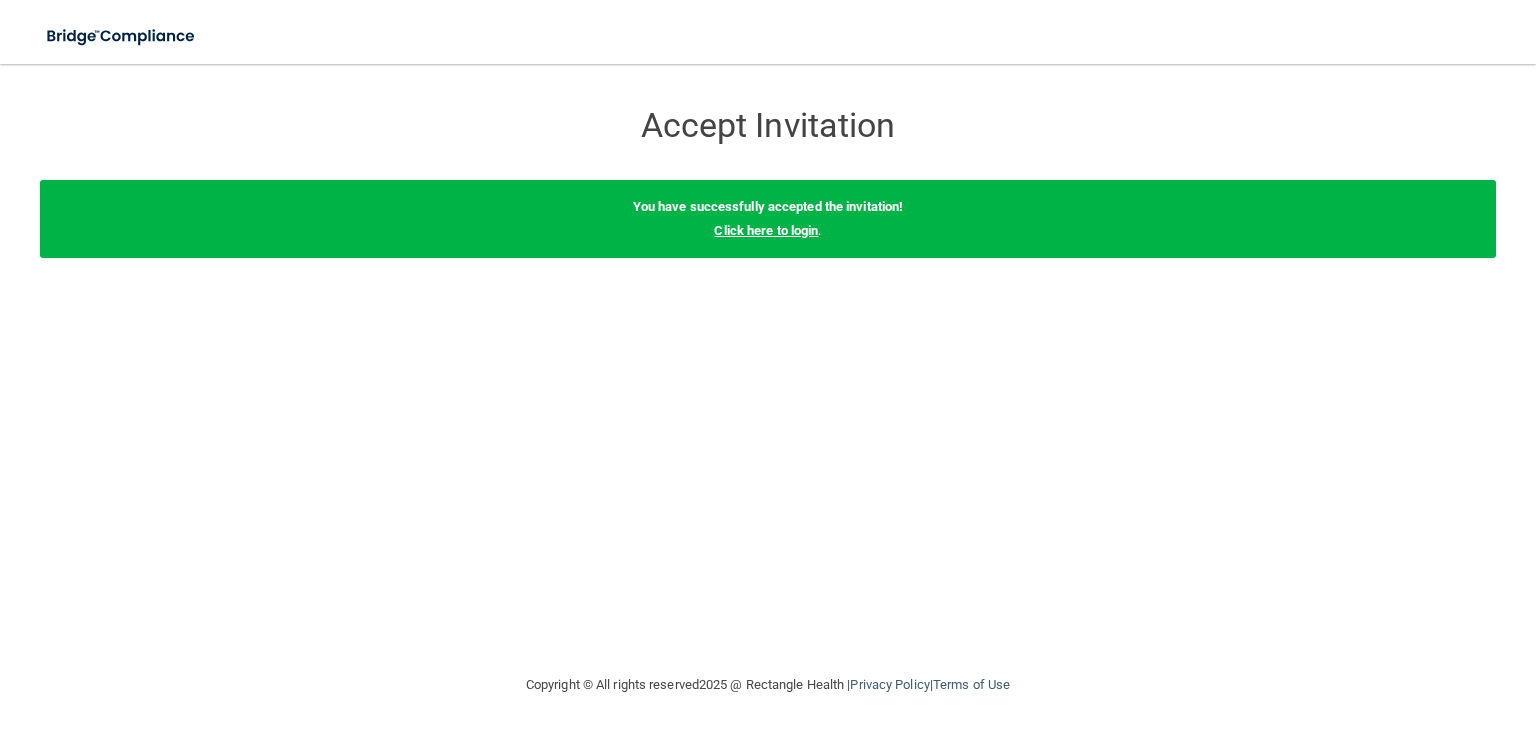 click on "Click here to login" at bounding box center (766, 230) 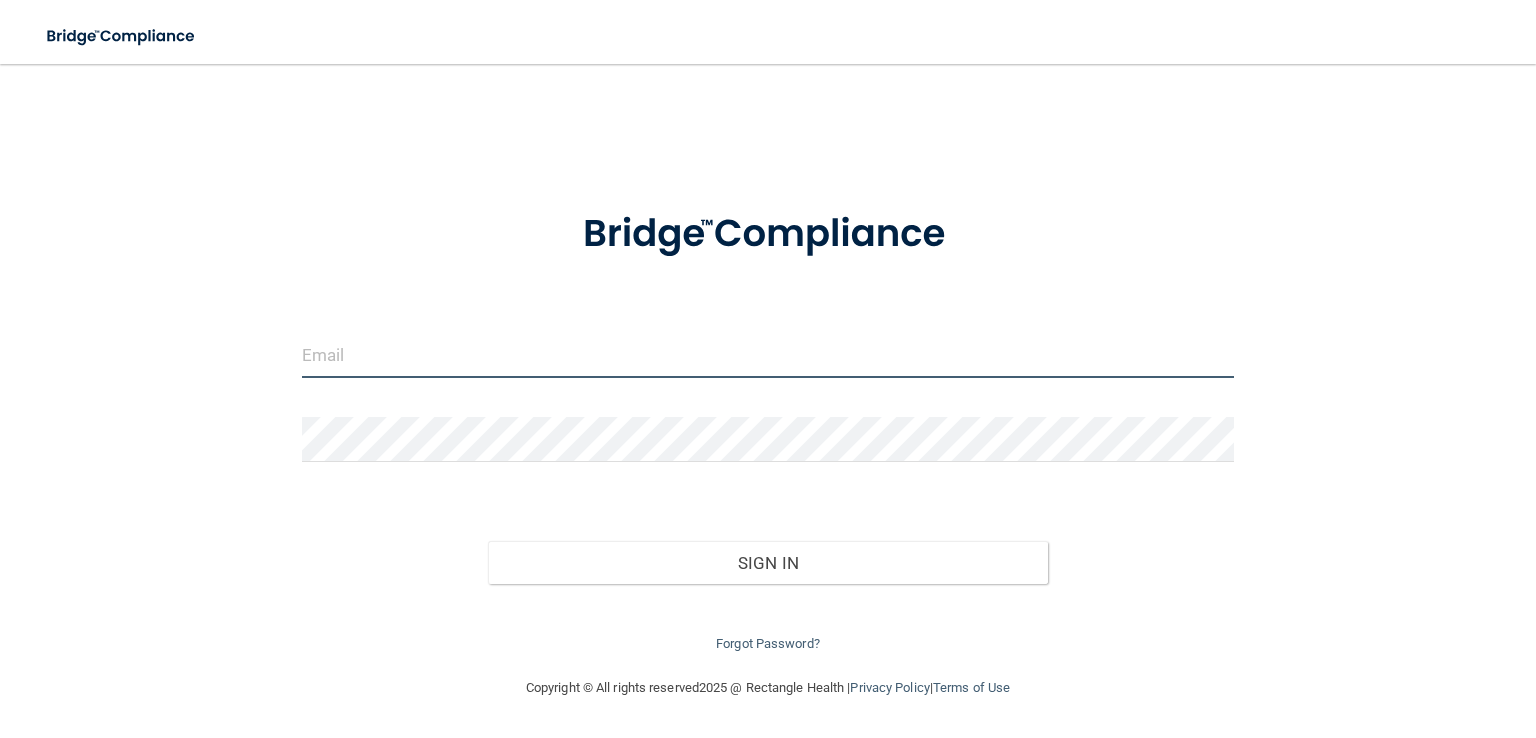 click at bounding box center [768, 355] 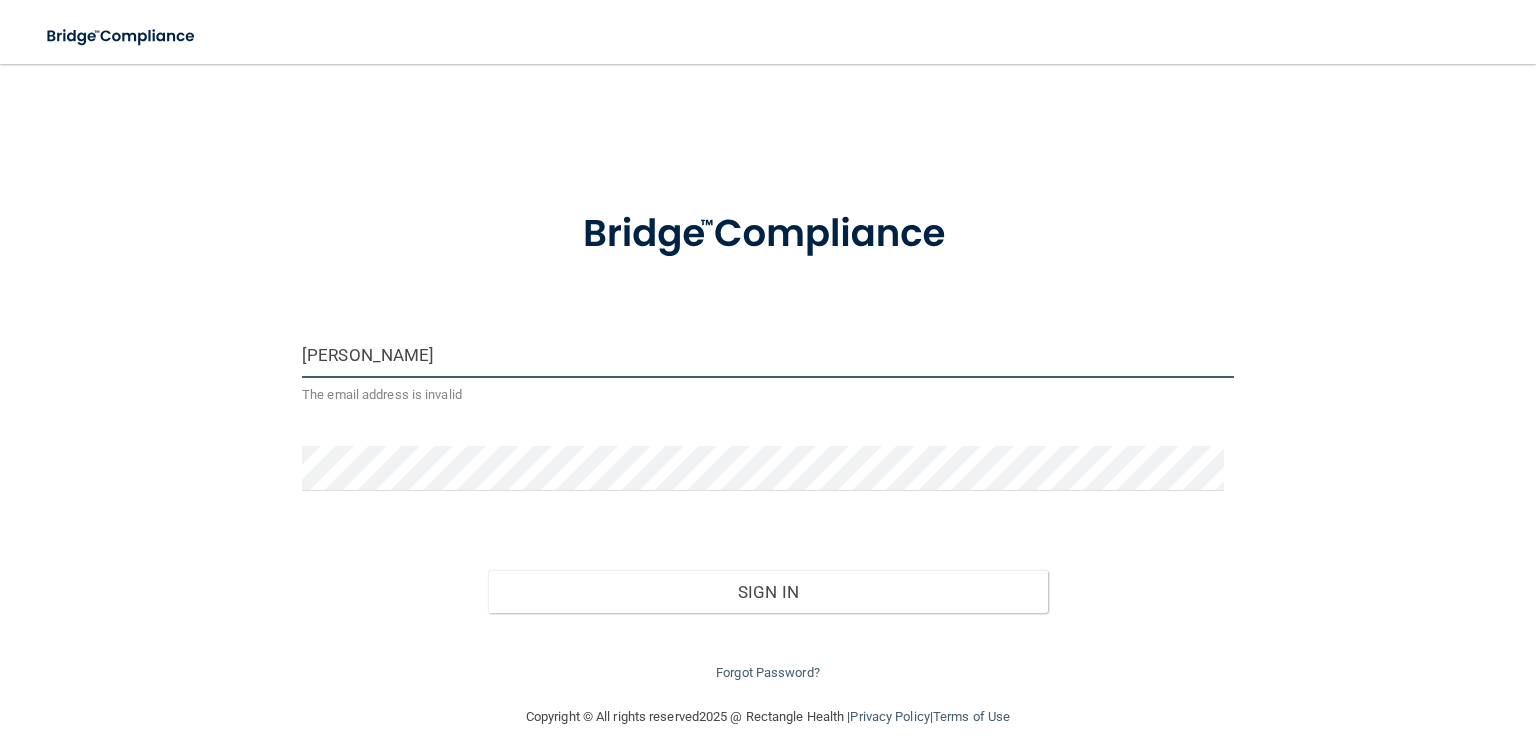 type on "[EMAIL_ADDRESS][DOMAIN_NAME]" 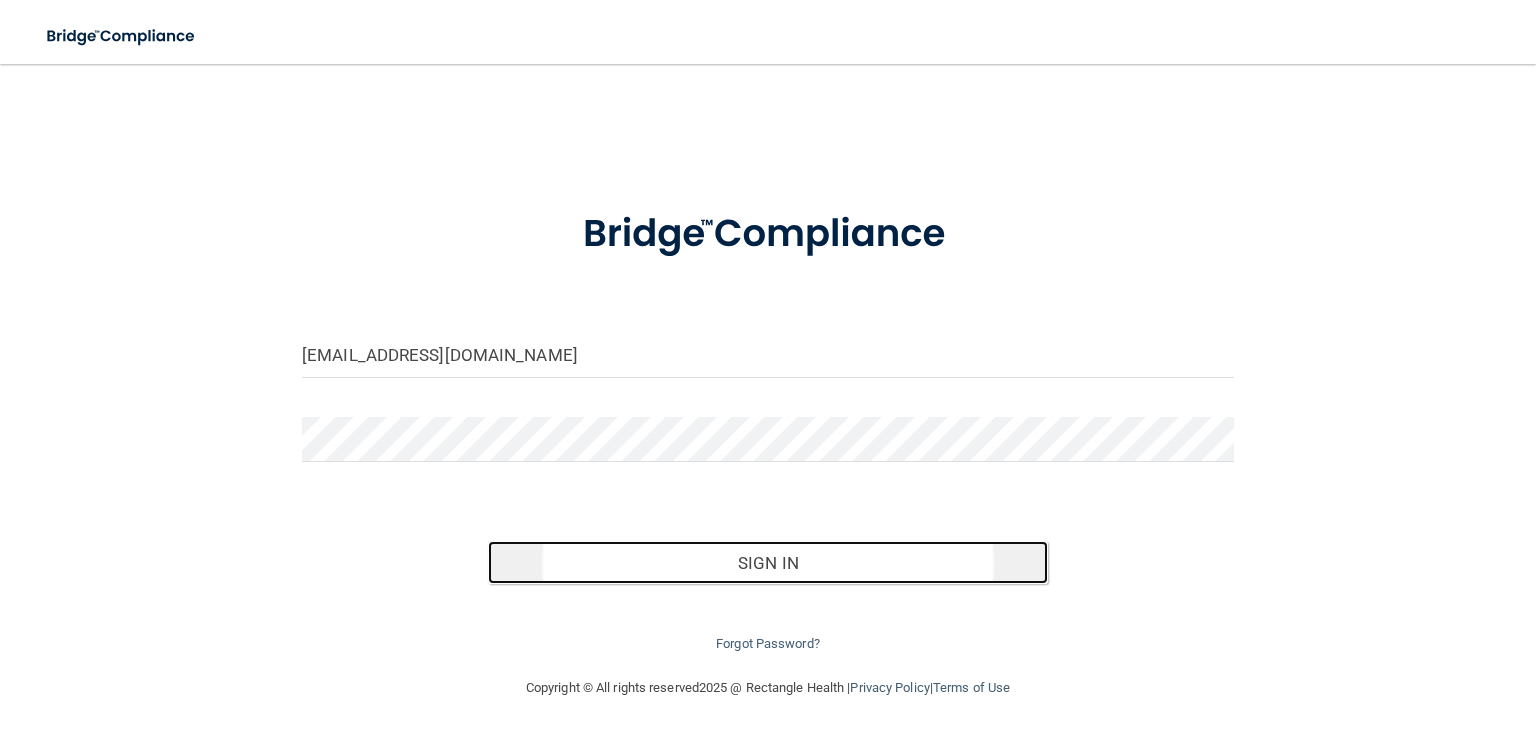 click on "Sign In" at bounding box center (767, 563) 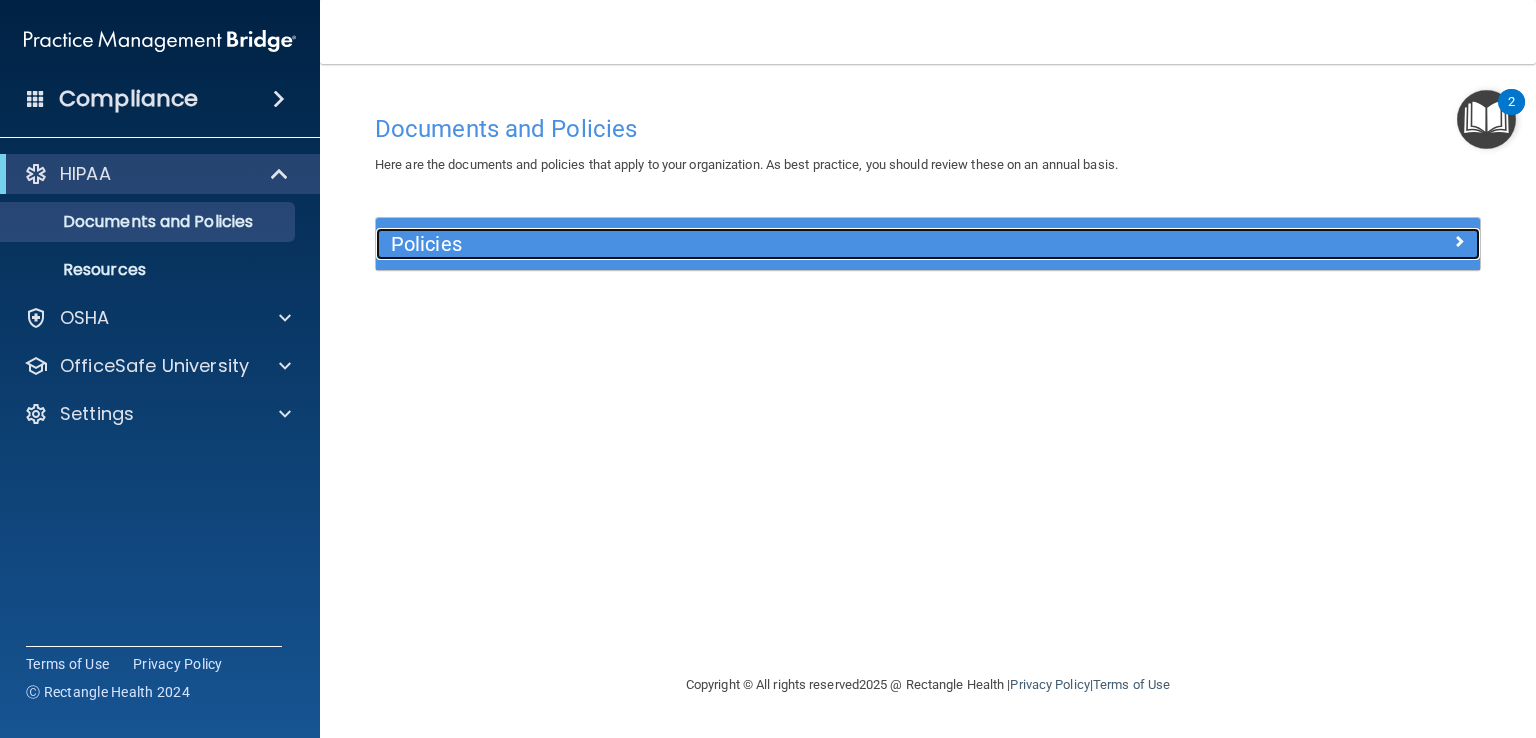click on "Policies" at bounding box center (790, 244) 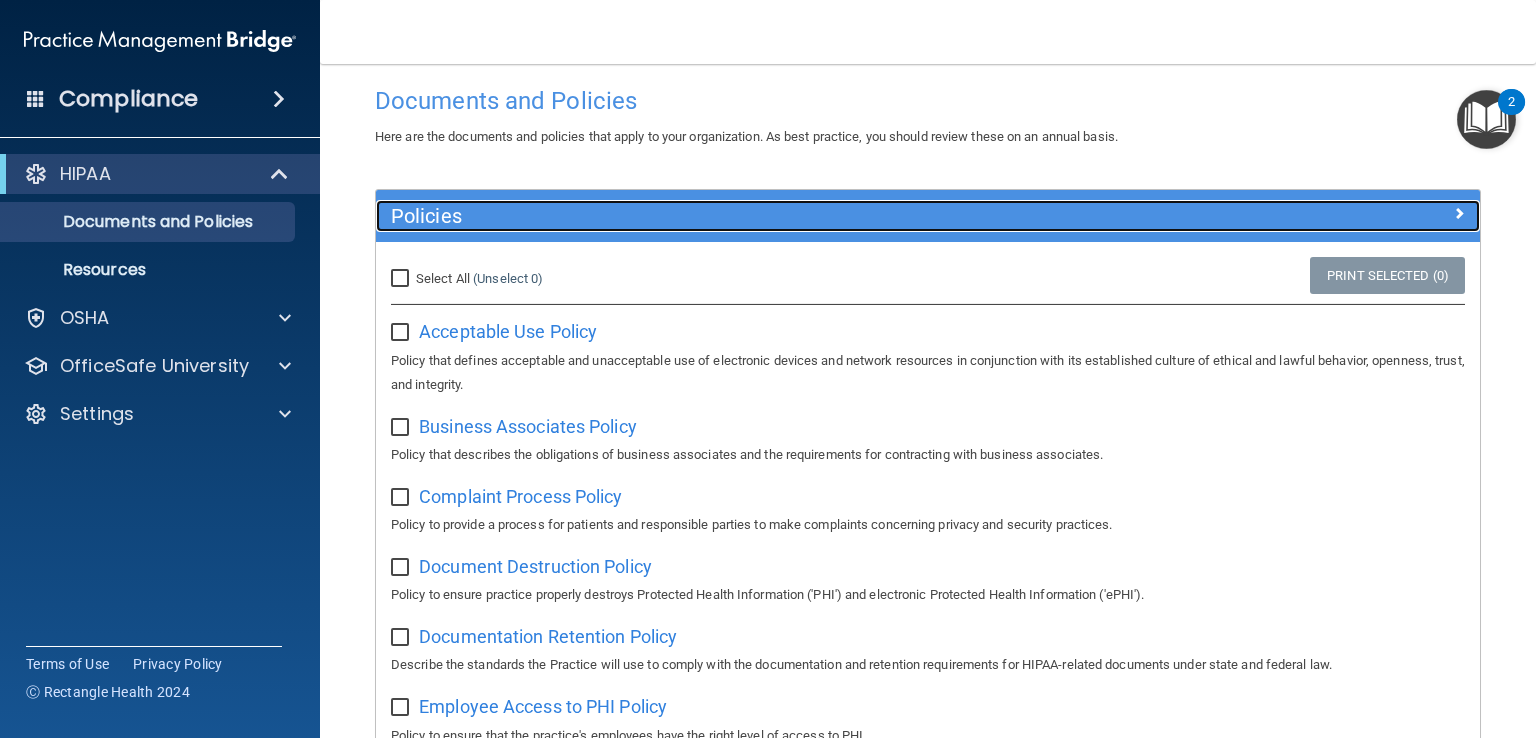 scroll, scrollTop: 0, scrollLeft: 0, axis: both 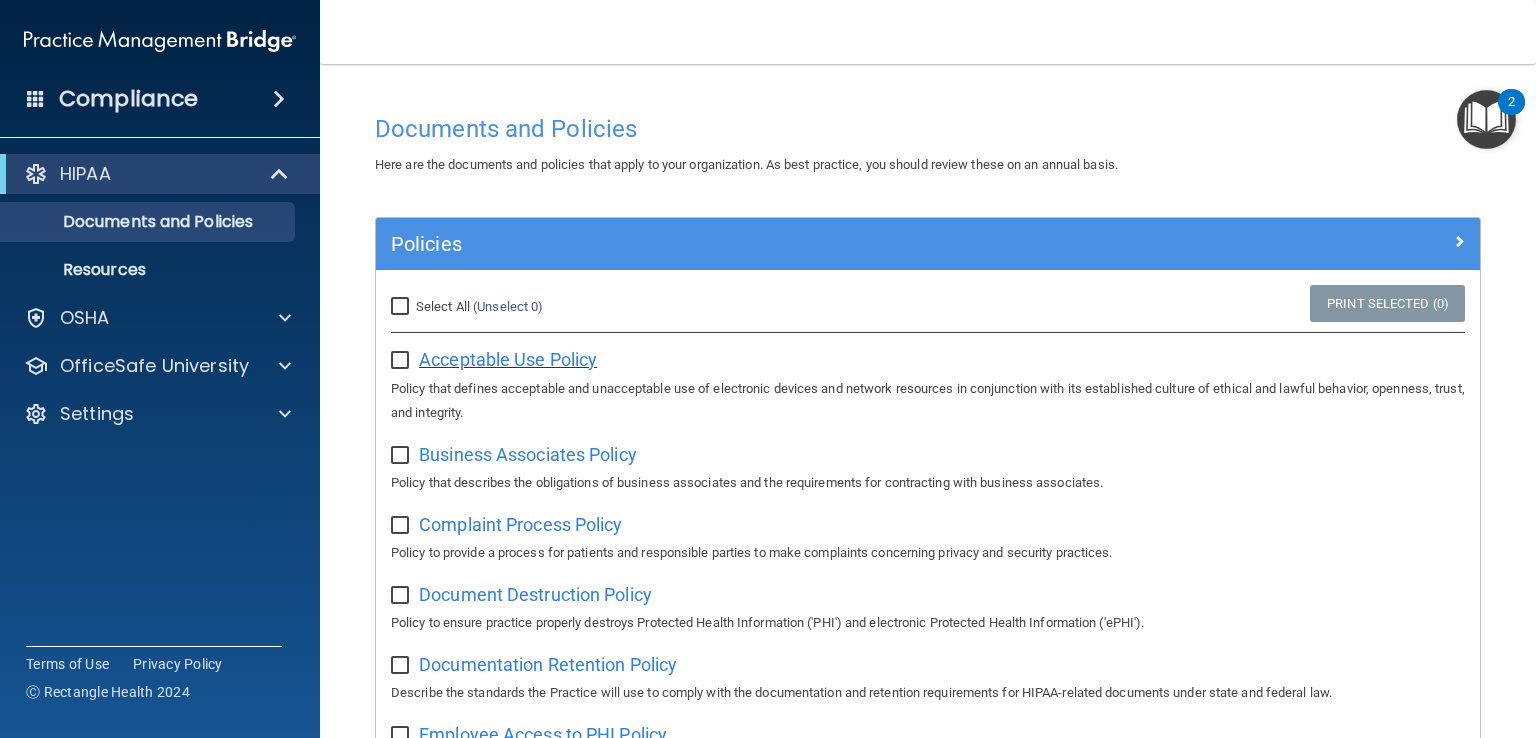 click on "Acceptable Use Policy" at bounding box center [508, 359] 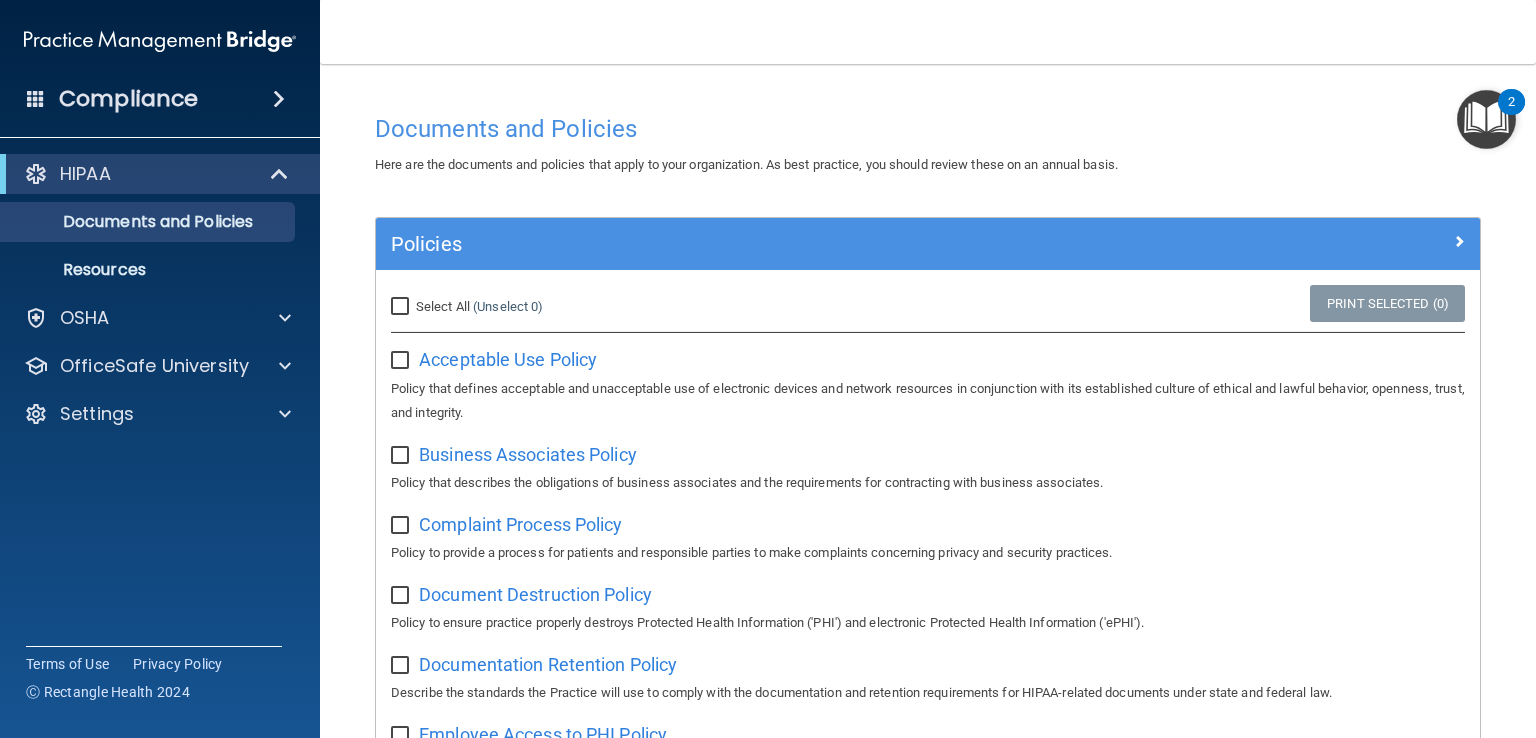 click at bounding box center (402, 456) 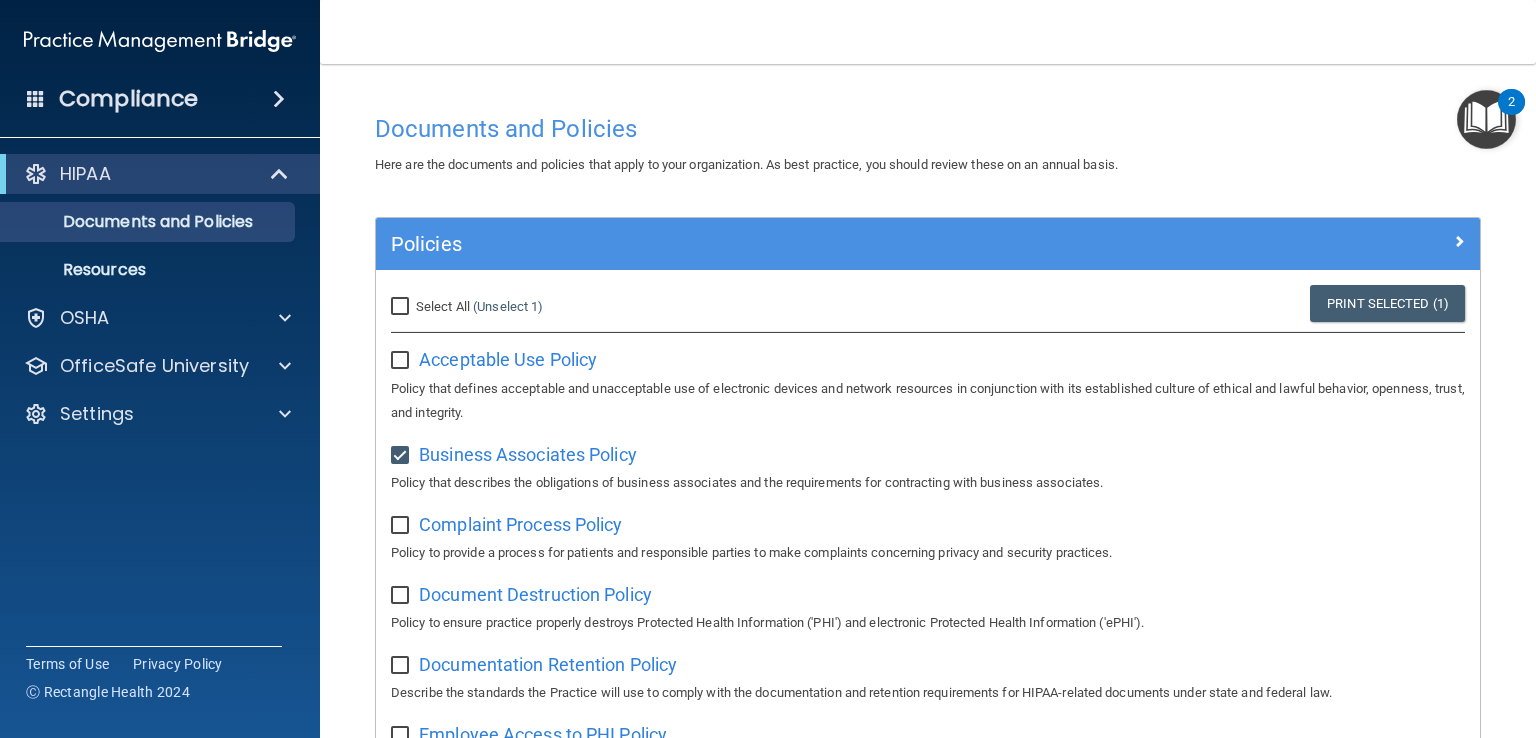 click at bounding box center [402, 456] 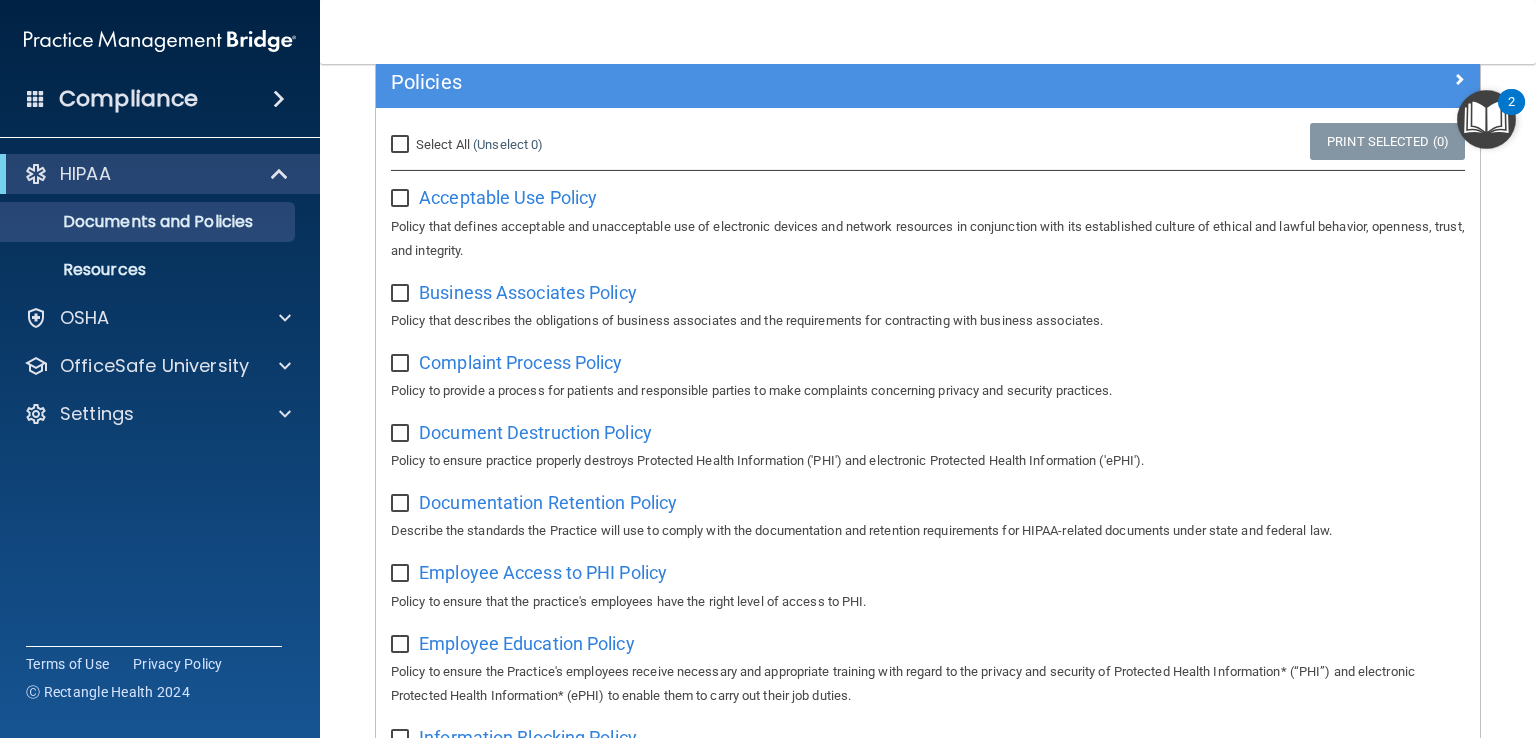 scroll, scrollTop: 158, scrollLeft: 0, axis: vertical 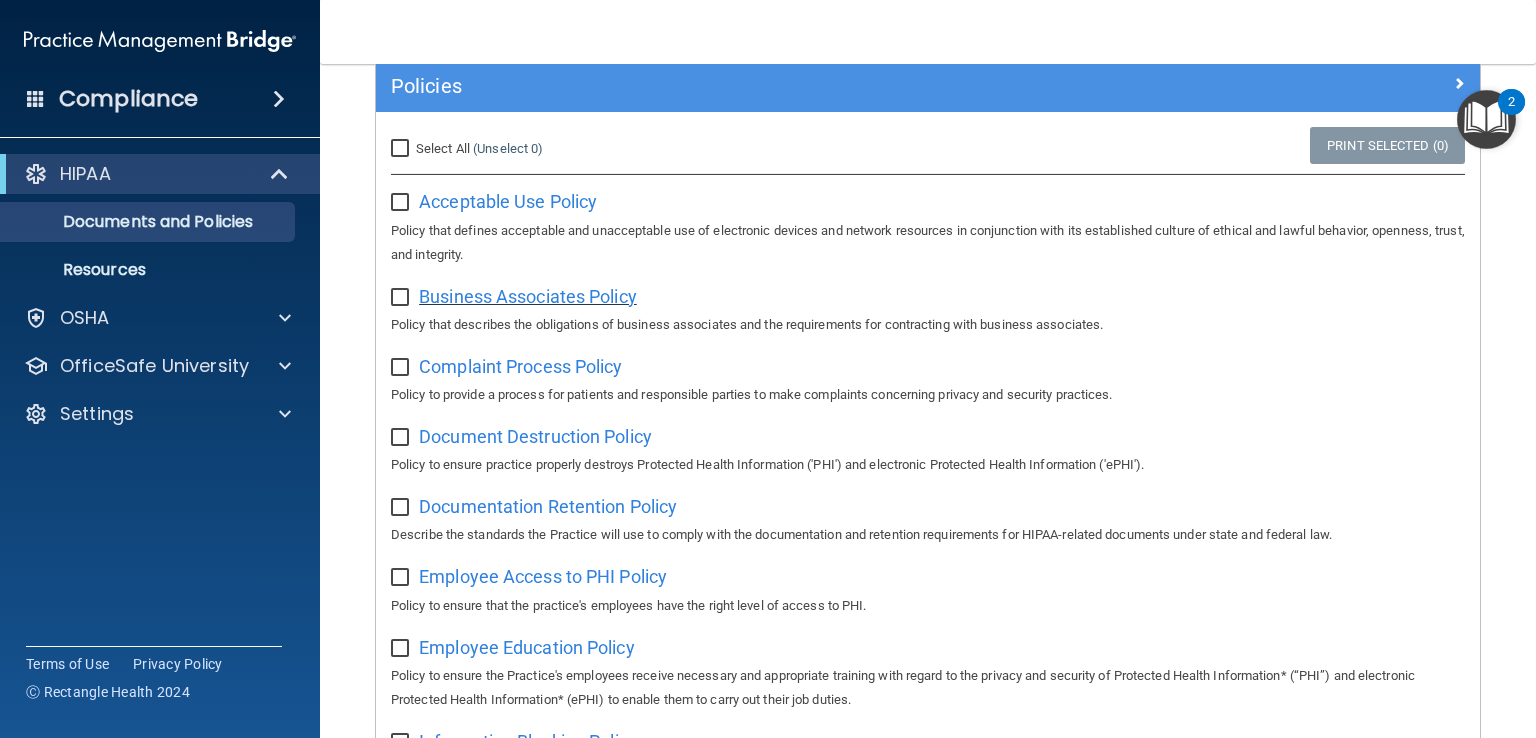 click on "Business Associates Policy" at bounding box center (528, 296) 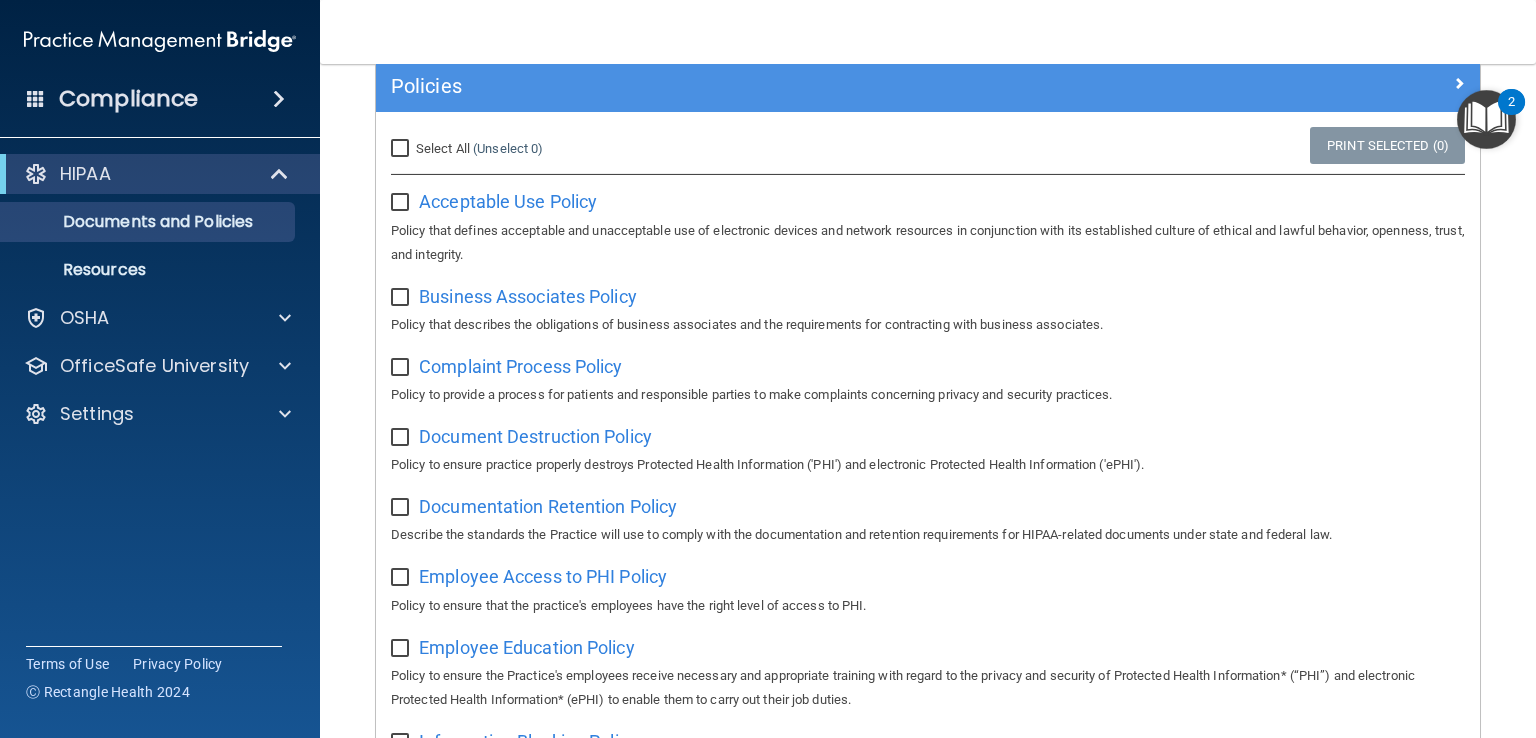 click on "Compliance" at bounding box center (128, 99) 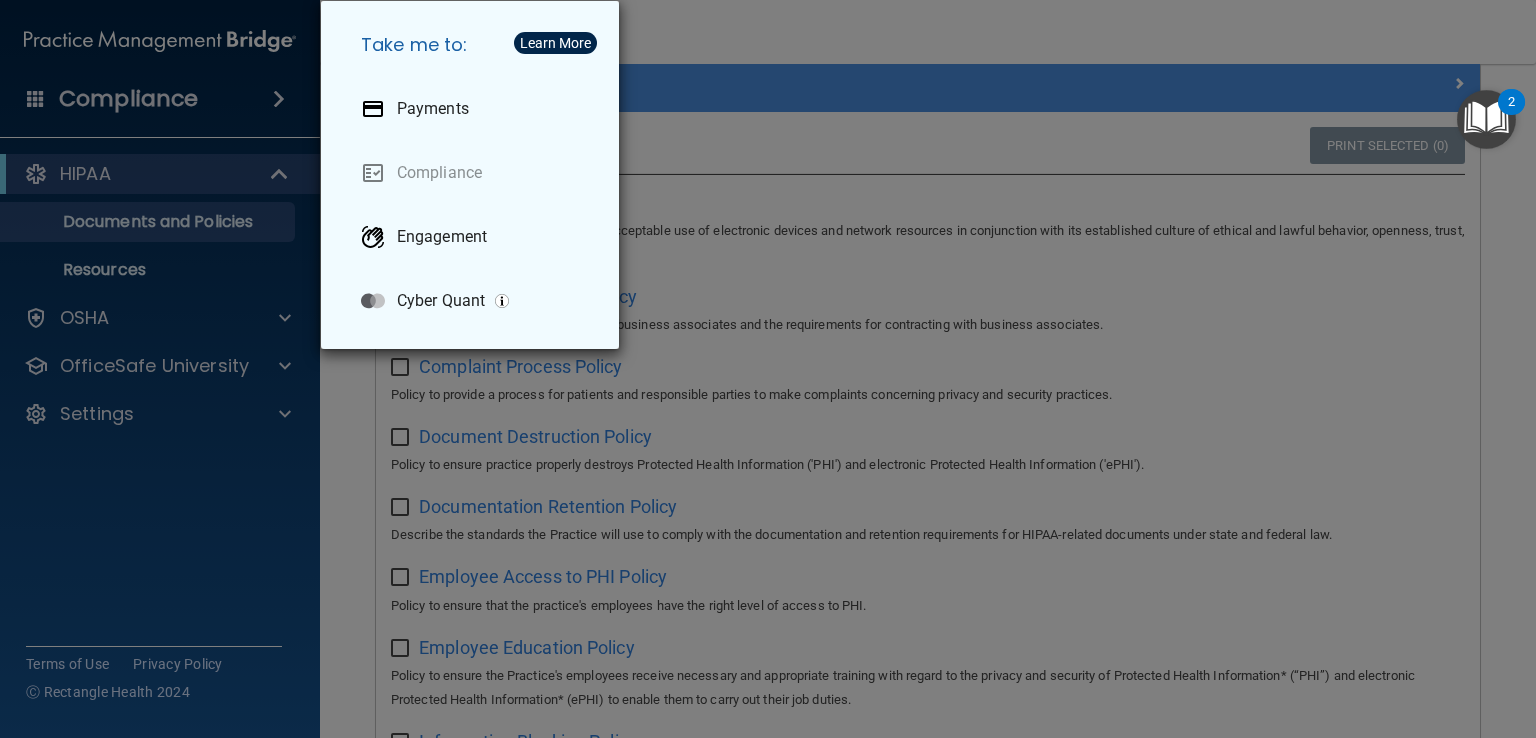 click on "Take me to:             Payments                   Compliance                     Engagement                     Cyber Quant" at bounding box center [768, 369] 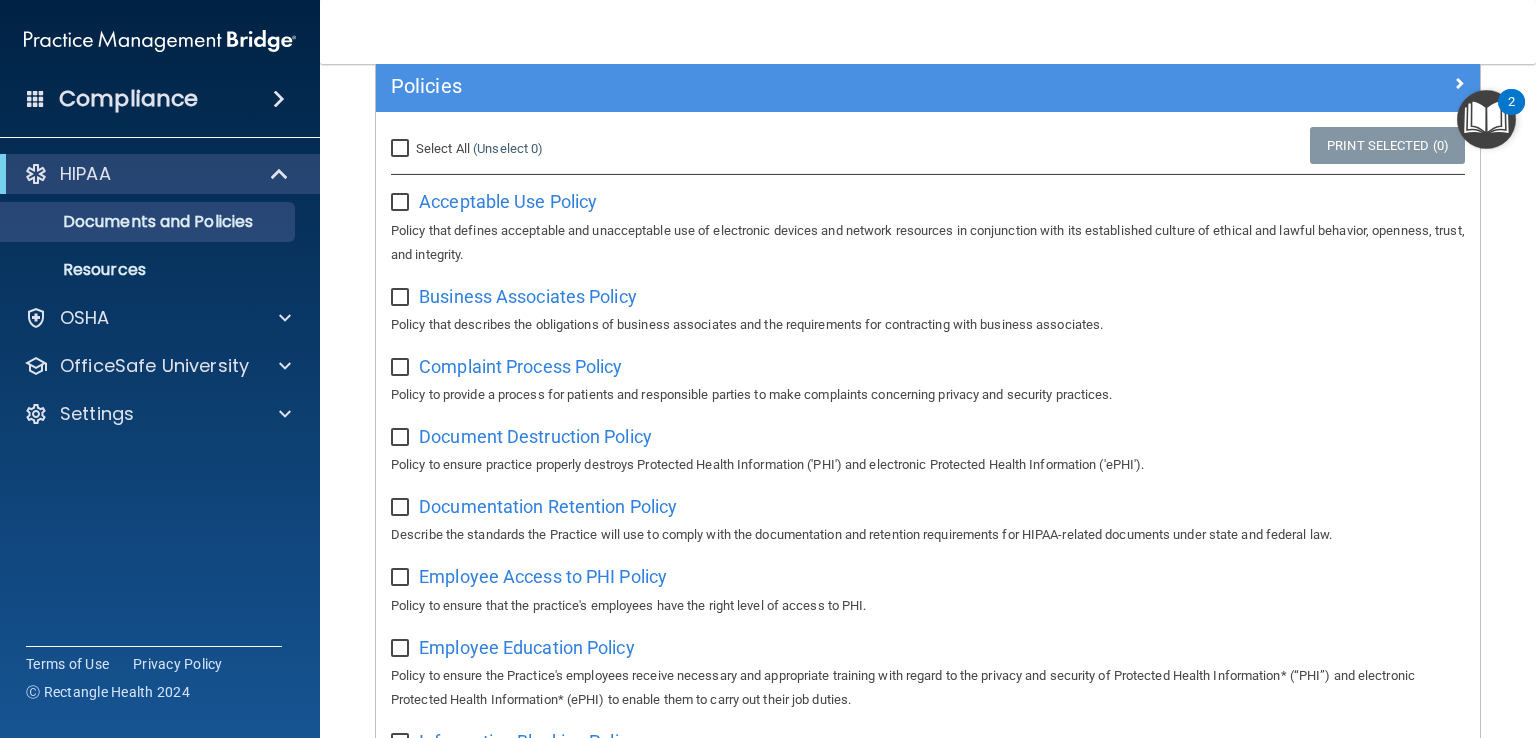 click at bounding box center [1486, 119] 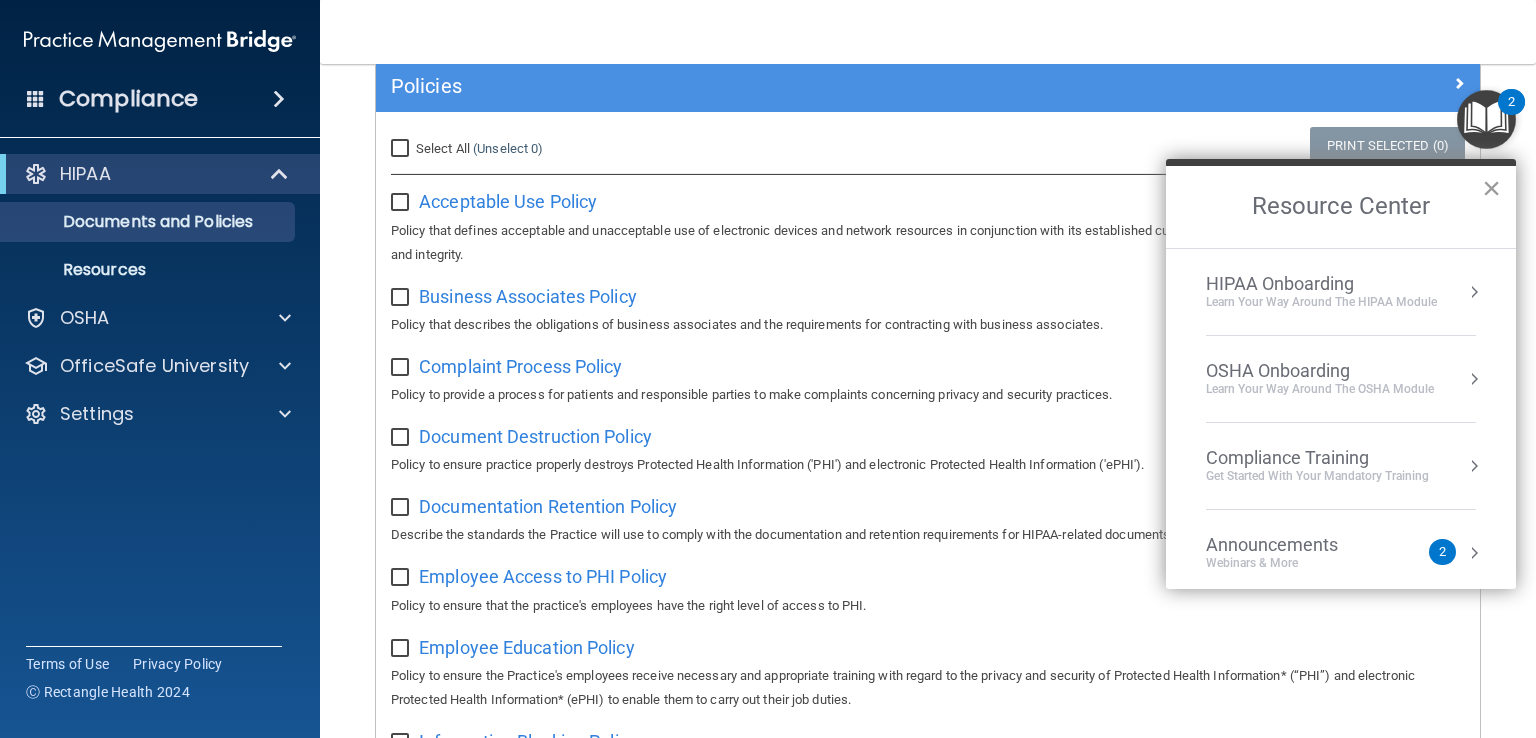click on "×" at bounding box center [1491, 188] 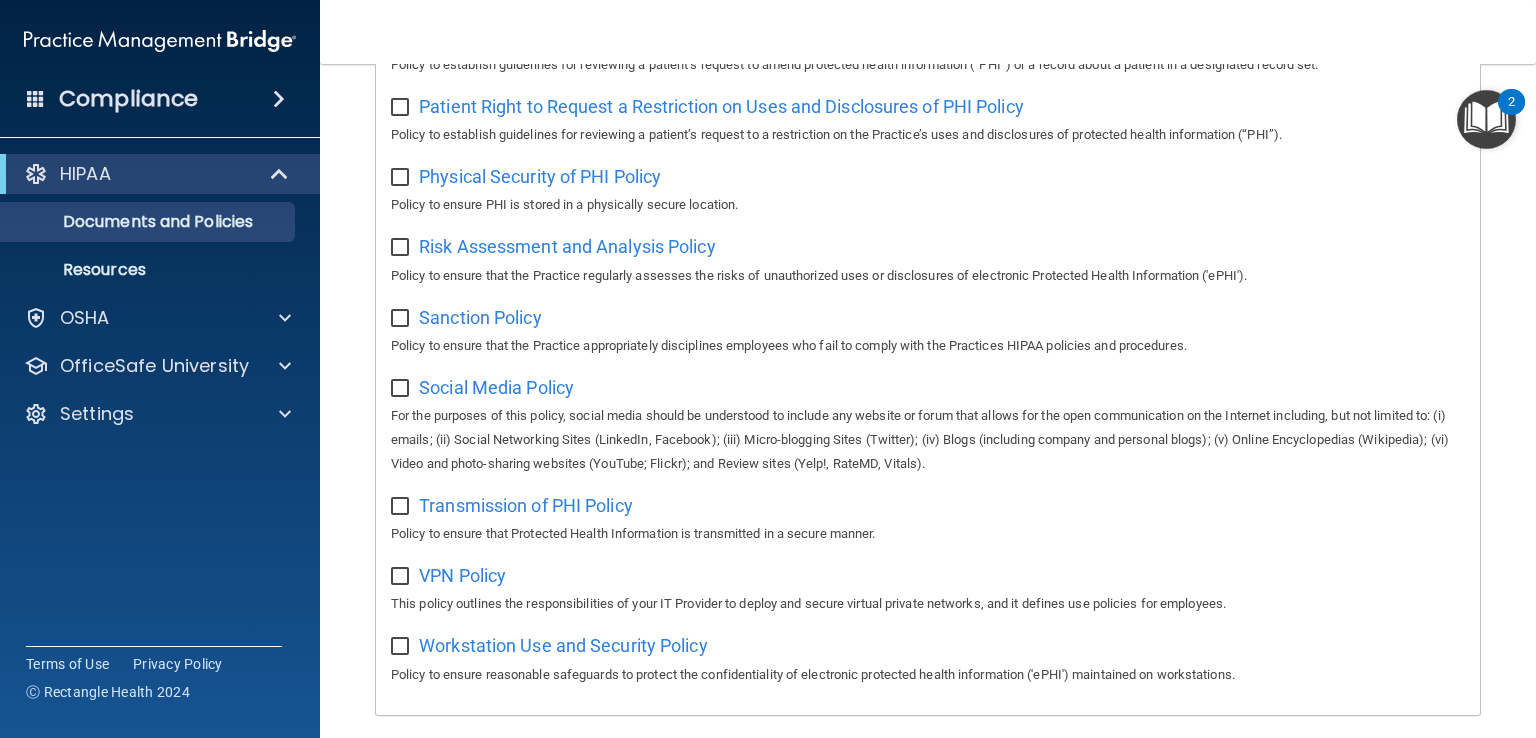 scroll, scrollTop: 1216, scrollLeft: 0, axis: vertical 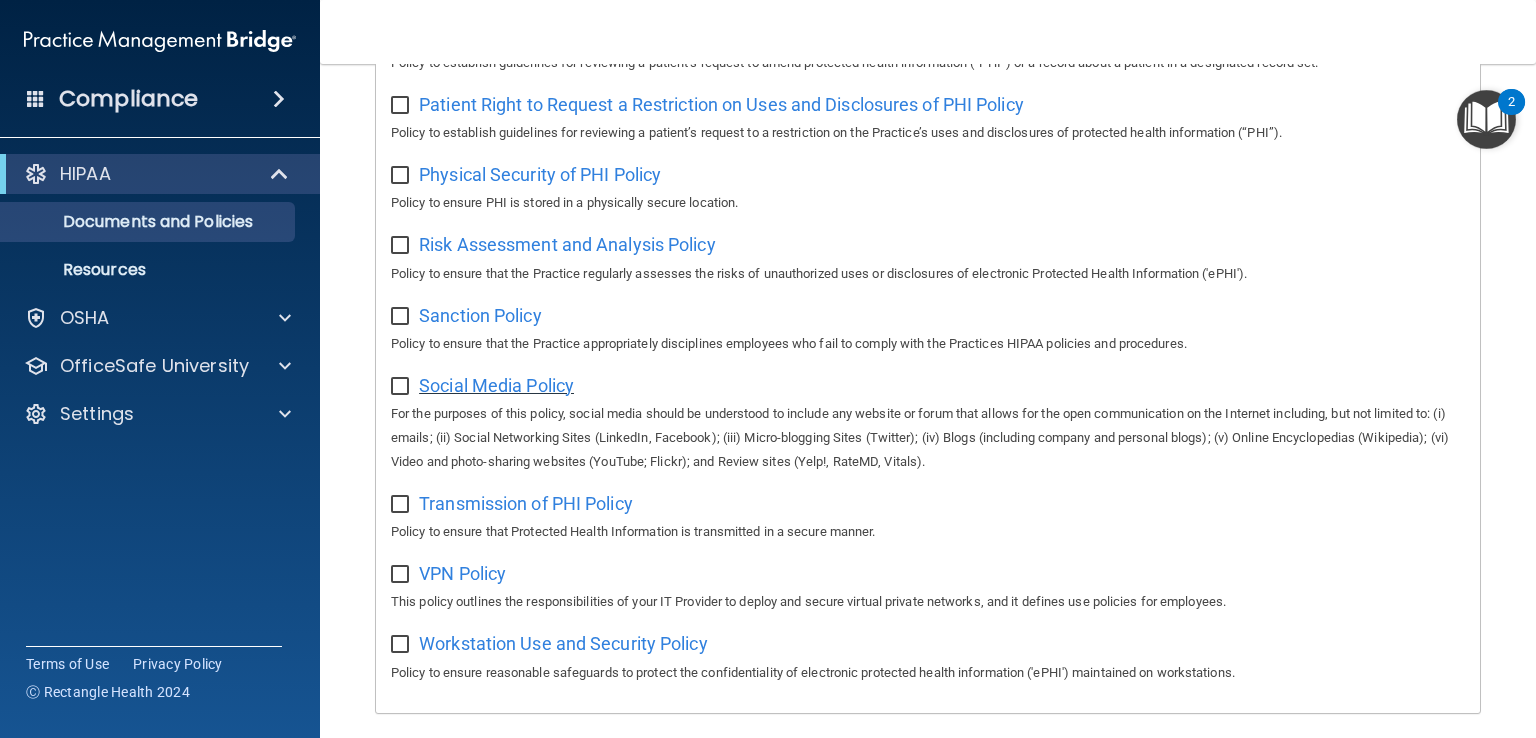 click on "Social Media Policy" at bounding box center [496, 385] 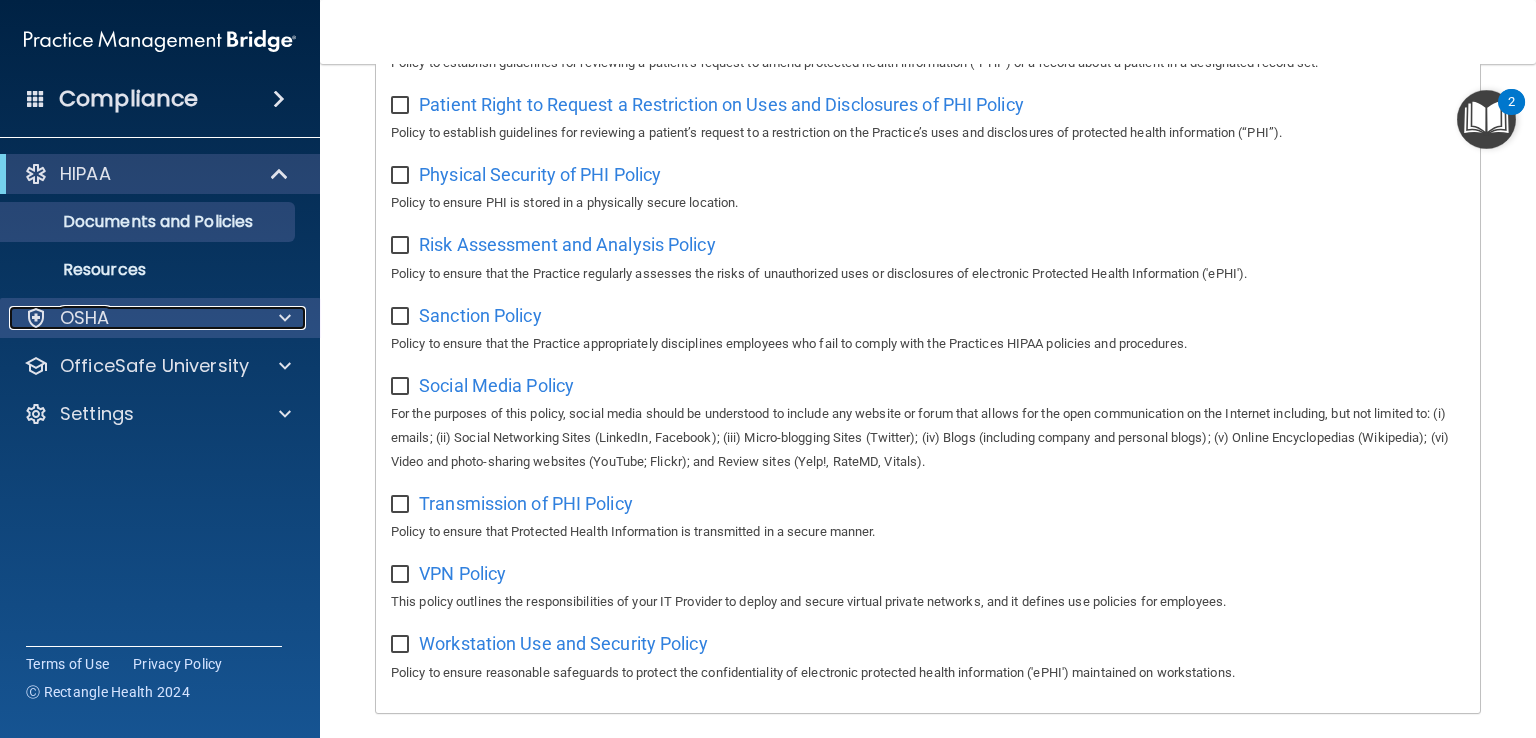 click on "OSHA" at bounding box center [85, 318] 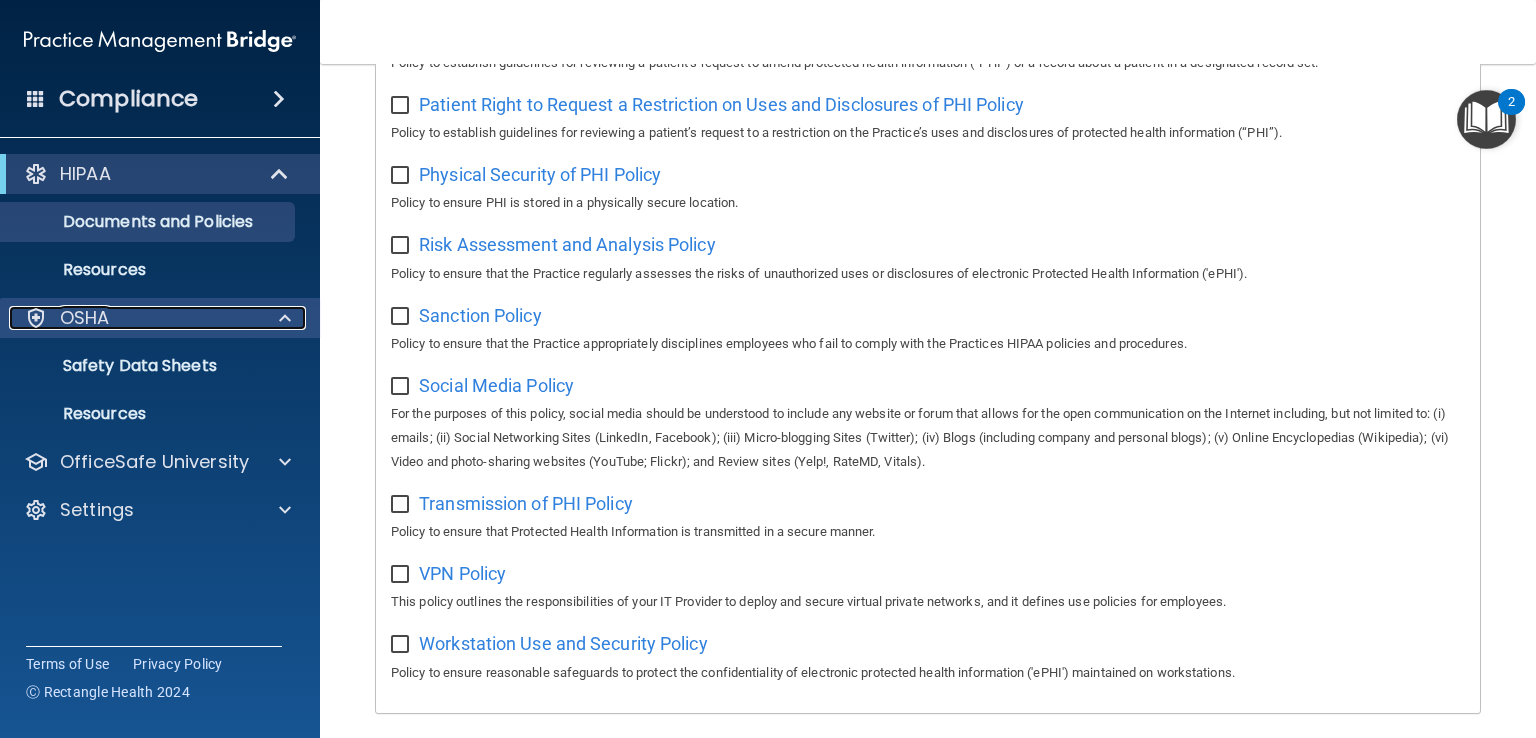 click on "OSHA" at bounding box center [85, 318] 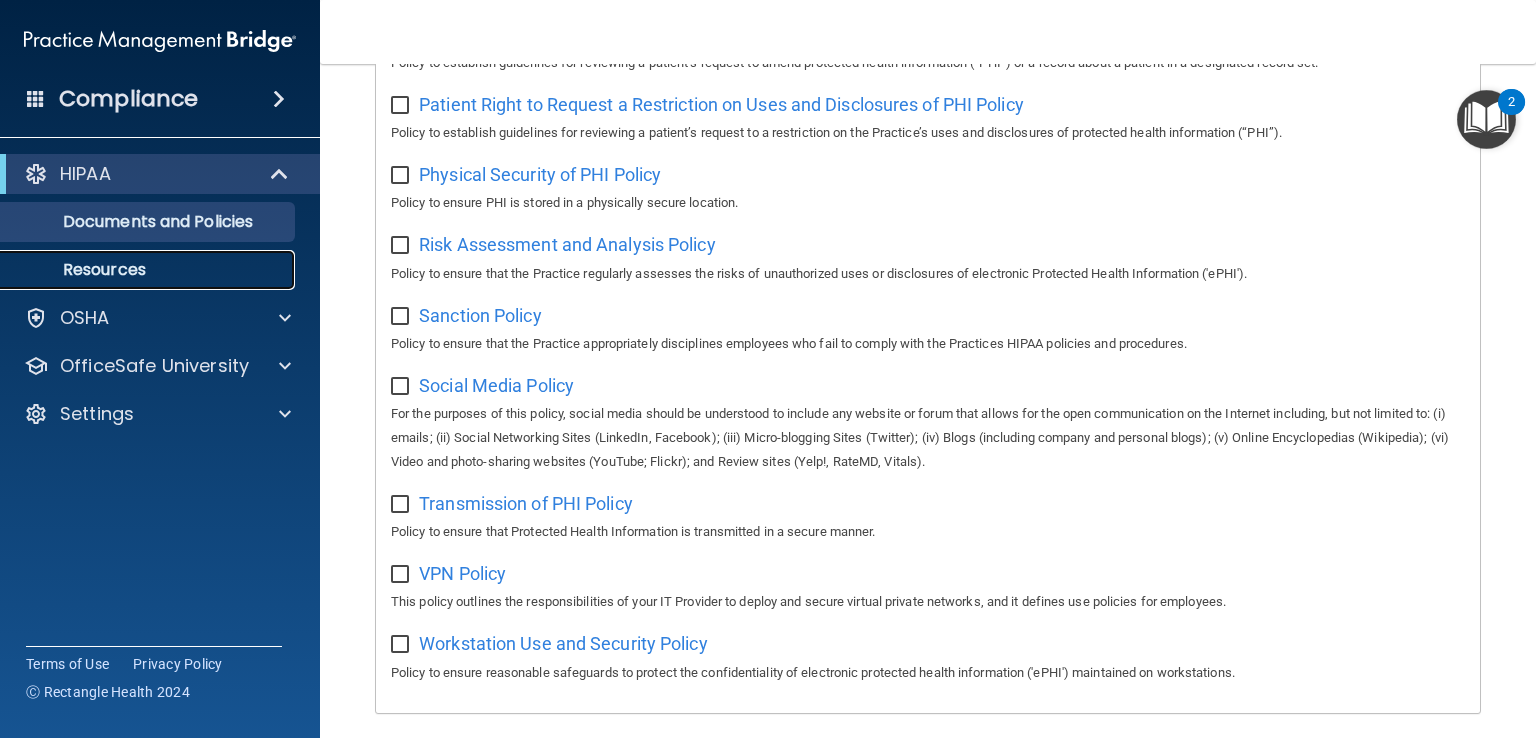 click on "Resources" at bounding box center [149, 270] 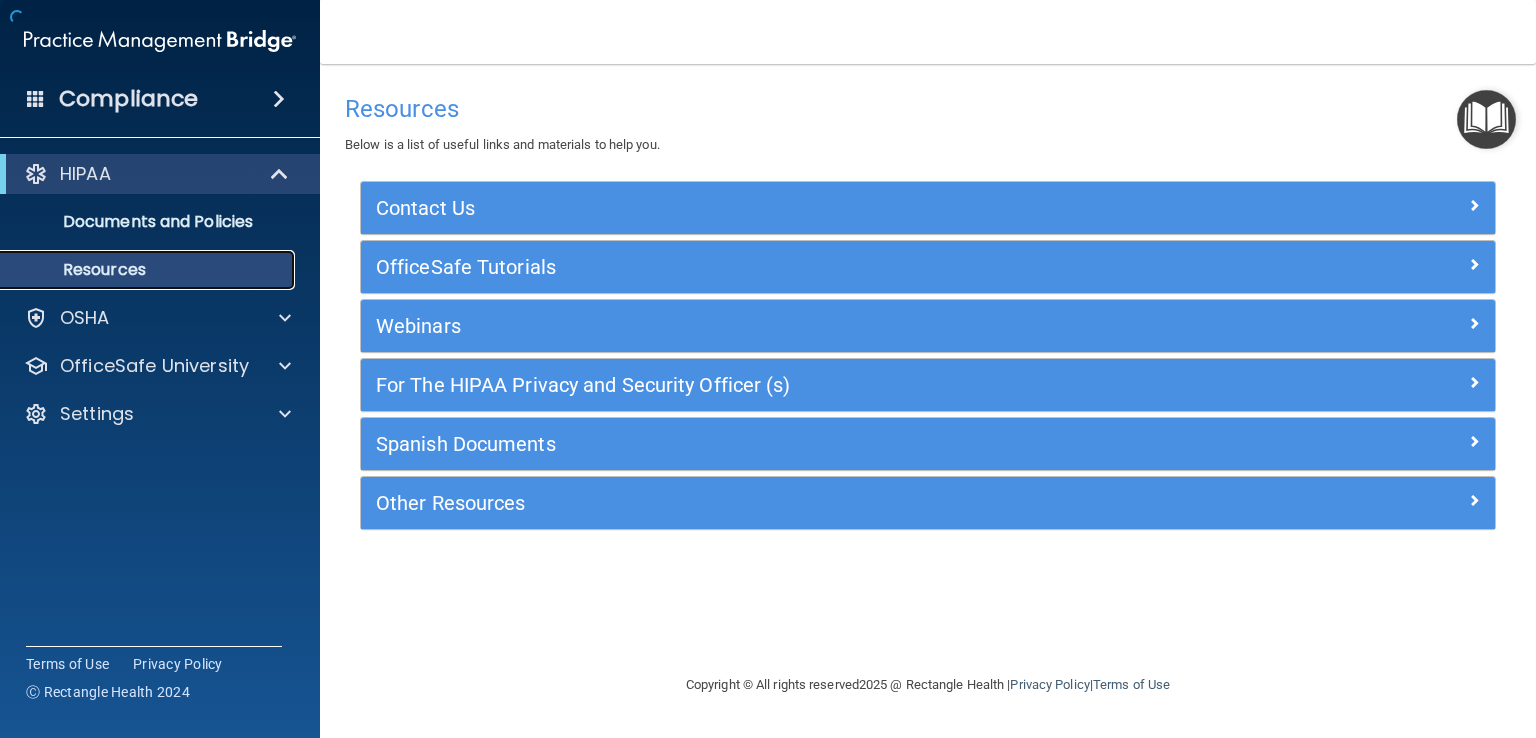 scroll, scrollTop: 0, scrollLeft: 0, axis: both 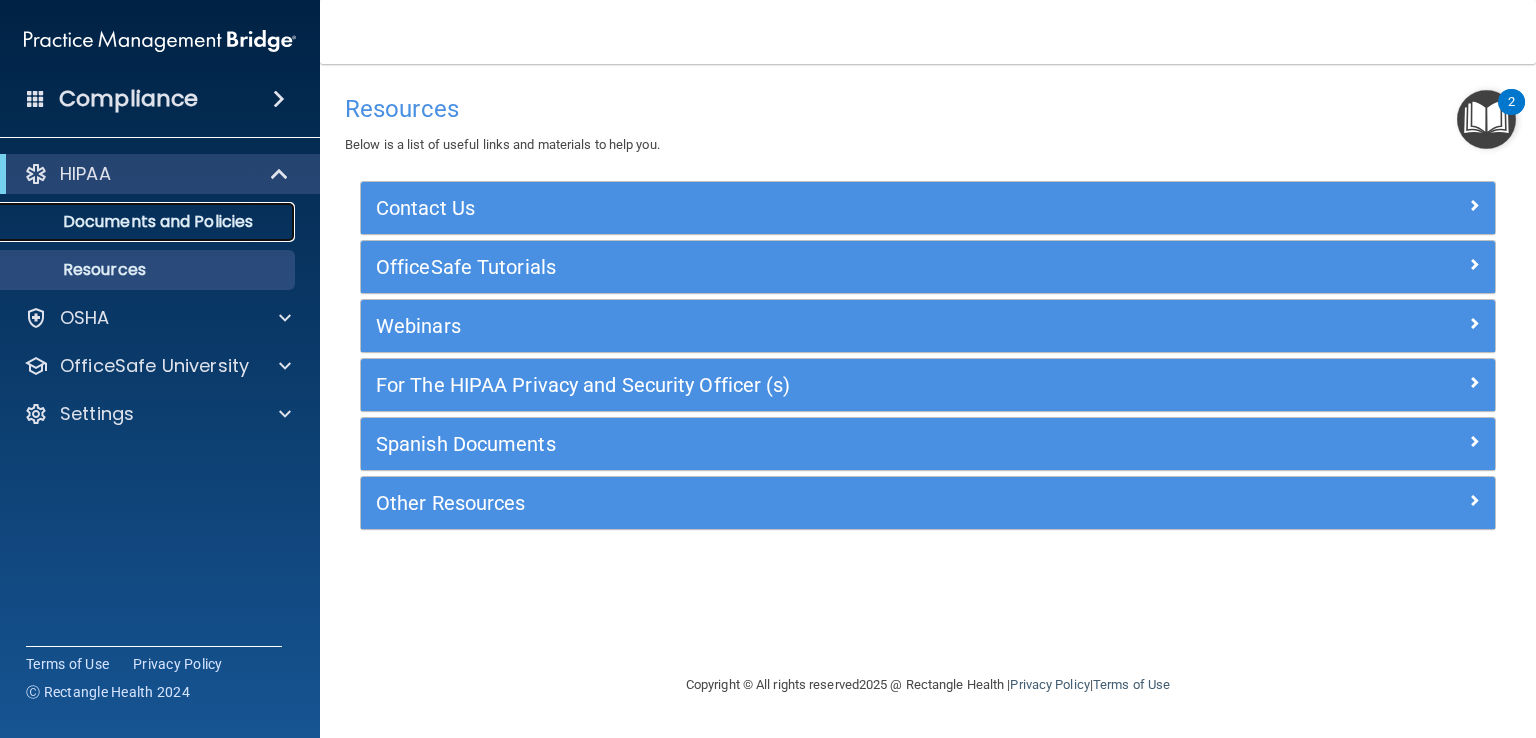 click on "Documents and Policies" at bounding box center [137, 222] 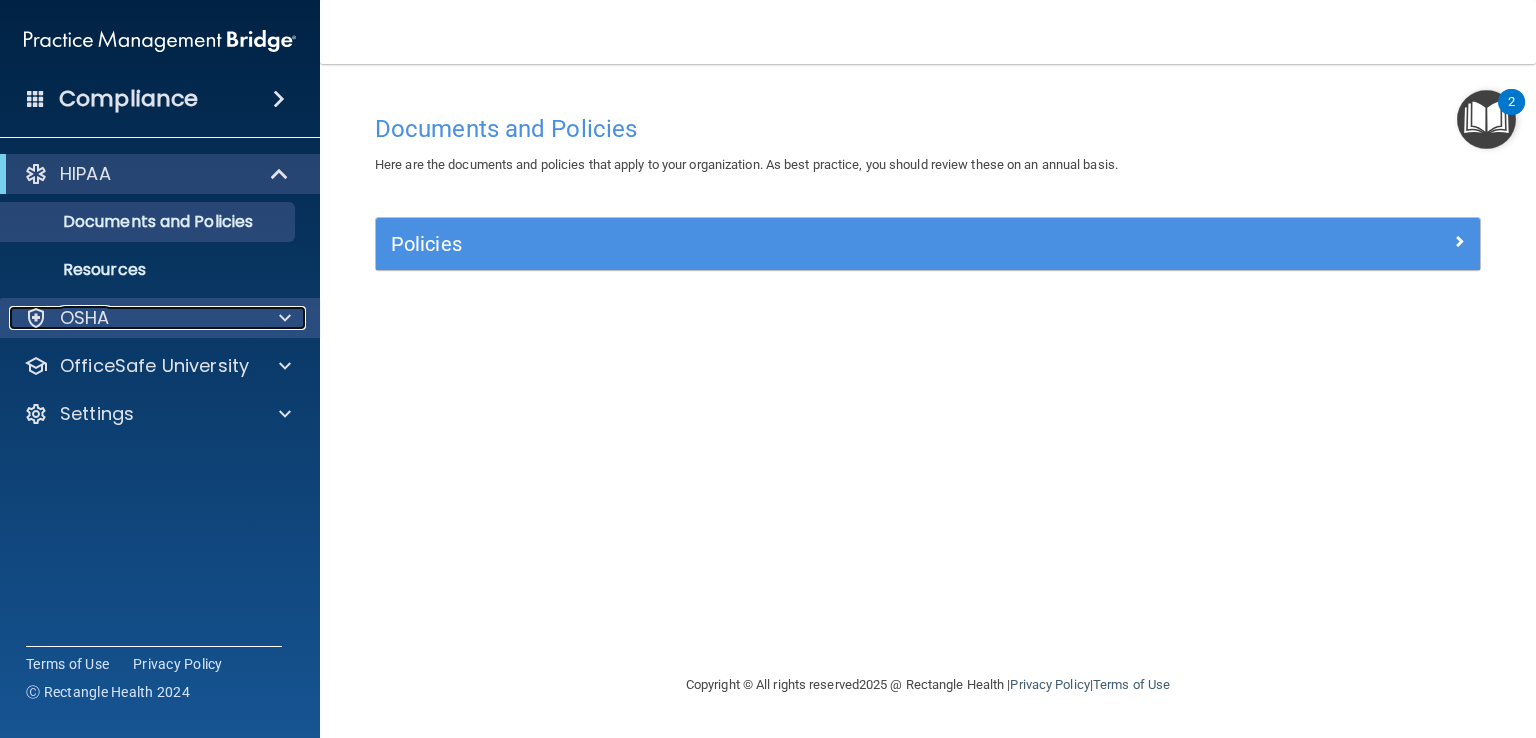 click at bounding box center (282, 318) 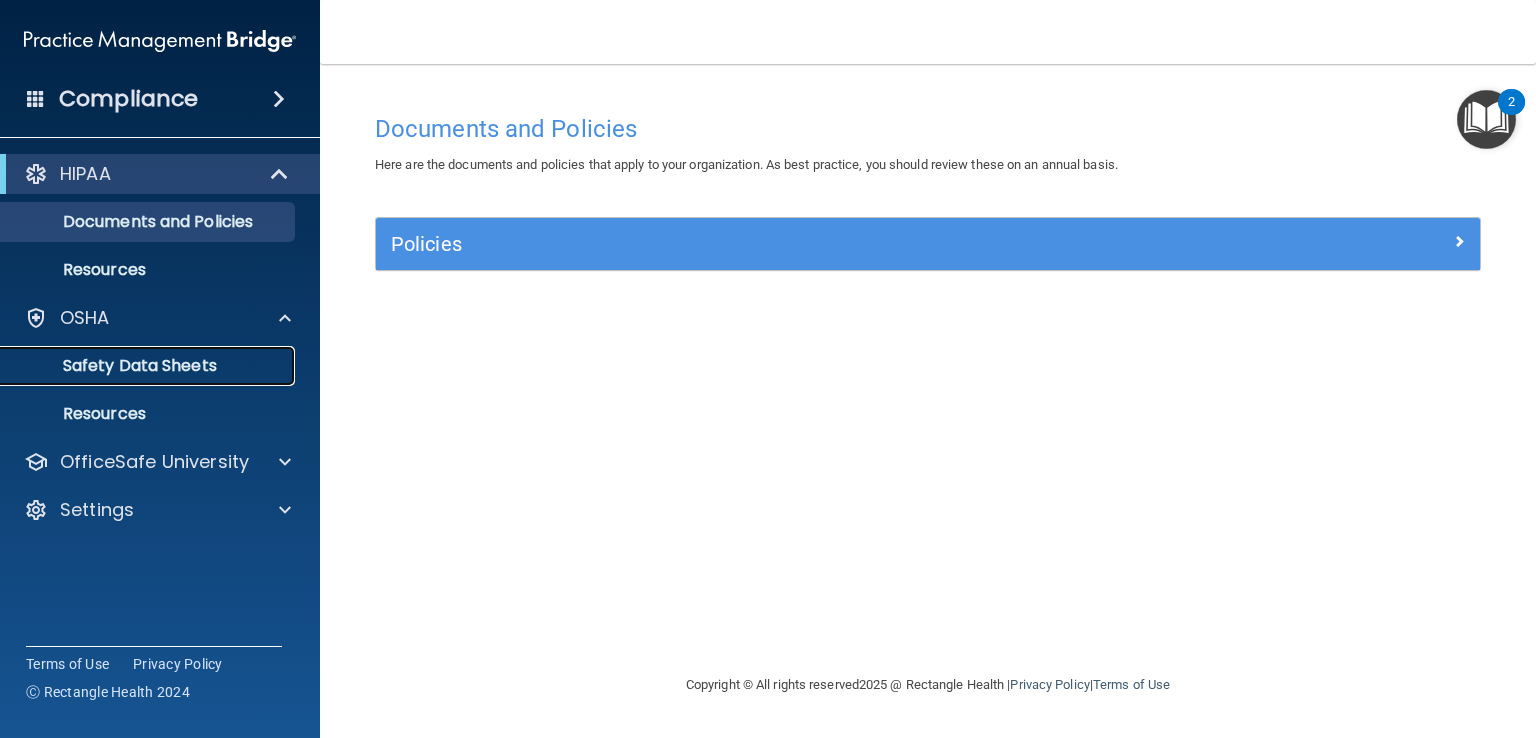 click on "Safety Data Sheets" at bounding box center (149, 366) 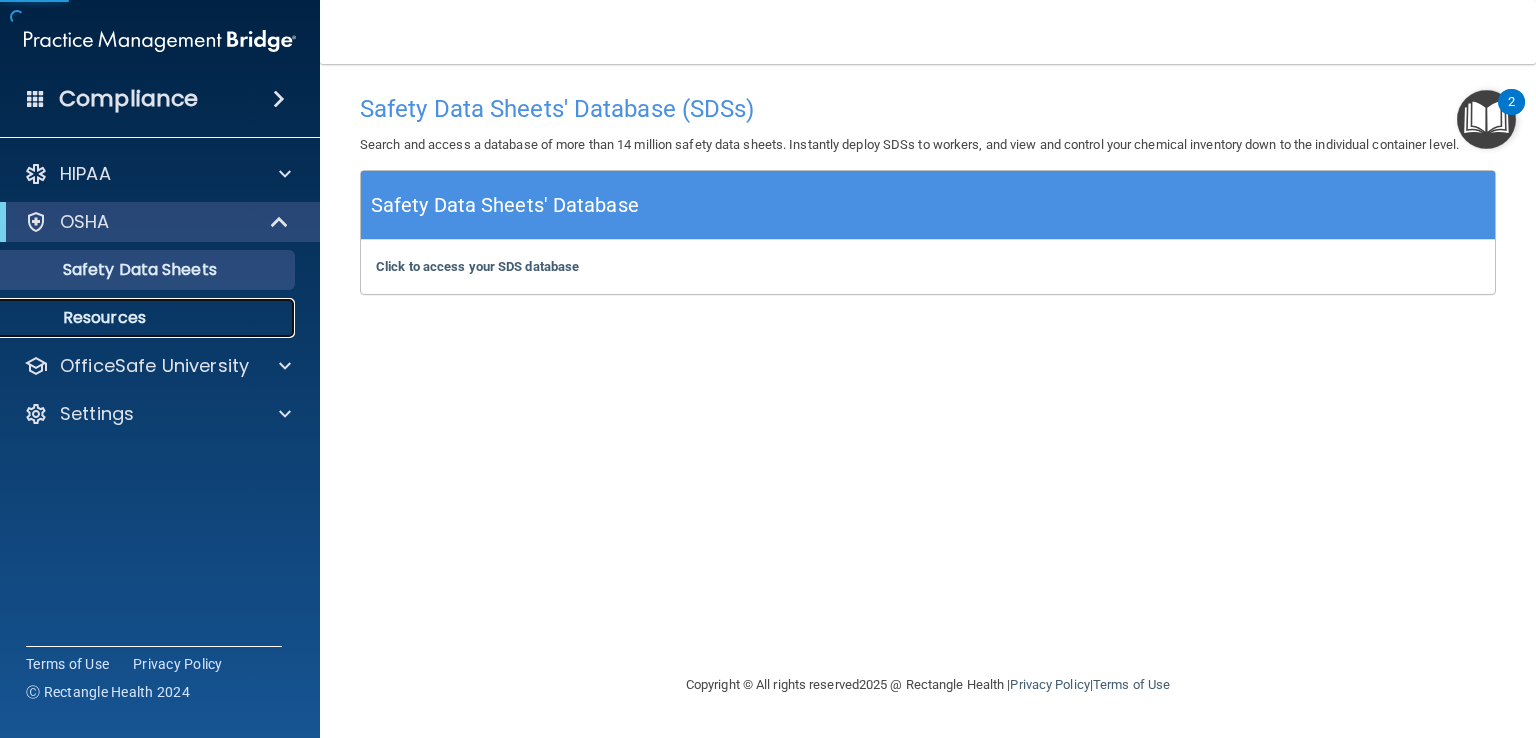 click on "Resources" at bounding box center [149, 318] 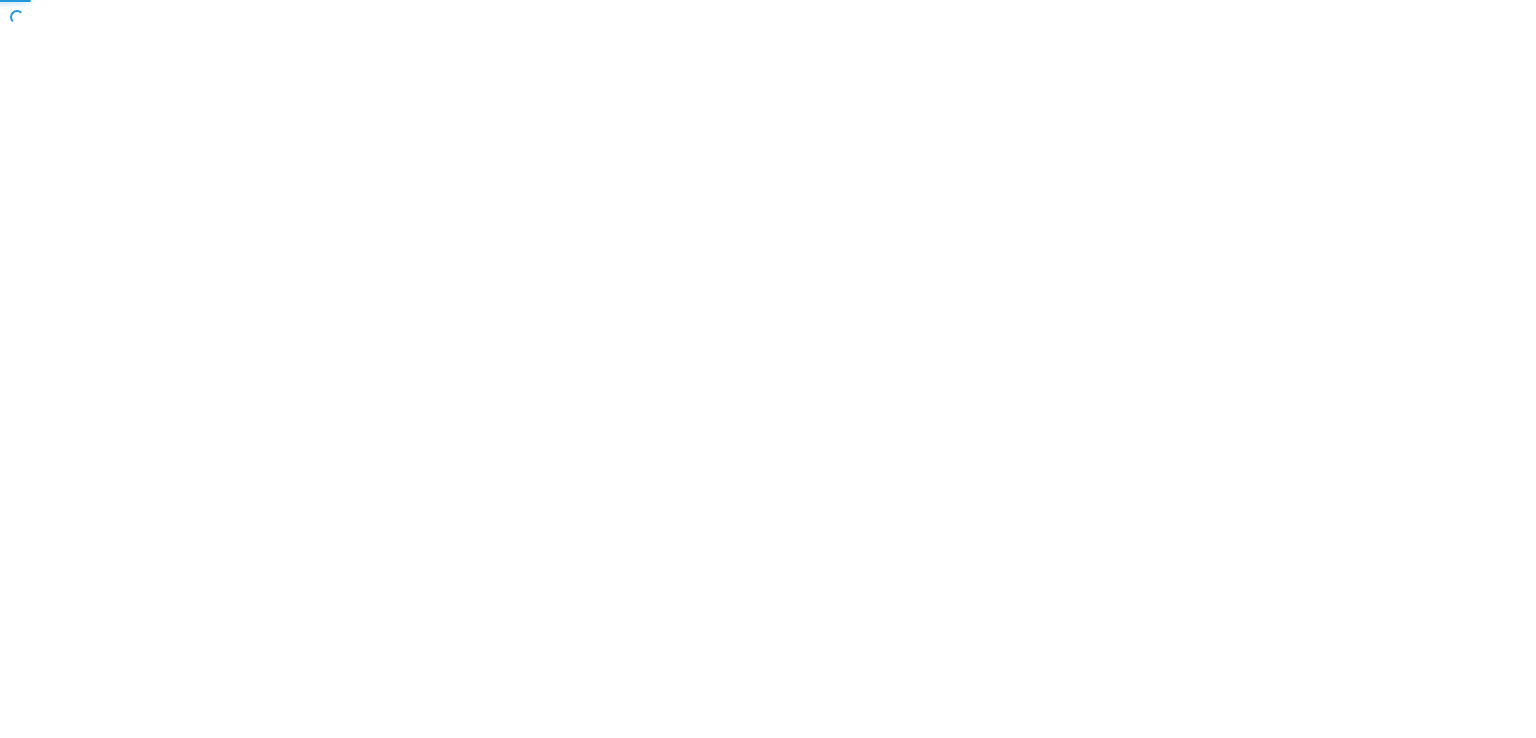 scroll, scrollTop: 0, scrollLeft: 0, axis: both 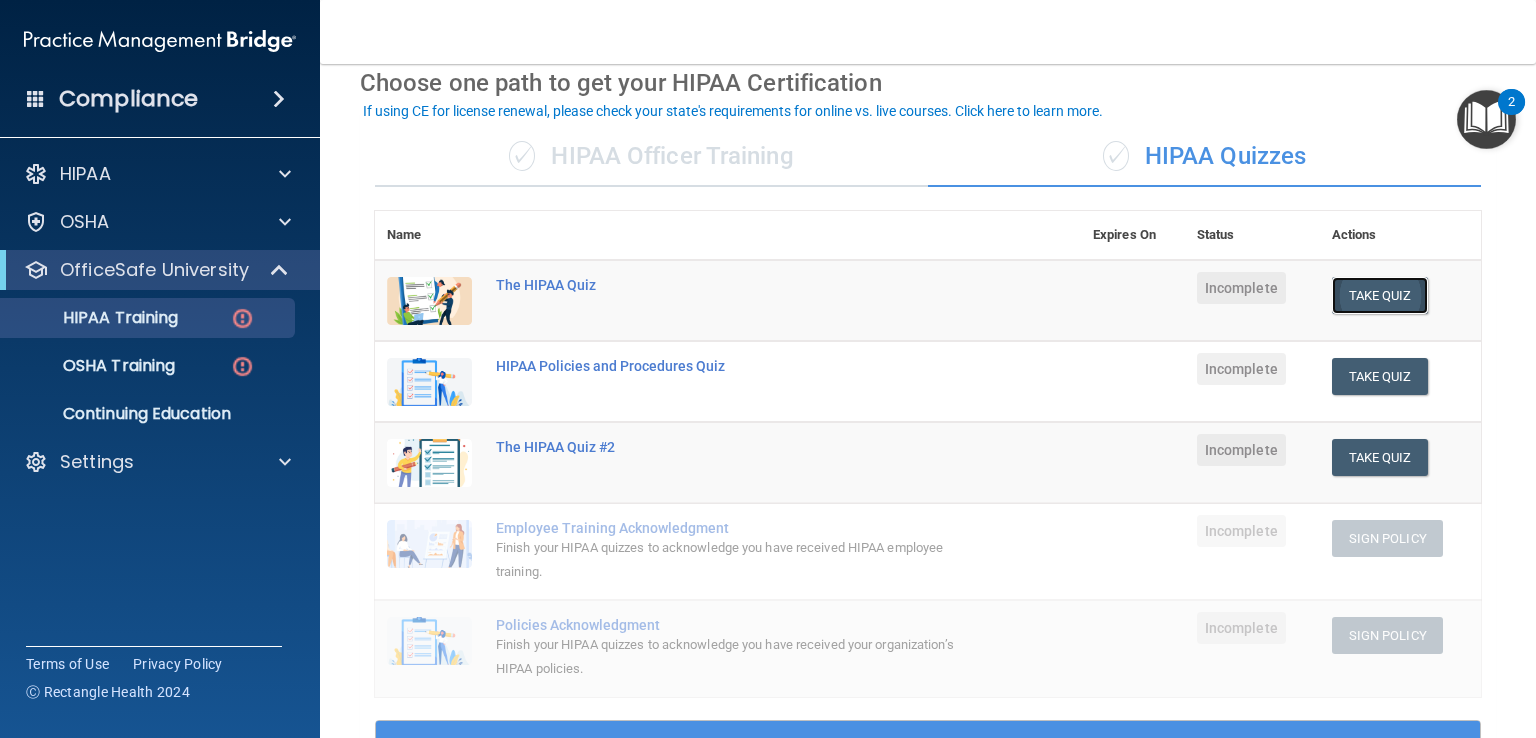 click on "Take Quiz" at bounding box center [1380, 295] 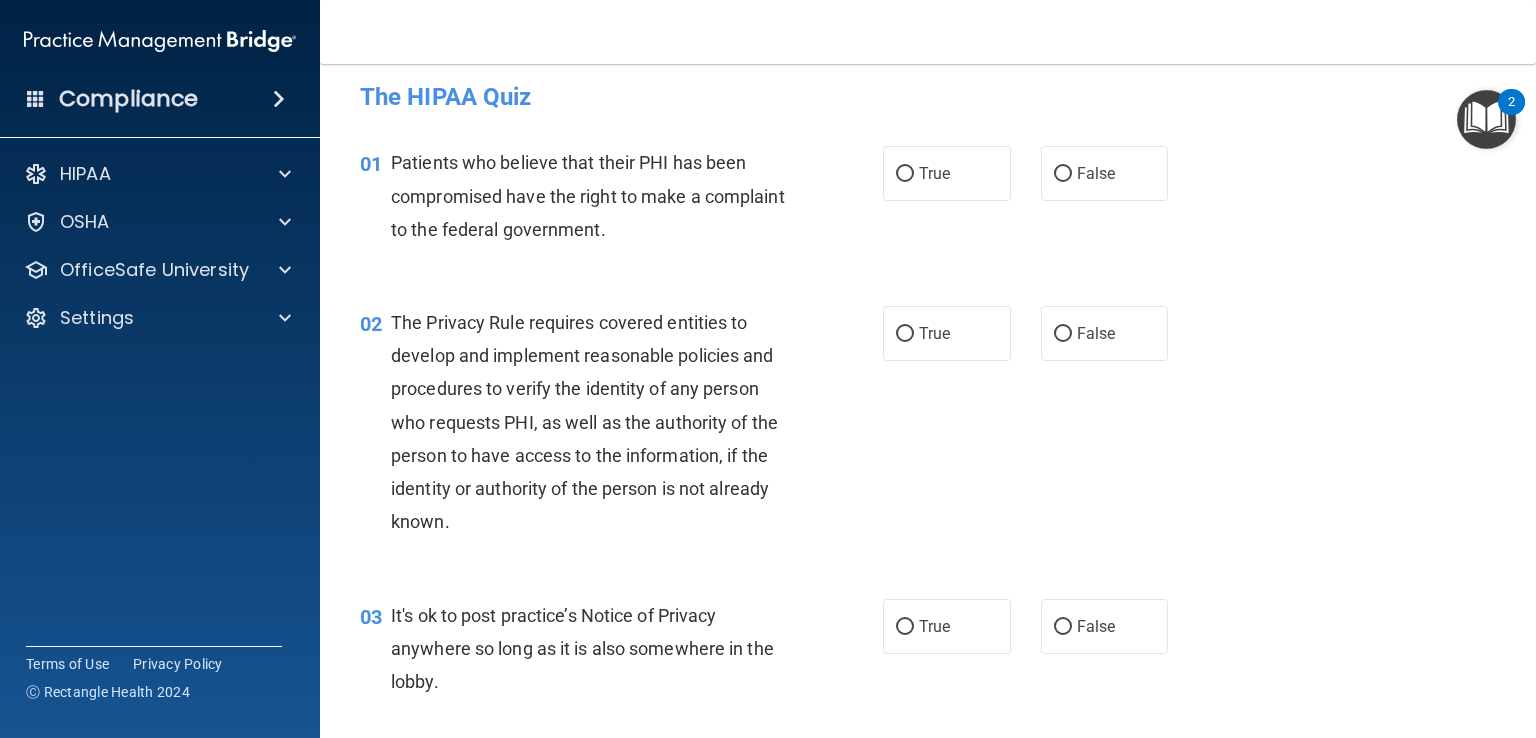 scroll, scrollTop: 10, scrollLeft: 0, axis: vertical 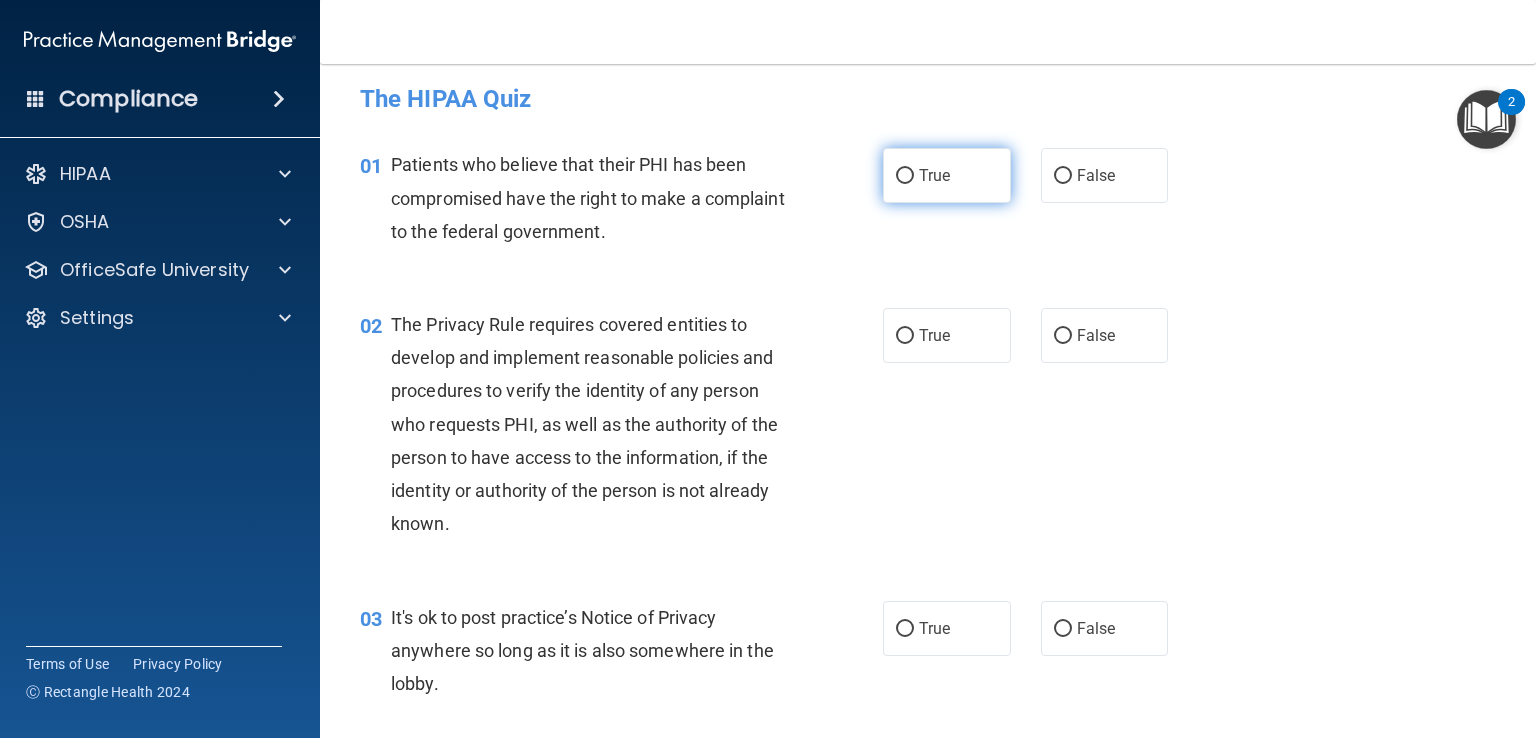 click on "True" at bounding box center (905, 176) 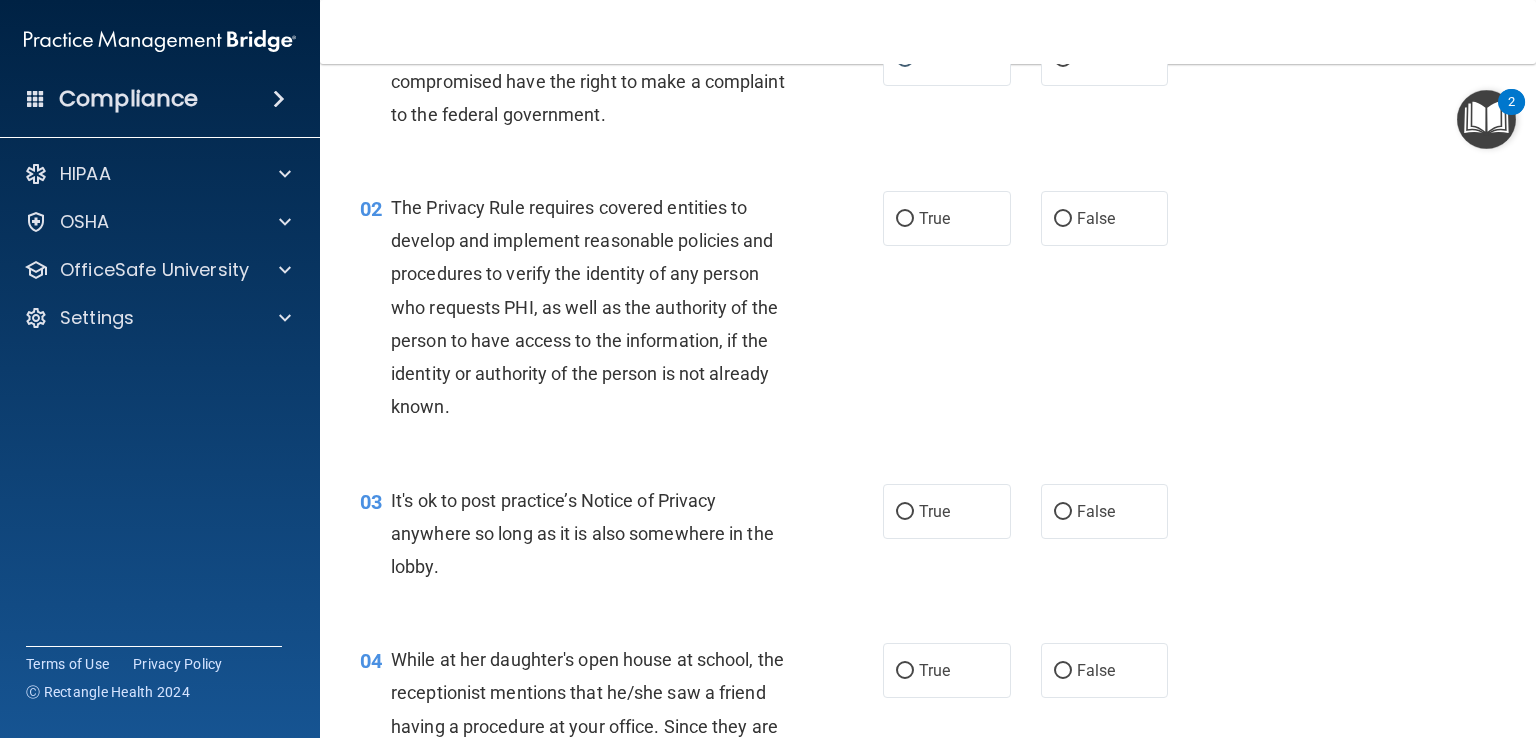 scroll, scrollTop: 130, scrollLeft: 0, axis: vertical 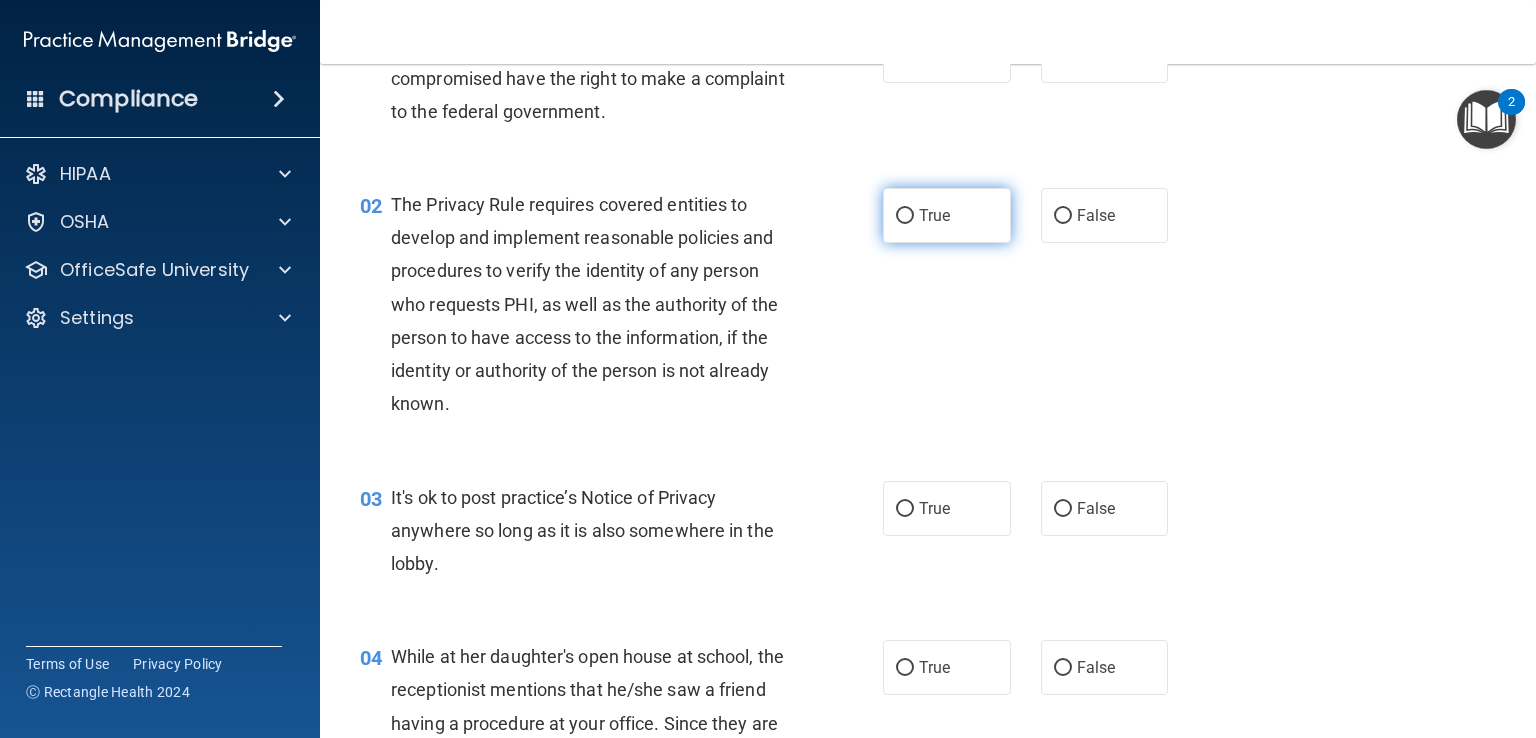 click on "True" at bounding box center (947, 215) 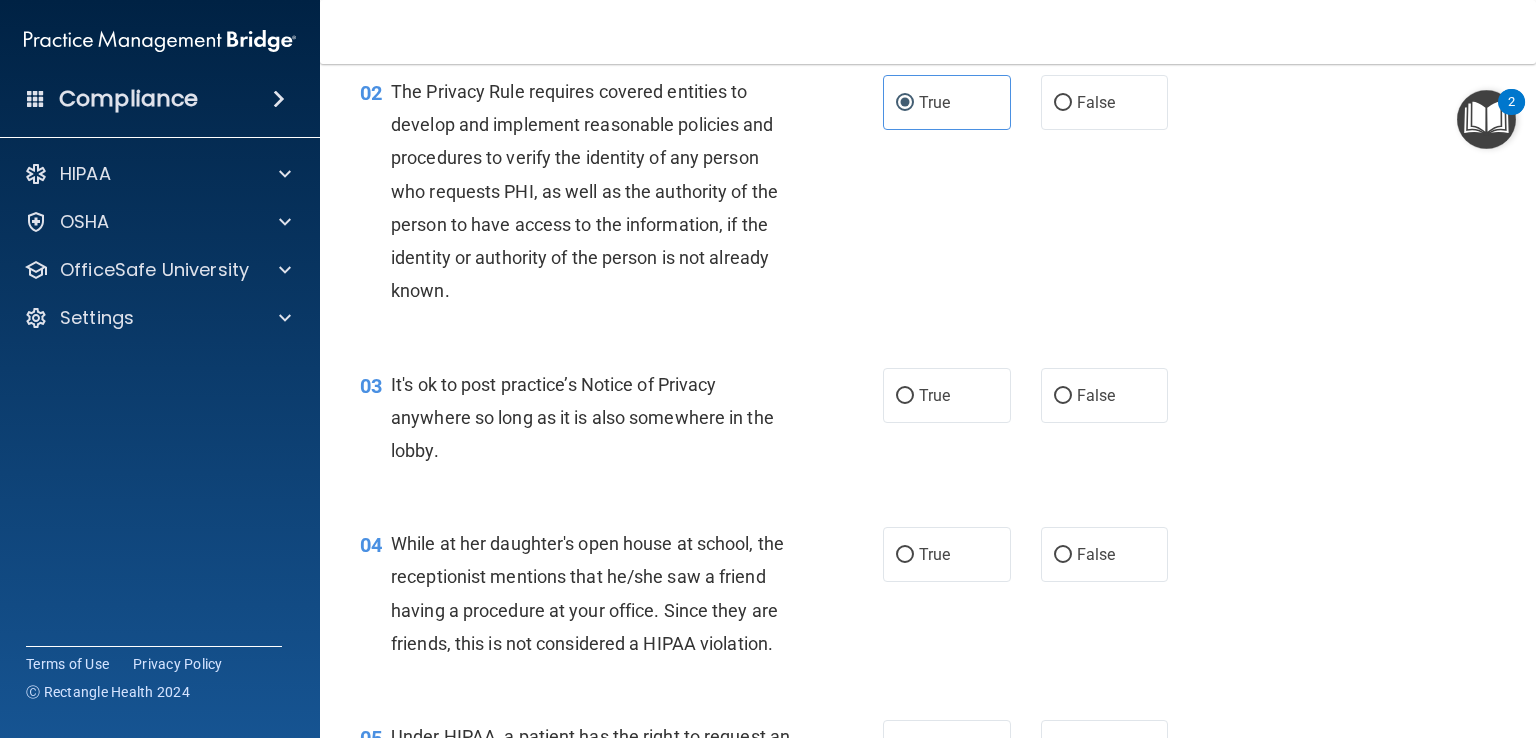 scroll, scrollTop: 244, scrollLeft: 0, axis: vertical 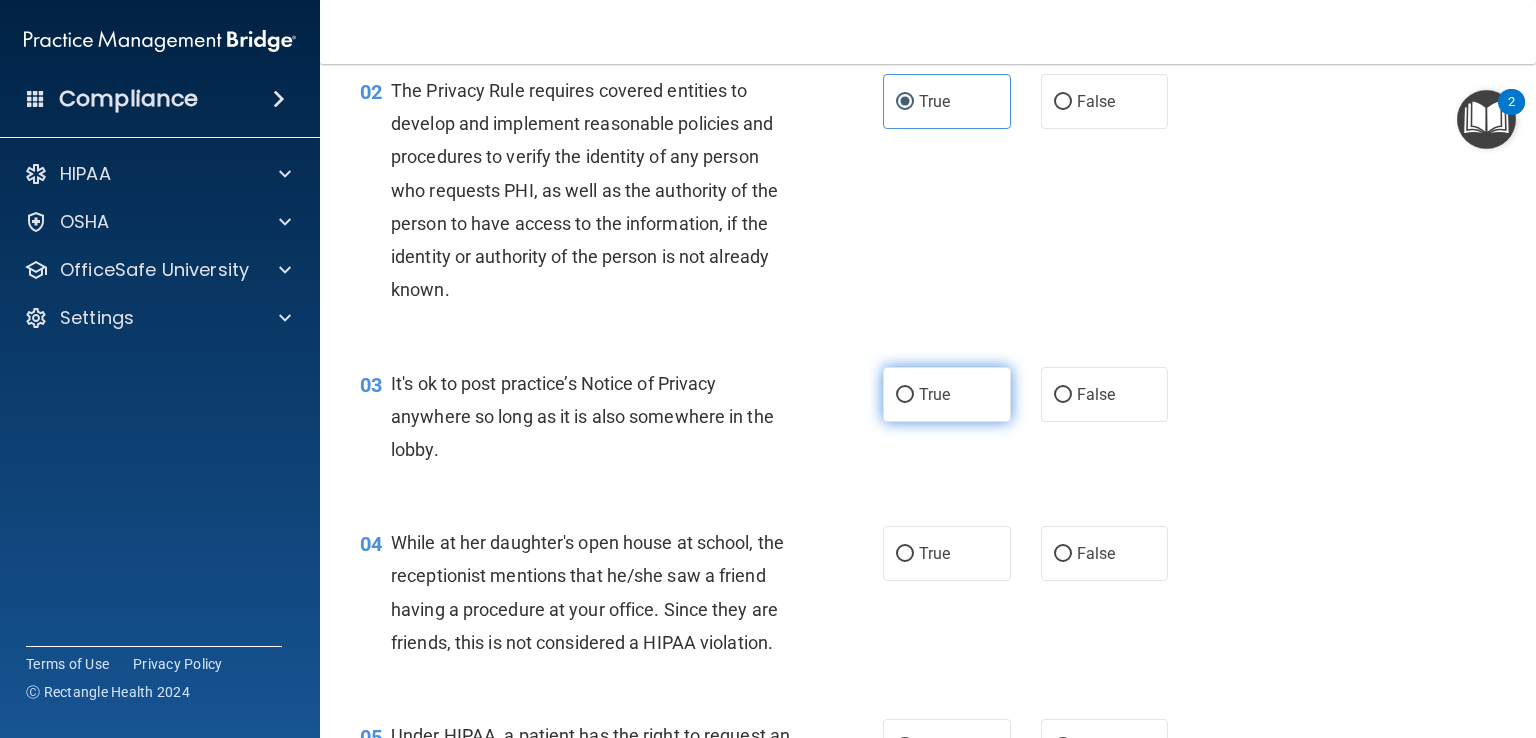 click on "True" at bounding box center (905, 395) 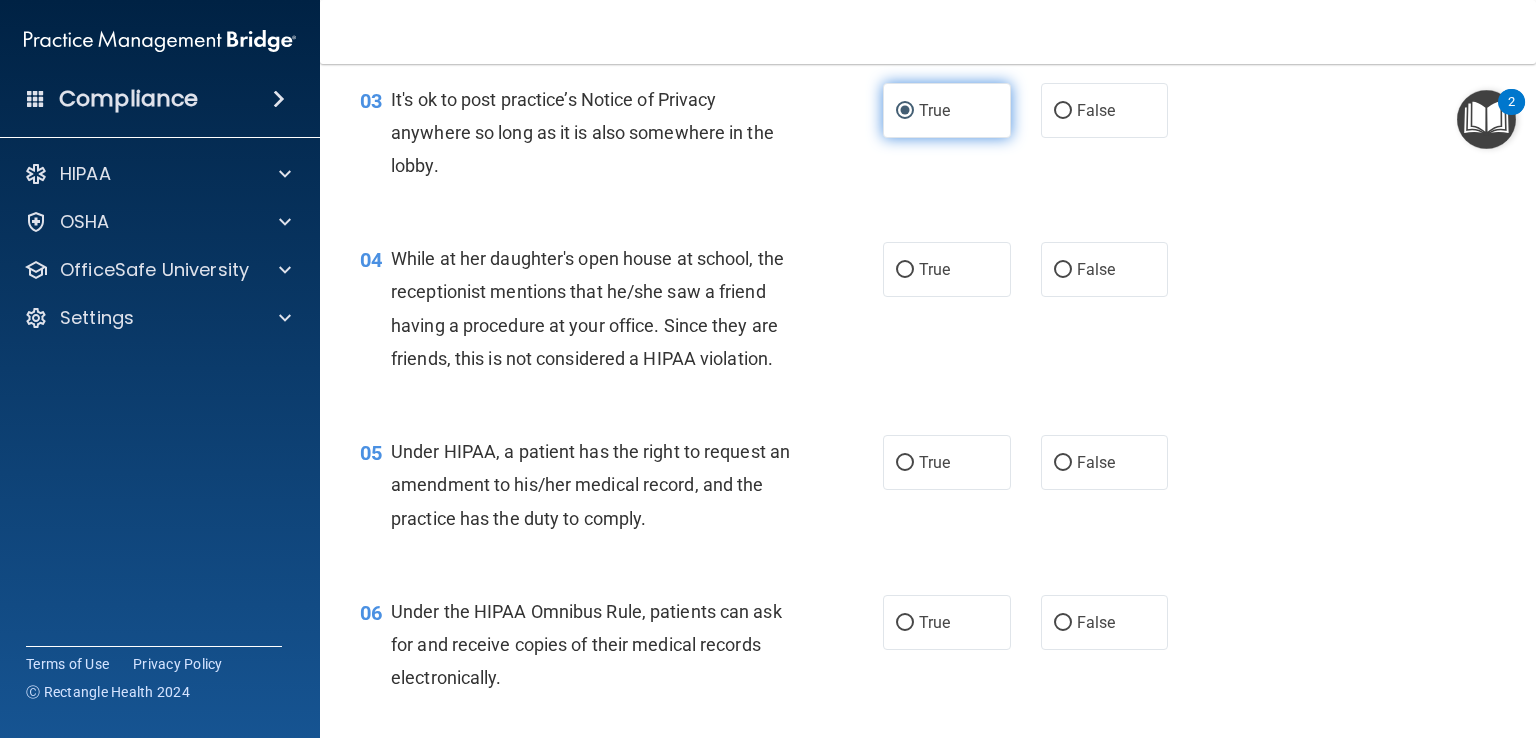 scroll, scrollTop: 531, scrollLeft: 0, axis: vertical 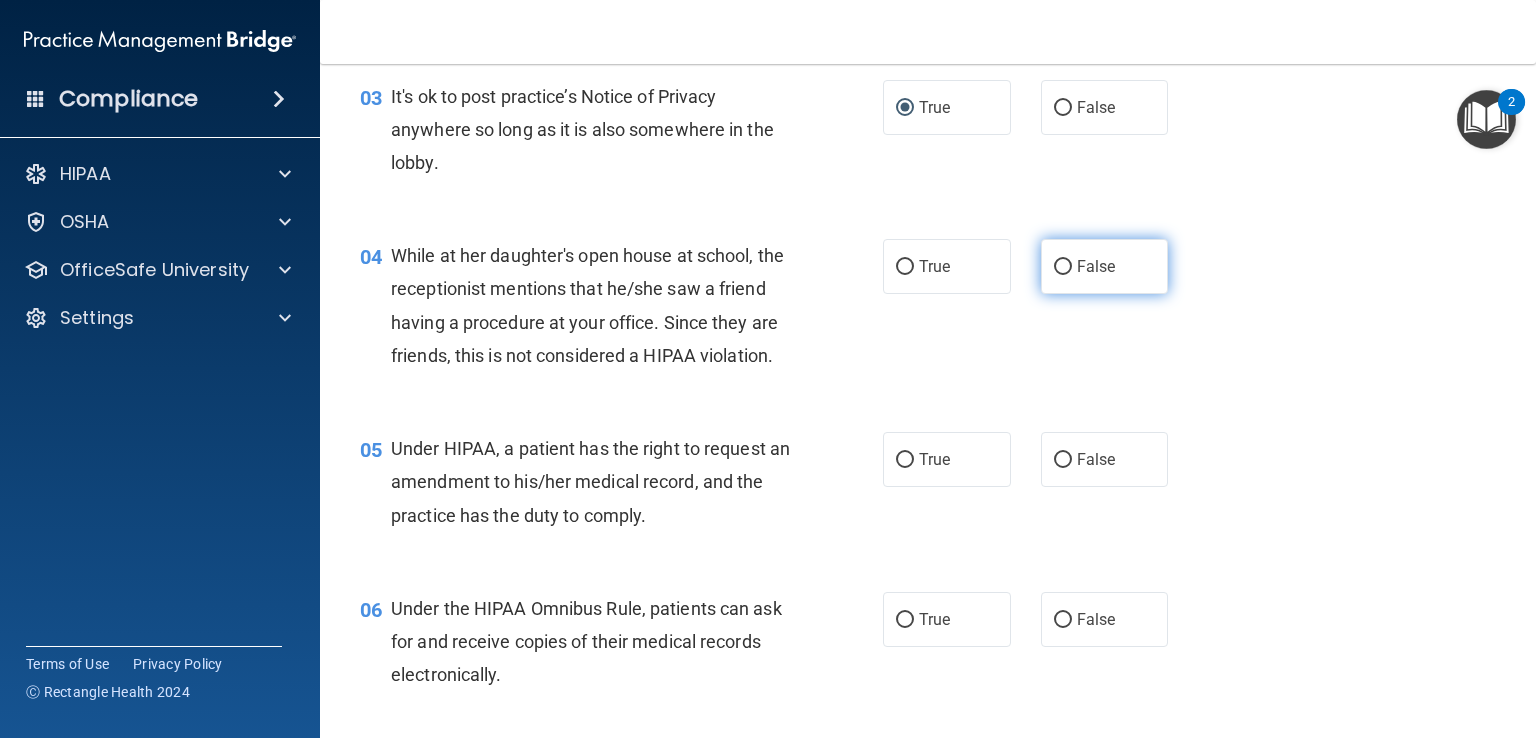 click on "False" at bounding box center (1096, 266) 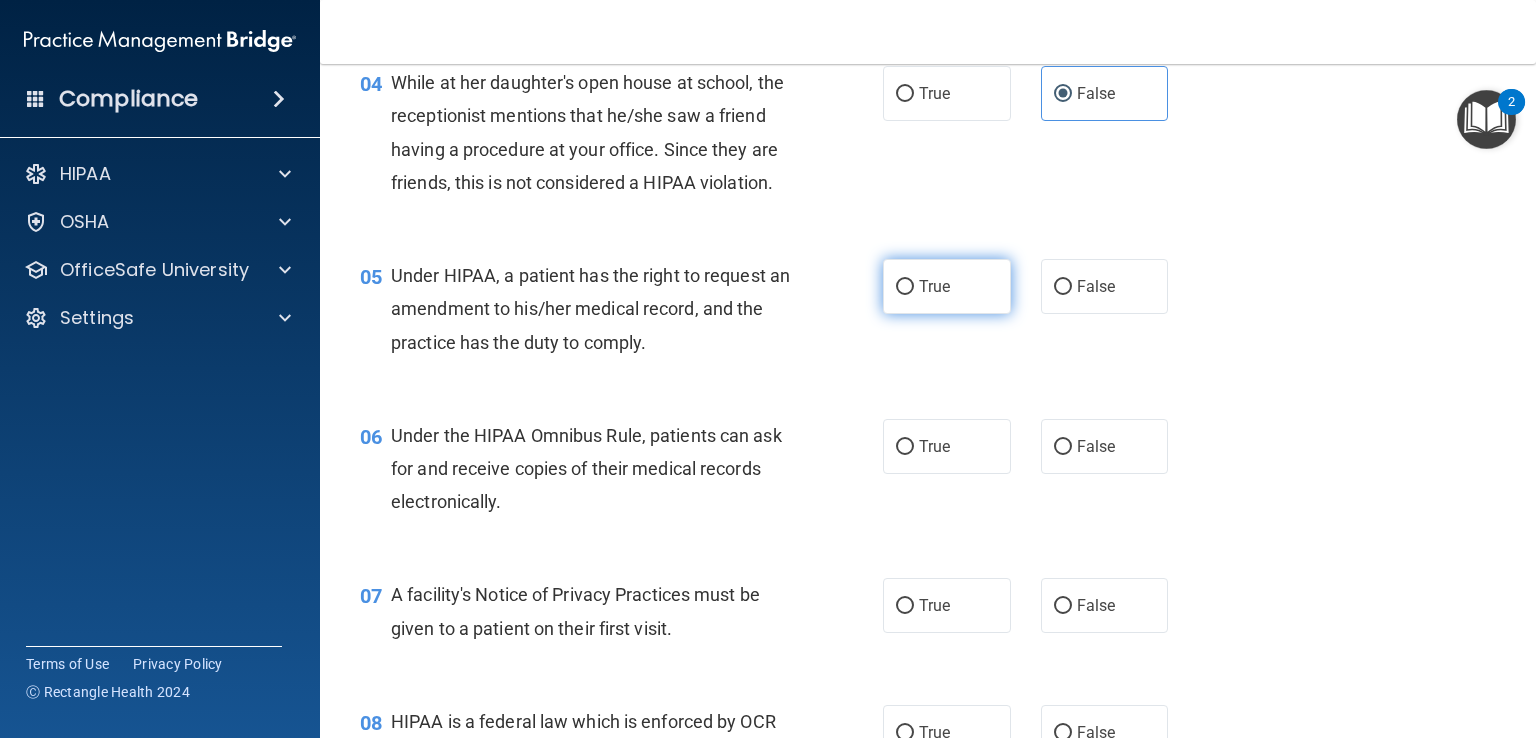 scroll, scrollTop: 706, scrollLeft: 0, axis: vertical 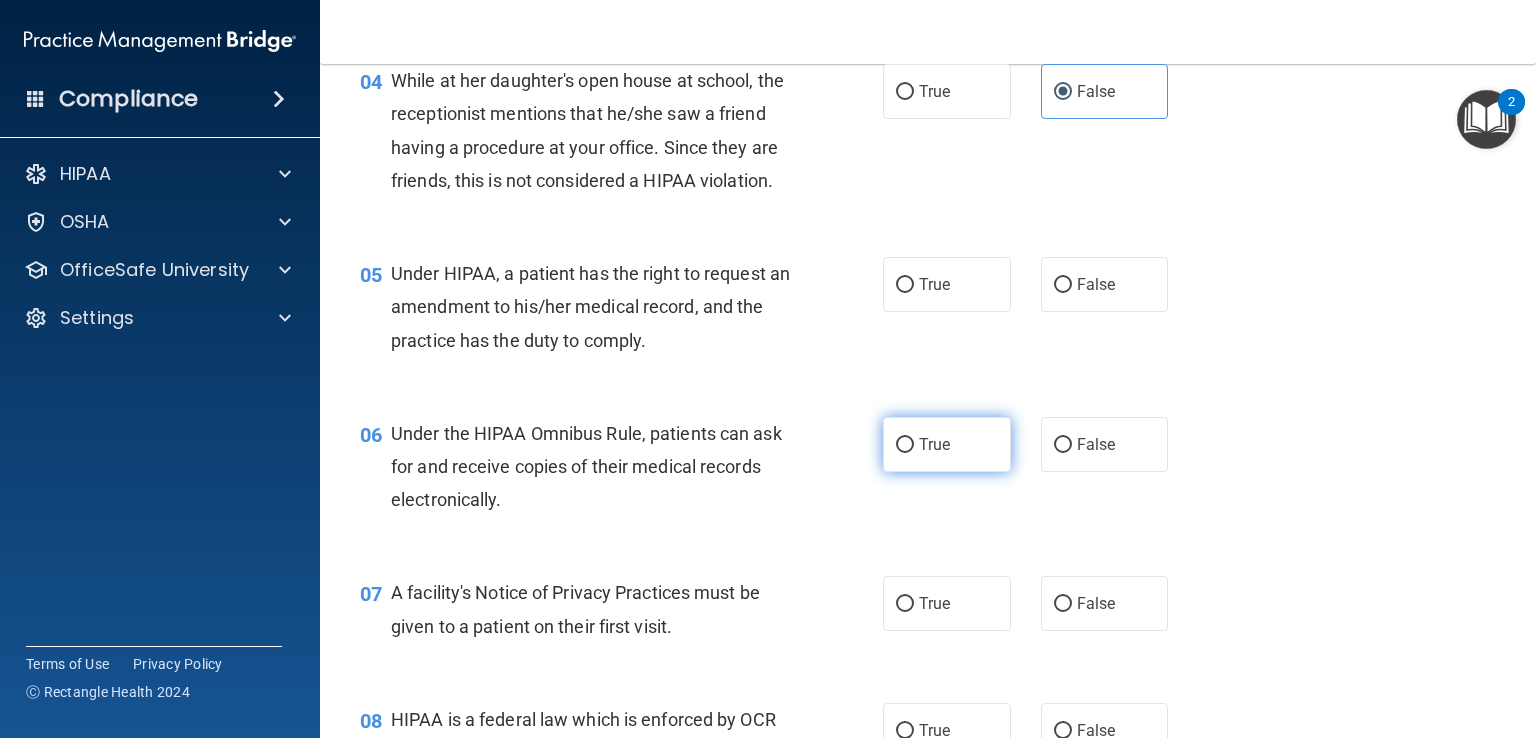 click on "True" at bounding box center [947, 444] 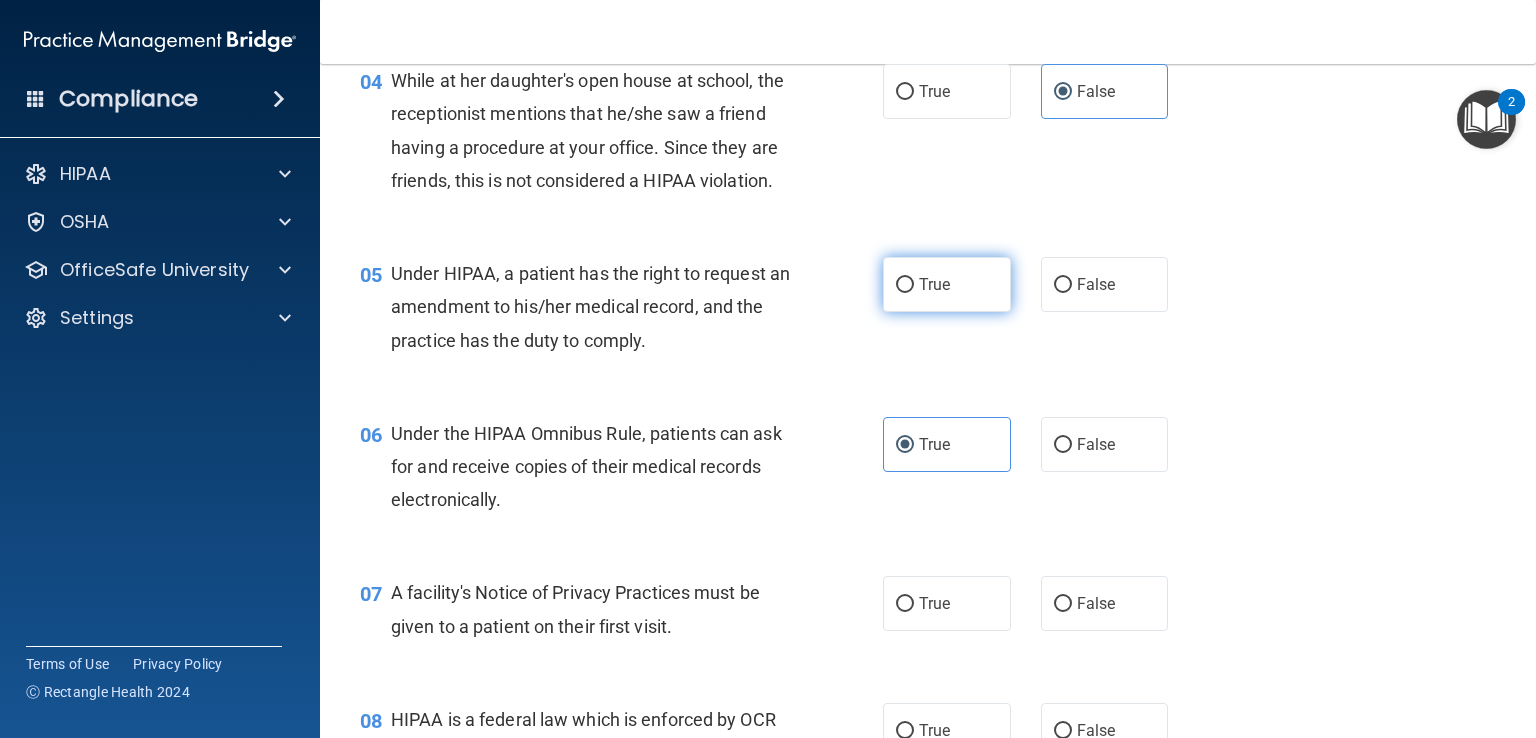 click on "True" at bounding box center (947, 284) 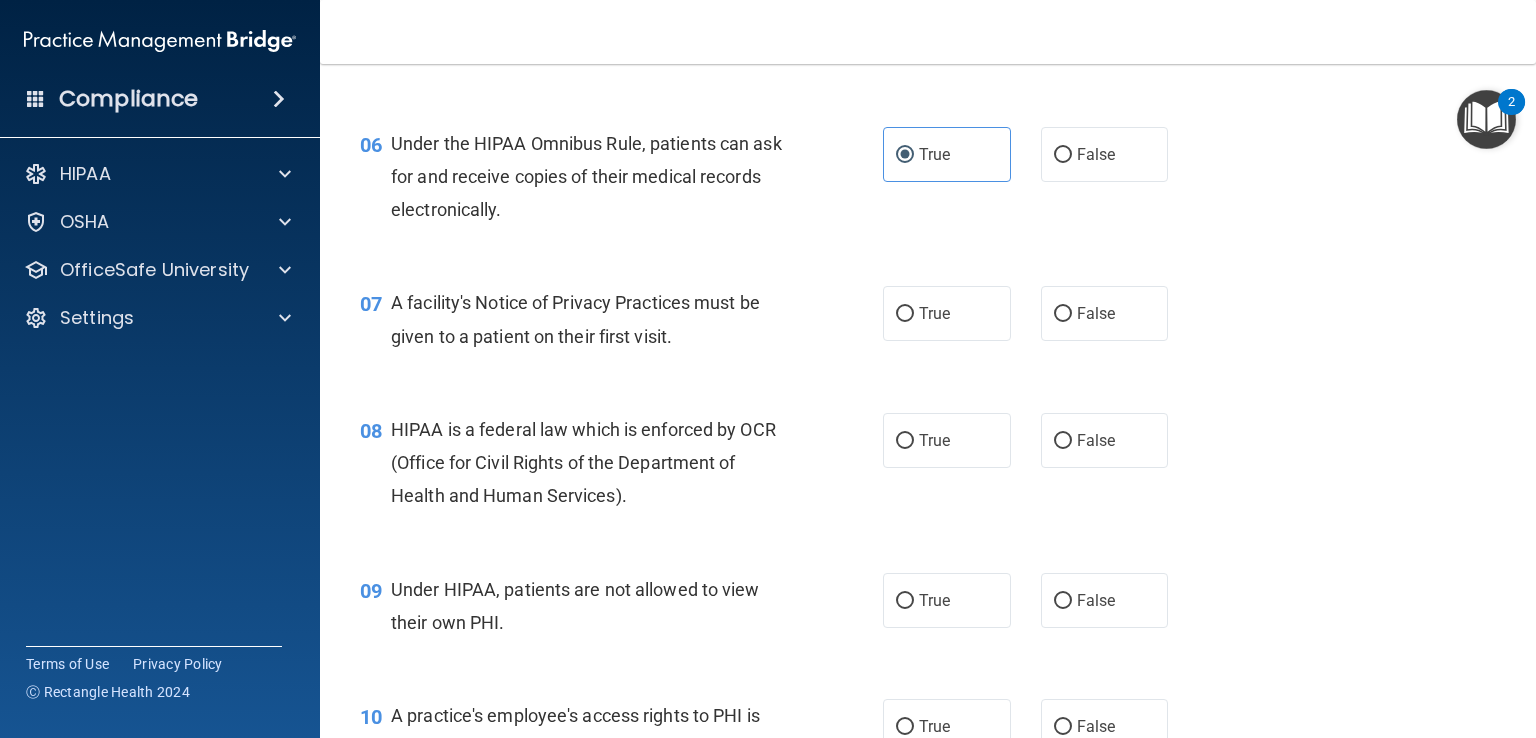 scroll, scrollTop: 1010, scrollLeft: 0, axis: vertical 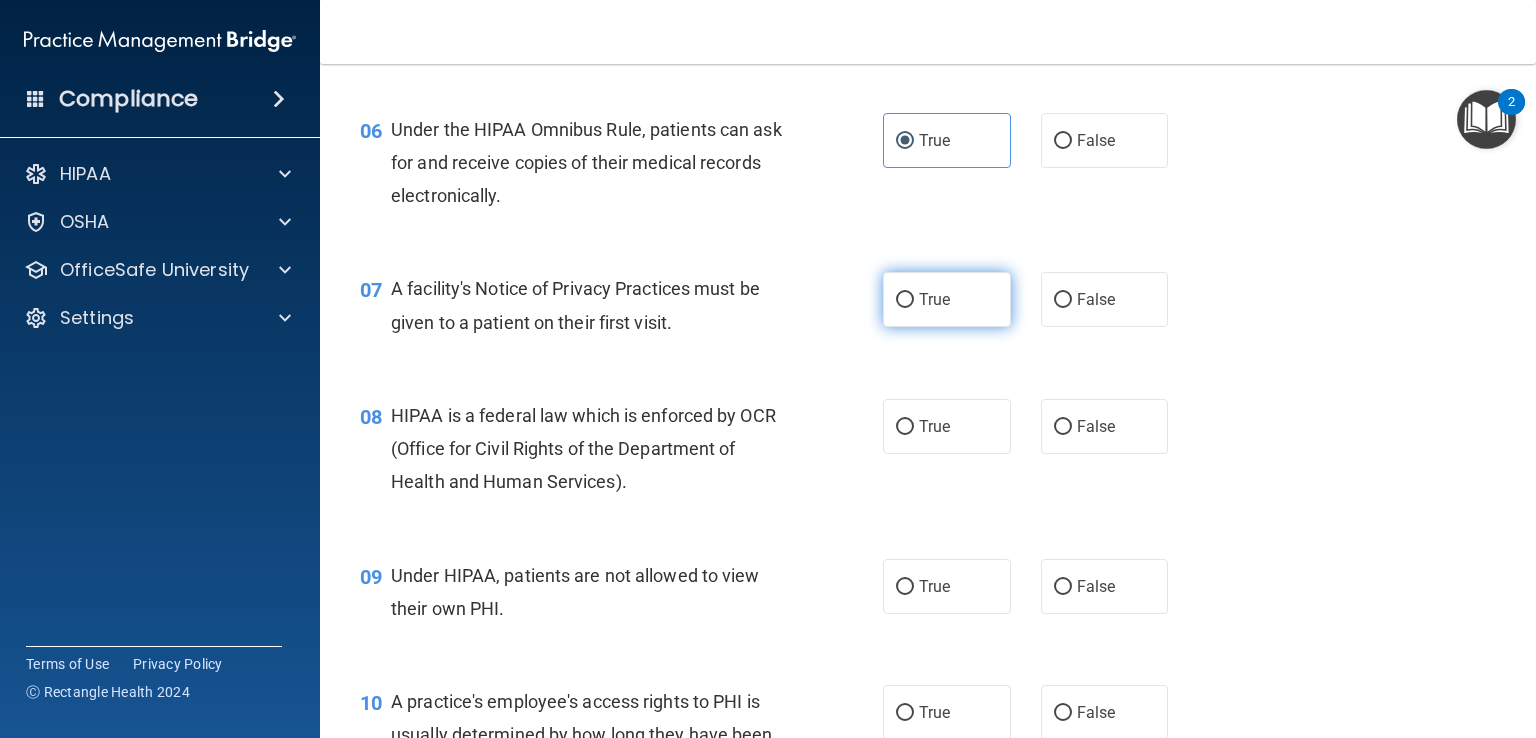 click on "True" at bounding box center [905, 300] 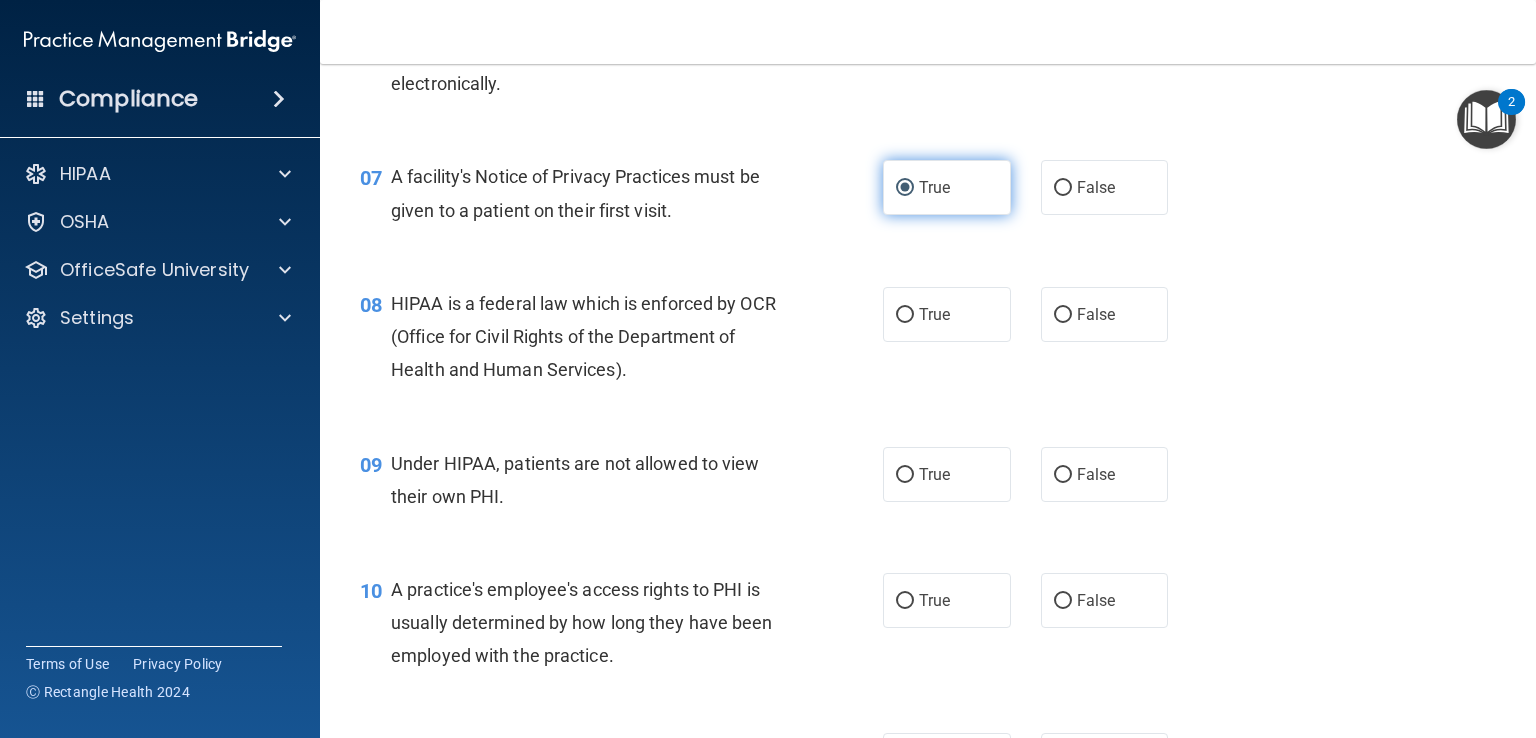 scroll, scrollTop: 1123, scrollLeft: 0, axis: vertical 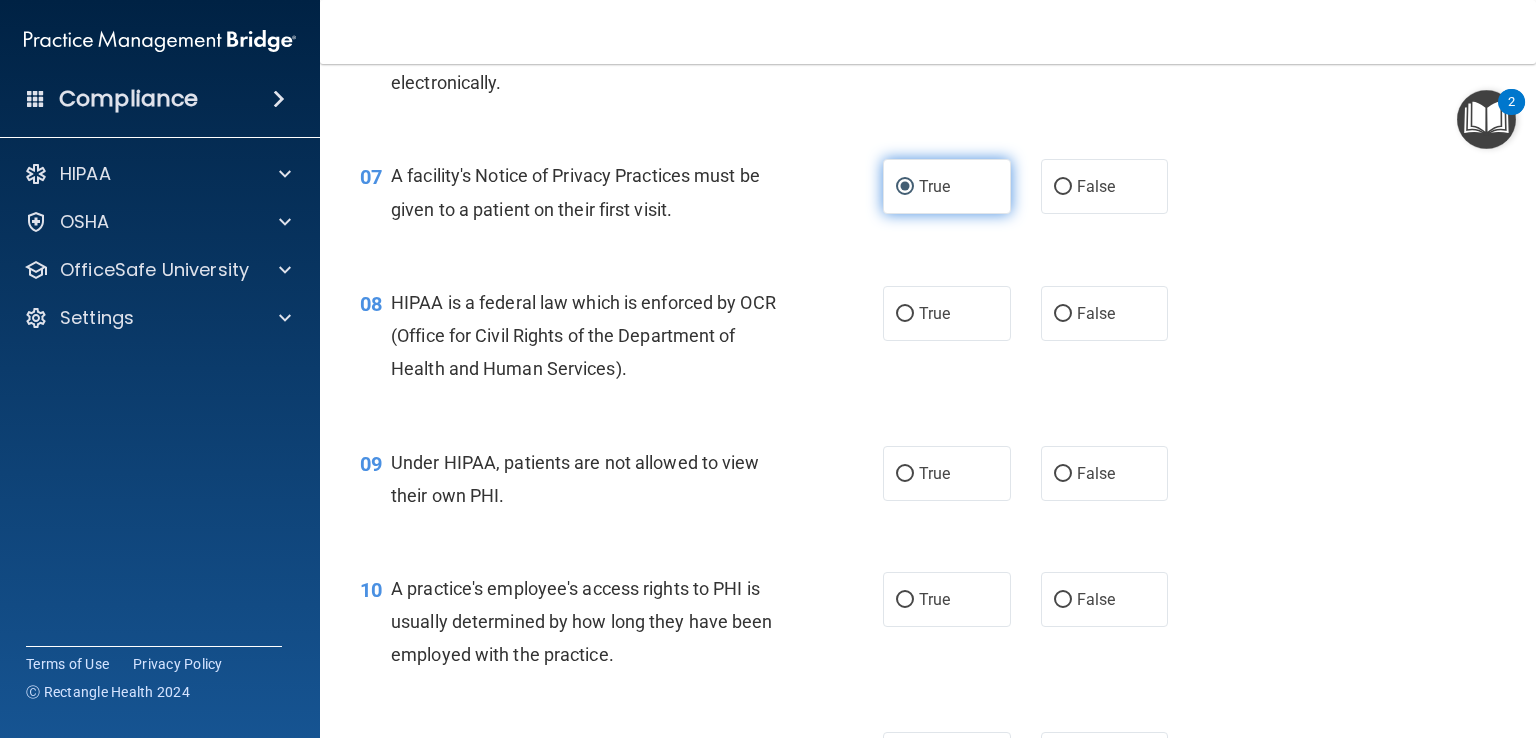 click on "True" at bounding box center (947, 313) 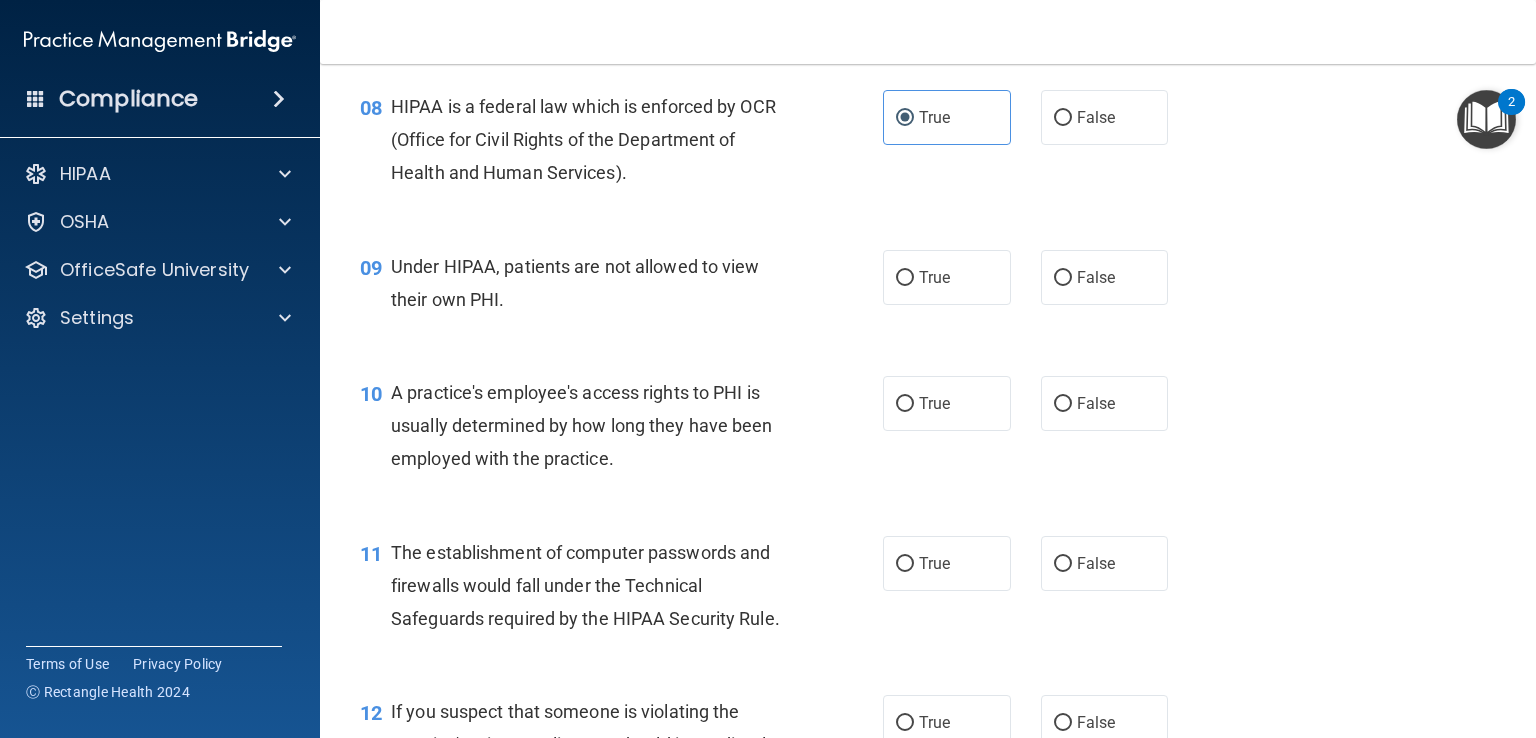 scroll, scrollTop: 1320, scrollLeft: 0, axis: vertical 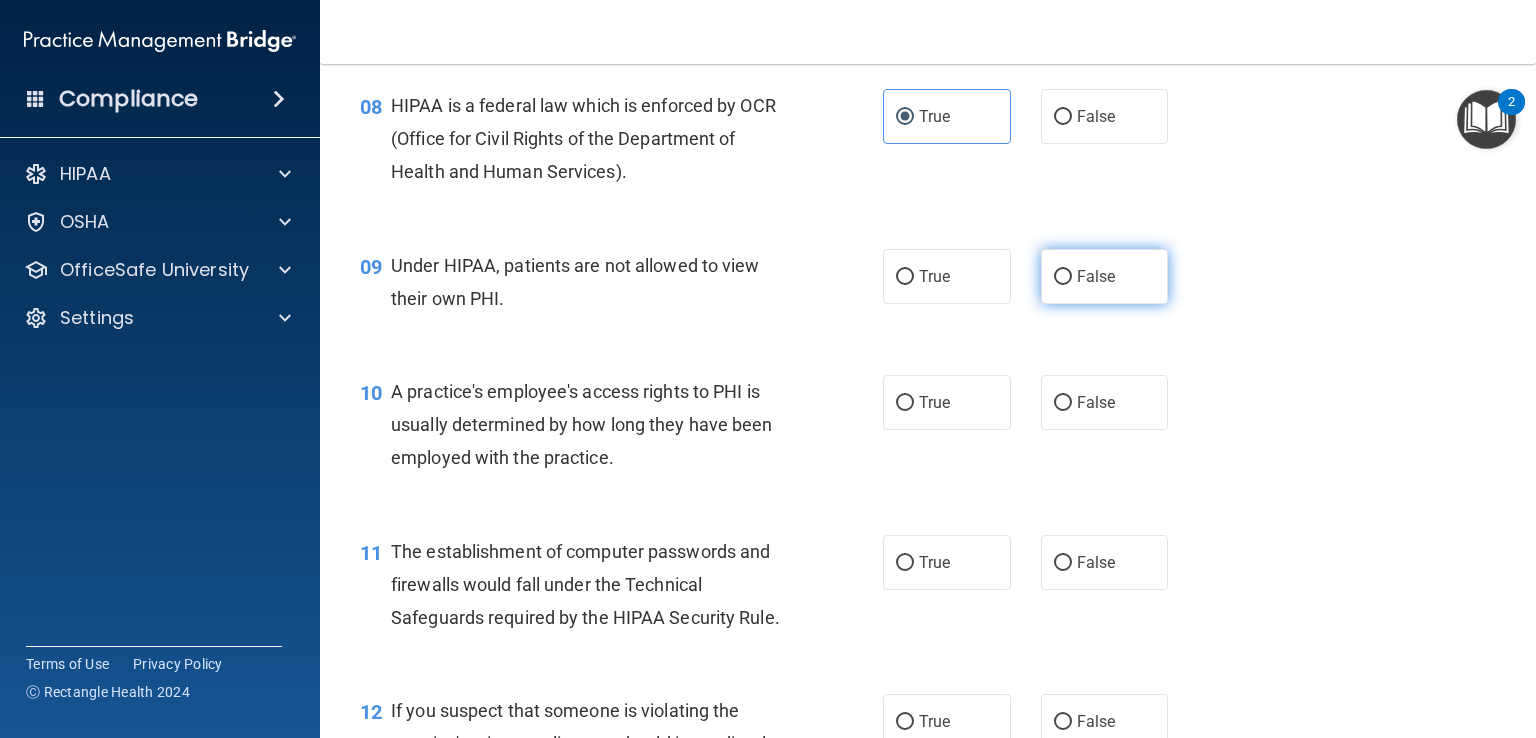 click on "False" at bounding box center [1105, 276] 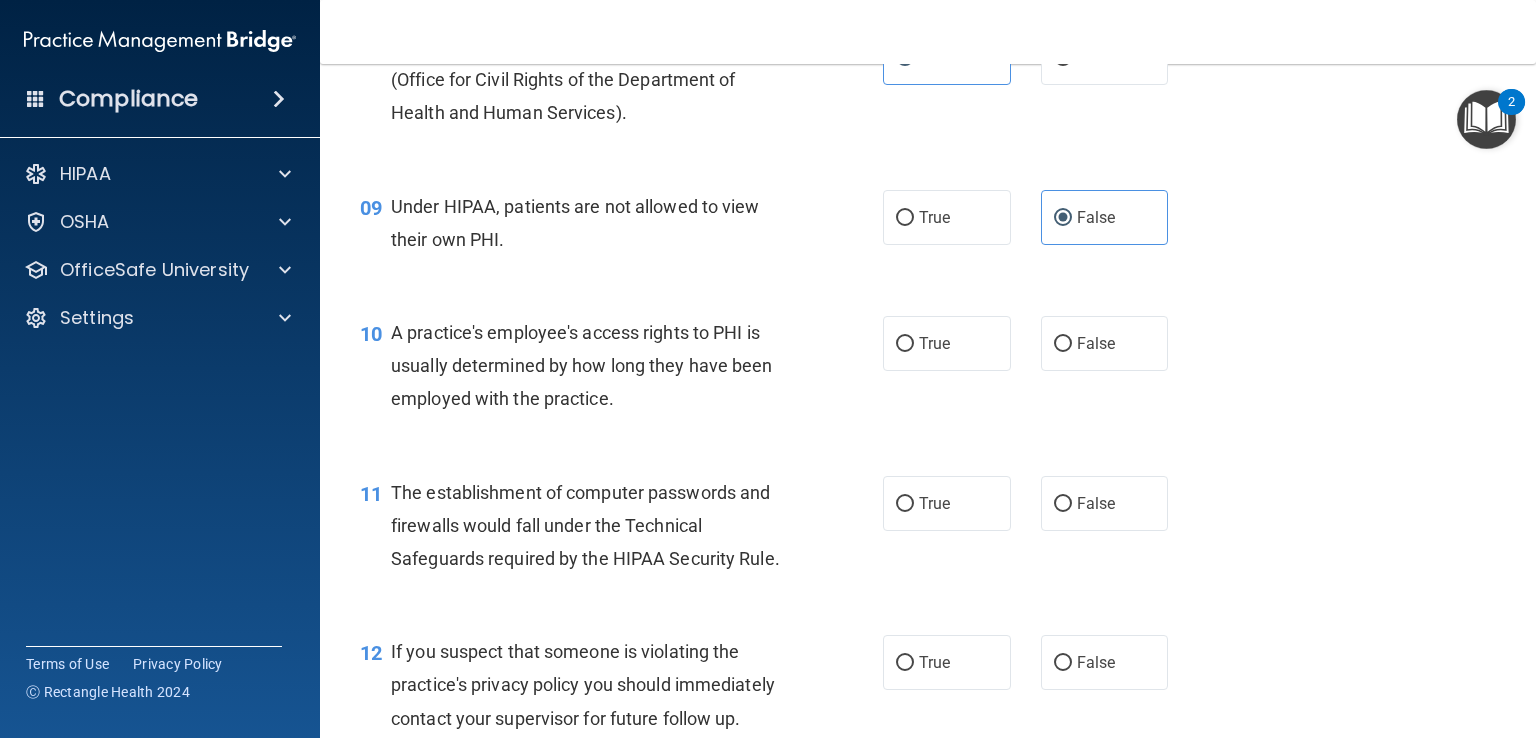 scroll, scrollTop: 1380, scrollLeft: 0, axis: vertical 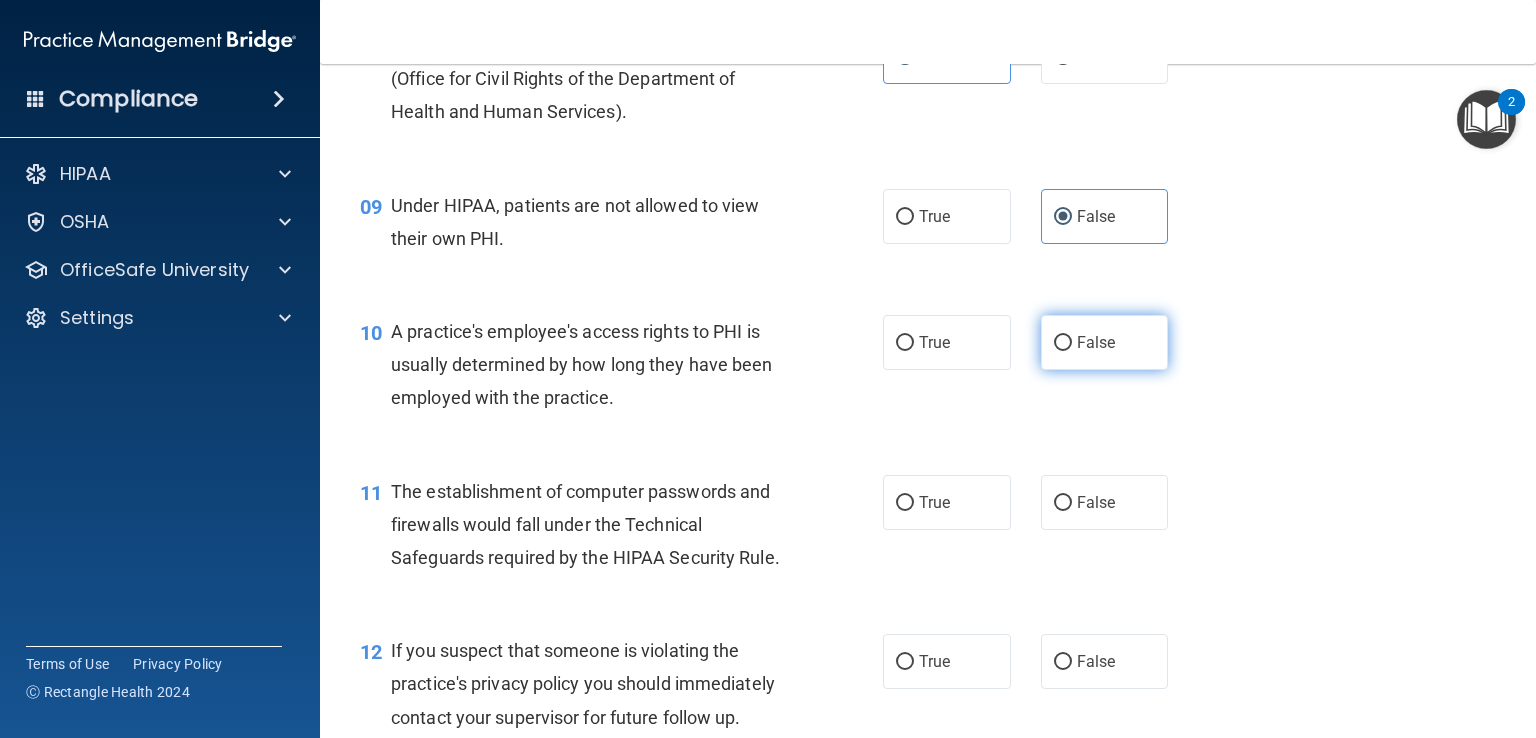 click on "False" at bounding box center (1105, 342) 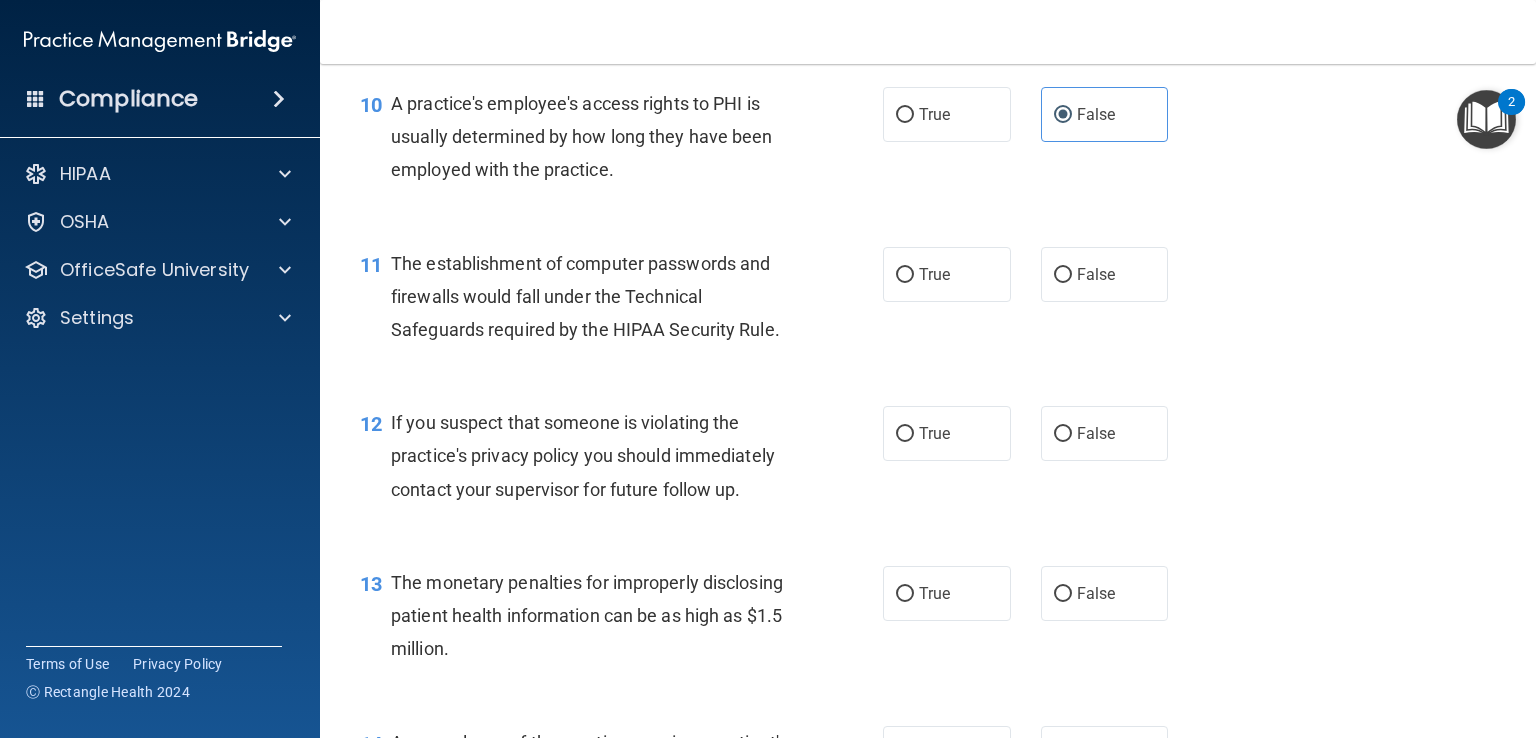 scroll, scrollTop: 1608, scrollLeft: 0, axis: vertical 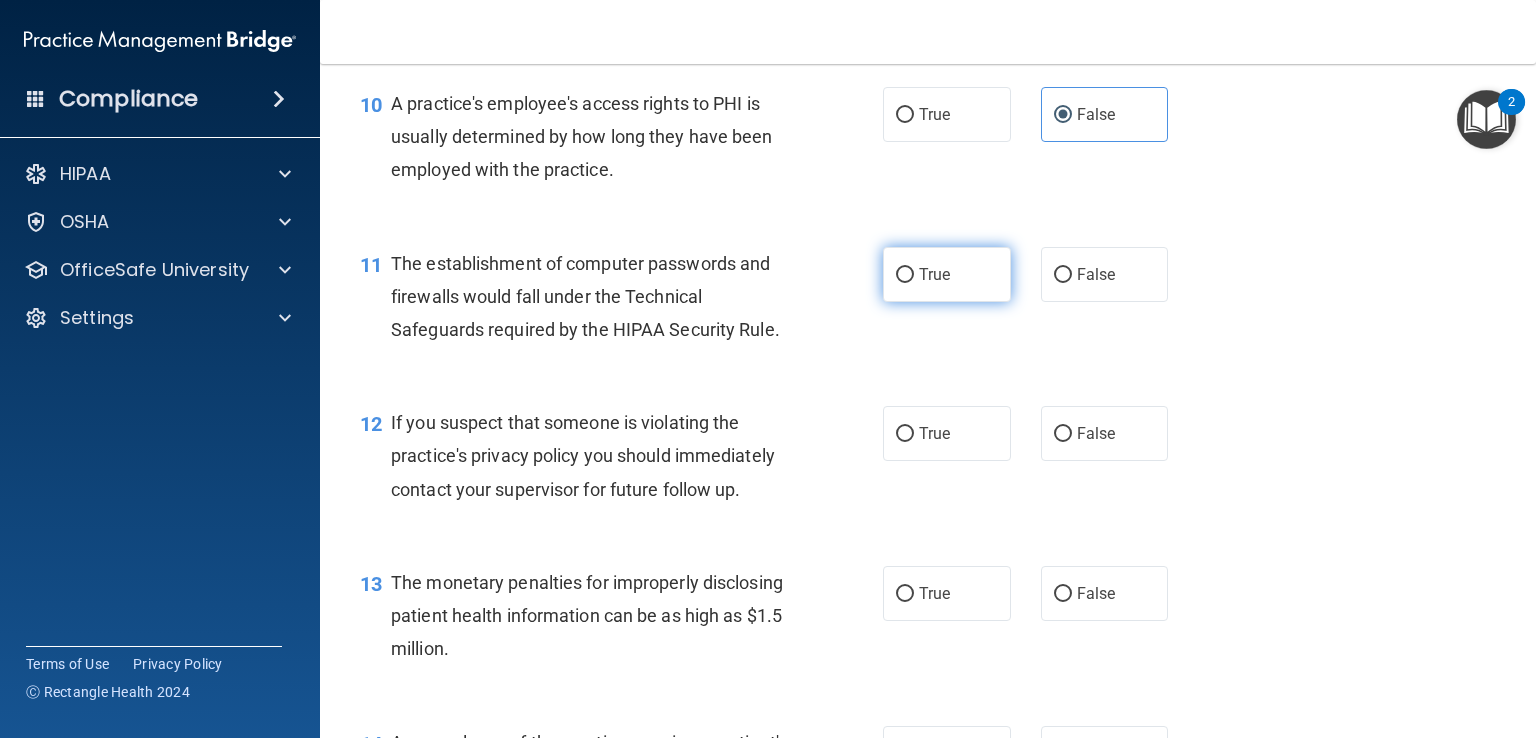 click on "True" at bounding box center [934, 274] 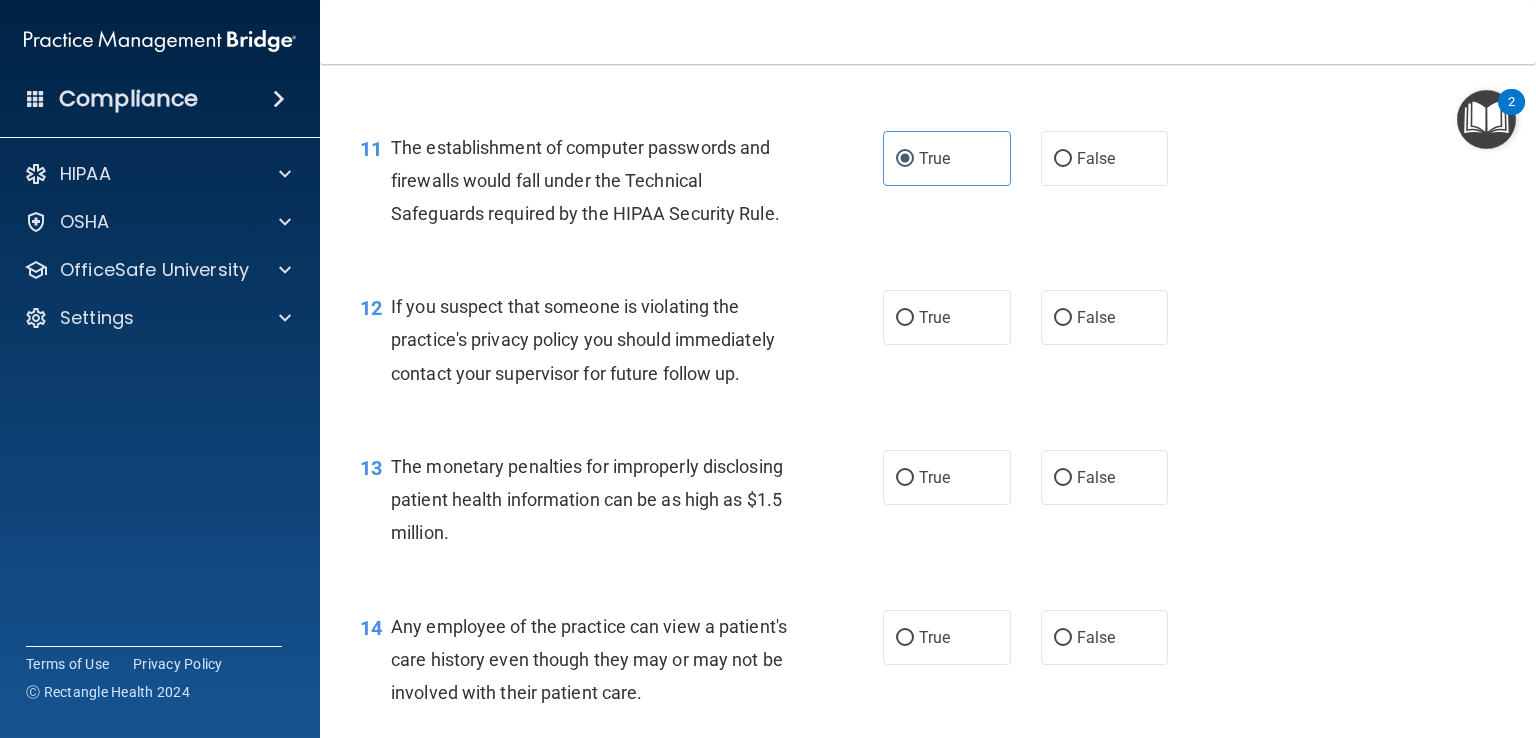 scroll, scrollTop: 1732, scrollLeft: 0, axis: vertical 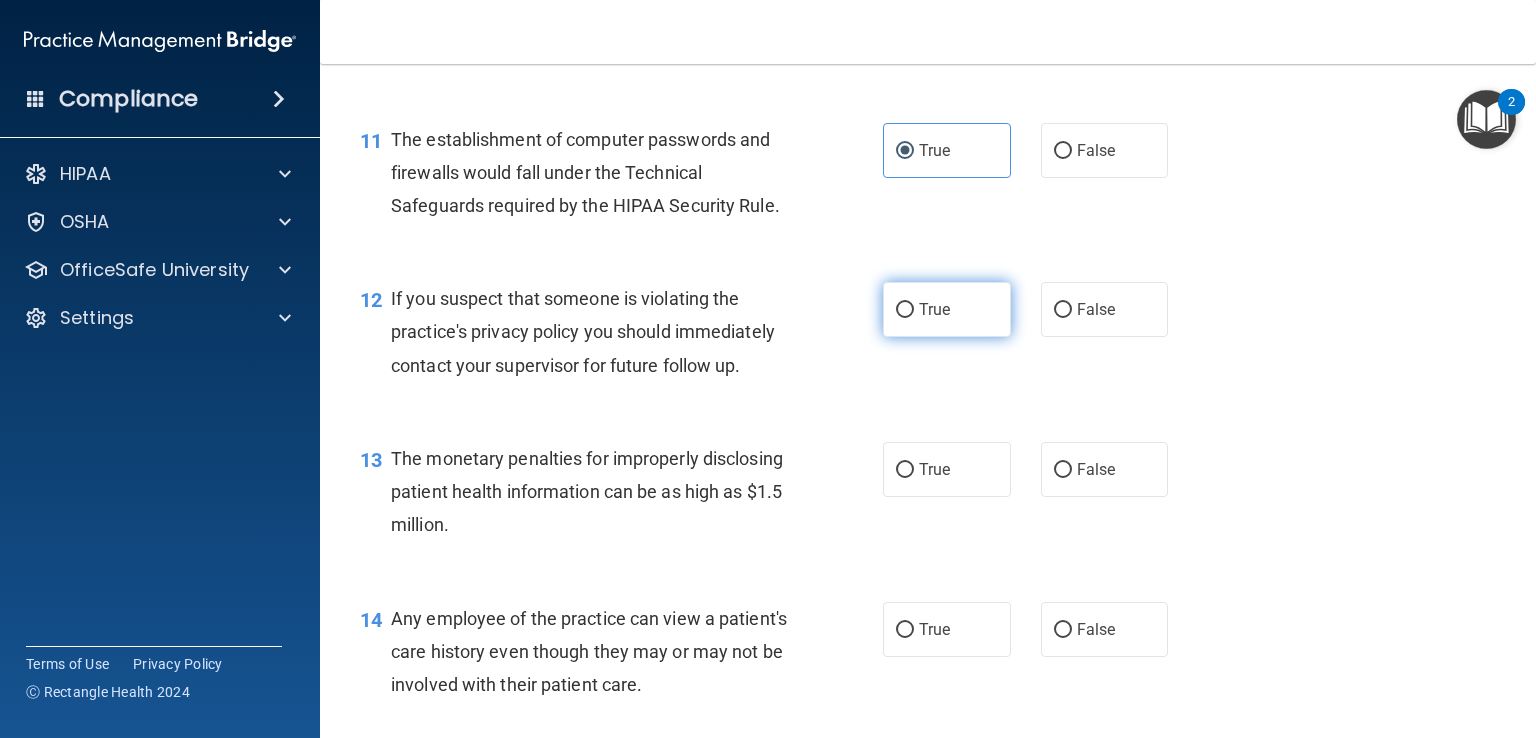 click on "True" at bounding box center [905, 310] 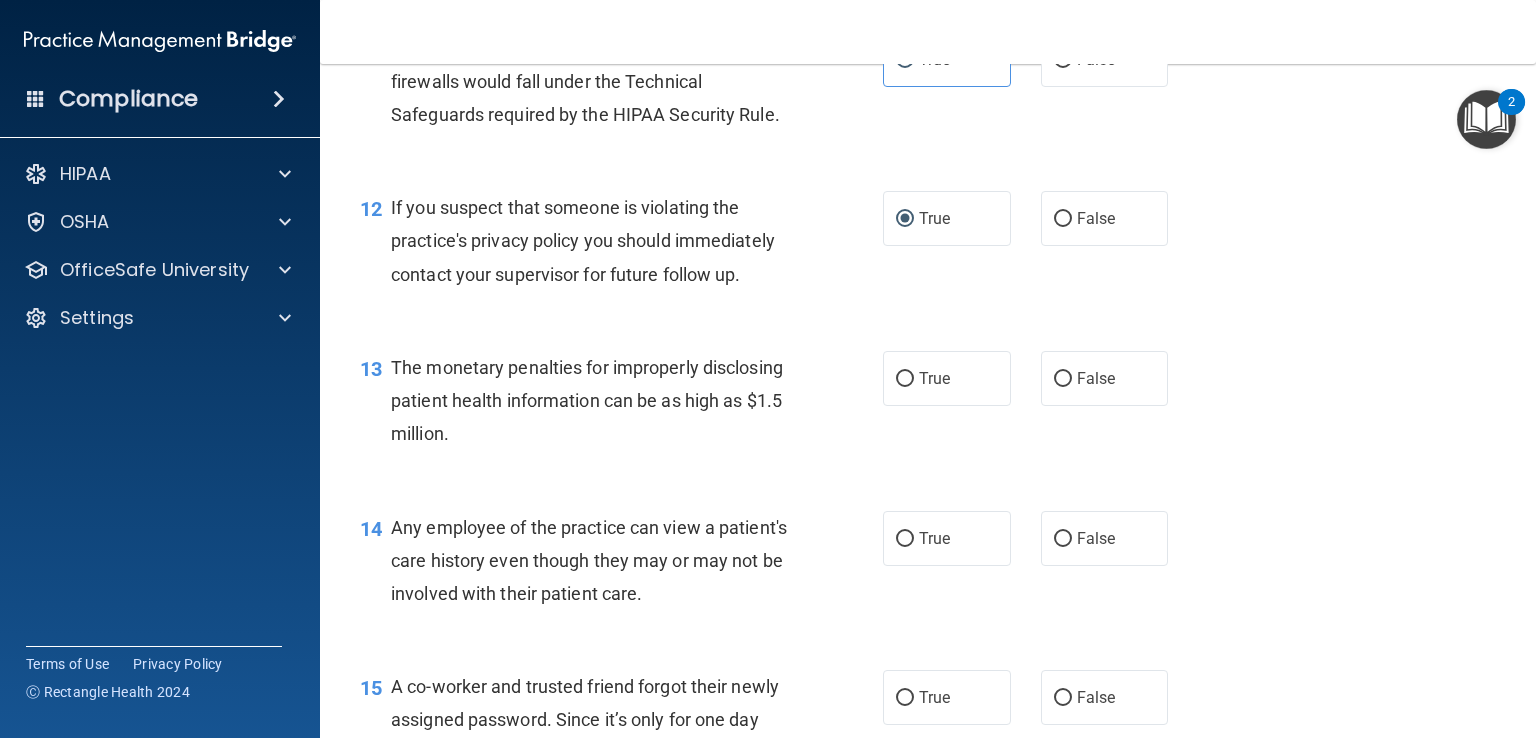scroll, scrollTop: 1824, scrollLeft: 0, axis: vertical 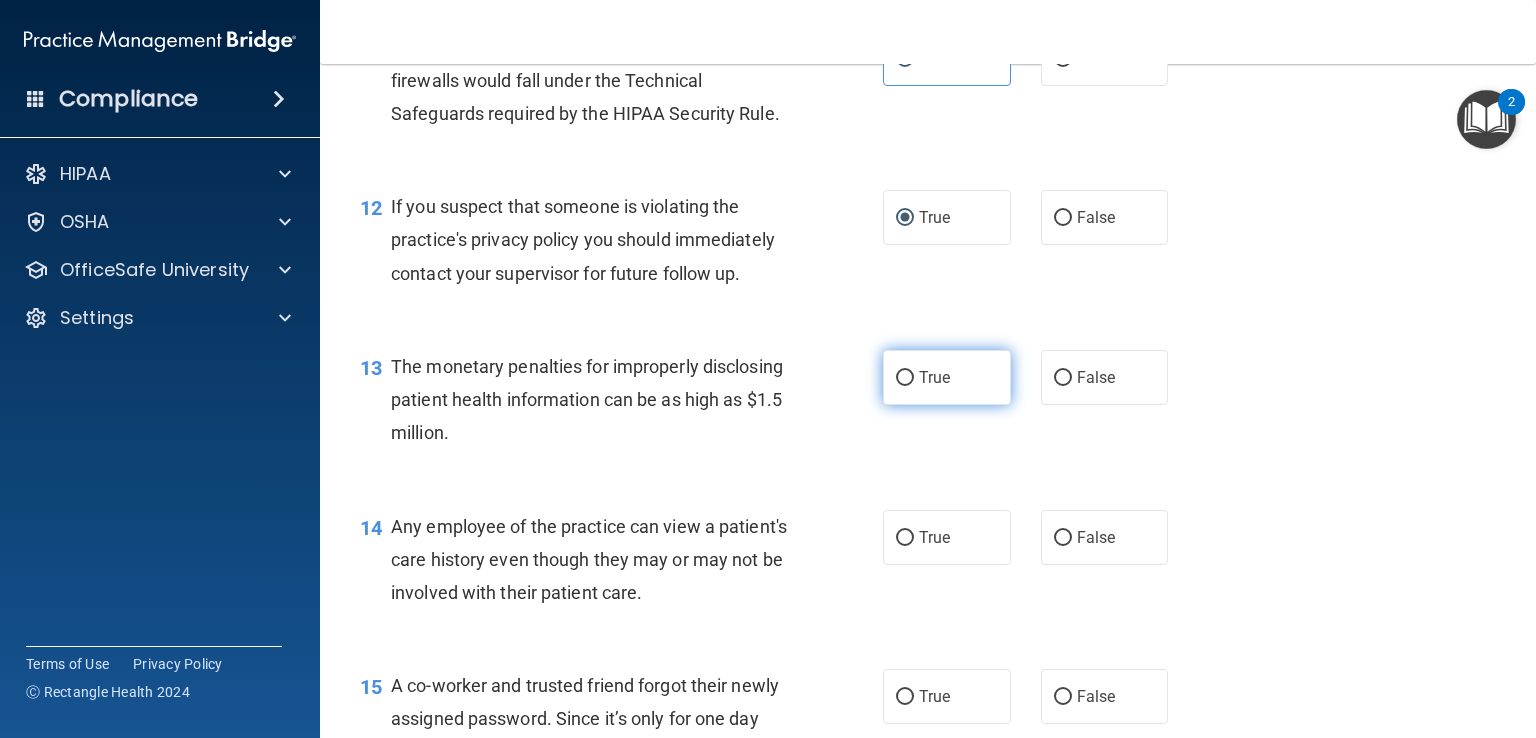 click on "True" at bounding box center (947, 377) 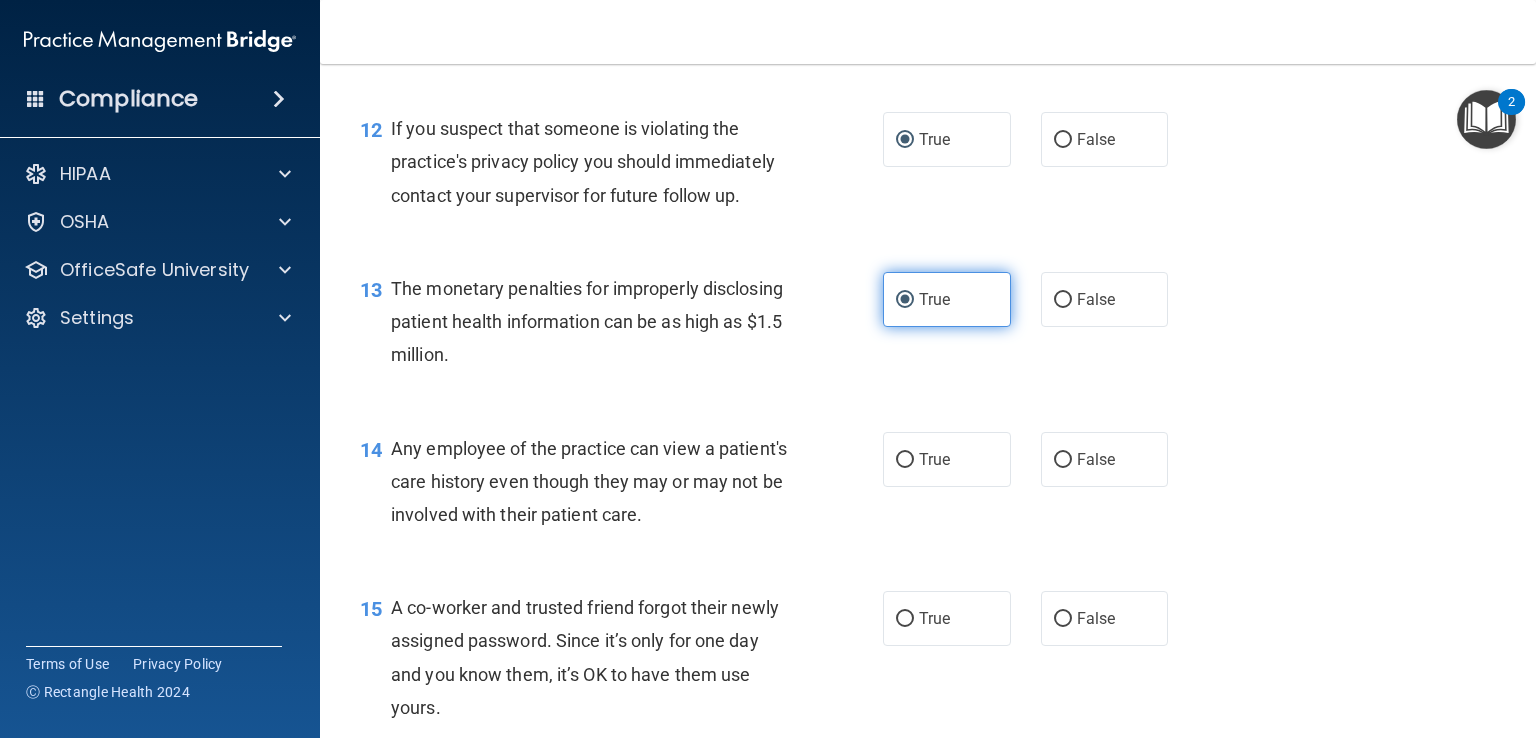 scroll, scrollTop: 1908, scrollLeft: 0, axis: vertical 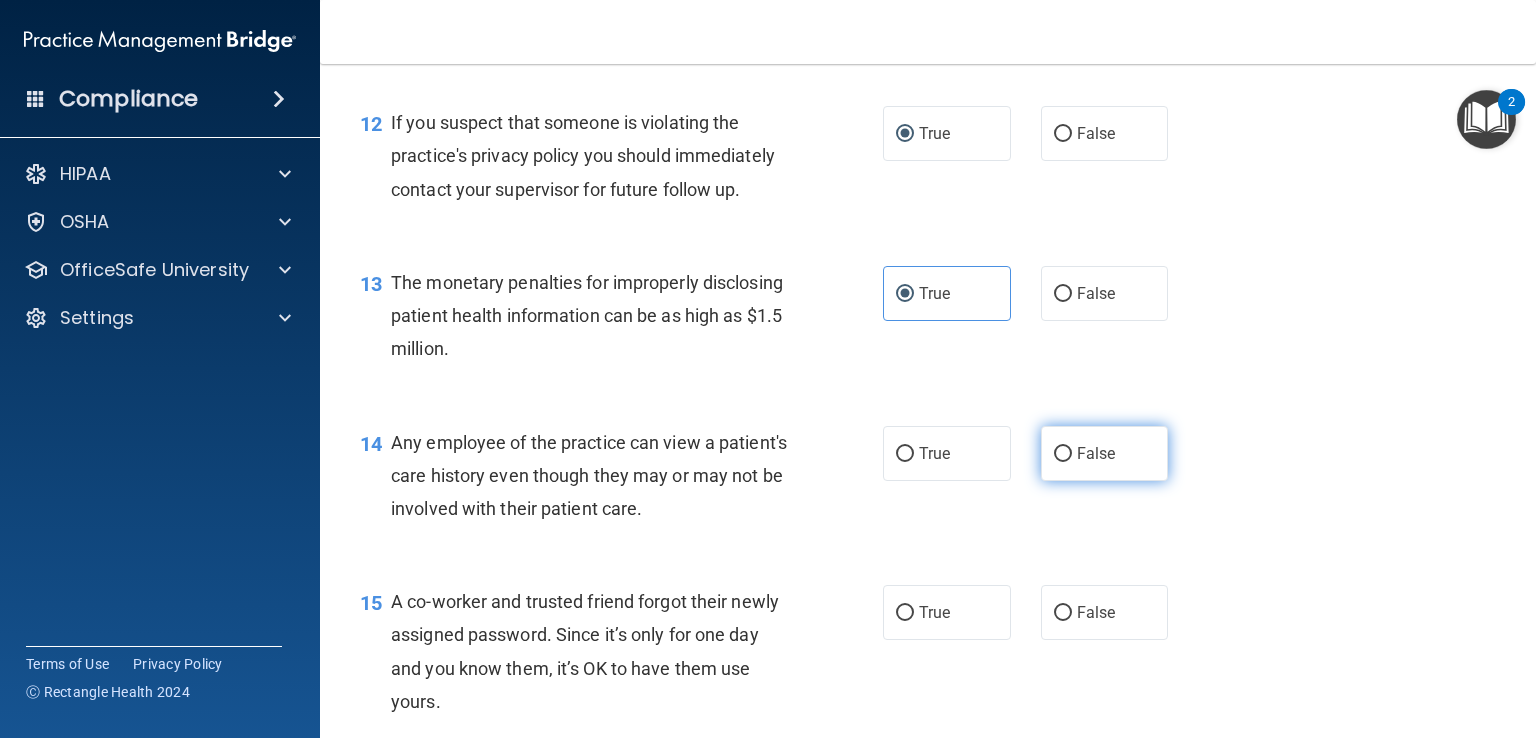 click on "False" at bounding box center (1105, 453) 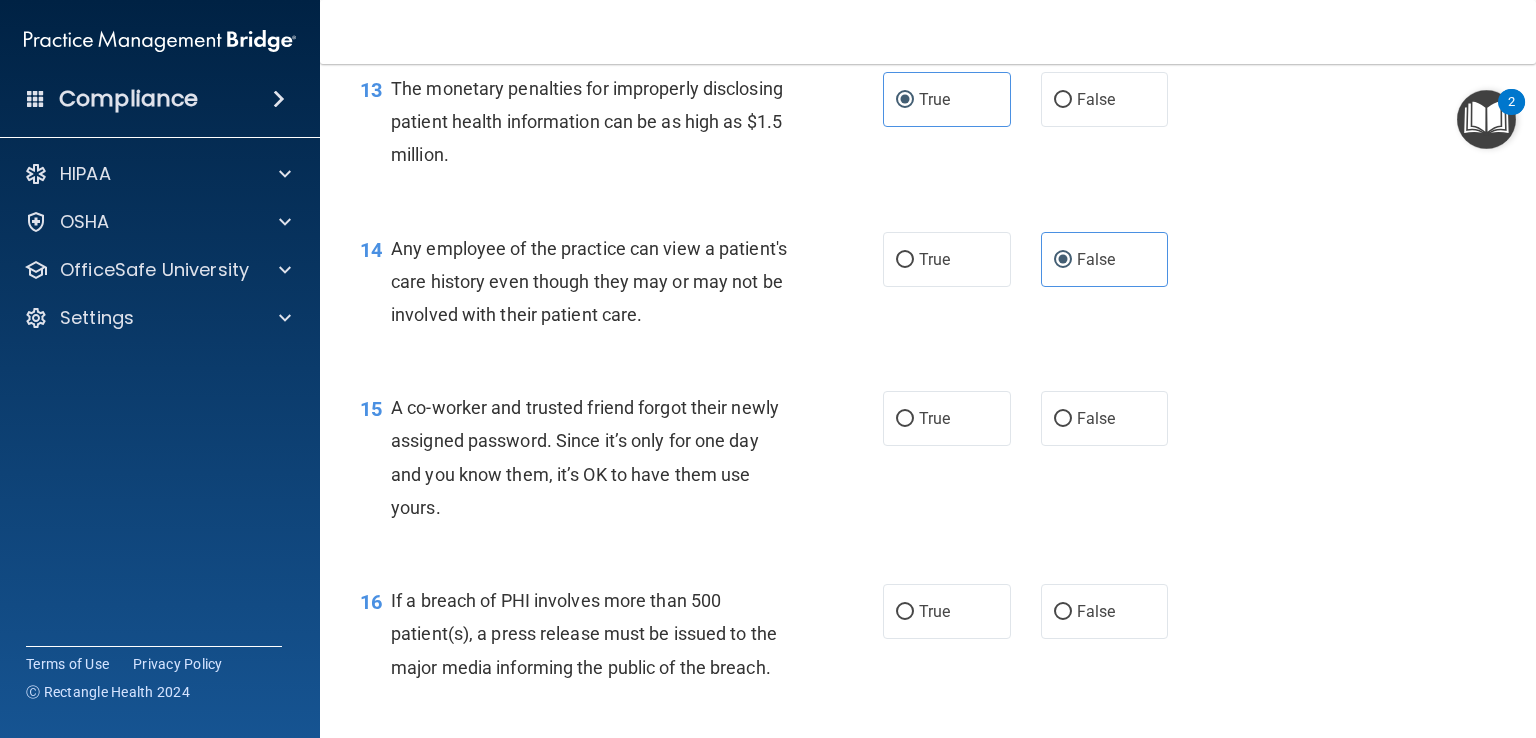 scroll, scrollTop: 2106, scrollLeft: 0, axis: vertical 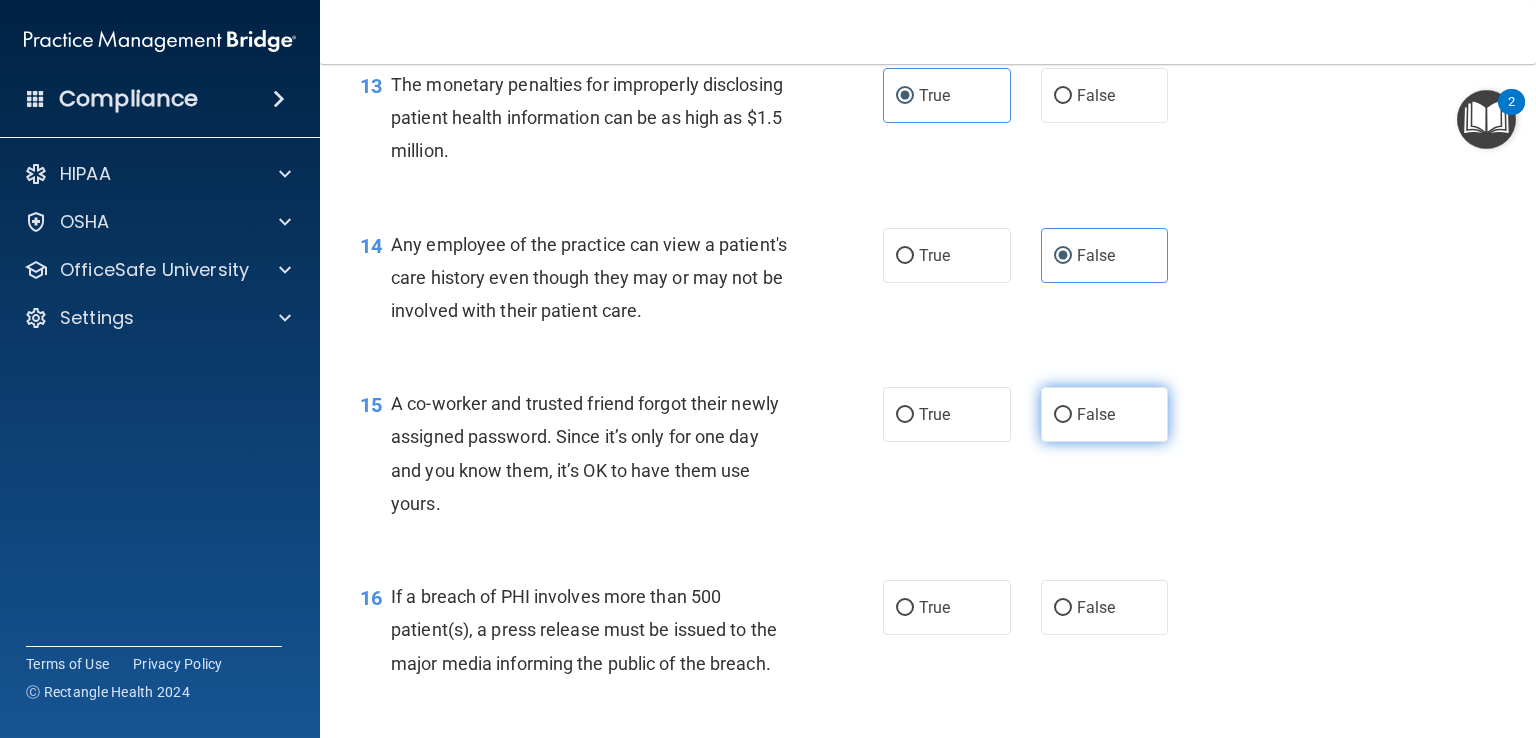 click on "False" at bounding box center [1063, 415] 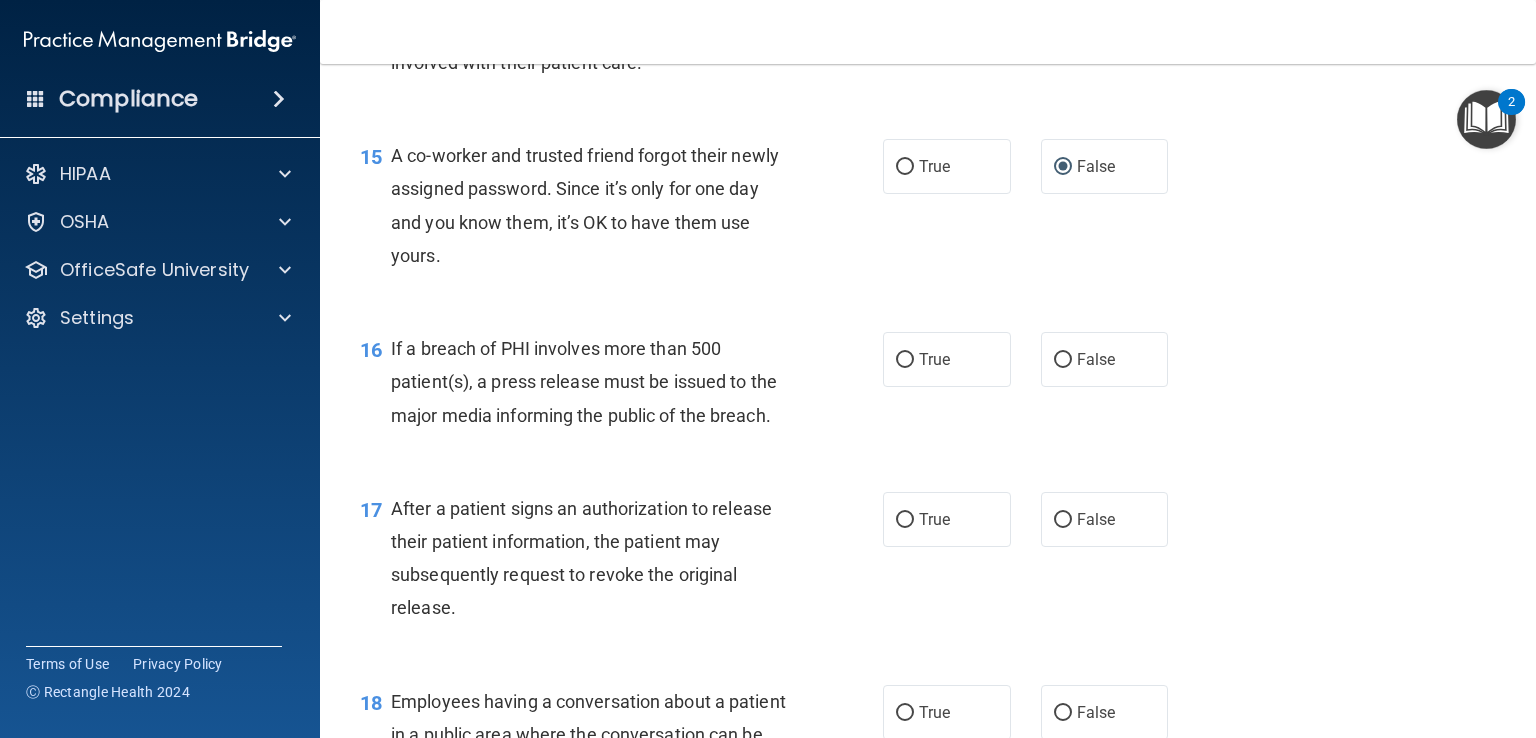 scroll, scrollTop: 2360, scrollLeft: 0, axis: vertical 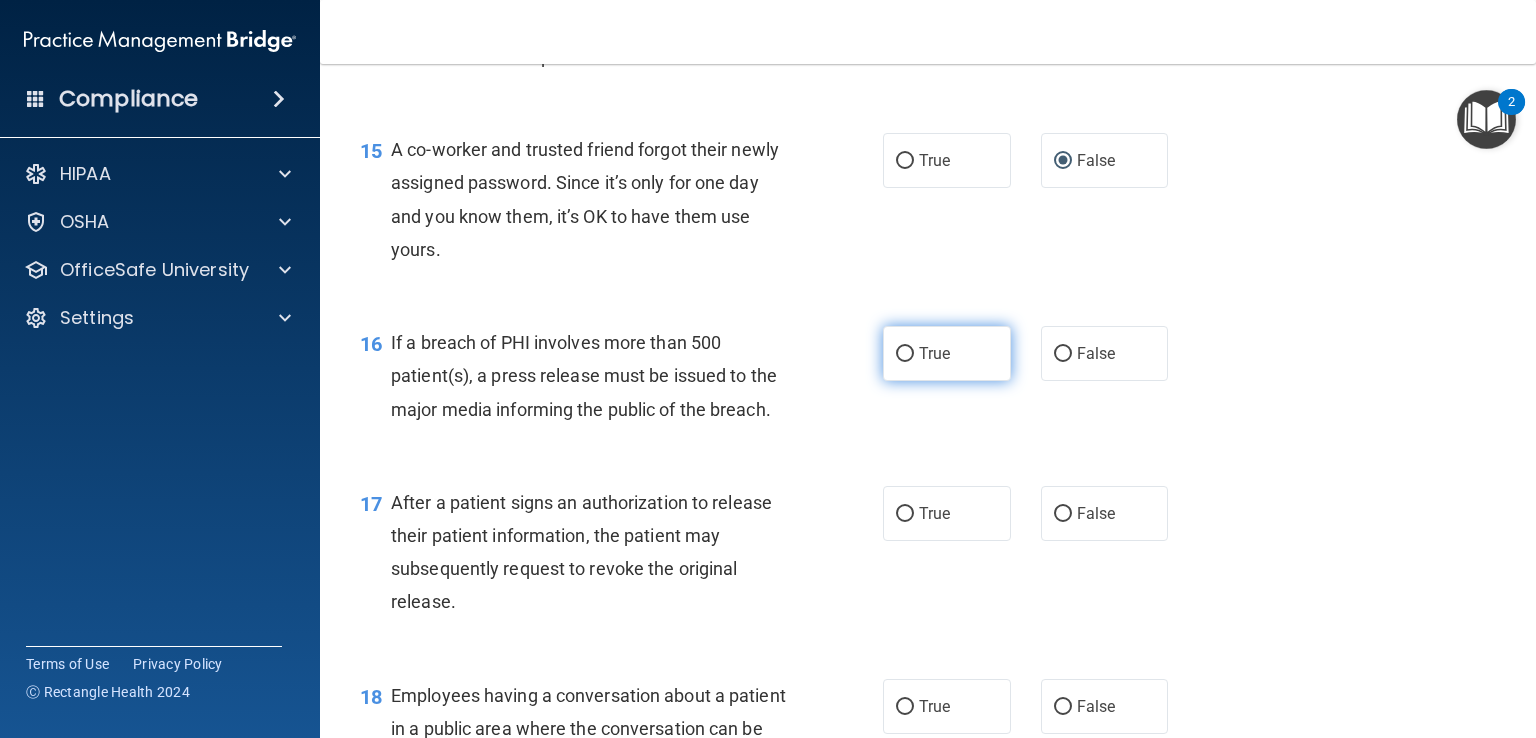click on "True" at bounding box center (947, 353) 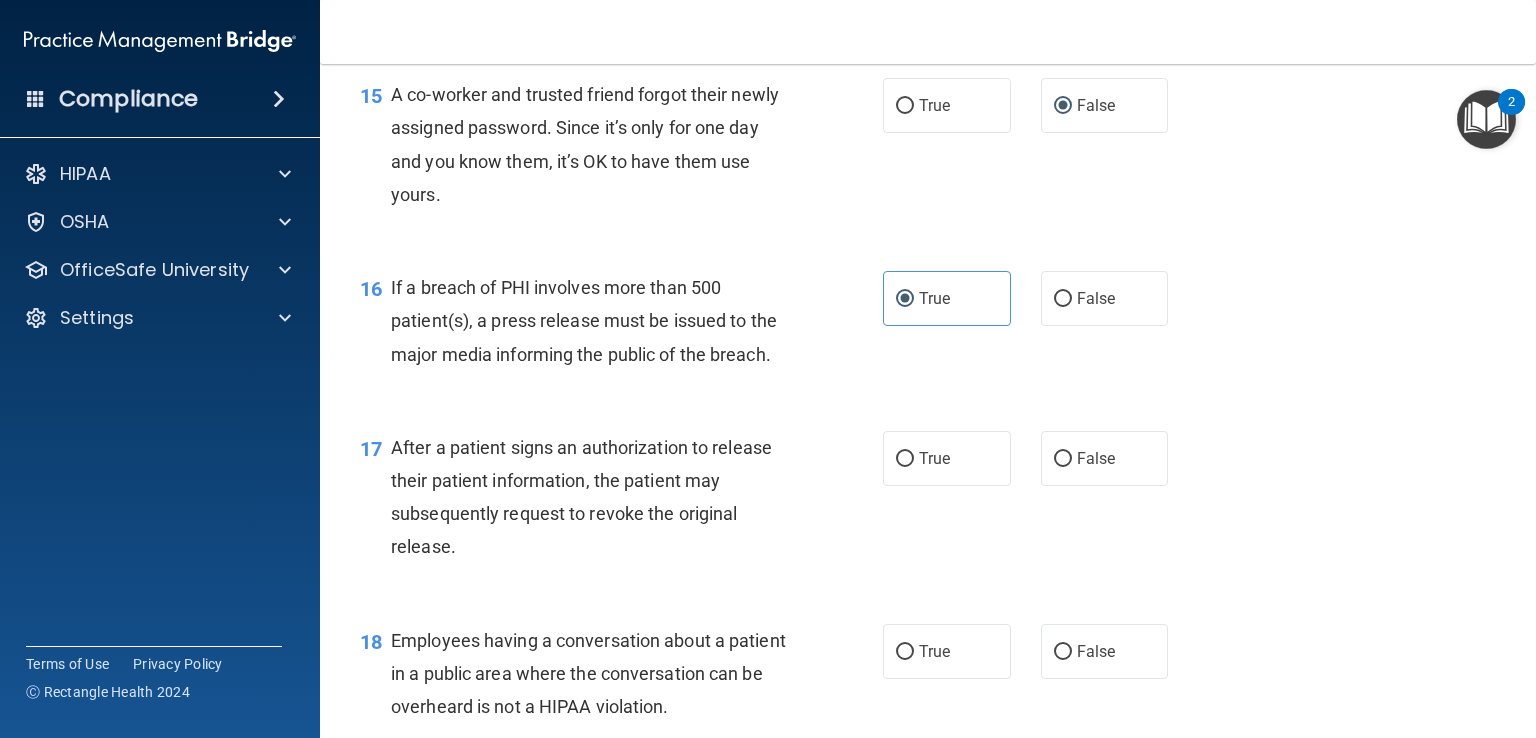 scroll, scrollTop: 2418, scrollLeft: 0, axis: vertical 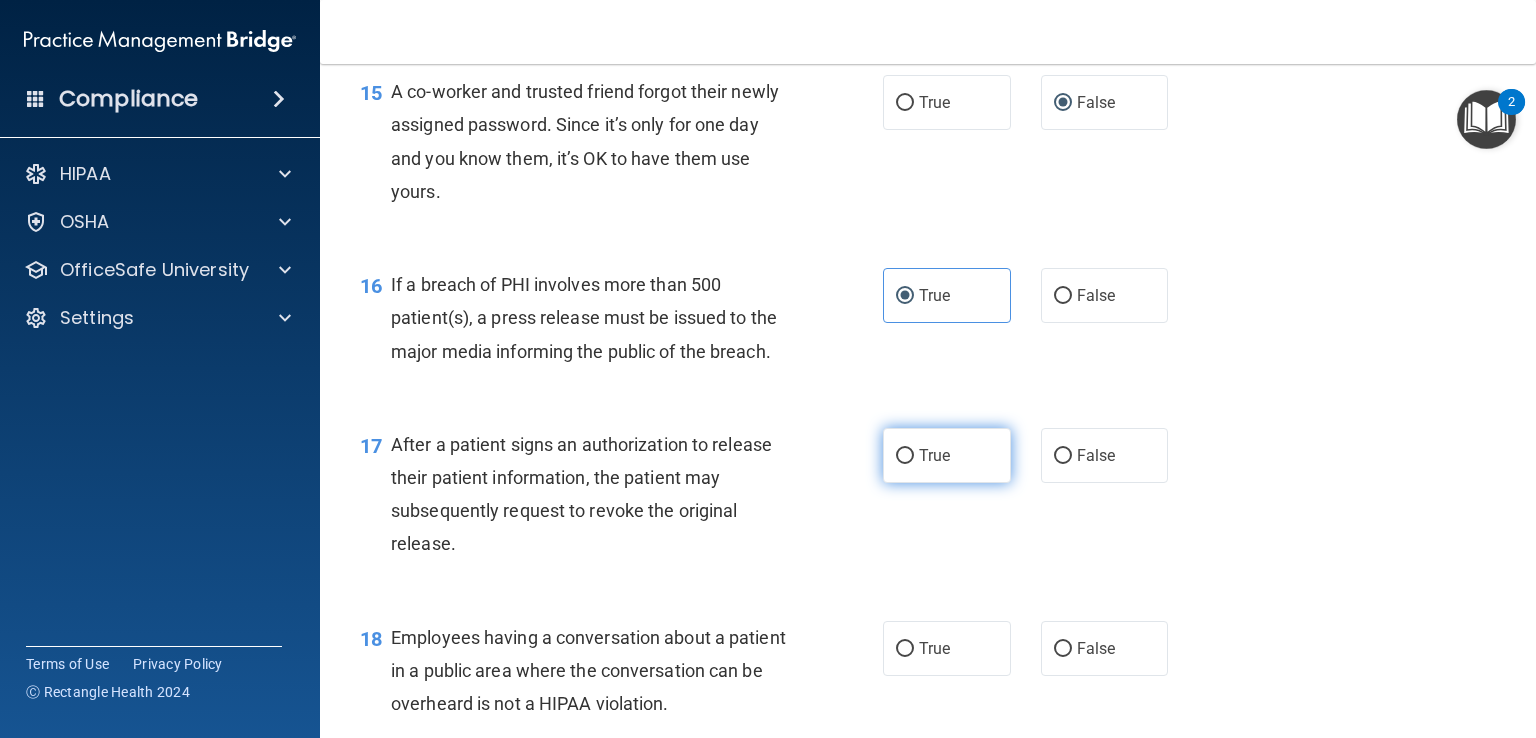 click on "True" at bounding box center (947, 455) 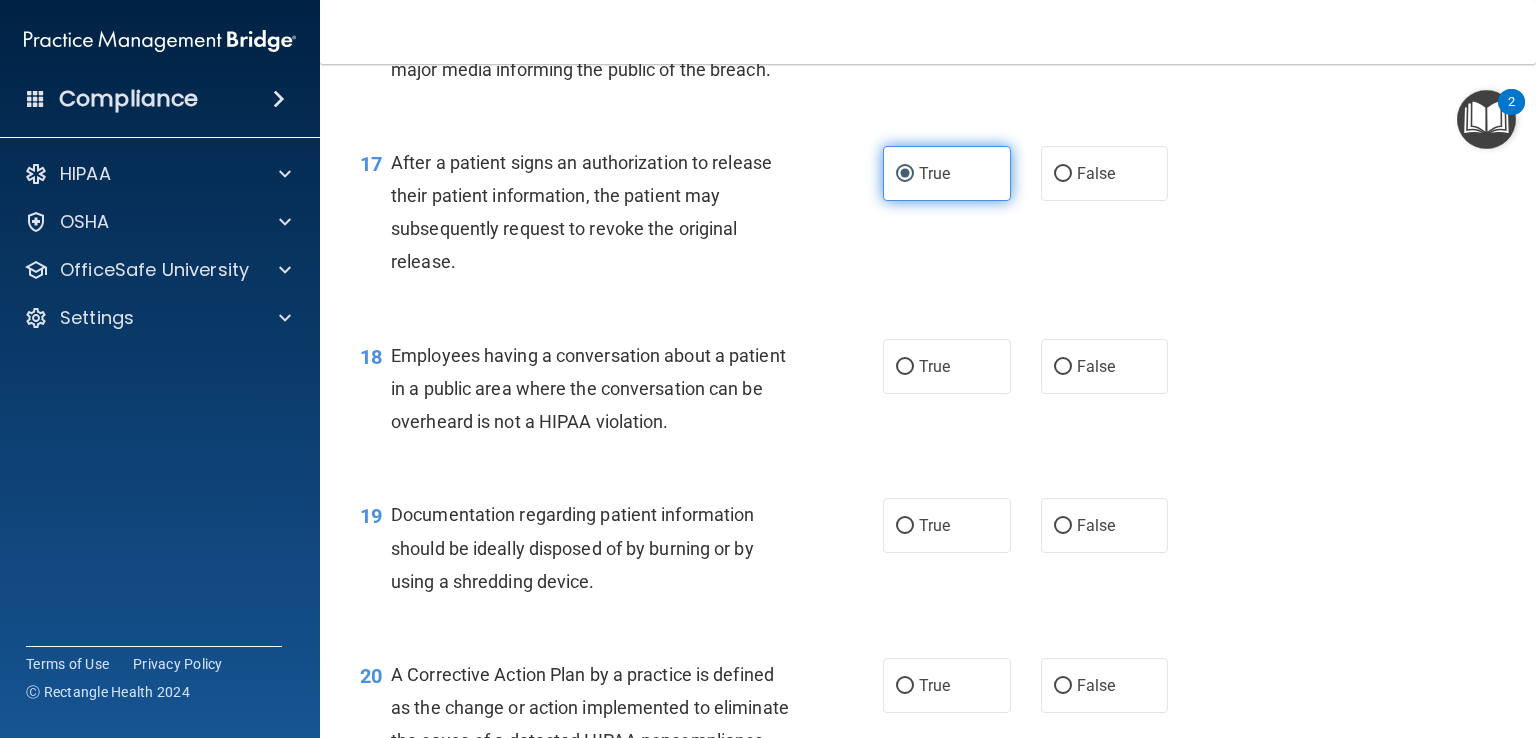 scroll, scrollTop: 2702, scrollLeft: 0, axis: vertical 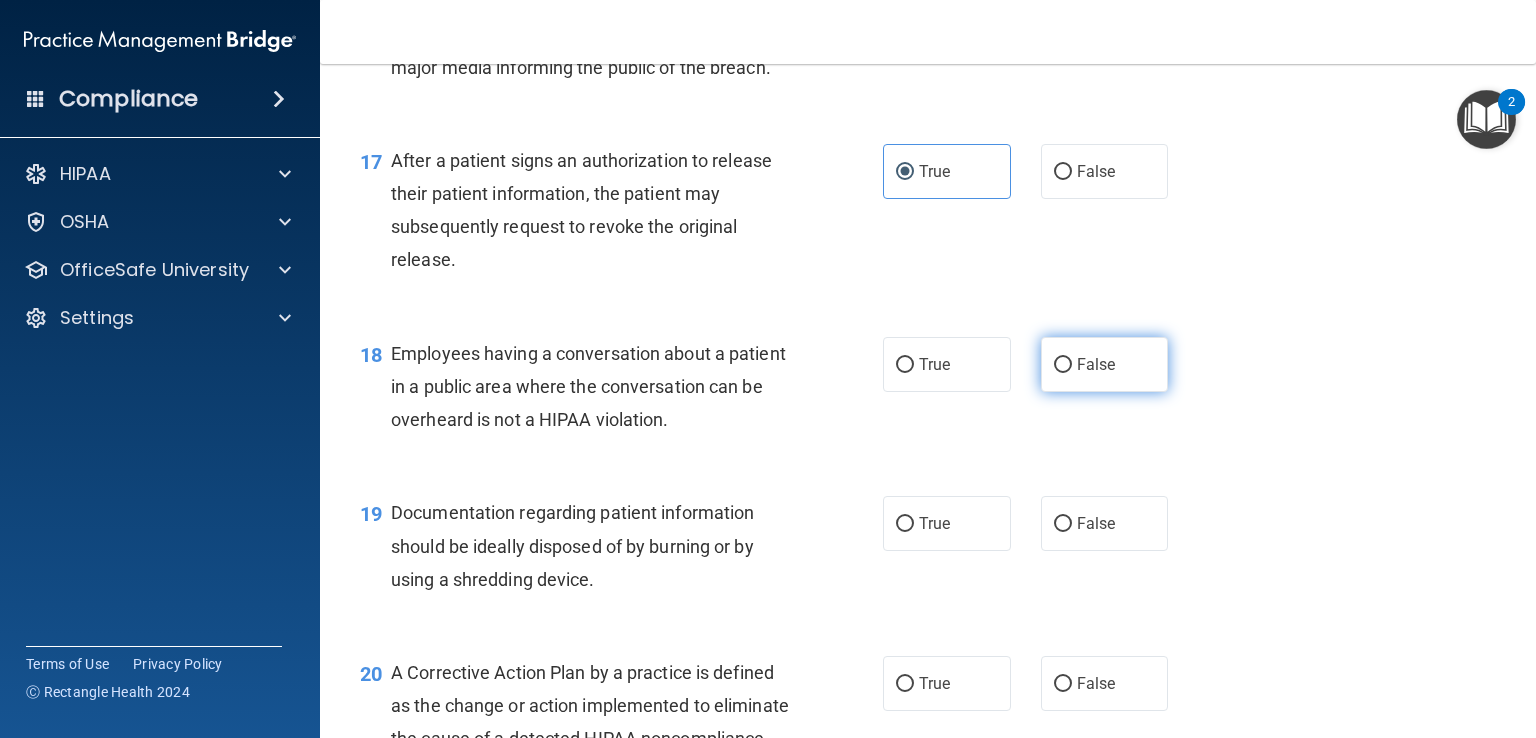click on "False" at bounding box center (1096, 364) 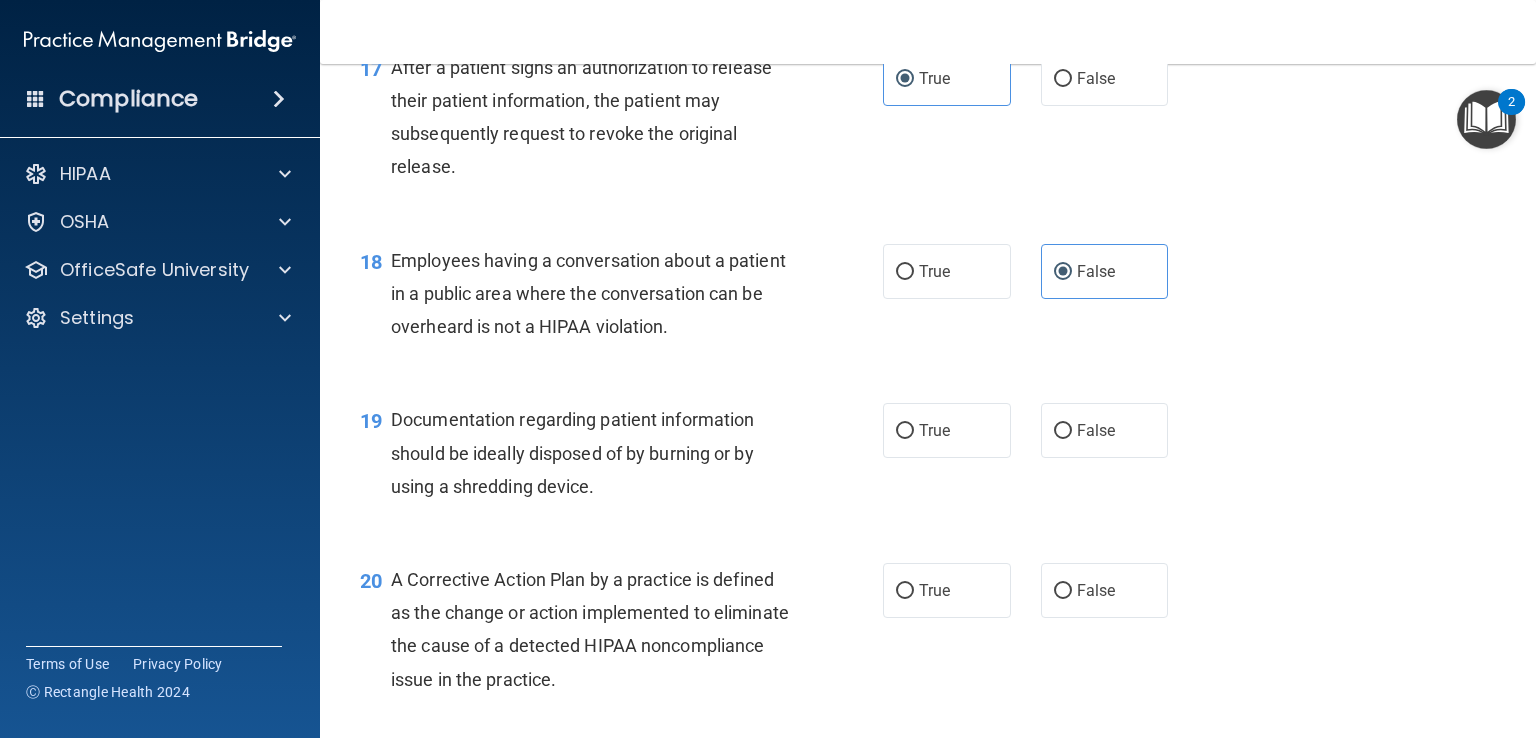 scroll, scrollTop: 2796, scrollLeft: 0, axis: vertical 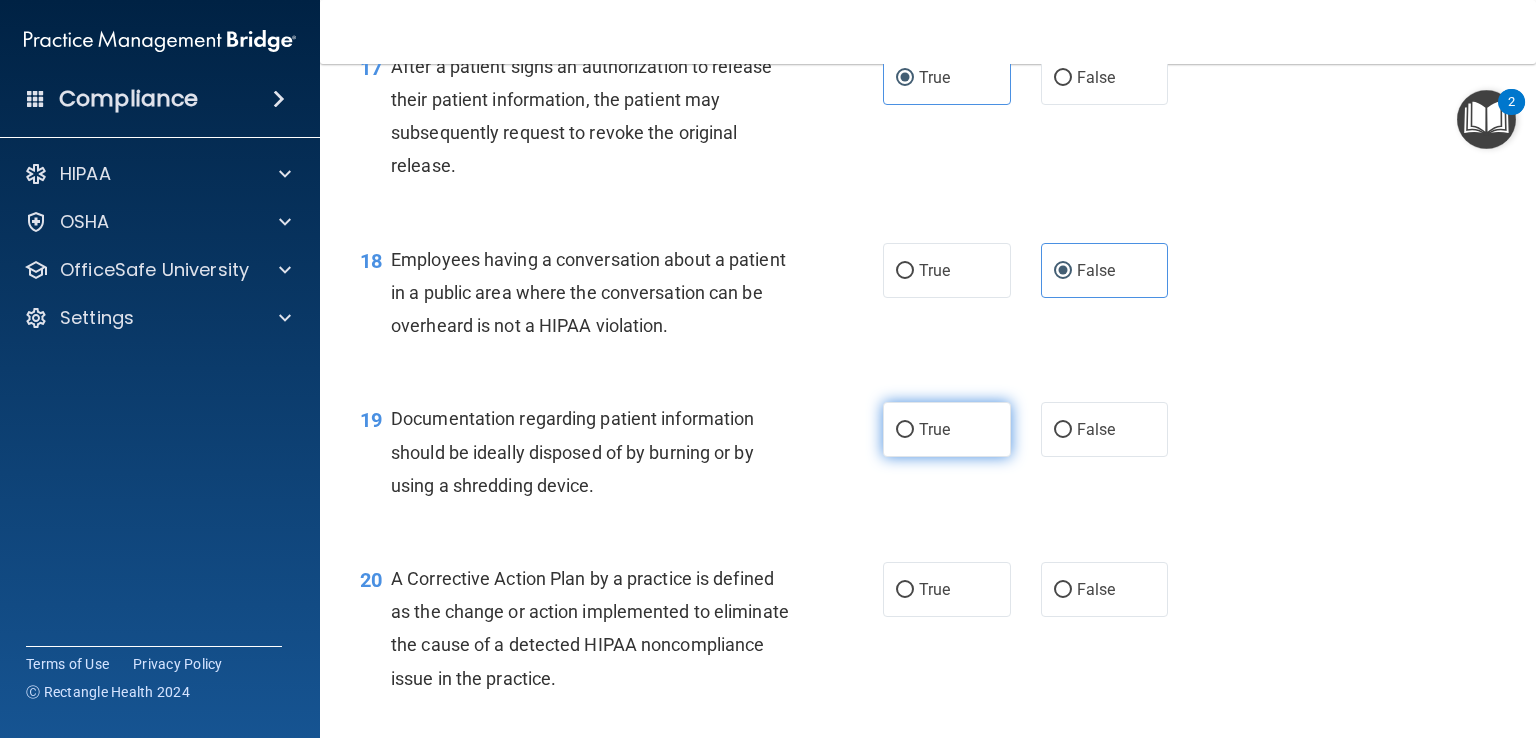 click on "True" at bounding box center (905, 430) 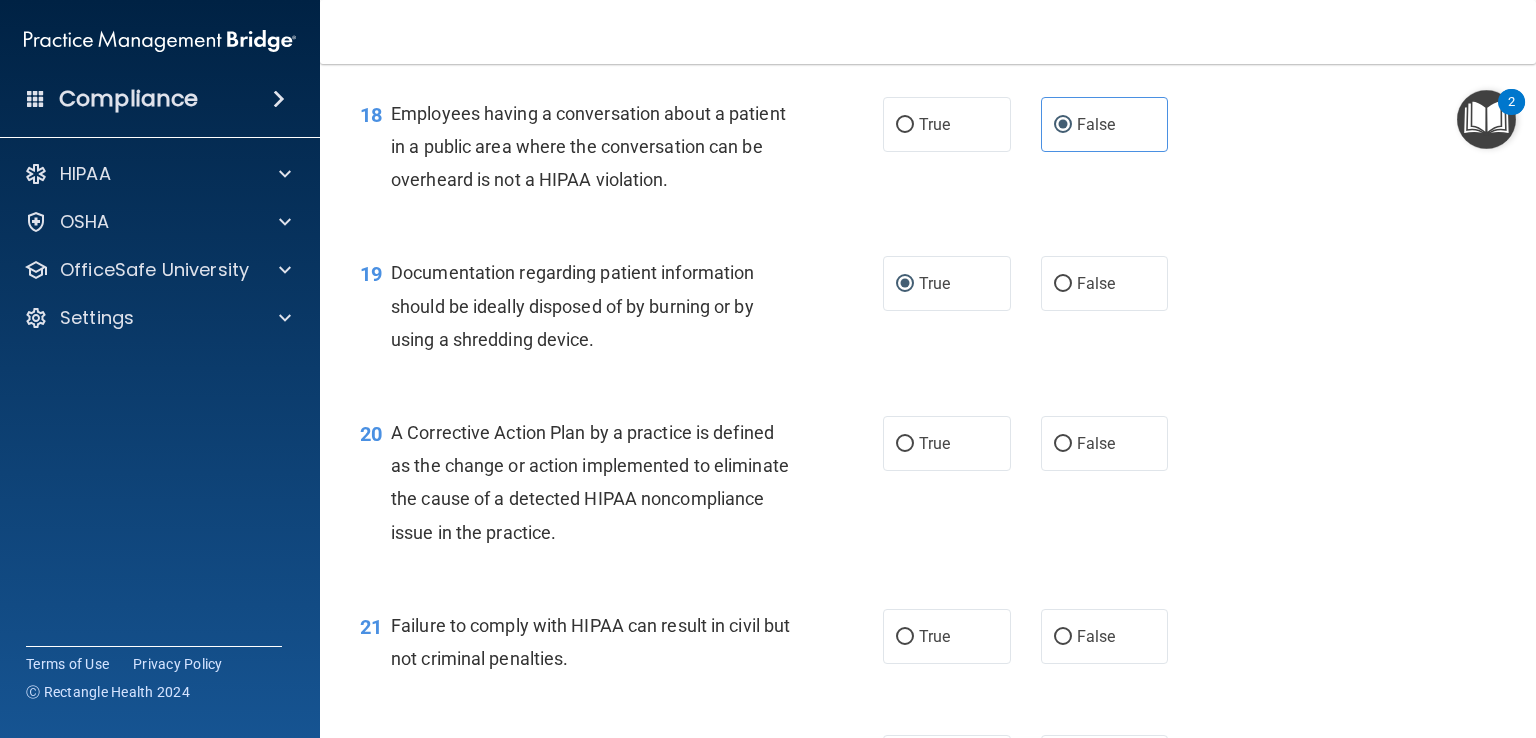 scroll, scrollTop: 2943, scrollLeft: 0, axis: vertical 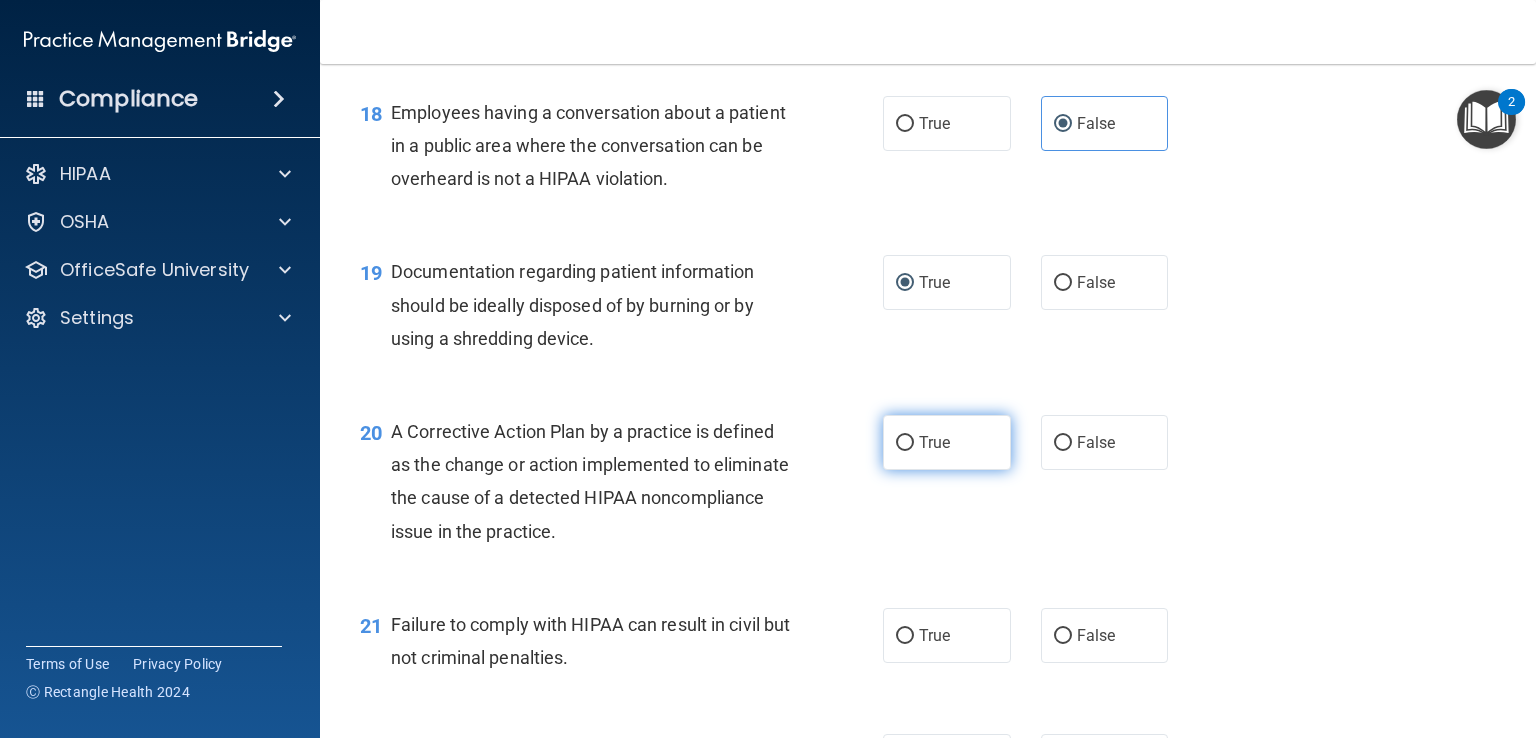 click on "True" at bounding box center (947, 442) 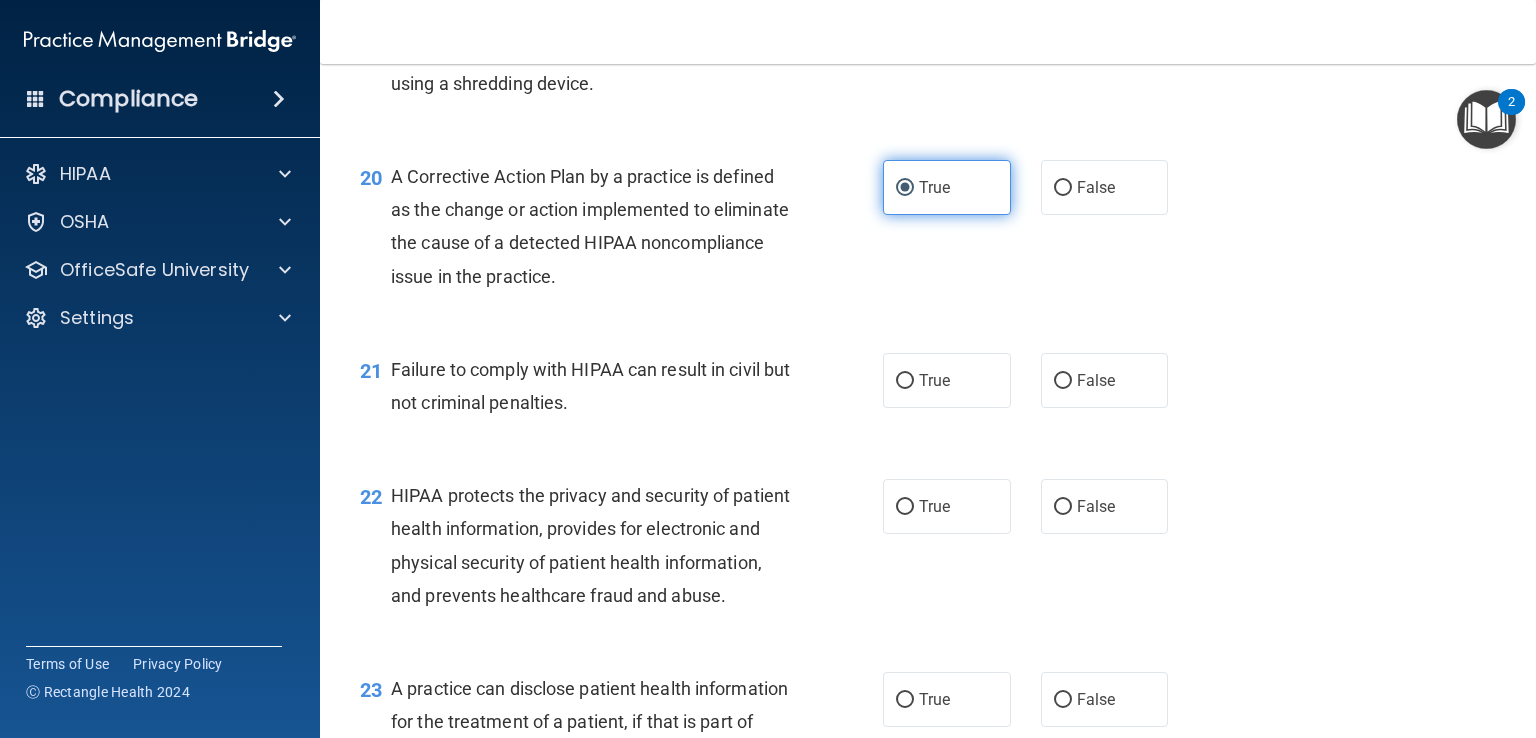 scroll, scrollTop: 3199, scrollLeft: 0, axis: vertical 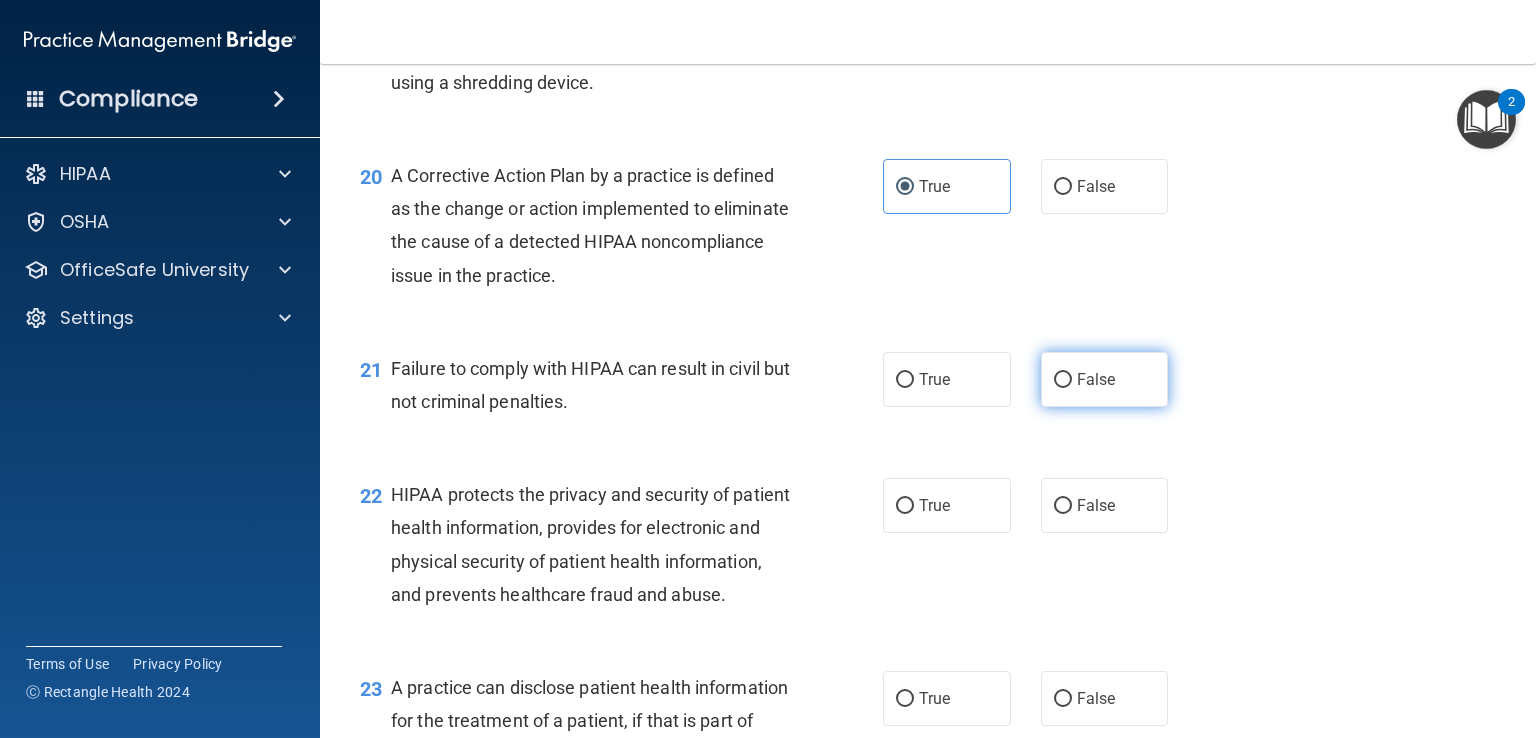click on "False" at bounding box center [1105, 379] 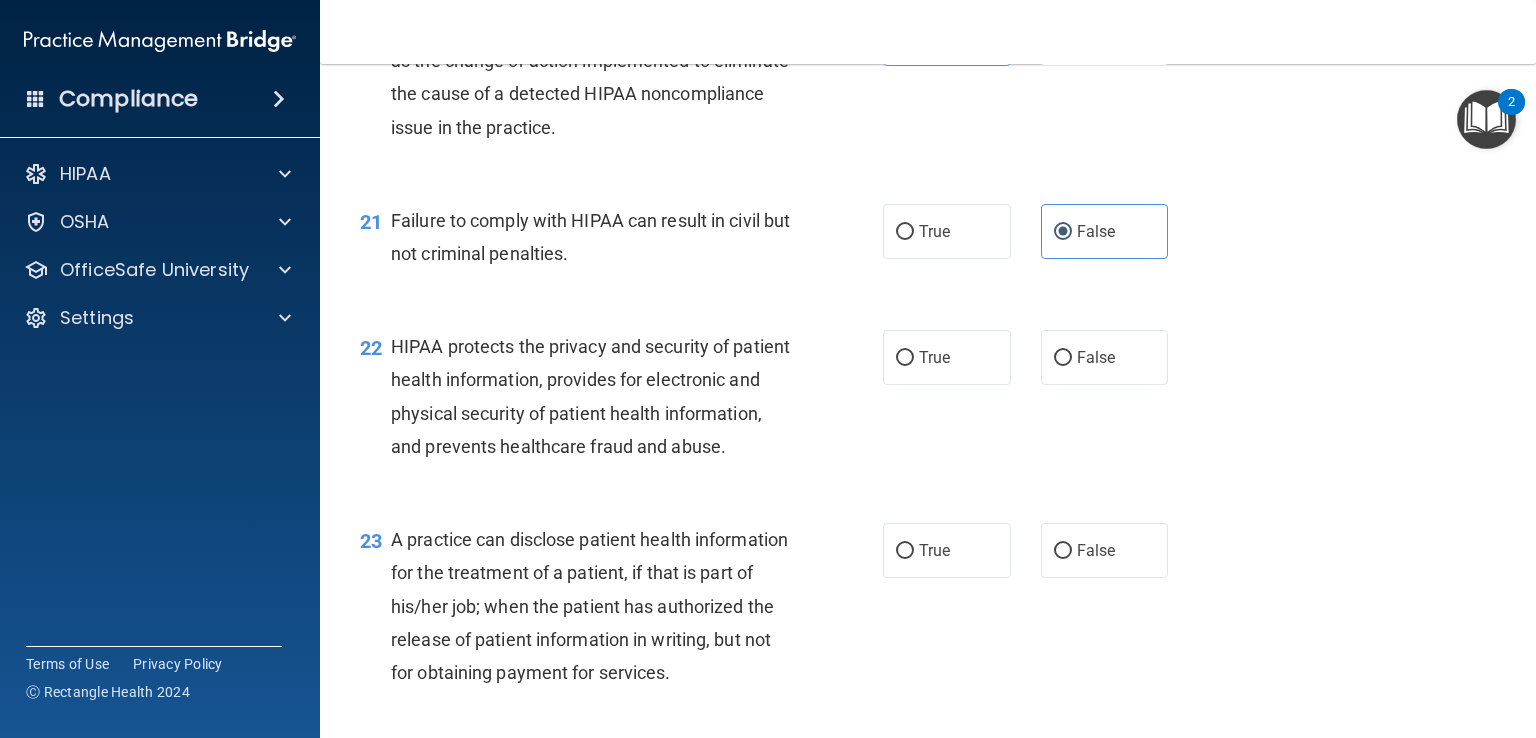 scroll, scrollTop: 3360, scrollLeft: 0, axis: vertical 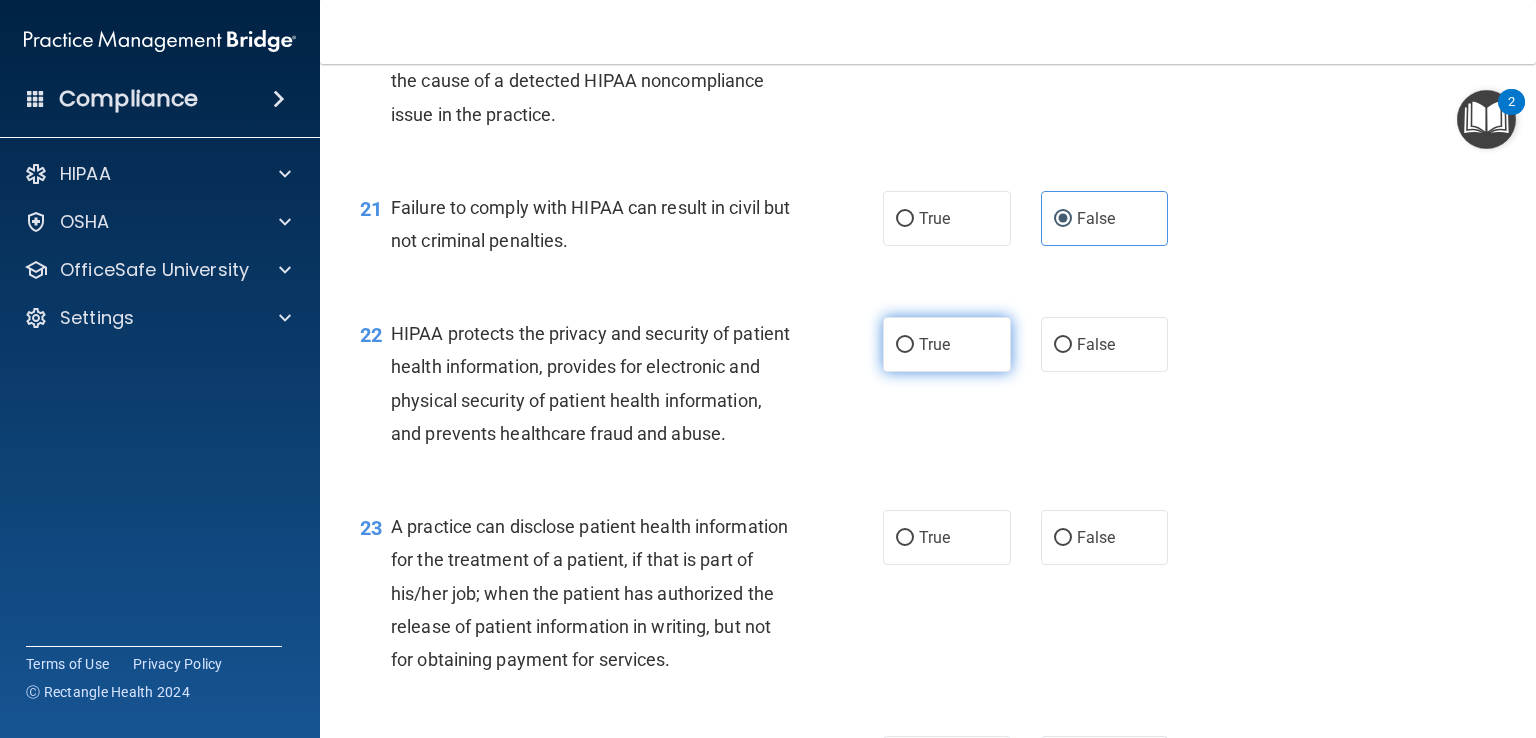 click on "True" at bounding box center [905, 345] 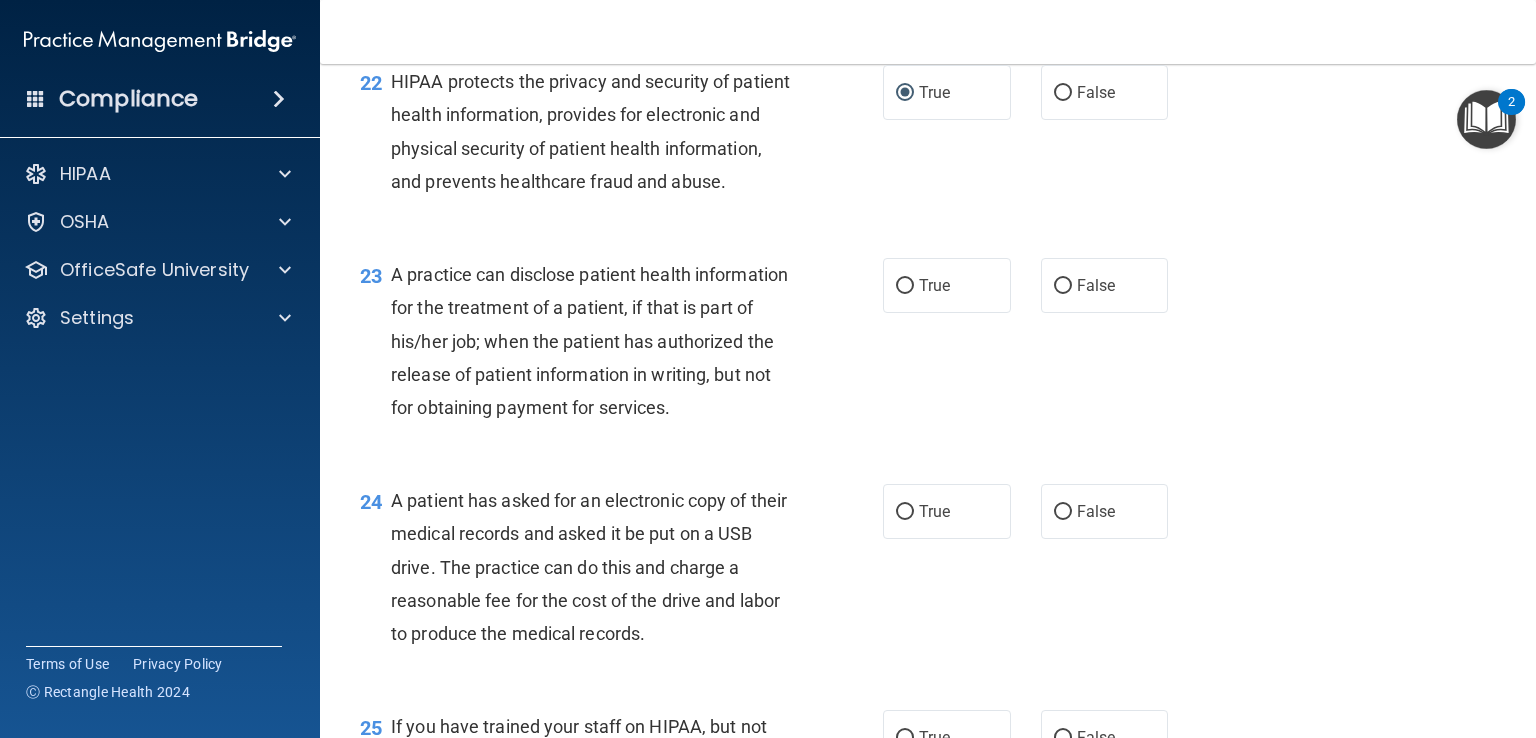scroll, scrollTop: 3614, scrollLeft: 0, axis: vertical 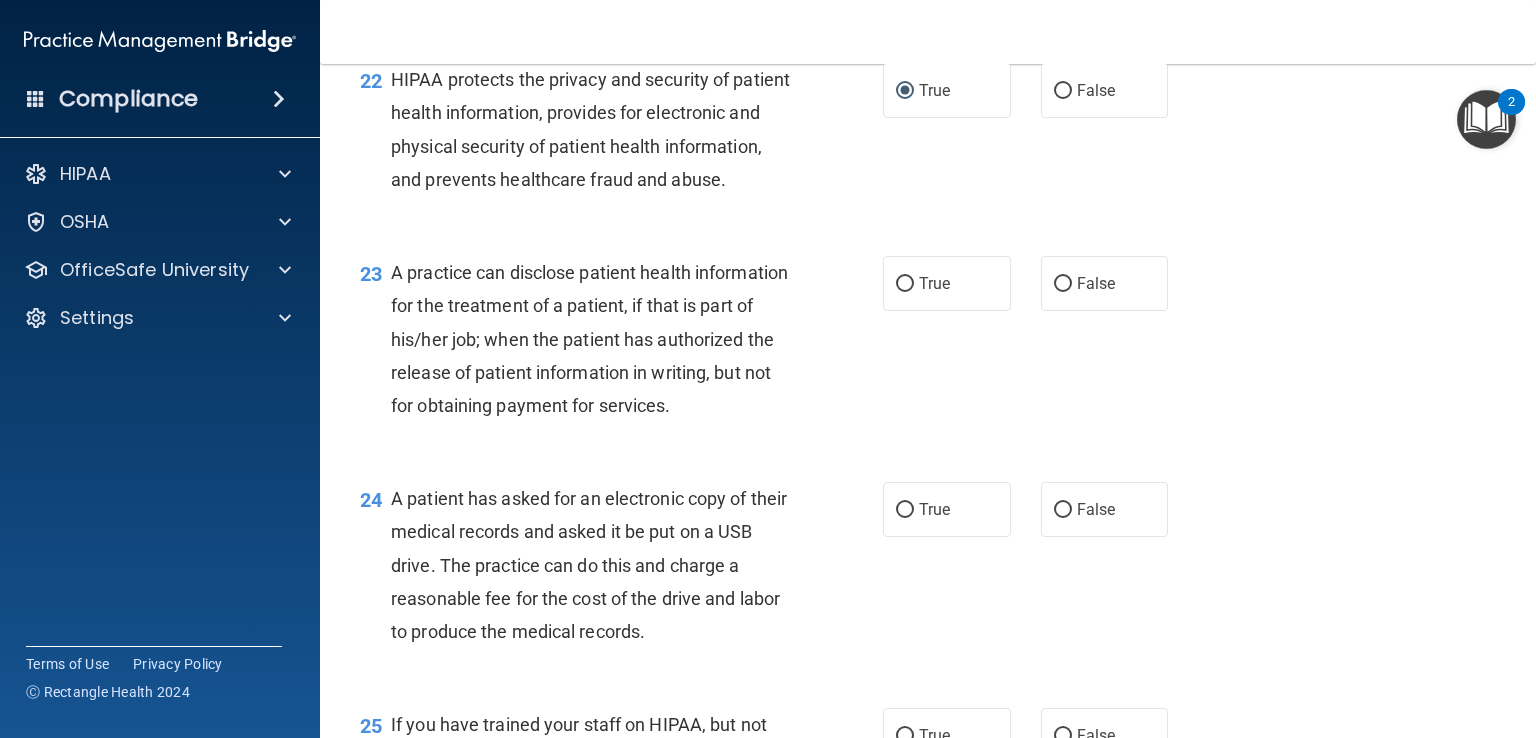 click on "23       A practice can disclose patient health information for the treatment of a patient, if that is part of his/her job; when the patient has authorized the release of patient information in writing, but not for obtaining payment for services." at bounding box center [621, 344] 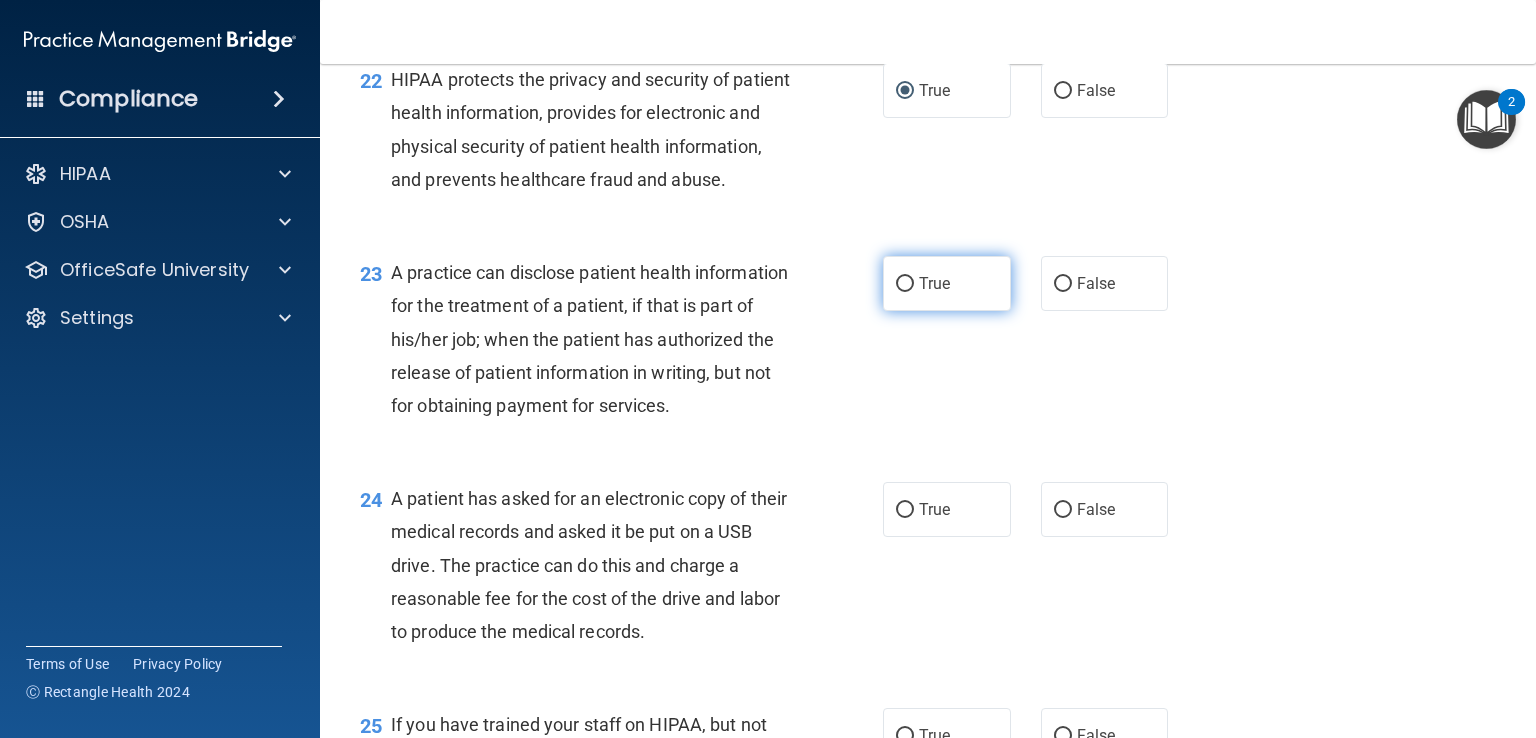 click on "True" at bounding box center [905, 284] 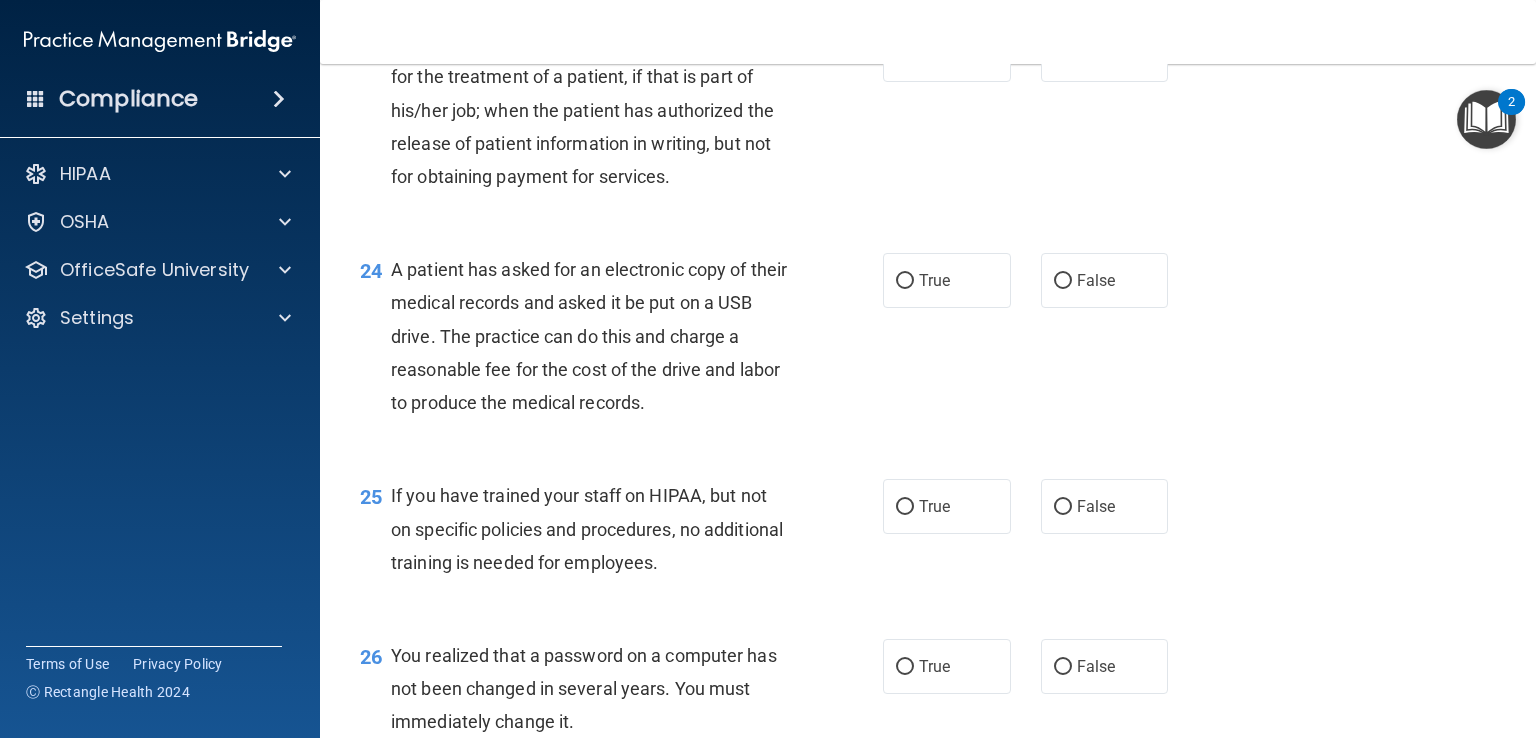 scroll, scrollTop: 3842, scrollLeft: 0, axis: vertical 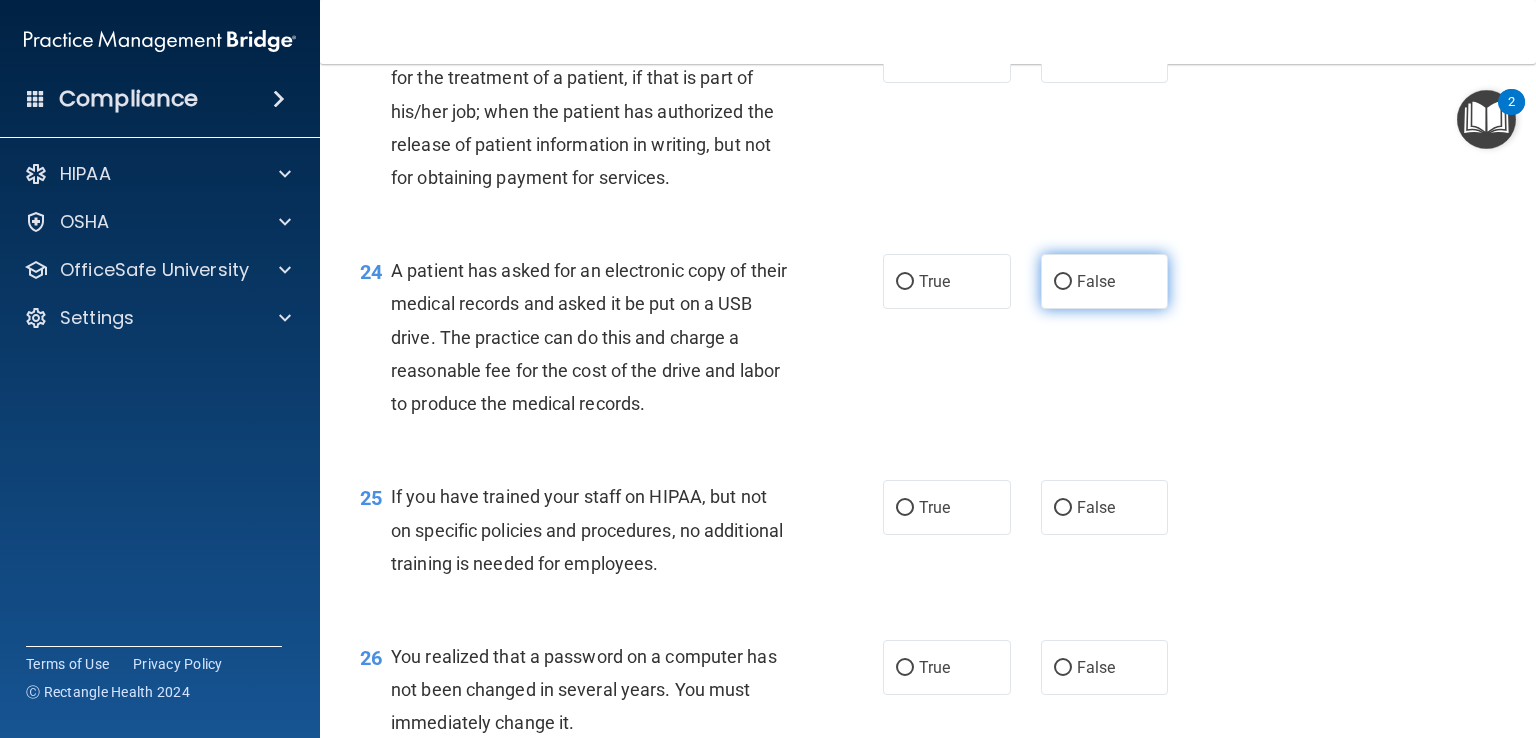 click on "False" at bounding box center [1105, 281] 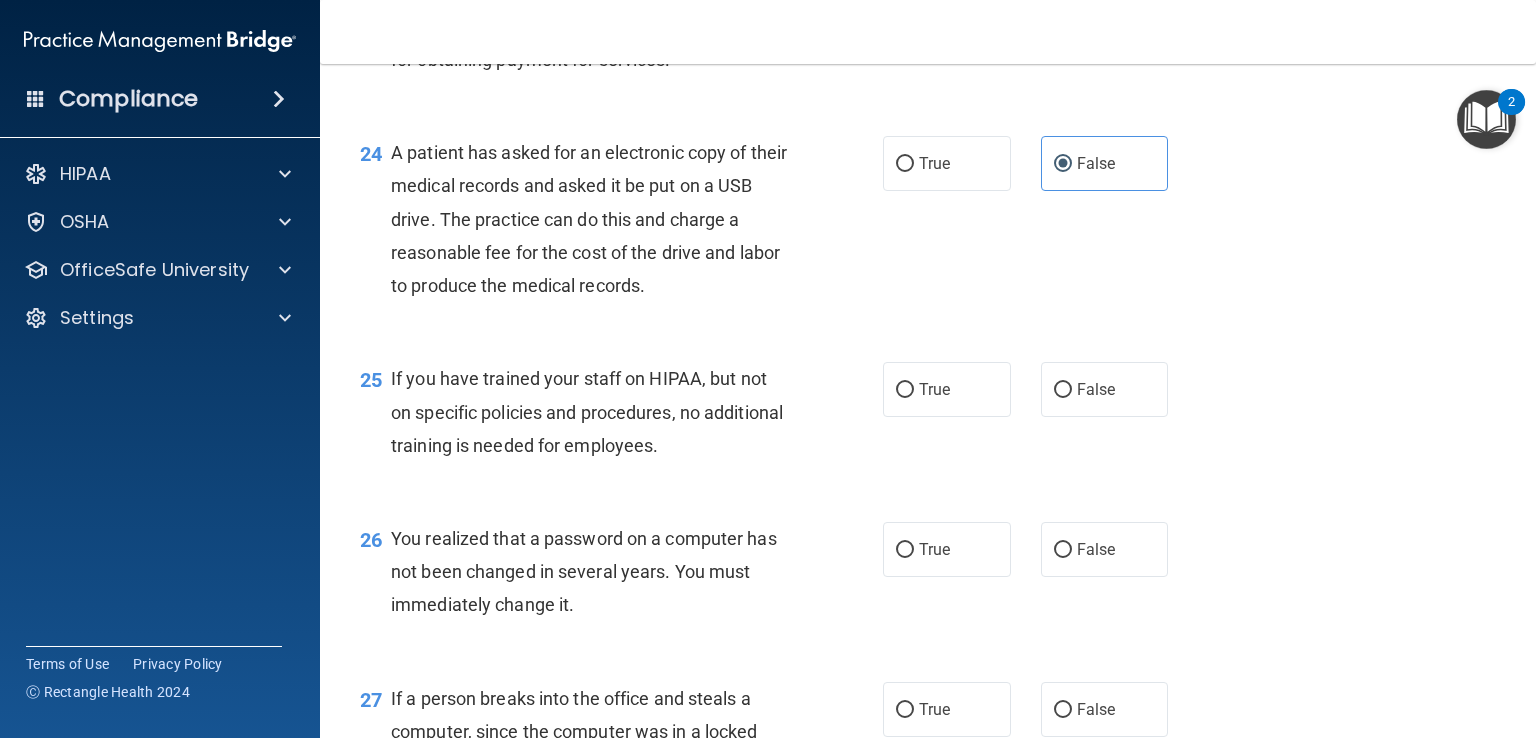 scroll, scrollTop: 3966, scrollLeft: 0, axis: vertical 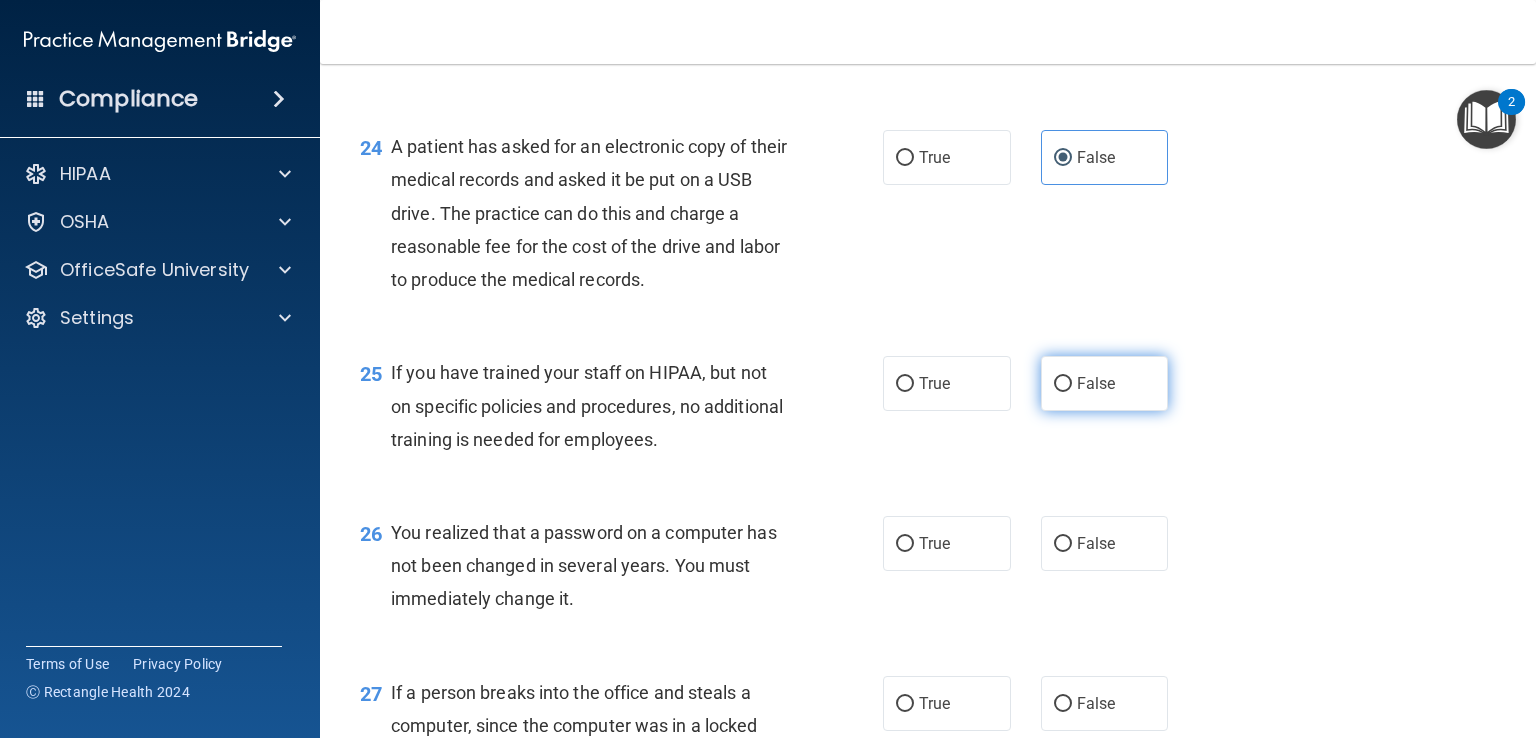 click on "False" at bounding box center [1105, 383] 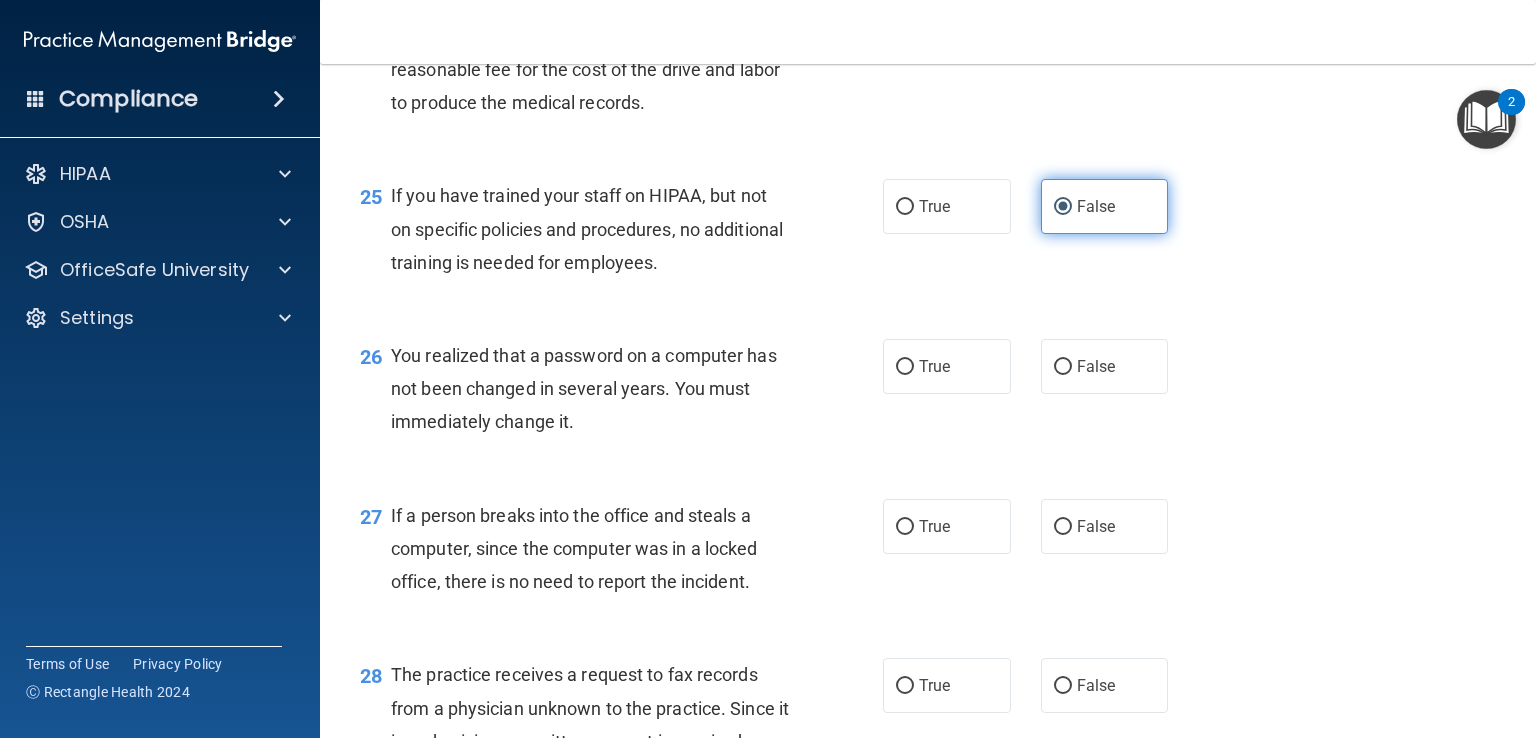 scroll, scrollTop: 4144, scrollLeft: 0, axis: vertical 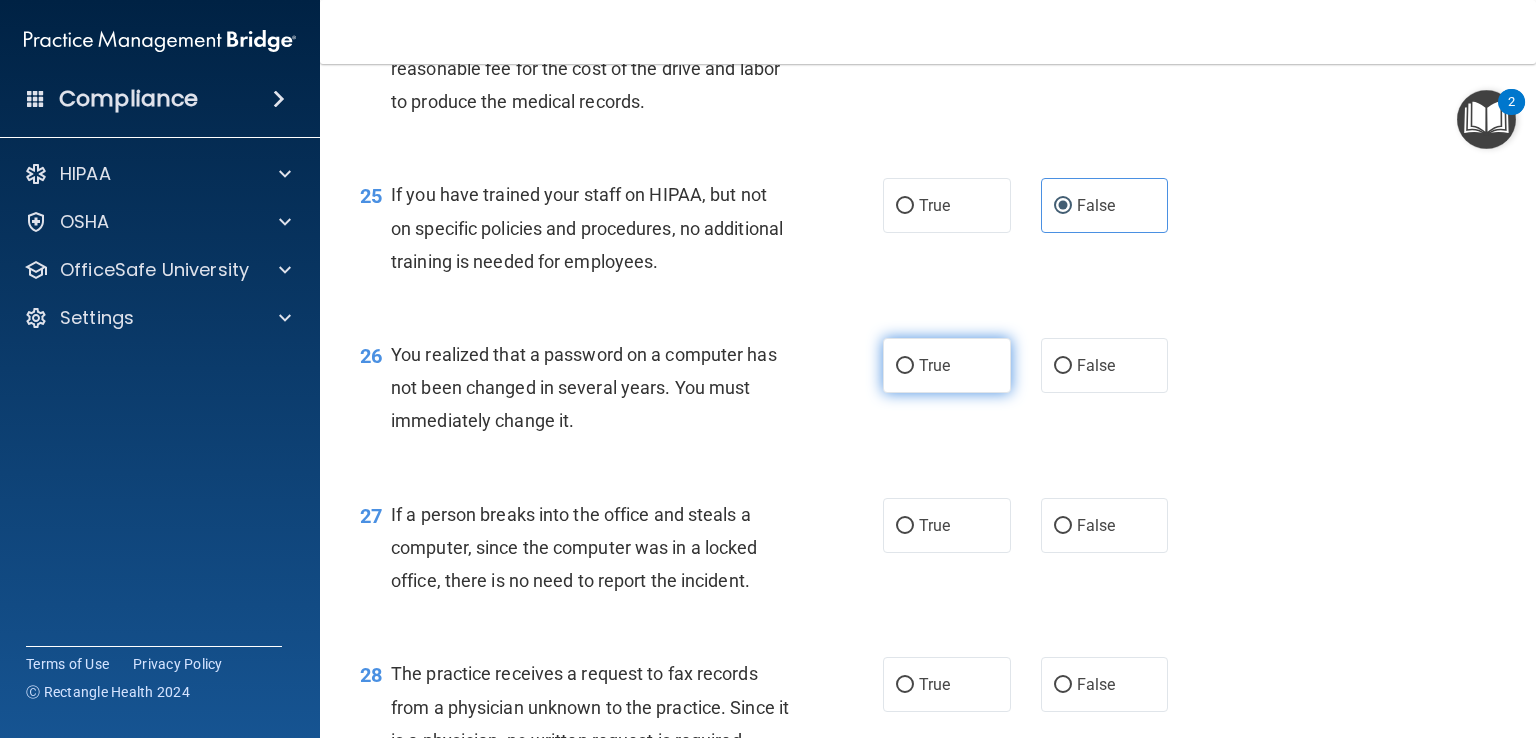click on "True" at bounding box center [947, 365] 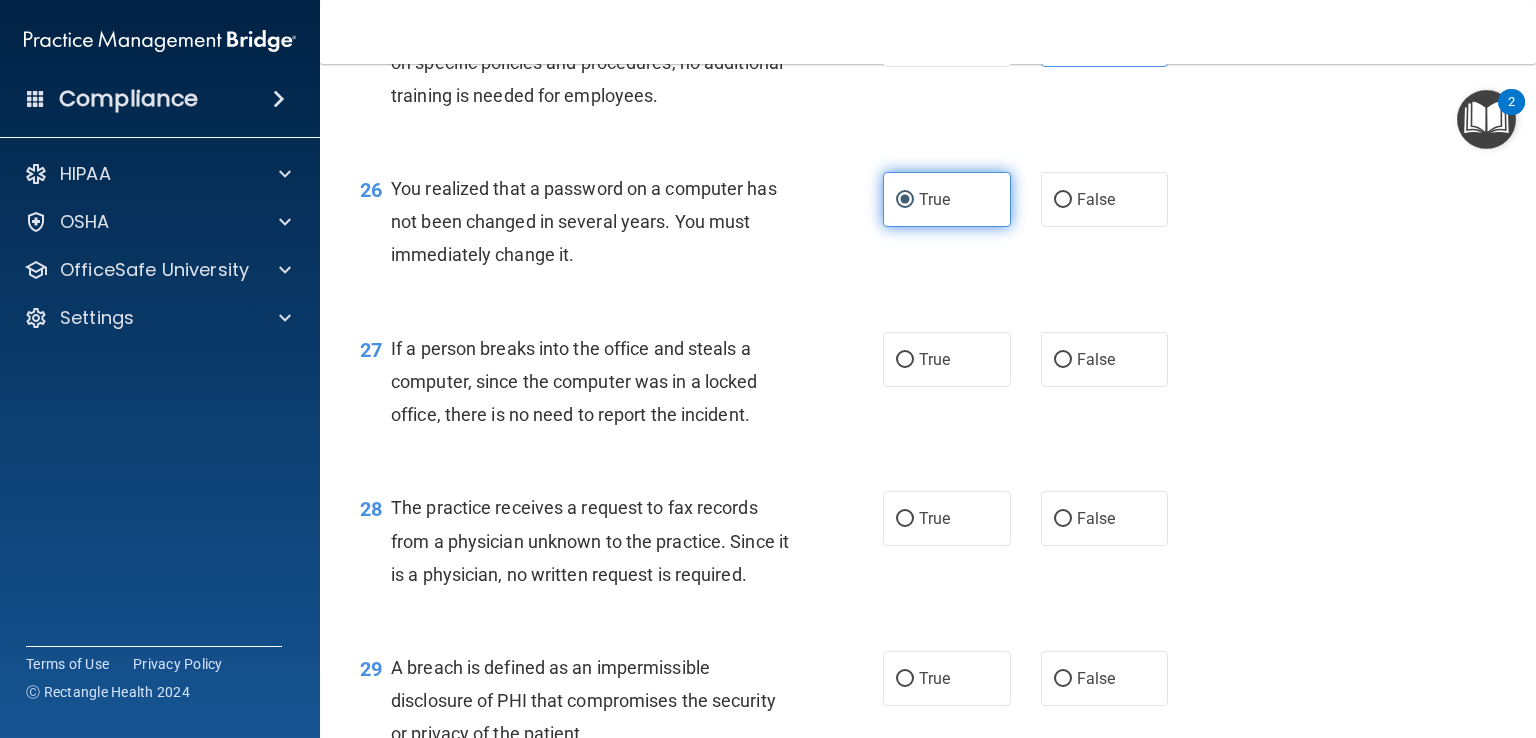scroll, scrollTop: 4311, scrollLeft: 0, axis: vertical 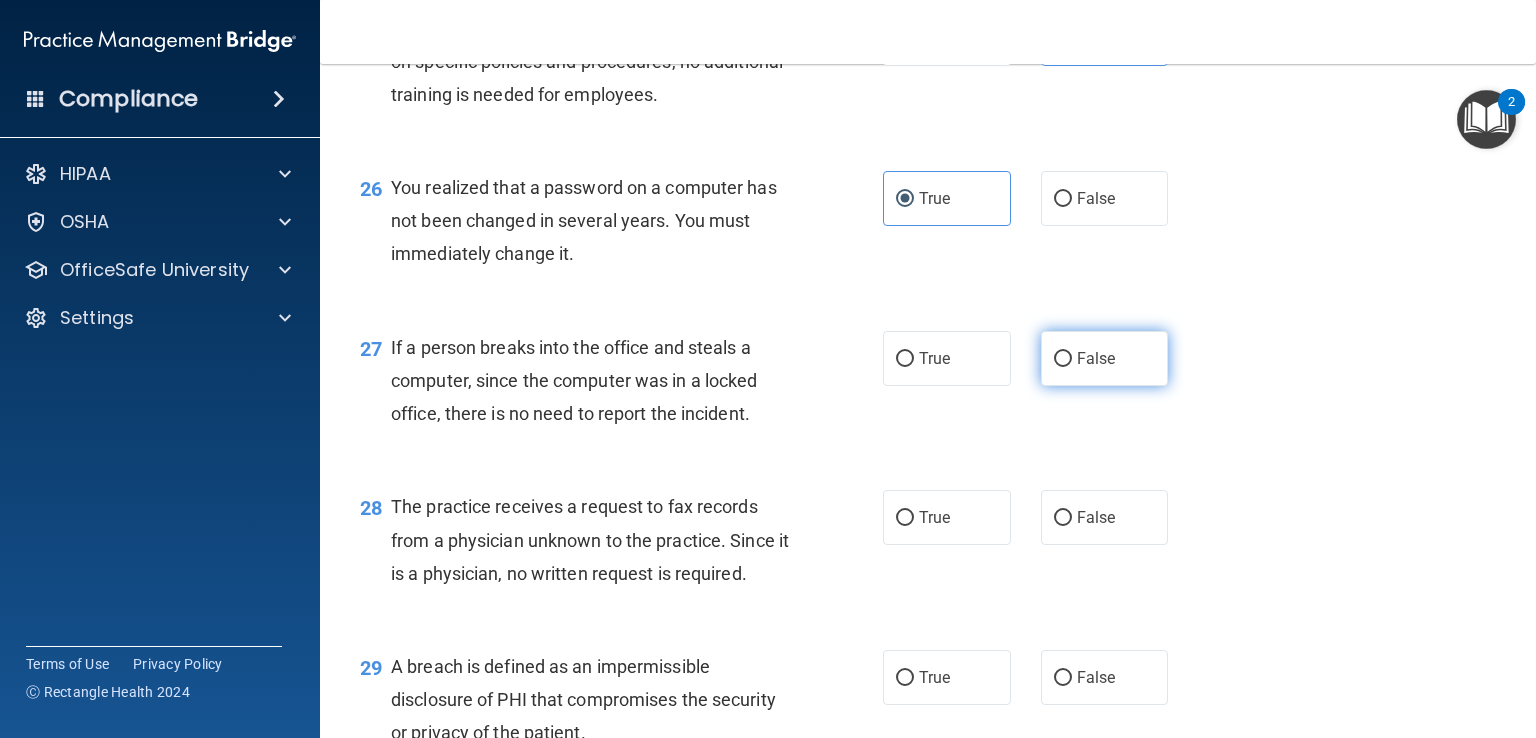 click on "False" at bounding box center [1096, 358] 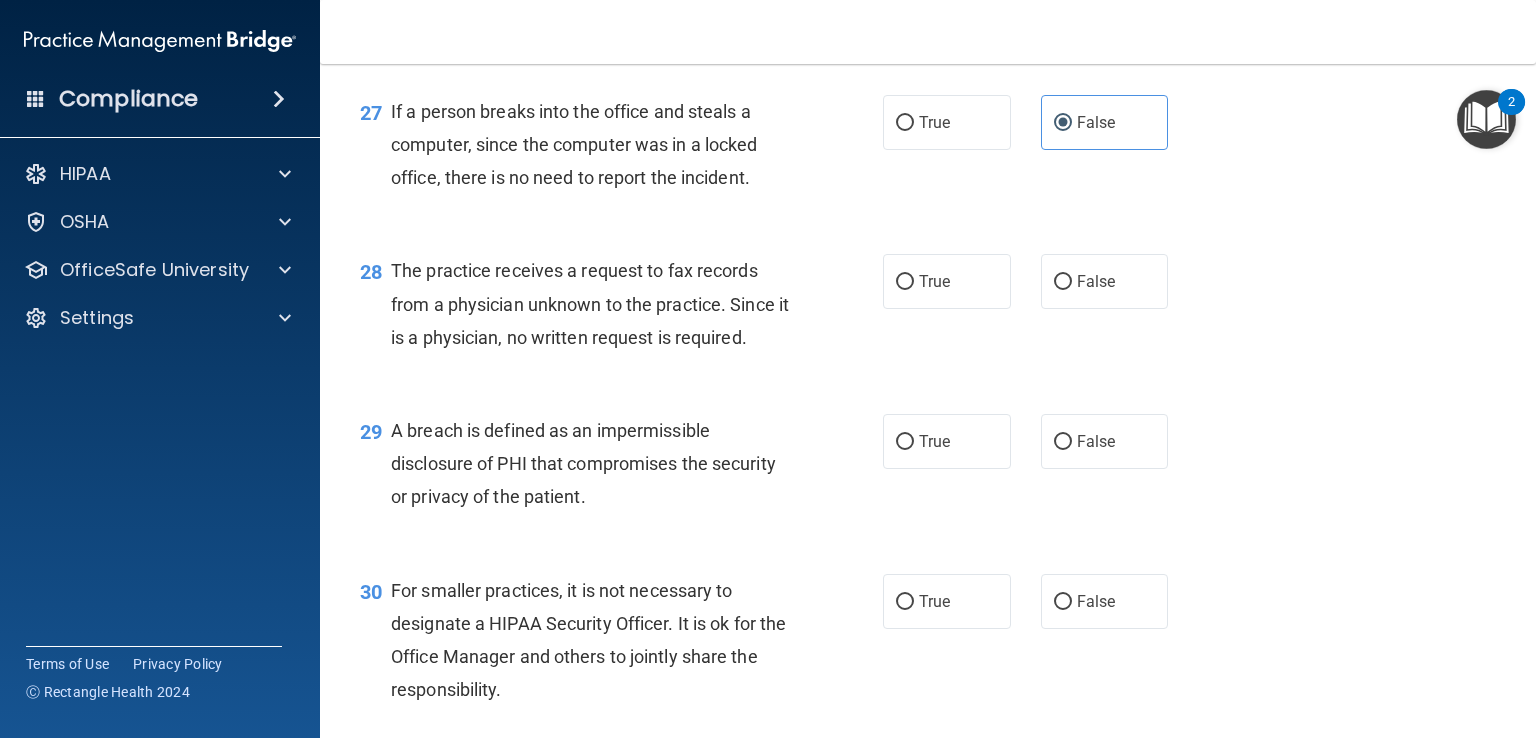 scroll, scrollTop: 4548, scrollLeft: 0, axis: vertical 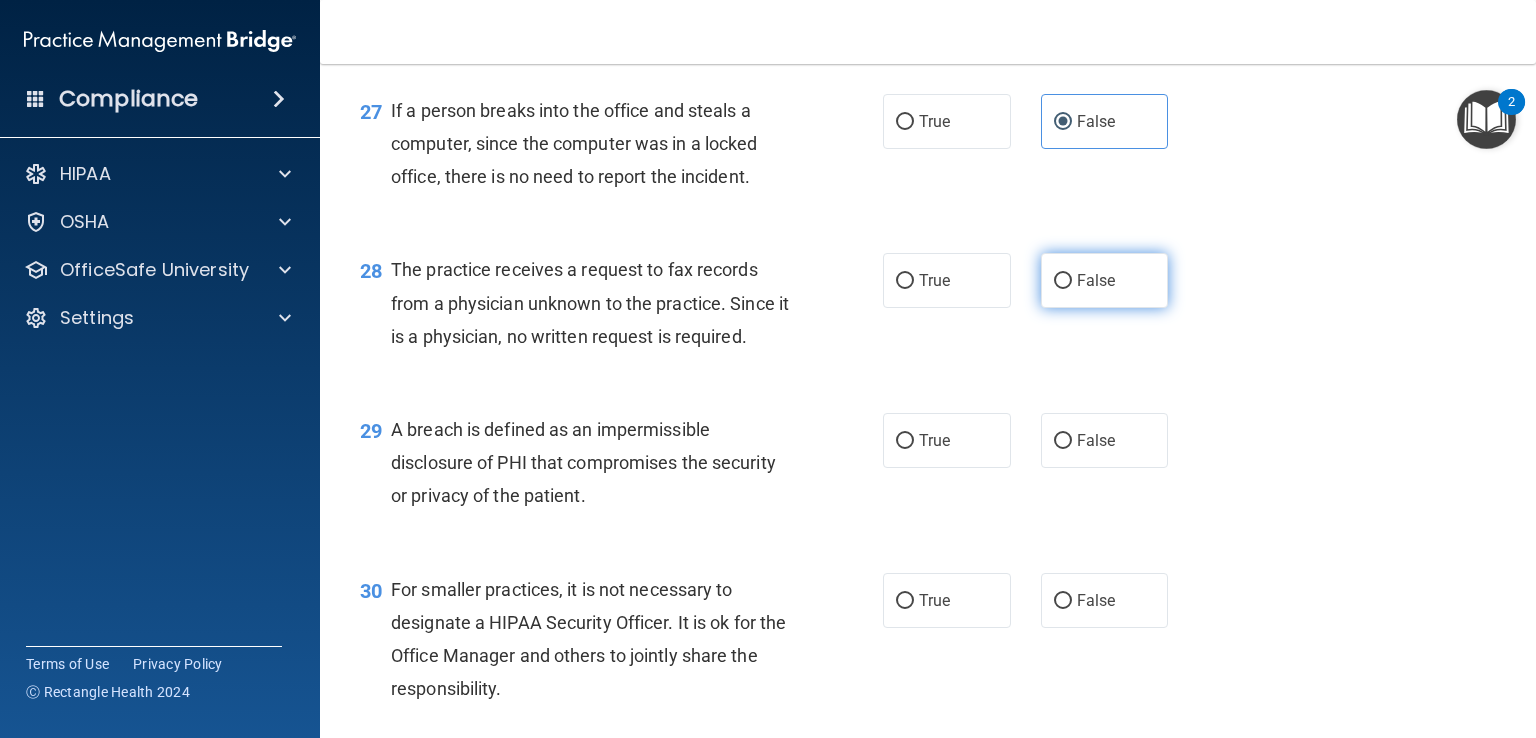 click on "False" at bounding box center [1105, 280] 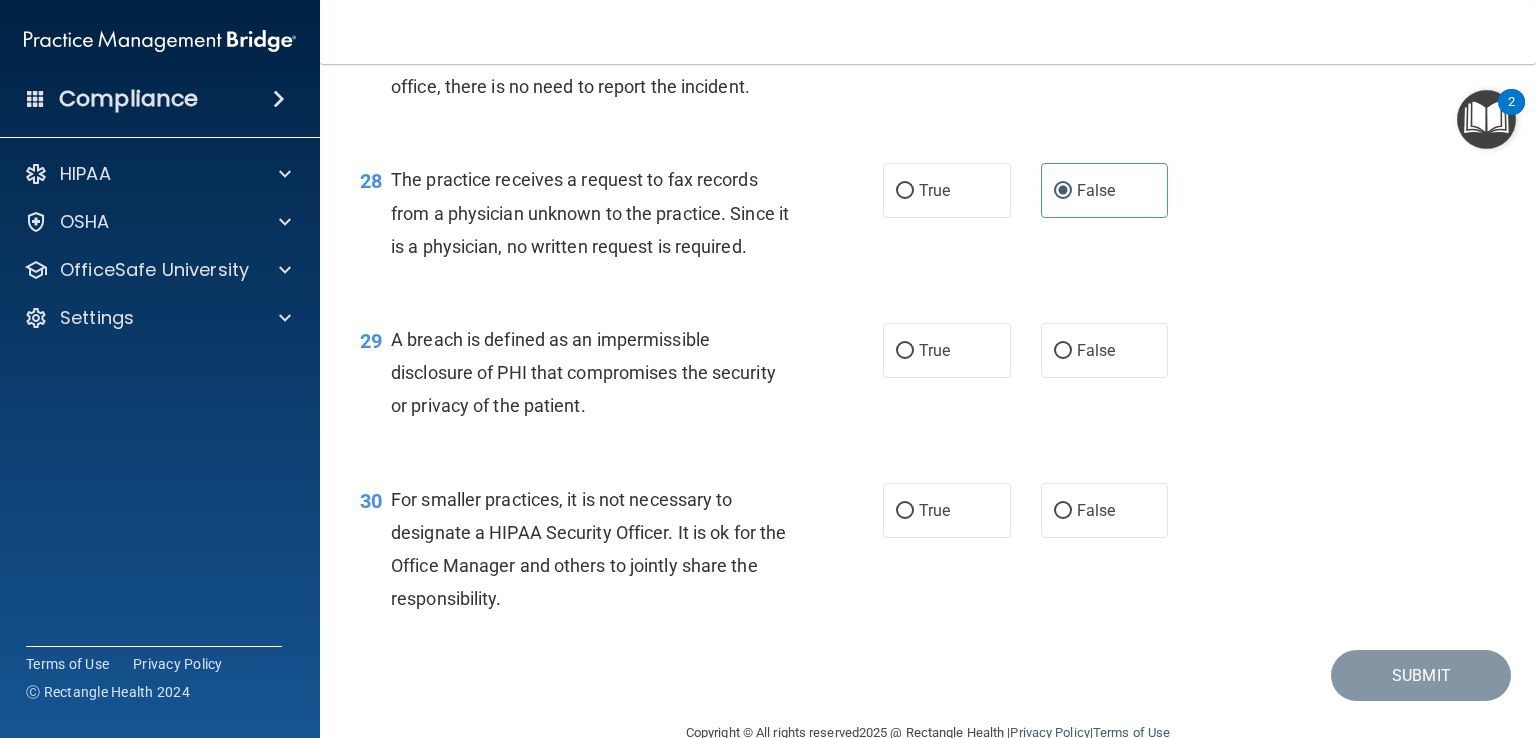 scroll, scrollTop: 4640, scrollLeft: 0, axis: vertical 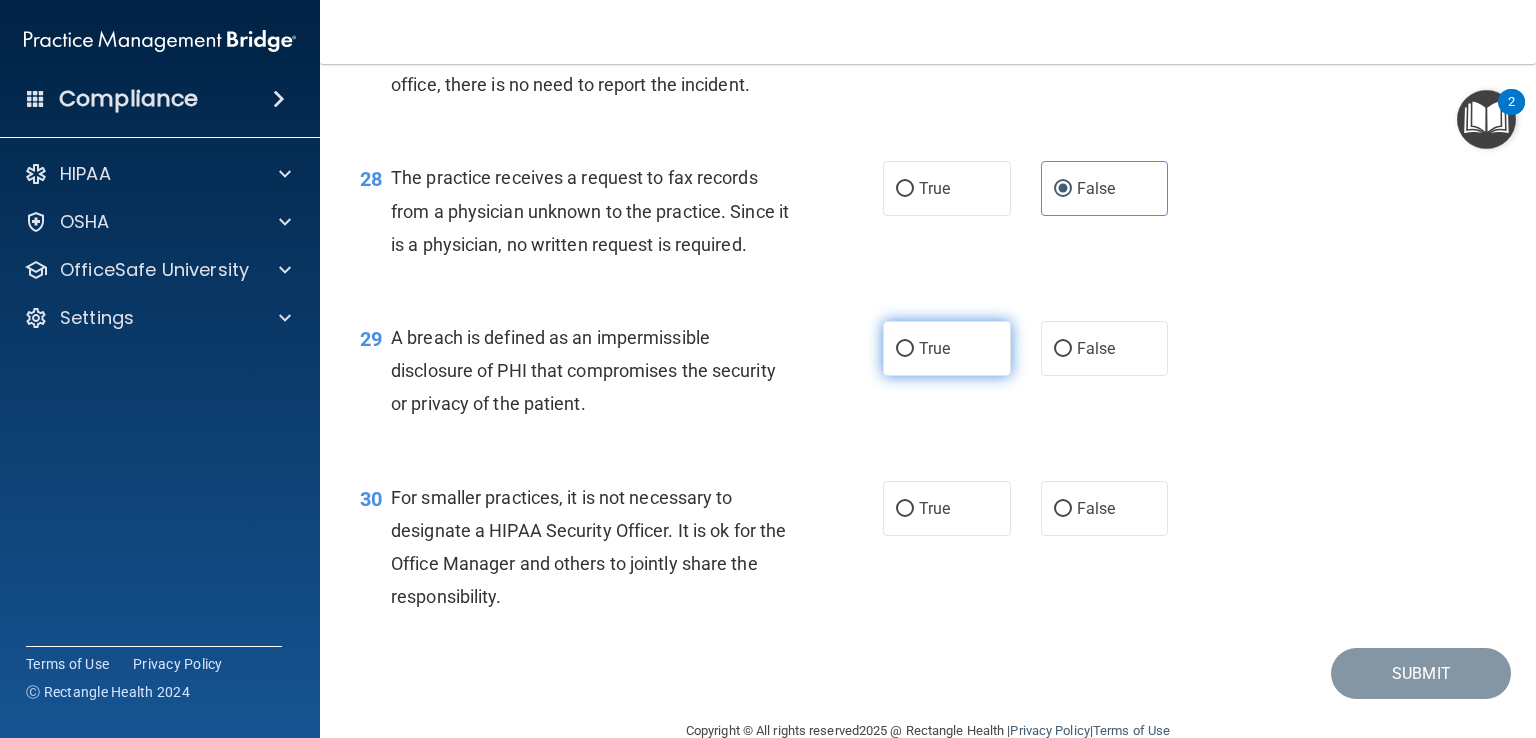 click on "True" at bounding box center (934, 348) 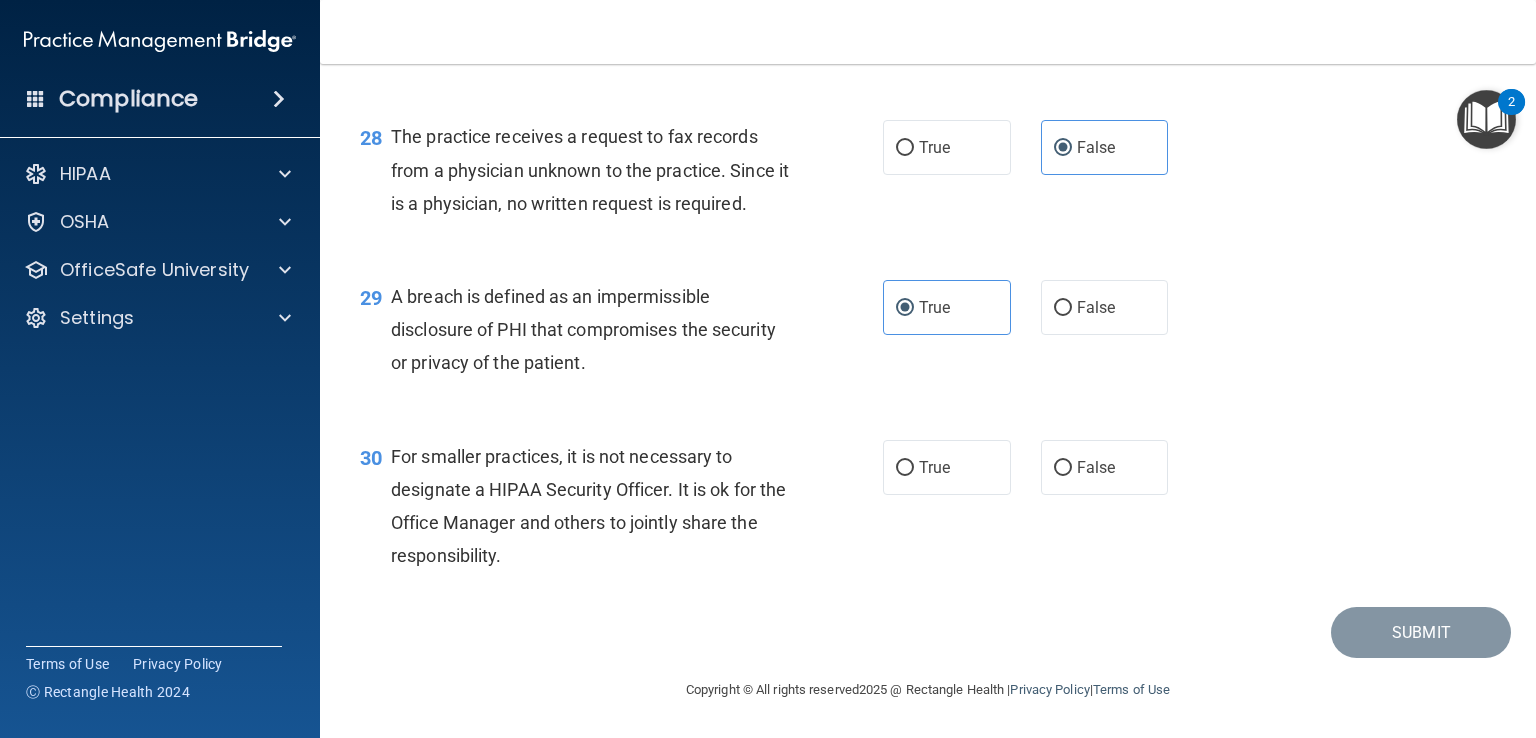 scroll, scrollTop: 4734, scrollLeft: 0, axis: vertical 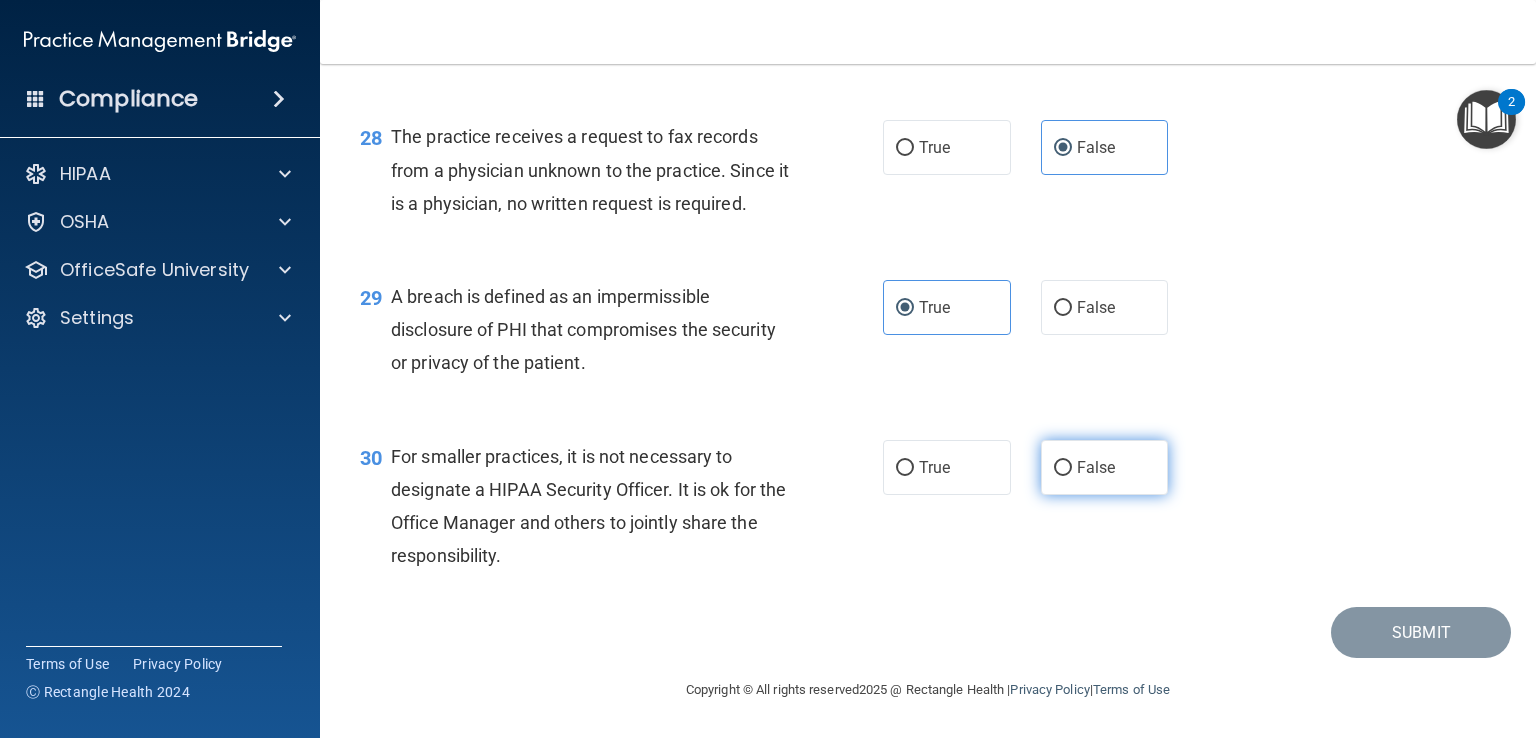 click on "False" at bounding box center (1105, 467) 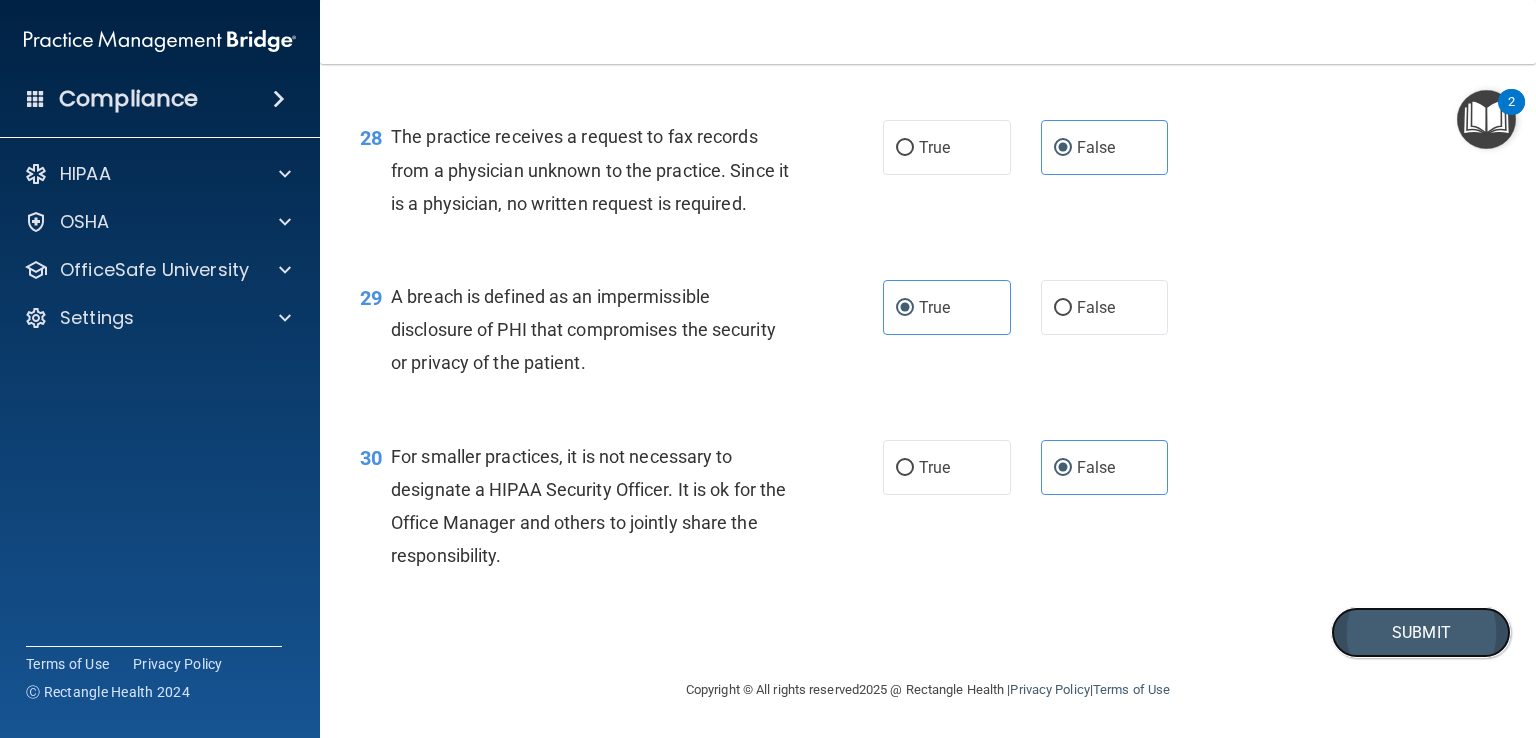 click on "Submit" at bounding box center [1421, 632] 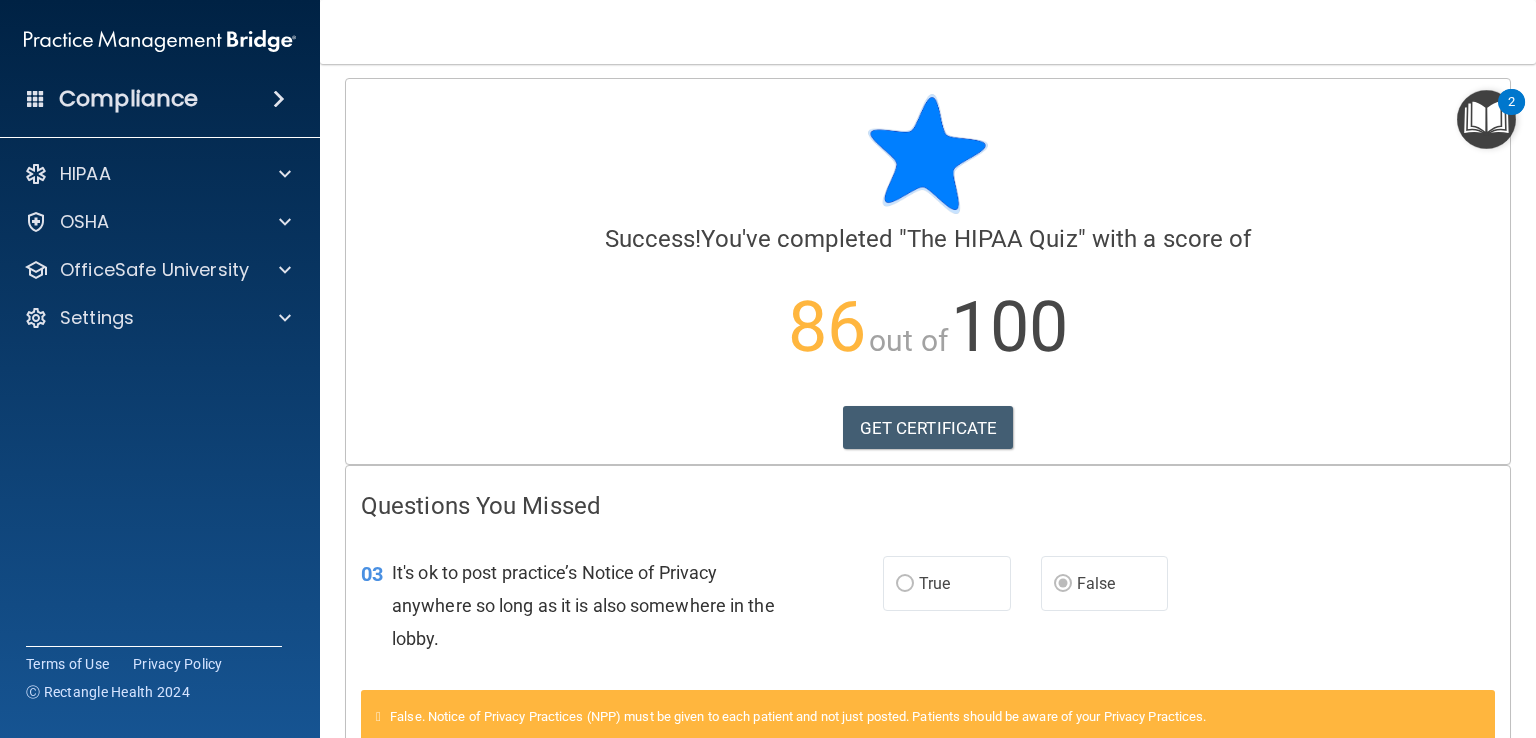 scroll, scrollTop: 0, scrollLeft: 0, axis: both 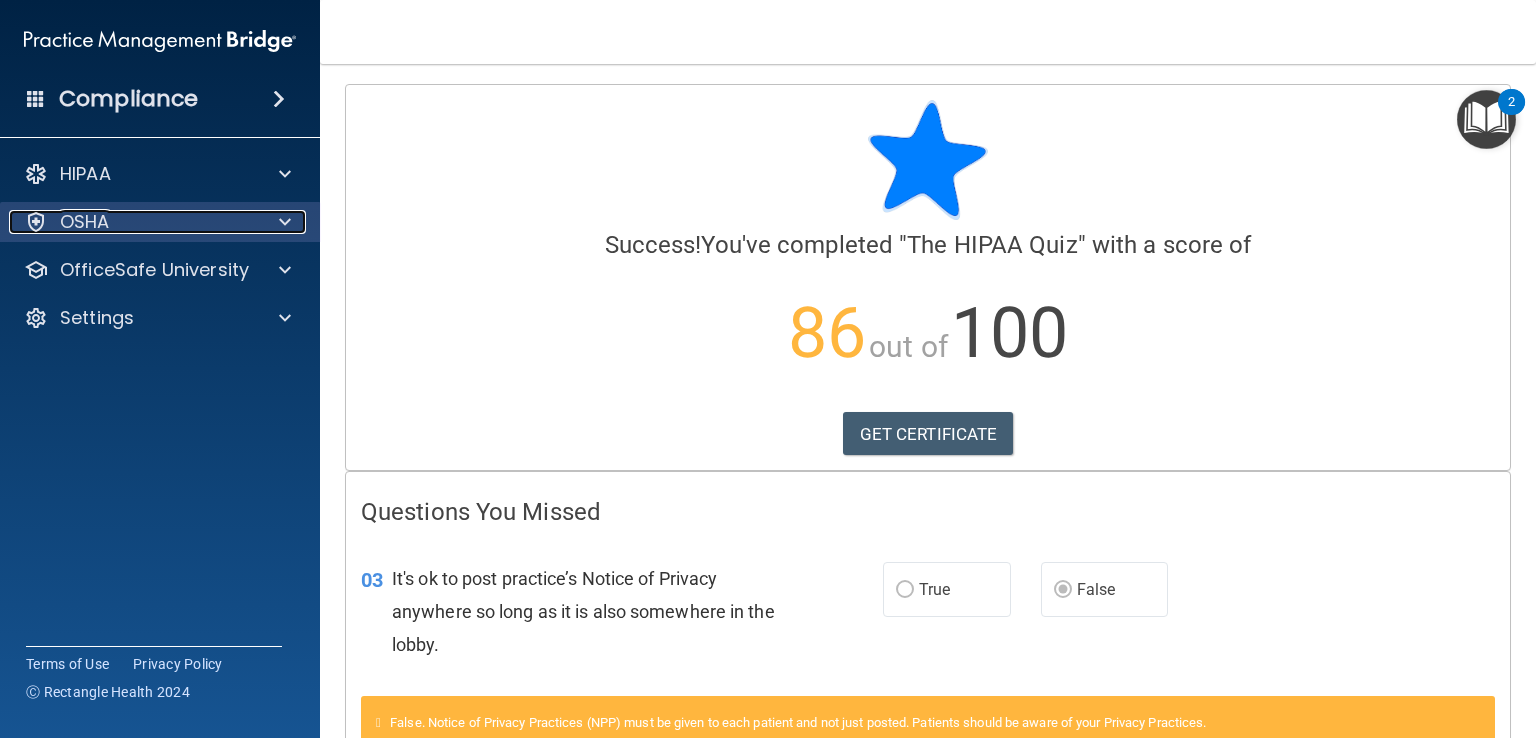 click at bounding box center [285, 222] 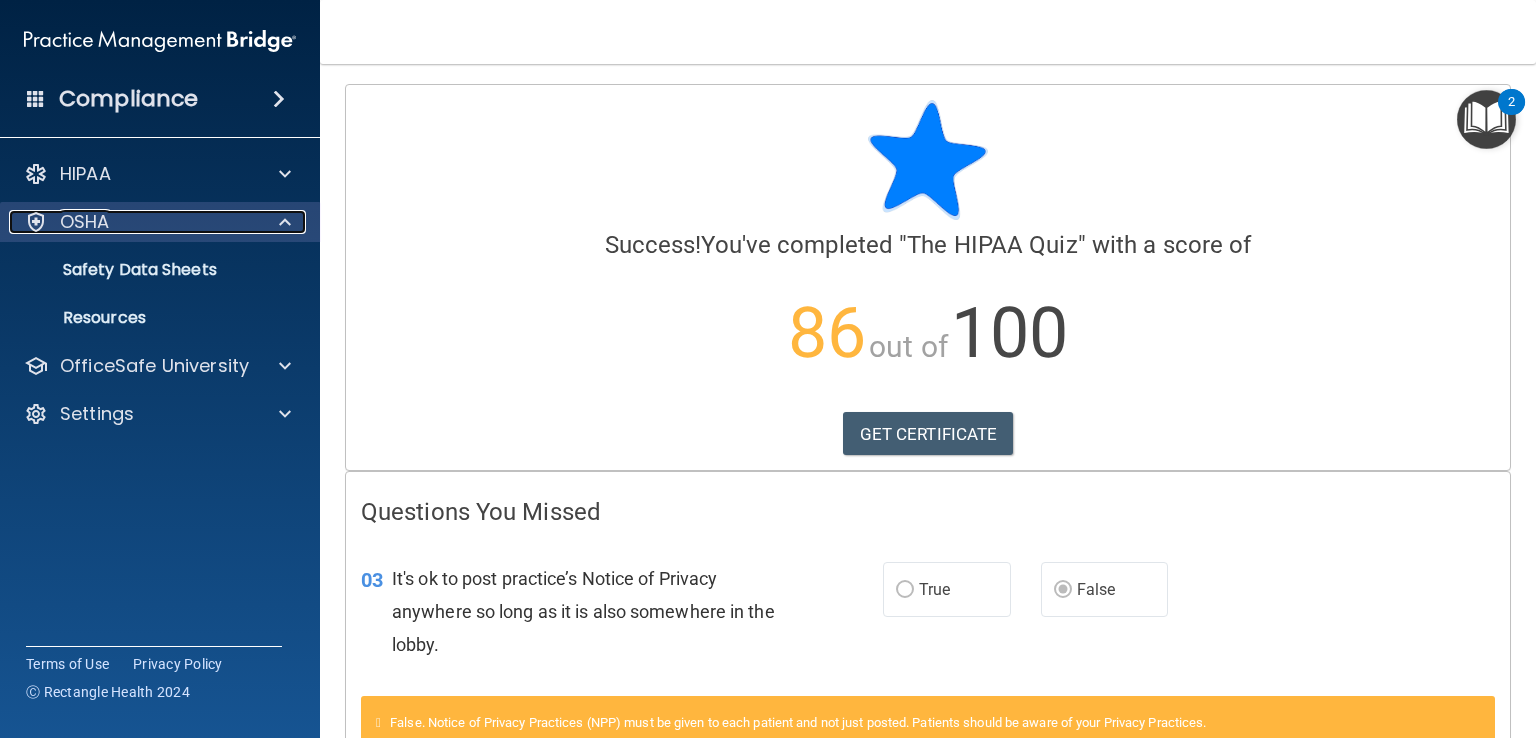click at bounding box center (285, 222) 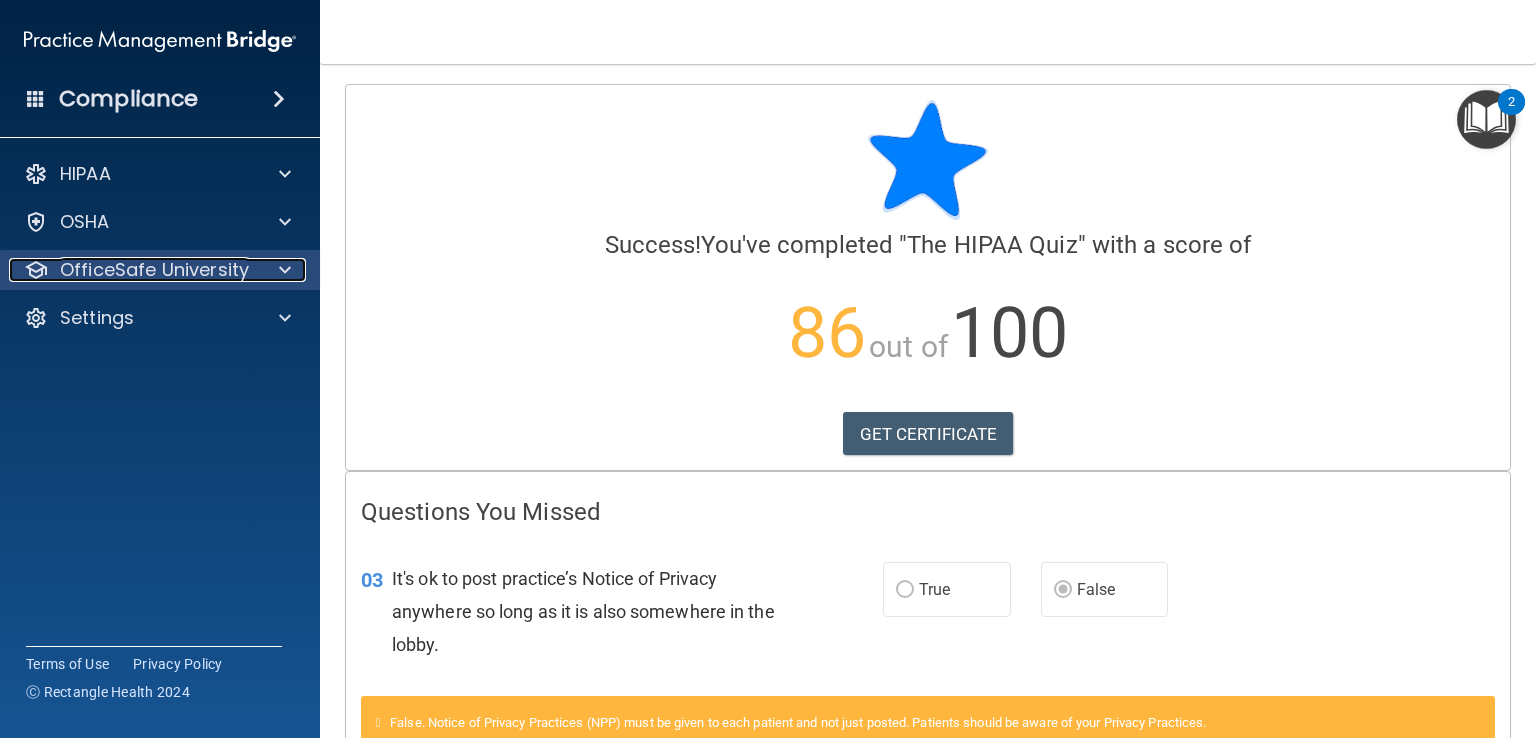 click at bounding box center [285, 270] 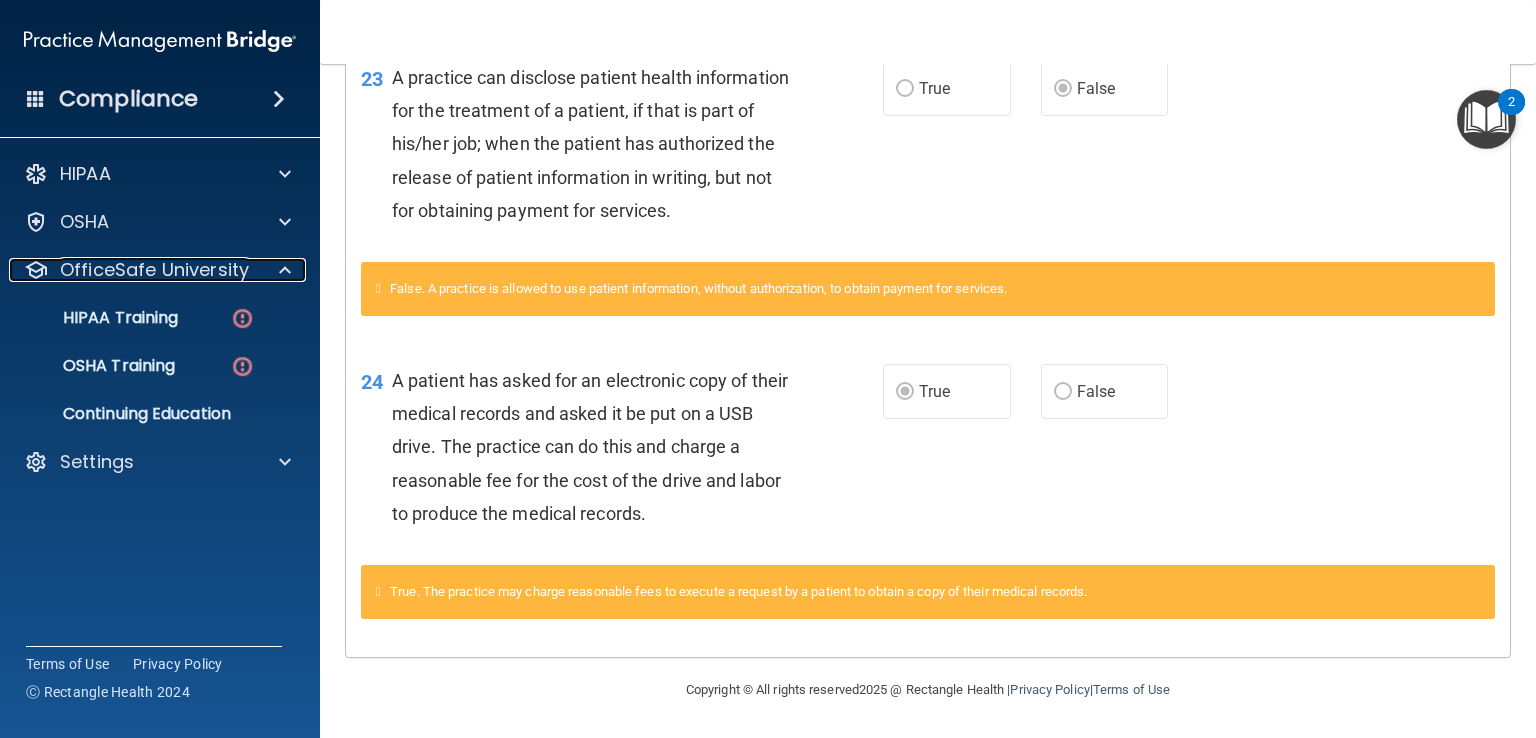 scroll, scrollTop: 0, scrollLeft: 0, axis: both 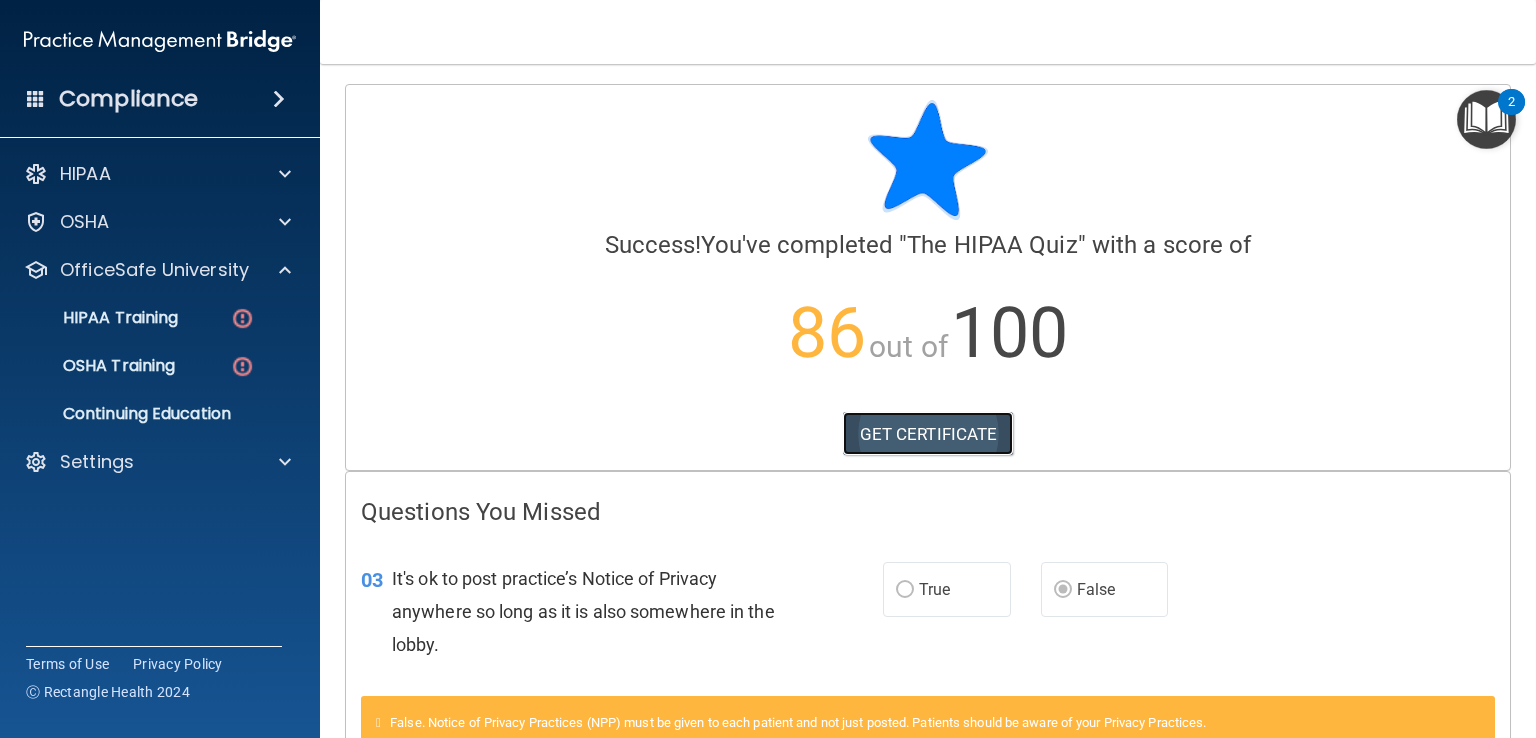 click on "GET CERTIFICATE" at bounding box center (928, 434) 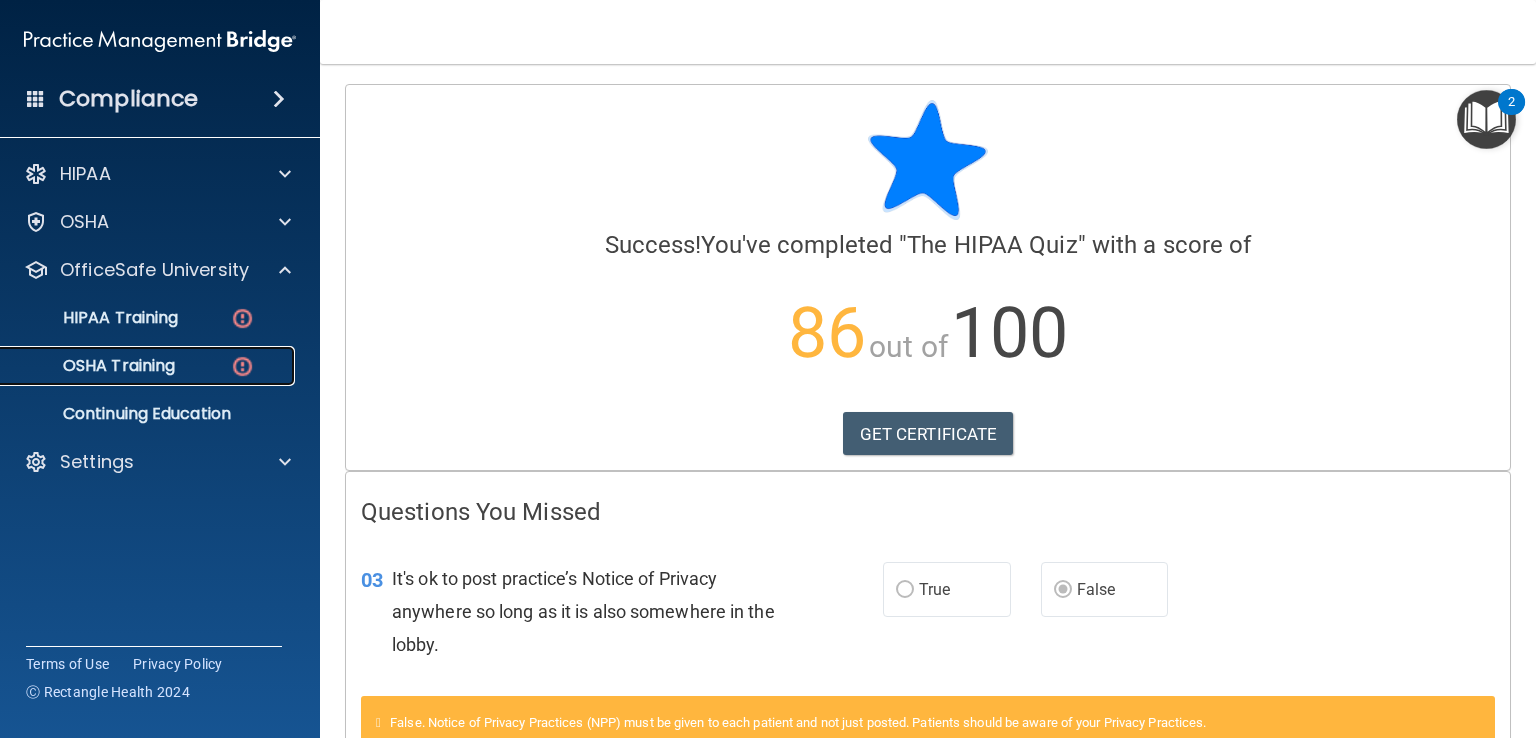 click on "OSHA Training" at bounding box center [94, 366] 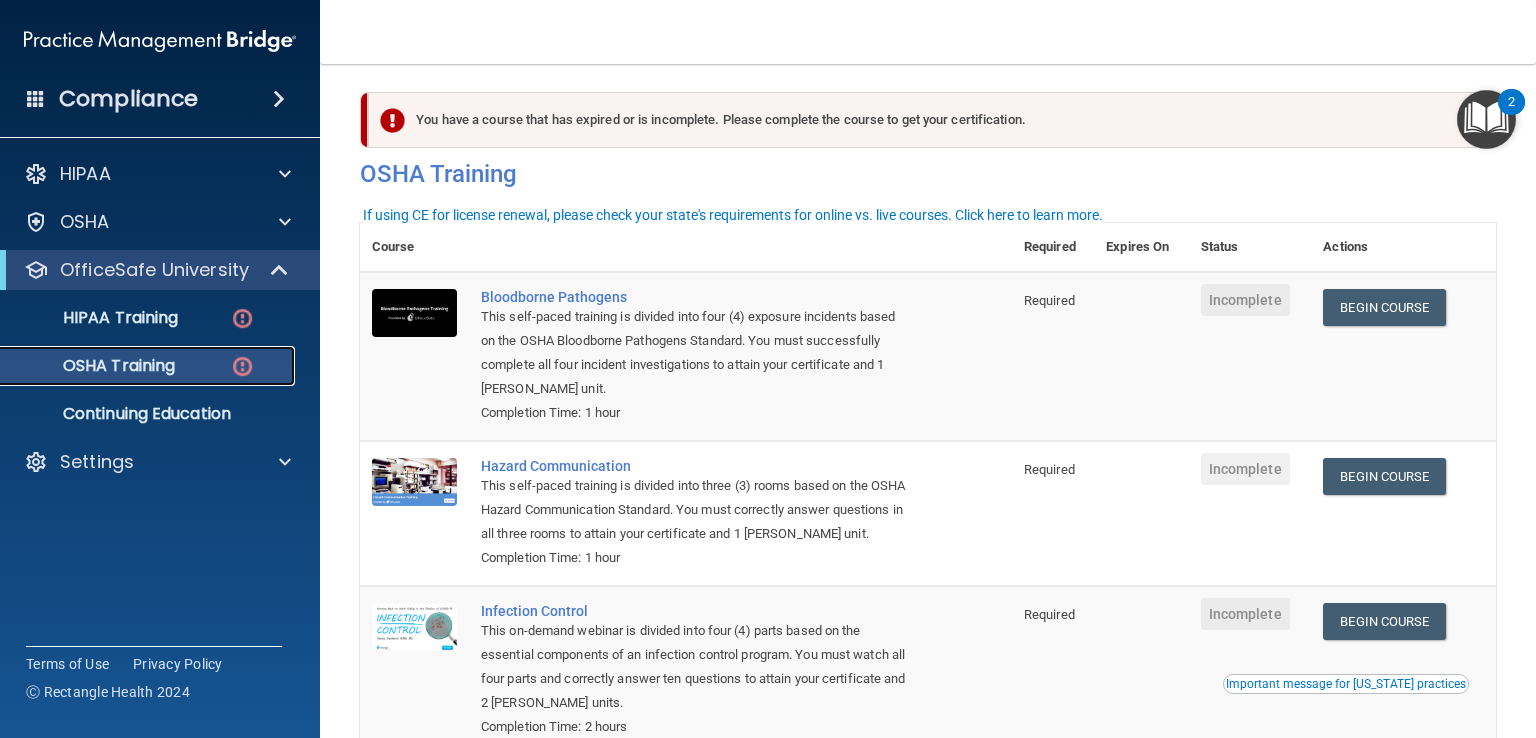 scroll, scrollTop: 0, scrollLeft: 0, axis: both 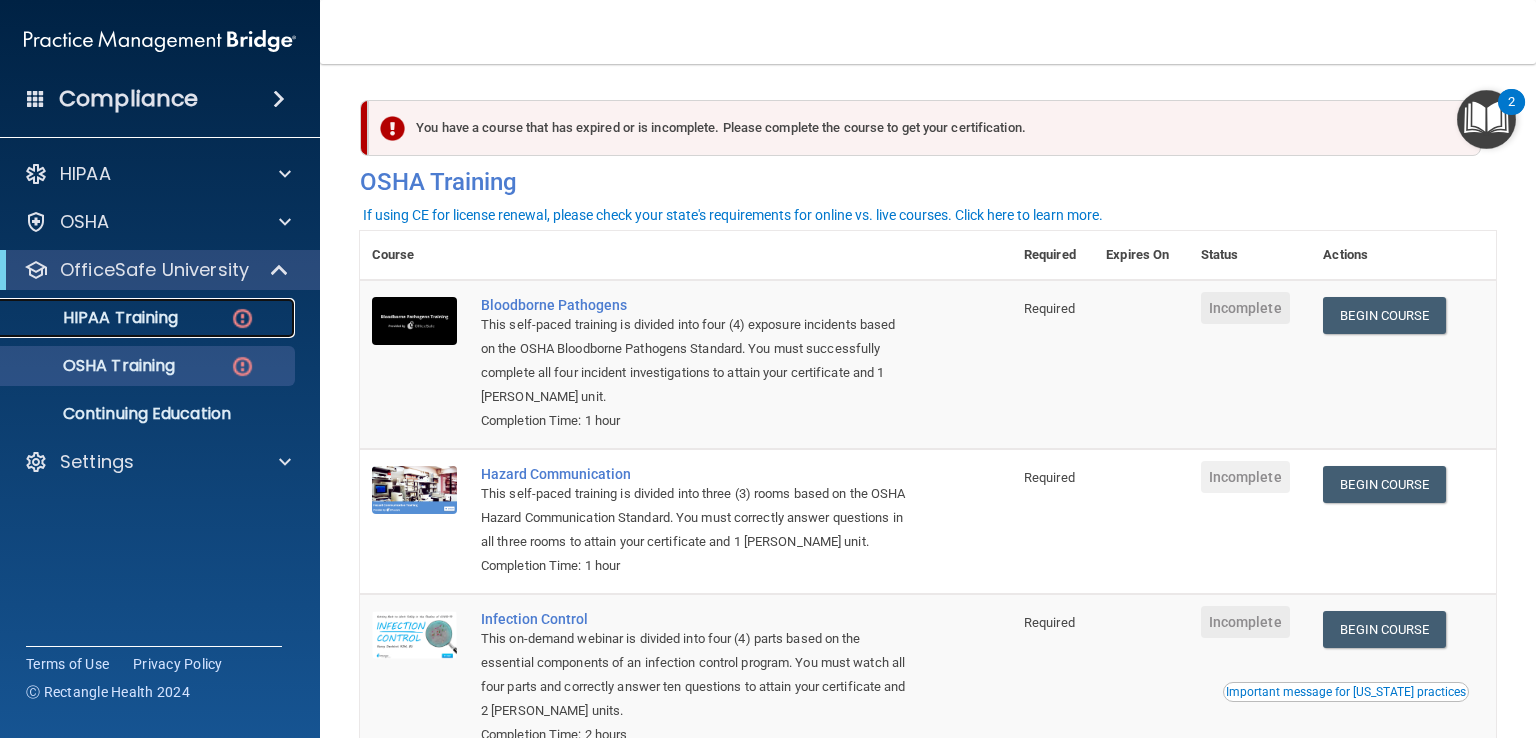 click on "HIPAA Training" at bounding box center [137, 318] 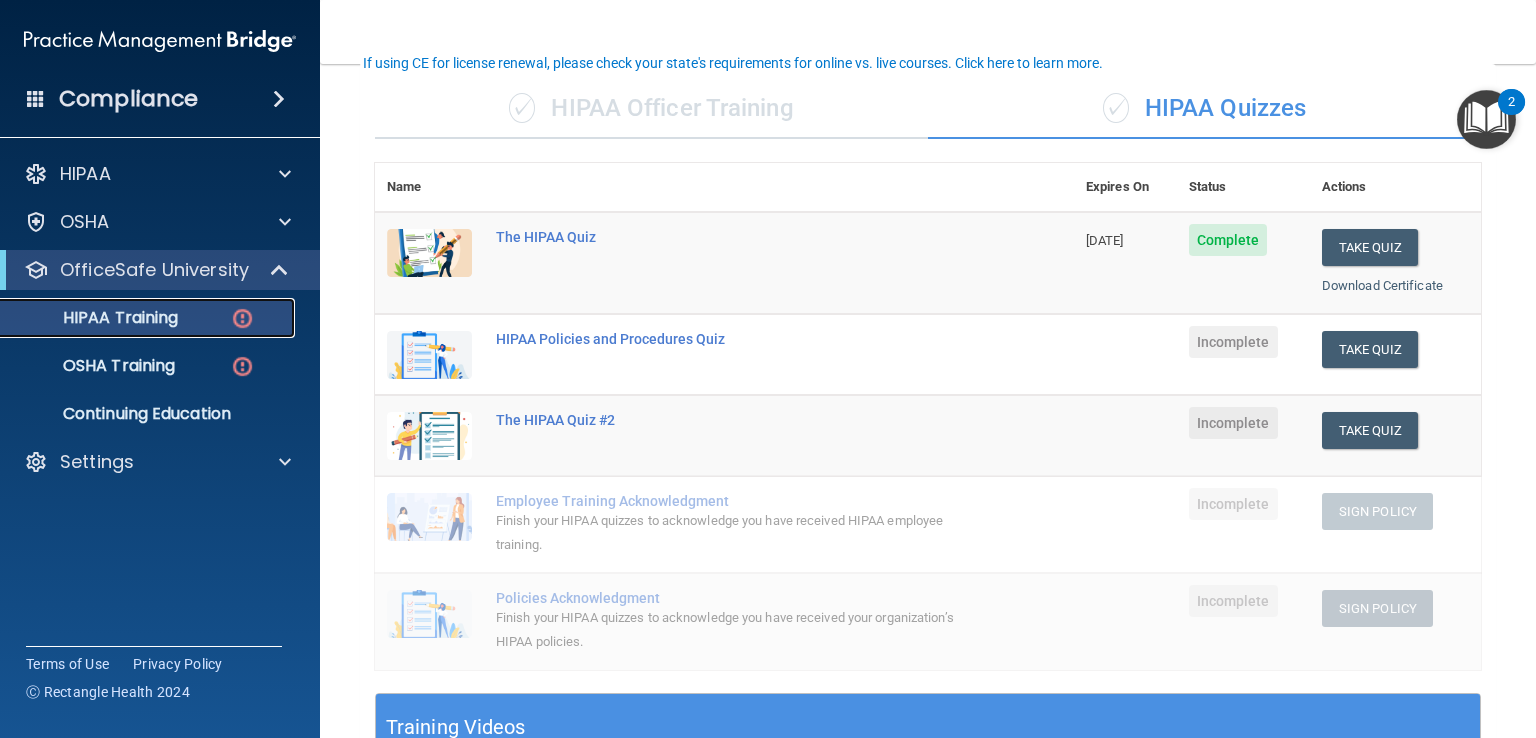 scroll, scrollTop: 156, scrollLeft: 0, axis: vertical 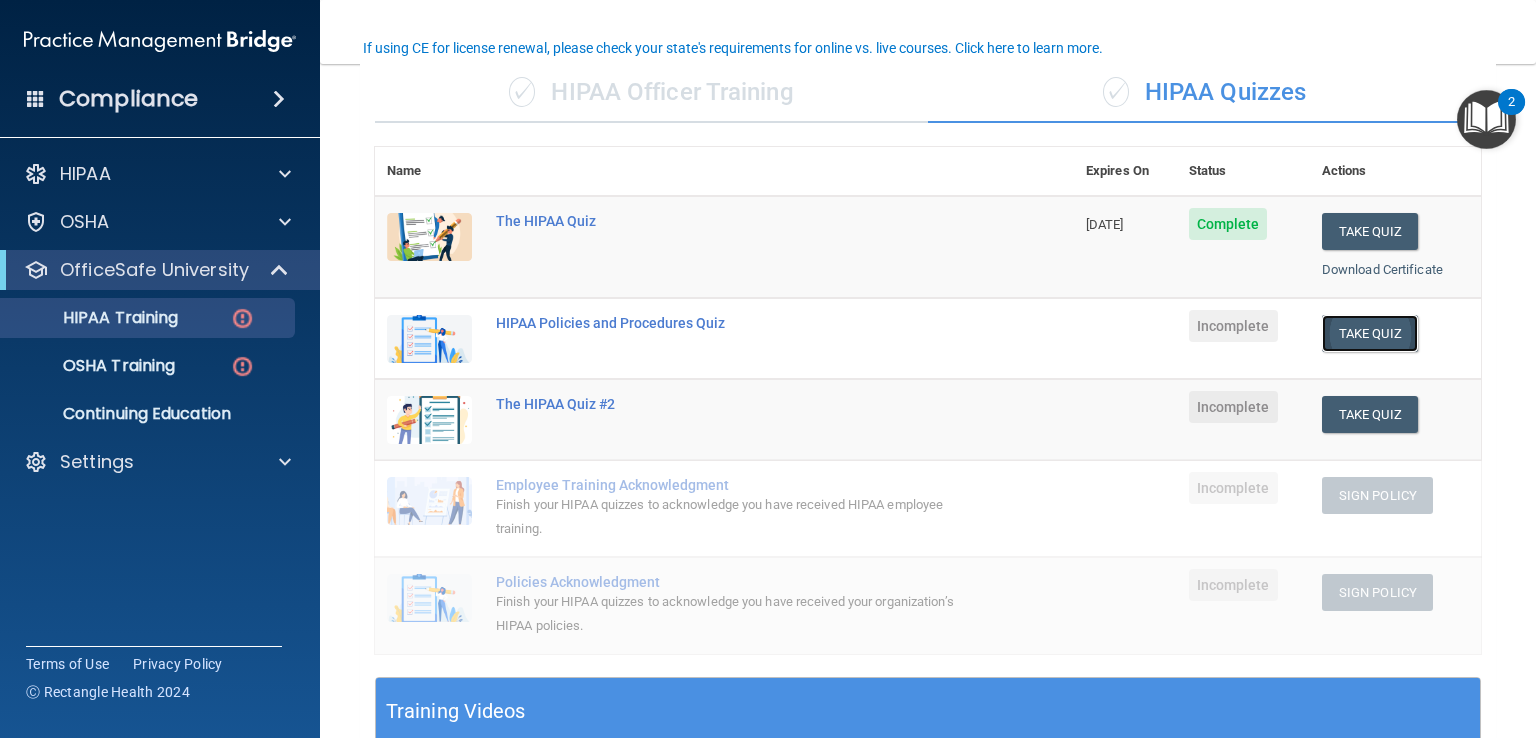 click on "Take Quiz" at bounding box center [1370, 333] 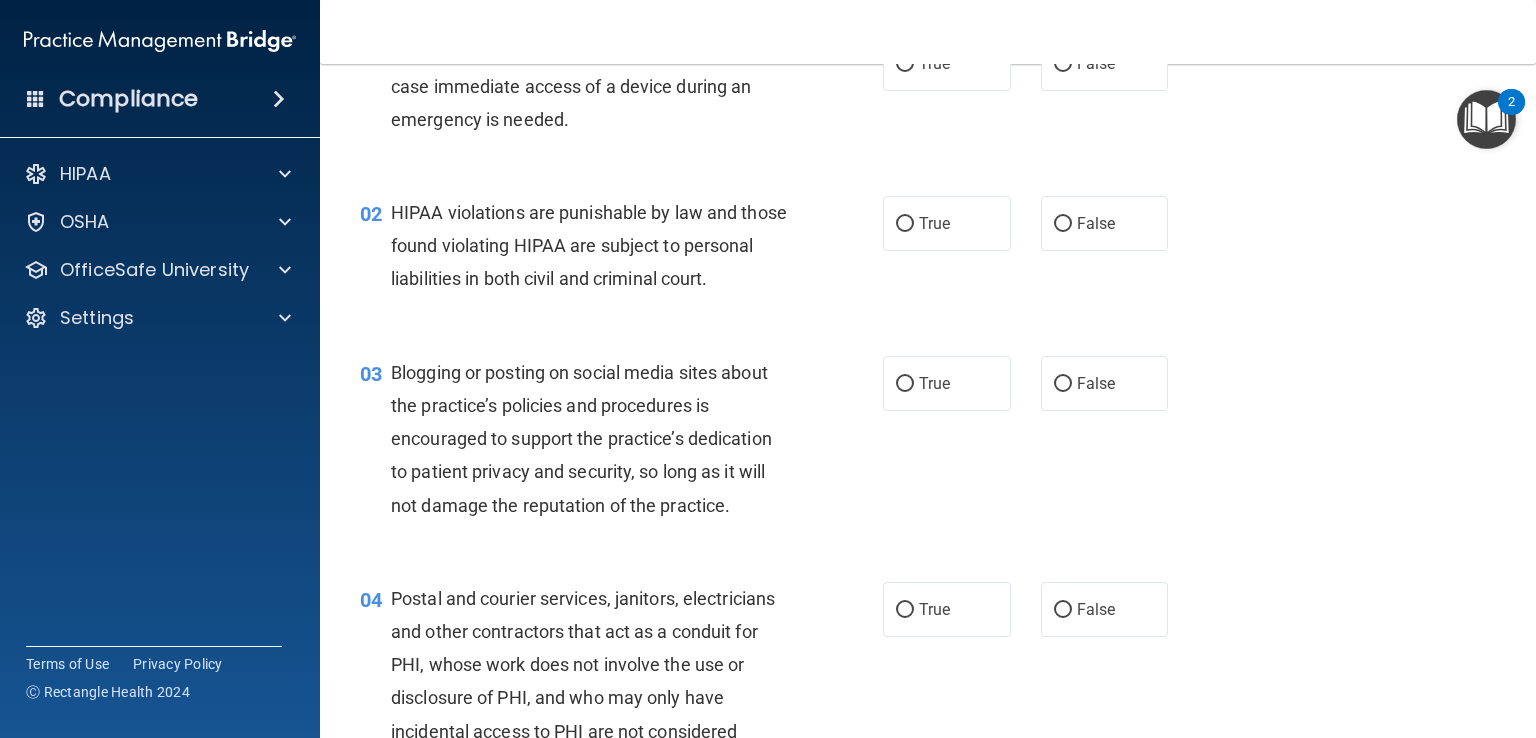 scroll, scrollTop: 0, scrollLeft: 0, axis: both 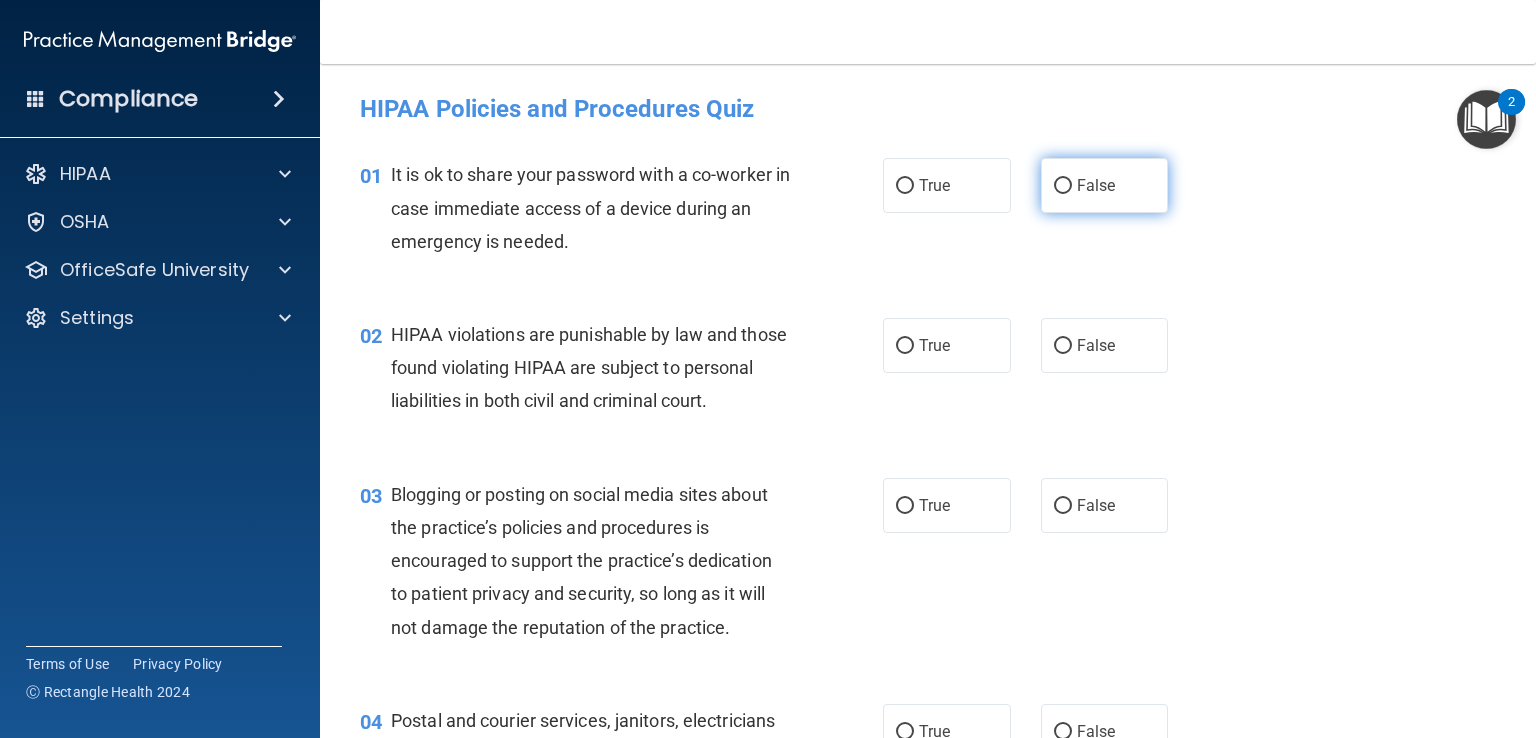 click on "False" at bounding box center (1096, 185) 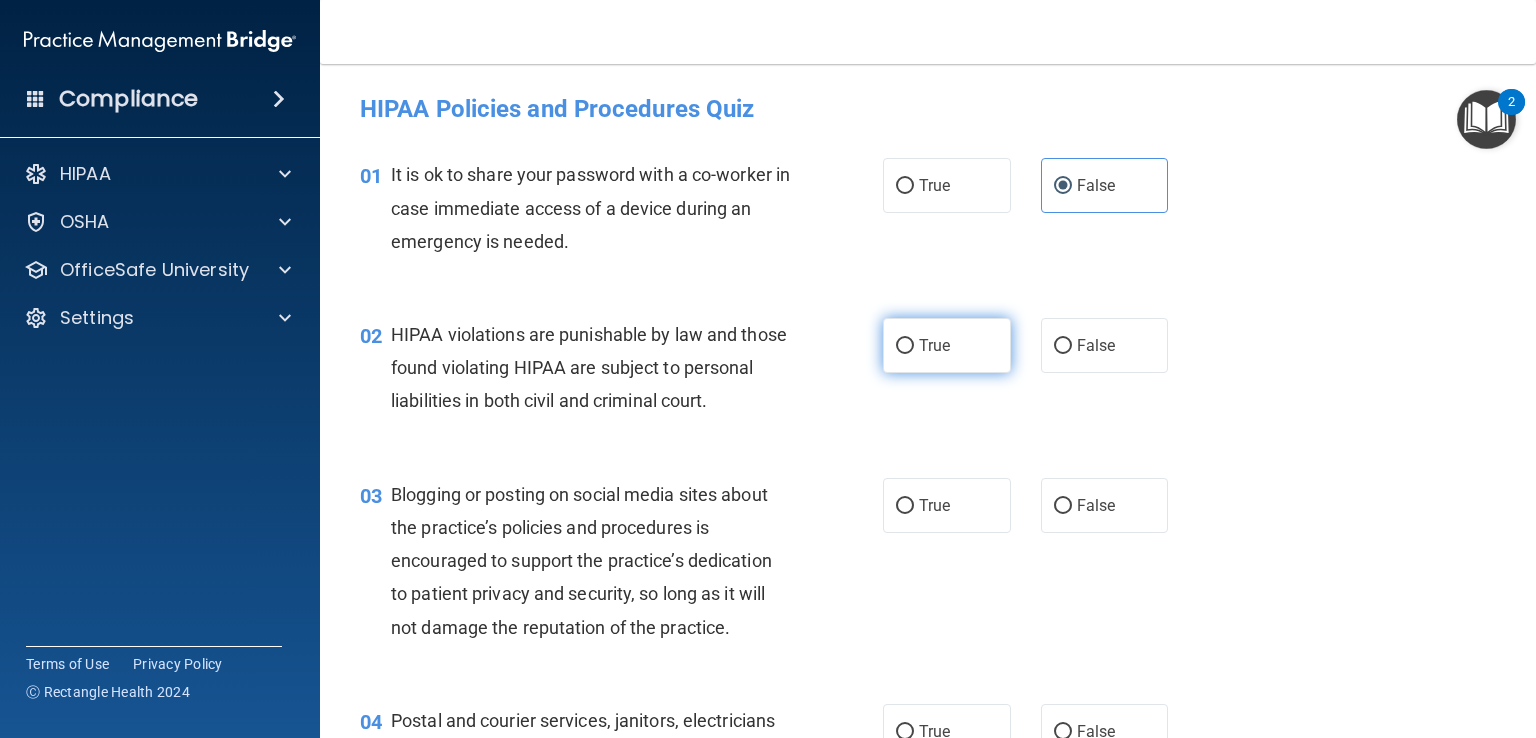 click on "True" at bounding box center (934, 345) 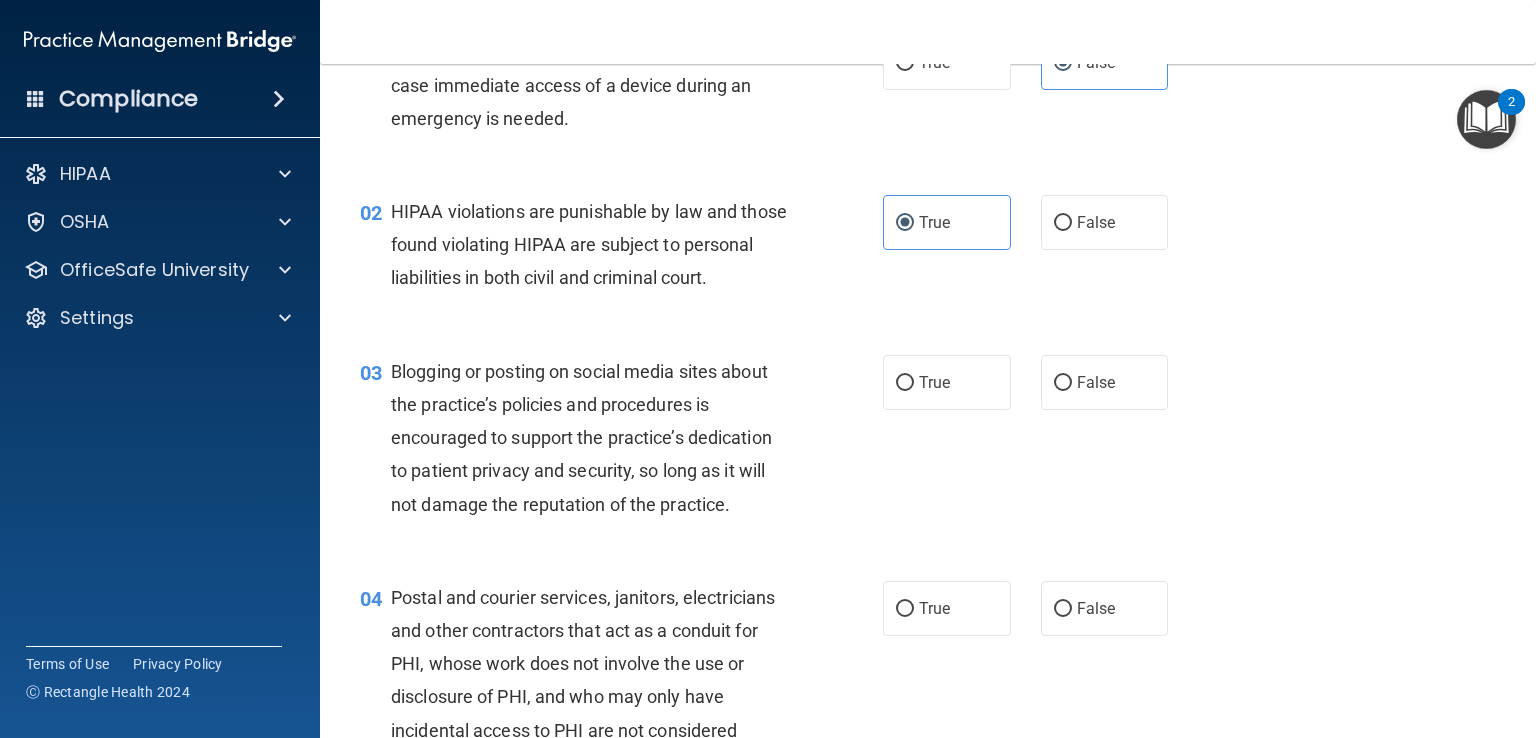 scroll, scrollTop: 124, scrollLeft: 0, axis: vertical 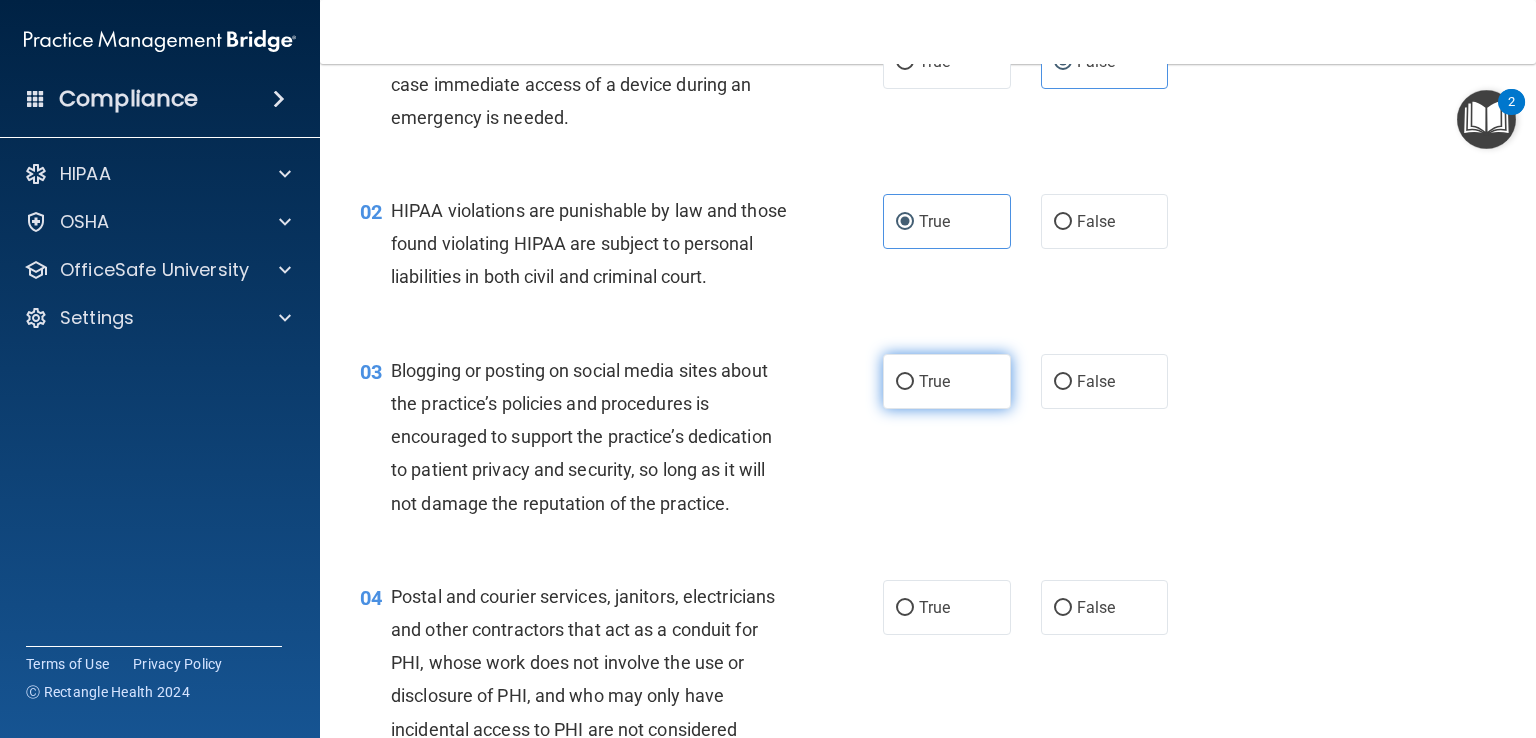 click on "True" at bounding box center [947, 381] 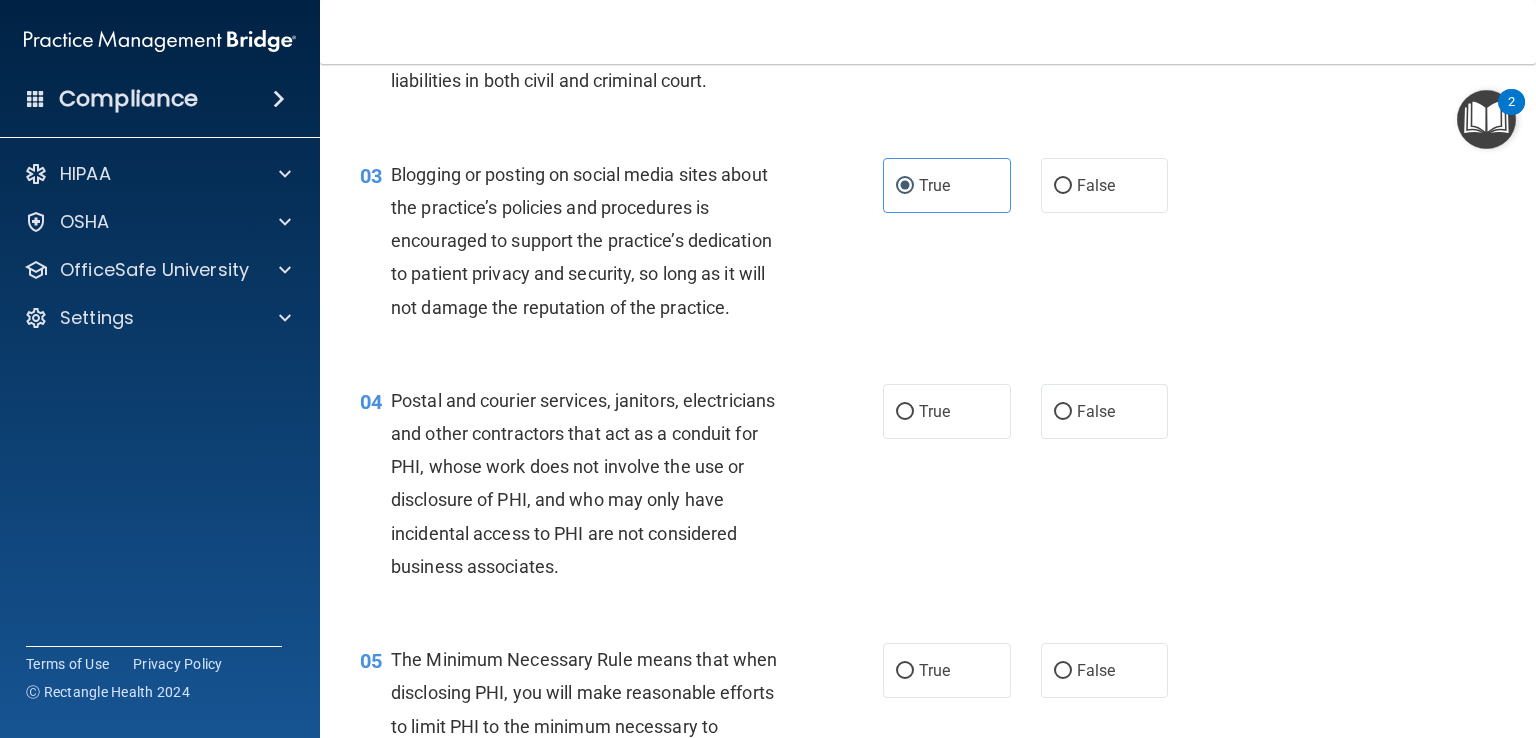 scroll, scrollTop: 336, scrollLeft: 0, axis: vertical 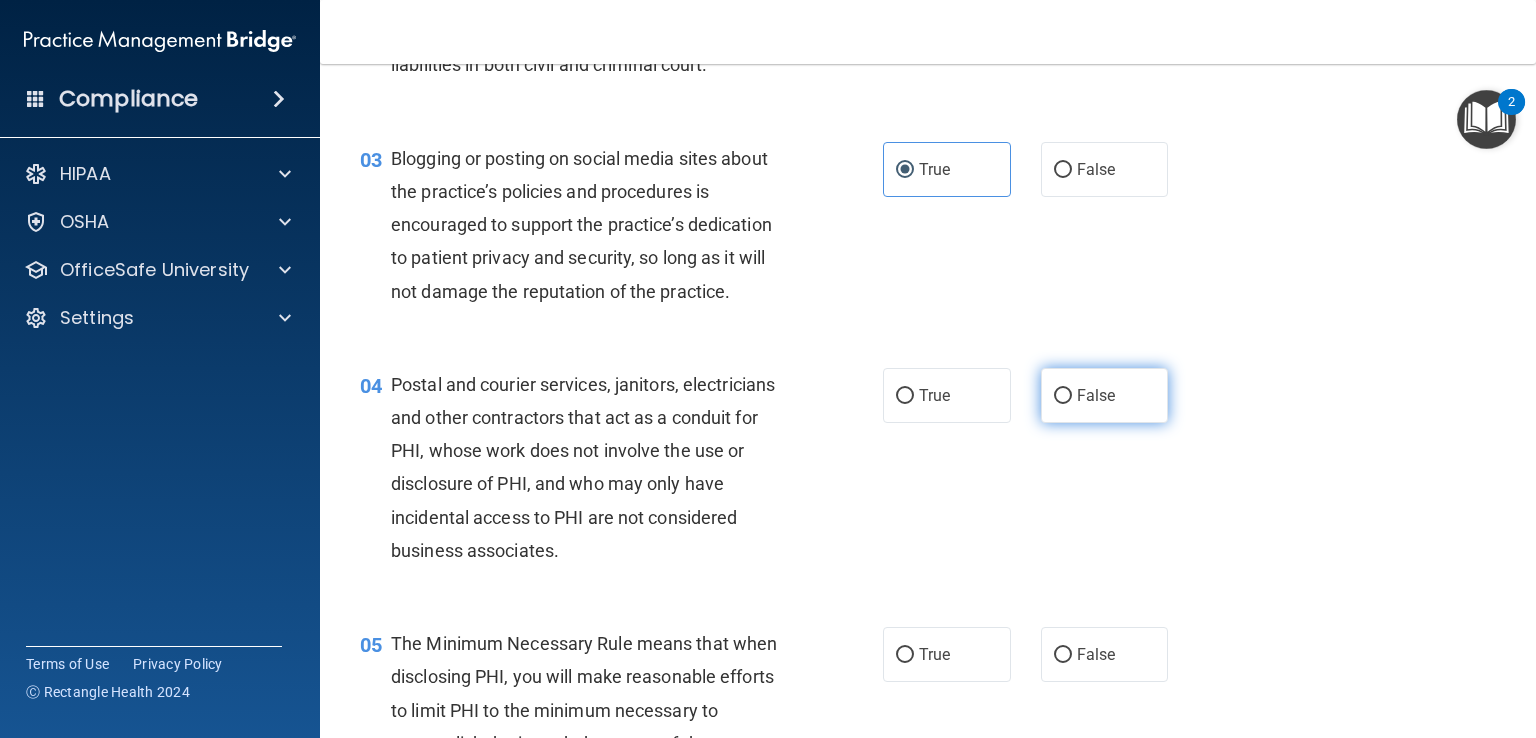 click on "False" at bounding box center (1105, 395) 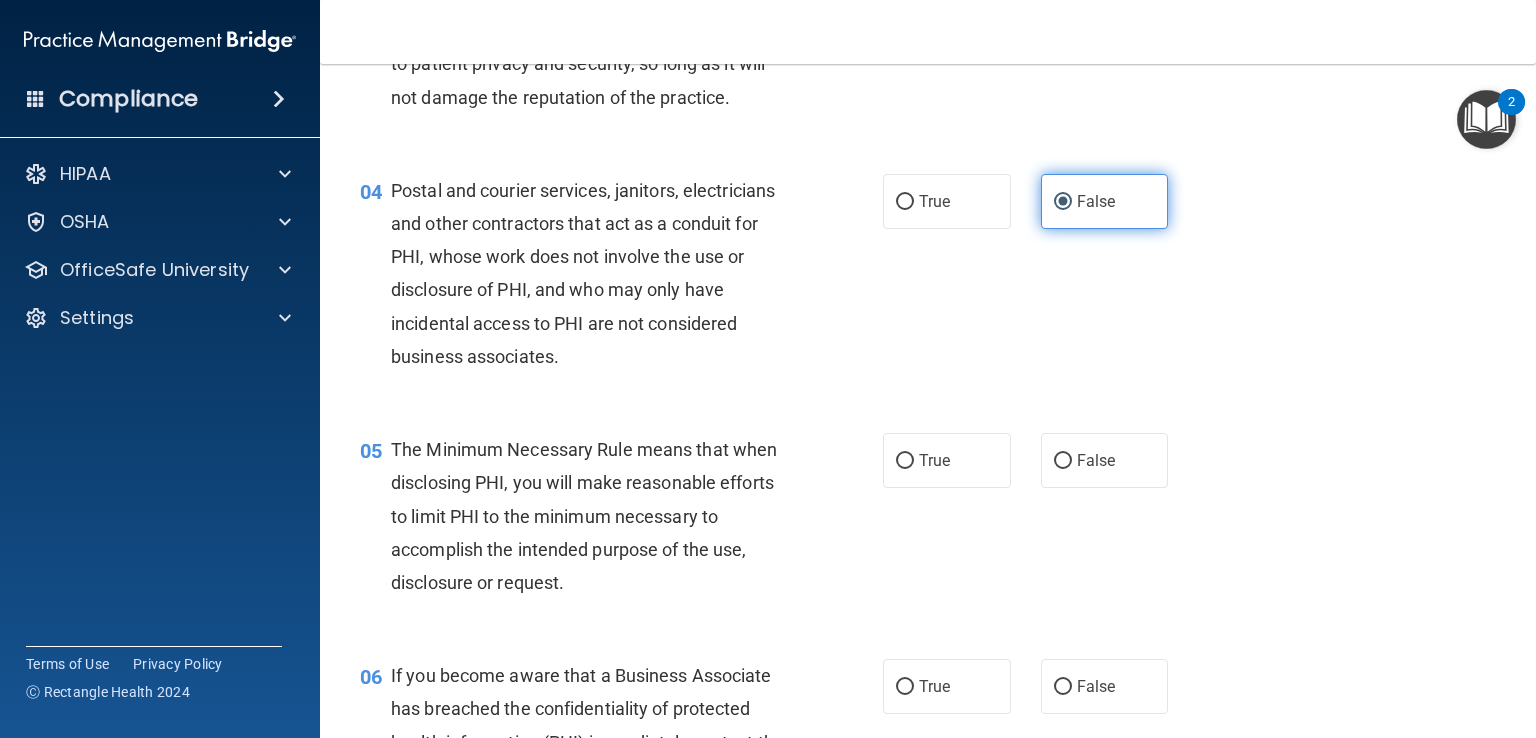 scroll, scrollTop: 554, scrollLeft: 0, axis: vertical 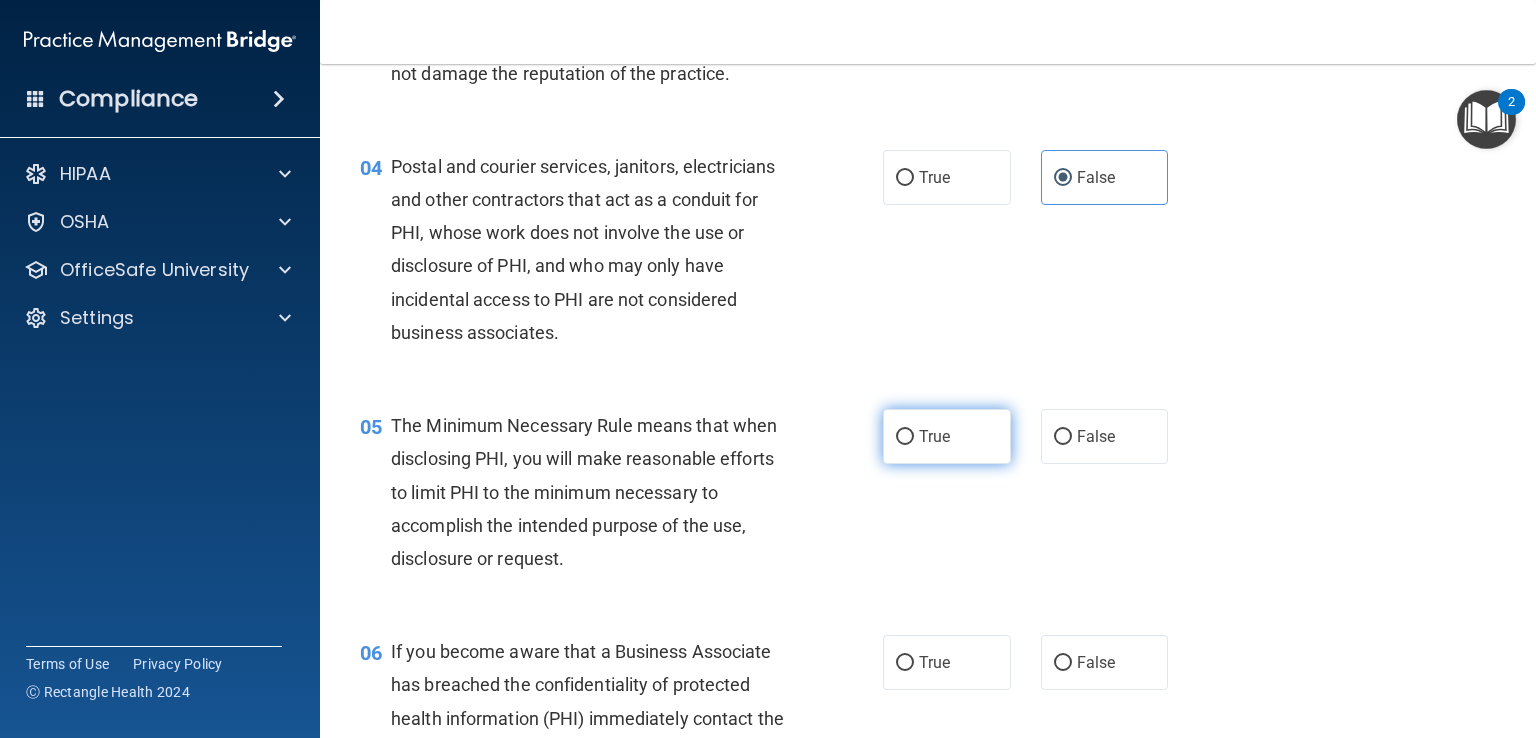click on "True" at bounding box center [947, 436] 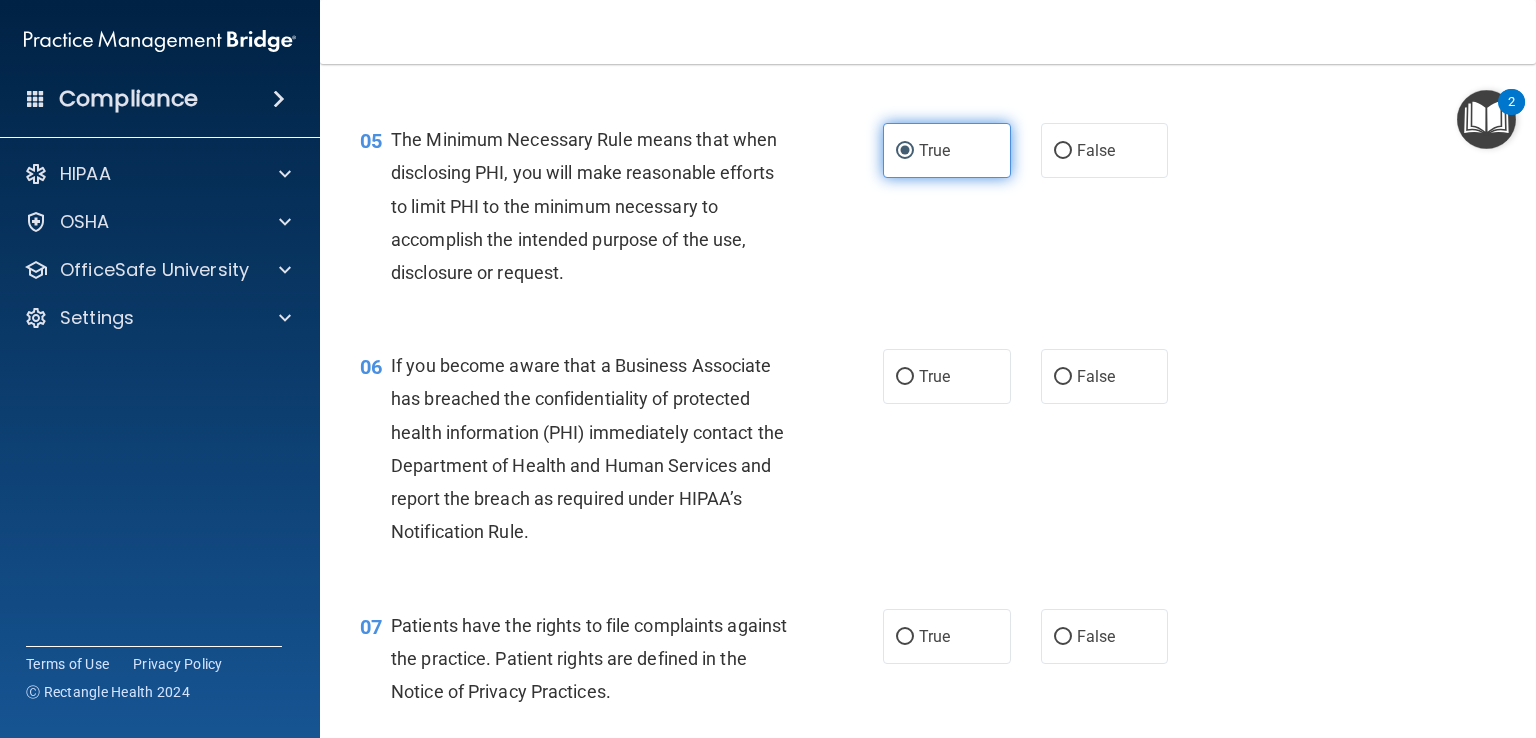 scroll, scrollTop: 843, scrollLeft: 0, axis: vertical 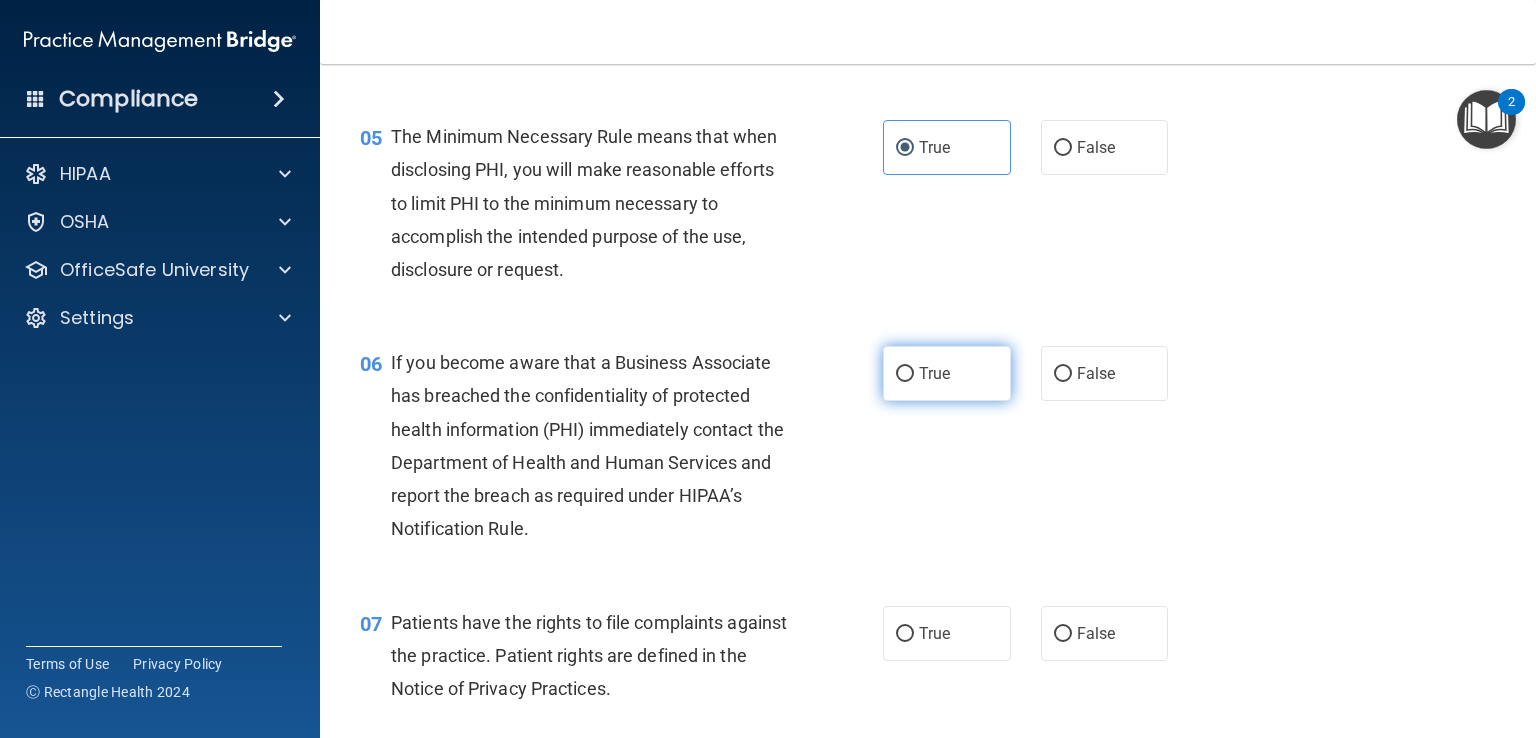 click on "True" at bounding box center [947, 373] 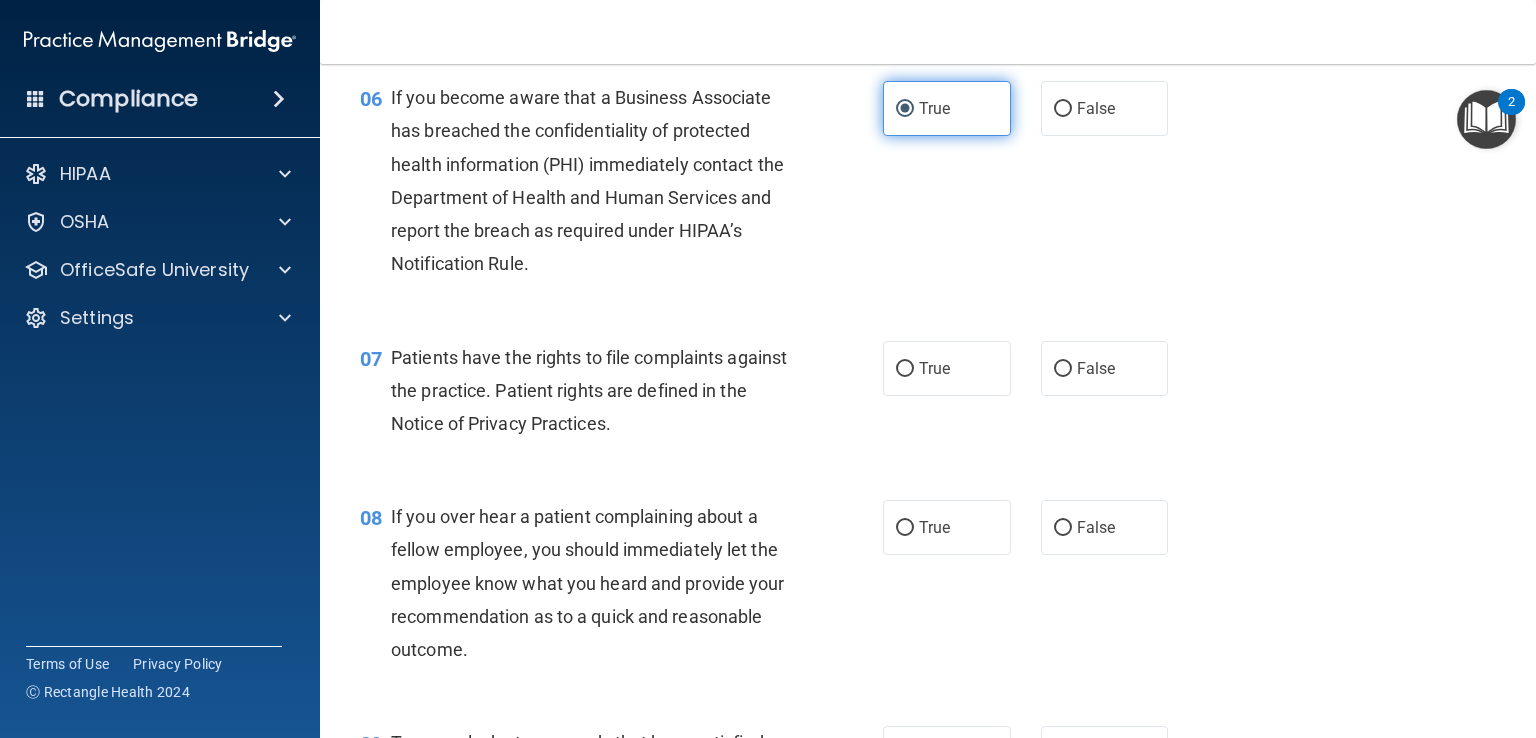 scroll, scrollTop: 1116, scrollLeft: 0, axis: vertical 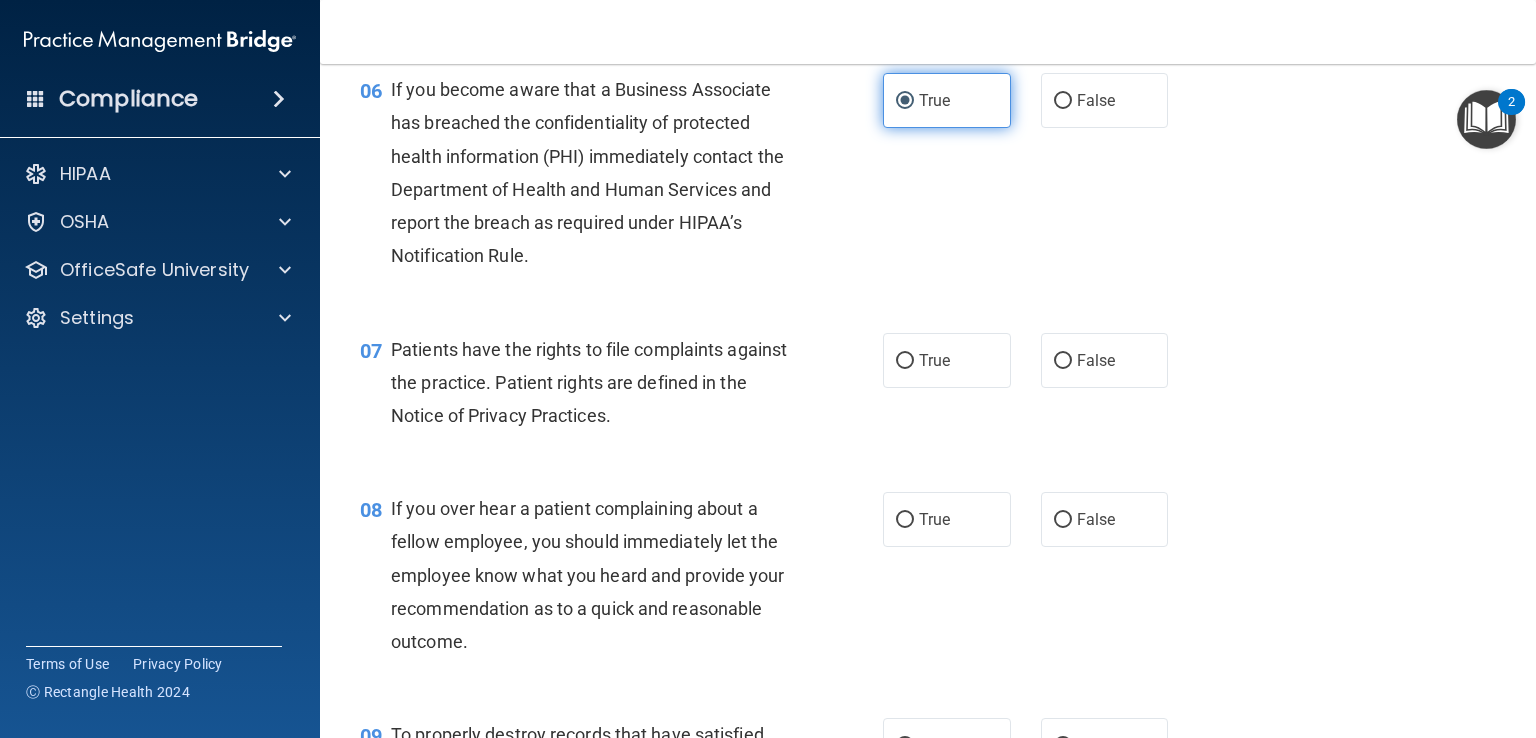 click on "True" at bounding box center (947, 360) 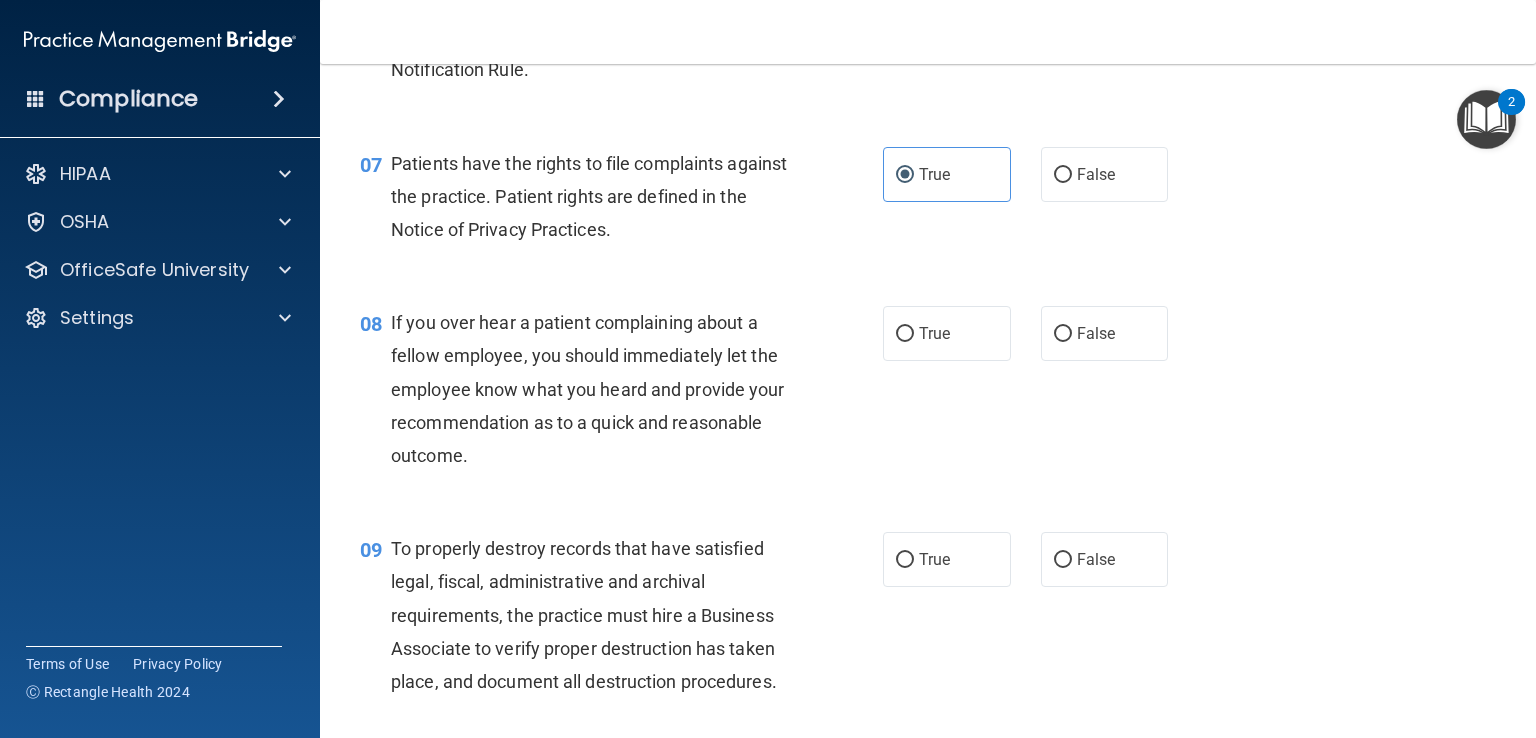 scroll, scrollTop: 1304, scrollLeft: 0, axis: vertical 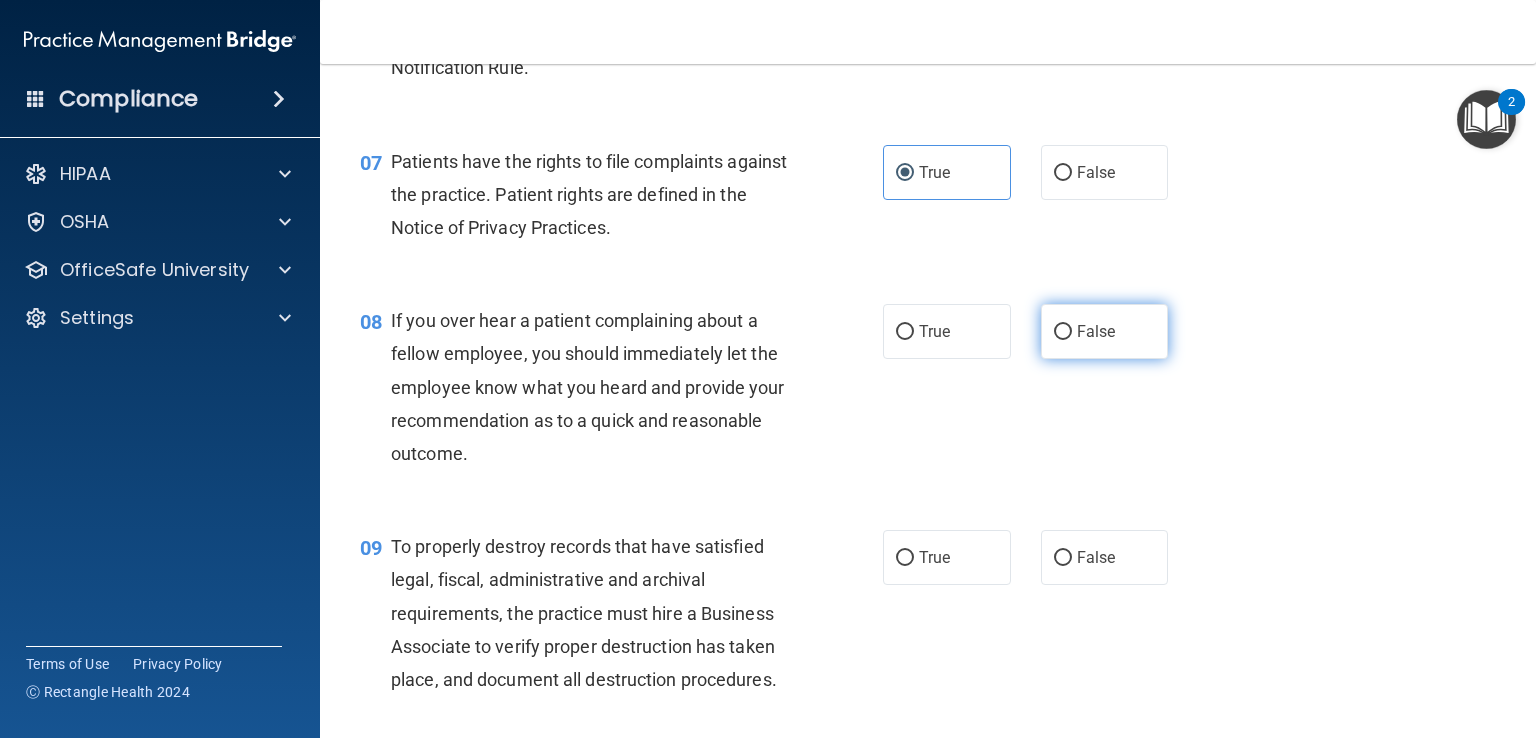 click on "False" at bounding box center [1096, 331] 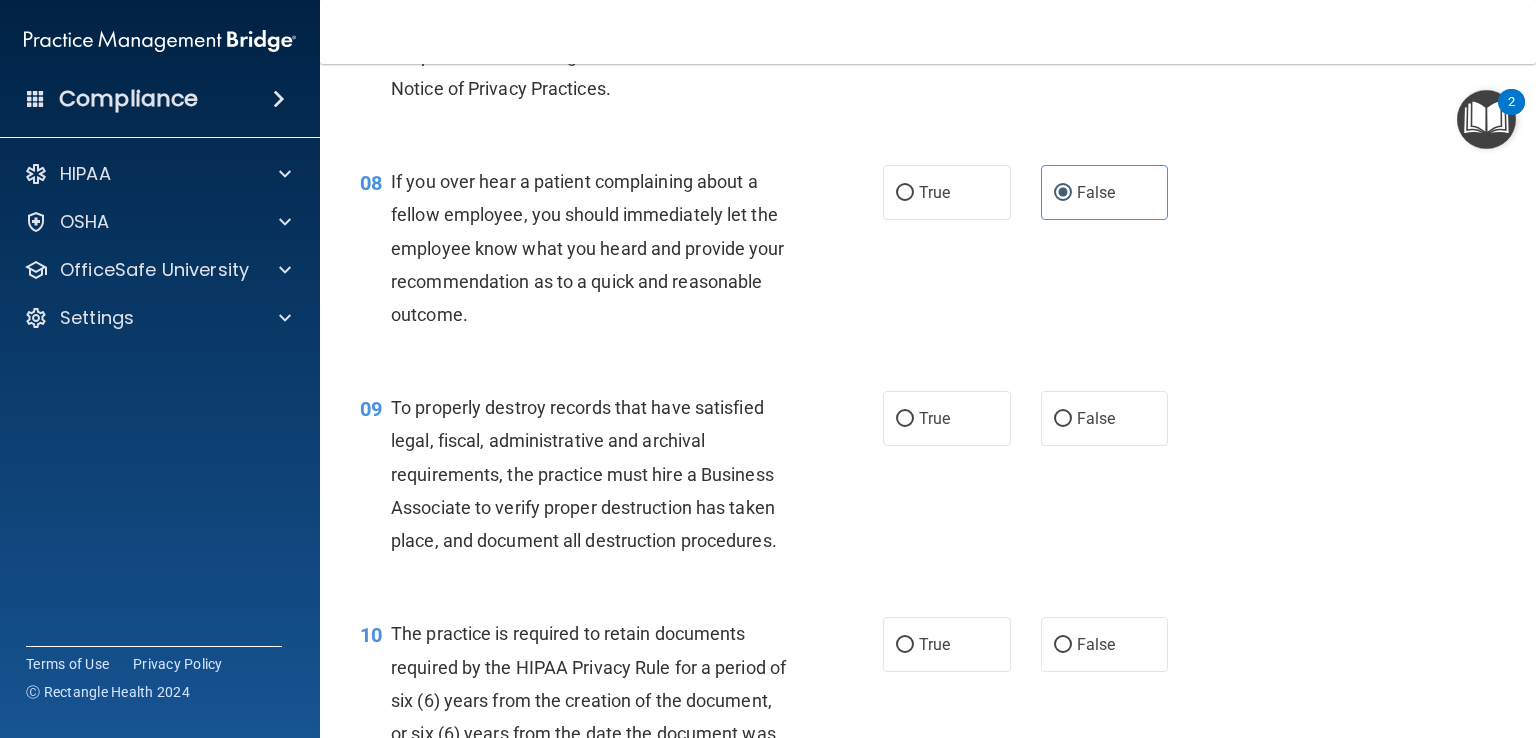 scroll, scrollTop: 1444, scrollLeft: 0, axis: vertical 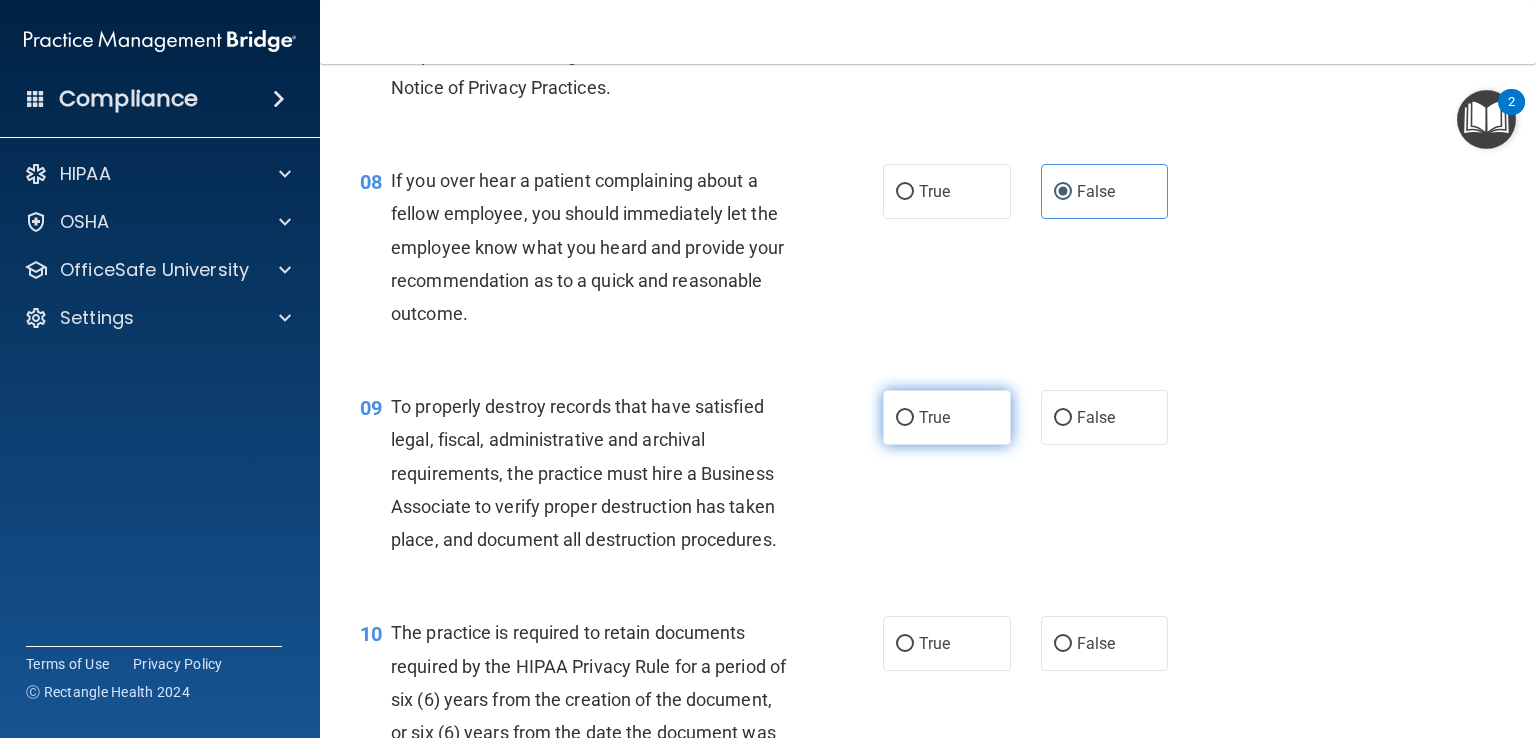 click on "True" at bounding box center (947, 417) 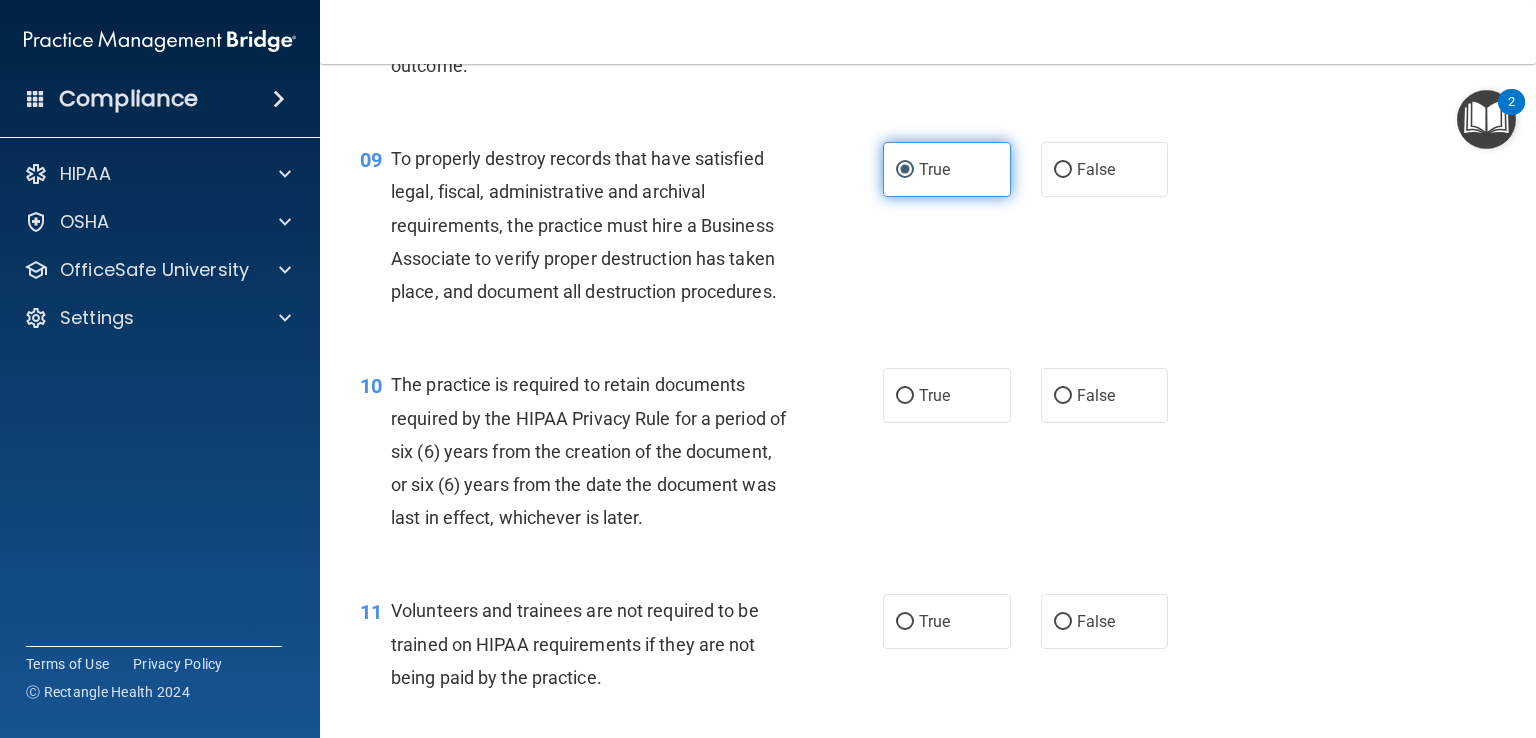scroll, scrollTop: 1704, scrollLeft: 0, axis: vertical 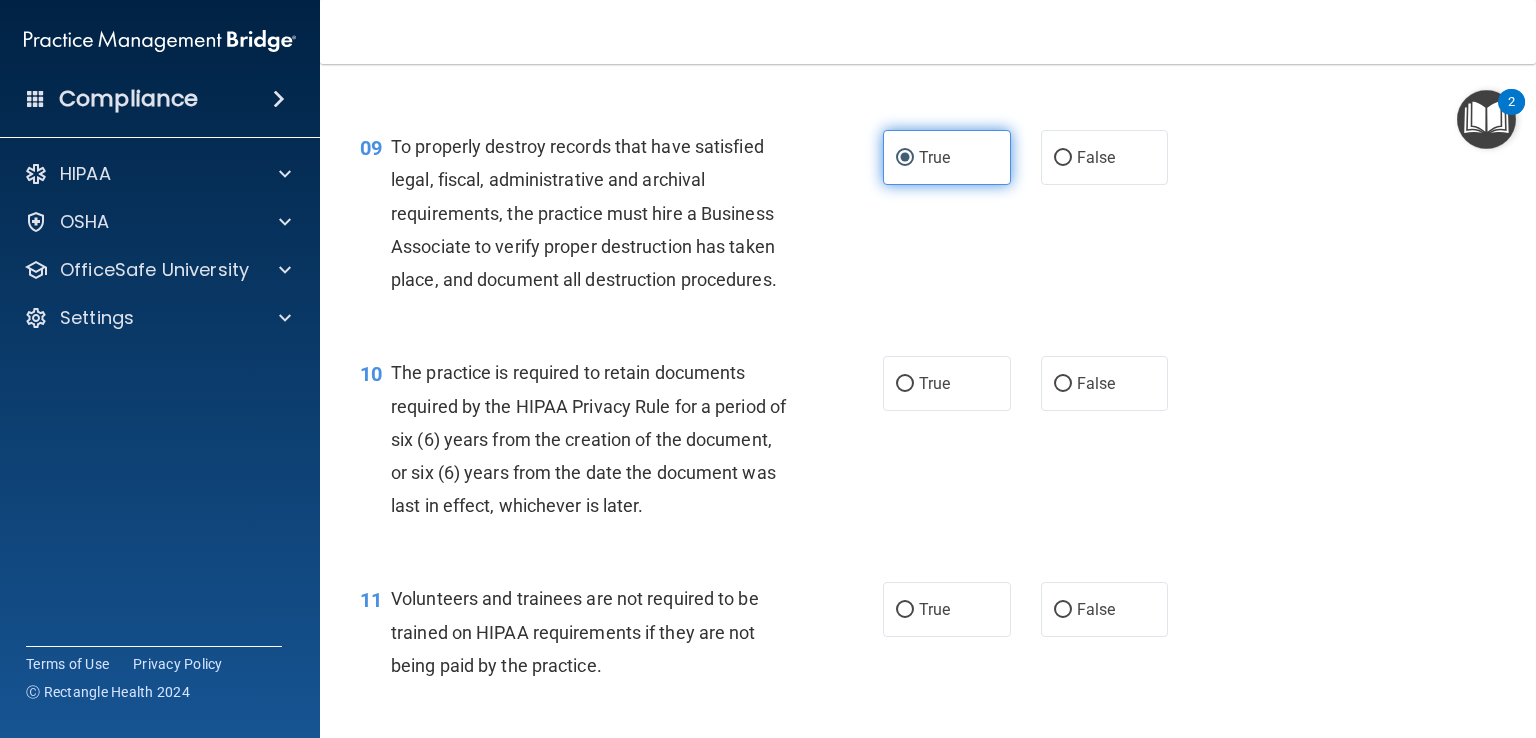 click on "True" at bounding box center [947, 383] 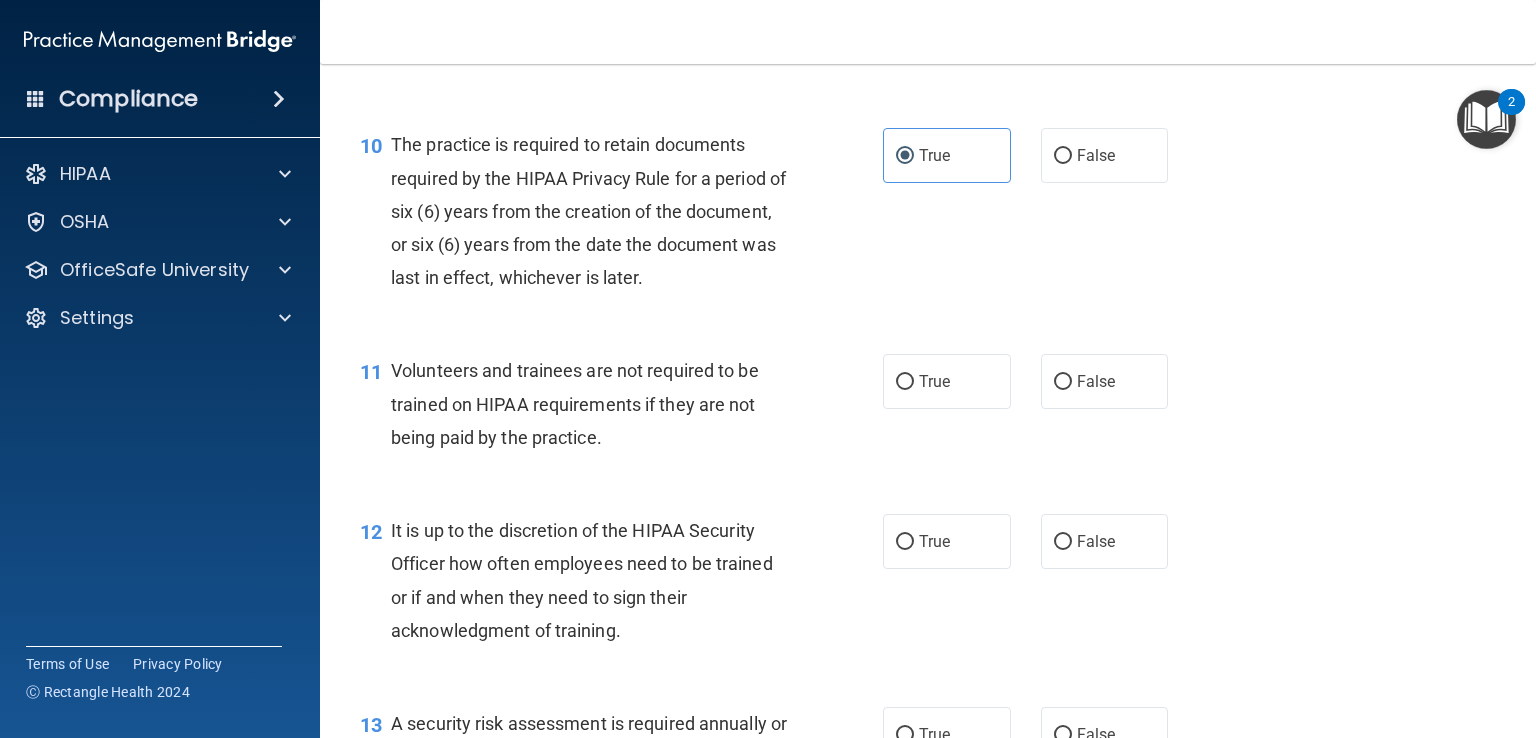 scroll, scrollTop: 1932, scrollLeft: 0, axis: vertical 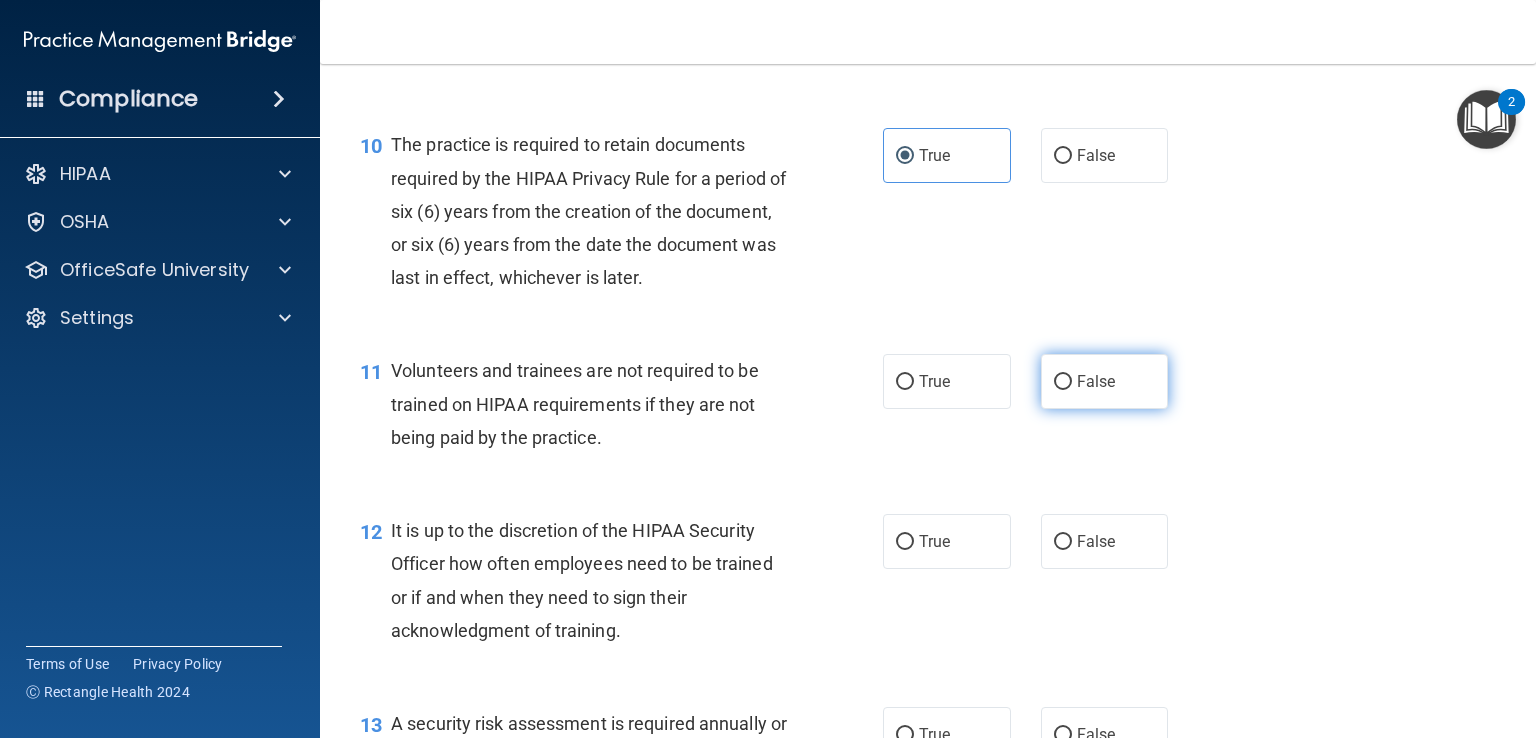 click on "False" at bounding box center [1096, 381] 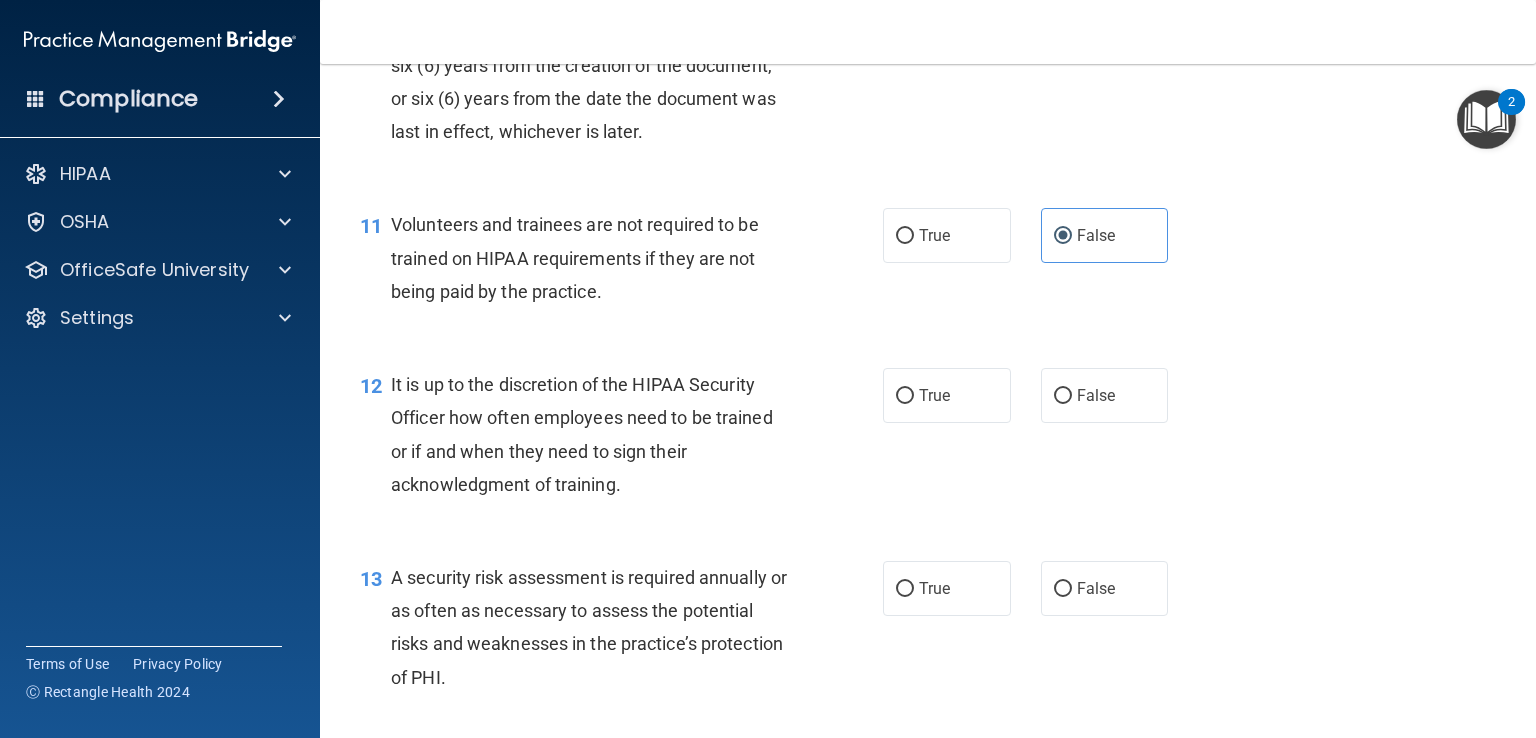scroll, scrollTop: 2080, scrollLeft: 0, axis: vertical 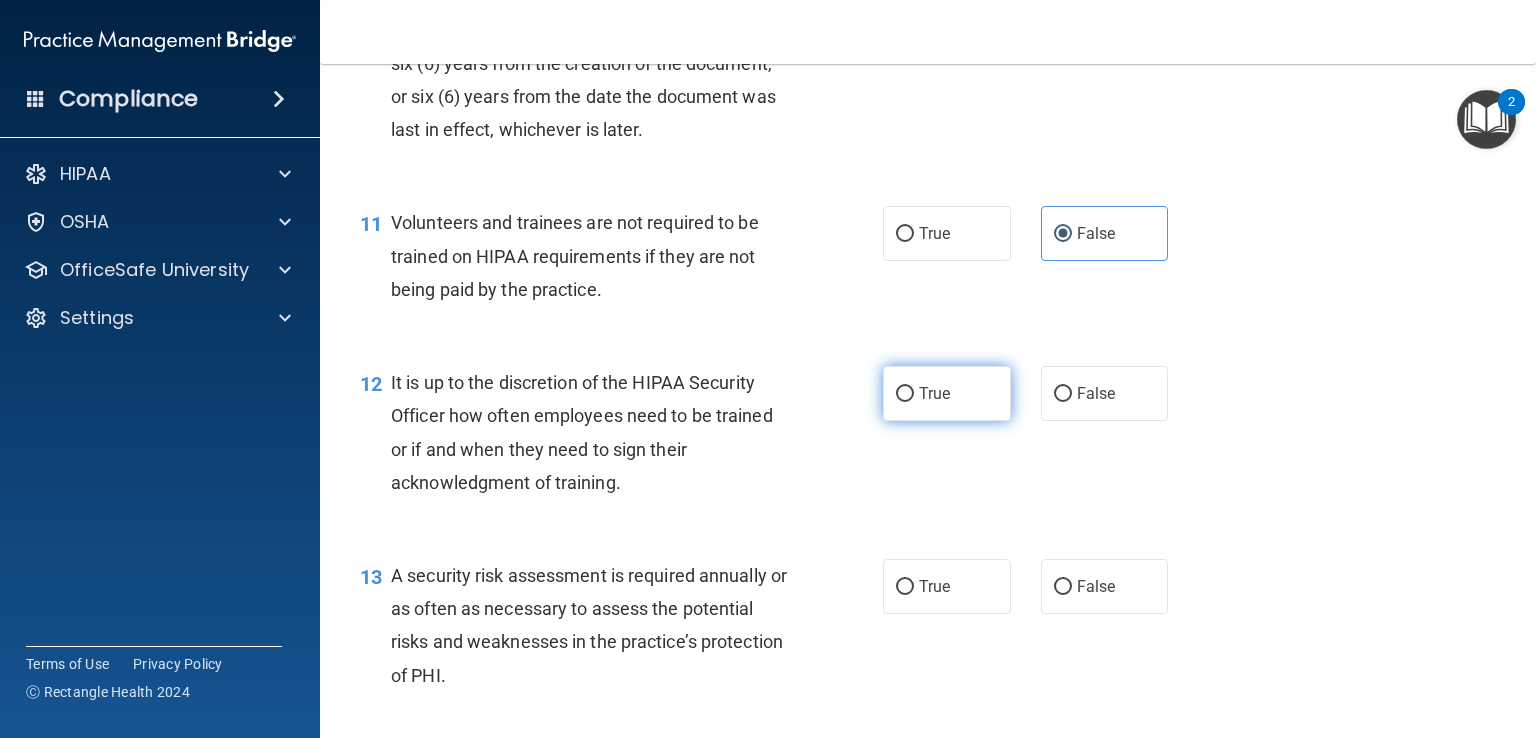 click on "True" at bounding box center (934, 393) 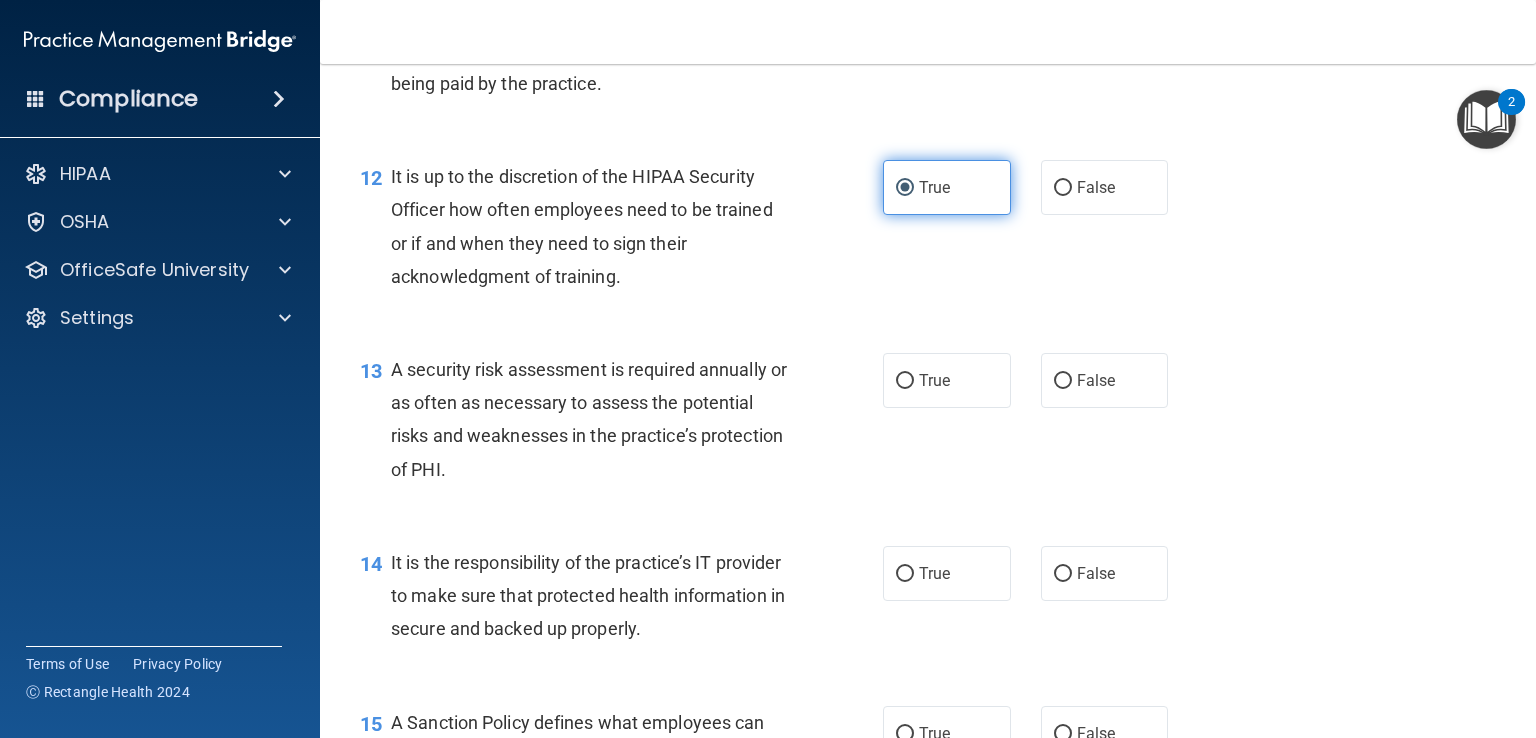 scroll, scrollTop: 2287, scrollLeft: 0, axis: vertical 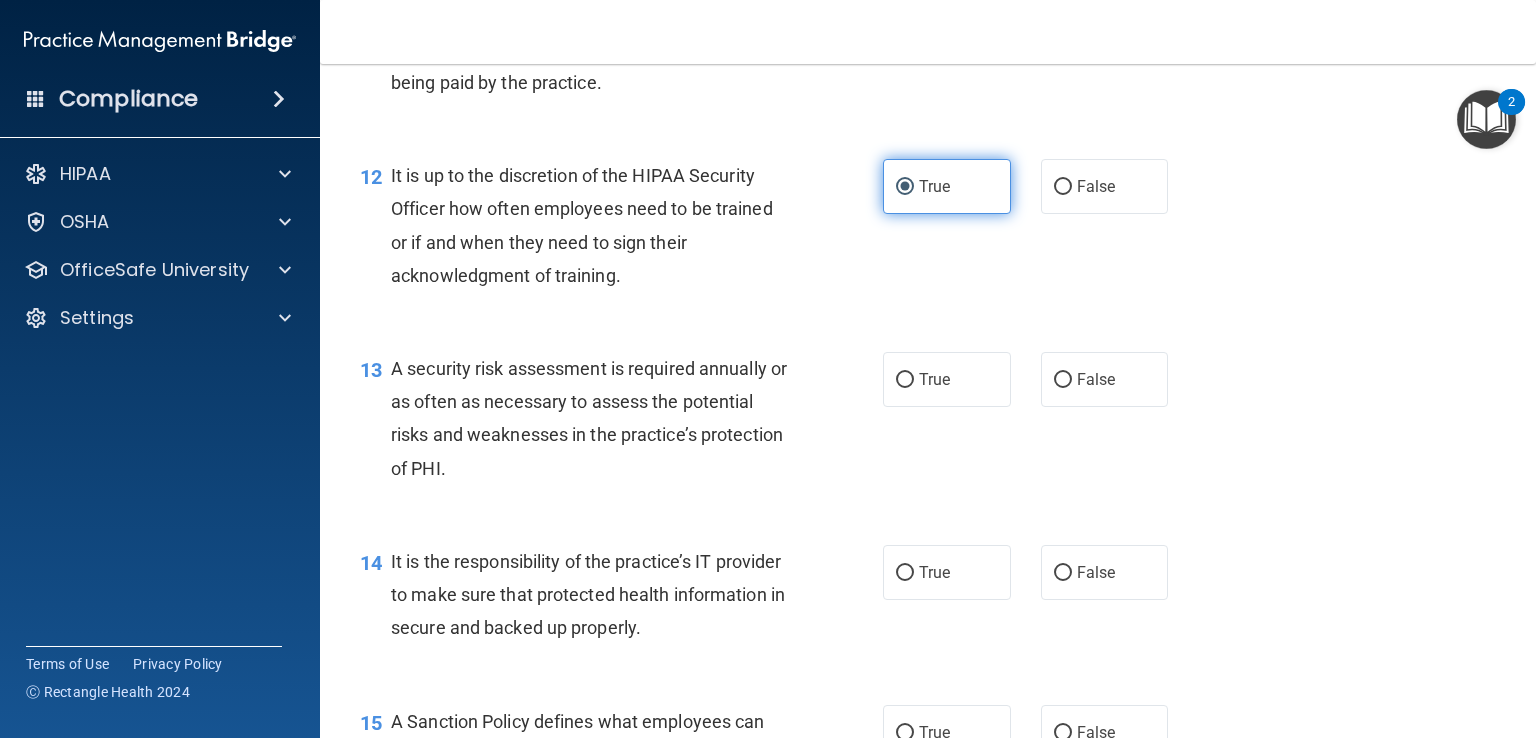 click on "True" at bounding box center [947, 379] 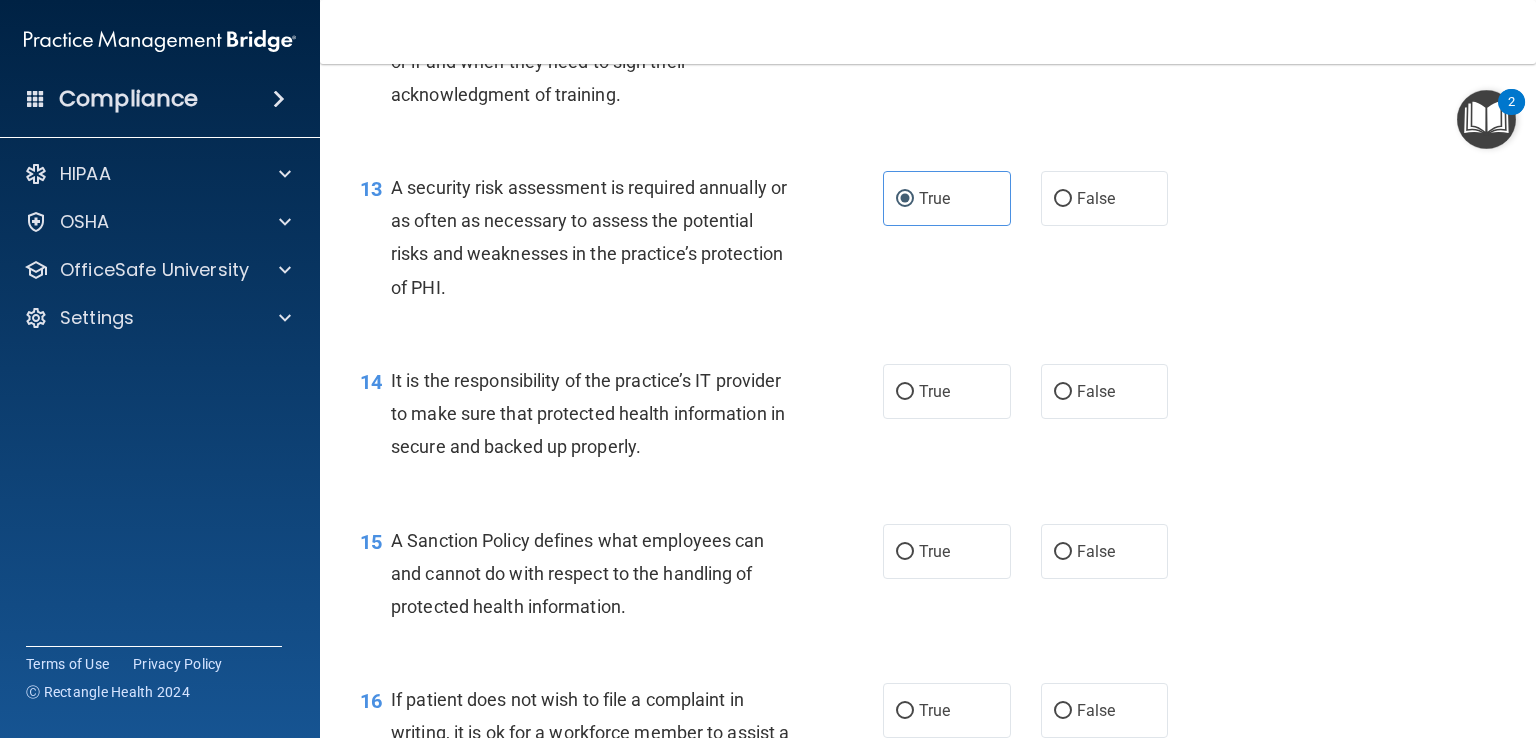 scroll, scrollTop: 2470, scrollLeft: 0, axis: vertical 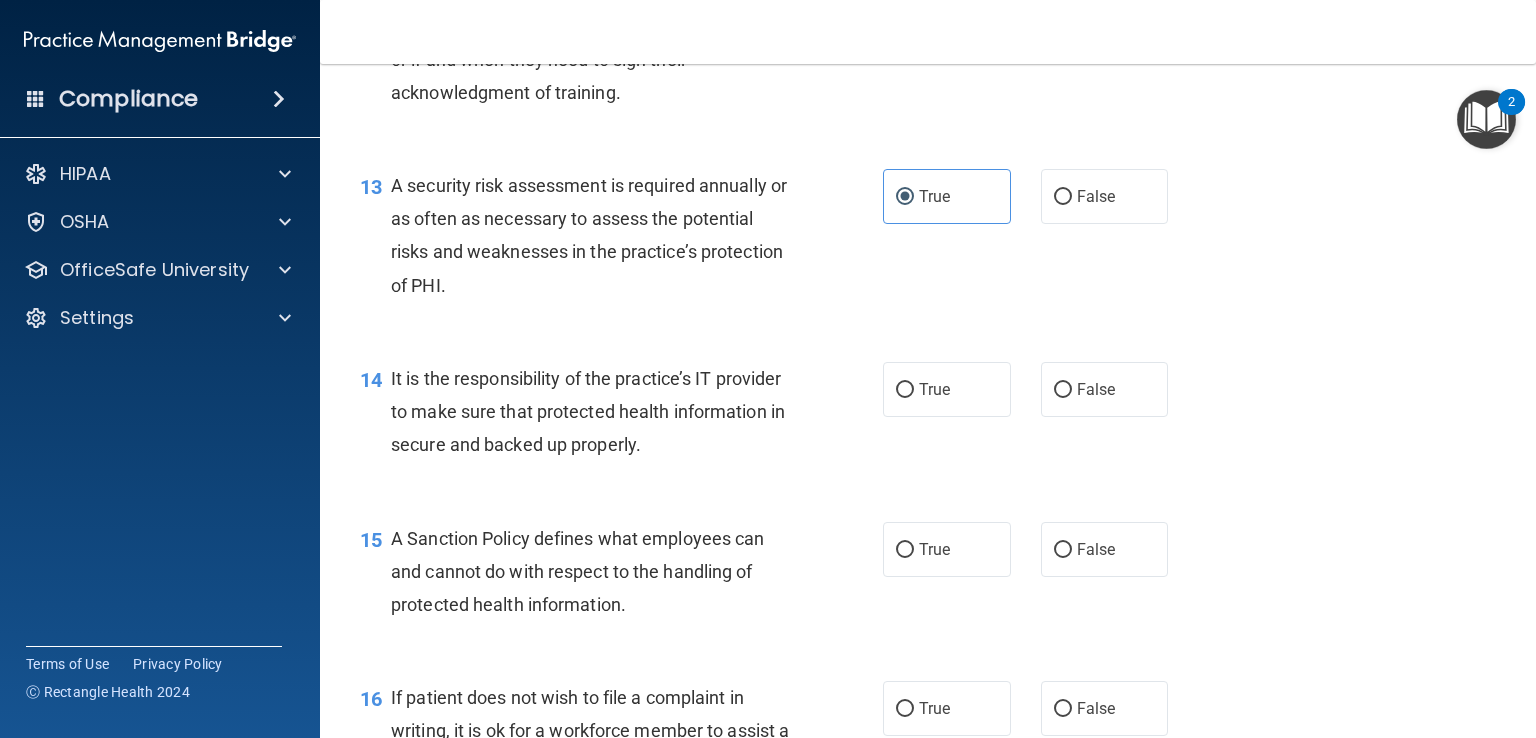click on "True" at bounding box center (934, 389) 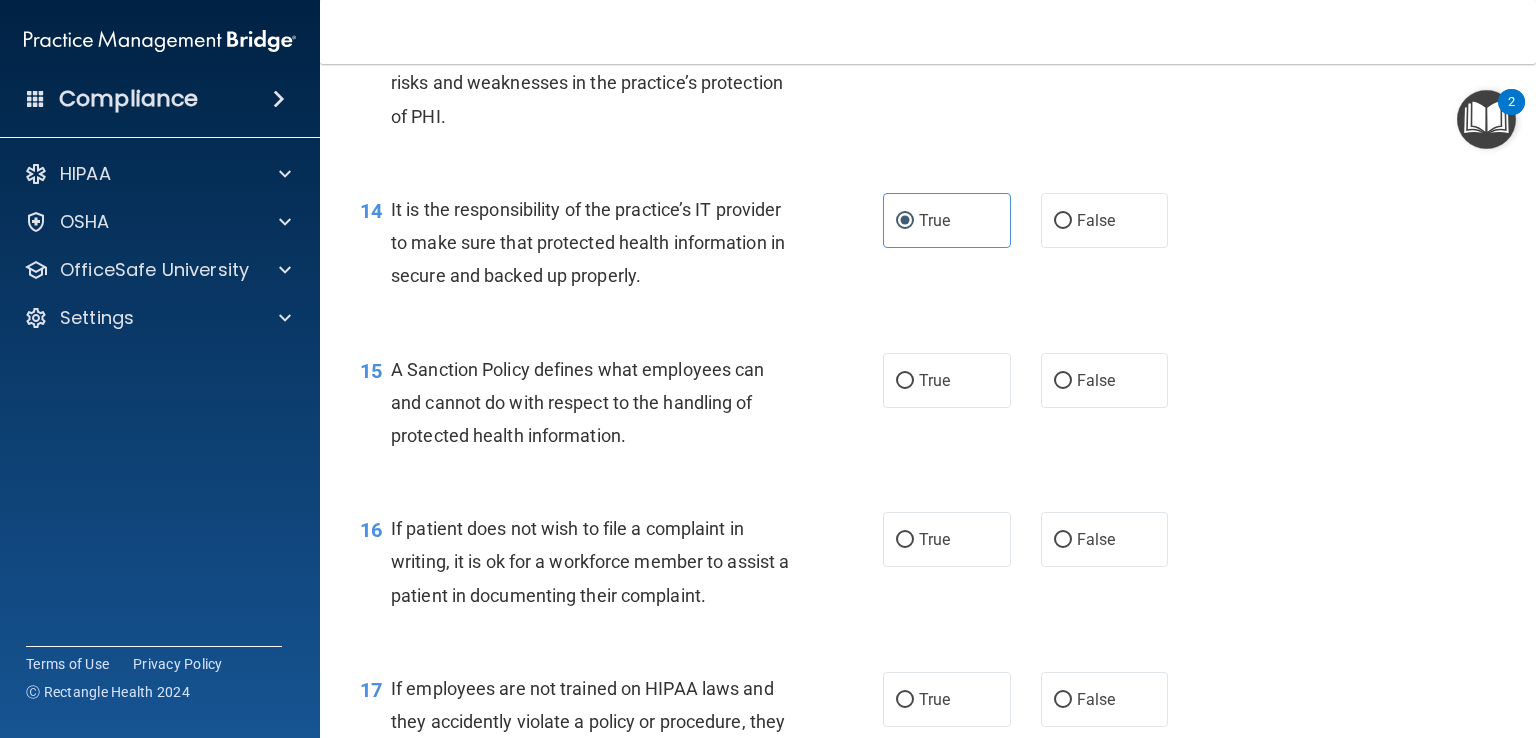scroll, scrollTop: 2647, scrollLeft: 0, axis: vertical 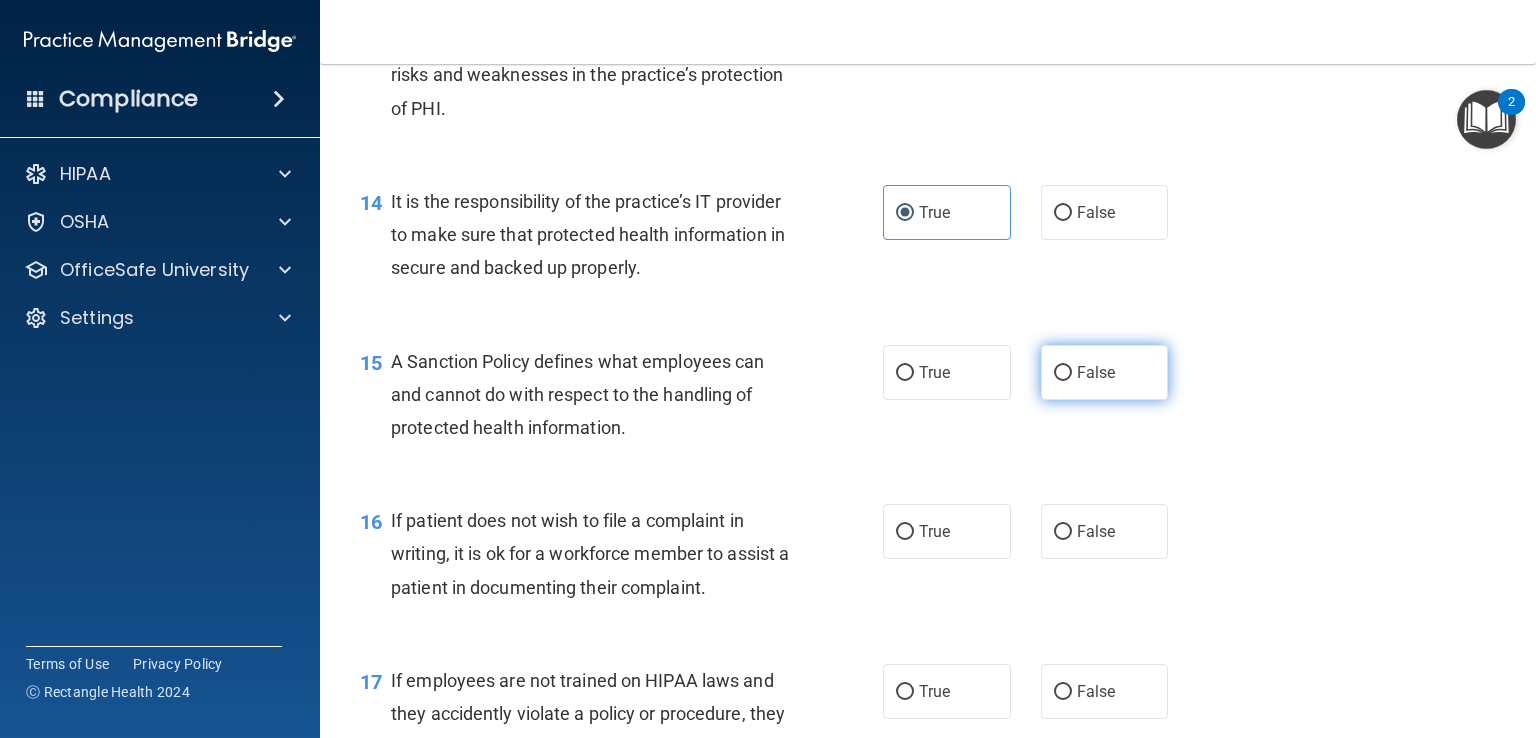 click on "False" at bounding box center [1063, 373] 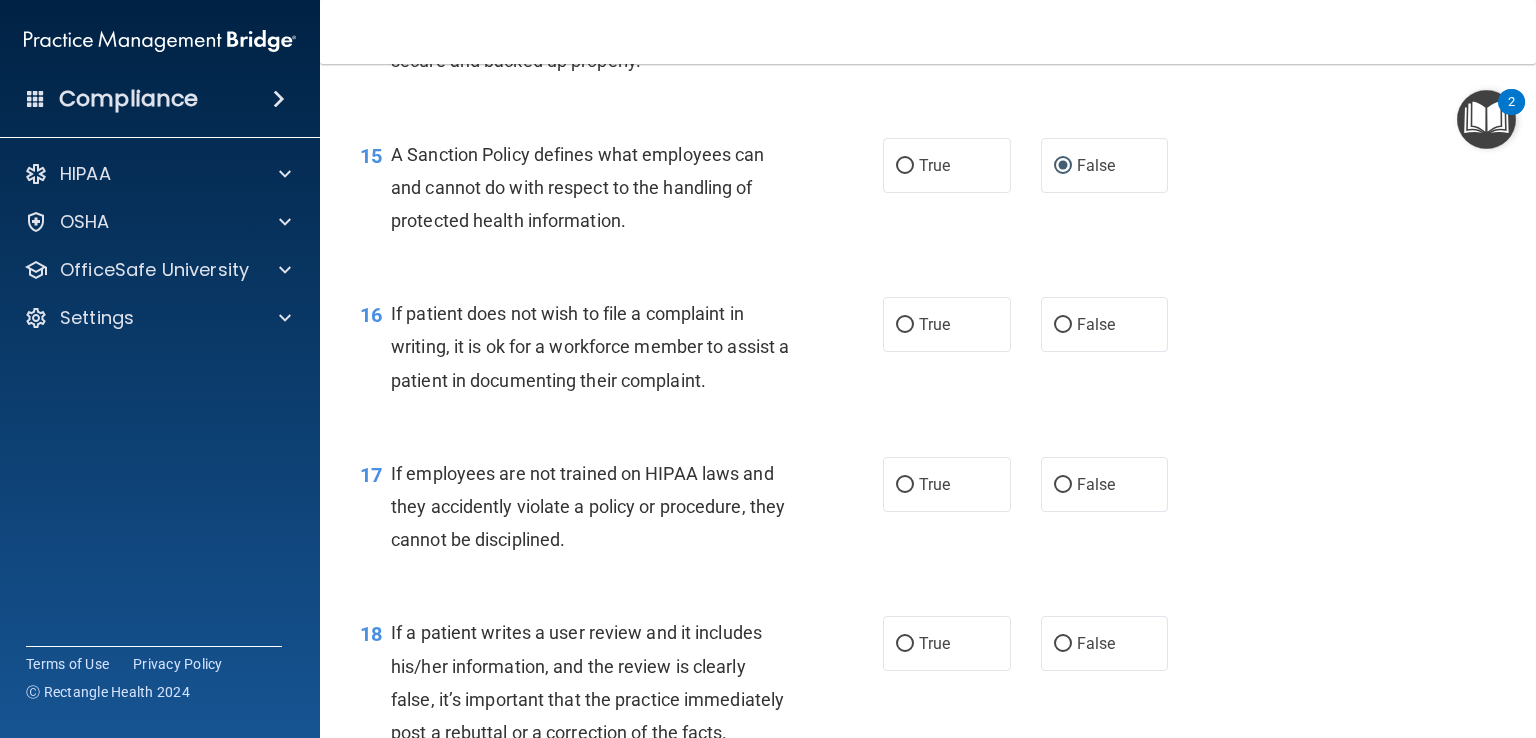 scroll, scrollTop: 2855, scrollLeft: 0, axis: vertical 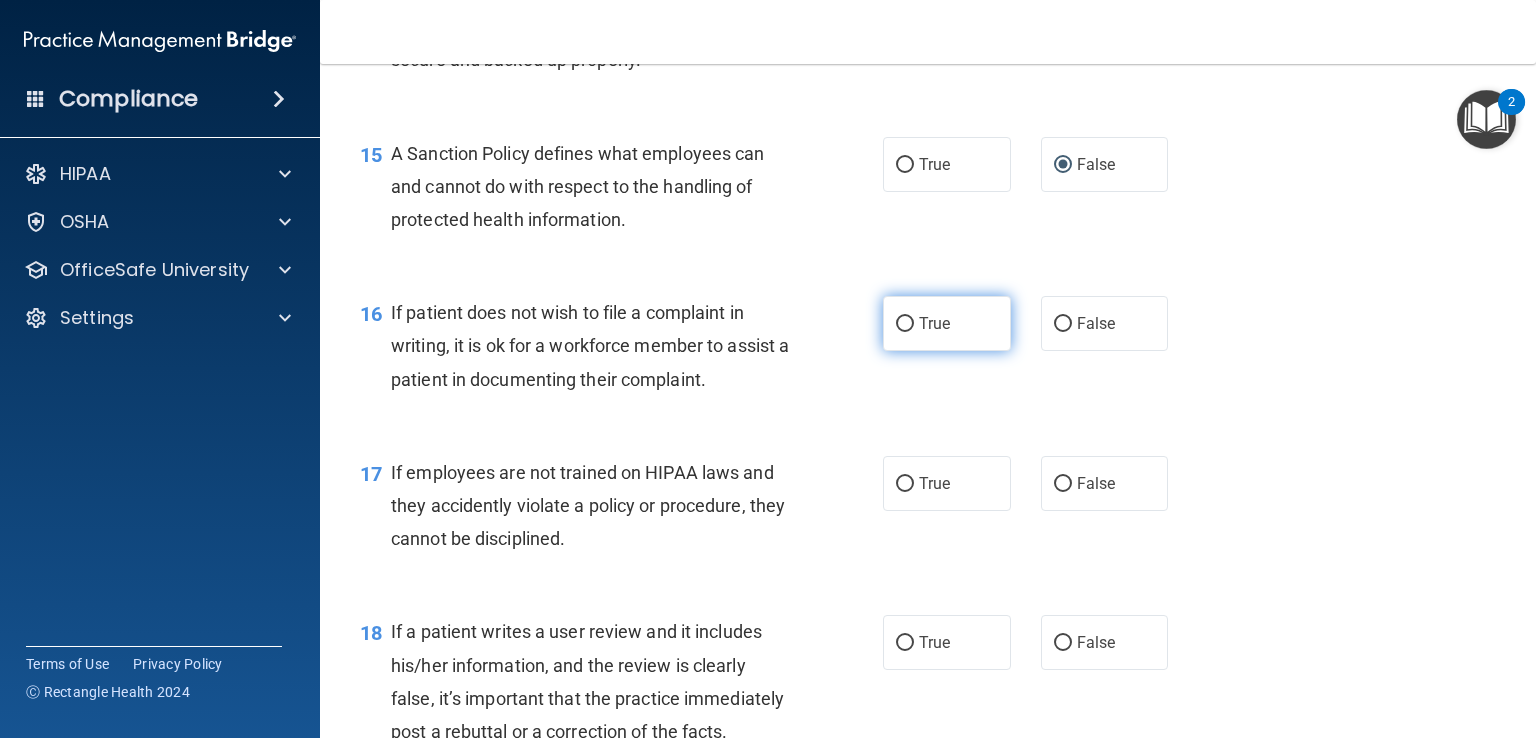 click on "True" at bounding box center [947, 323] 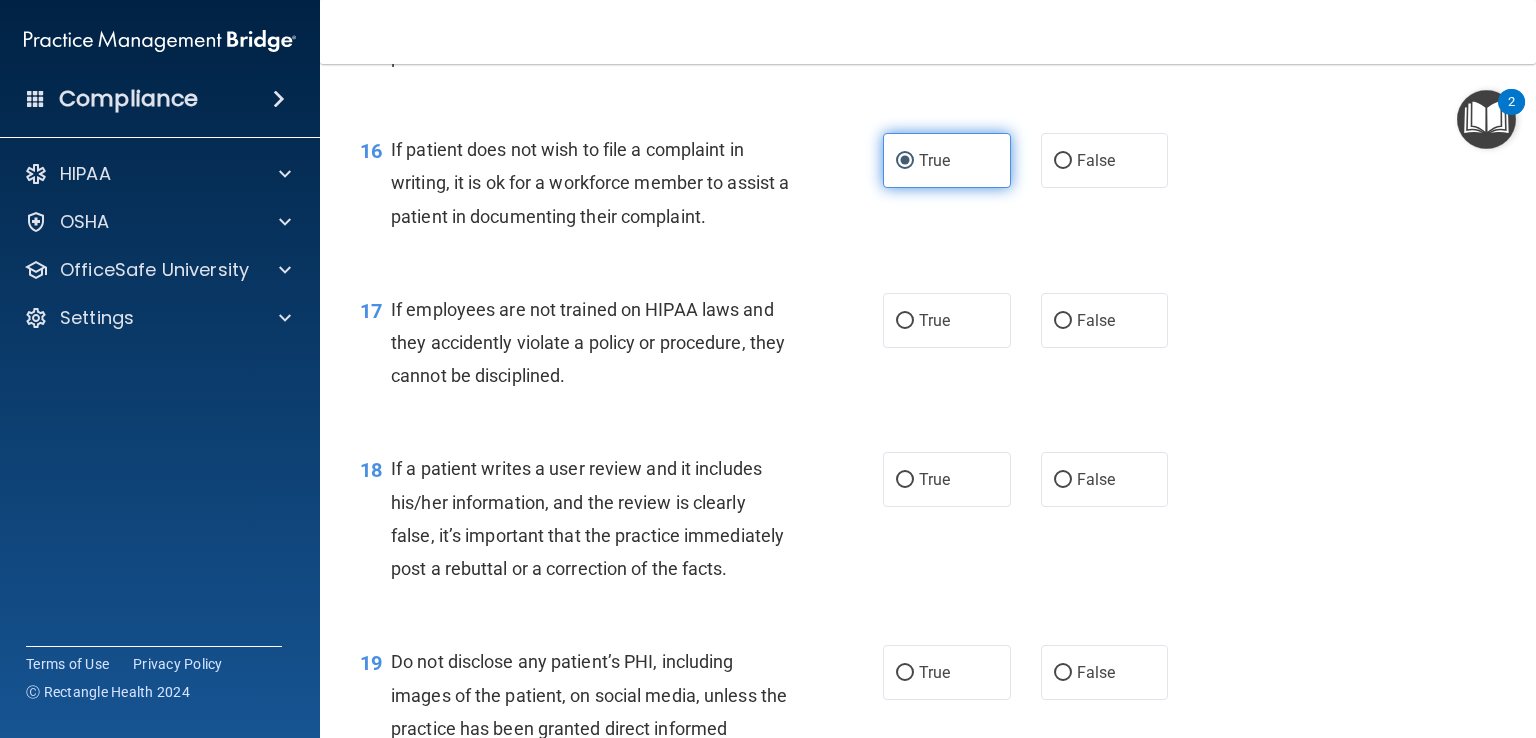 scroll, scrollTop: 3019, scrollLeft: 0, axis: vertical 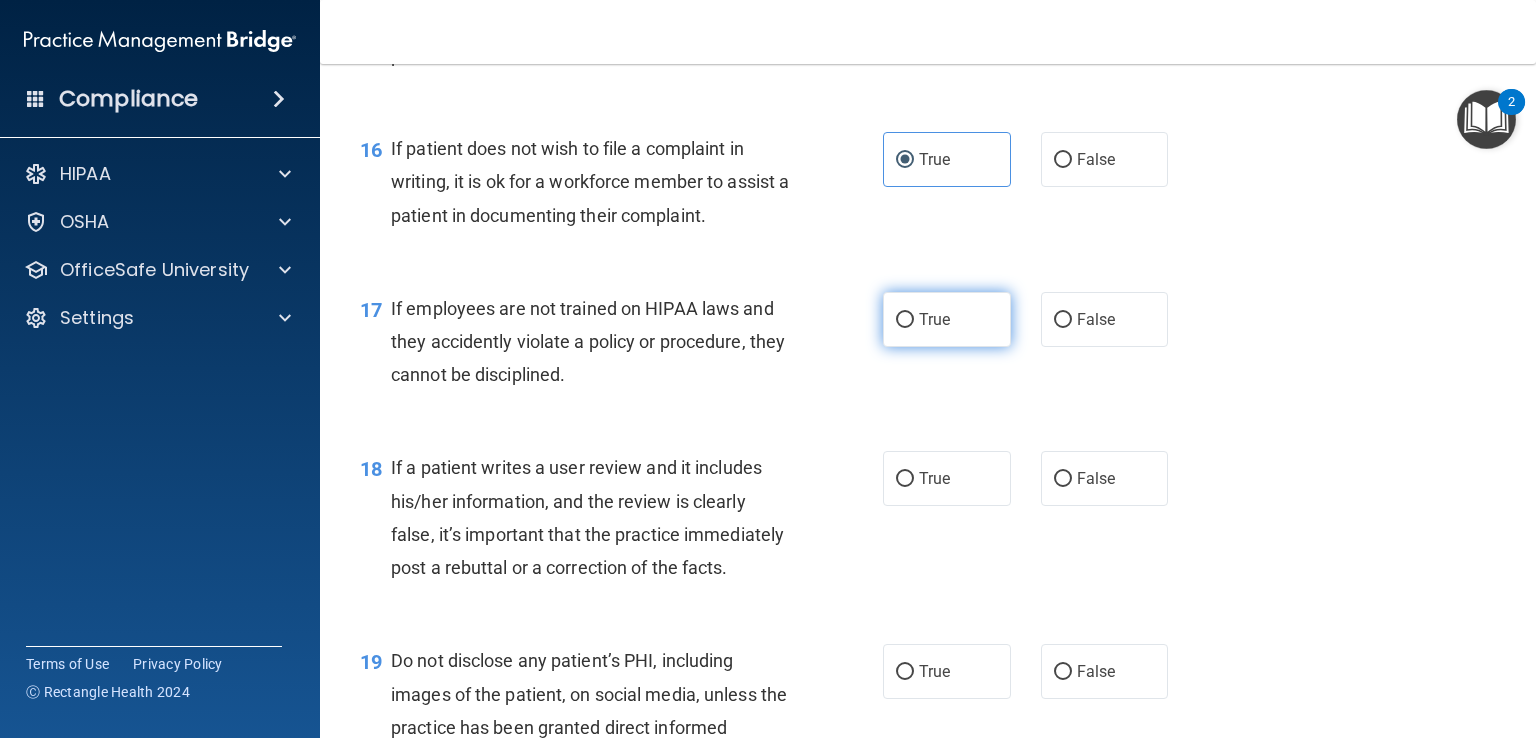 click on "True" at bounding box center (947, 319) 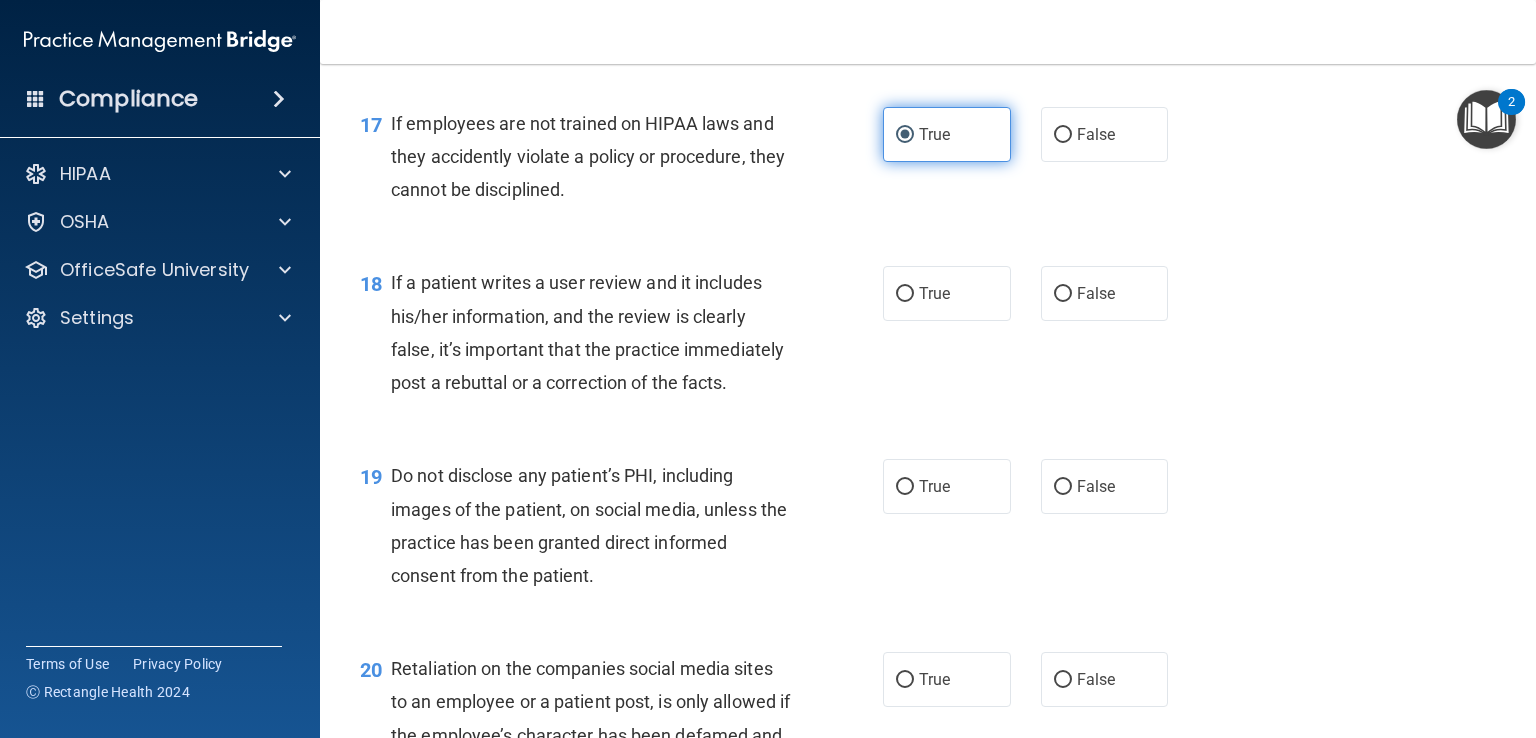 scroll, scrollTop: 3206, scrollLeft: 0, axis: vertical 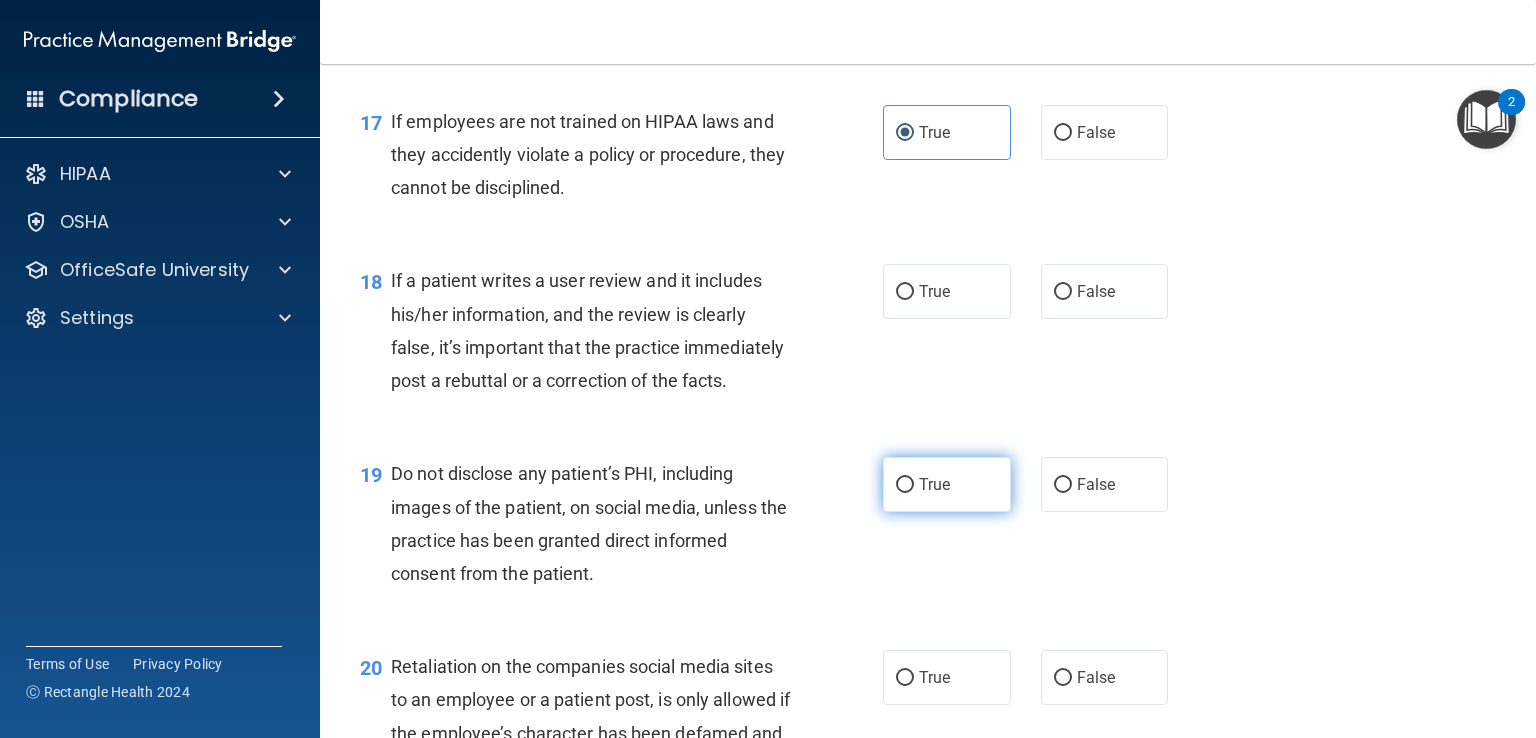 click on "True" at bounding box center (905, 485) 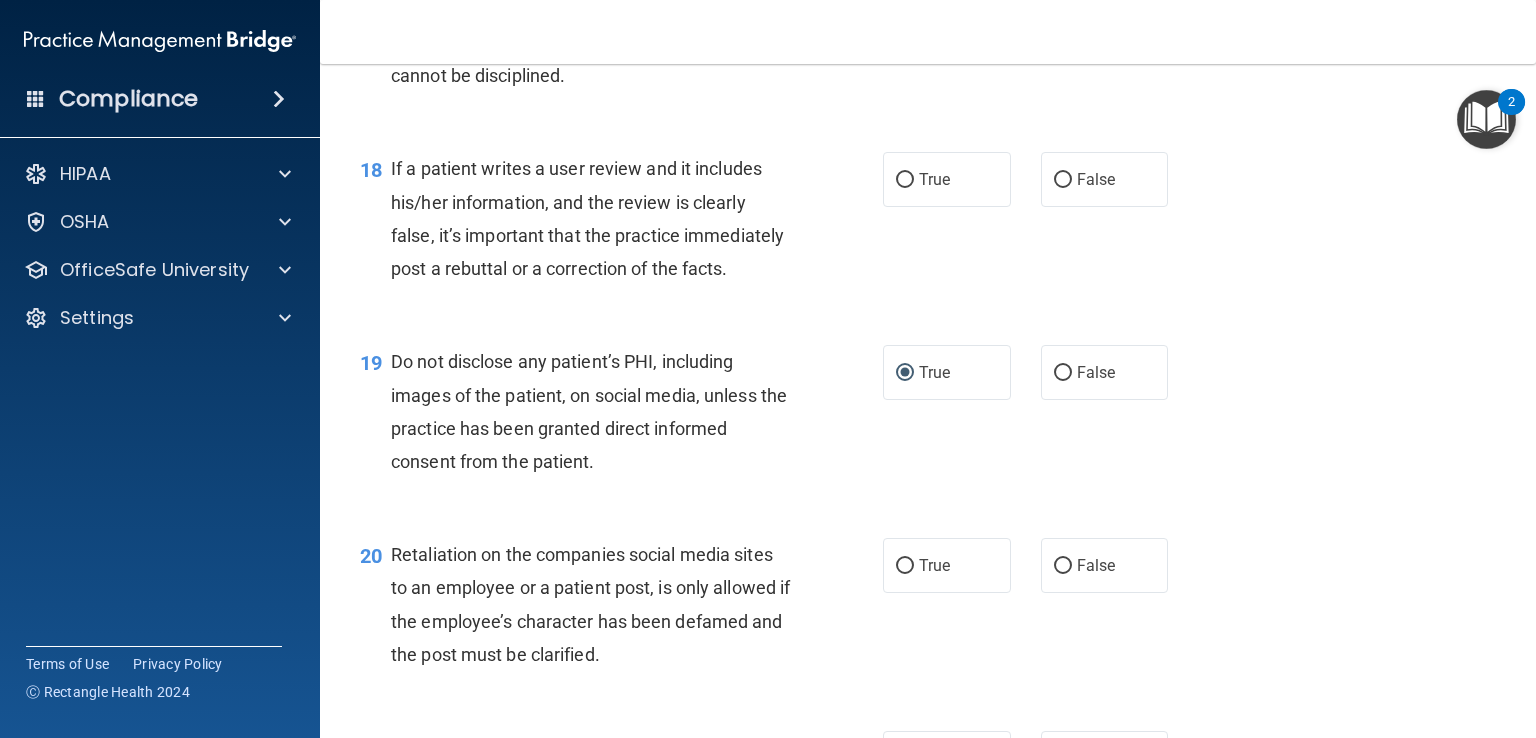 scroll, scrollTop: 3320, scrollLeft: 0, axis: vertical 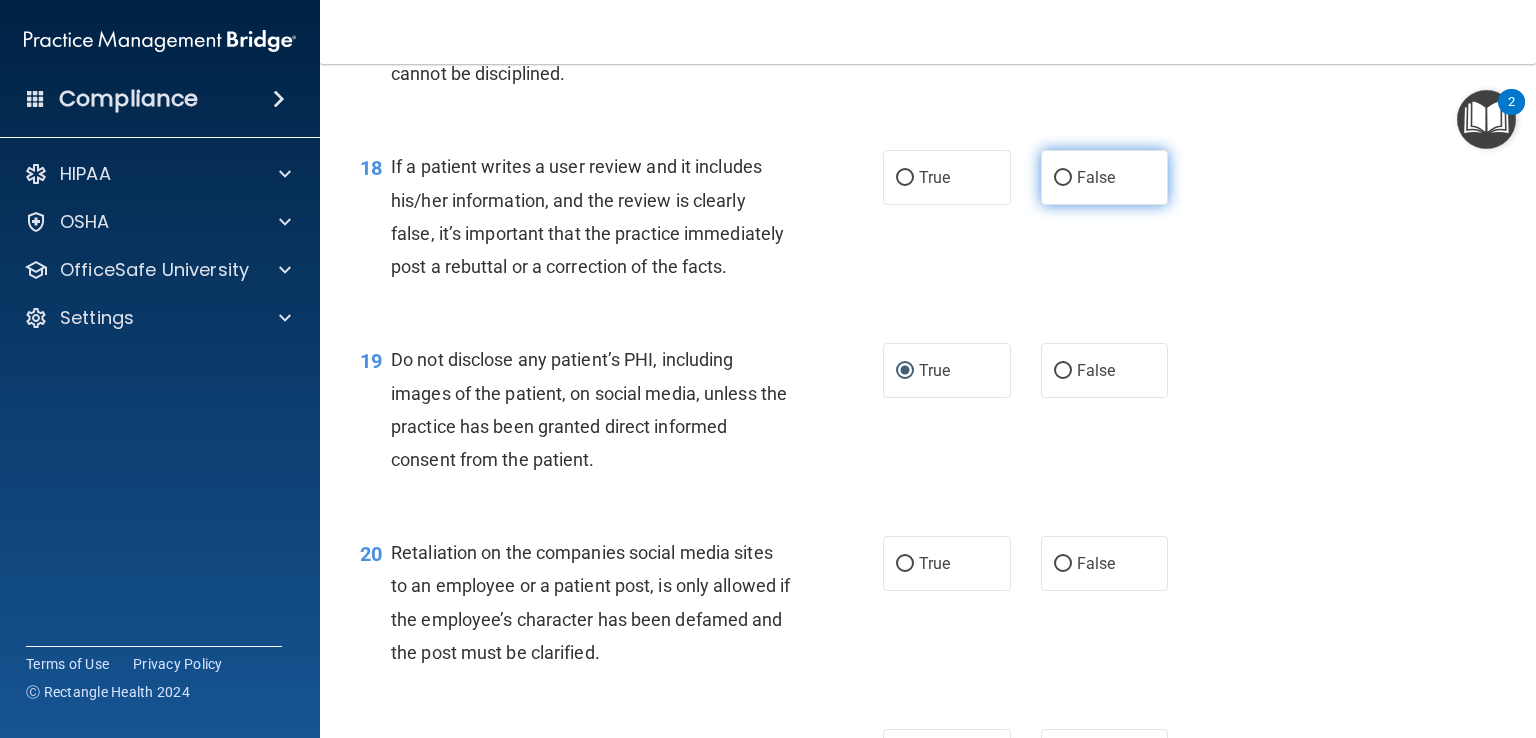 click on "False" at bounding box center (1063, 178) 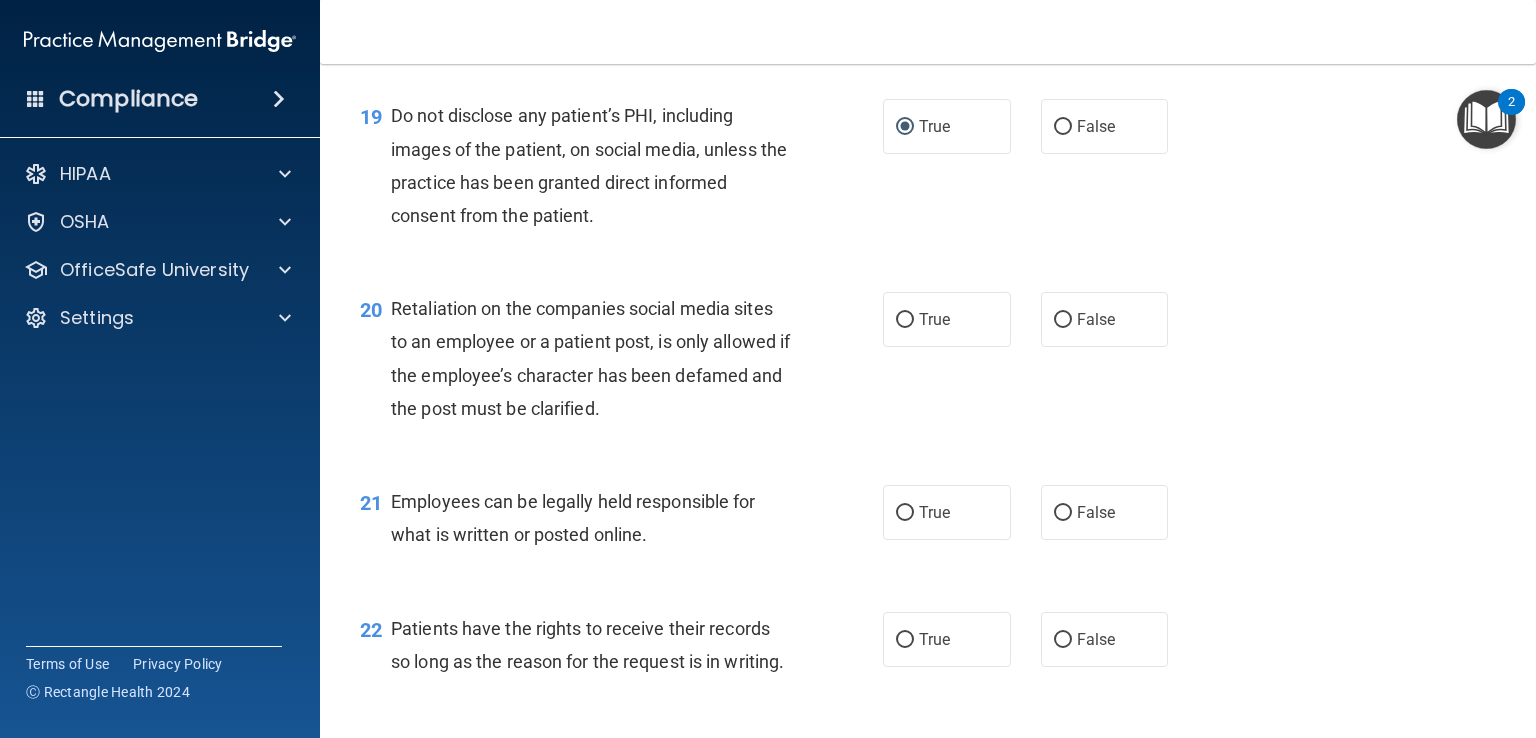 scroll, scrollTop: 3567, scrollLeft: 0, axis: vertical 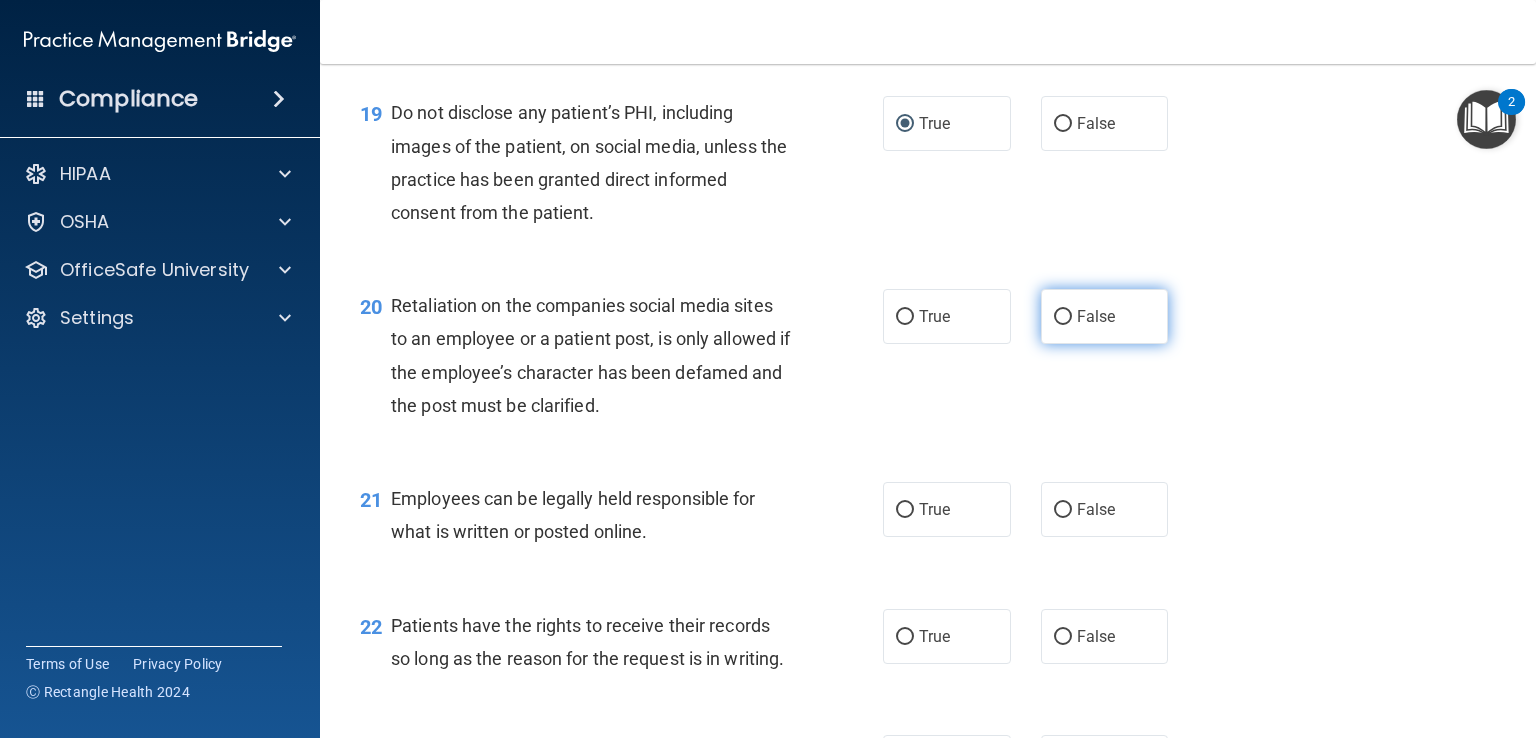 click on "False" at bounding box center [1063, 317] 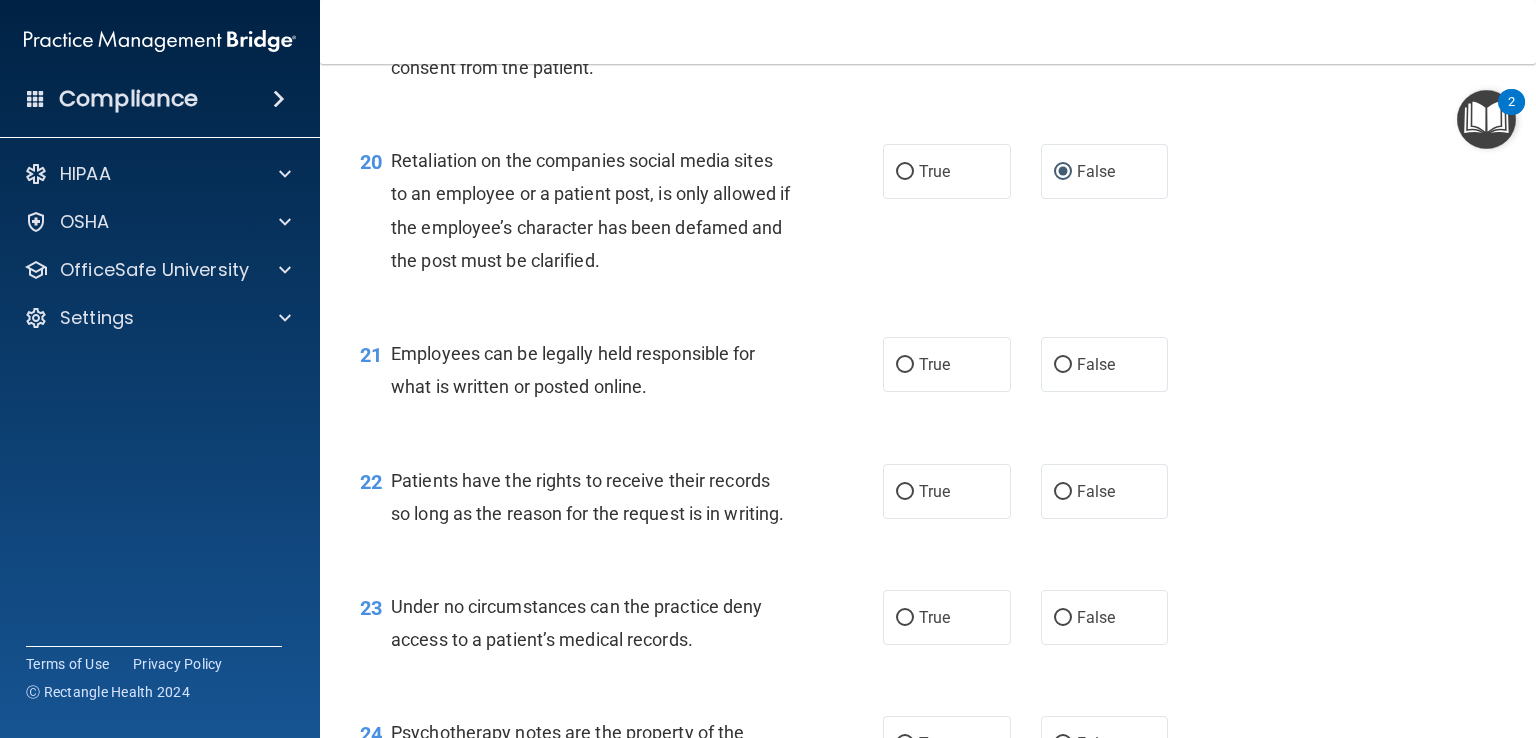 scroll, scrollTop: 3716, scrollLeft: 0, axis: vertical 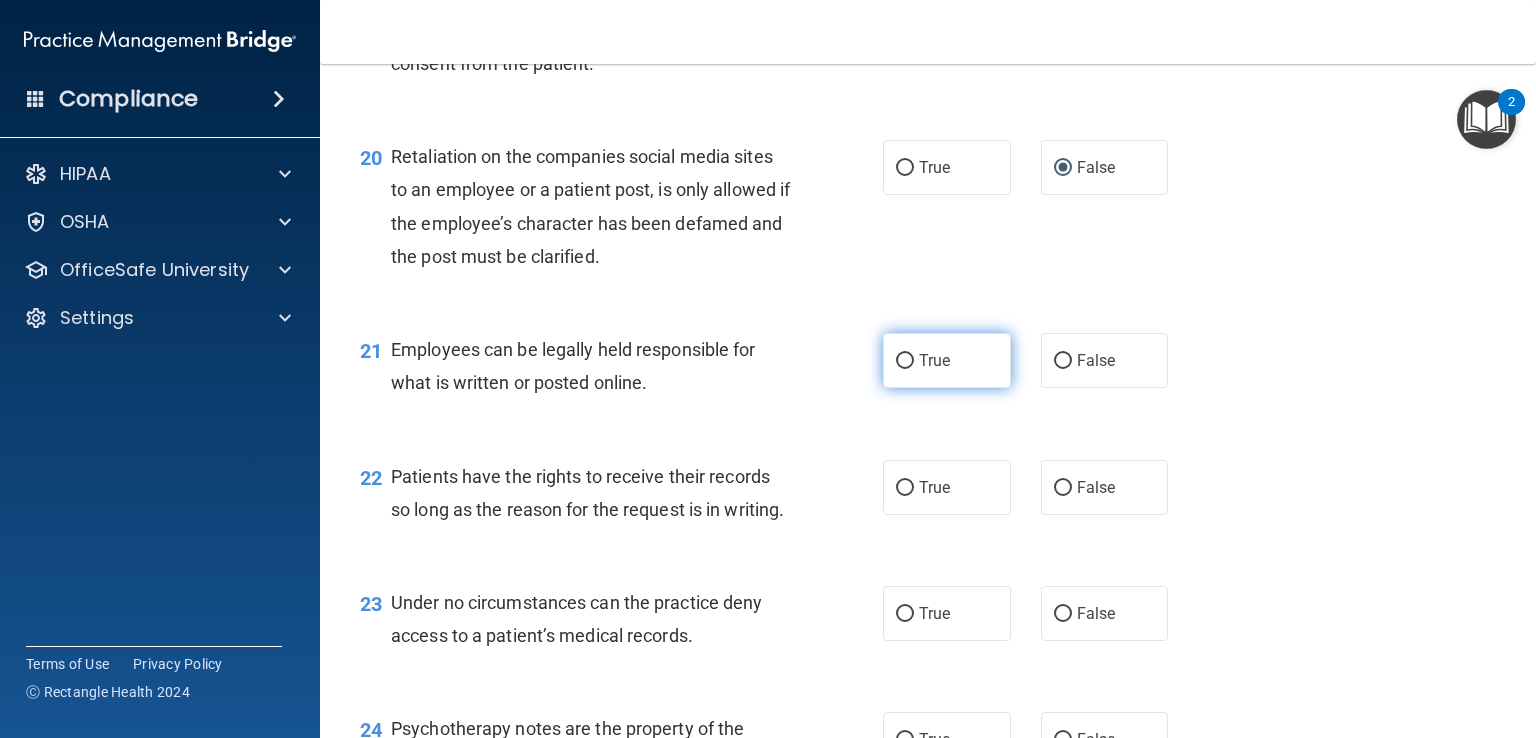 click on "True" at bounding box center (934, 360) 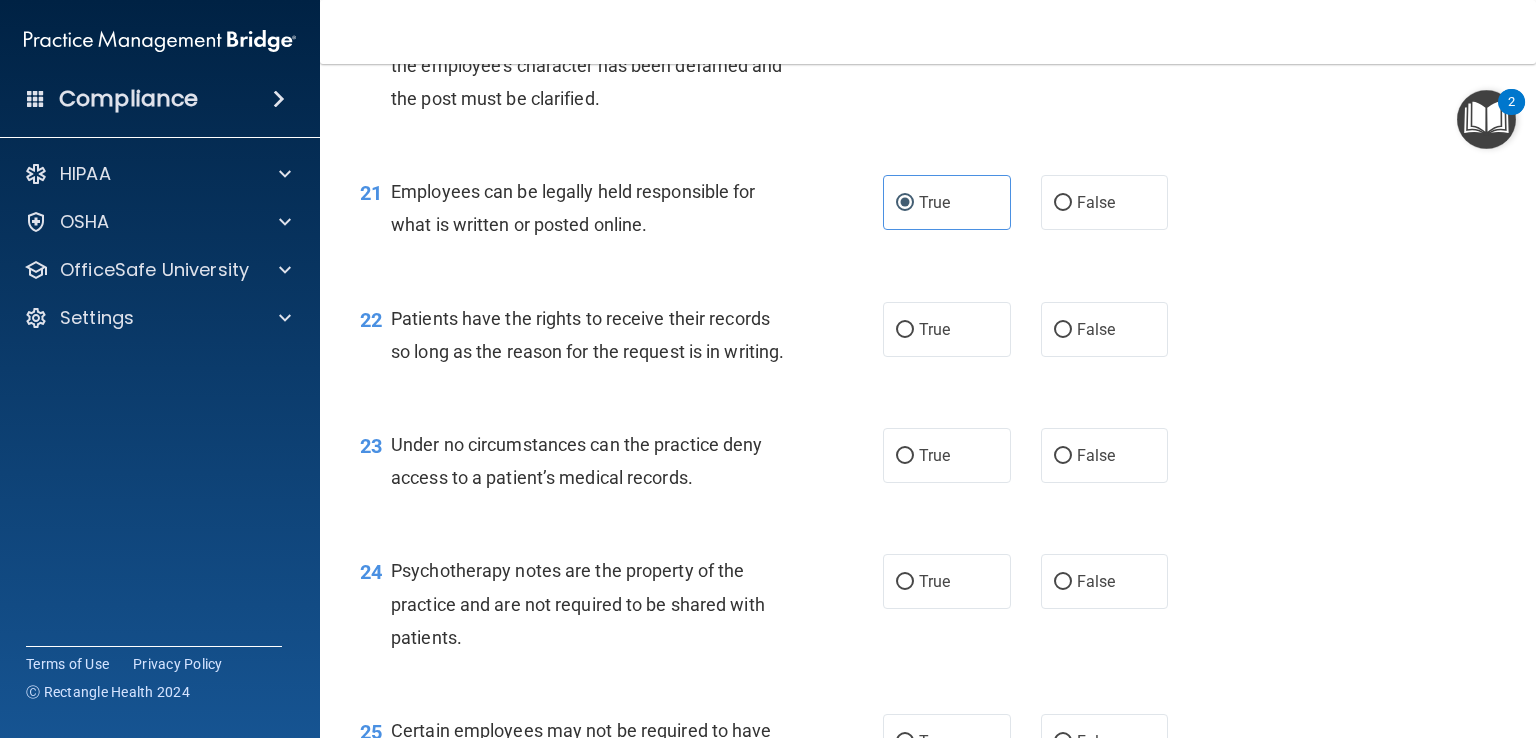 scroll, scrollTop: 3880, scrollLeft: 0, axis: vertical 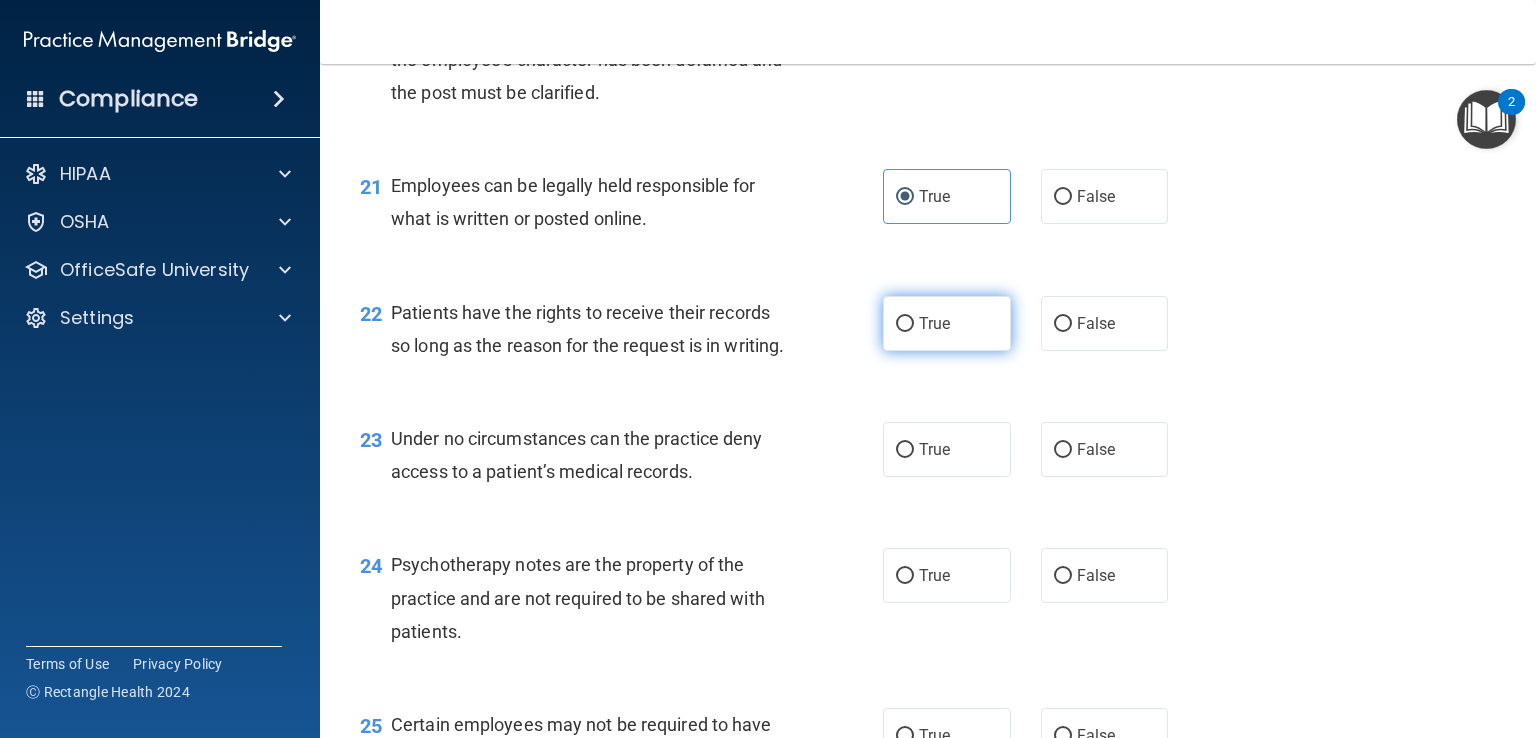click on "True" at bounding box center [947, 323] 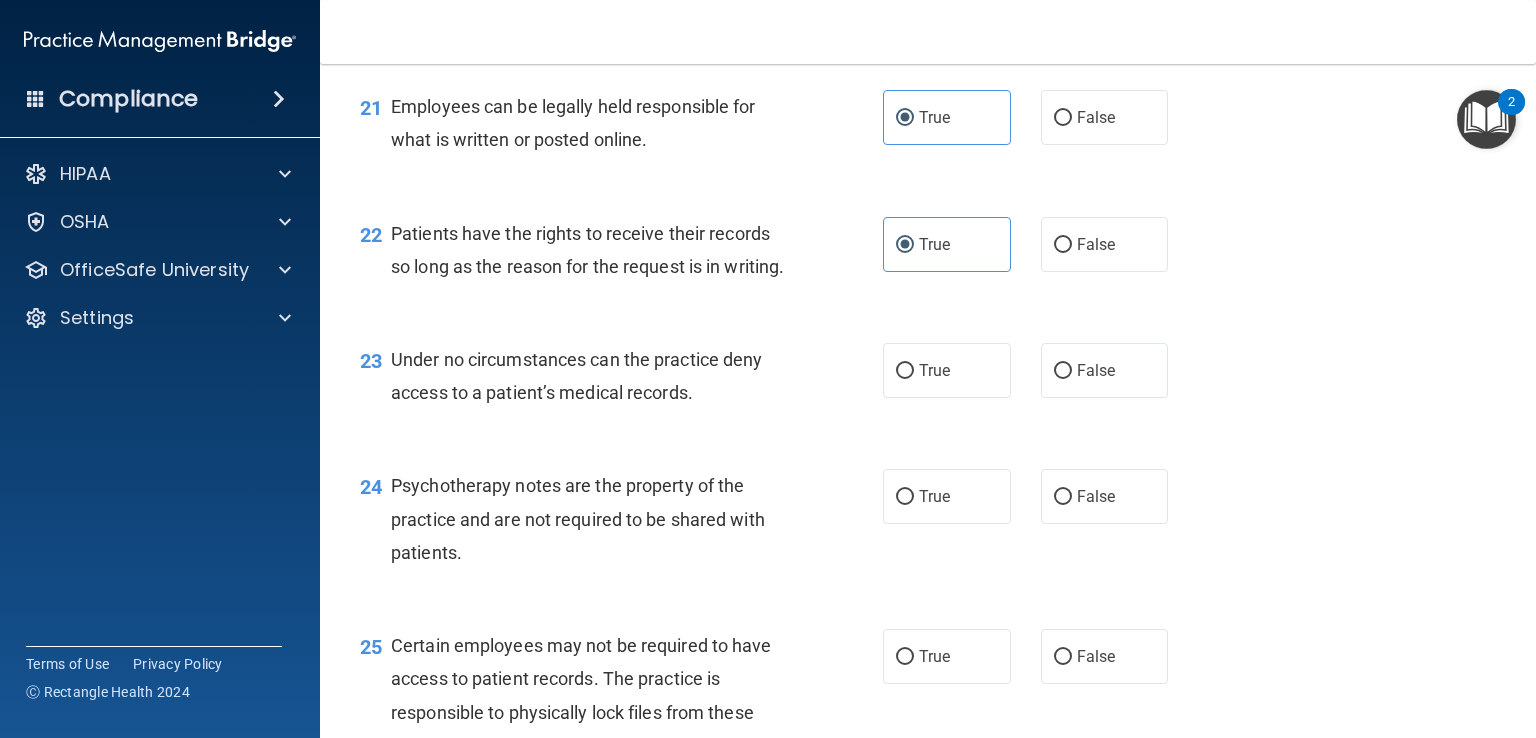 scroll, scrollTop: 3960, scrollLeft: 0, axis: vertical 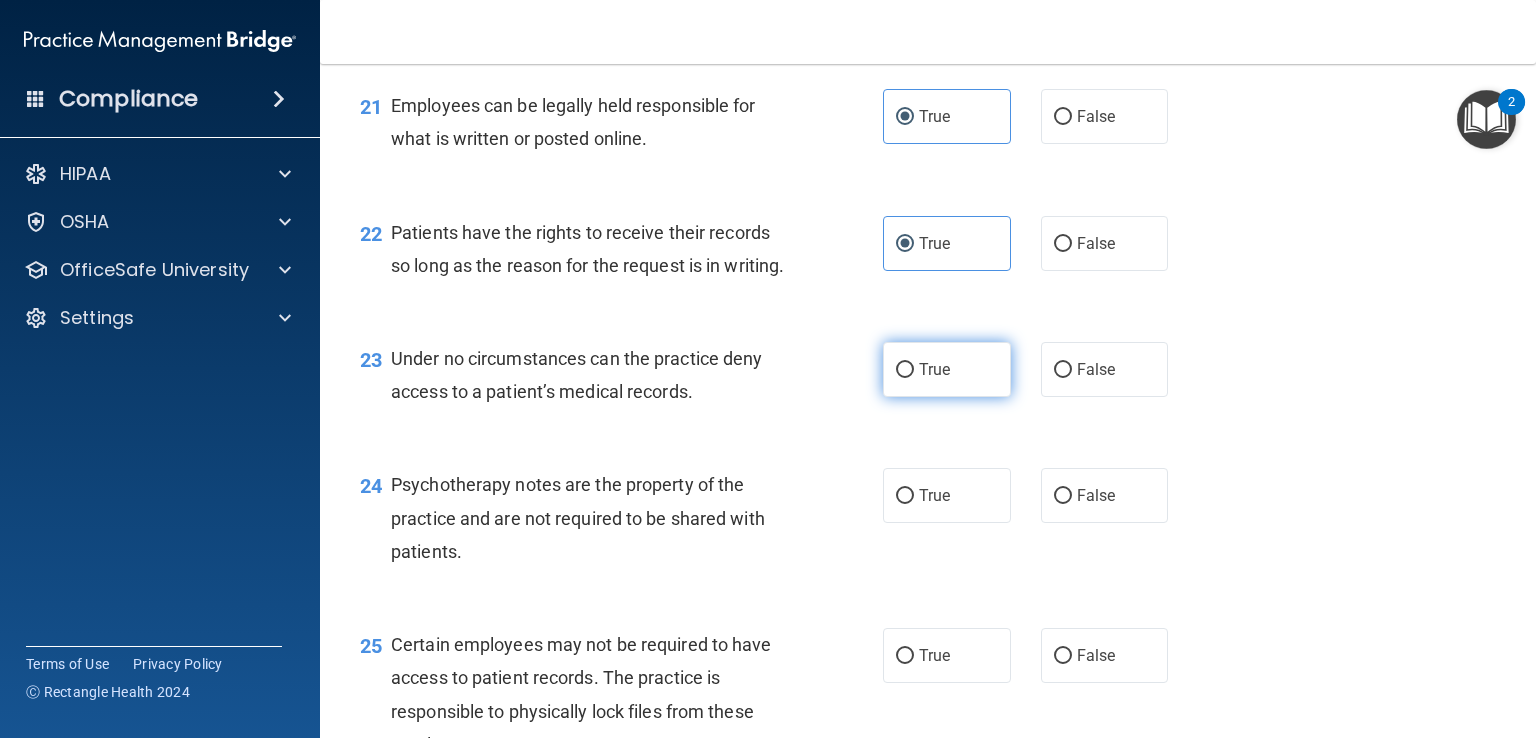 click on "True" at bounding box center [905, 370] 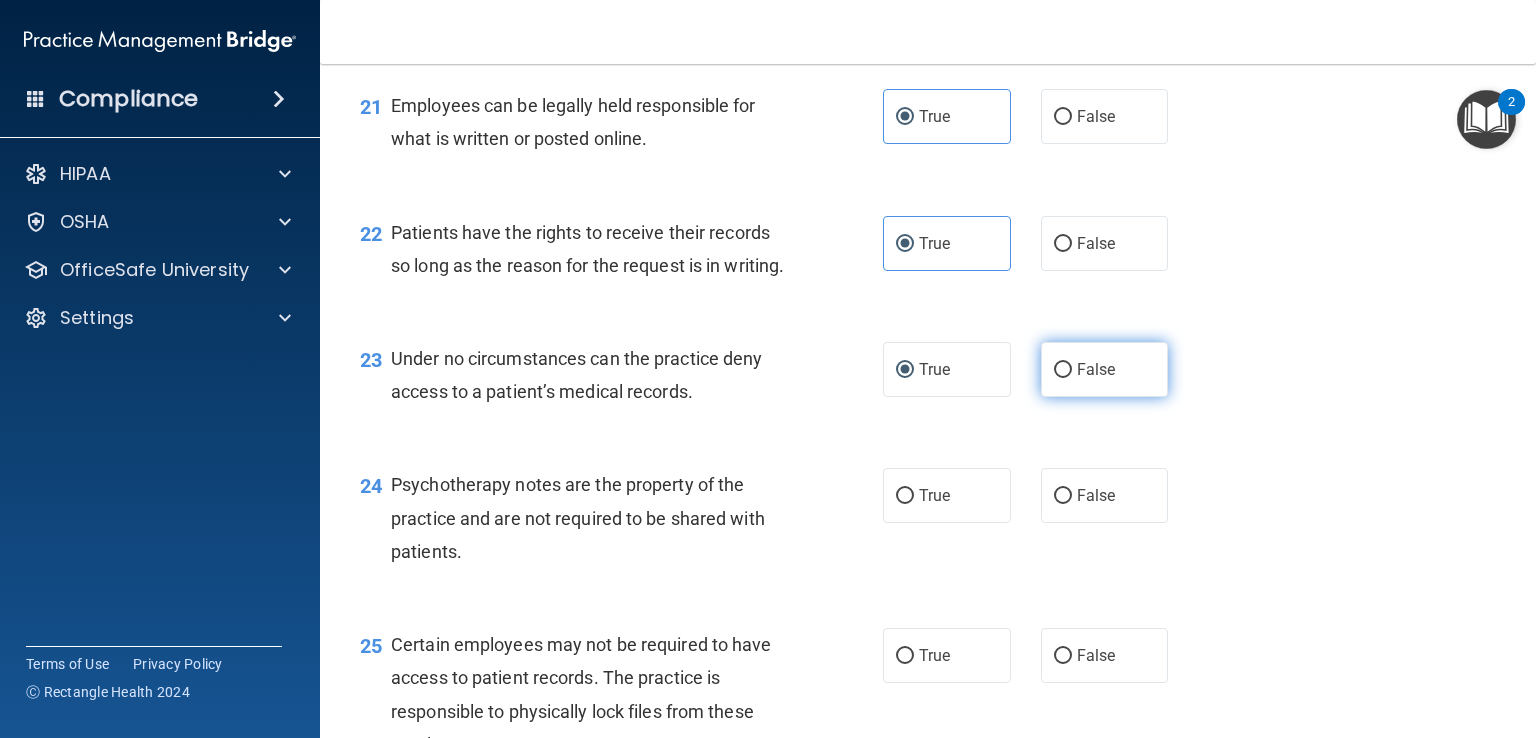 click on "False" at bounding box center (1105, 369) 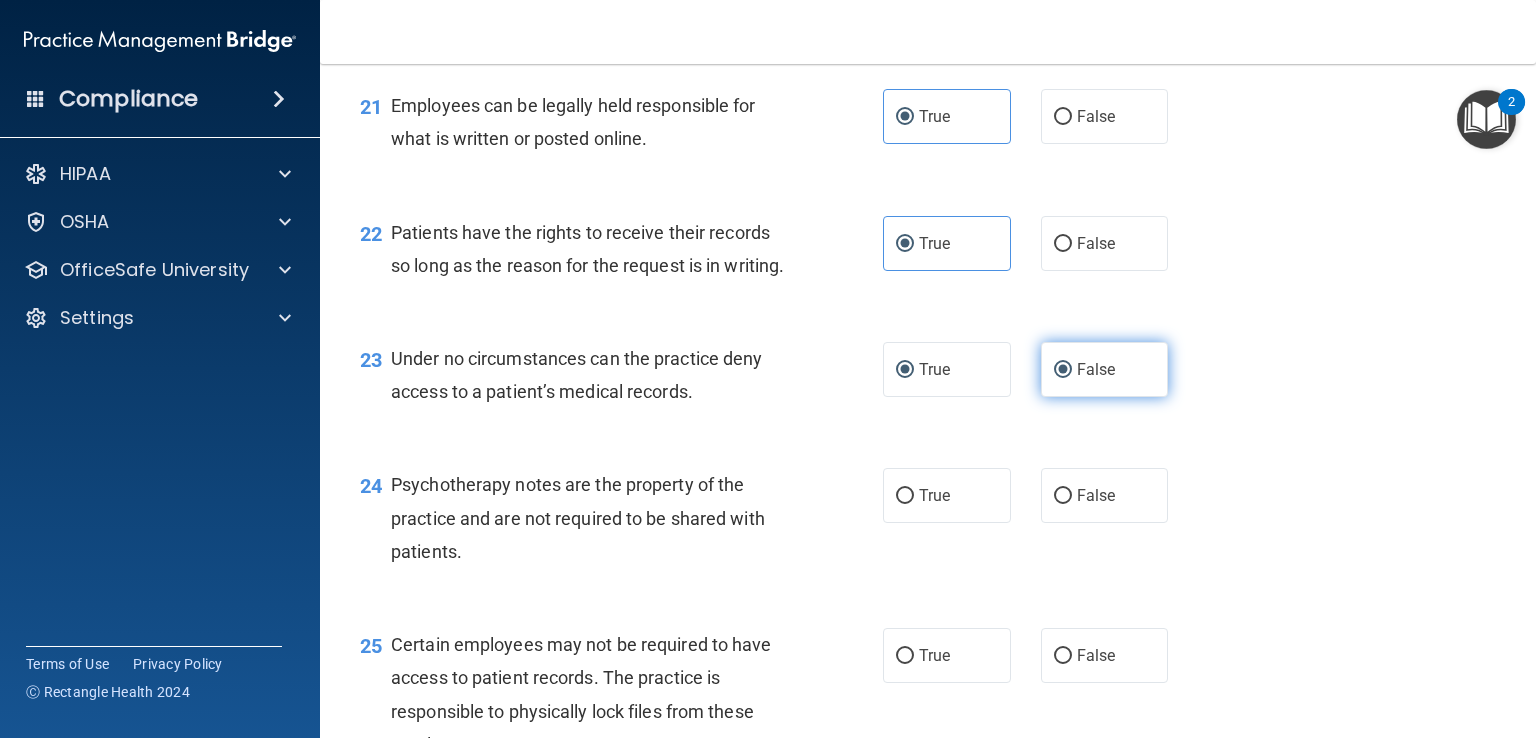 radio on "false" 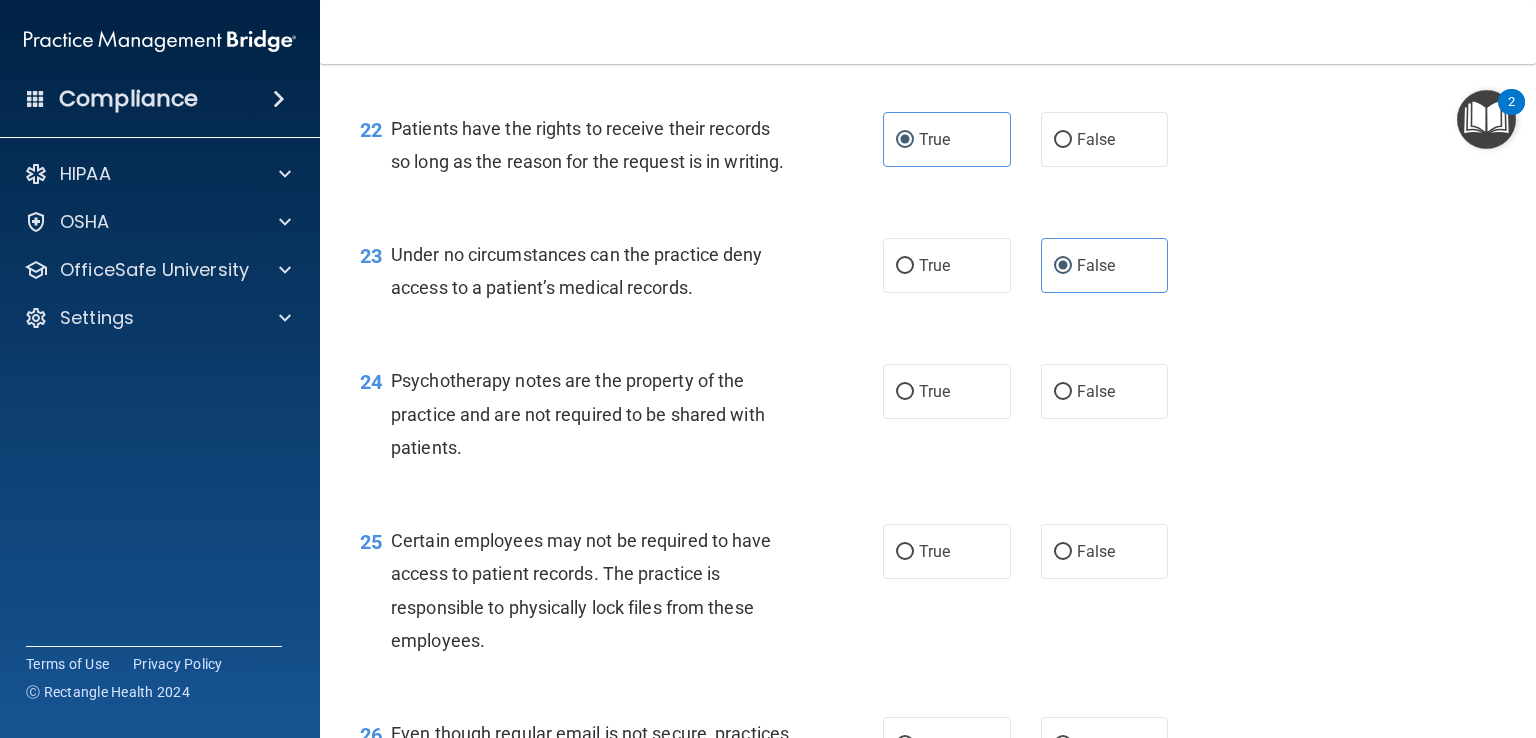scroll, scrollTop: 4066, scrollLeft: 0, axis: vertical 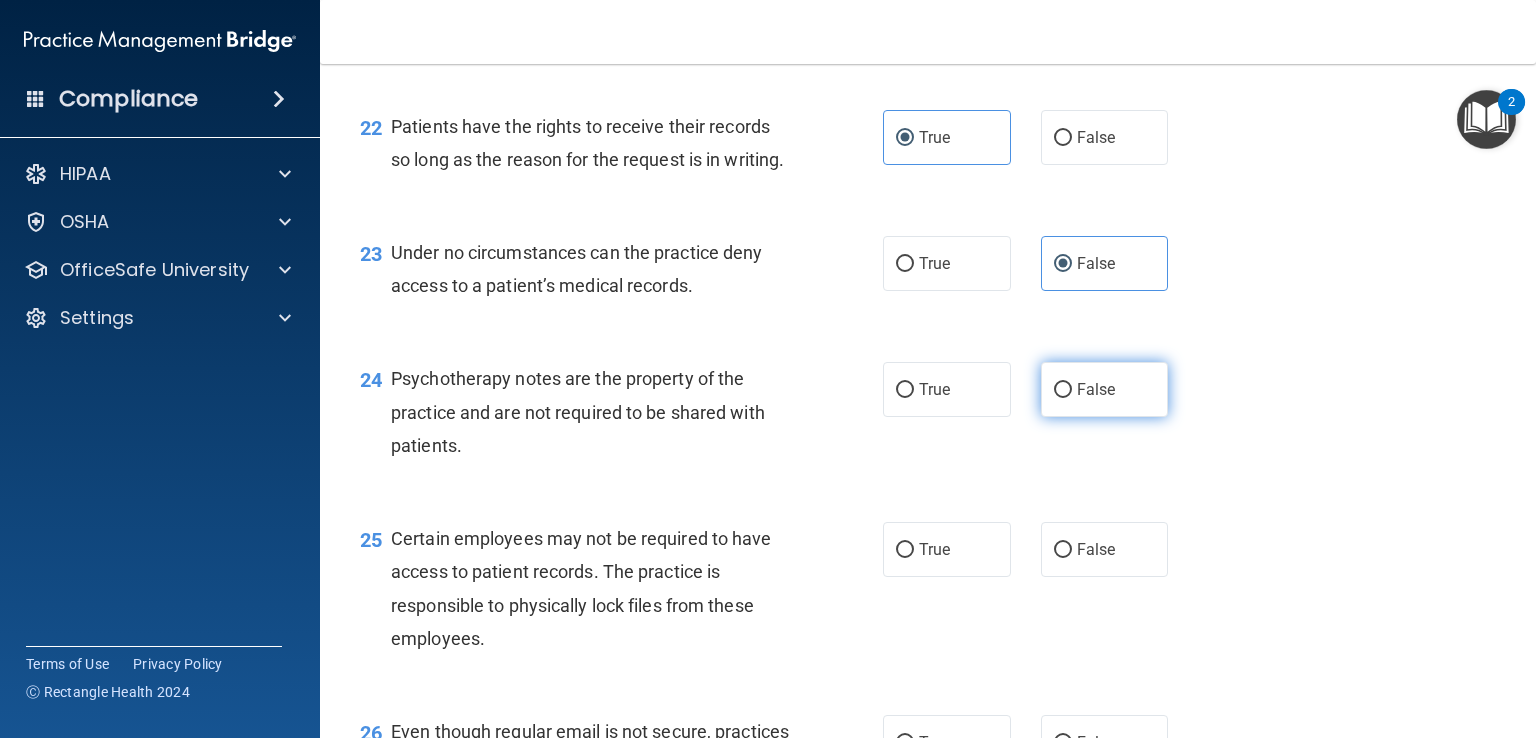 click on "False" at bounding box center [1096, 389] 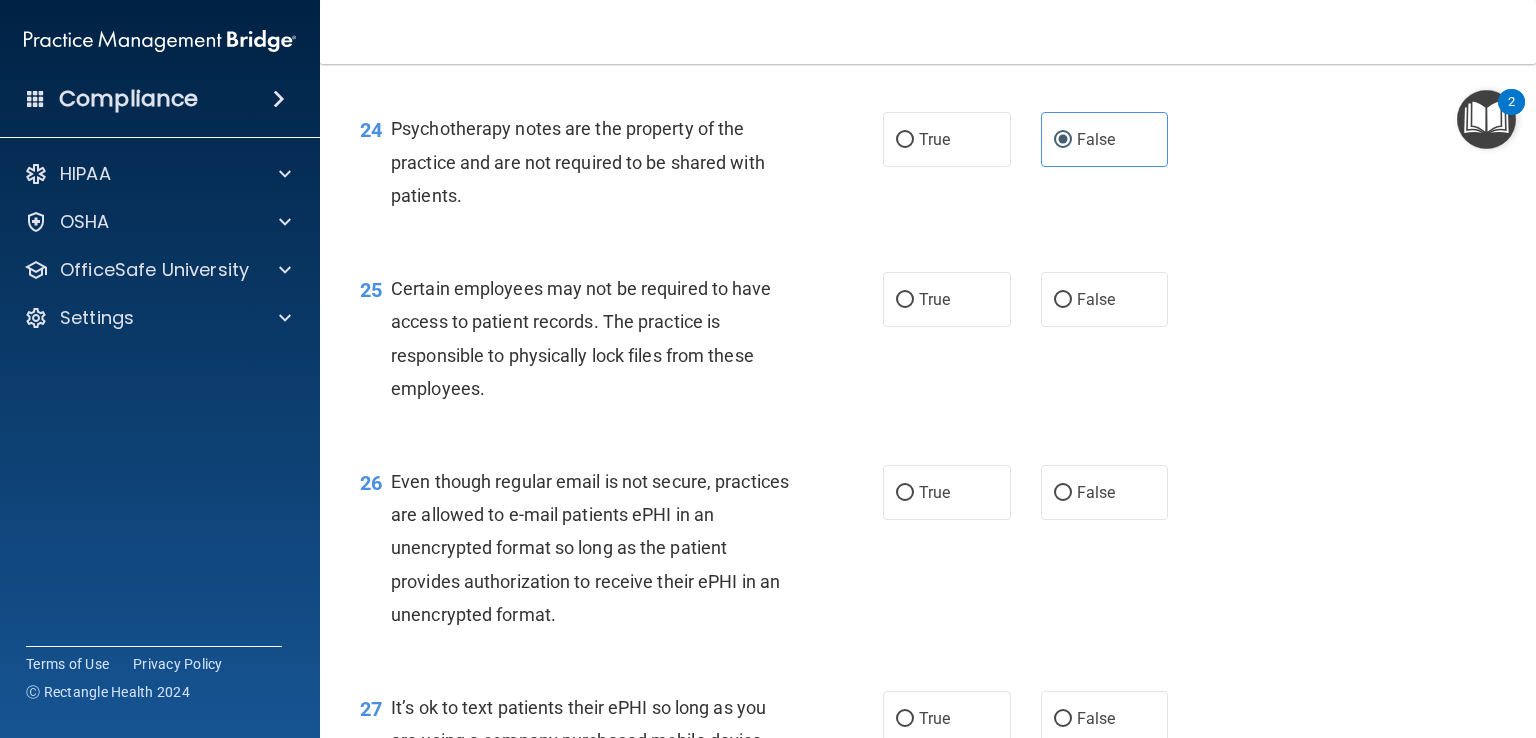 scroll, scrollTop: 4319, scrollLeft: 0, axis: vertical 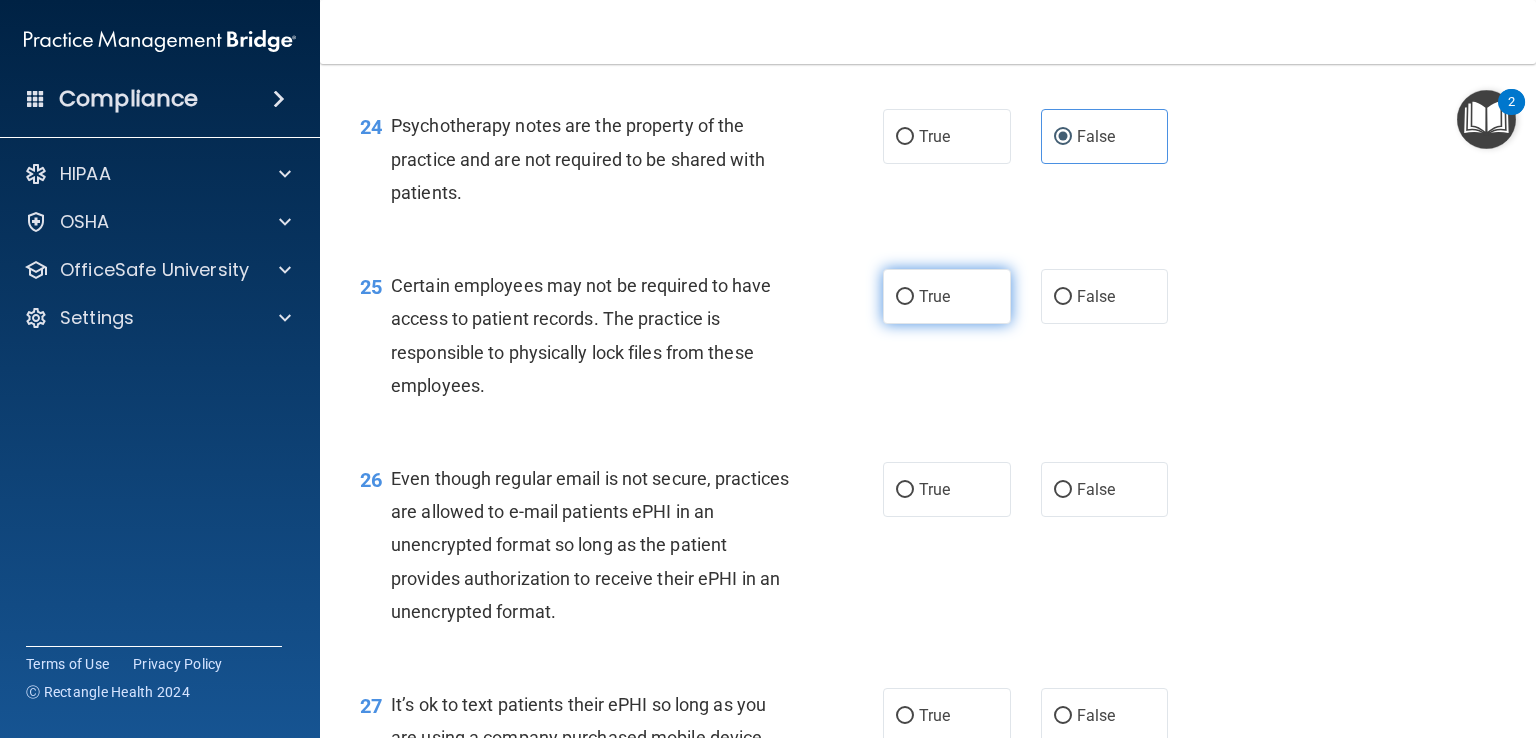 click on "True" at bounding box center (947, 296) 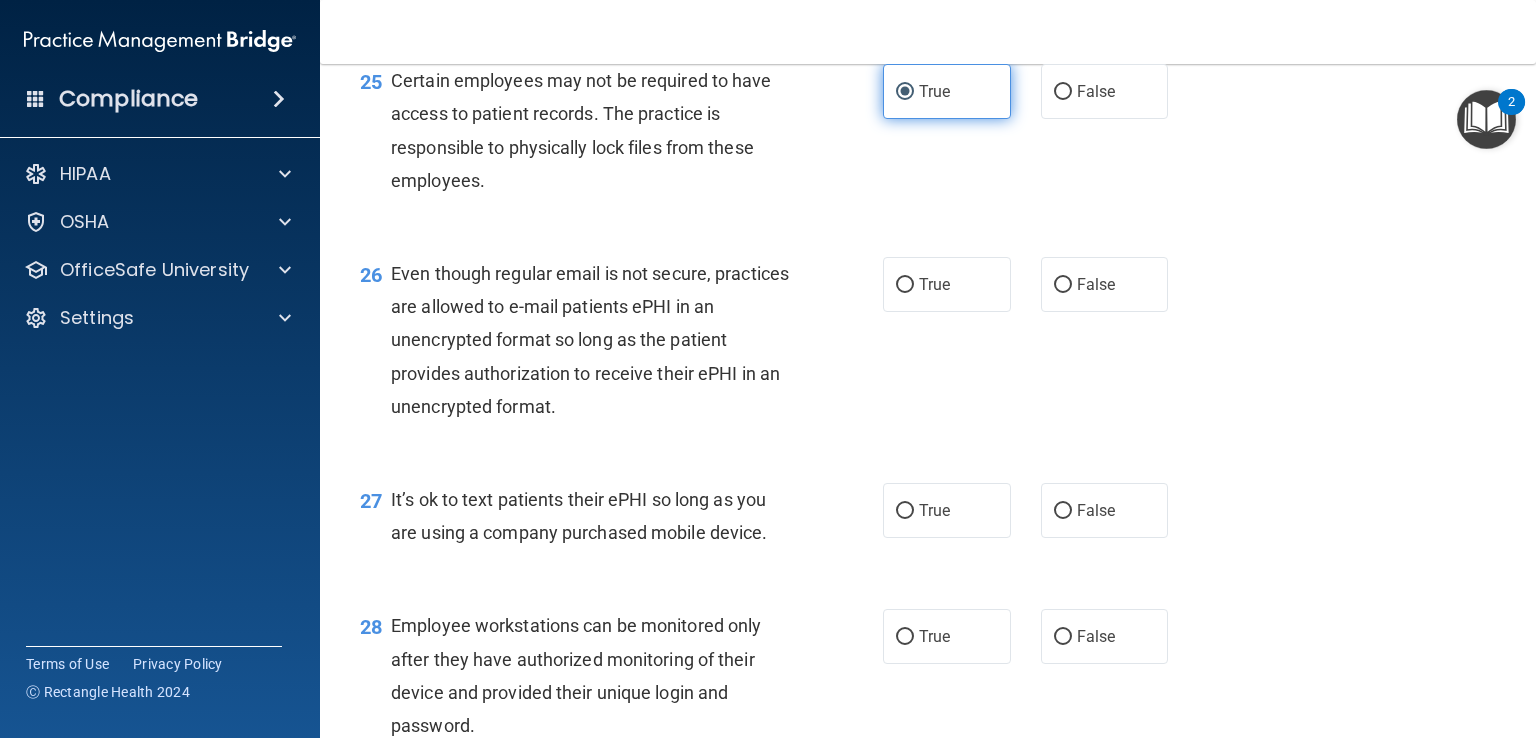 scroll, scrollTop: 4536, scrollLeft: 0, axis: vertical 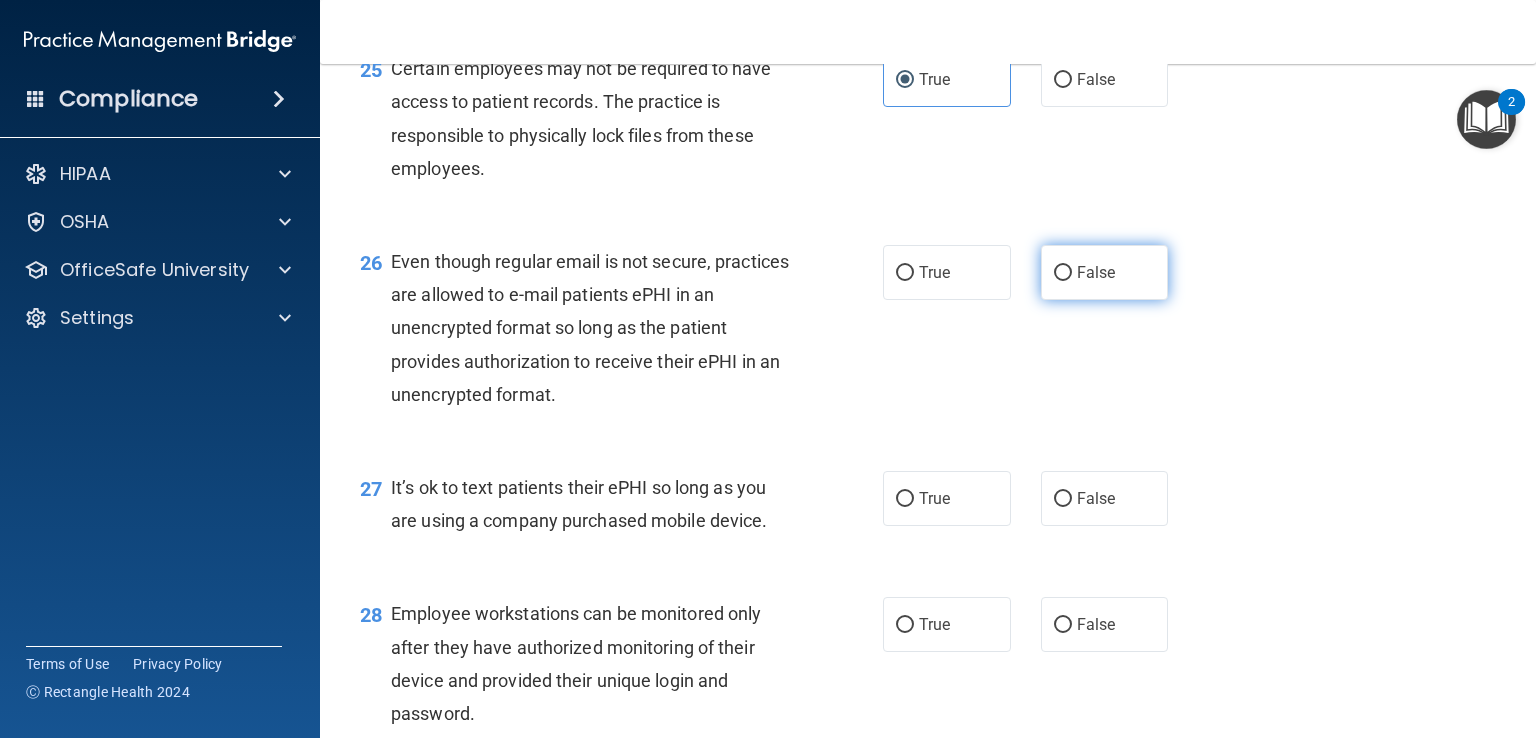 click on "False" at bounding box center [1105, 272] 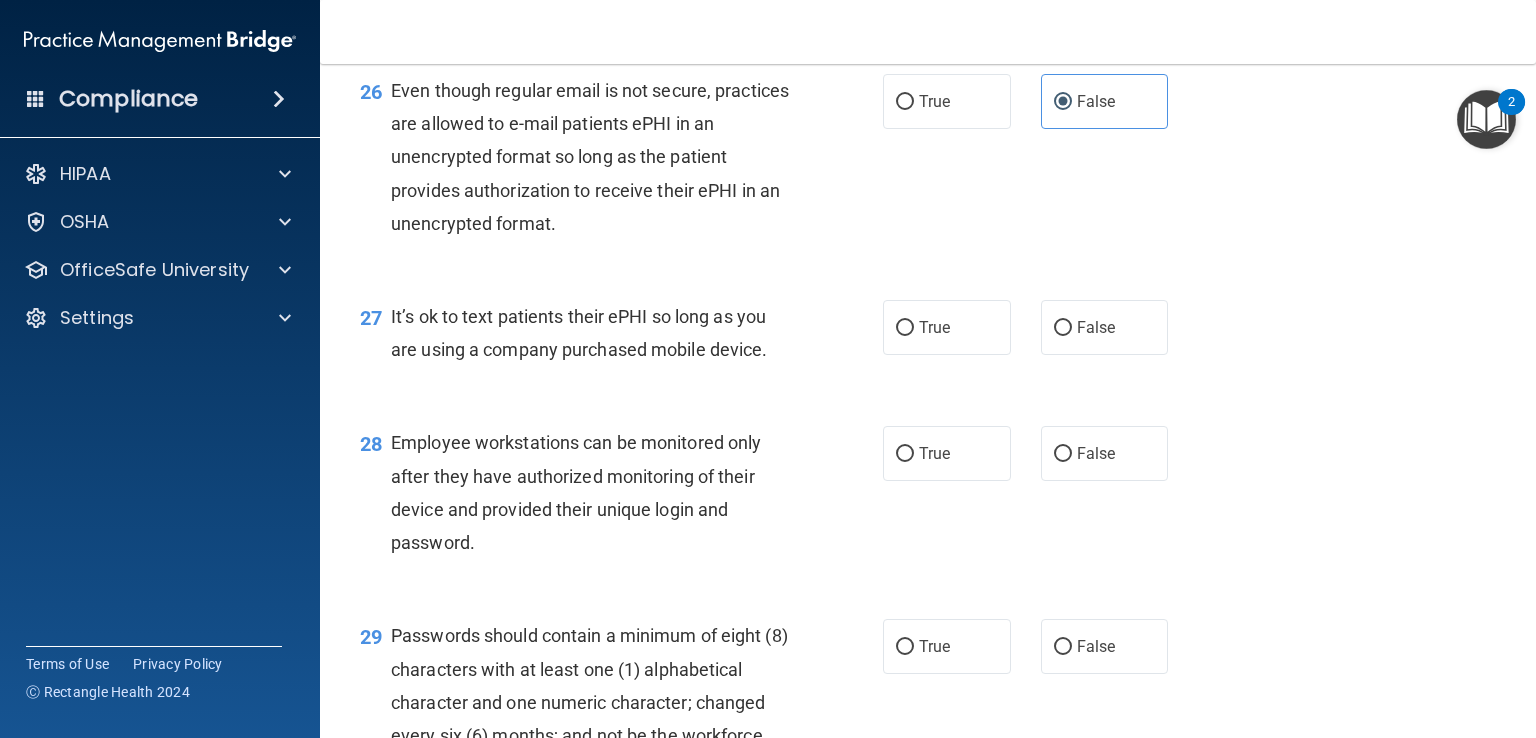 scroll, scrollTop: 4714, scrollLeft: 0, axis: vertical 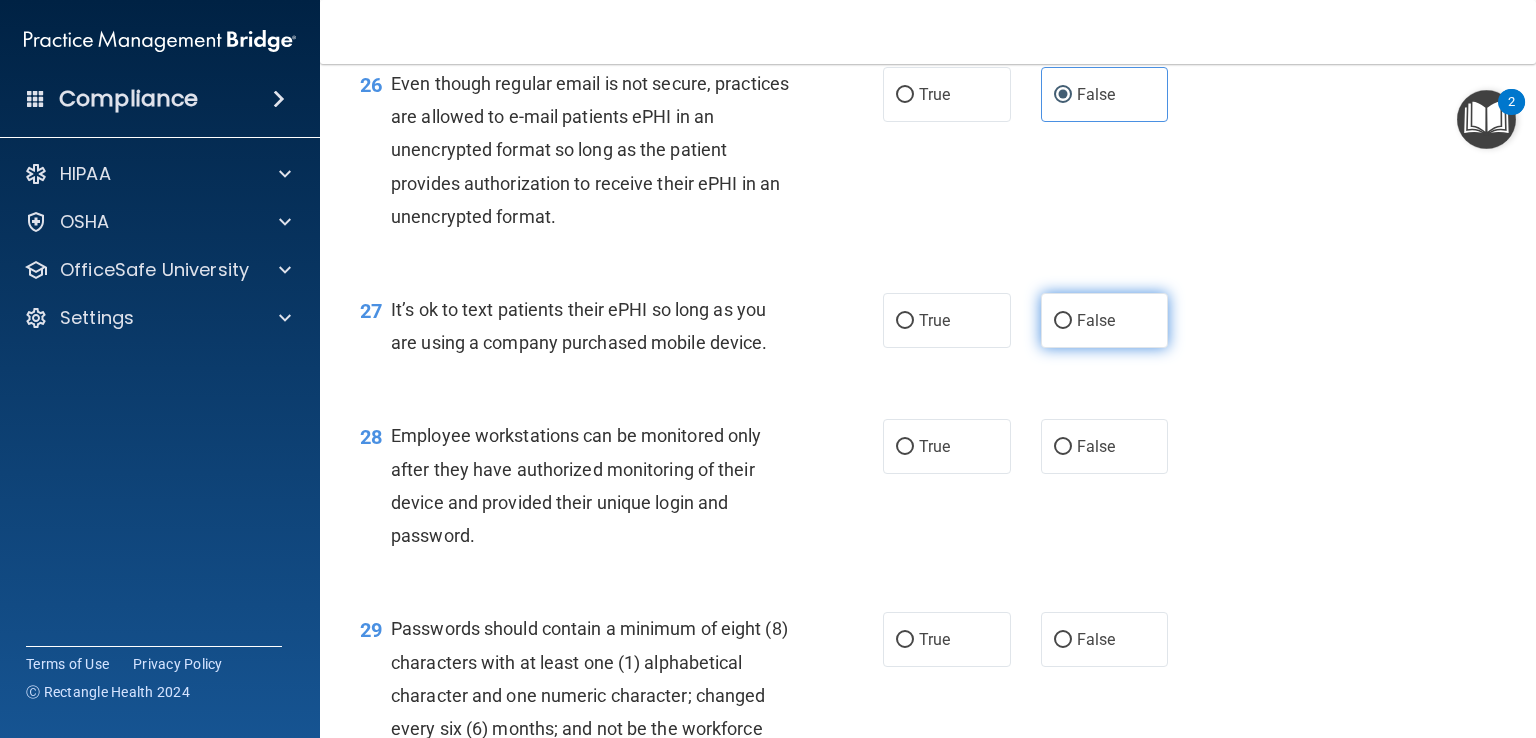 click on "False" at bounding box center [1105, 320] 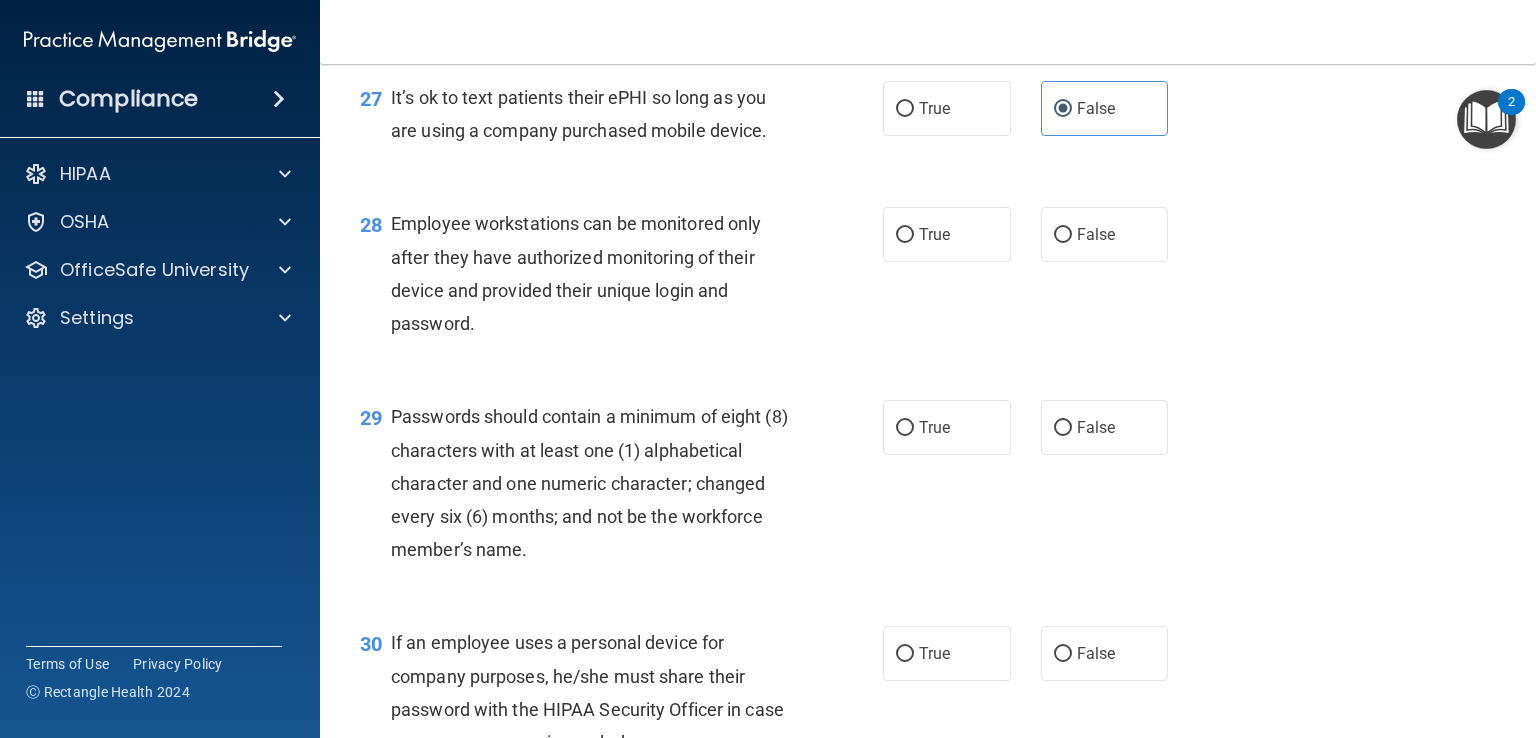 scroll, scrollTop: 4936, scrollLeft: 0, axis: vertical 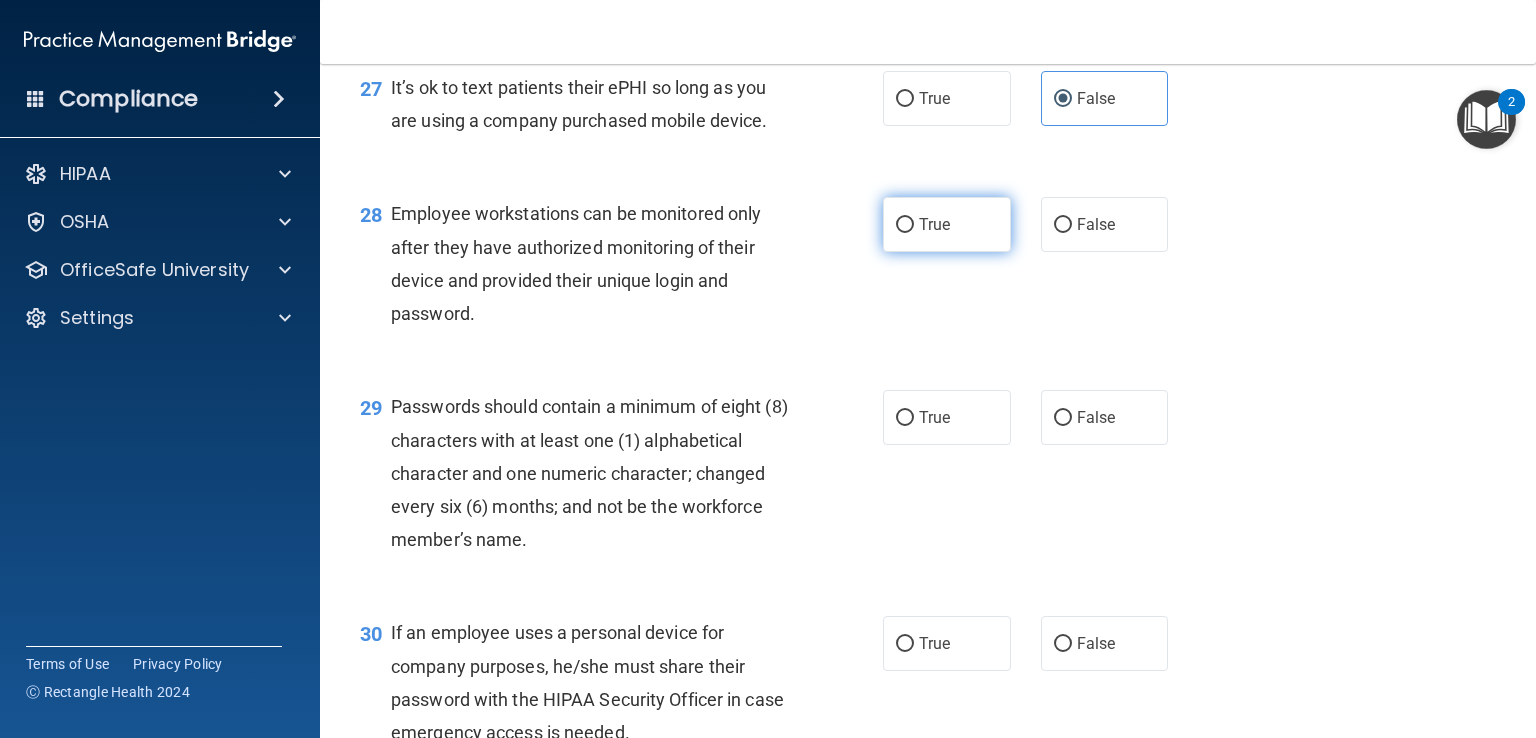 click on "True" at bounding box center (905, 225) 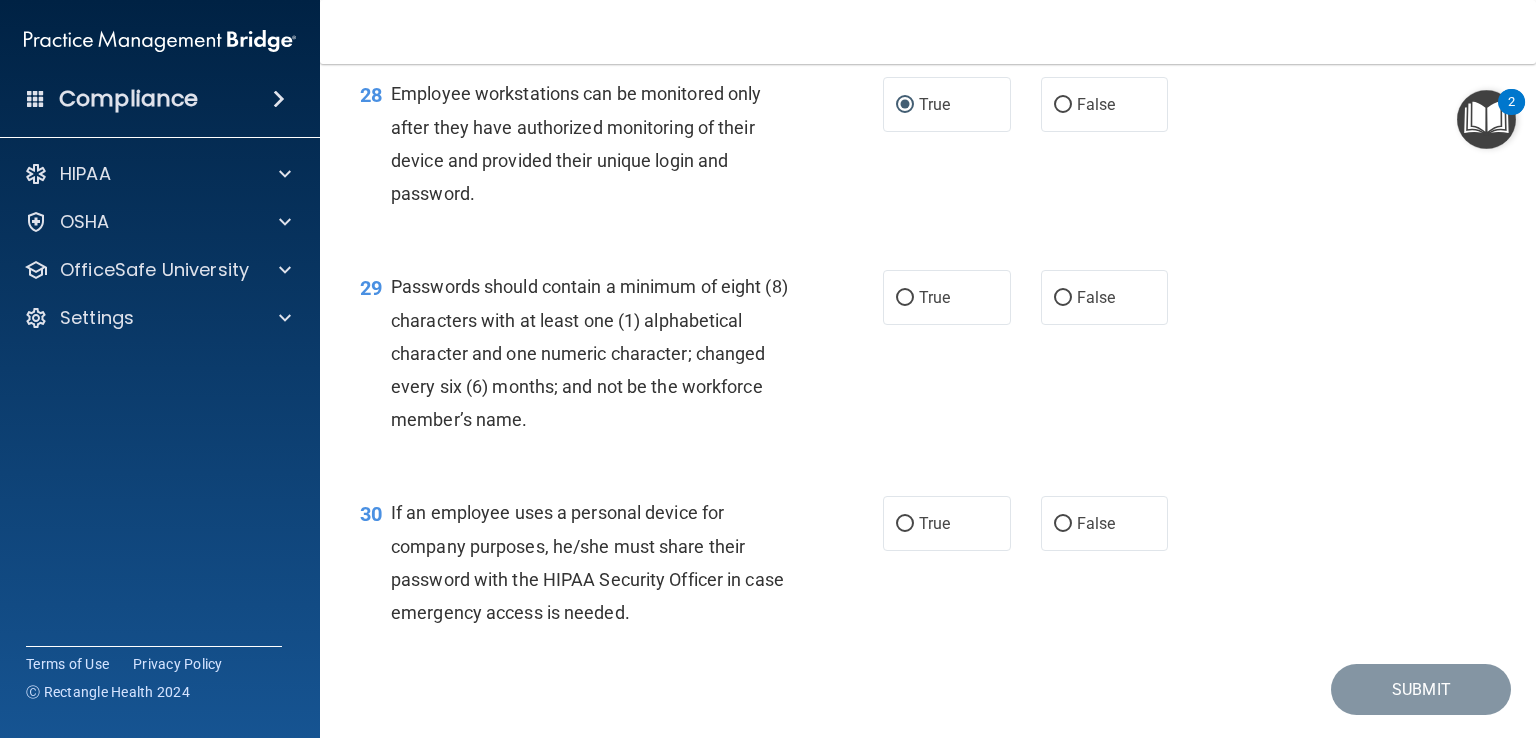 scroll, scrollTop: 5060, scrollLeft: 0, axis: vertical 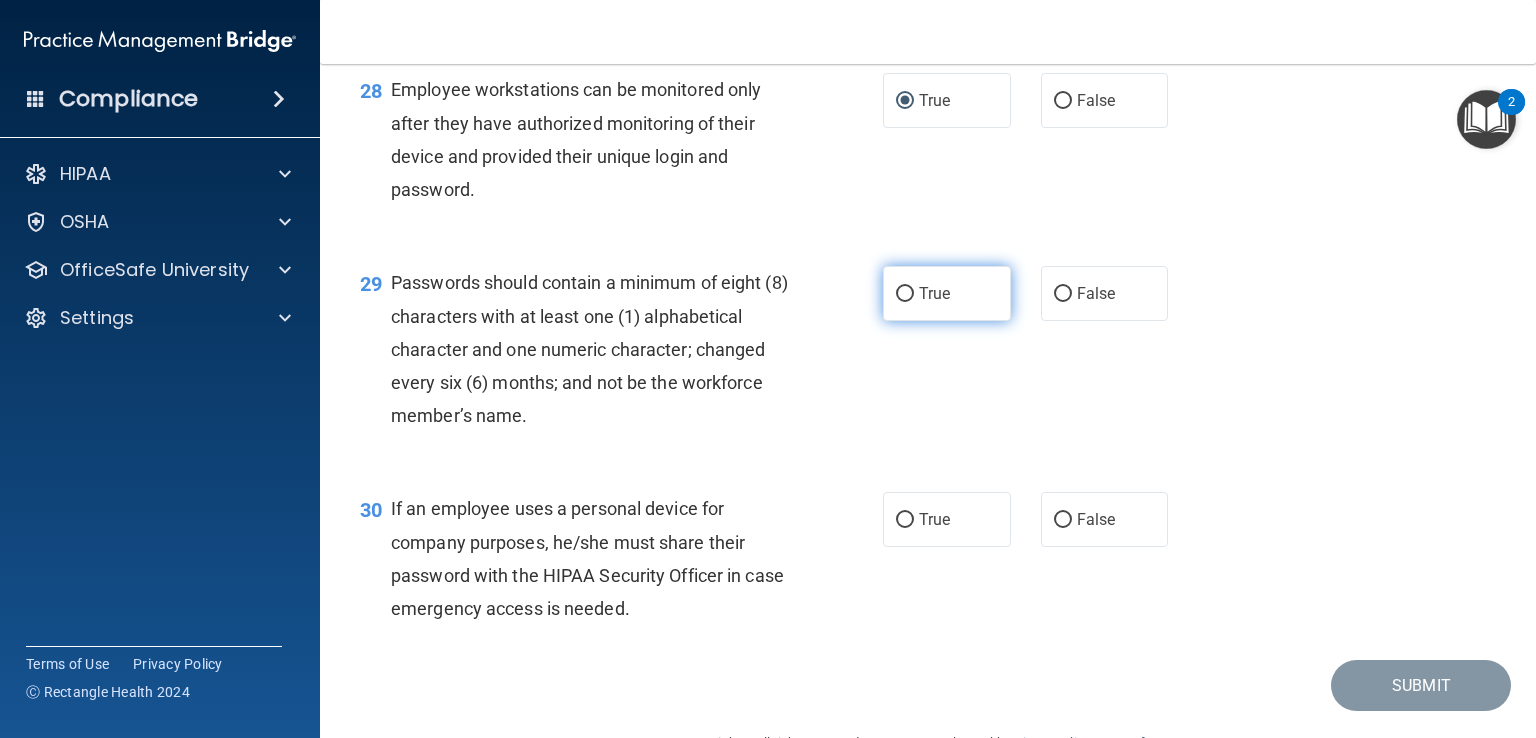 click on "True" at bounding box center (905, 294) 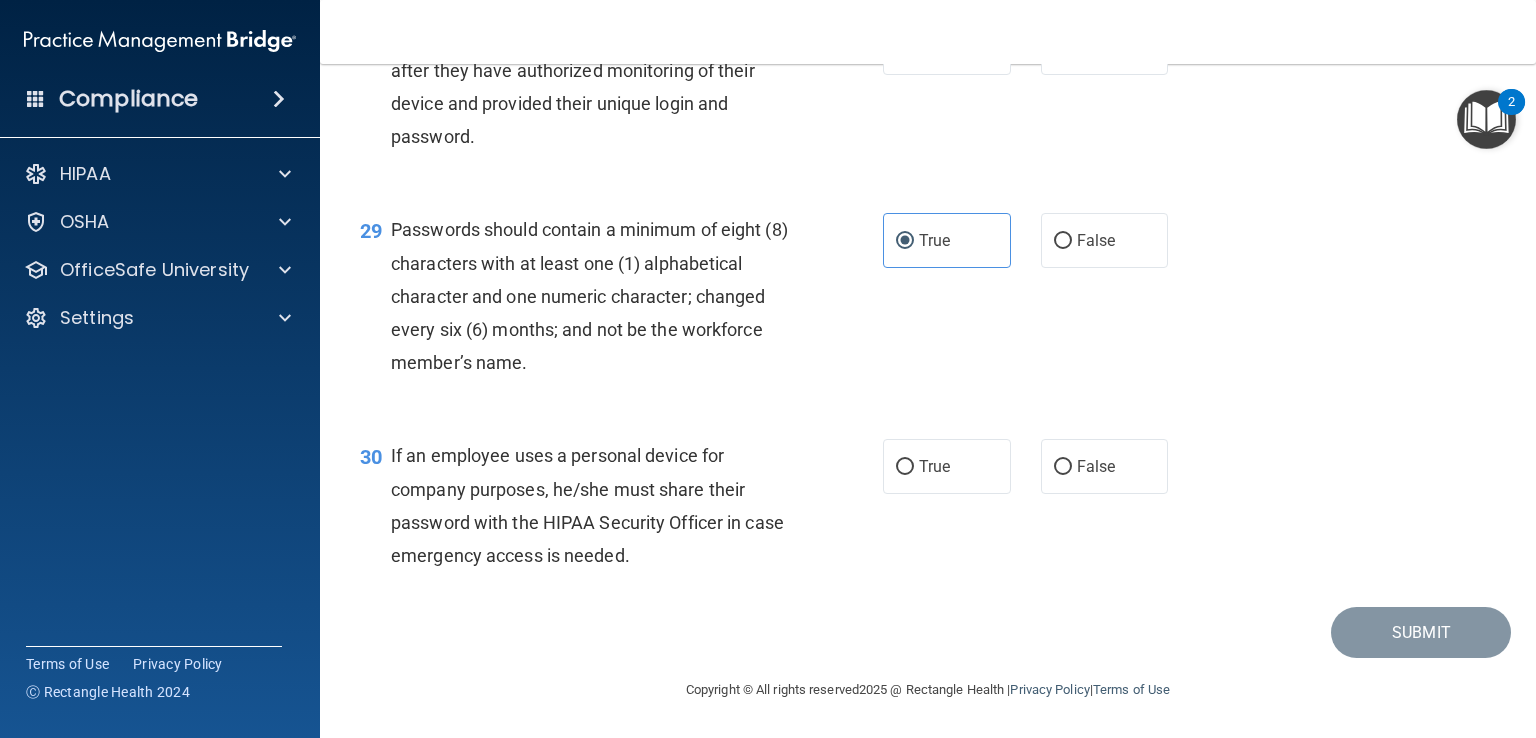 scroll, scrollTop: 5213, scrollLeft: 0, axis: vertical 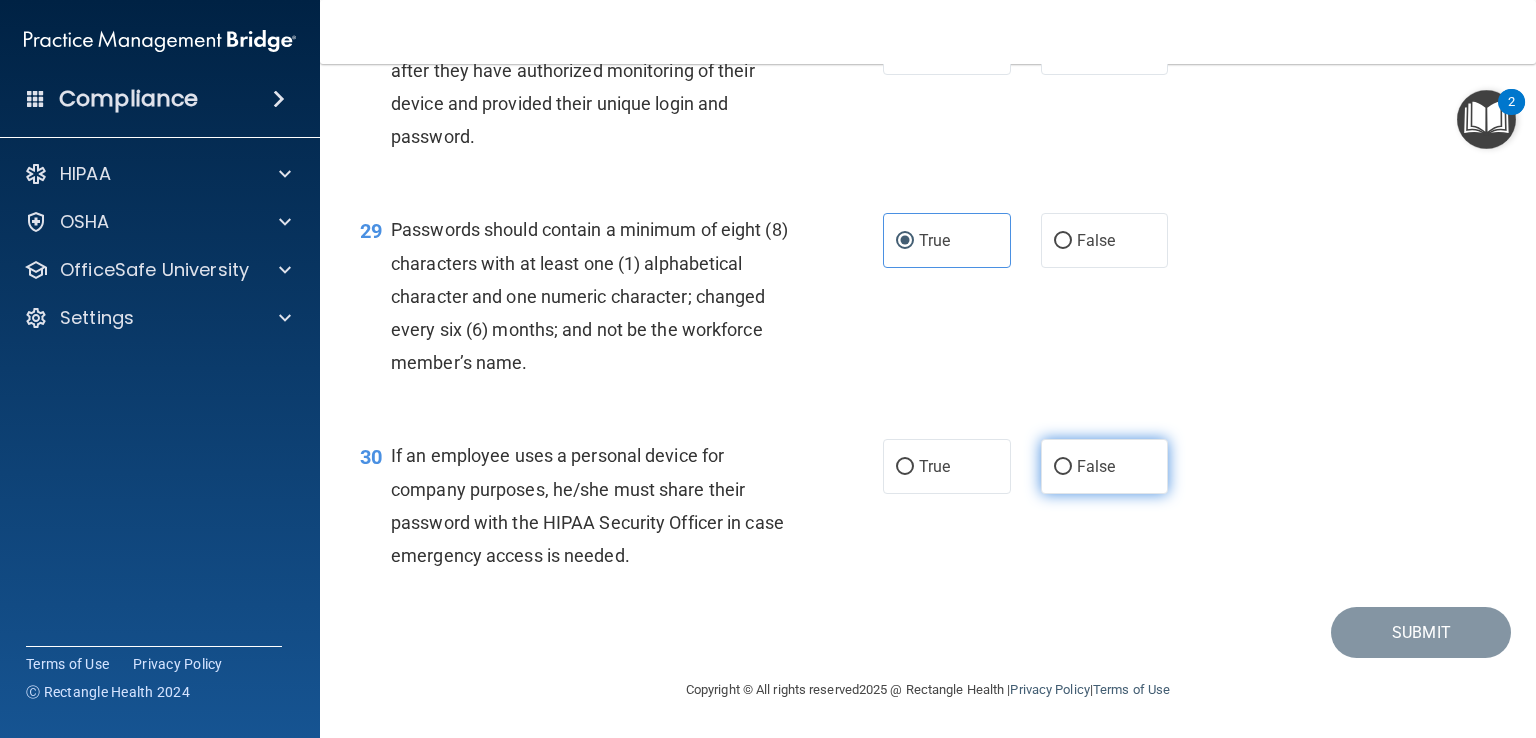 click on "False" at bounding box center (1063, 467) 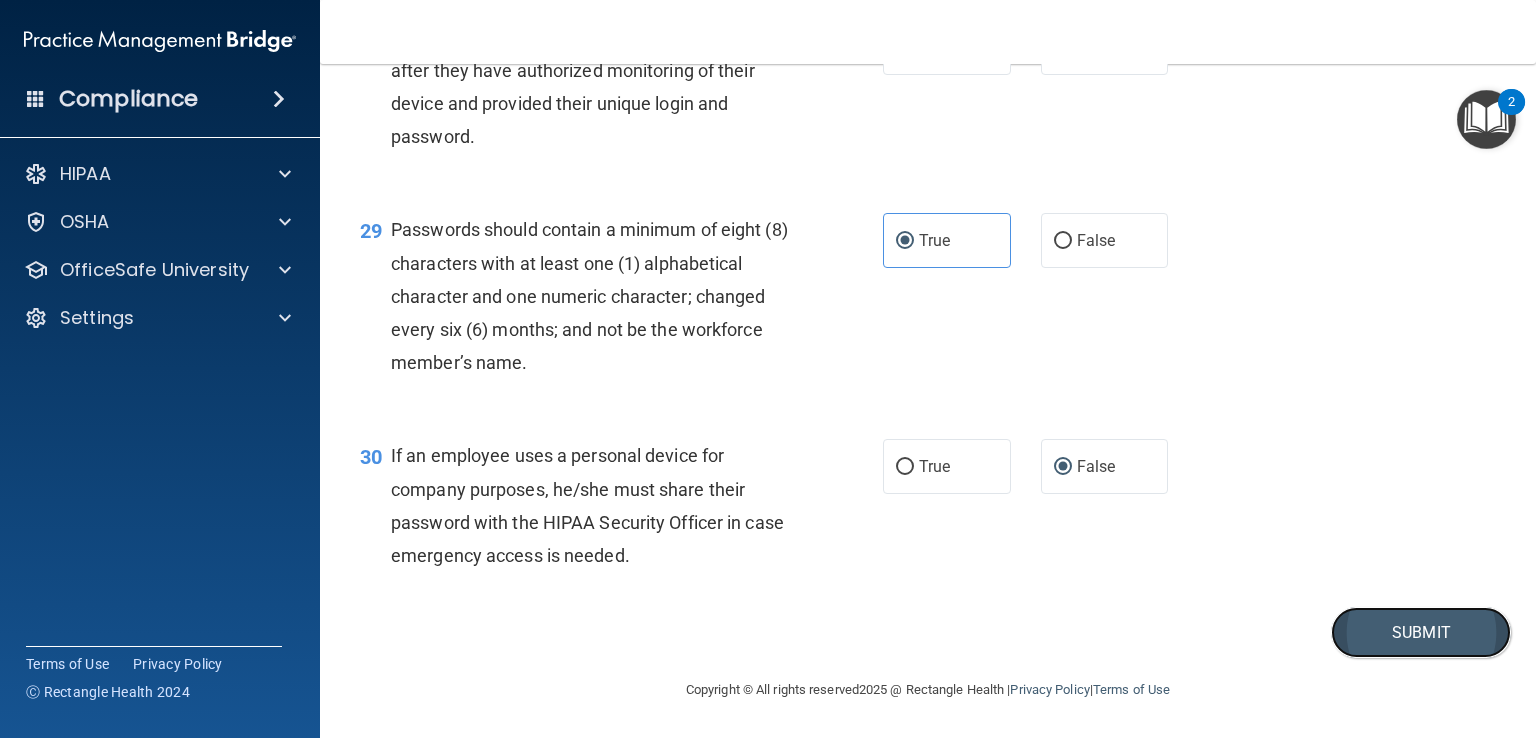 click on "Submit" at bounding box center [1421, 632] 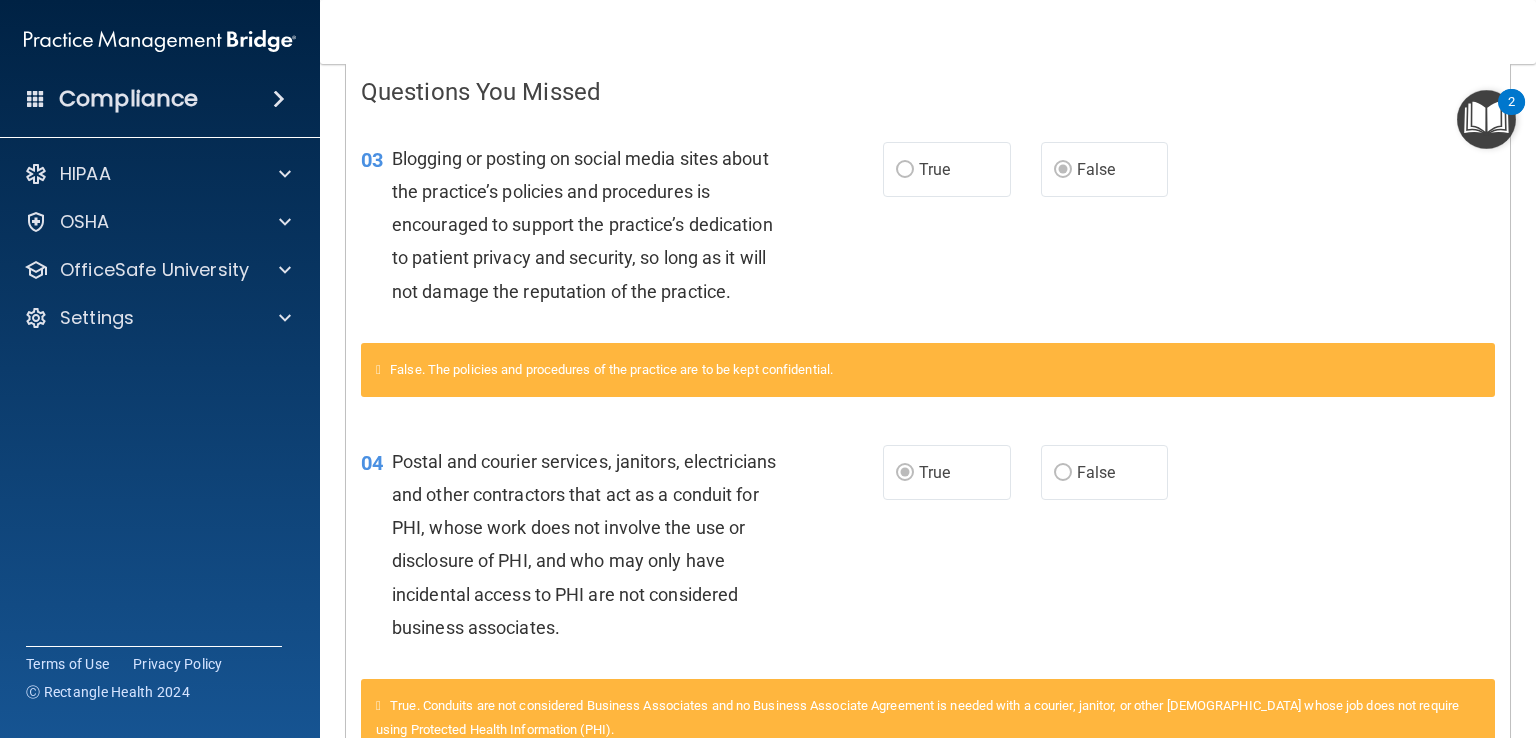 scroll, scrollTop: 0, scrollLeft: 0, axis: both 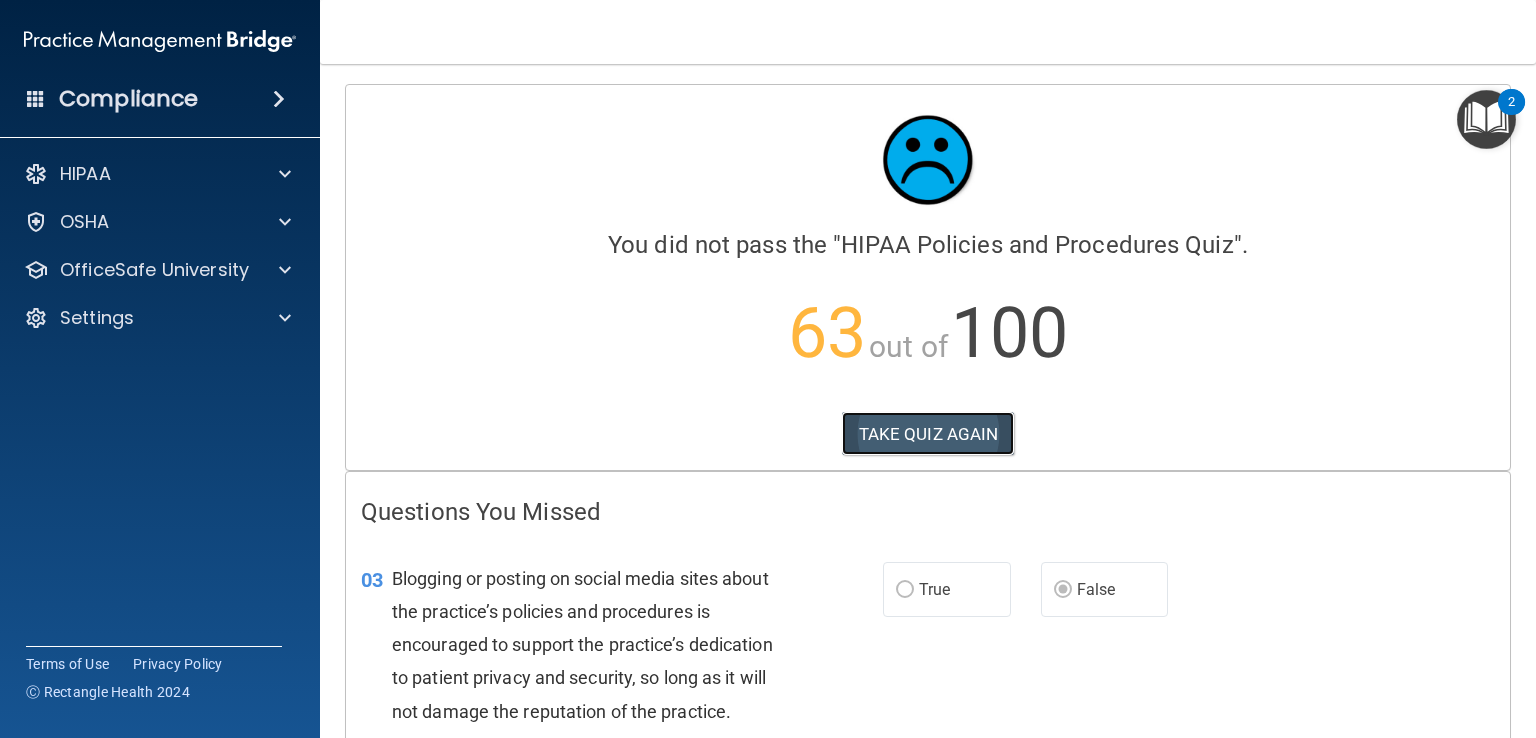 click on "TAKE QUIZ AGAIN" at bounding box center [928, 434] 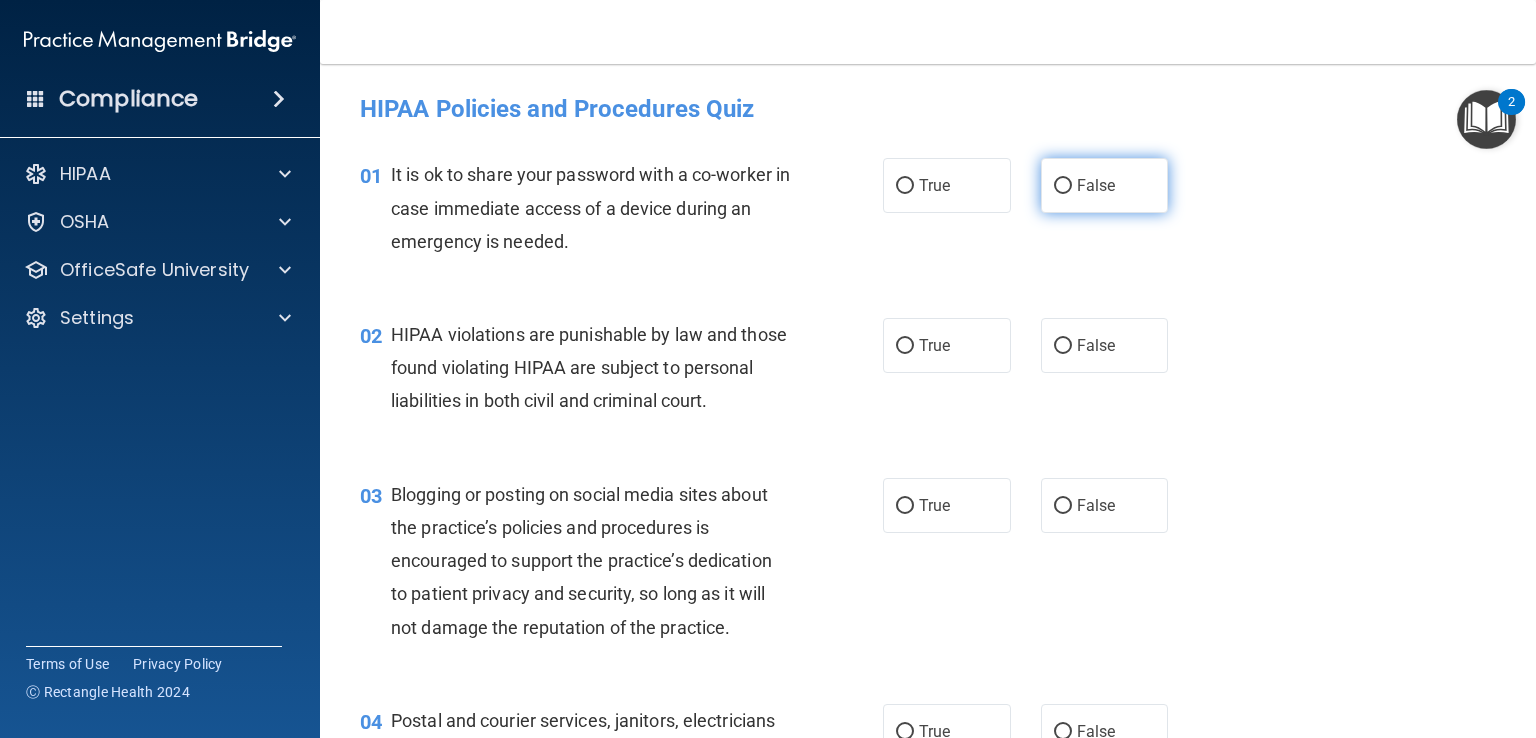 click on "False" at bounding box center [1105, 185] 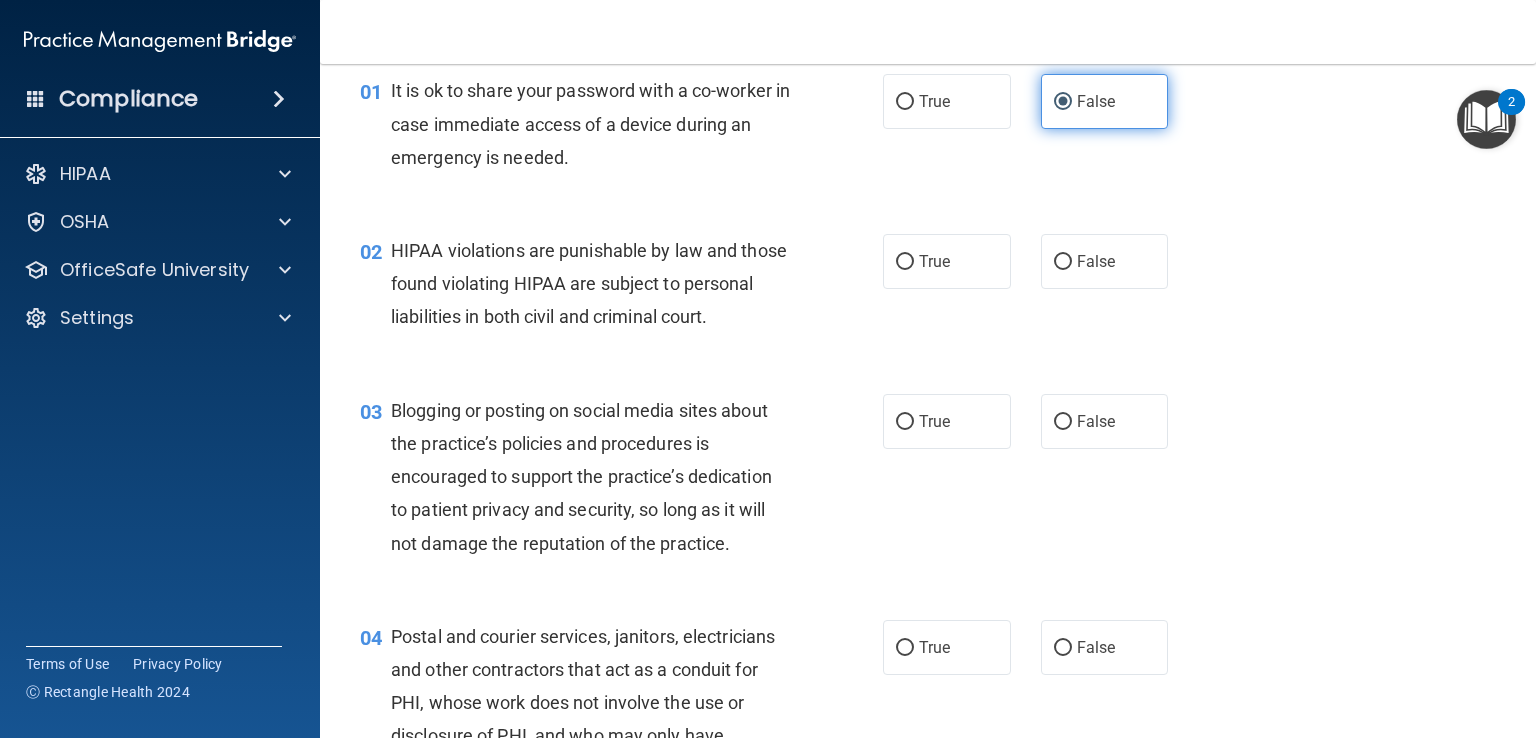 scroll, scrollTop: 92, scrollLeft: 0, axis: vertical 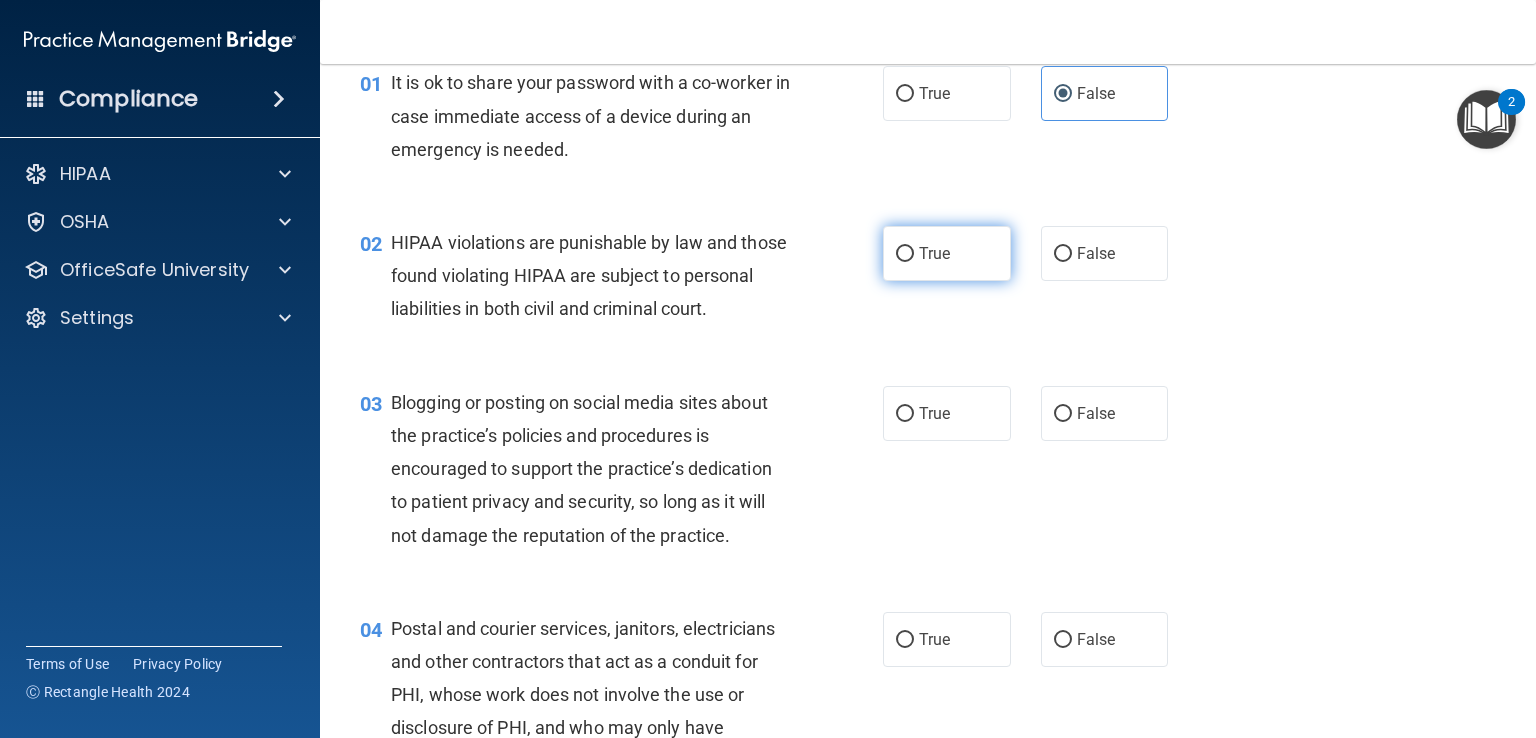 click on "True" at bounding box center [905, 254] 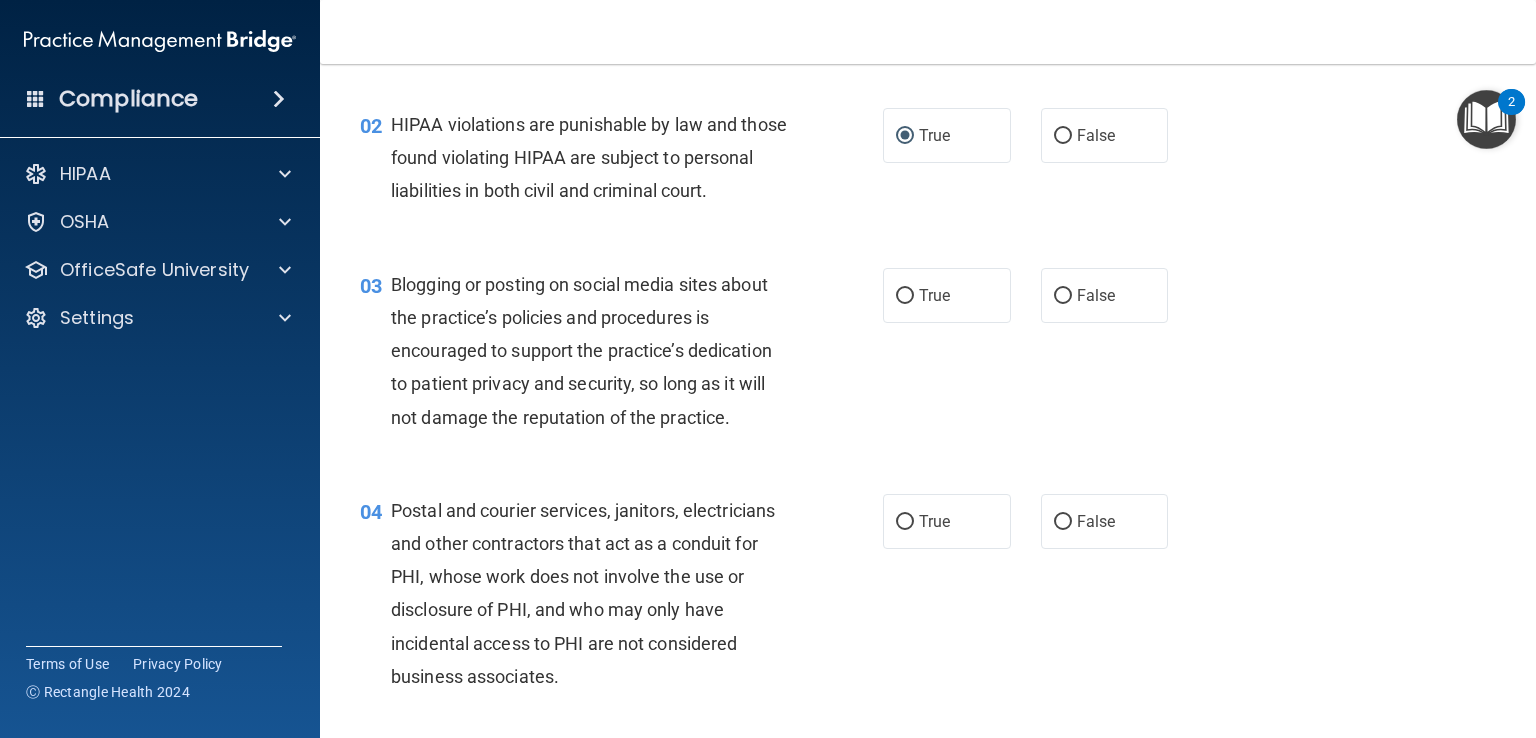 scroll, scrollTop: 211, scrollLeft: 0, axis: vertical 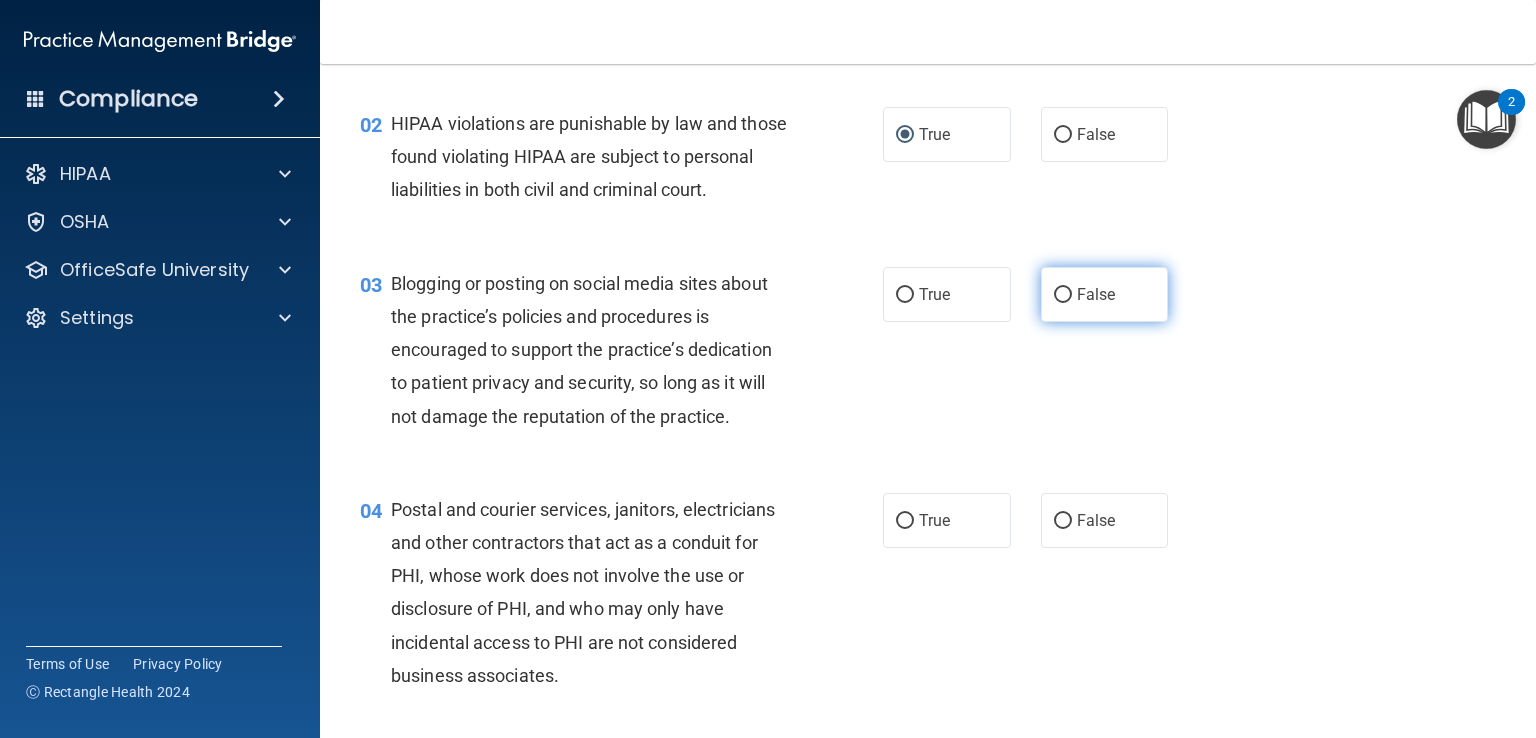 click on "False" at bounding box center (1063, 295) 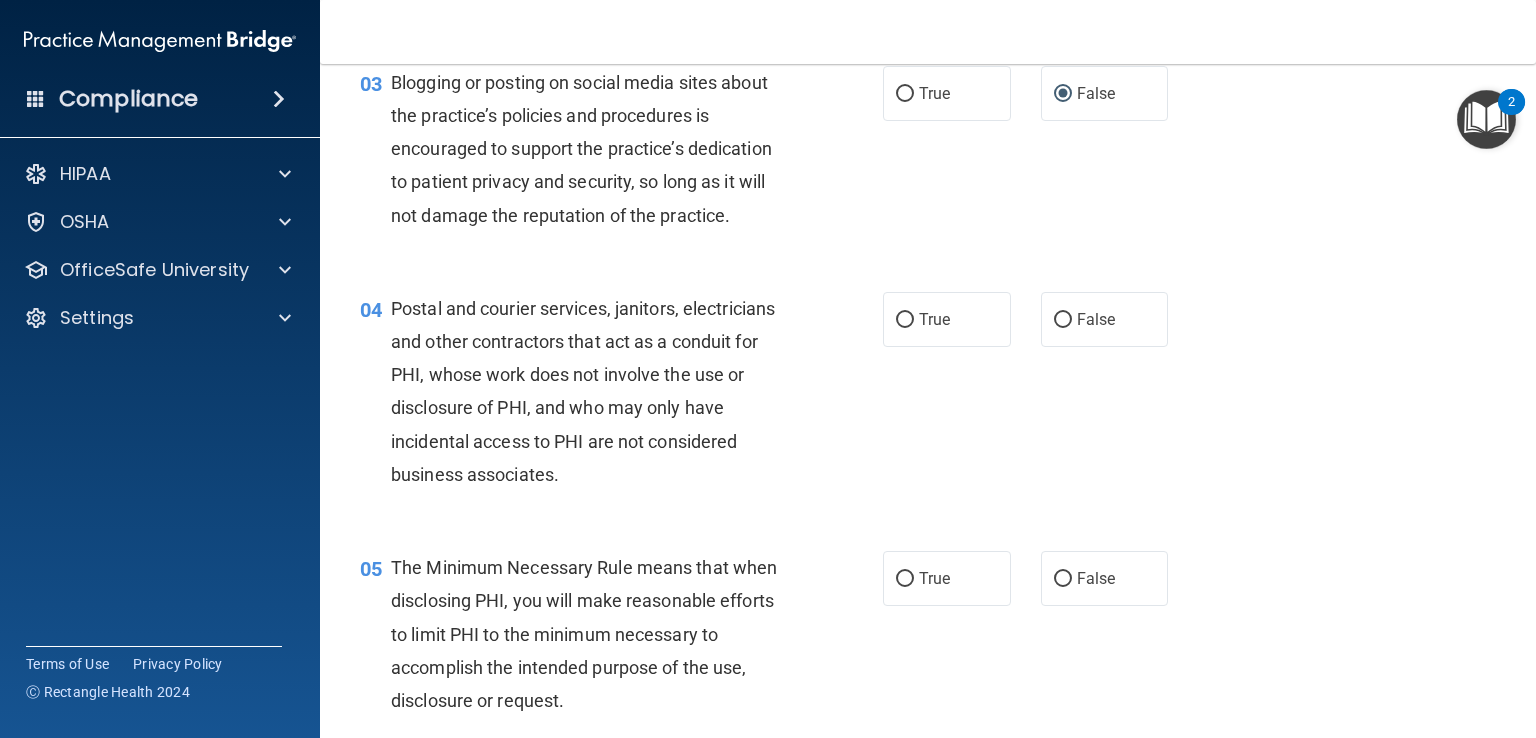 scroll, scrollTop: 431, scrollLeft: 0, axis: vertical 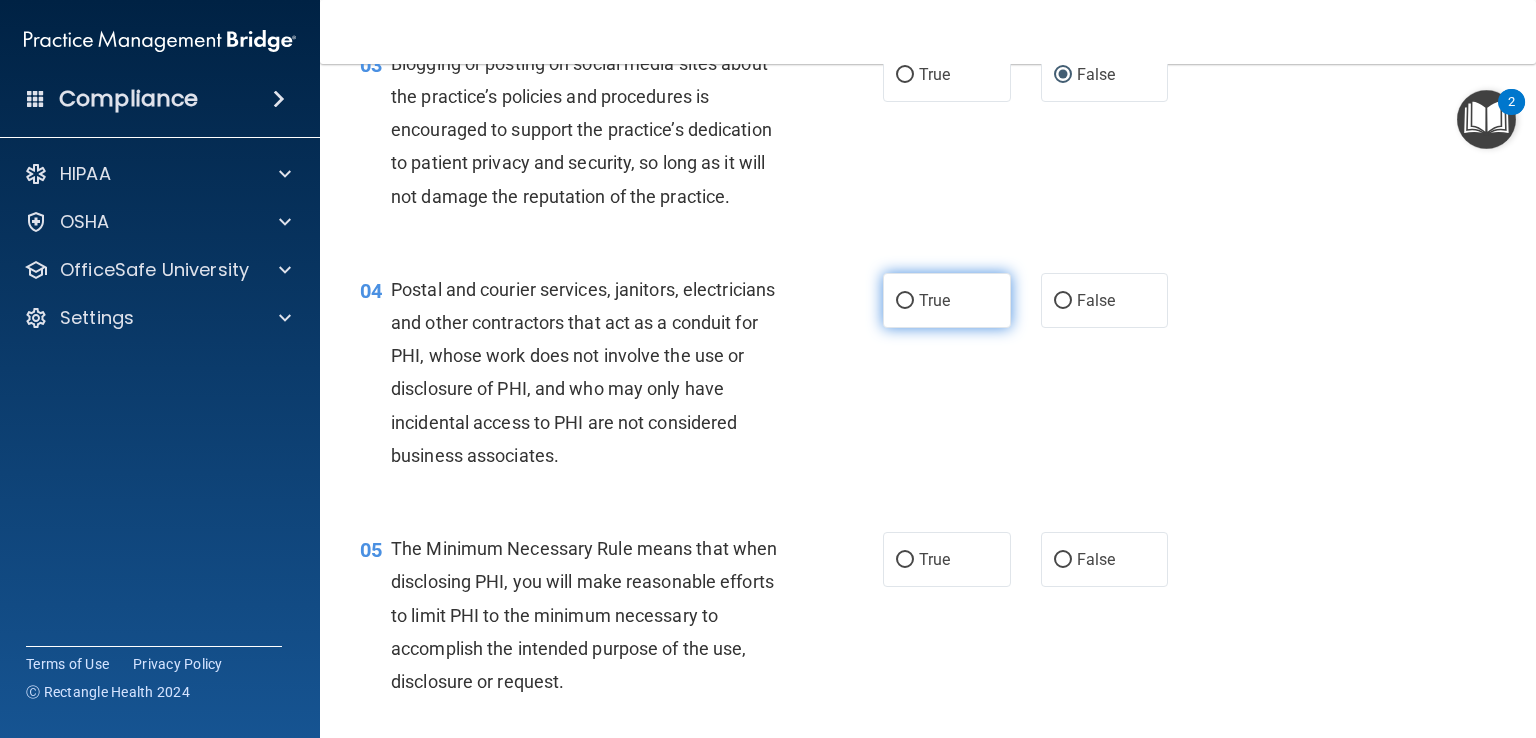 click on "True" at bounding box center [905, 301] 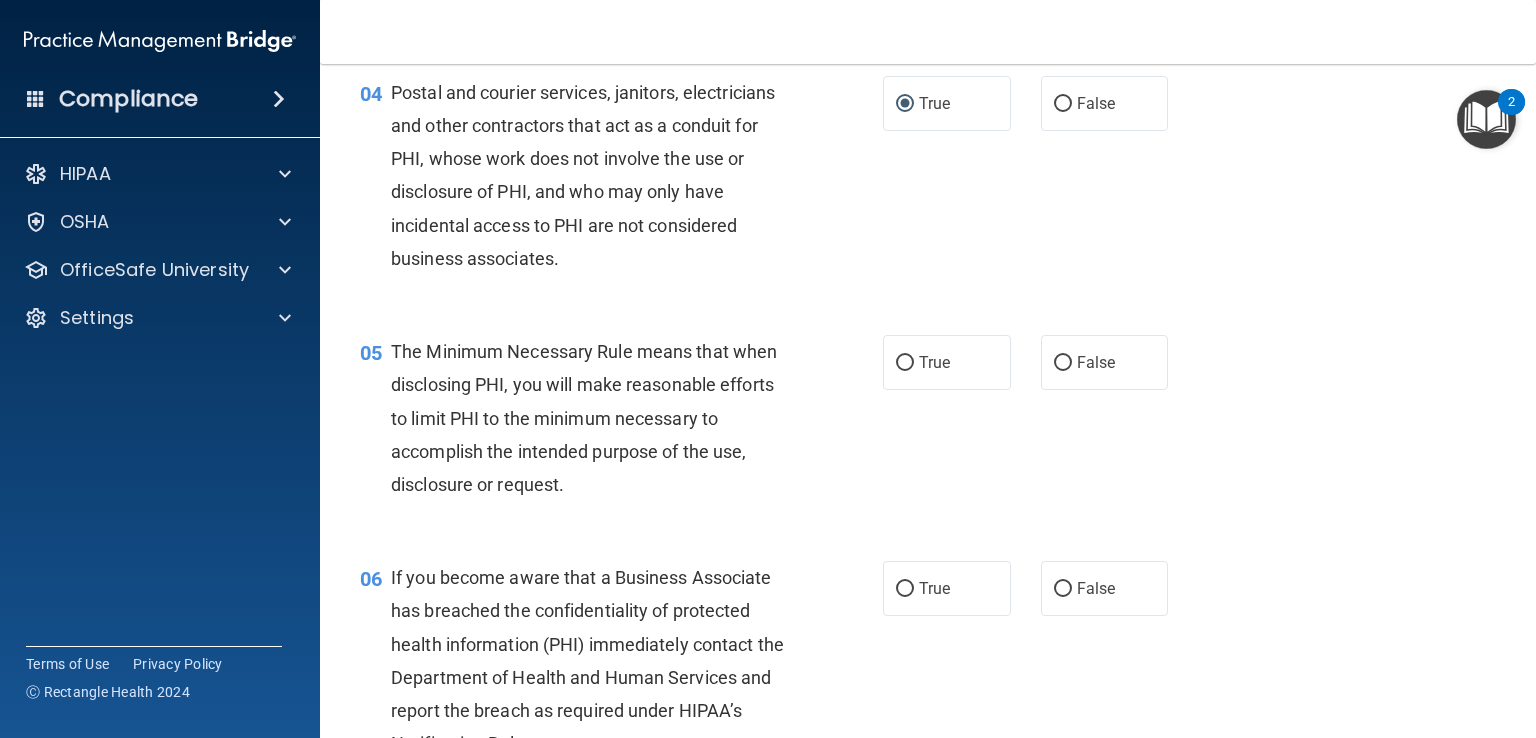 scroll, scrollTop: 630, scrollLeft: 0, axis: vertical 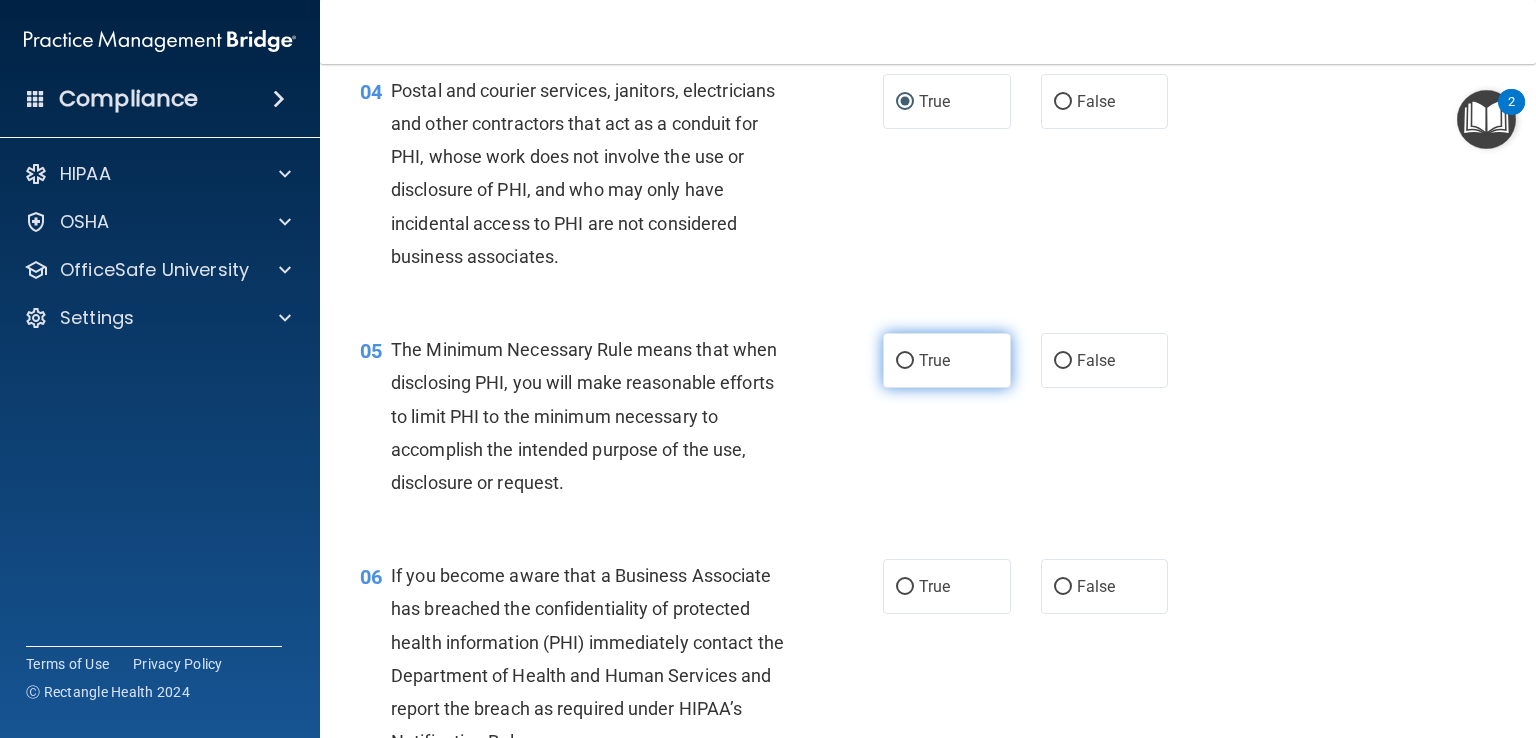 click on "True" at bounding box center [934, 360] 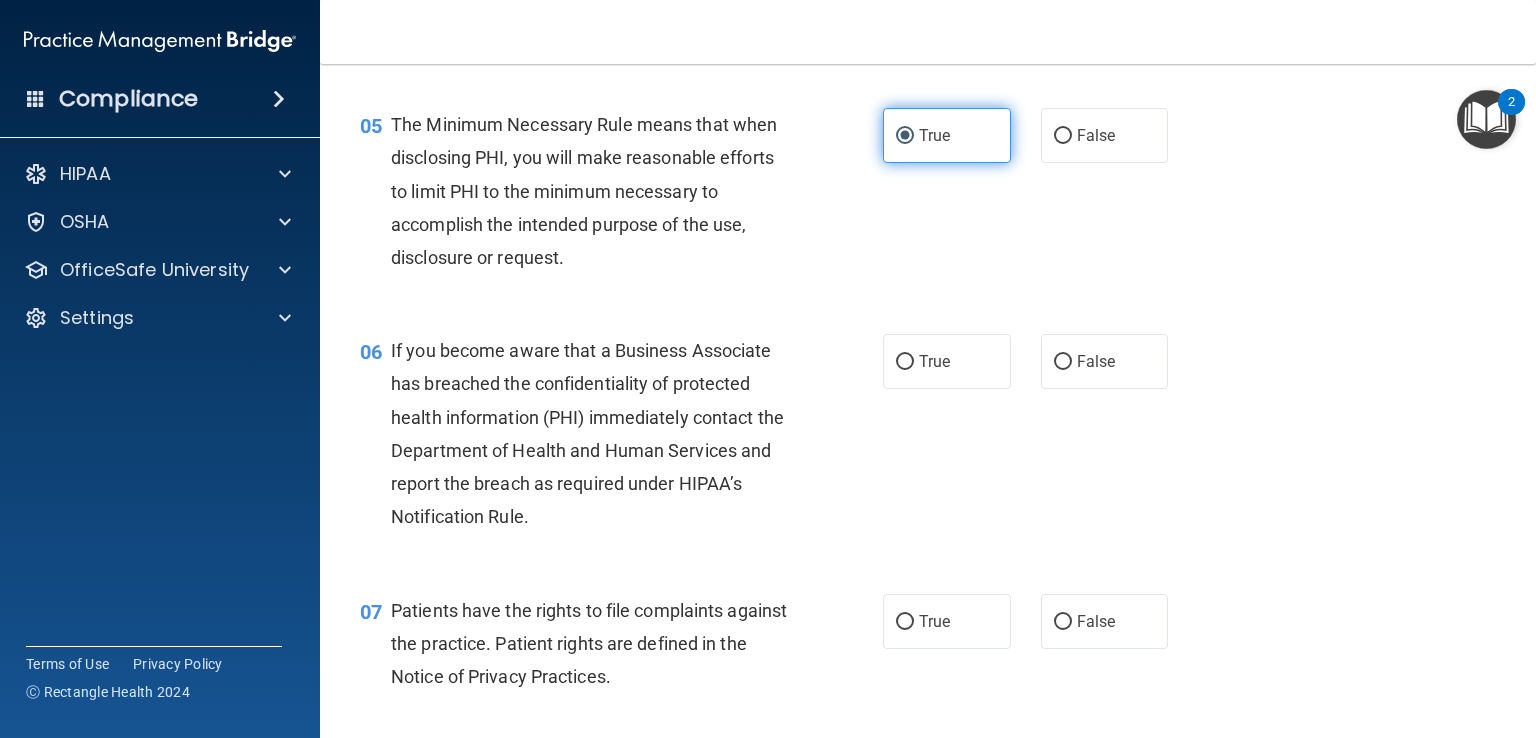 scroll, scrollTop: 856, scrollLeft: 0, axis: vertical 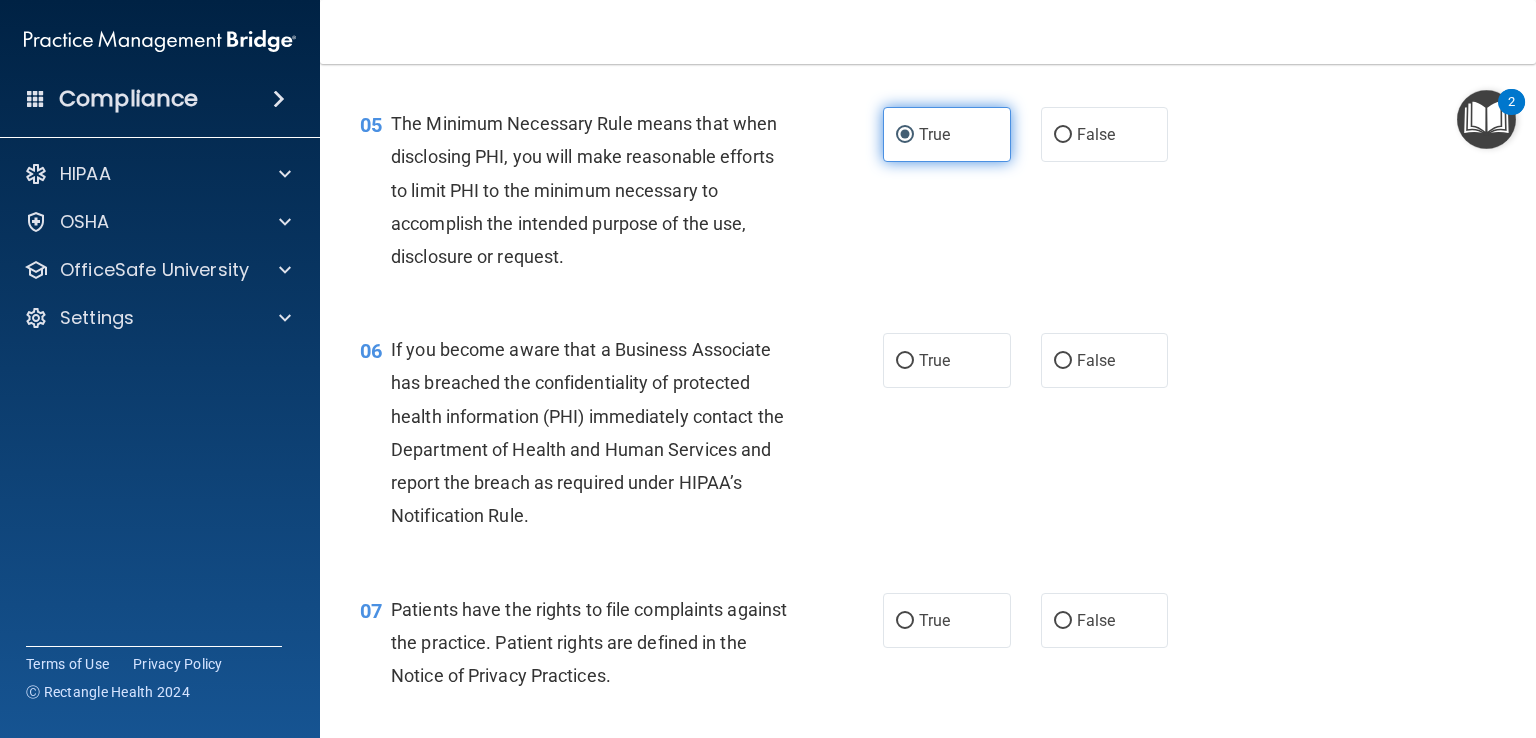 click on "True" at bounding box center [934, 360] 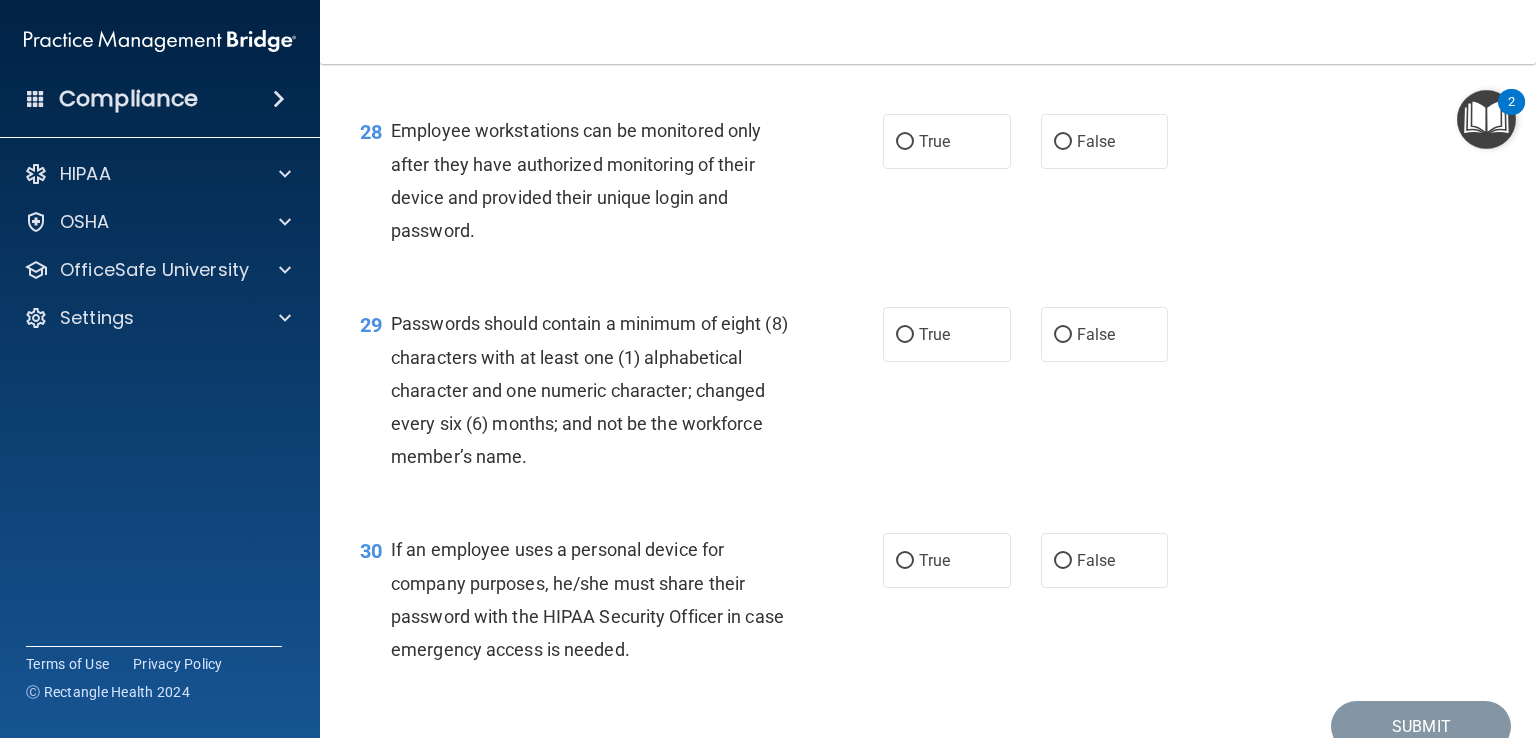 scroll, scrollTop: 5213, scrollLeft: 0, axis: vertical 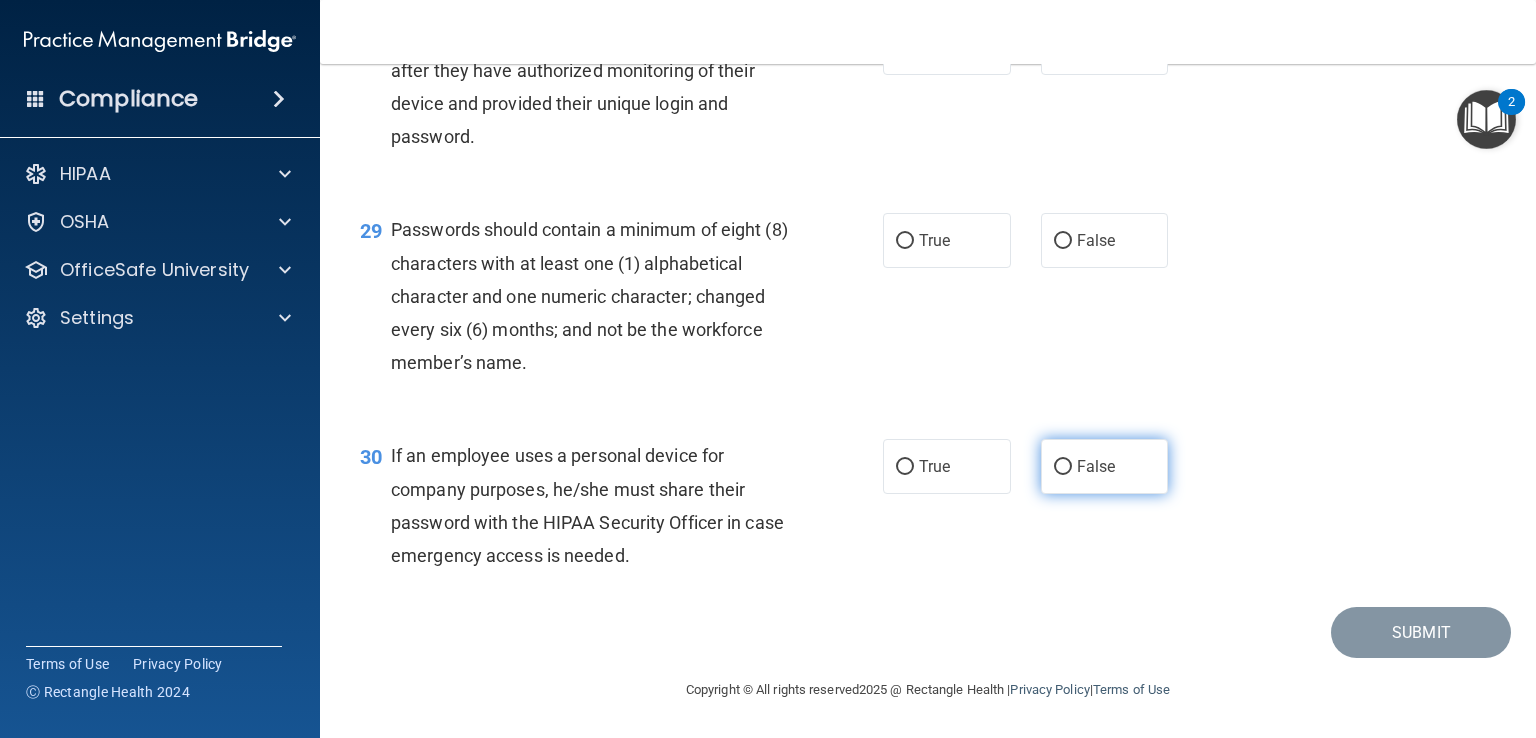 click on "False" at bounding box center [1105, 466] 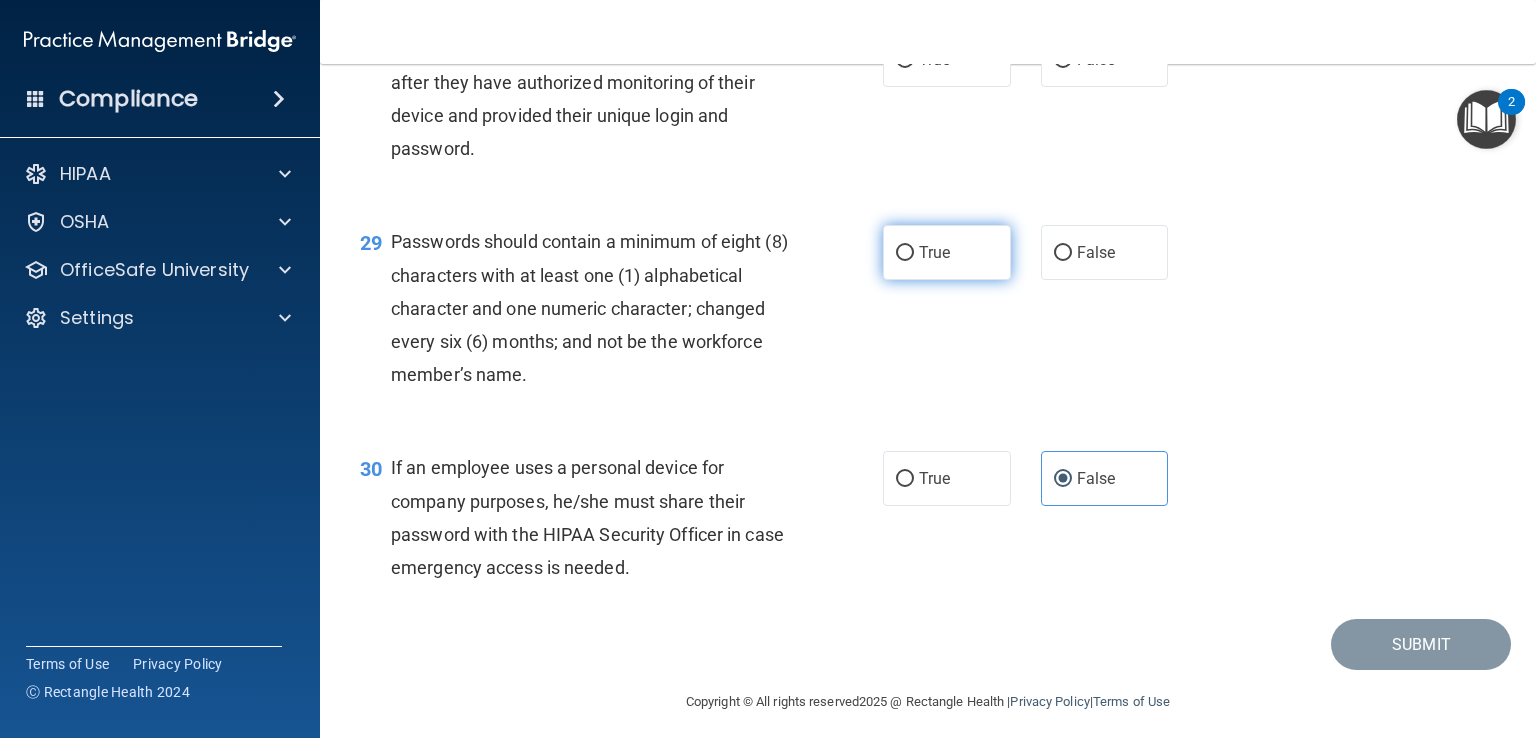 click on "True" at bounding box center [905, 253] 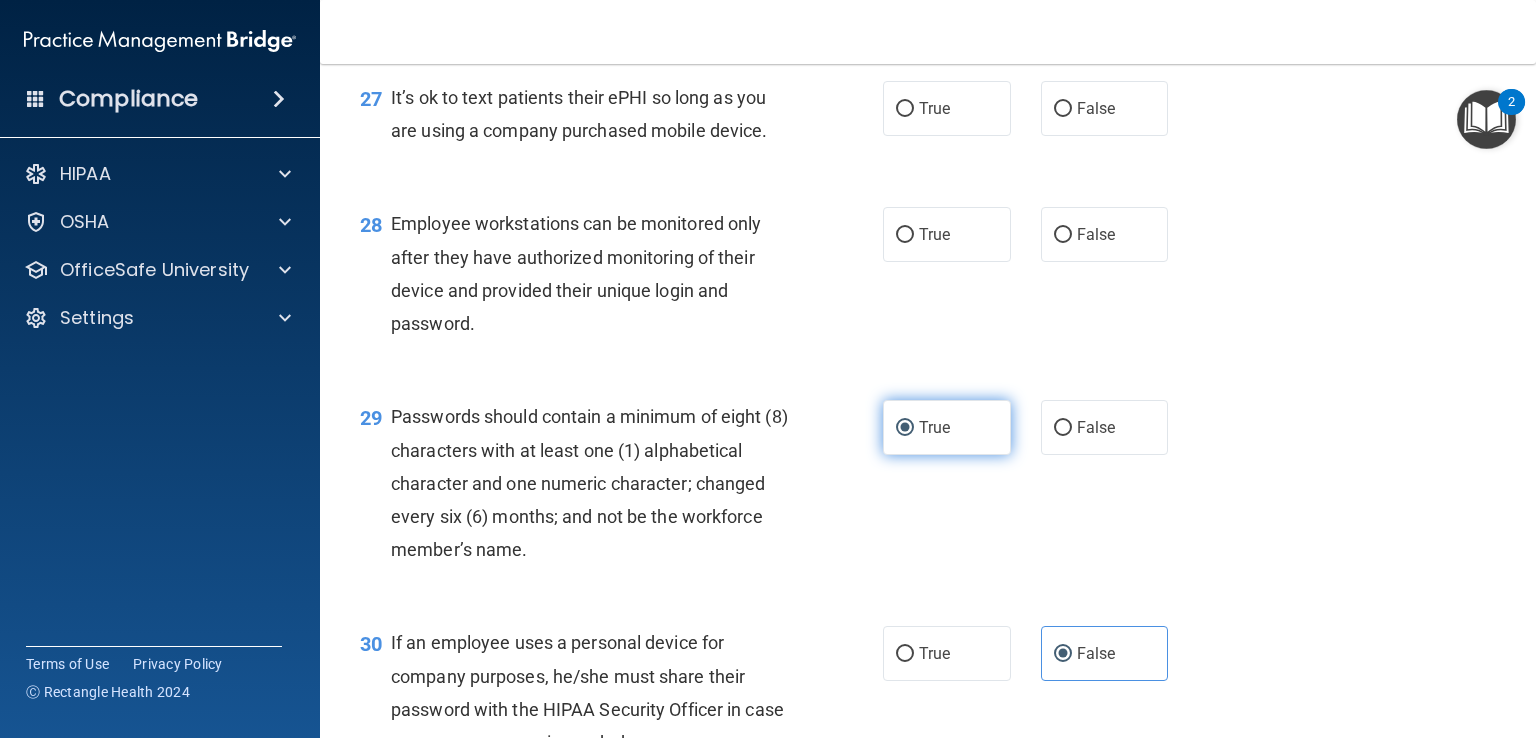 scroll, scrollTop: 4928, scrollLeft: 0, axis: vertical 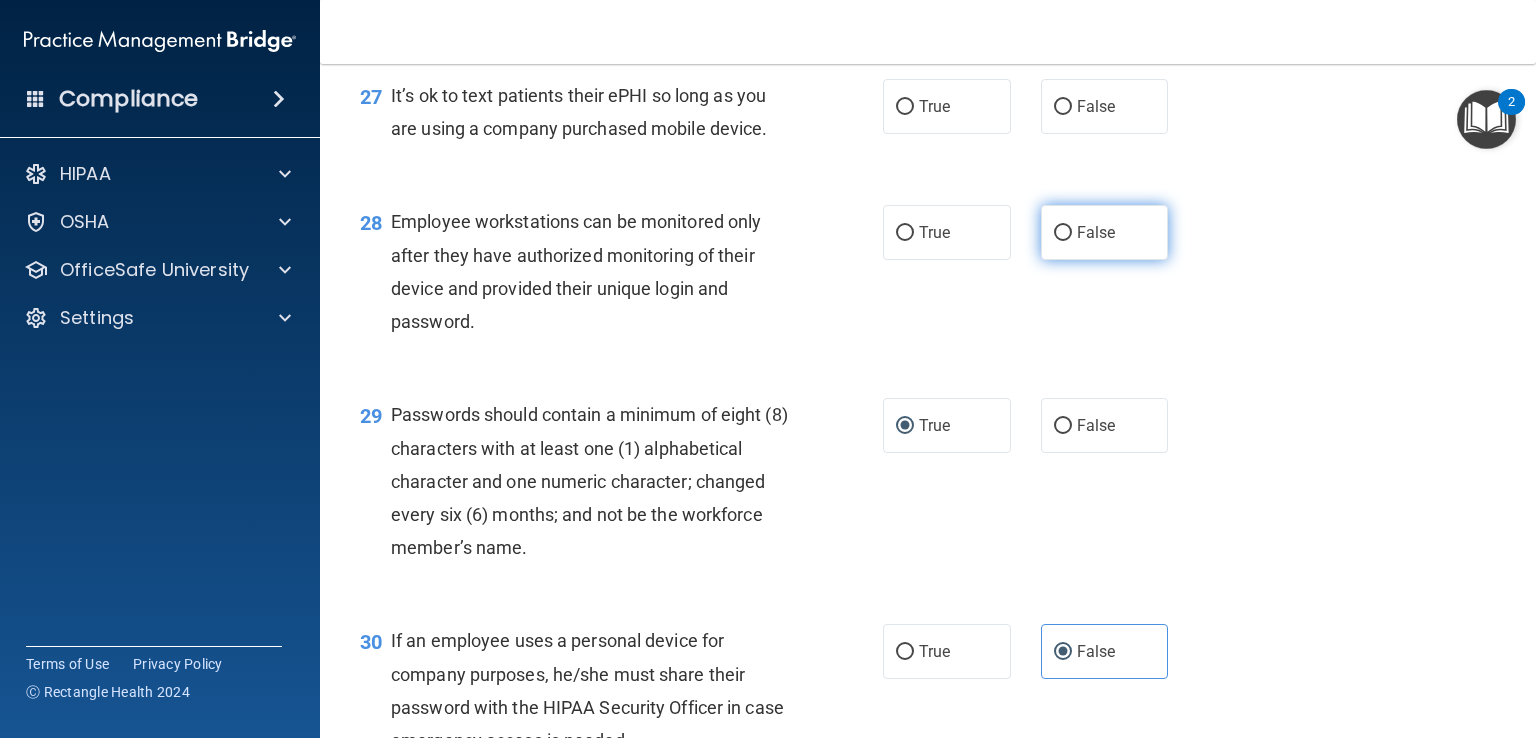 click on "False" at bounding box center [1105, 232] 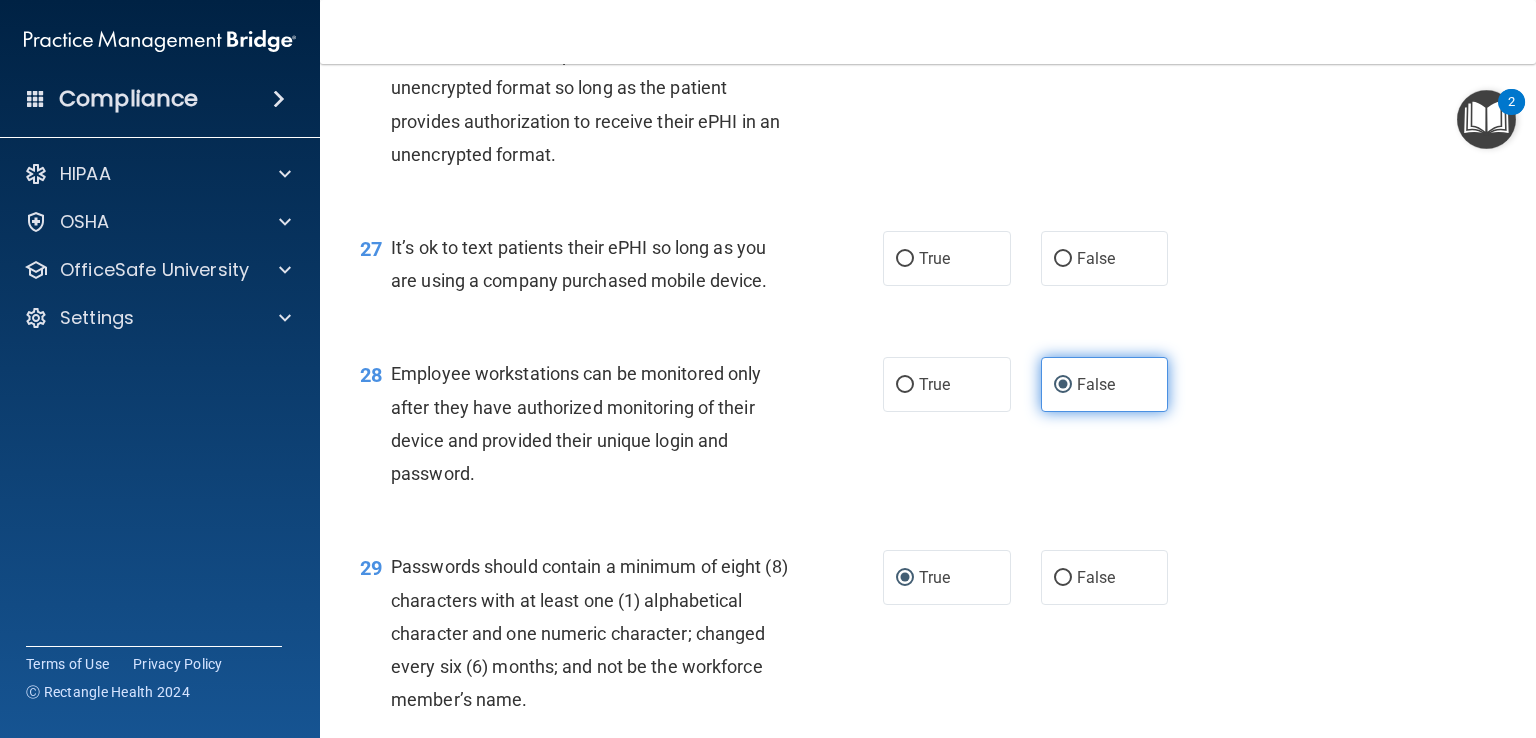 scroll, scrollTop: 4776, scrollLeft: 0, axis: vertical 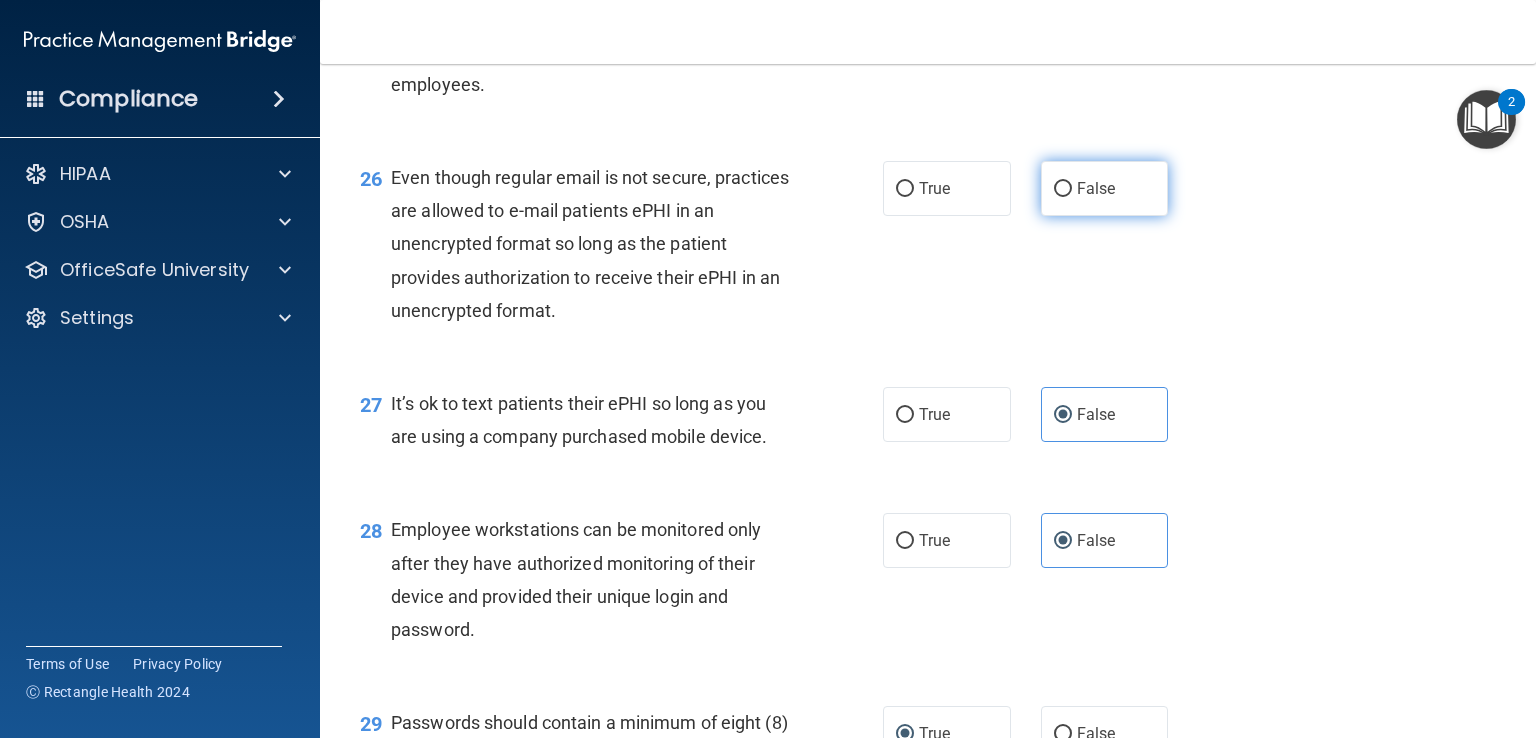 click on "False" at bounding box center [1105, 188] 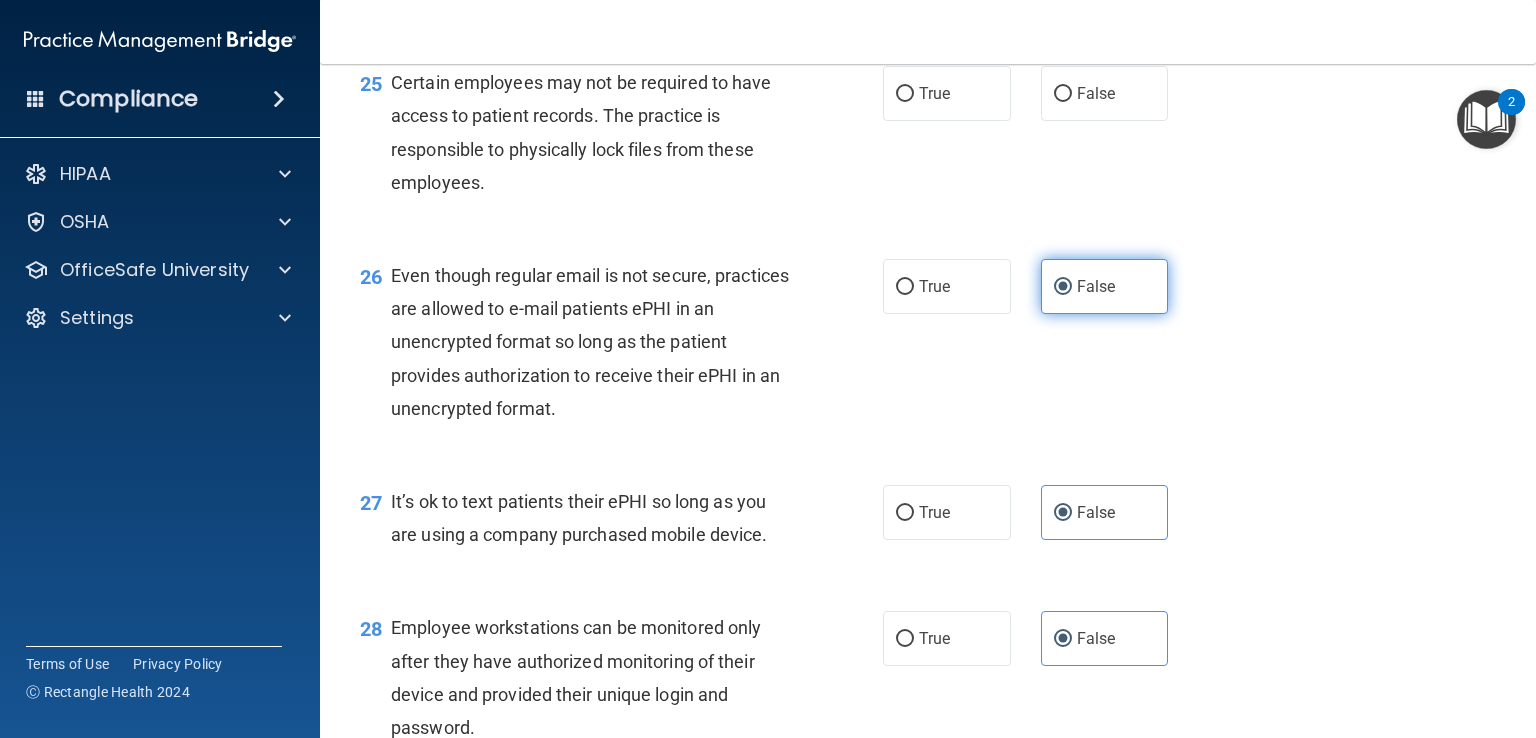scroll, scrollTop: 4486, scrollLeft: 0, axis: vertical 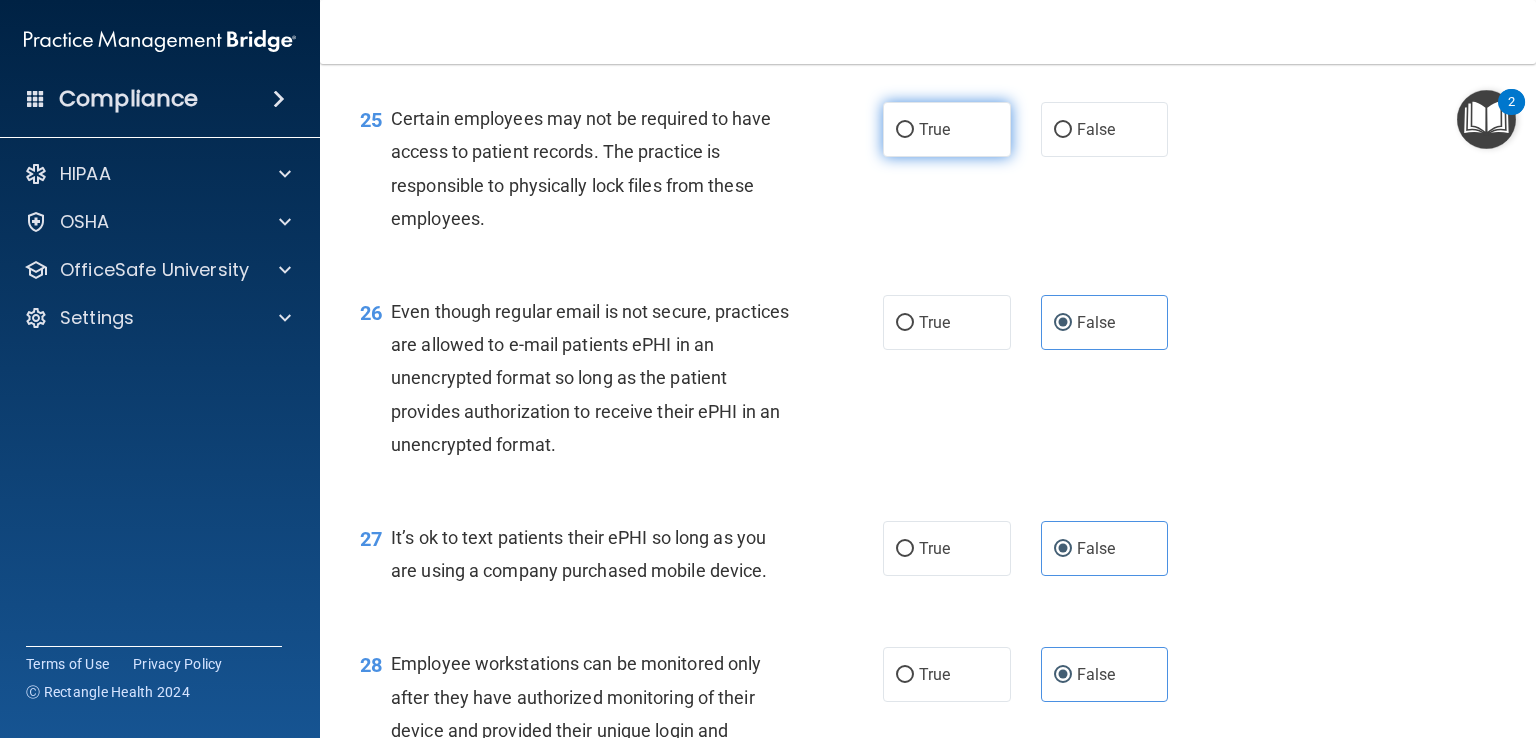 click on "True" at bounding box center [905, 130] 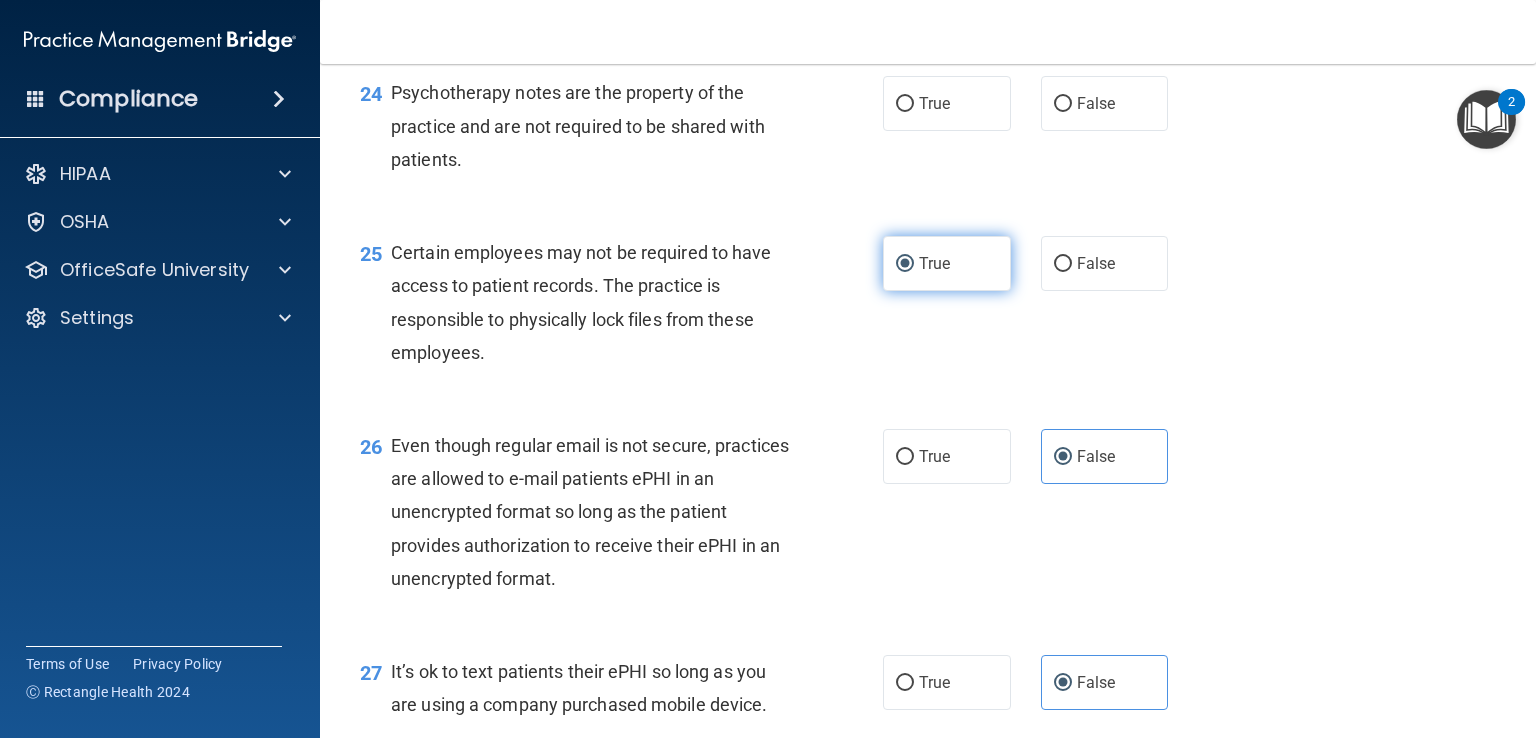 scroll, scrollTop: 4348, scrollLeft: 0, axis: vertical 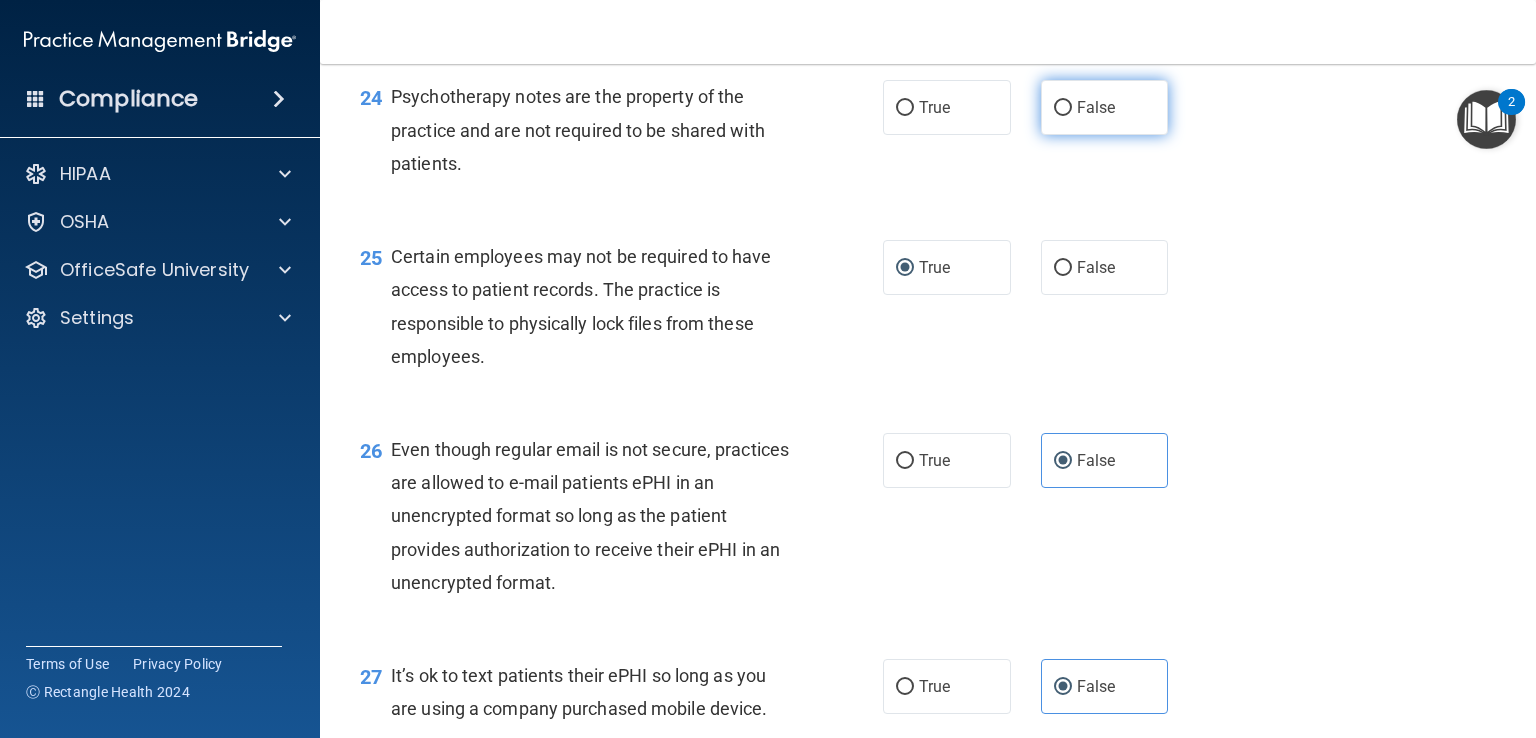 click on "False" at bounding box center (1105, 107) 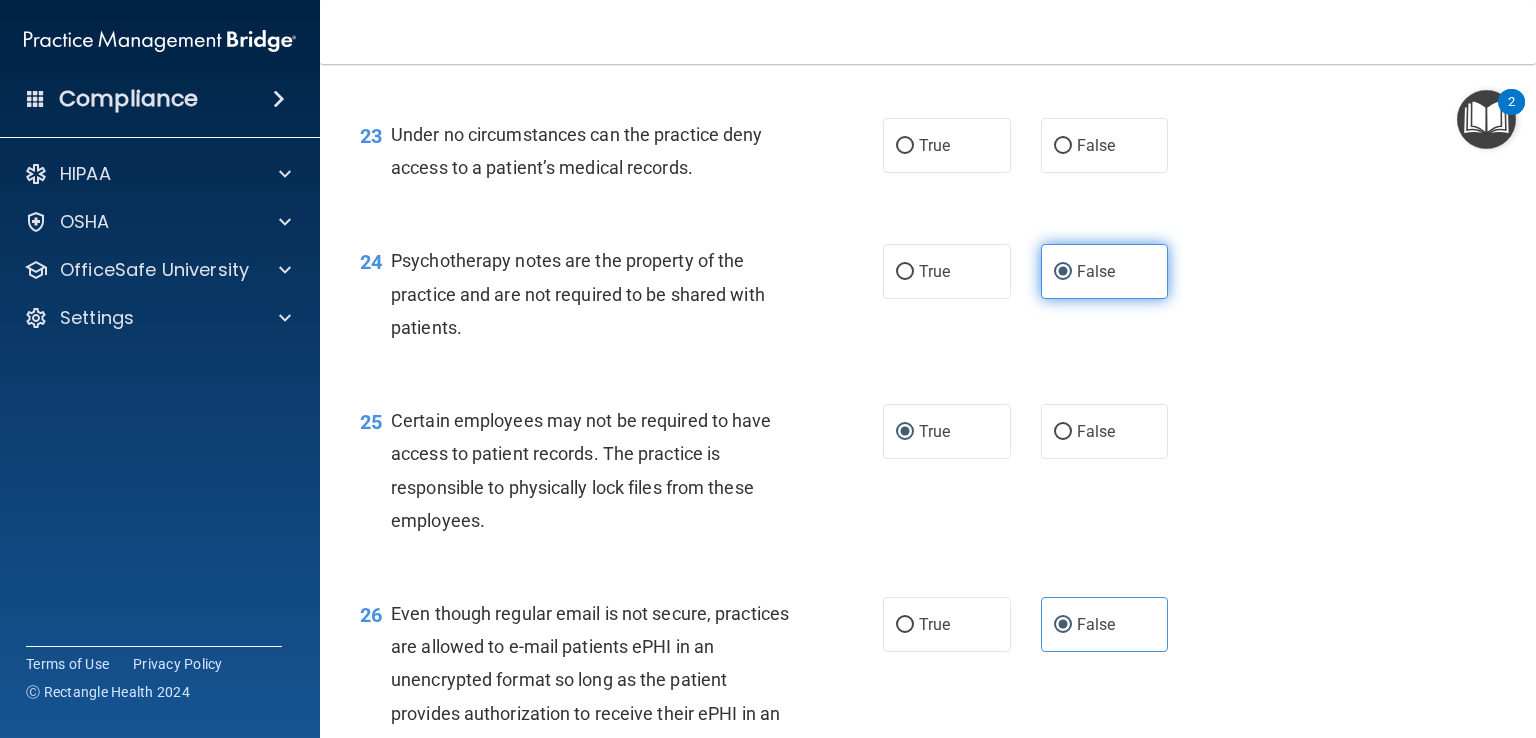 scroll, scrollTop: 4180, scrollLeft: 0, axis: vertical 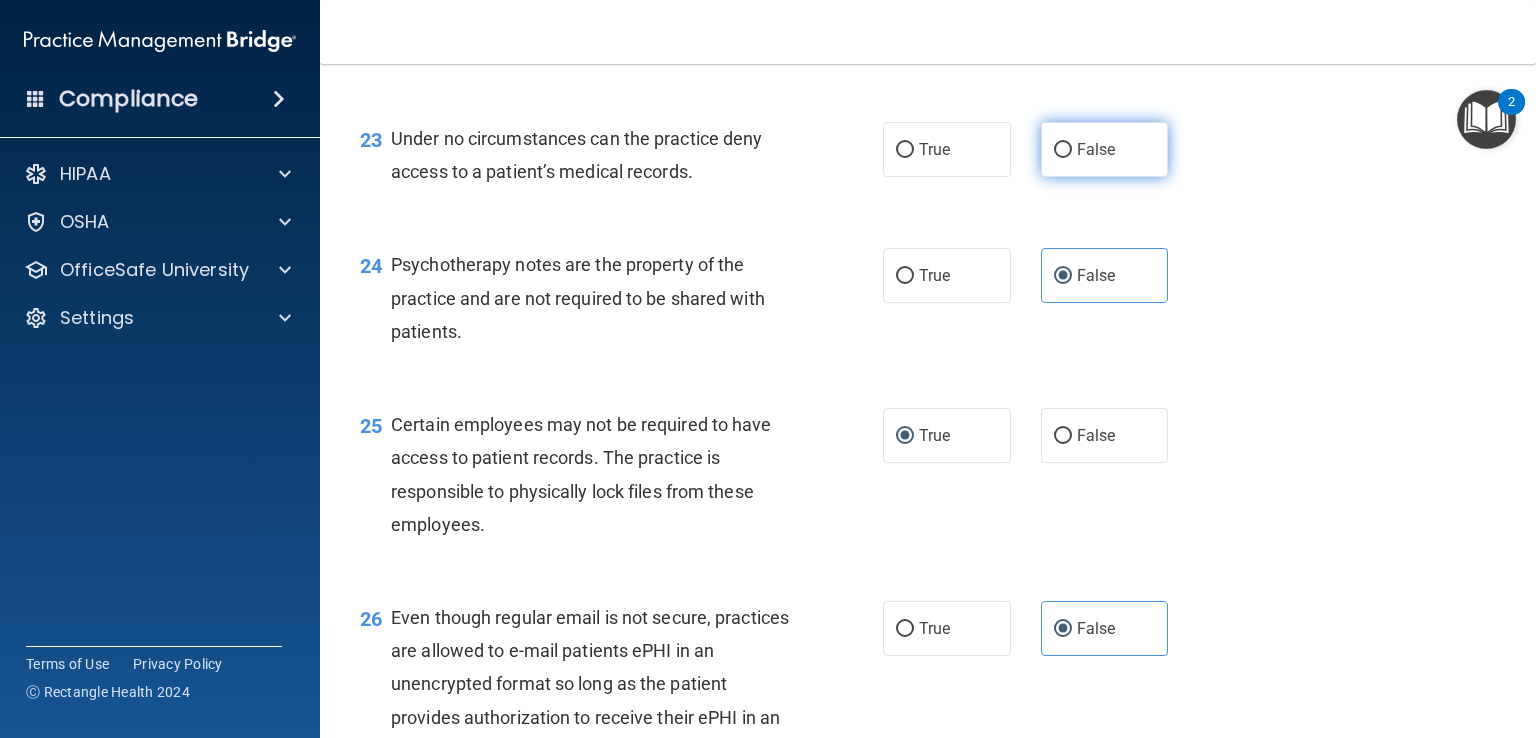 click on "False" at bounding box center [1096, 149] 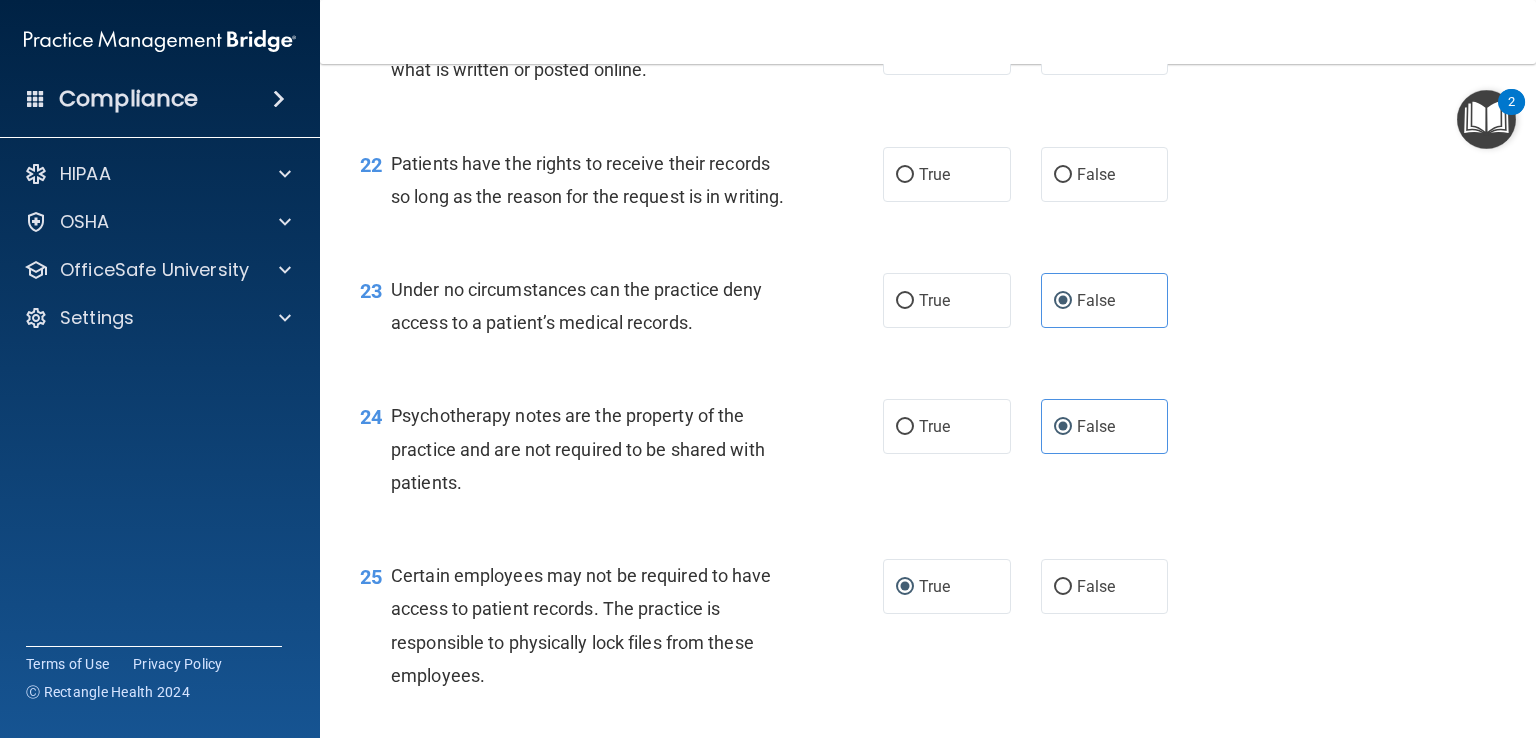 scroll, scrollTop: 4016, scrollLeft: 0, axis: vertical 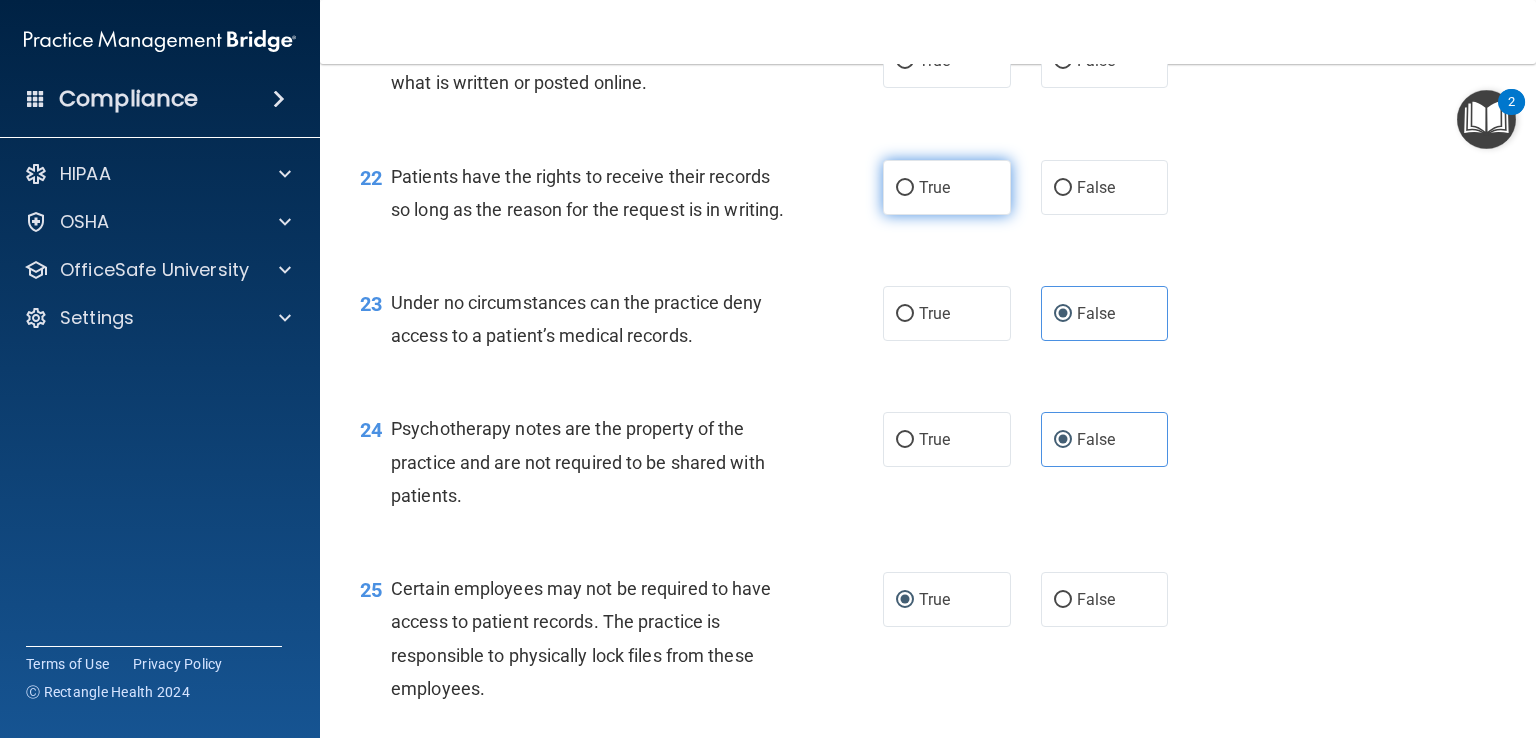 click on "True" at bounding box center (905, 188) 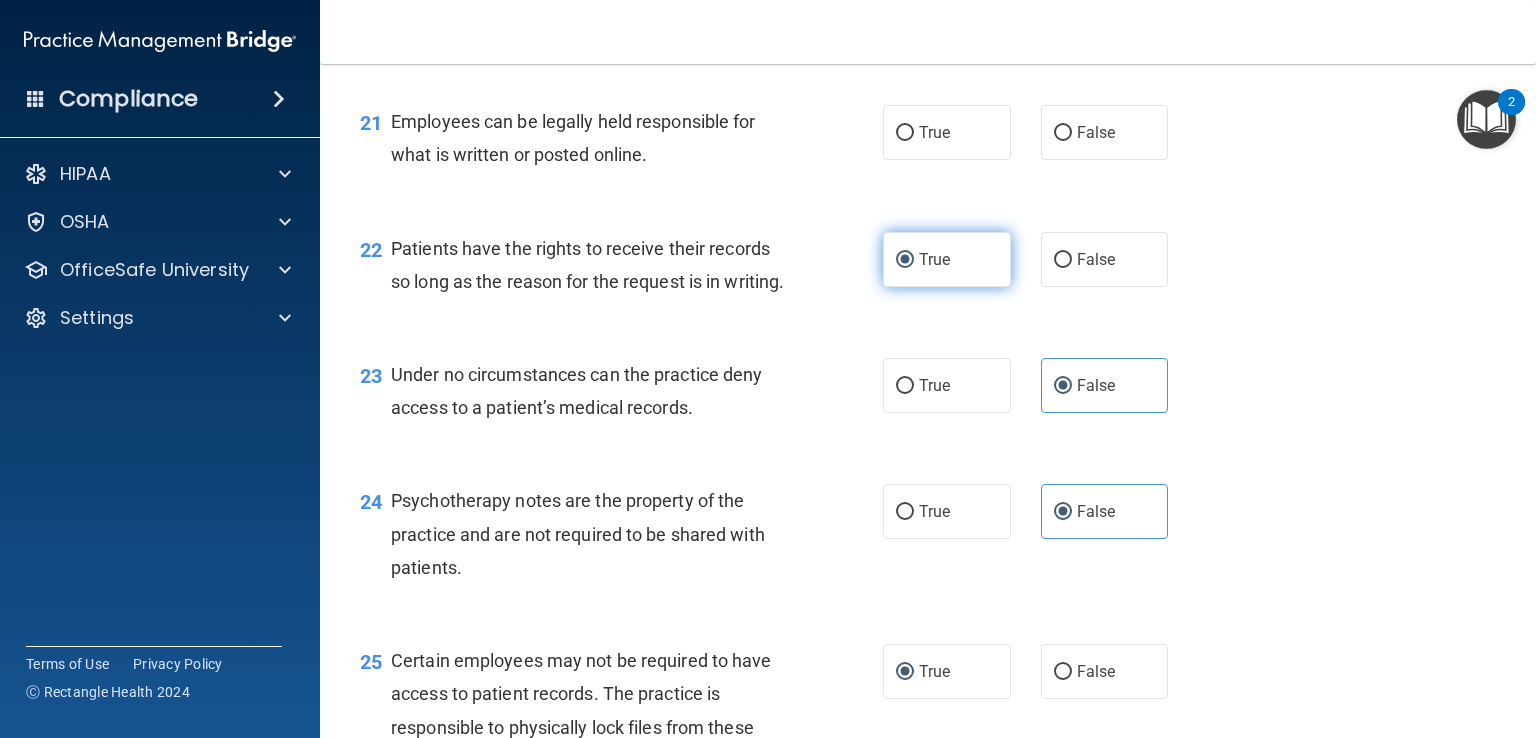scroll, scrollTop: 3944, scrollLeft: 0, axis: vertical 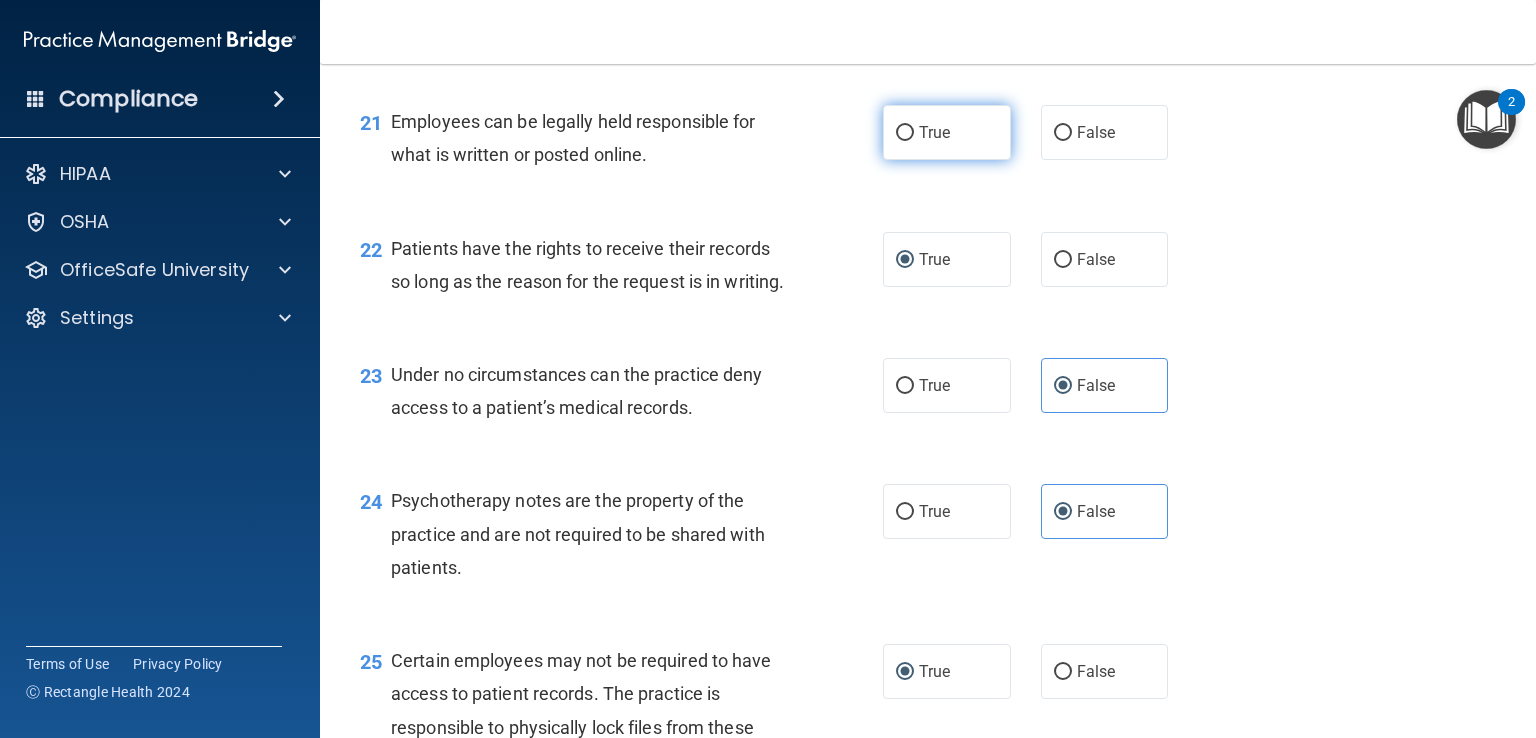 click on "True" at bounding box center (934, 132) 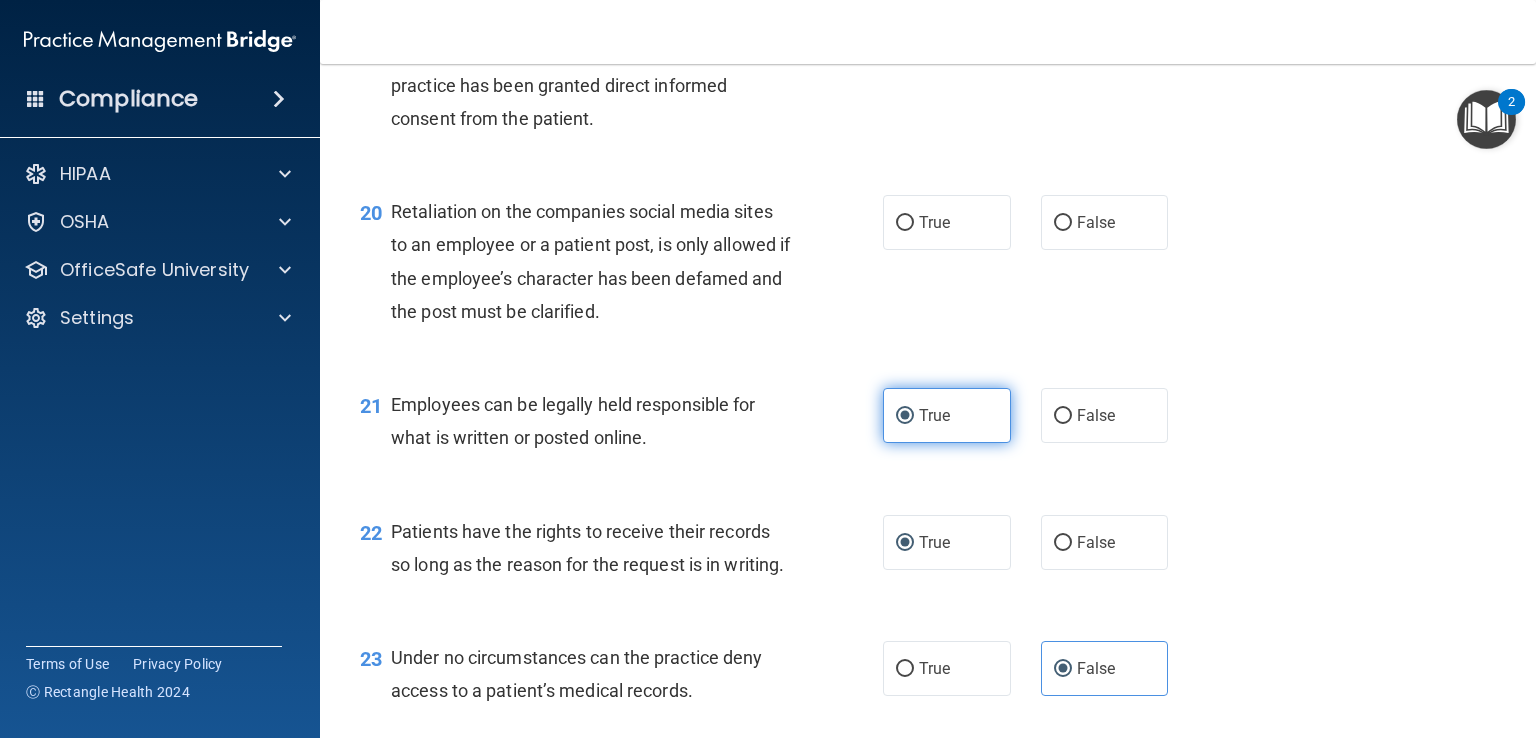 scroll, scrollTop: 3653, scrollLeft: 0, axis: vertical 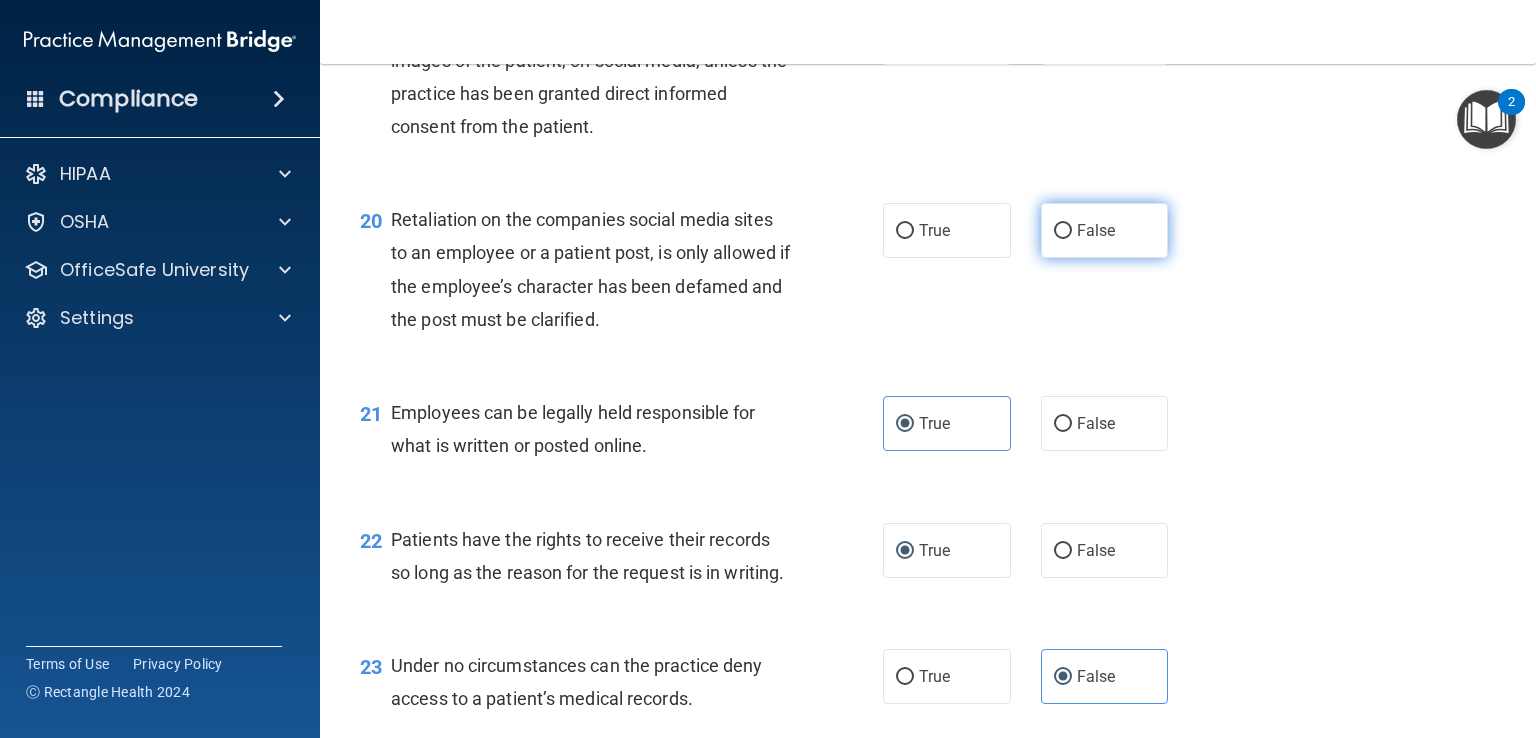 click on "False" at bounding box center (1096, 230) 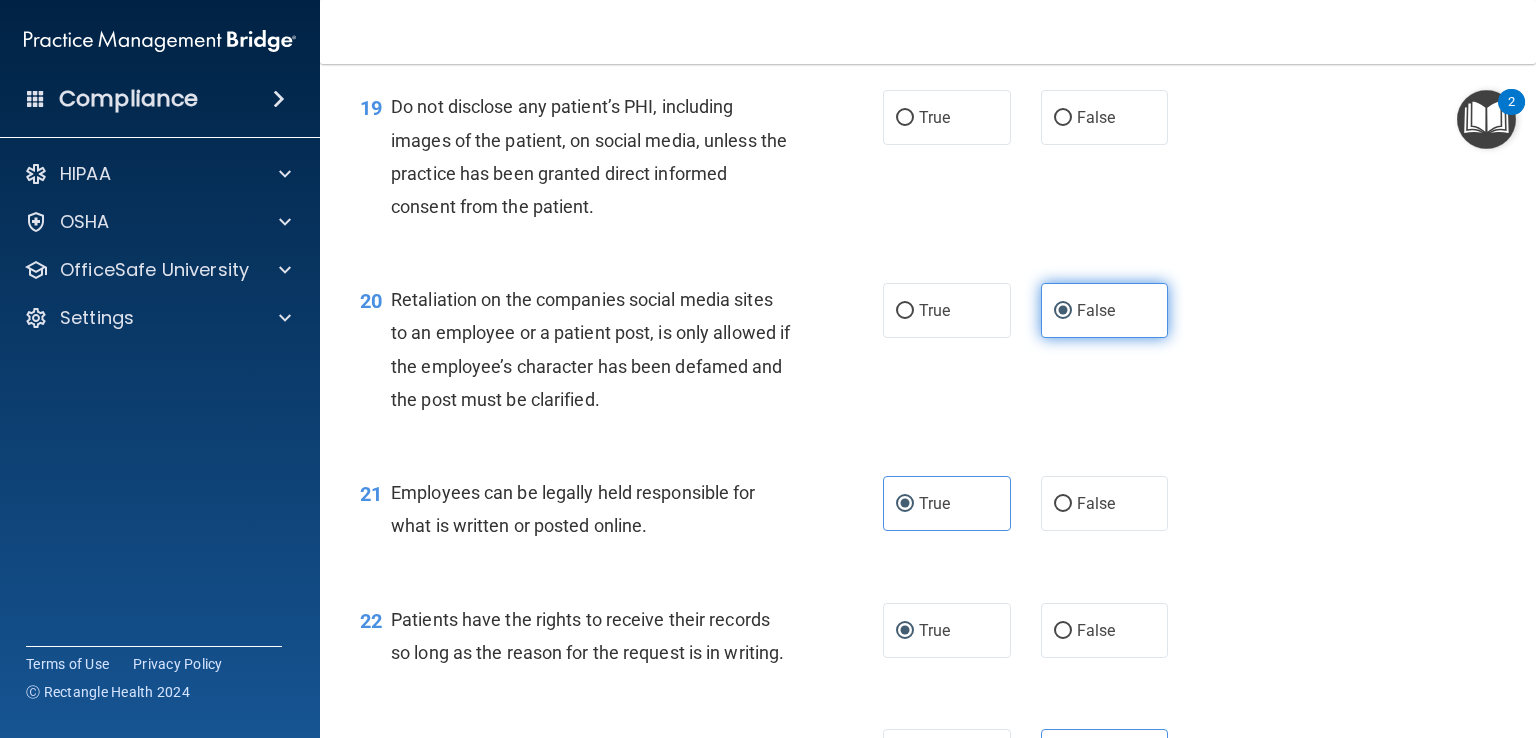 scroll, scrollTop: 3572, scrollLeft: 0, axis: vertical 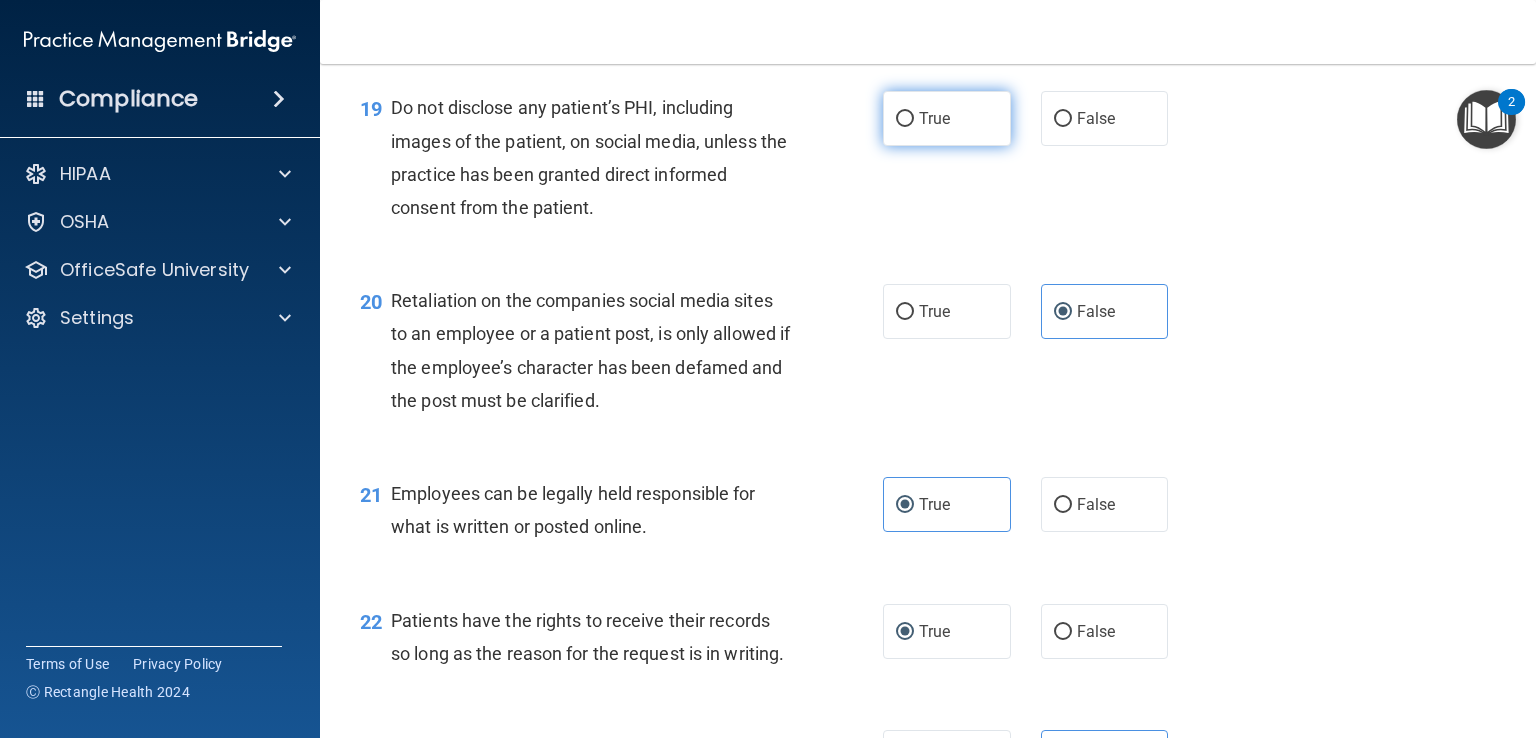 click on "True" at bounding box center [934, 118] 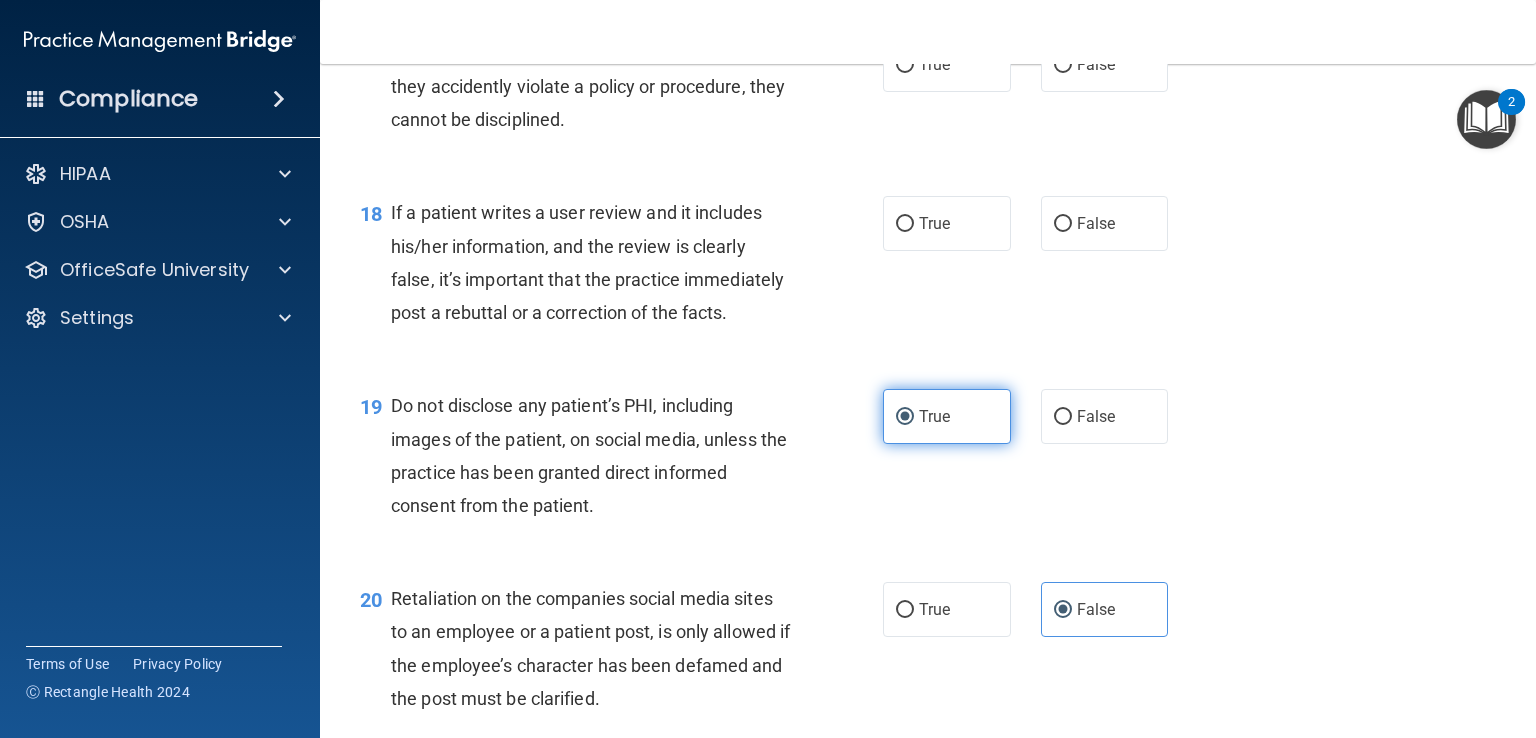scroll, scrollTop: 3256, scrollLeft: 0, axis: vertical 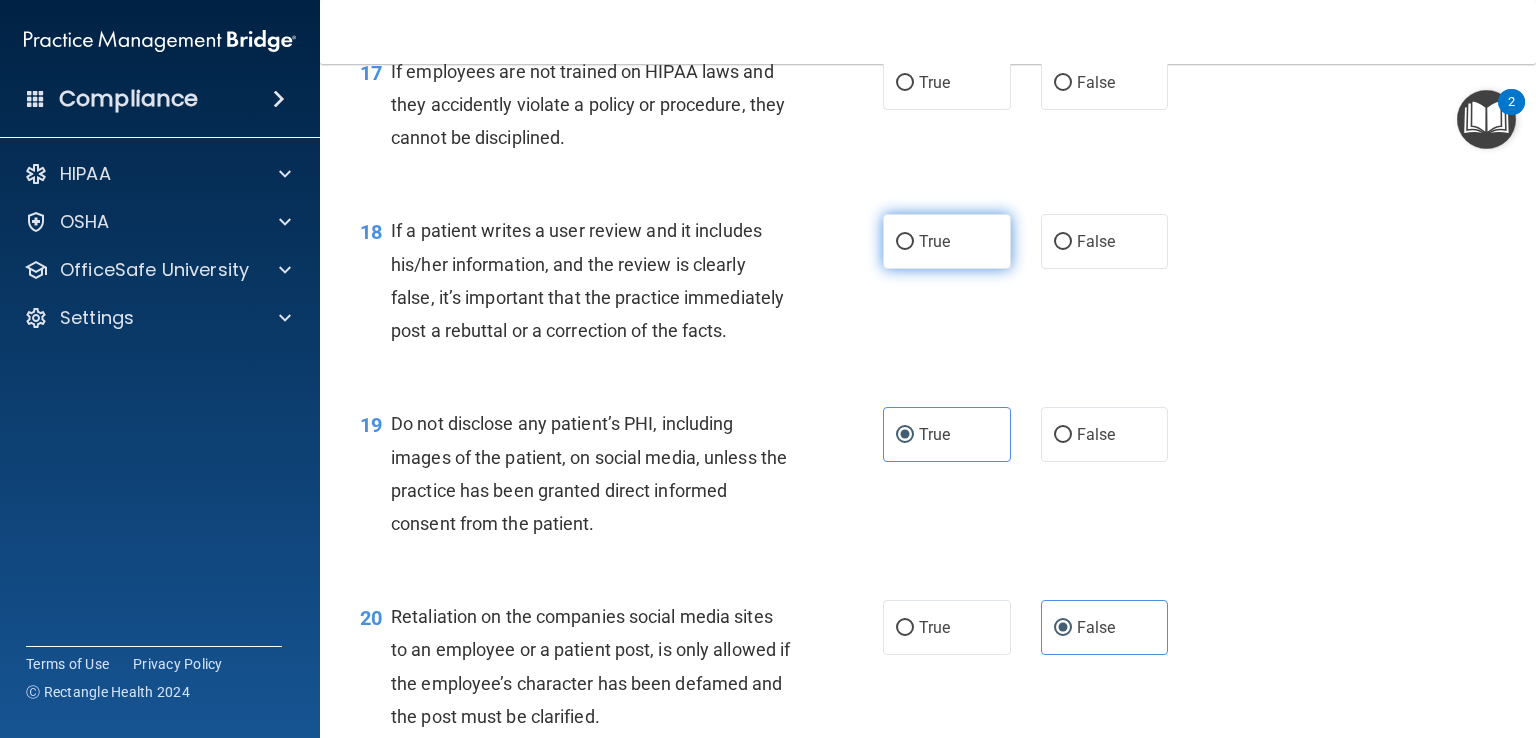click on "True" at bounding box center (947, 241) 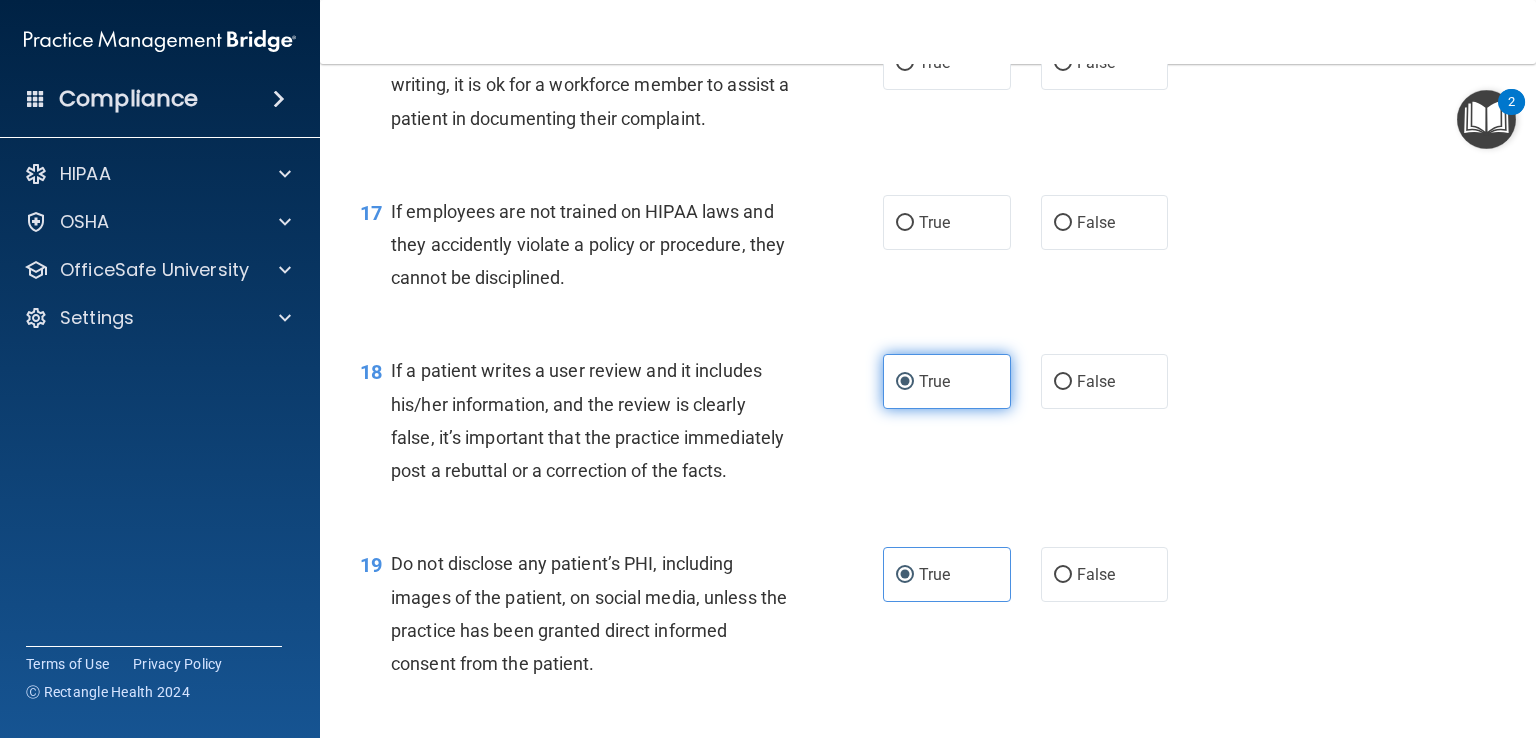 scroll, scrollTop: 3116, scrollLeft: 0, axis: vertical 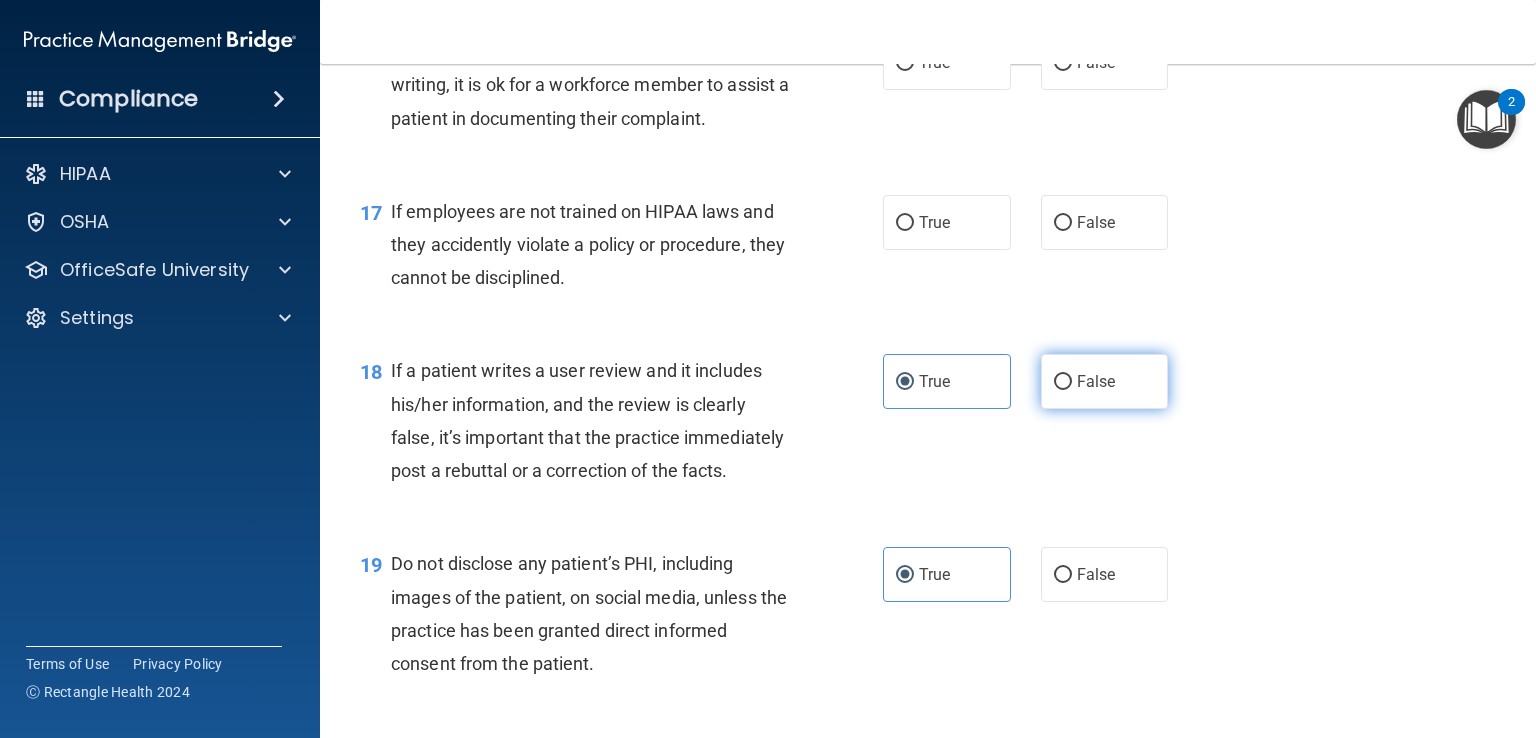 click on "False" at bounding box center [1096, 381] 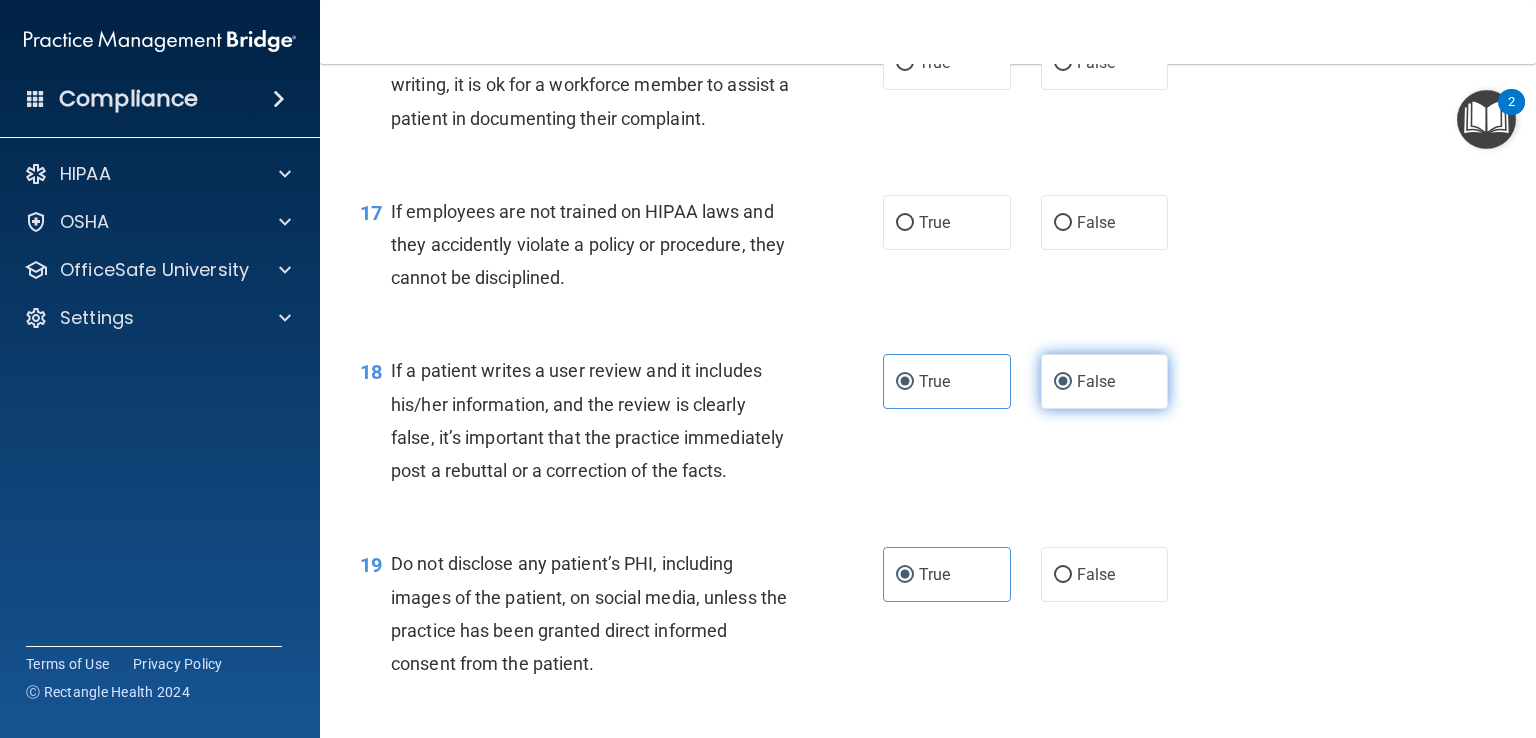 radio on "false" 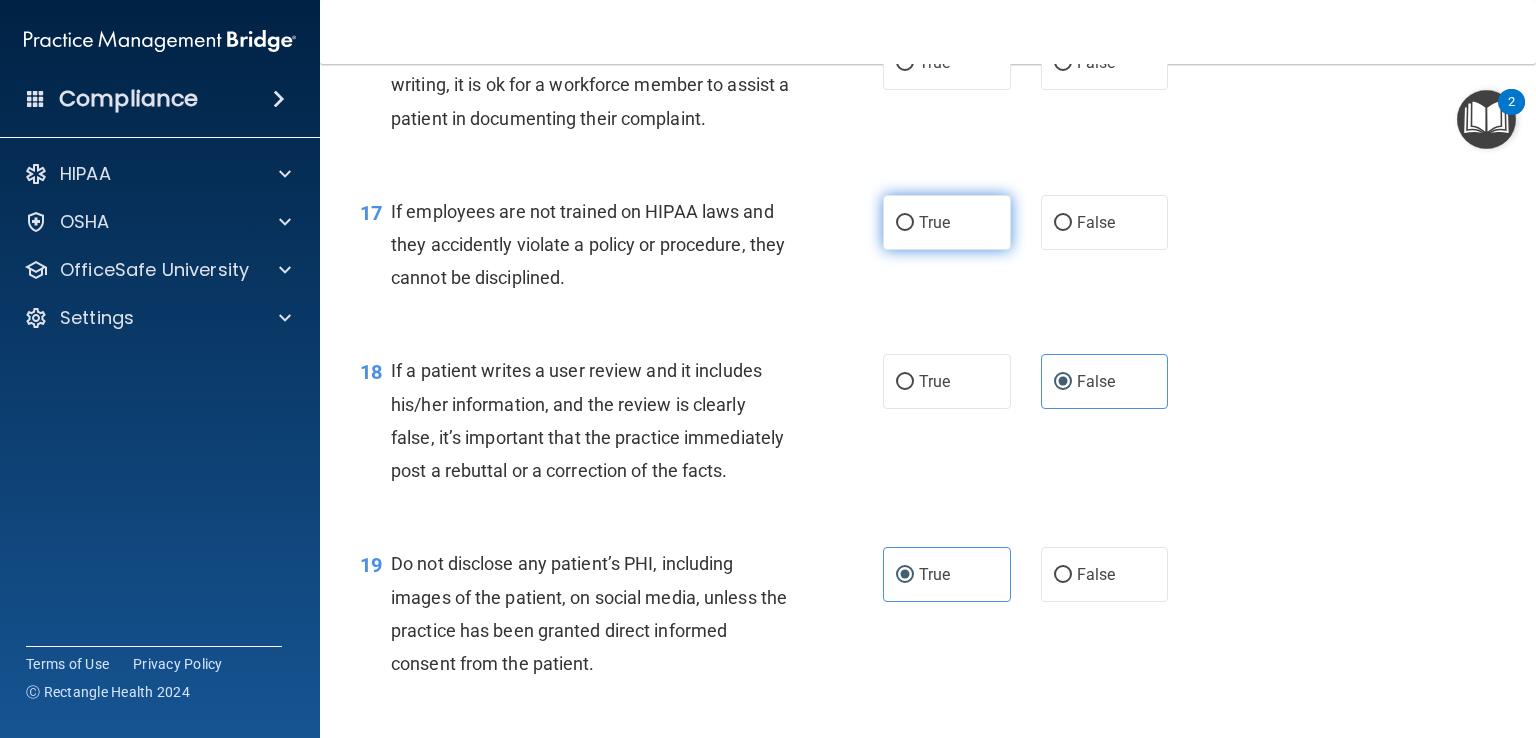 click on "True" at bounding box center [905, 223] 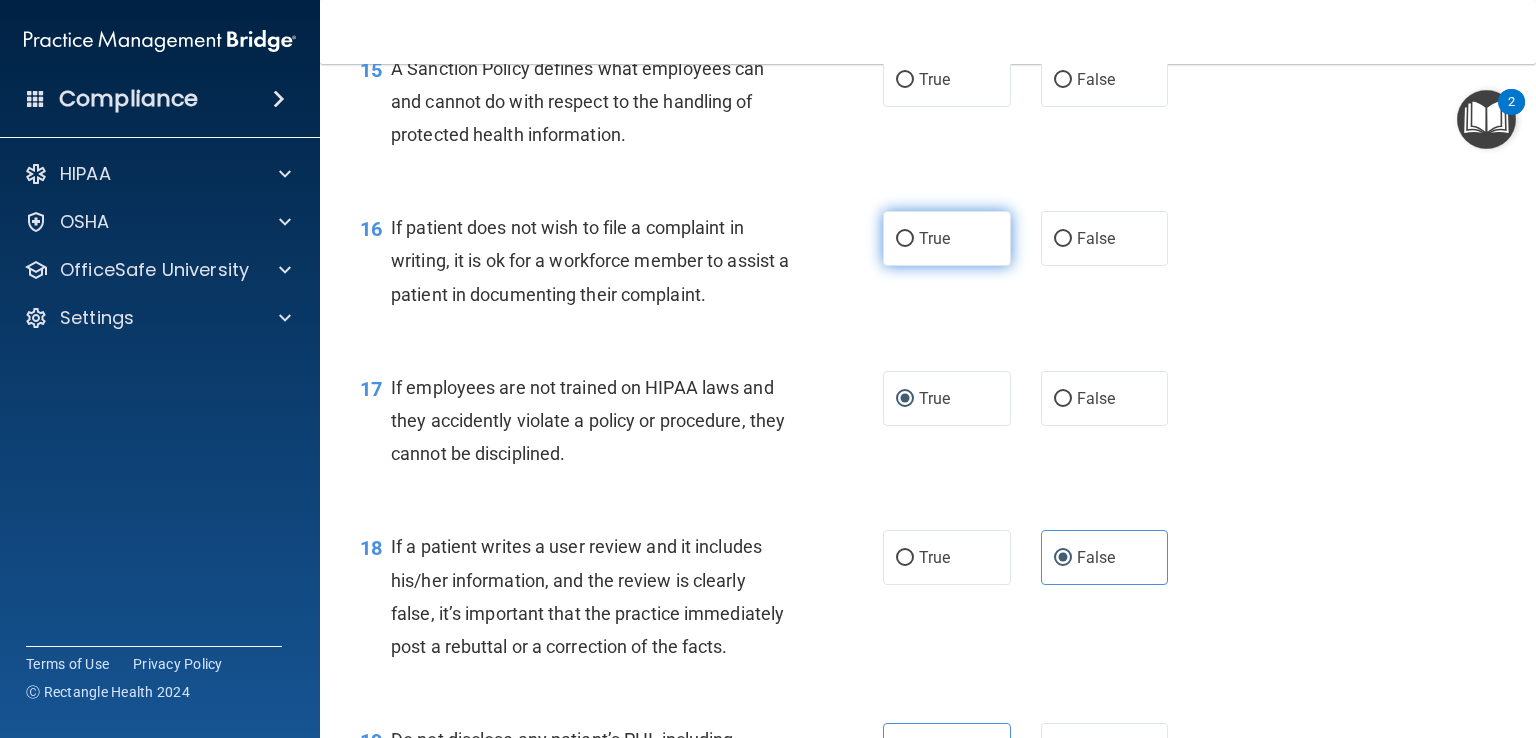 scroll, scrollTop: 2937, scrollLeft: 0, axis: vertical 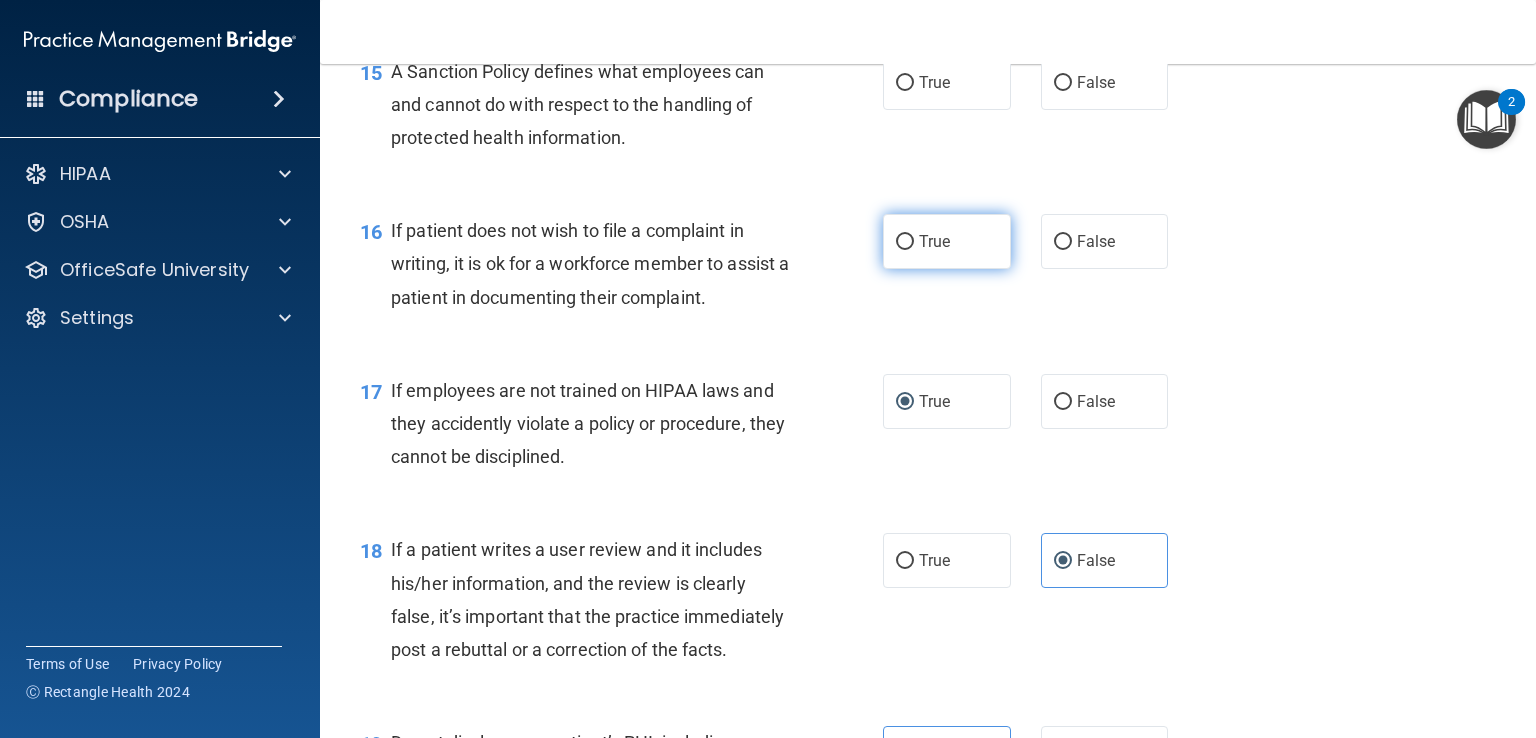 click on "True" at bounding box center [934, 241] 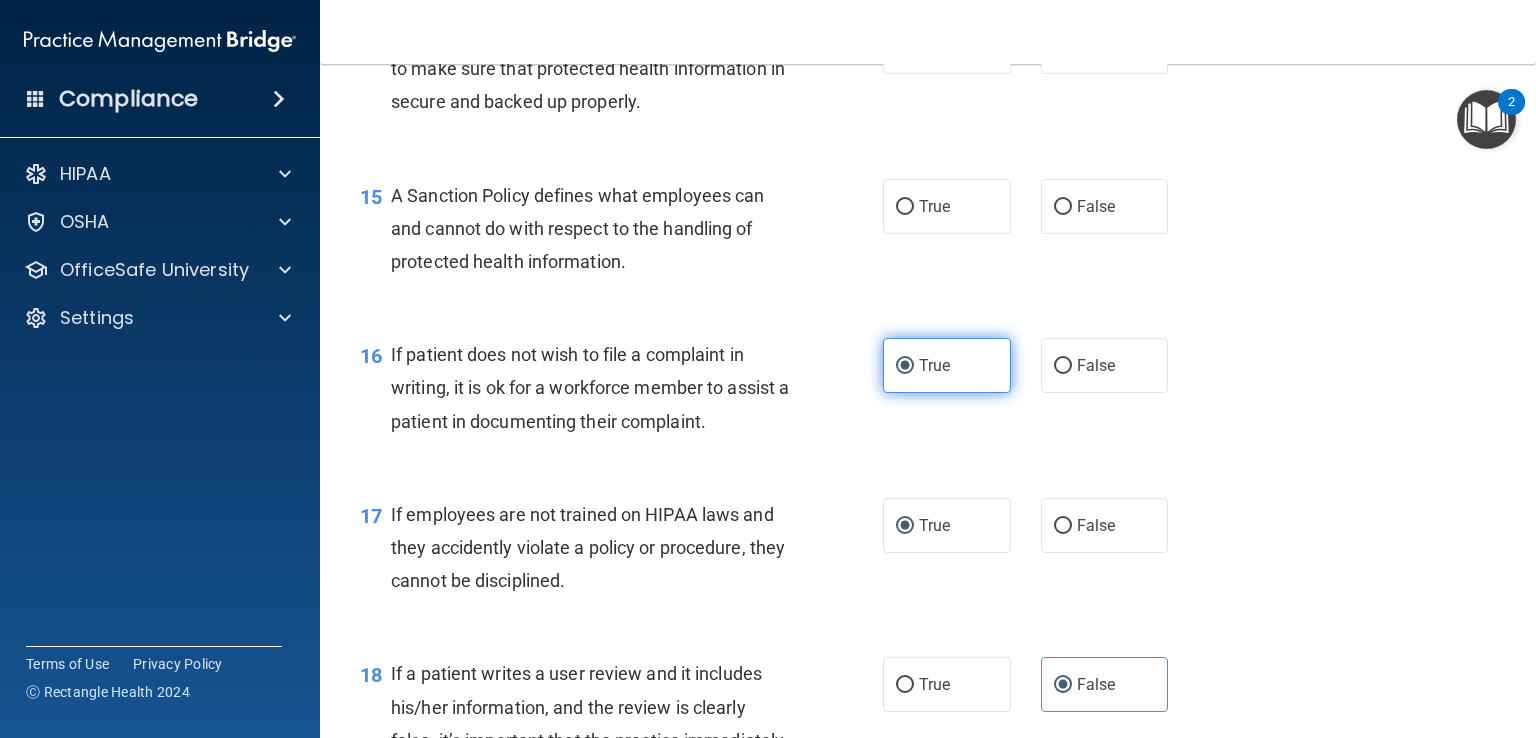 scroll, scrollTop: 2798, scrollLeft: 0, axis: vertical 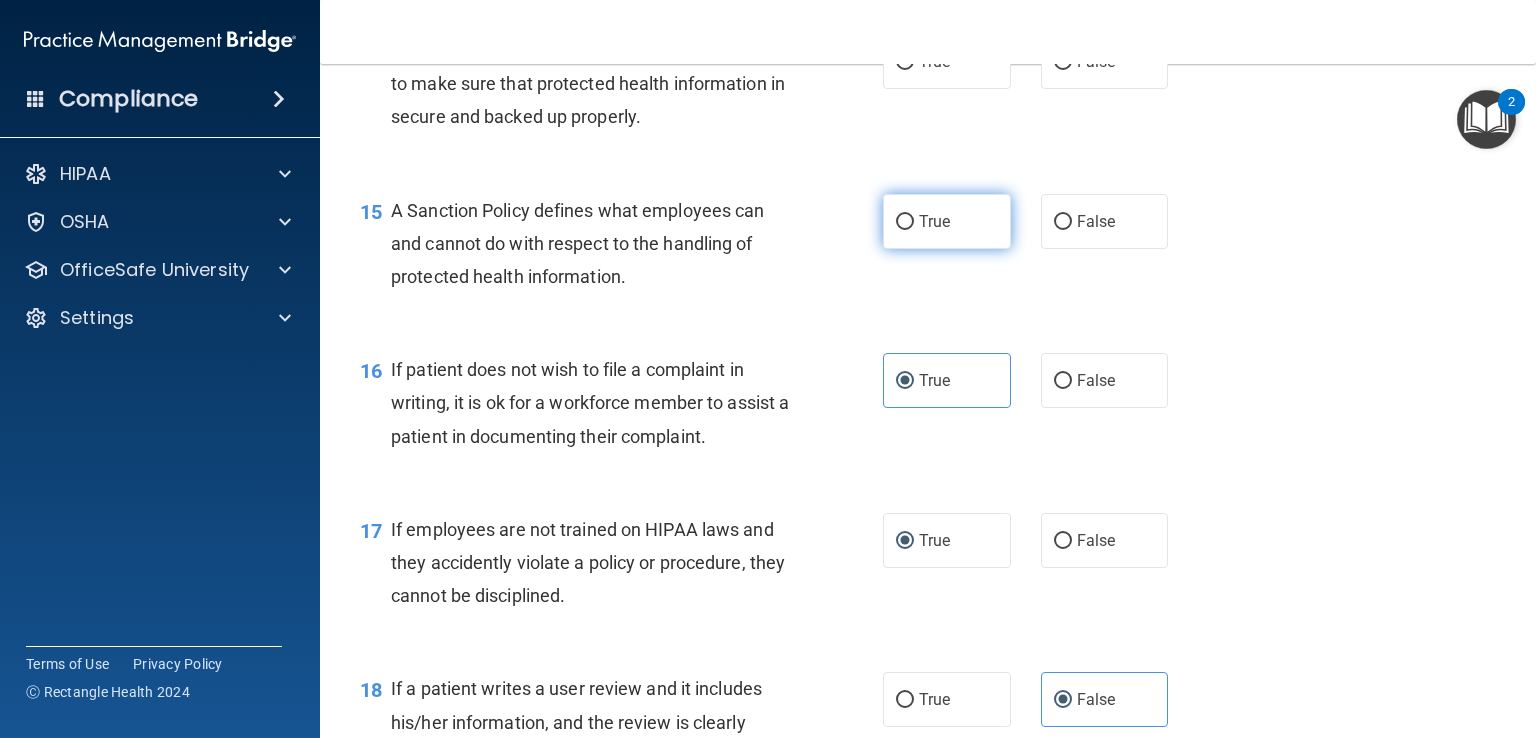click on "True" at bounding box center (947, 221) 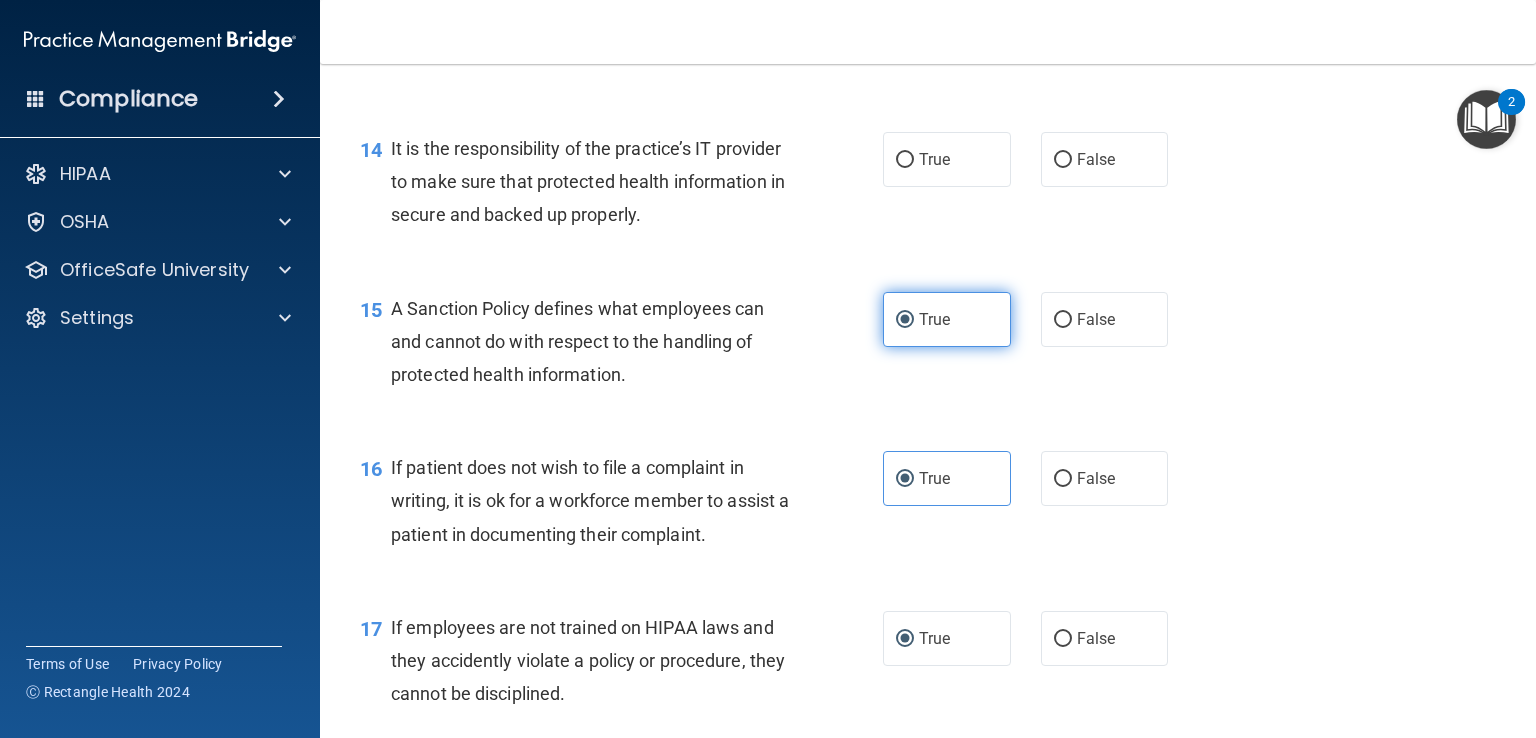 scroll, scrollTop: 2698, scrollLeft: 0, axis: vertical 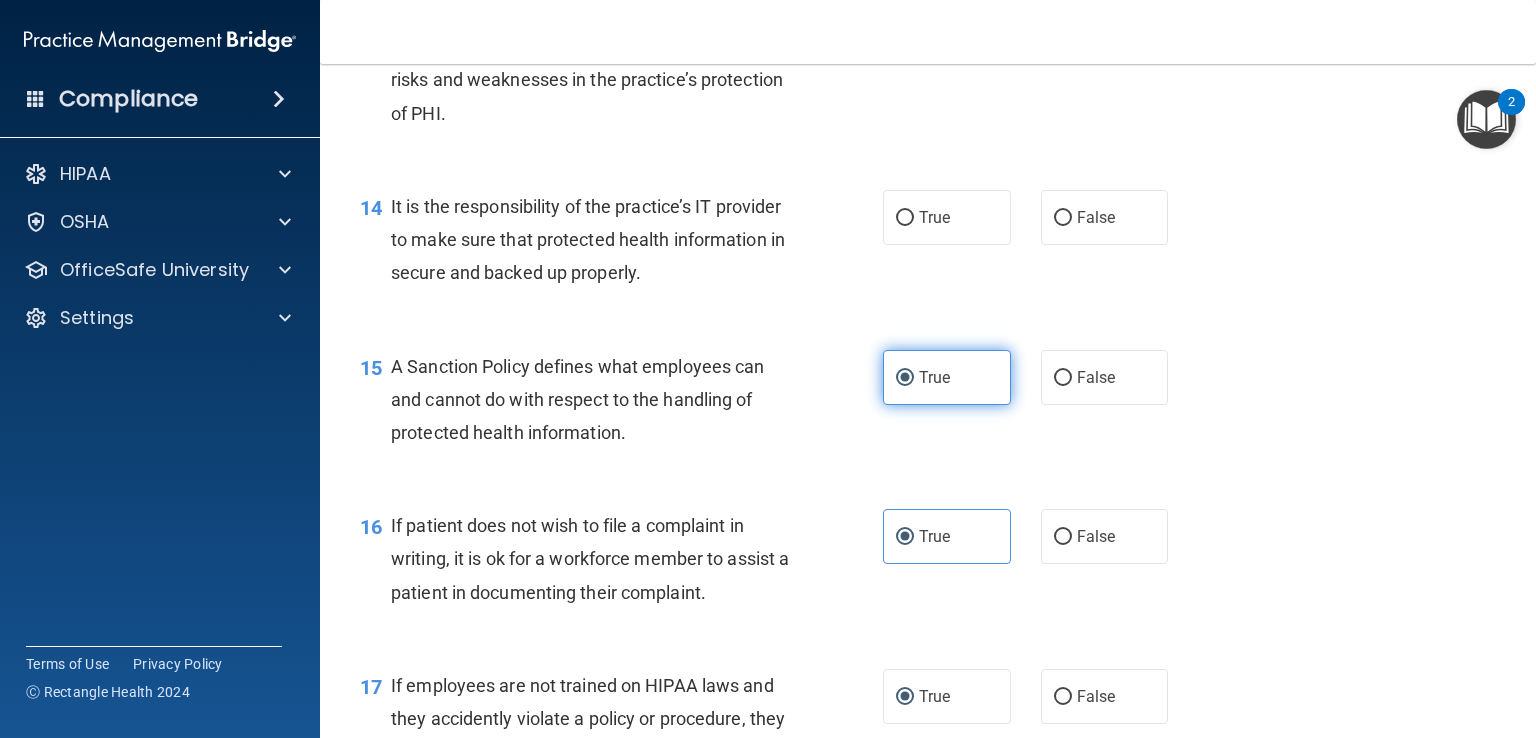 click on "True" at bounding box center [947, 217] 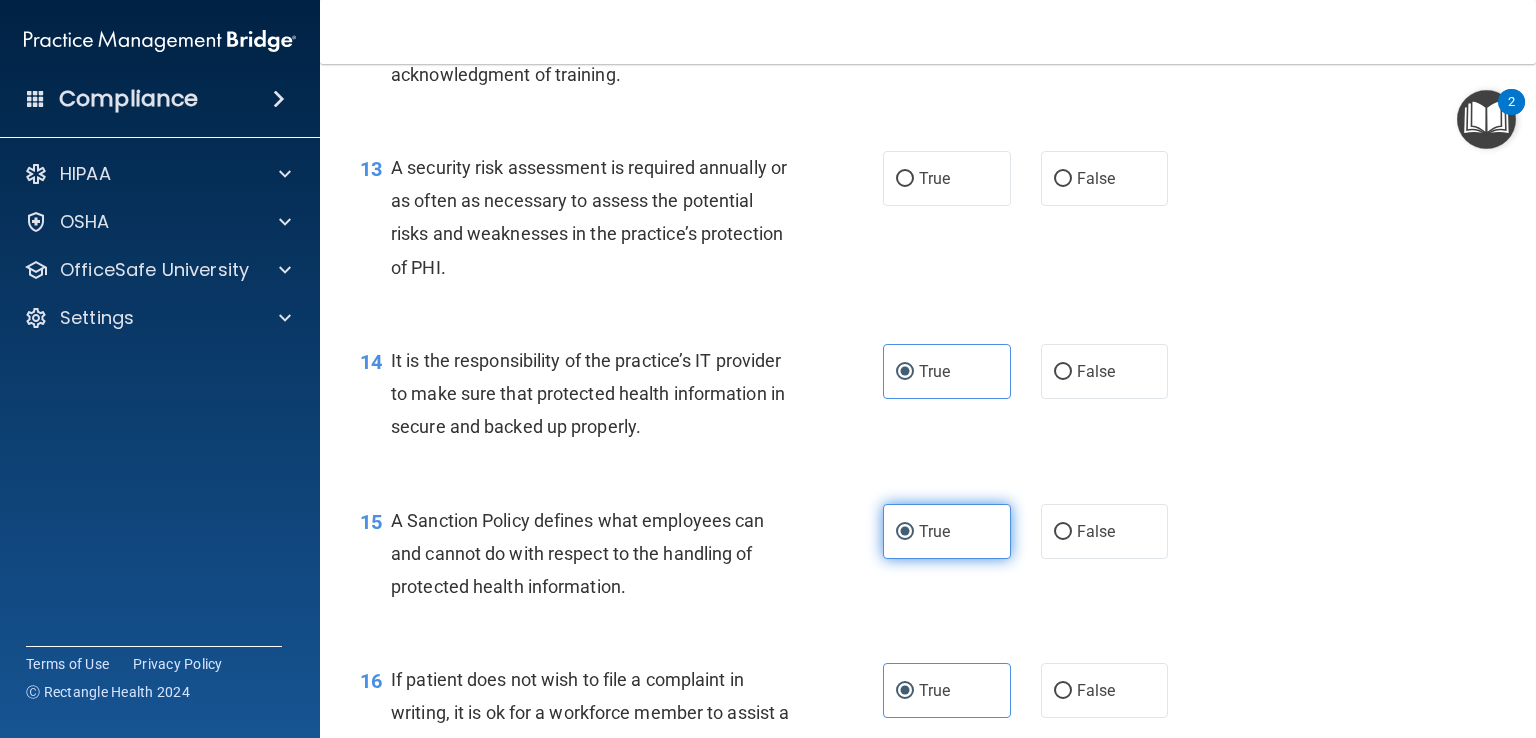 scroll, scrollTop: 2486, scrollLeft: 0, axis: vertical 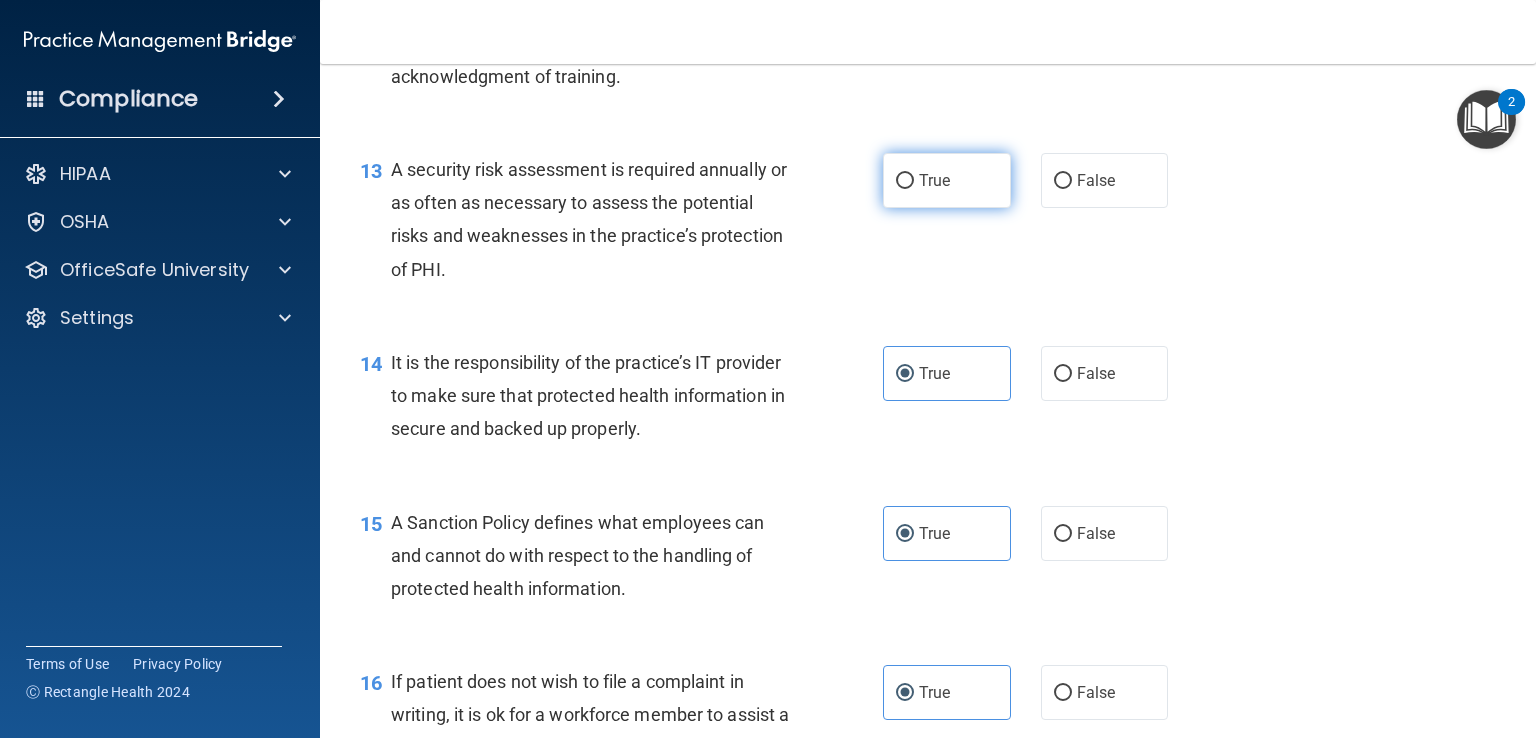 click on "True" at bounding box center [905, 181] 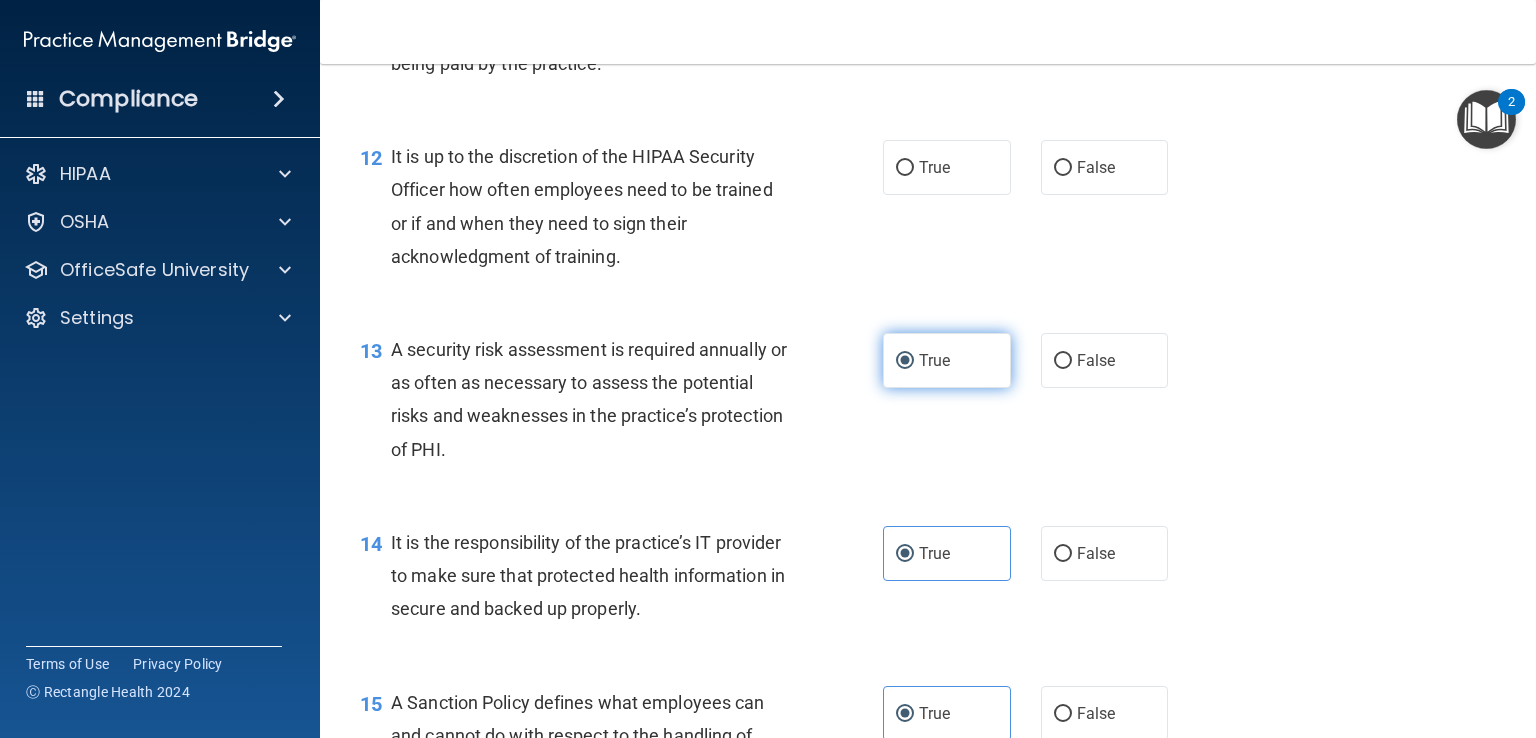 scroll, scrollTop: 2306, scrollLeft: 0, axis: vertical 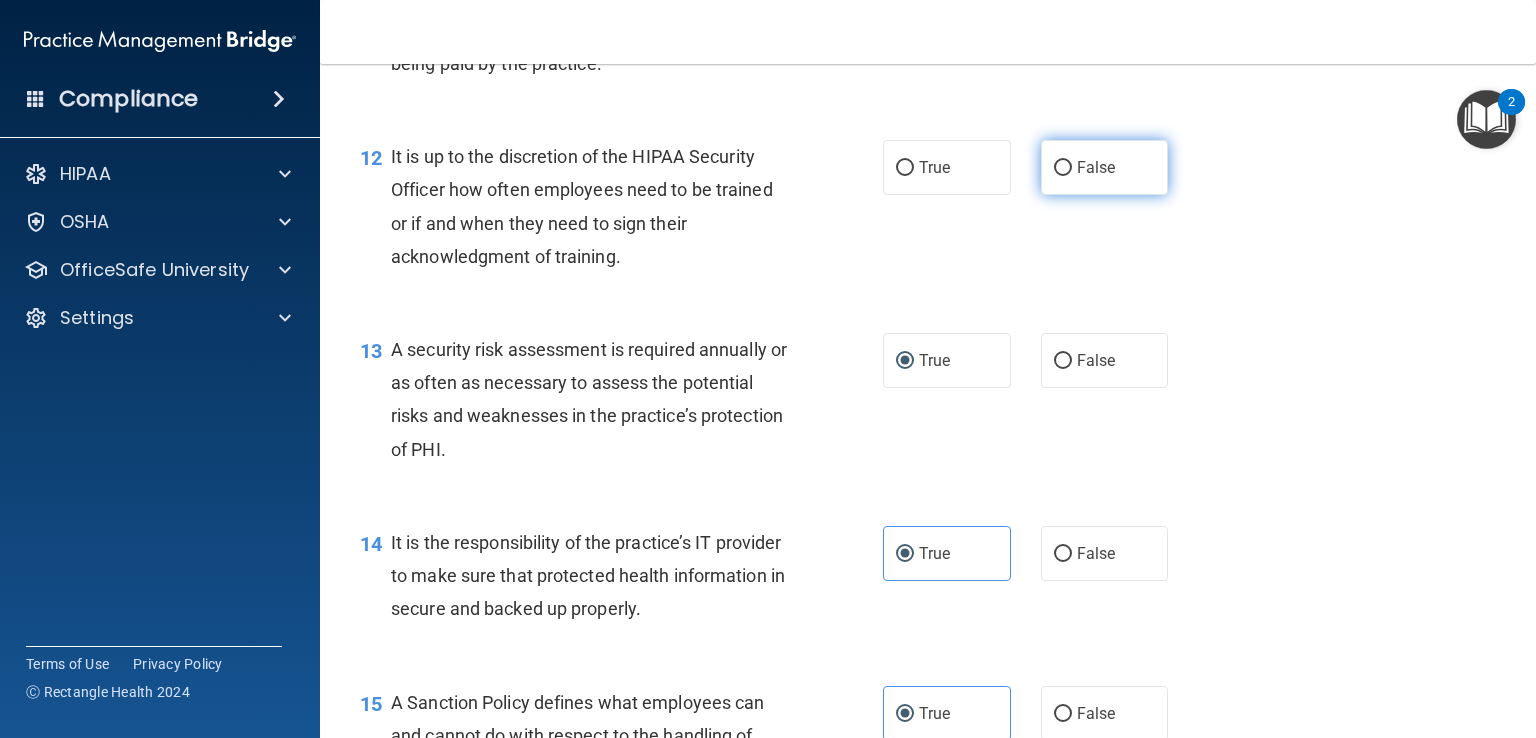 click on "False" at bounding box center (1105, 167) 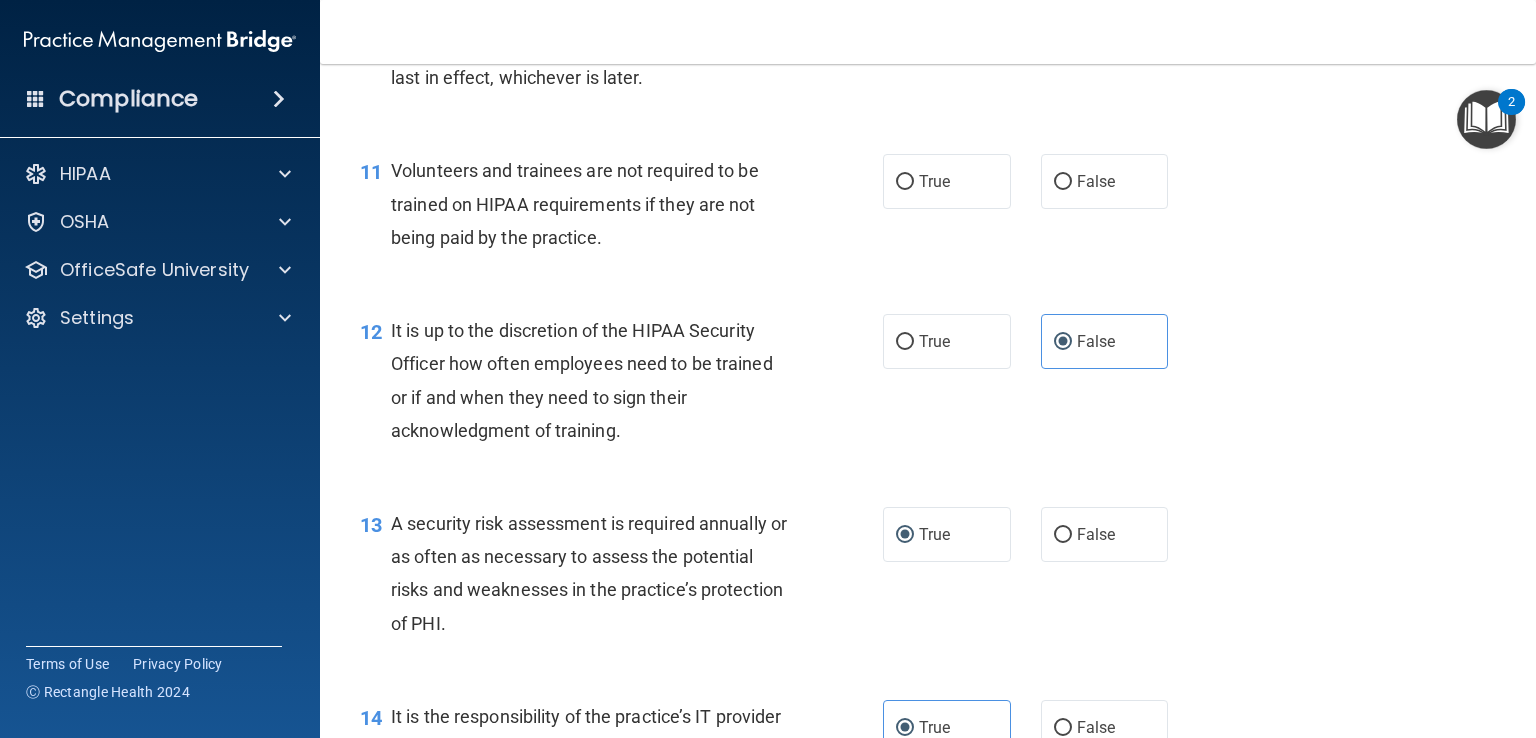 scroll, scrollTop: 2132, scrollLeft: 0, axis: vertical 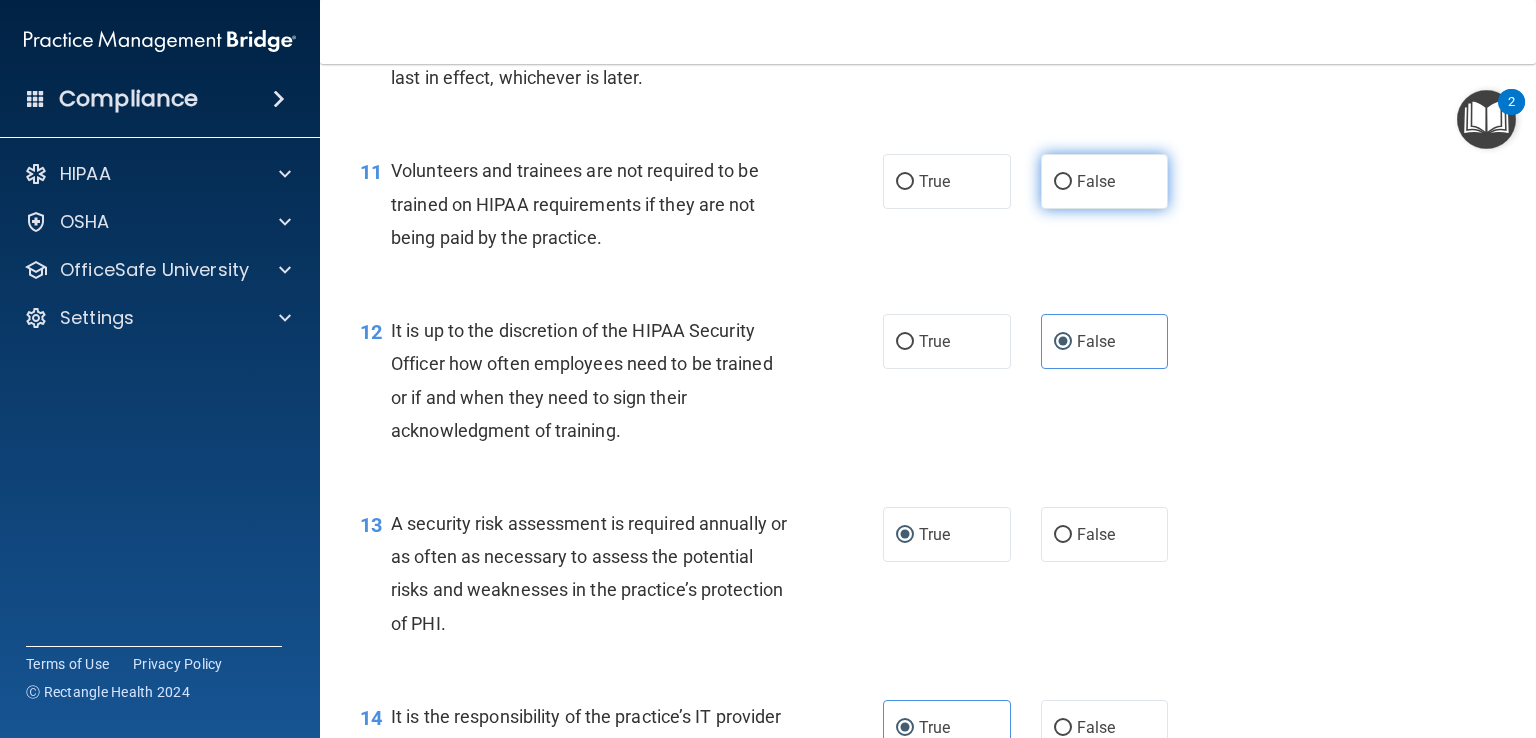 click on "False" at bounding box center (1105, 181) 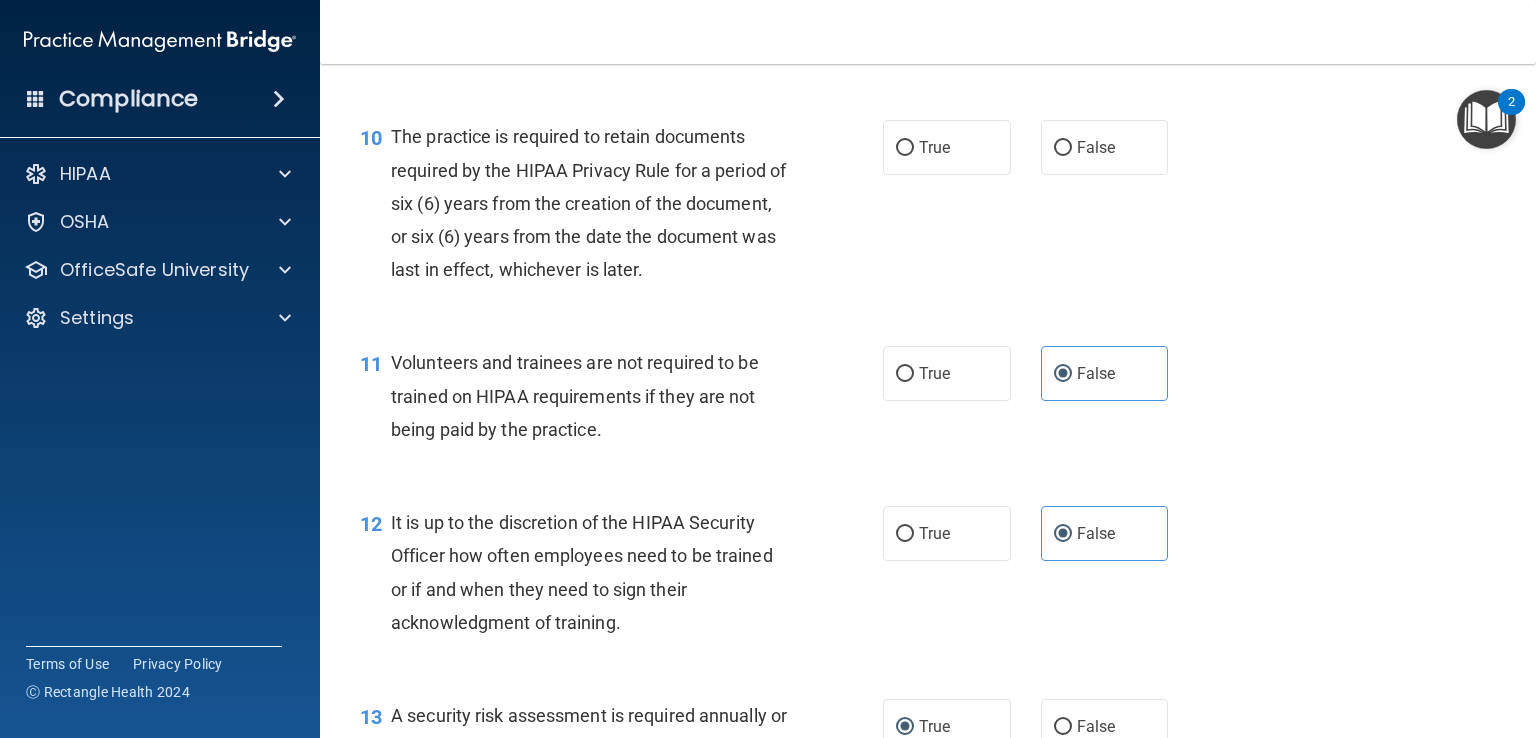 scroll, scrollTop: 1920, scrollLeft: 0, axis: vertical 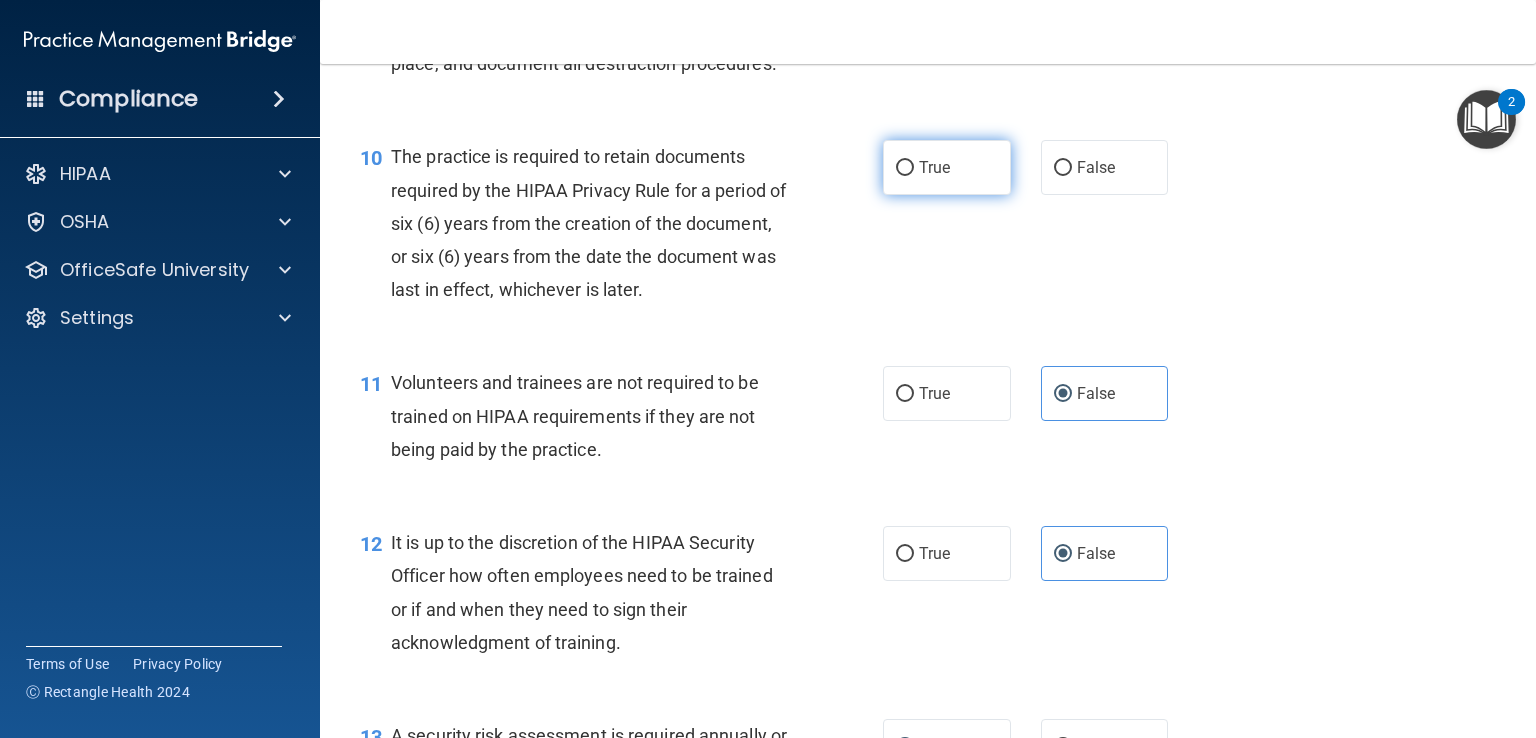 click on "True" at bounding box center [947, 167] 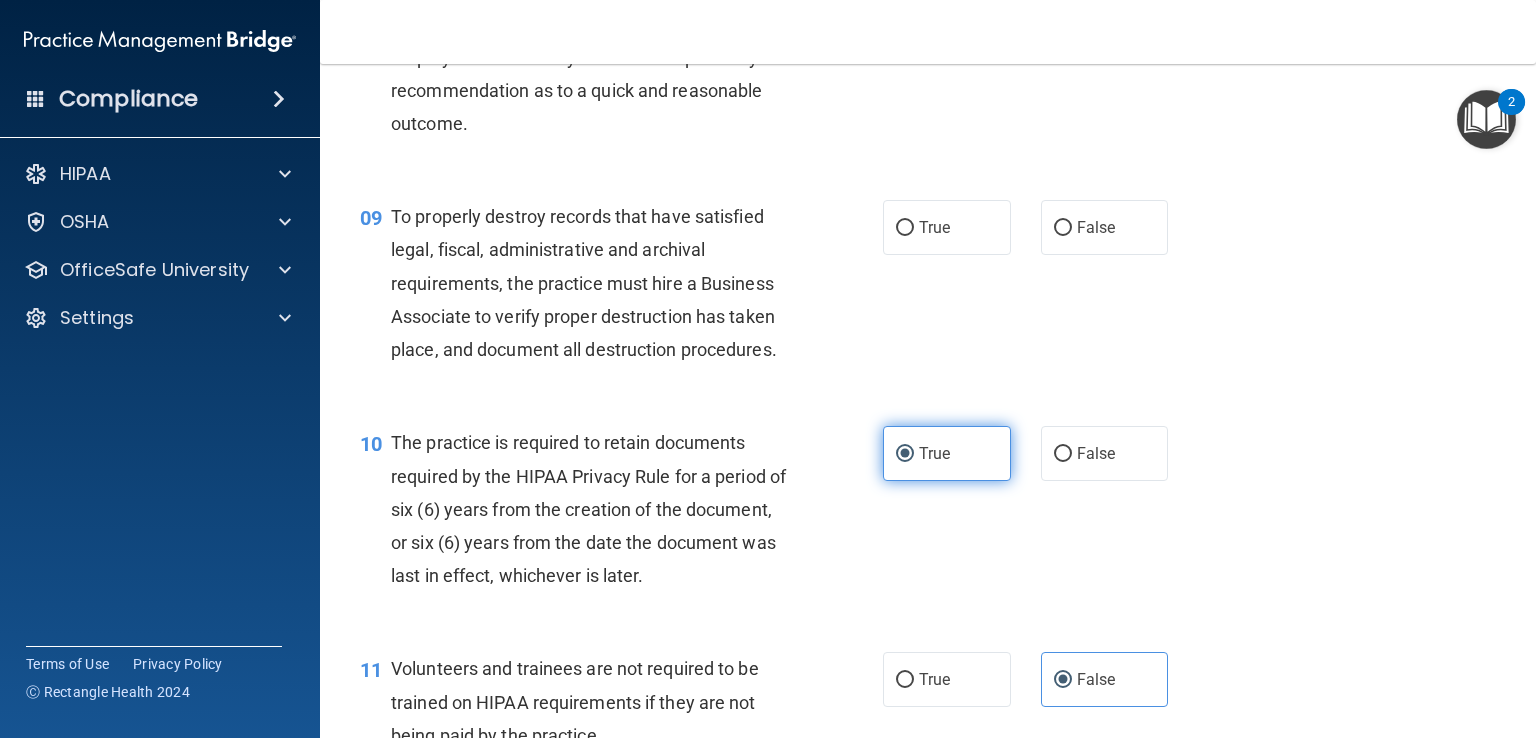 scroll, scrollTop: 1628, scrollLeft: 0, axis: vertical 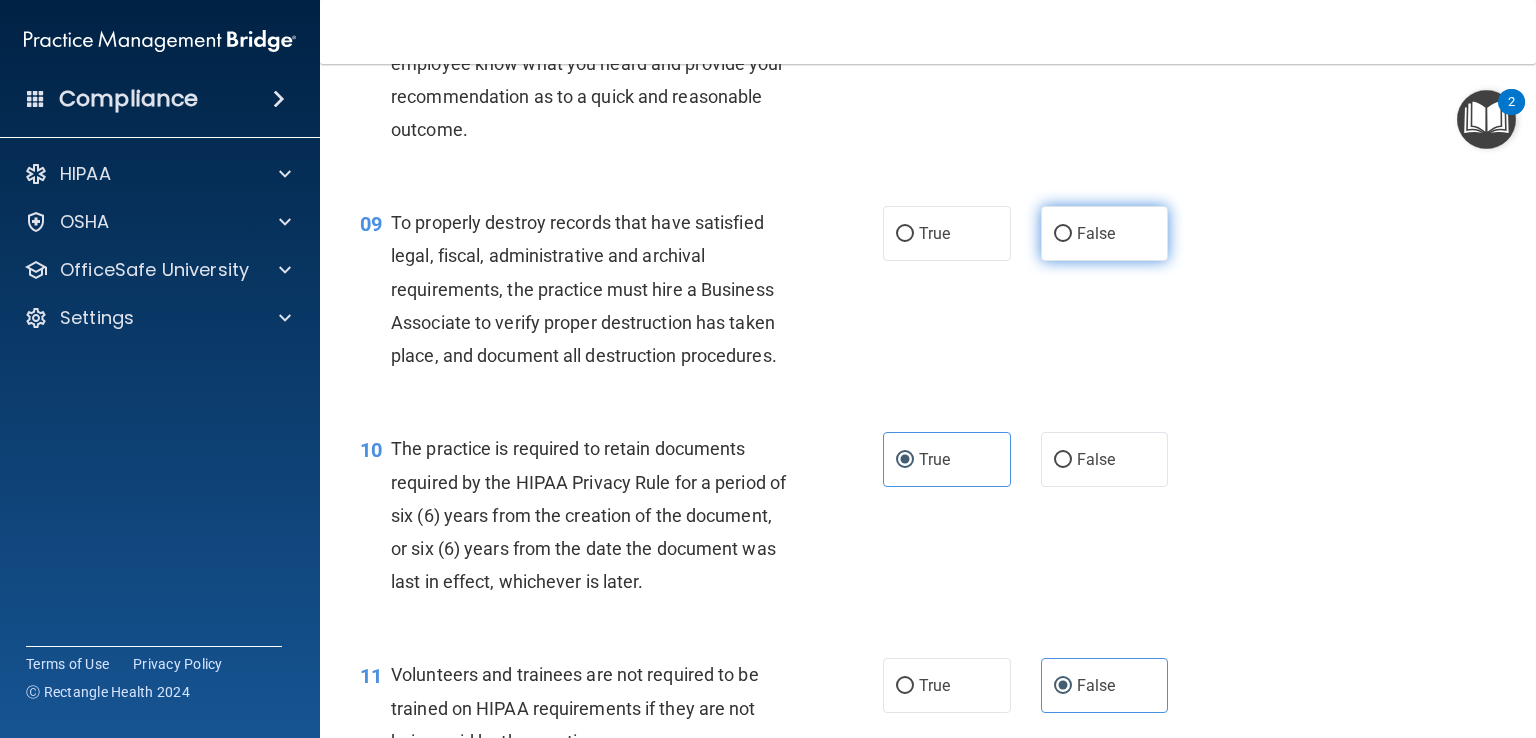 click on "False" at bounding box center (1096, 233) 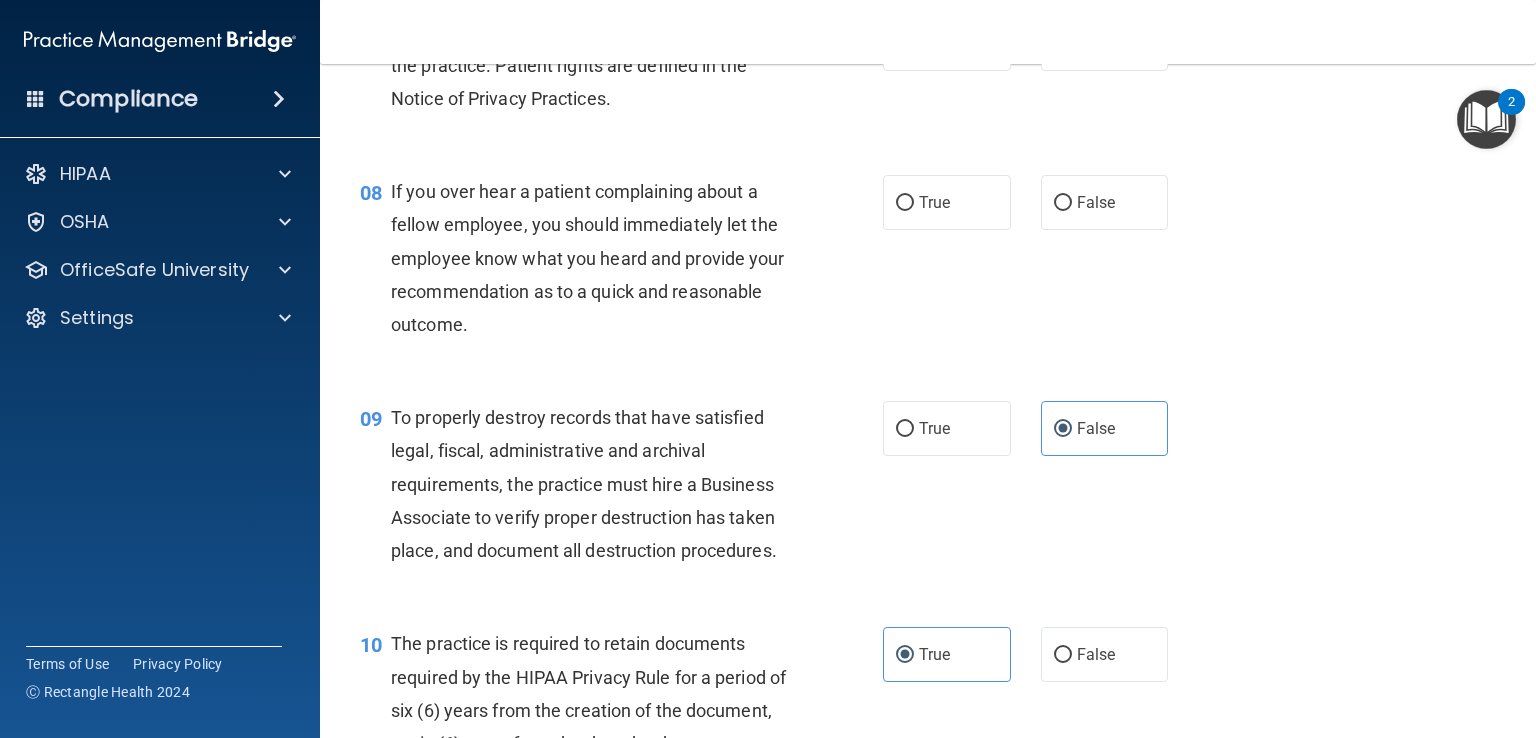 scroll, scrollTop: 1432, scrollLeft: 0, axis: vertical 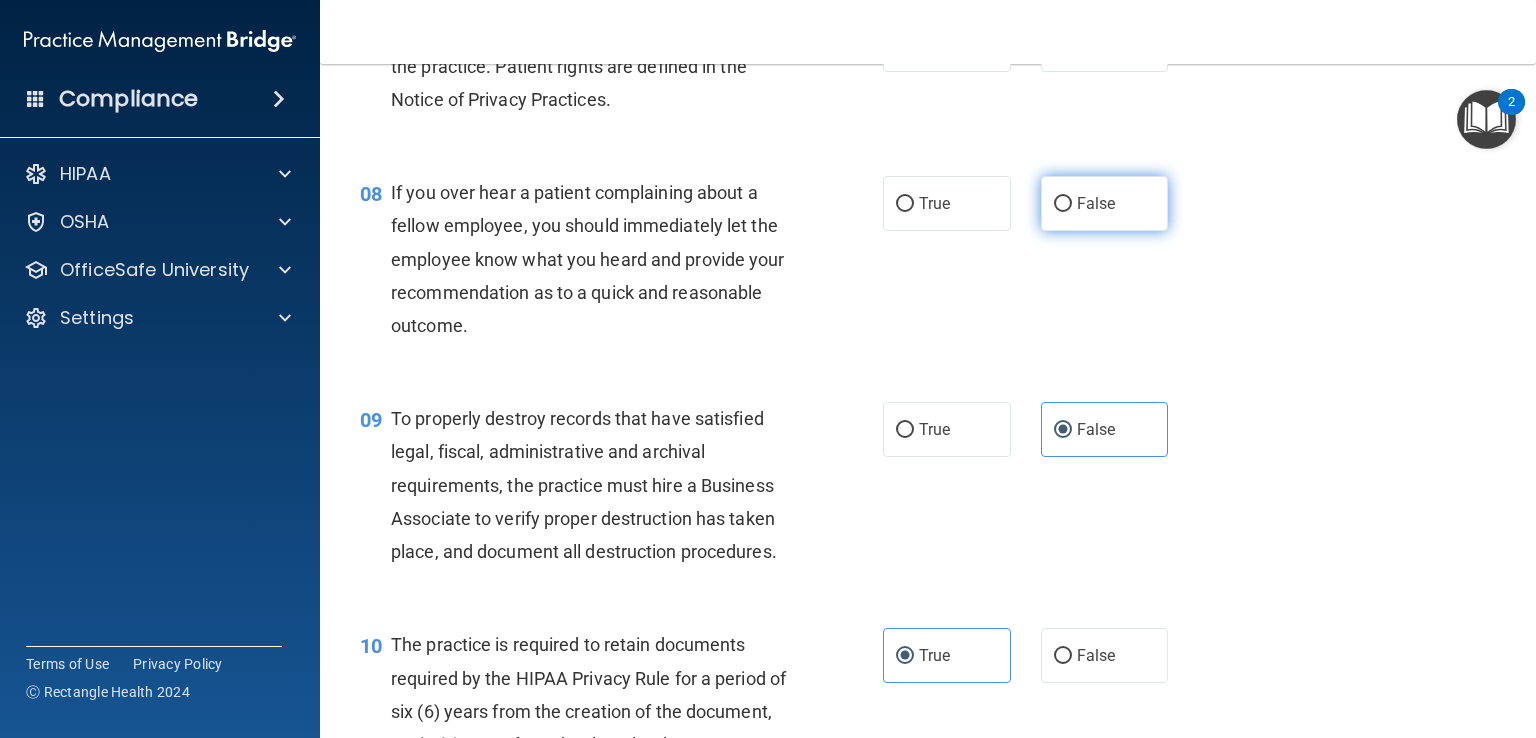 click on "False" at bounding box center (1105, 203) 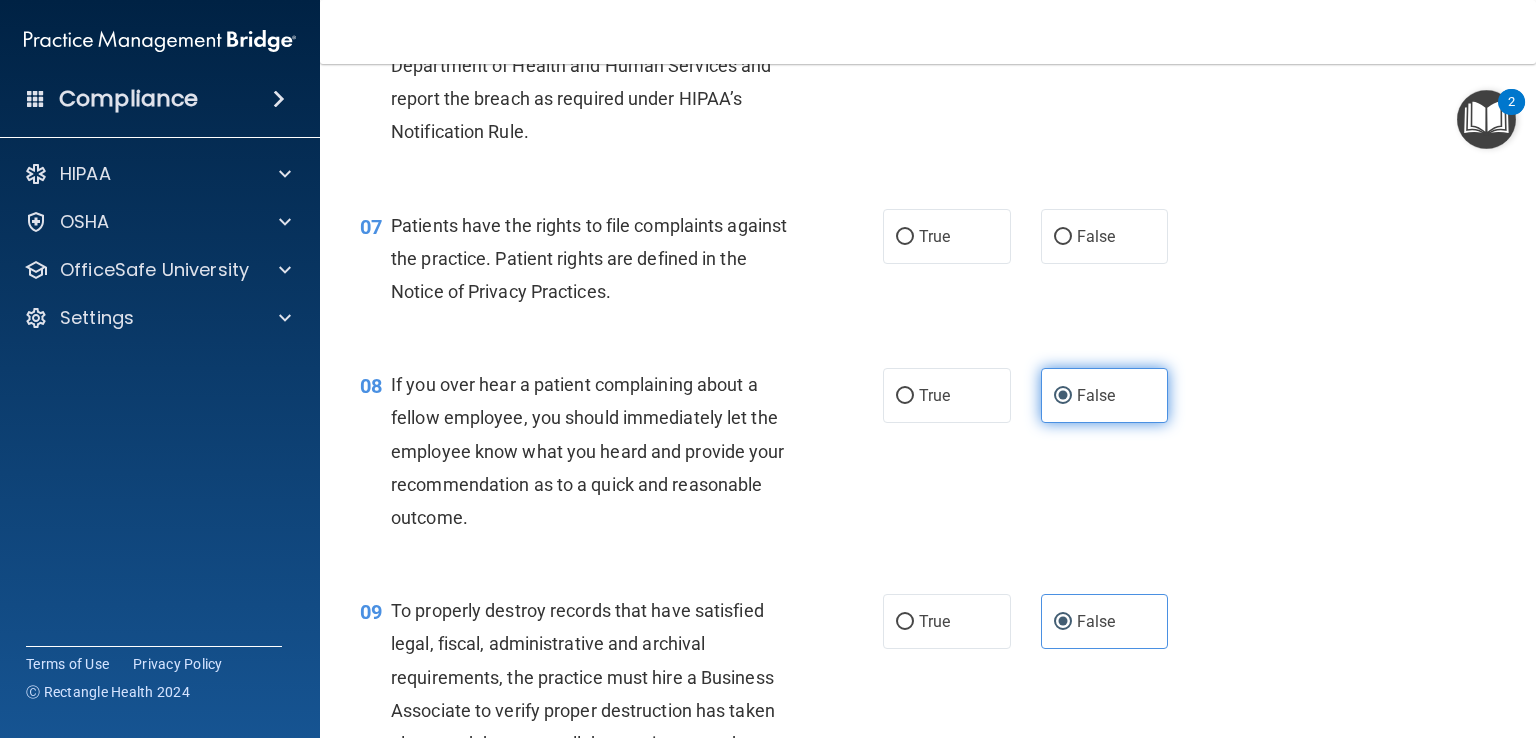 scroll, scrollTop: 1232, scrollLeft: 0, axis: vertical 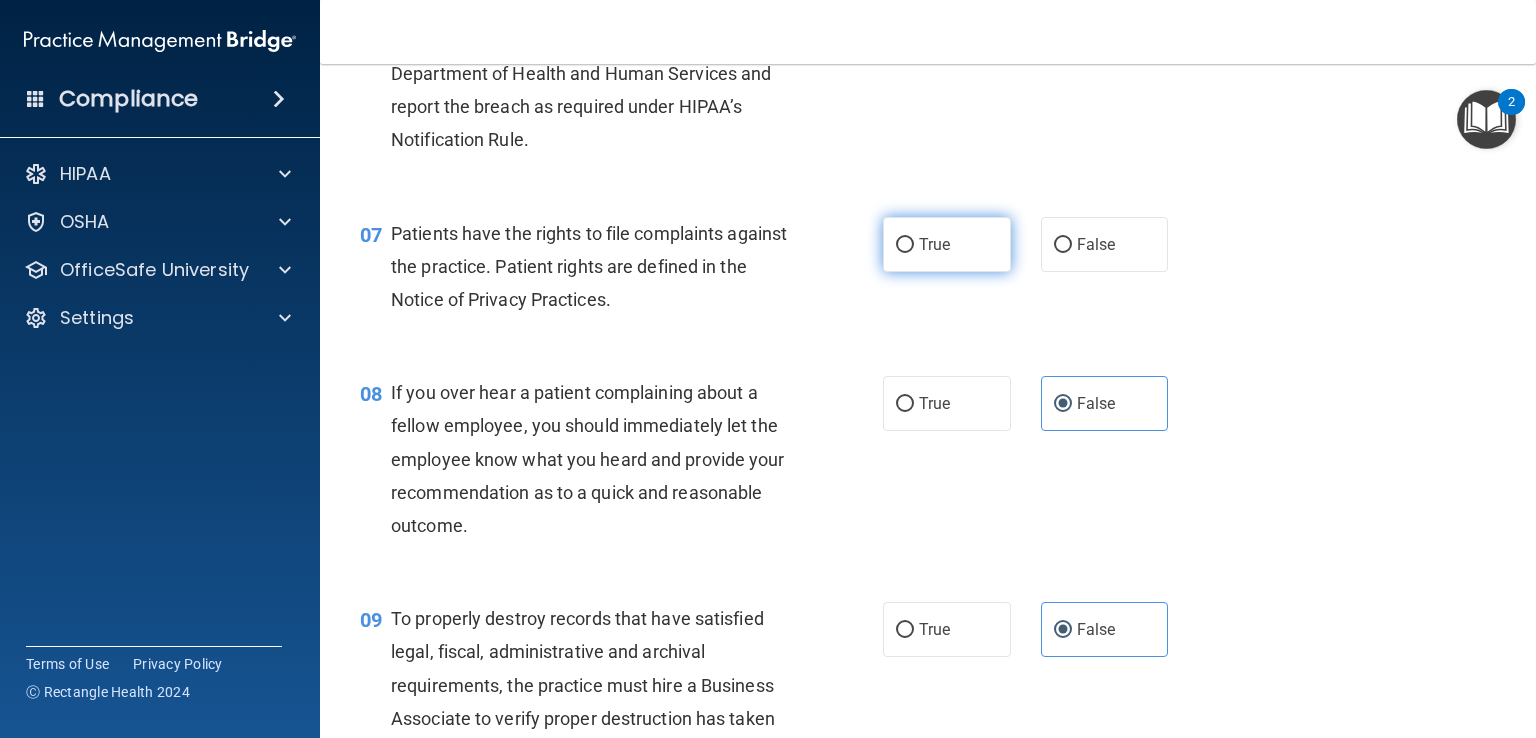 click on "True" at bounding box center [934, 244] 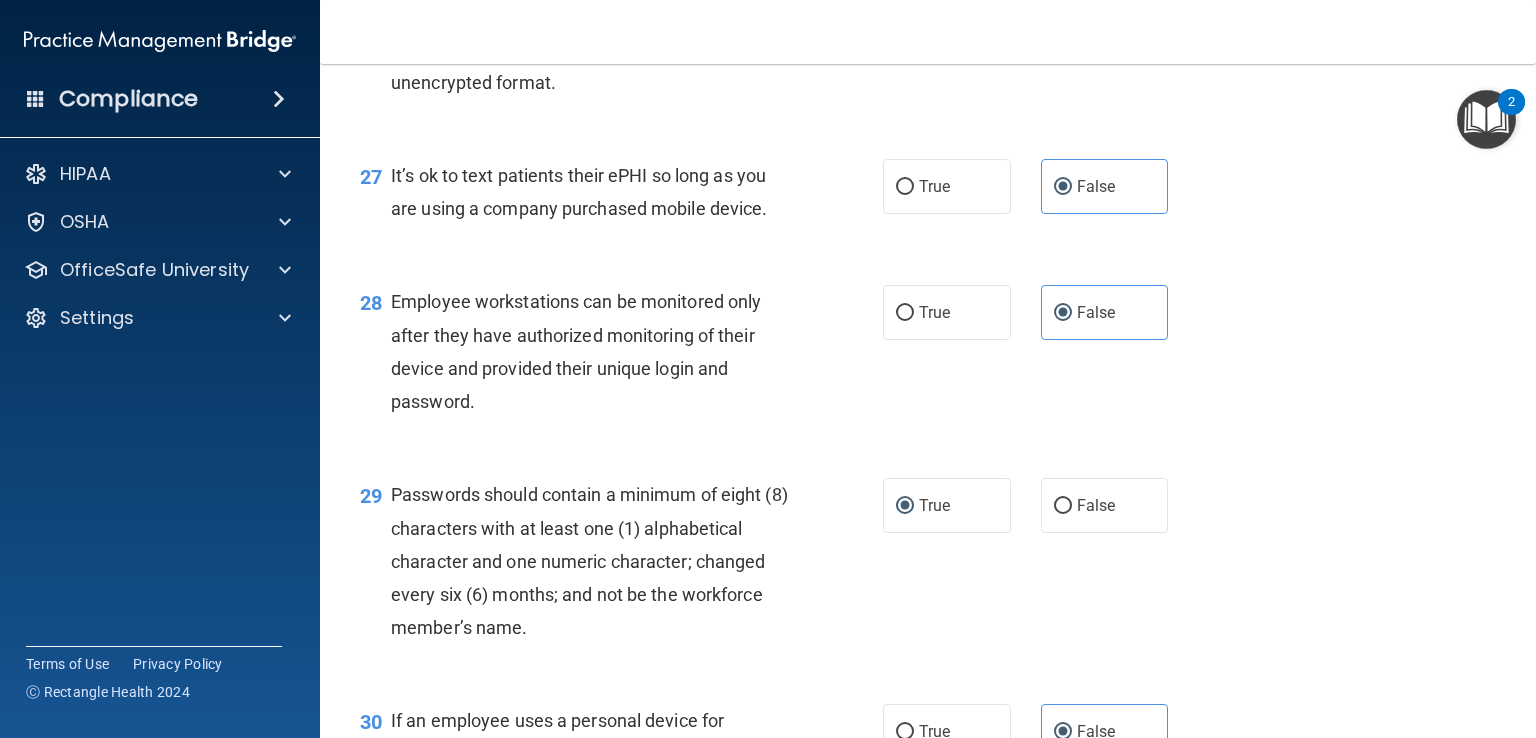 scroll, scrollTop: 5213, scrollLeft: 0, axis: vertical 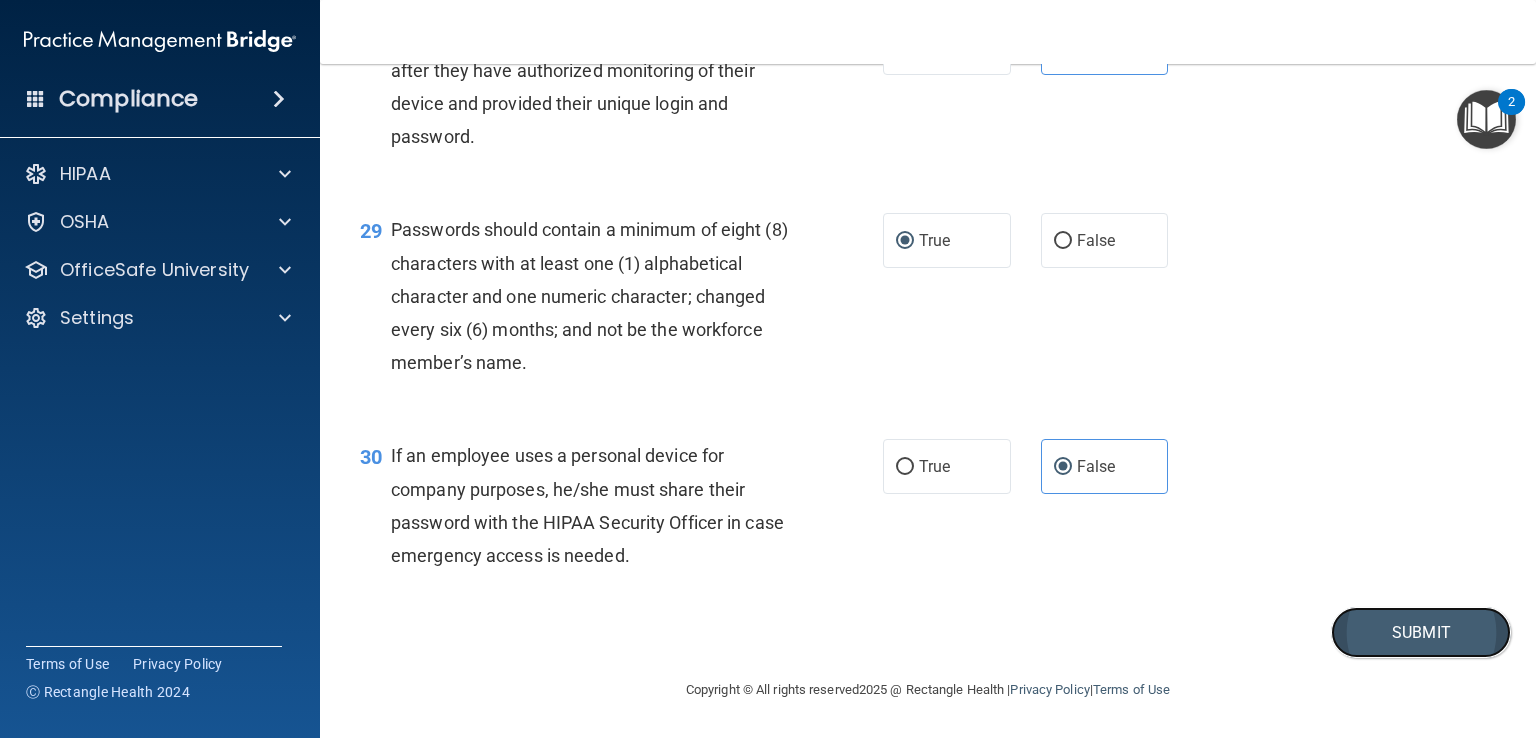 click on "Submit" at bounding box center [1421, 632] 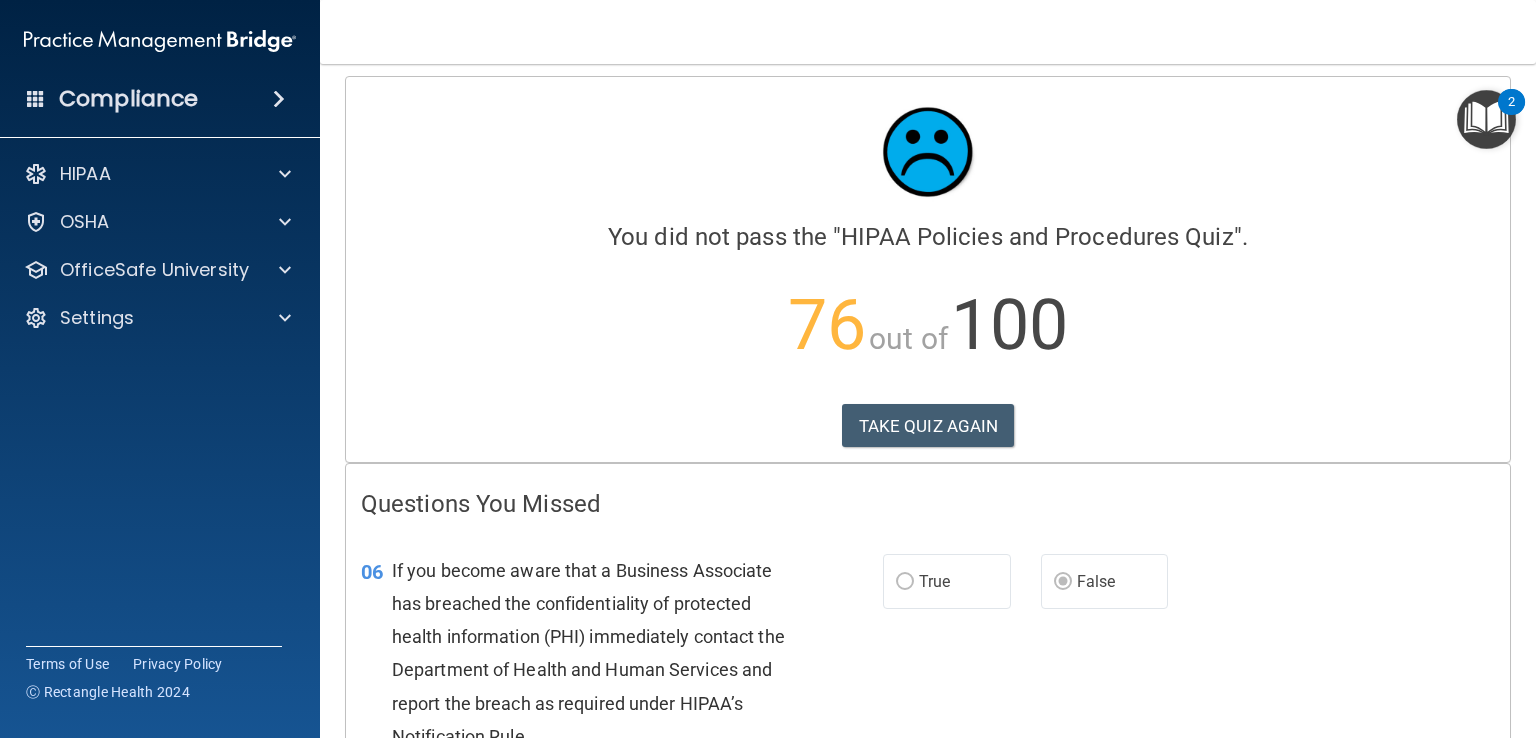 scroll, scrollTop: 0, scrollLeft: 0, axis: both 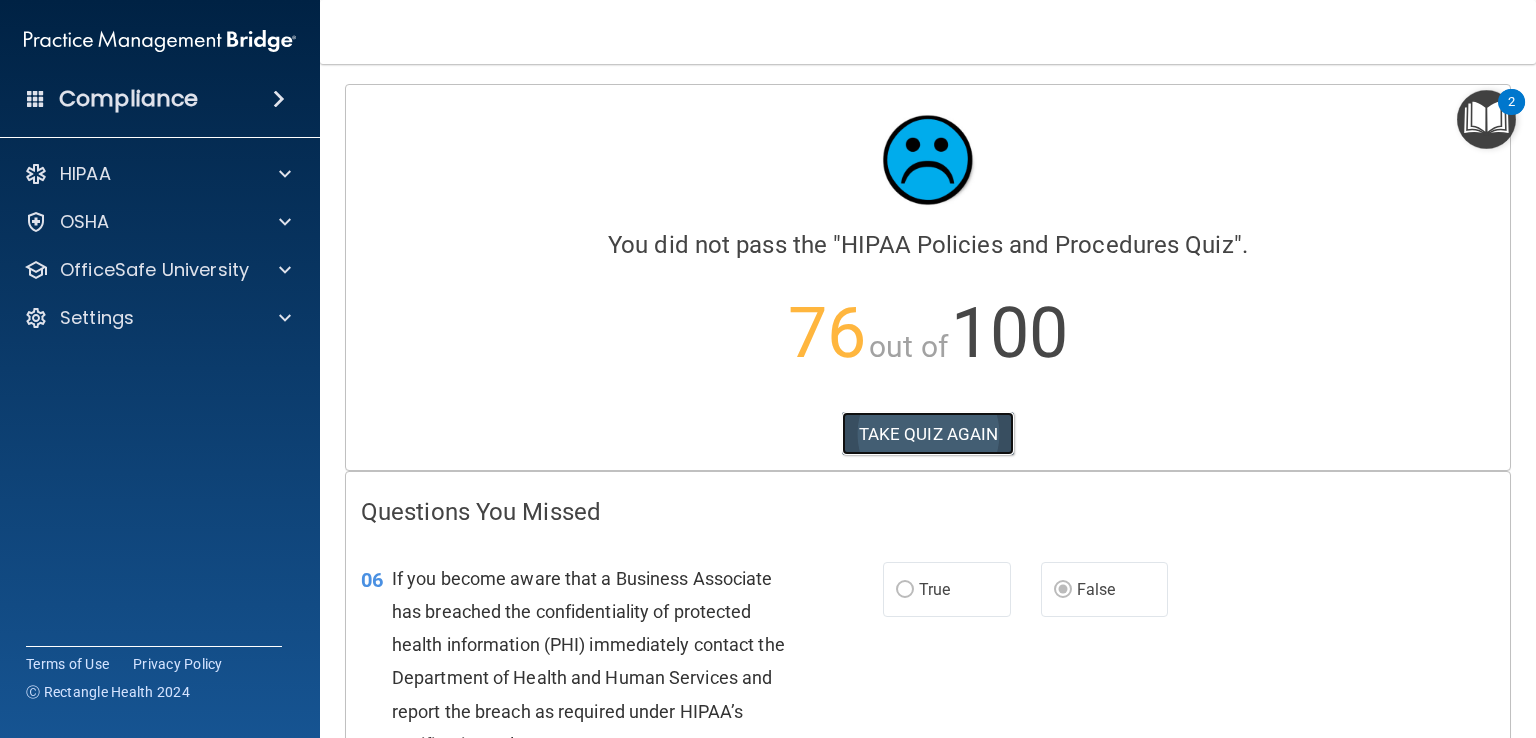 click on "TAKE QUIZ AGAIN" at bounding box center (928, 434) 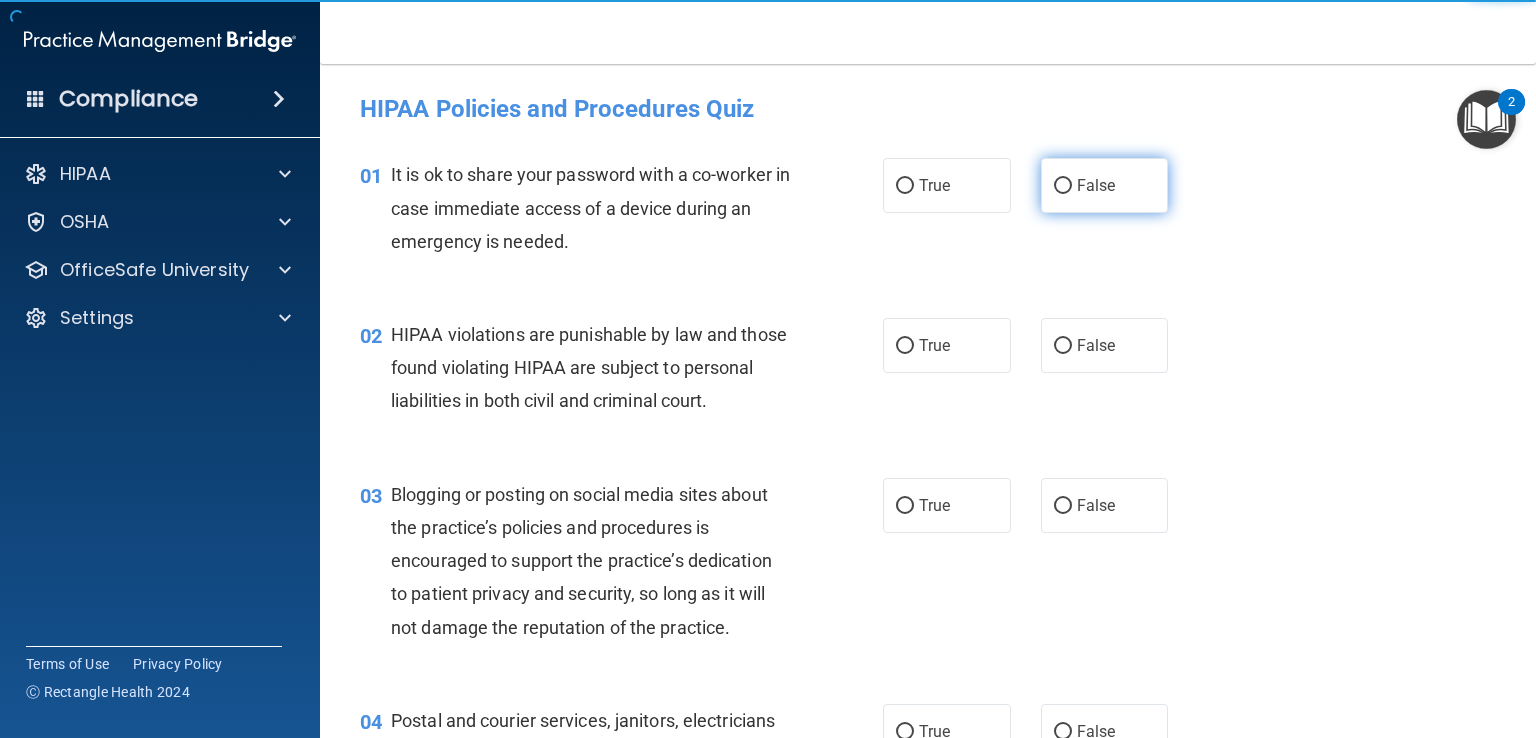 click on "False" at bounding box center (1096, 185) 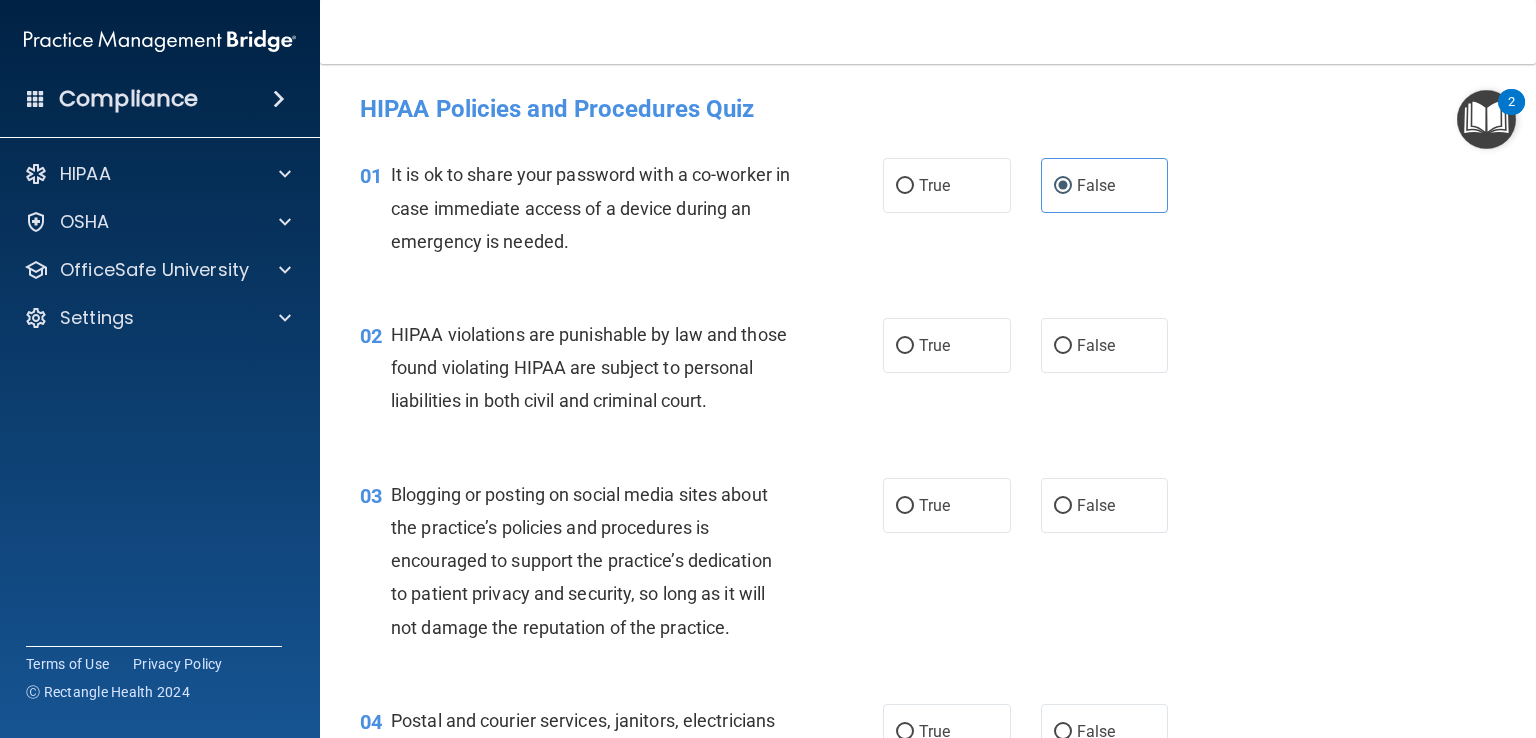 click on "02       HIPAA violations are punishable by law and those found violating HIPAA are subject to personal liabilities in both civil and criminal court." at bounding box center (621, 373) 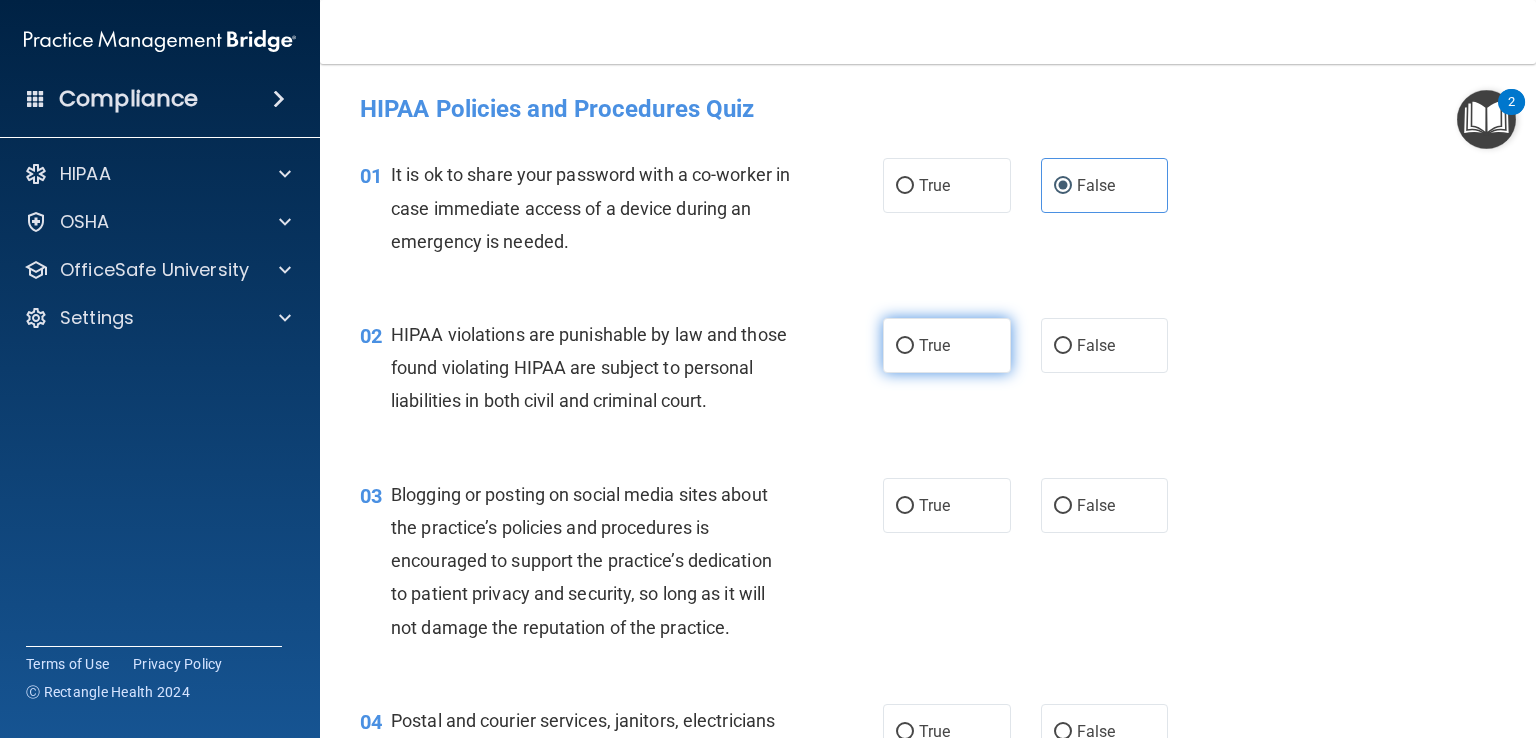 click on "True" at bounding box center [947, 345] 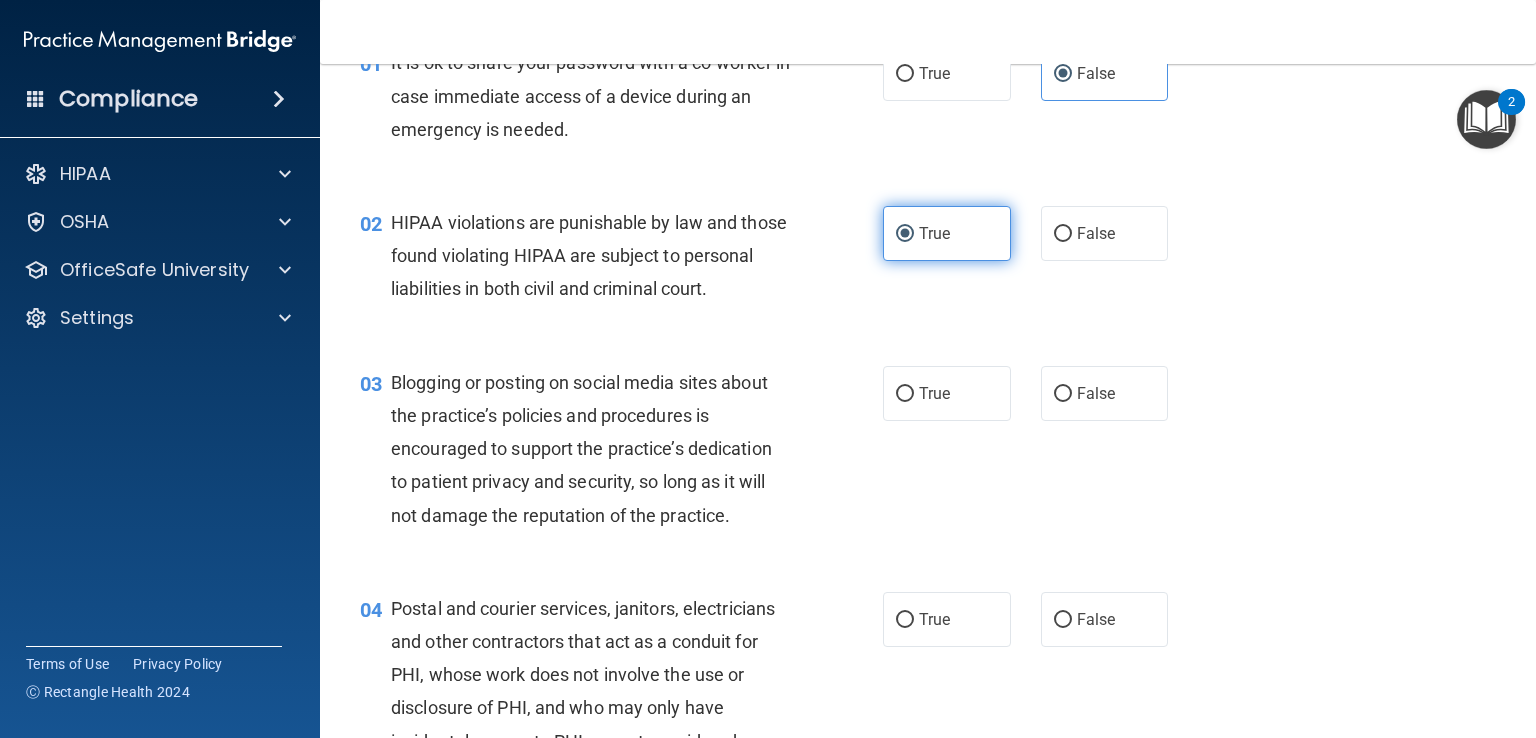 scroll, scrollTop: 140, scrollLeft: 0, axis: vertical 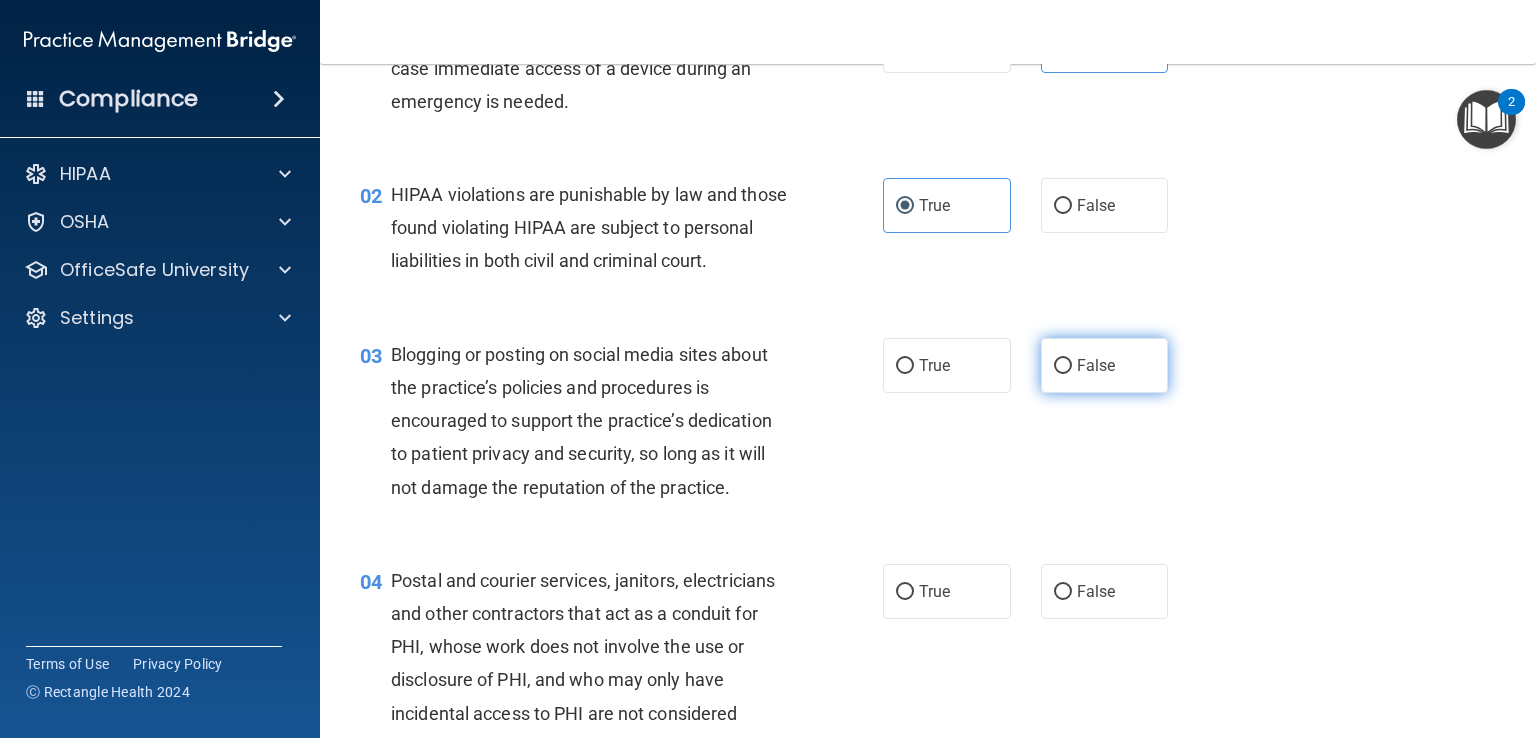 click on "False" at bounding box center (1096, 365) 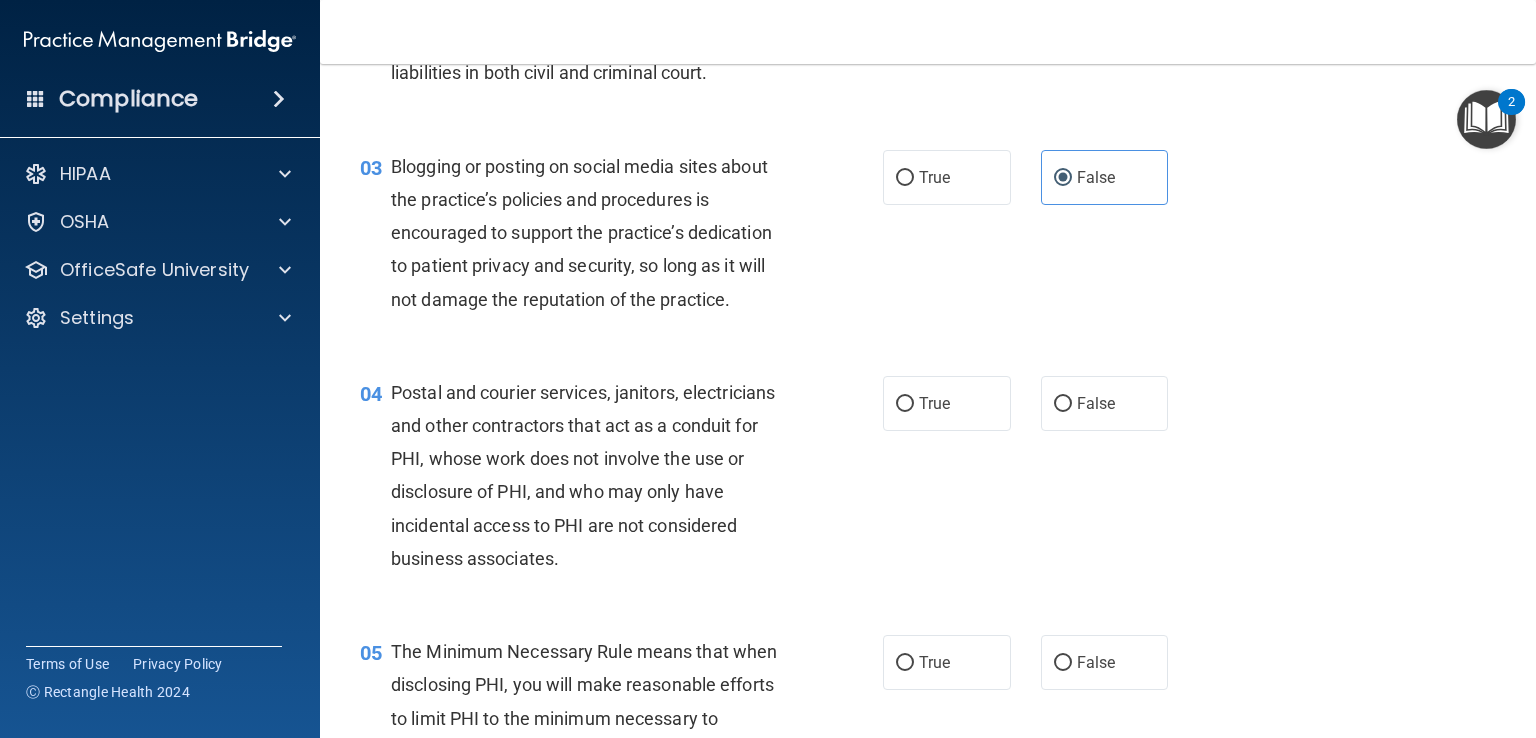 scroll, scrollTop: 330, scrollLeft: 0, axis: vertical 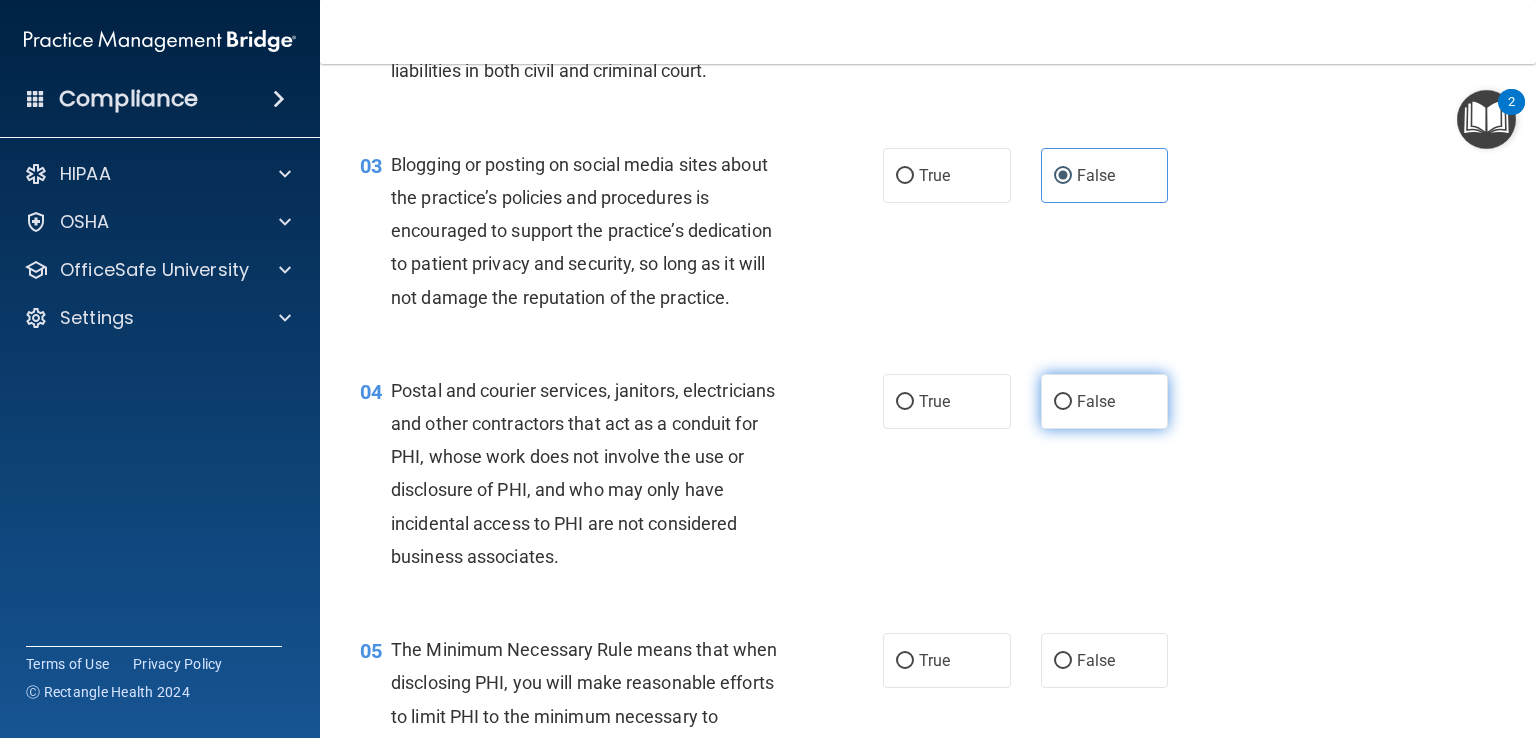 click on "False" at bounding box center (1105, 401) 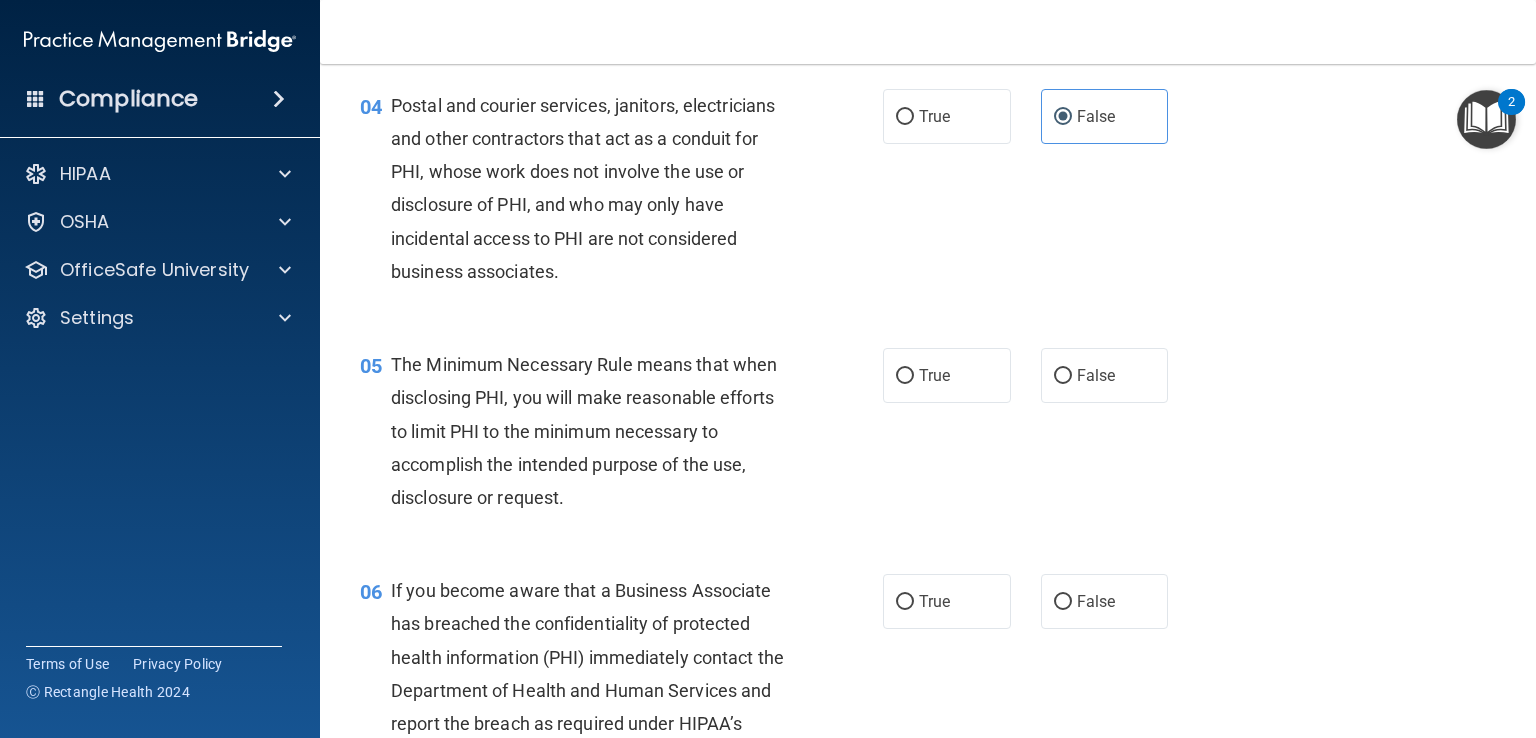 scroll, scrollTop: 616, scrollLeft: 0, axis: vertical 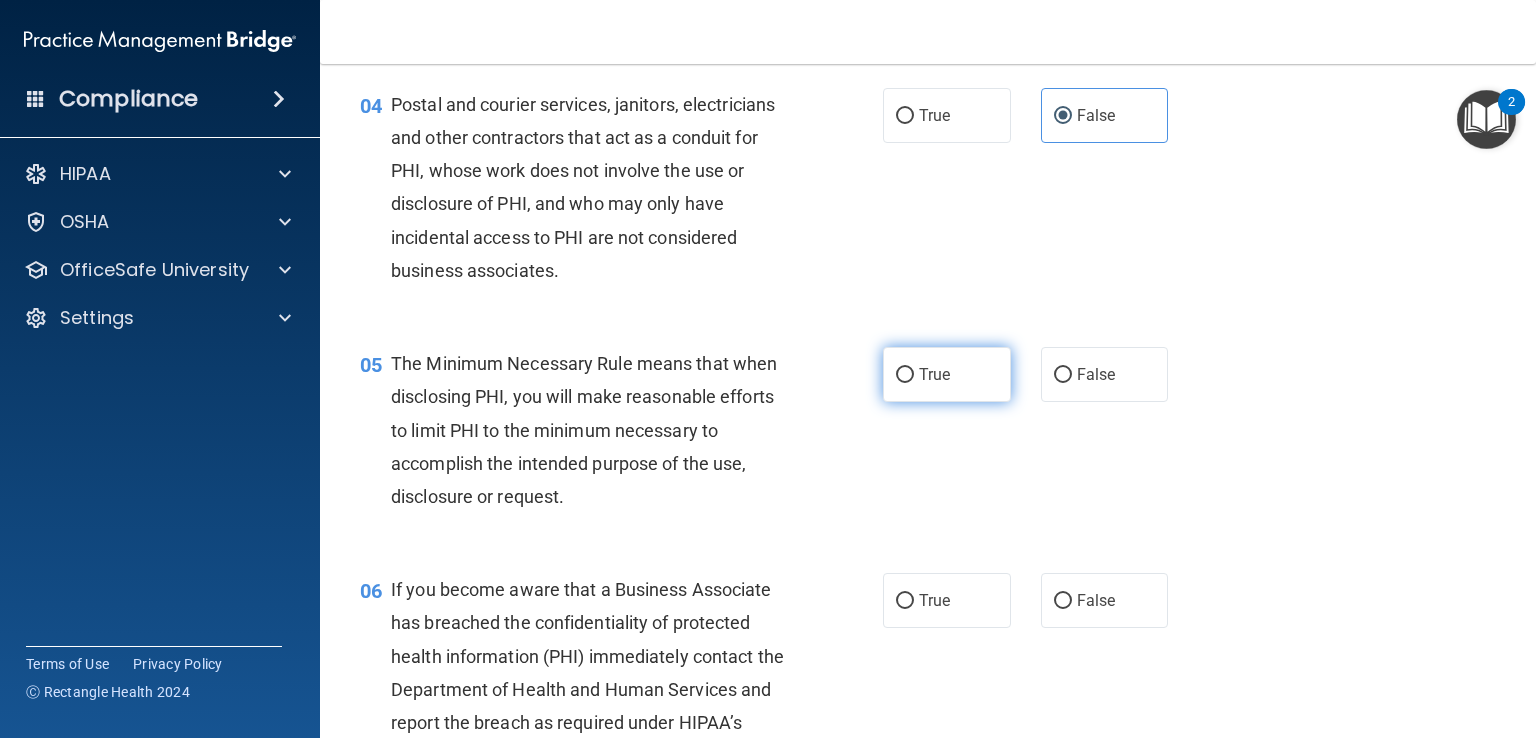 click on "True" at bounding box center (905, 375) 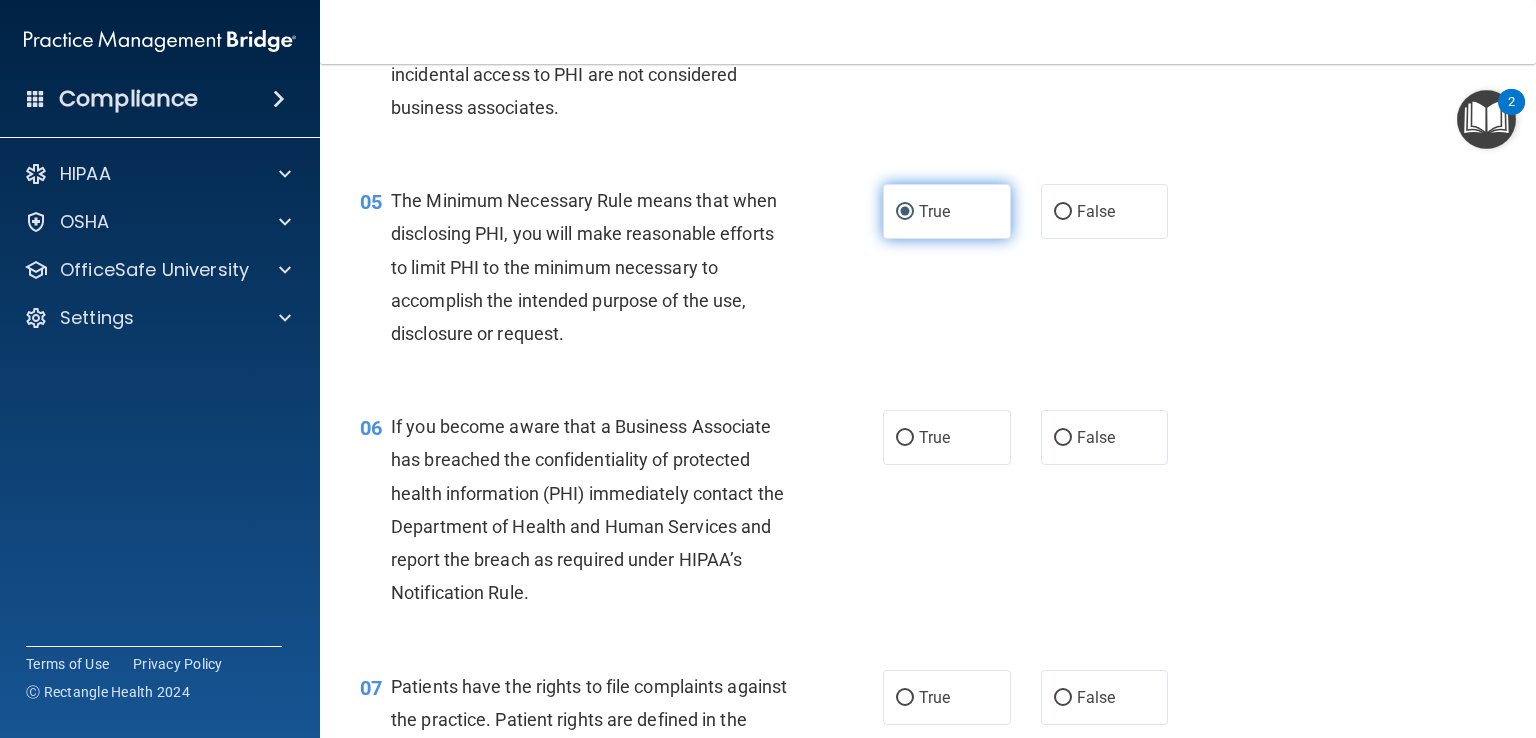 scroll, scrollTop: 780, scrollLeft: 0, axis: vertical 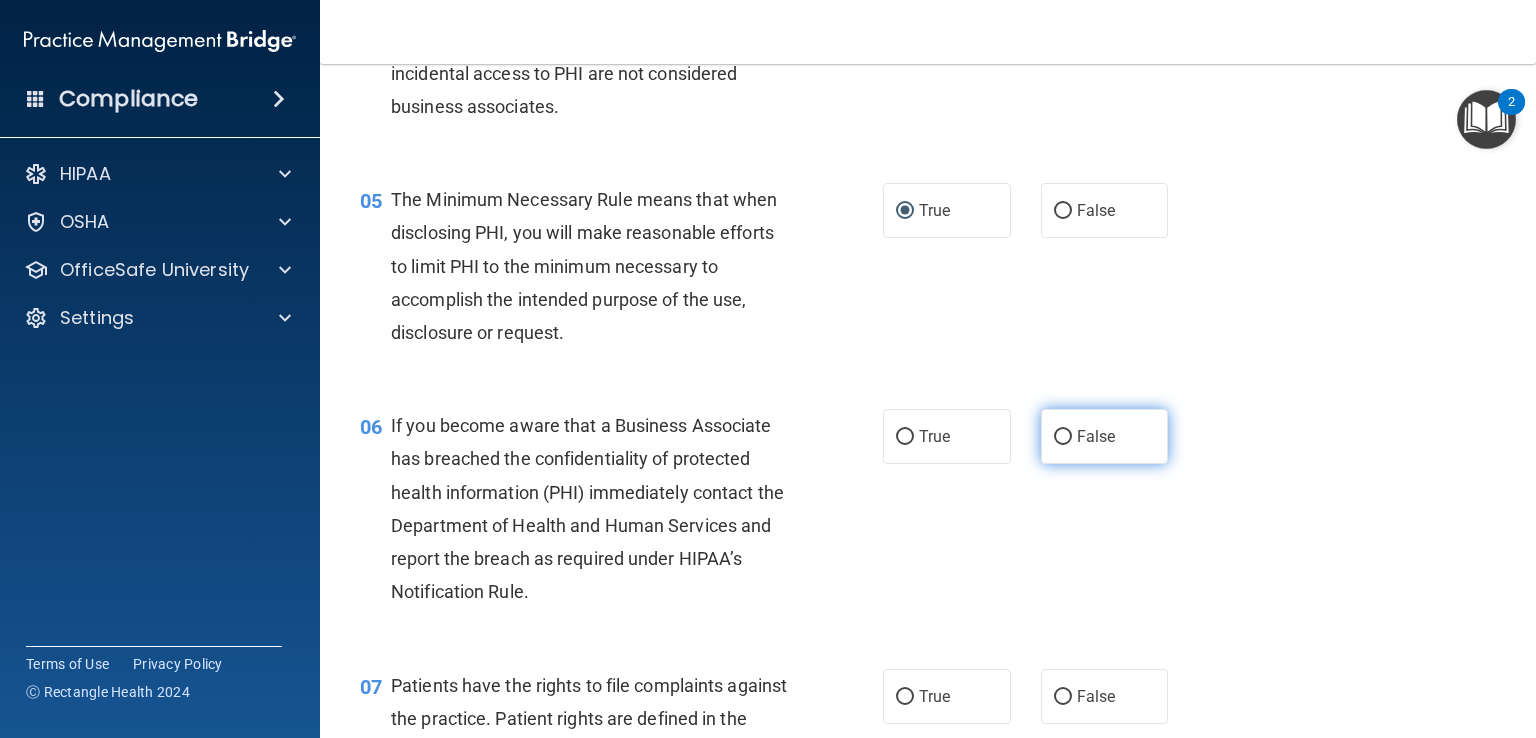 click on "False" at bounding box center [1096, 436] 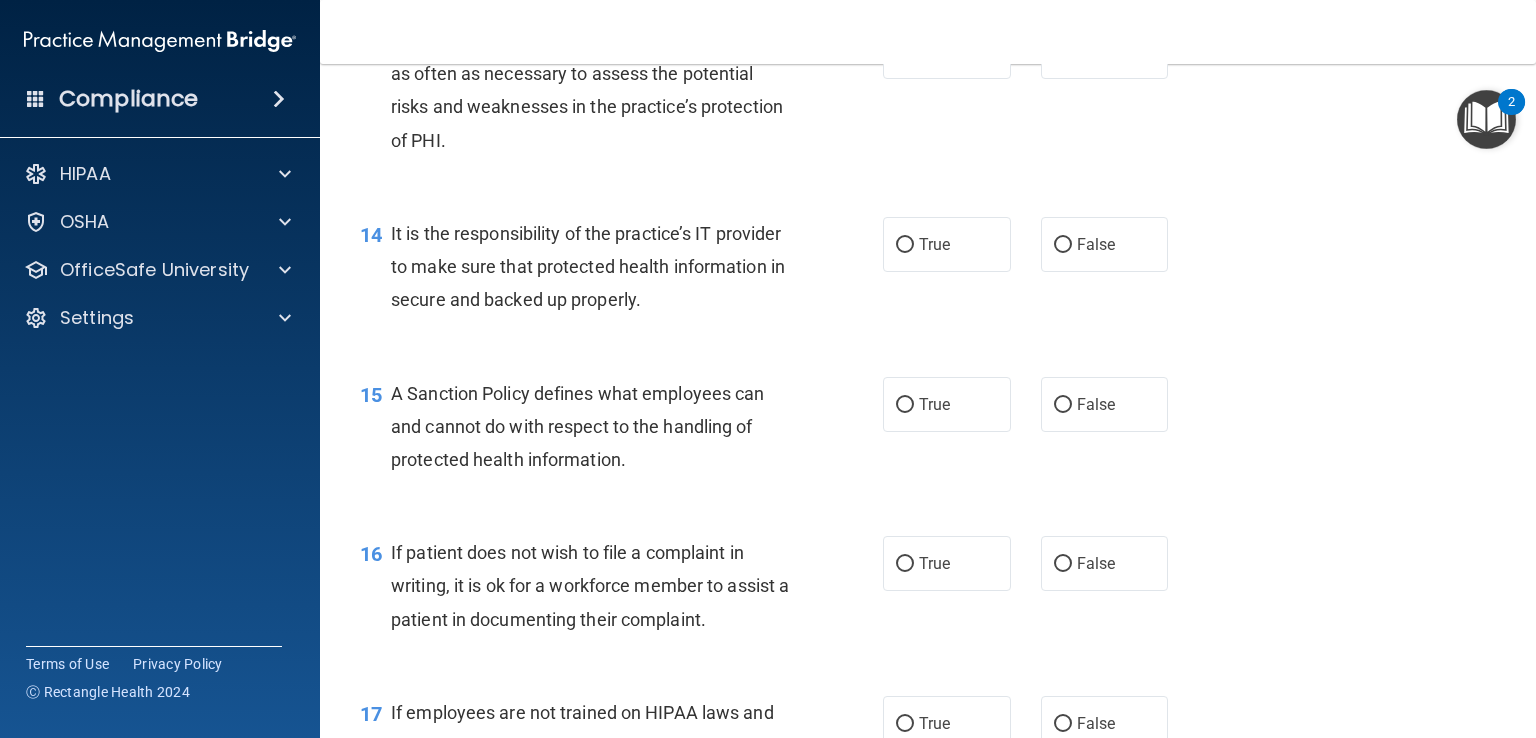 scroll, scrollTop: 2616, scrollLeft: 0, axis: vertical 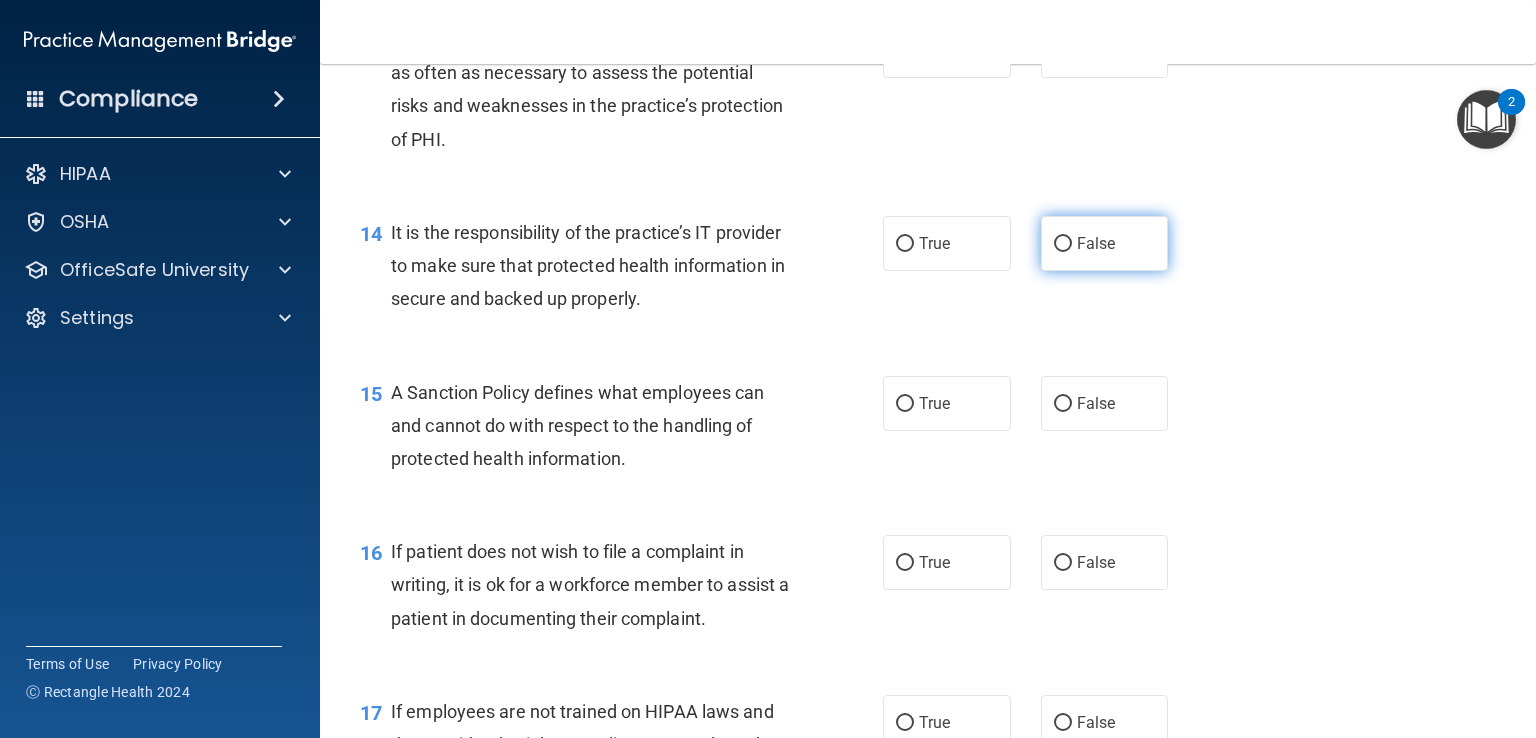 click on "False" at bounding box center [1105, 243] 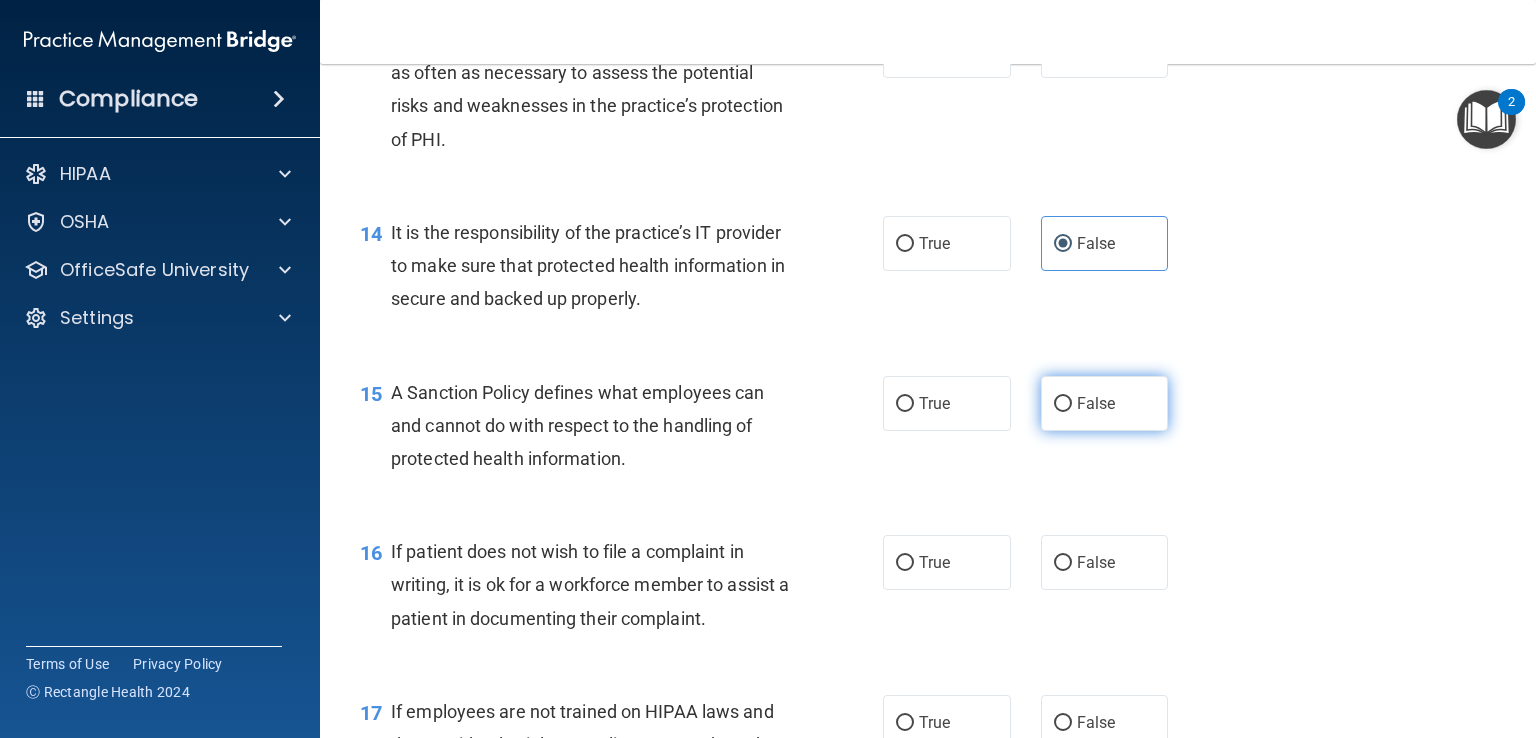 click on "False" at bounding box center [1105, 403] 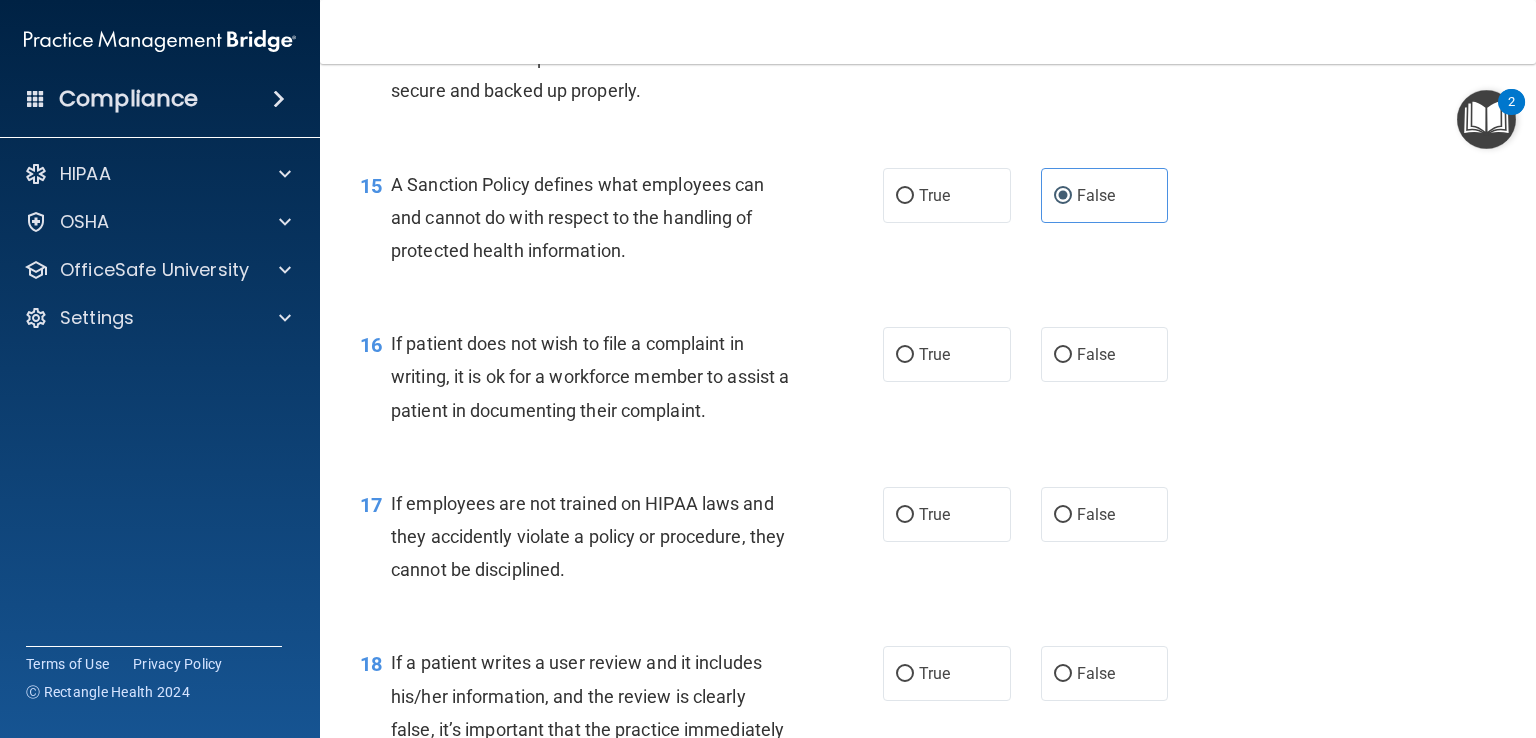 scroll, scrollTop: 2851, scrollLeft: 0, axis: vertical 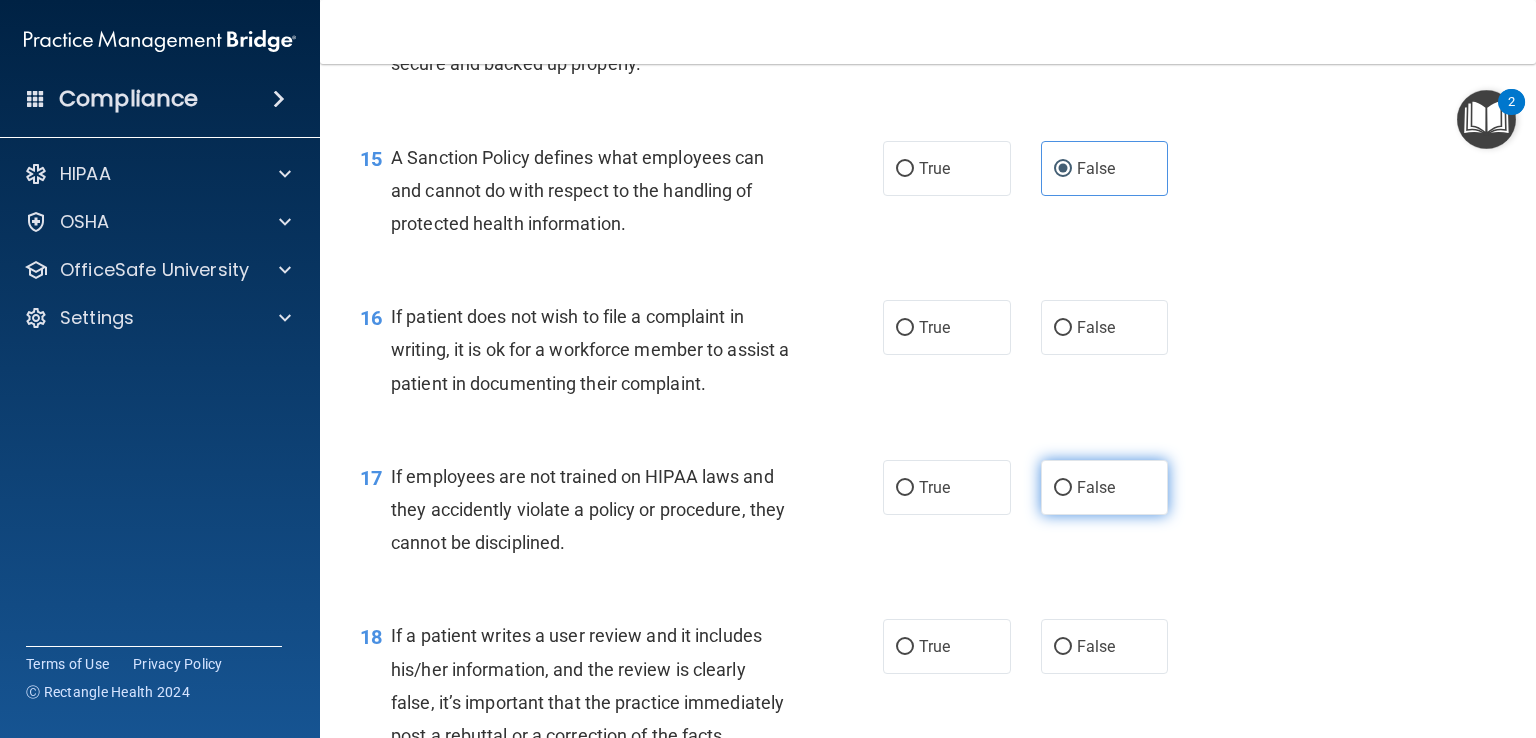 click on "False" at bounding box center [1096, 487] 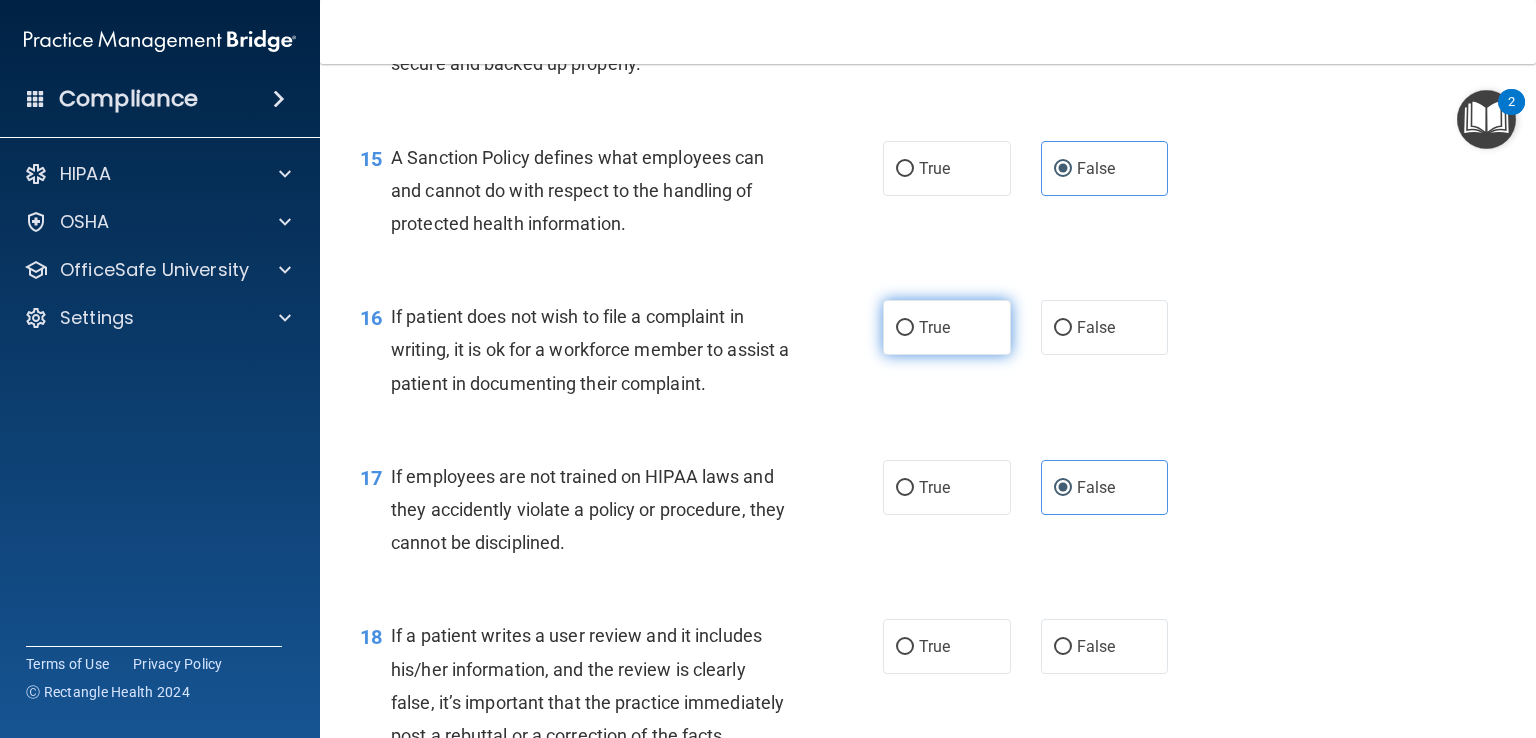 click on "True" at bounding box center (947, 327) 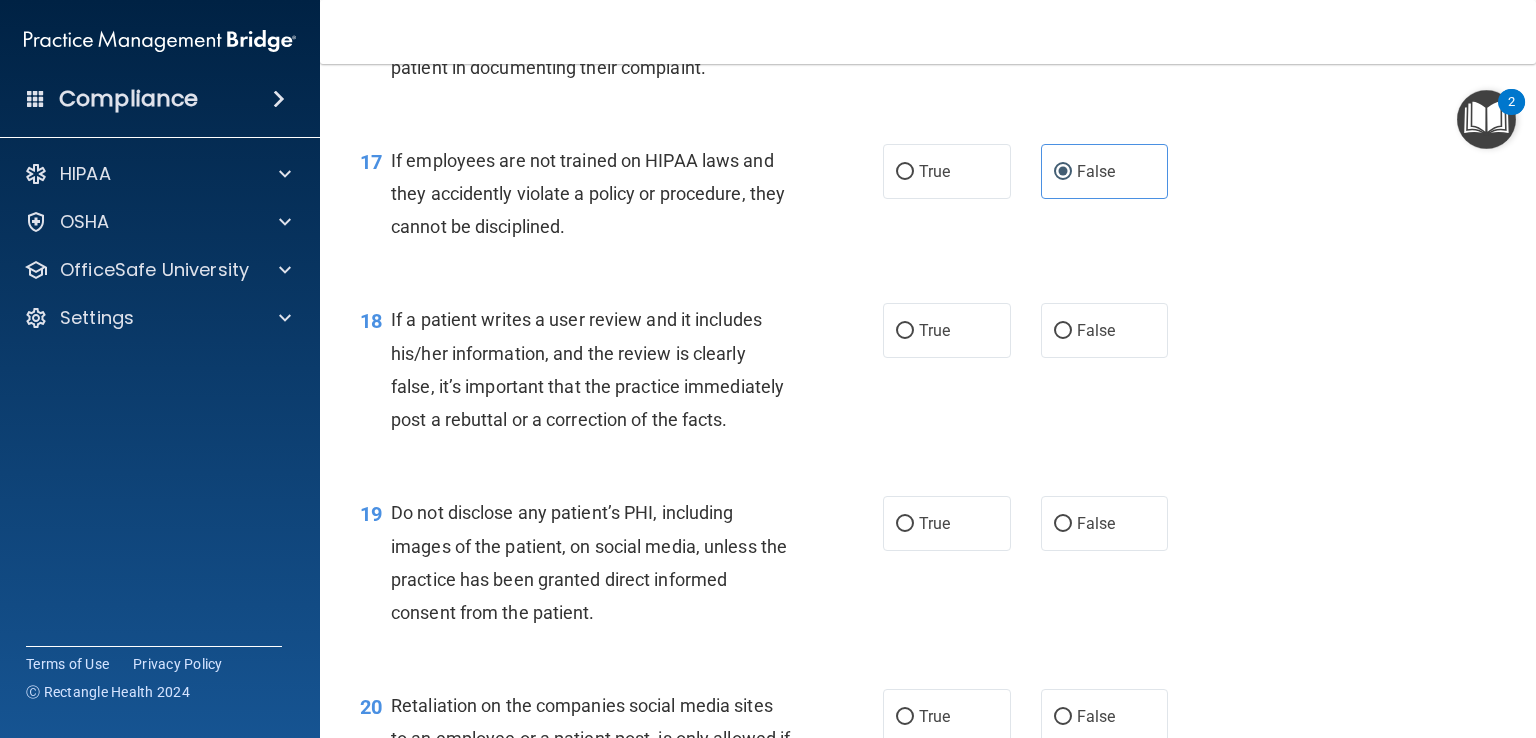 scroll, scrollTop: 3171, scrollLeft: 0, axis: vertical 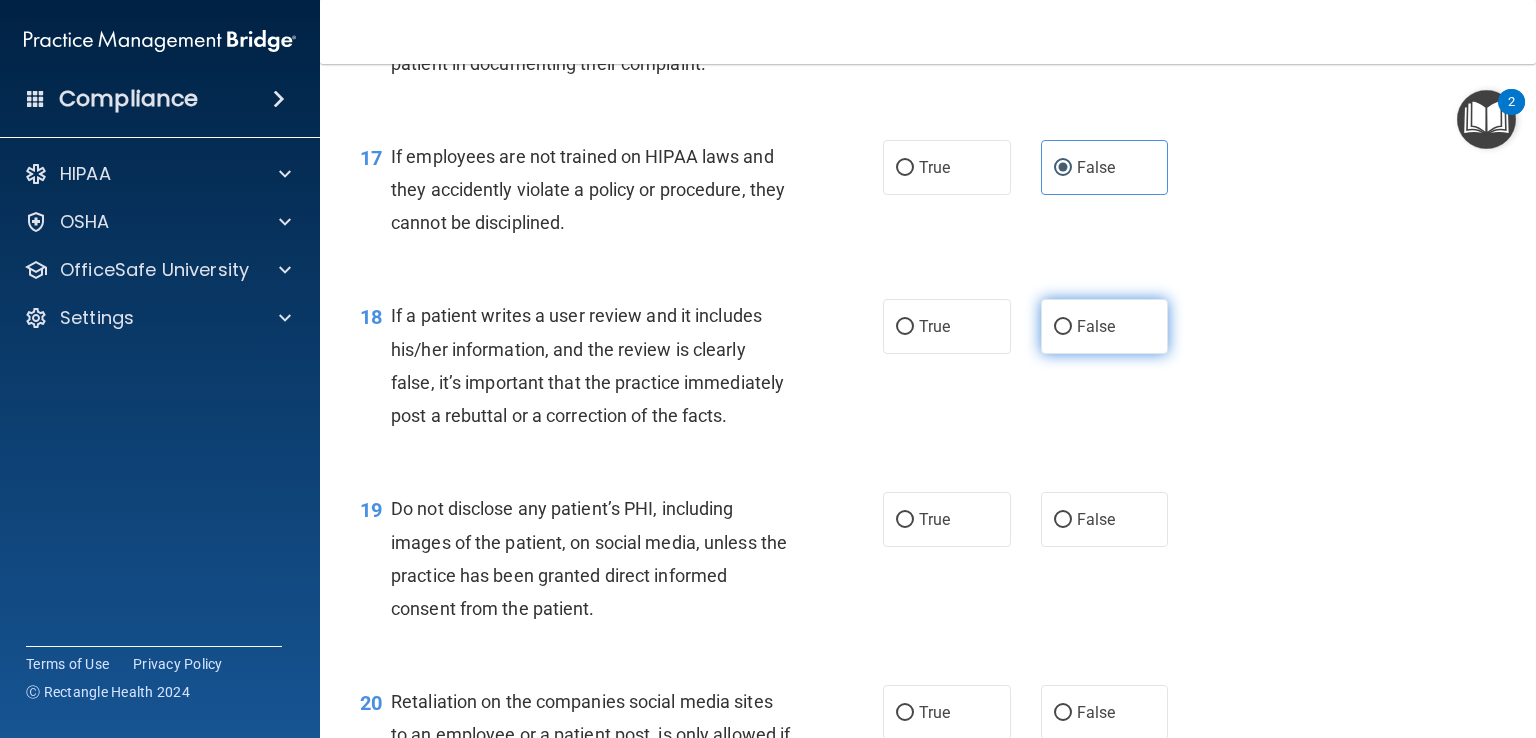 click on "False" at bounding box center (1096, 326) 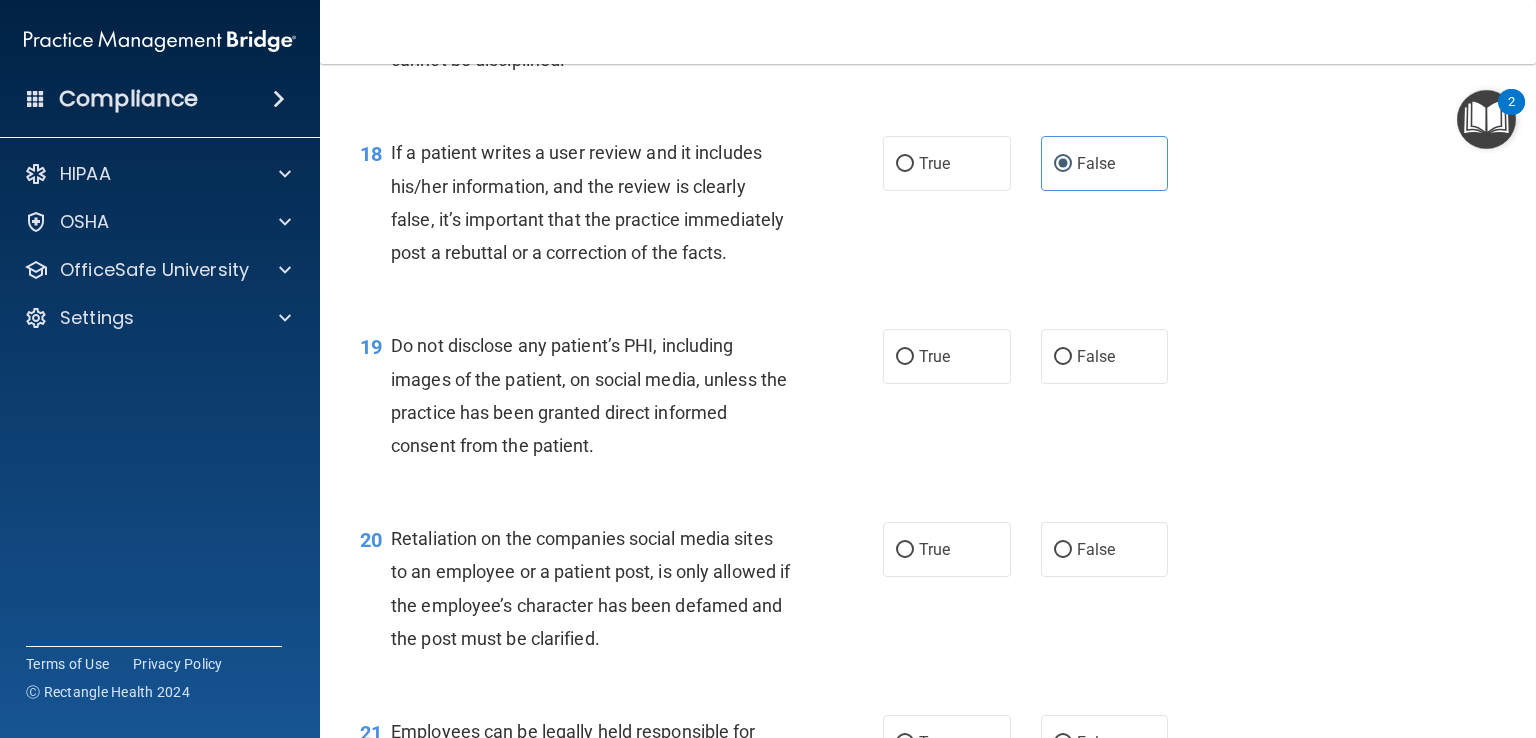 scroll, scrollTop: 3335, scrollLeft: 0, axis: vertical 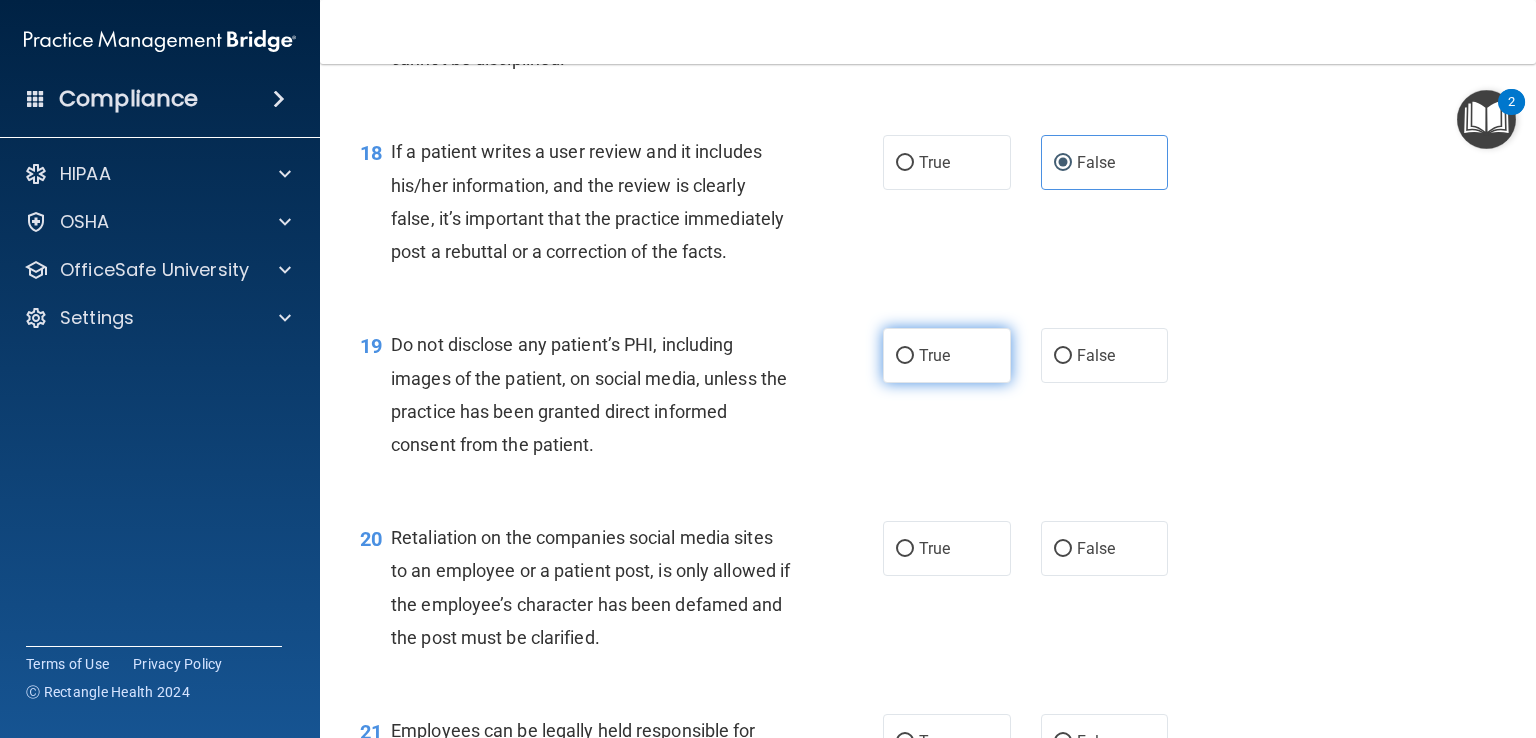 click on "True" at bounding box center (947, 355) 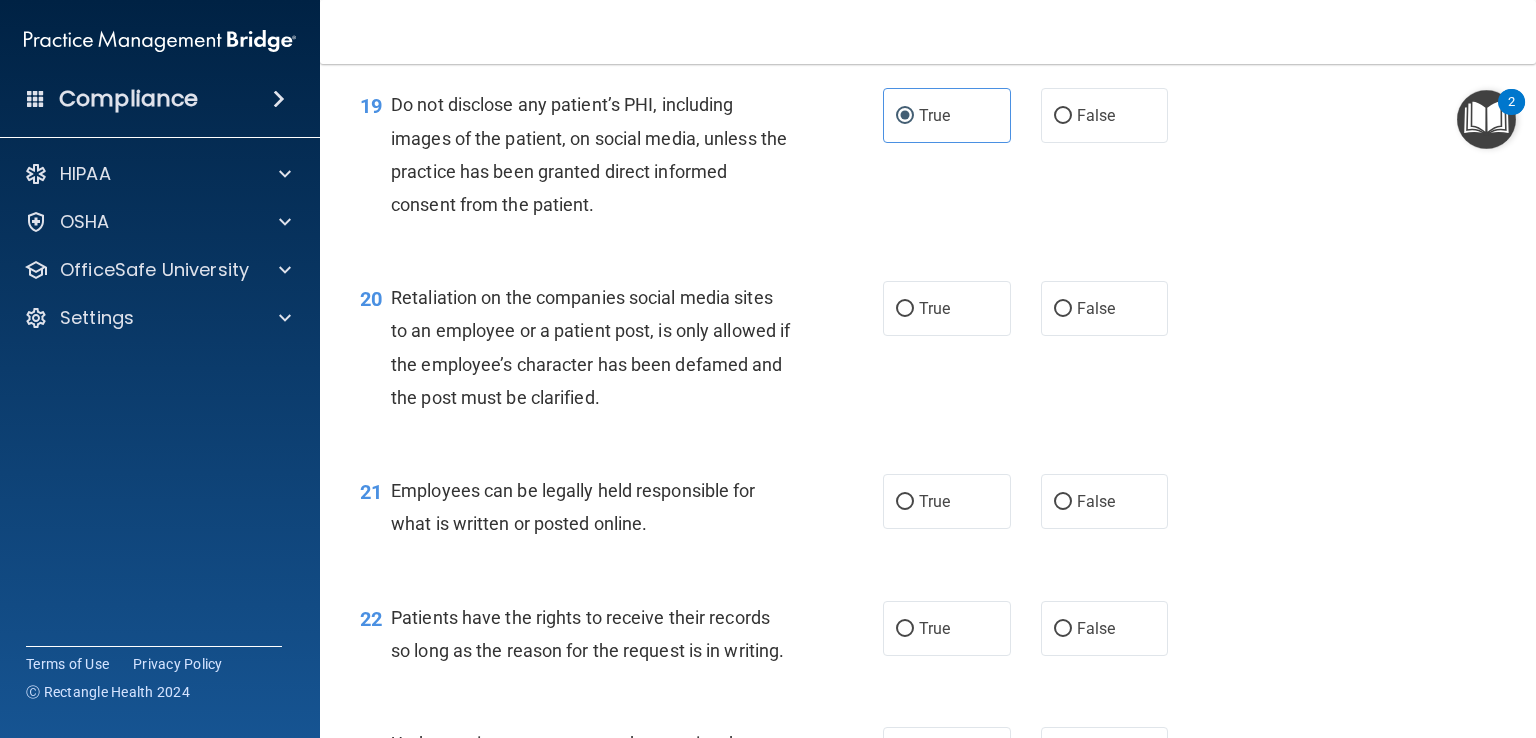 scroll, scrollTop: 3600, scrollLeft: 0, axis: vertical 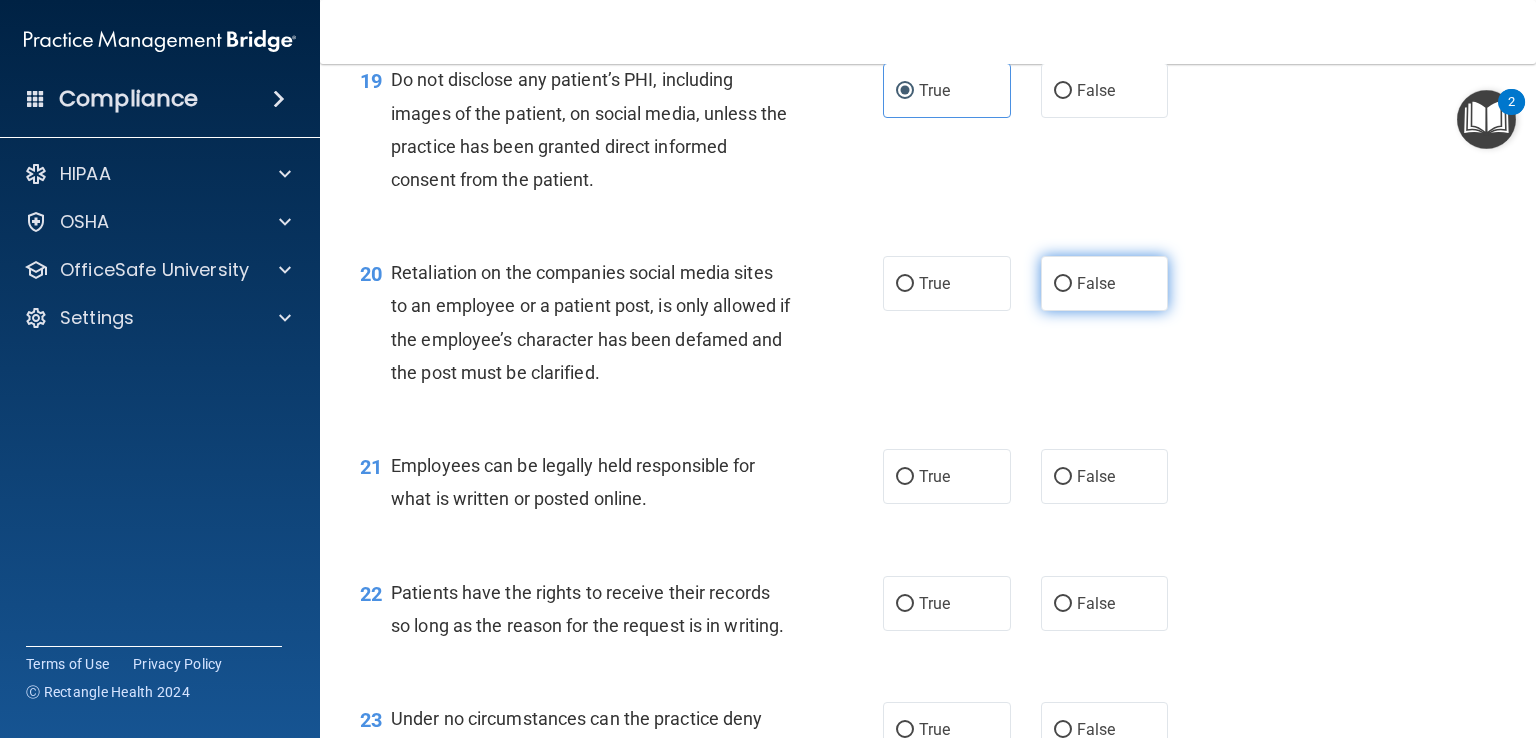 click on "False" at bounding box center [1105, 283] 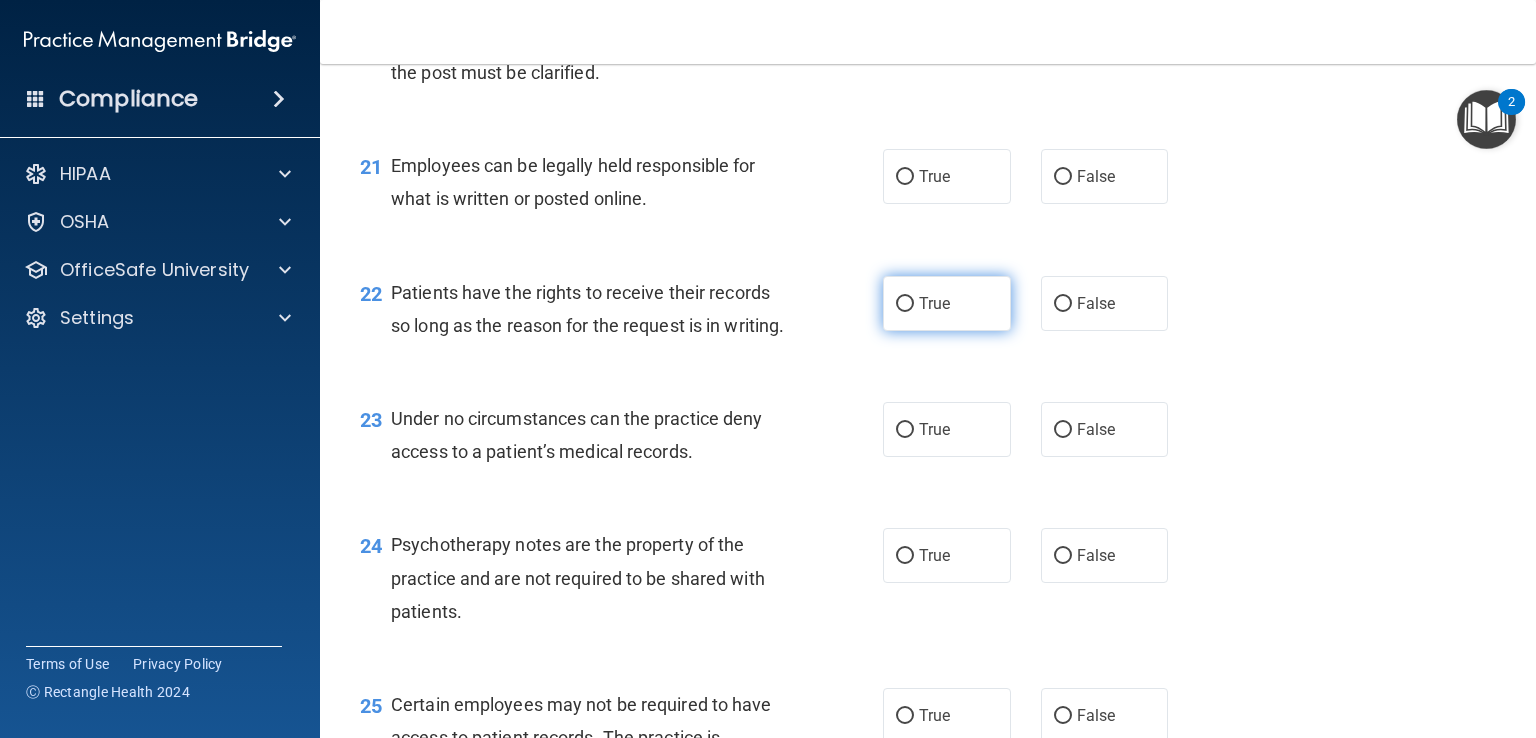 scroll, scrollTop: 3907, scrollLeft: 0, axis: vertical 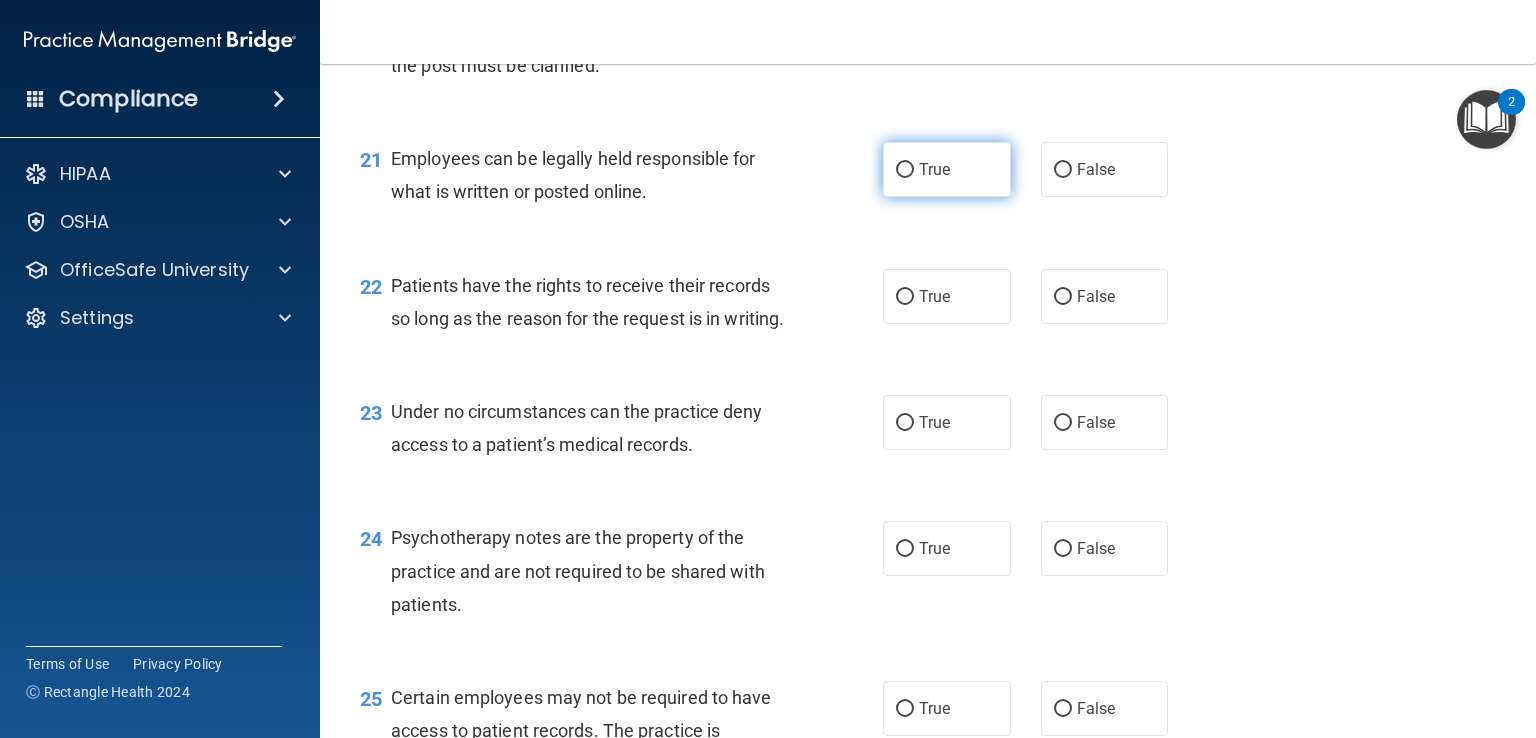click on "True" at bounding box center (905, 170) 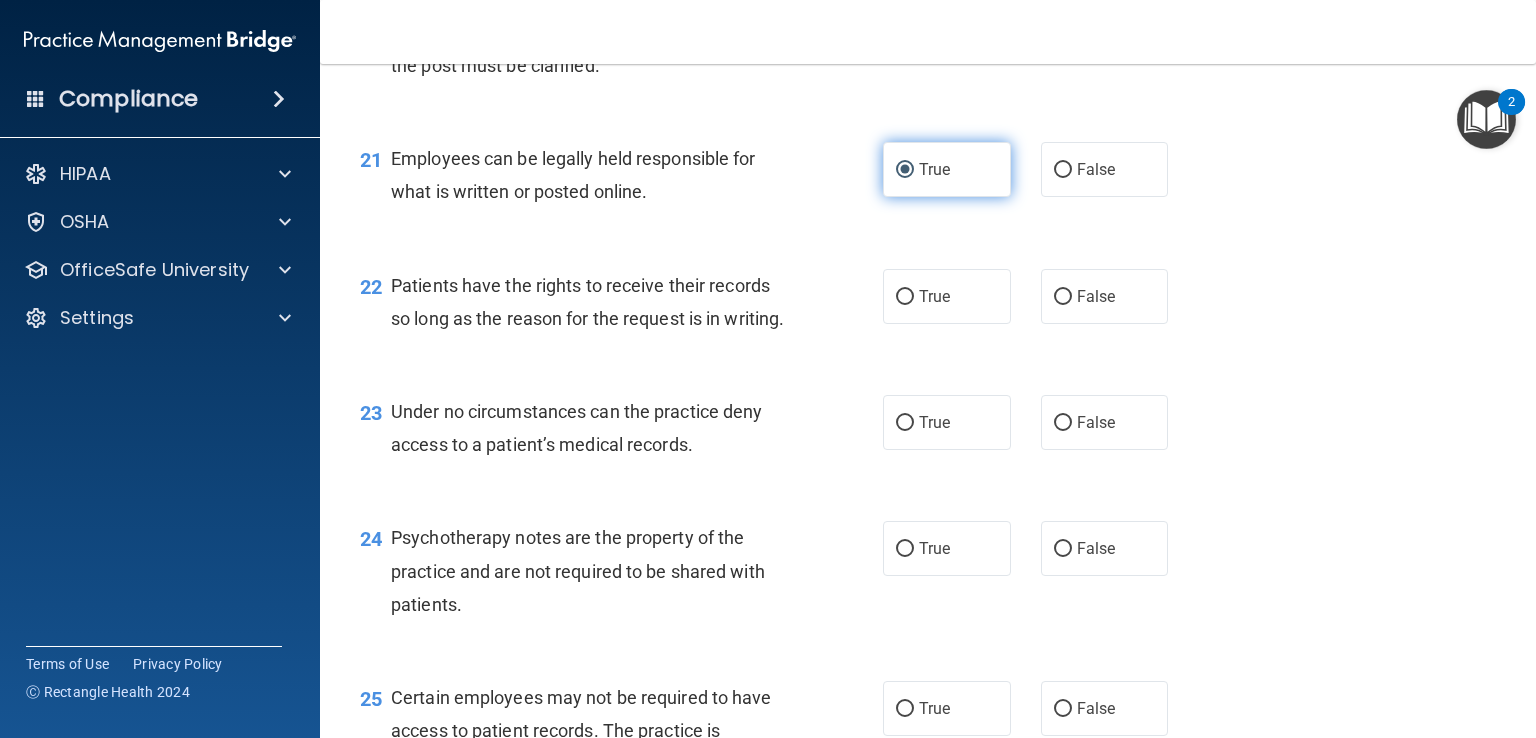 click on "True" at bounding box center (905, 170) 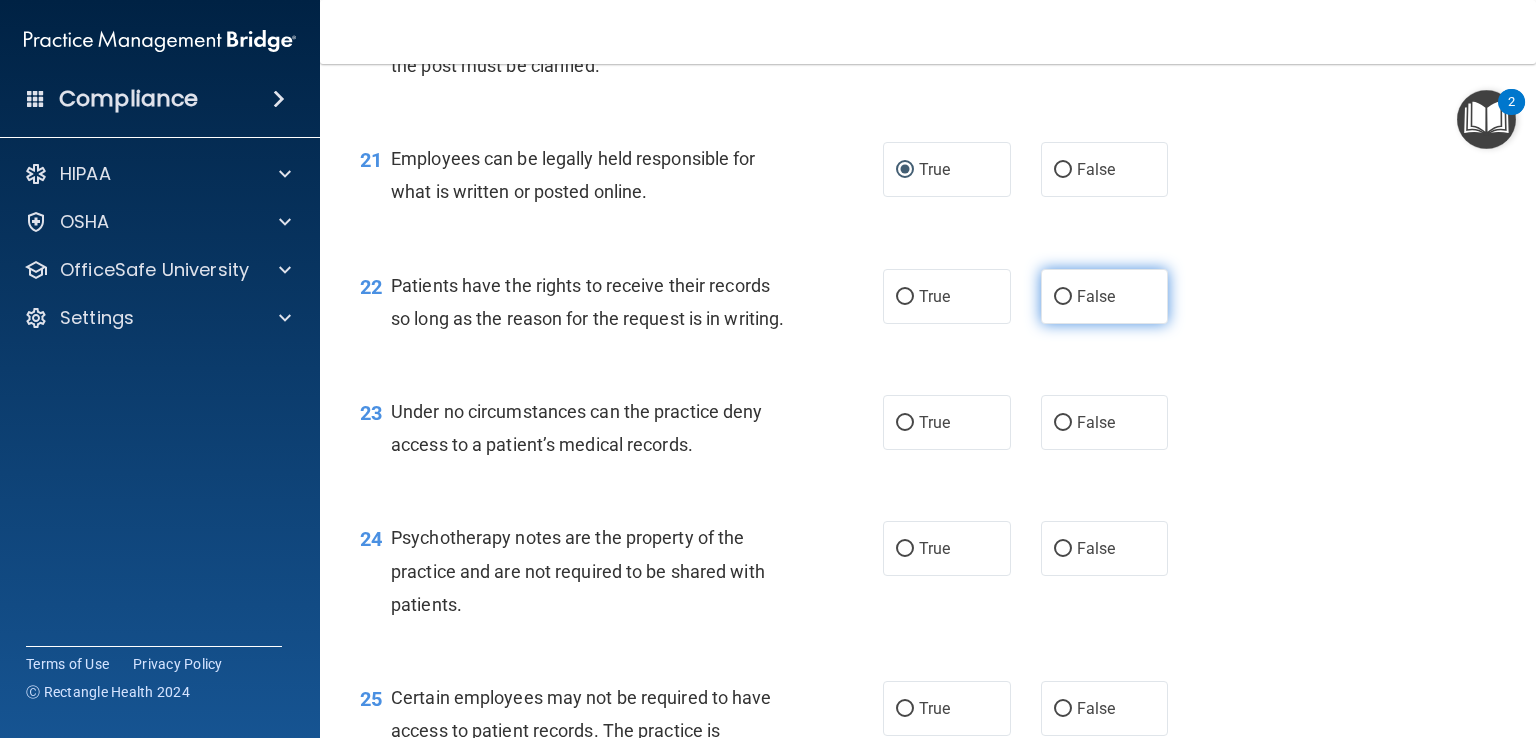 click on "False" at bounding box center (1096, 296) 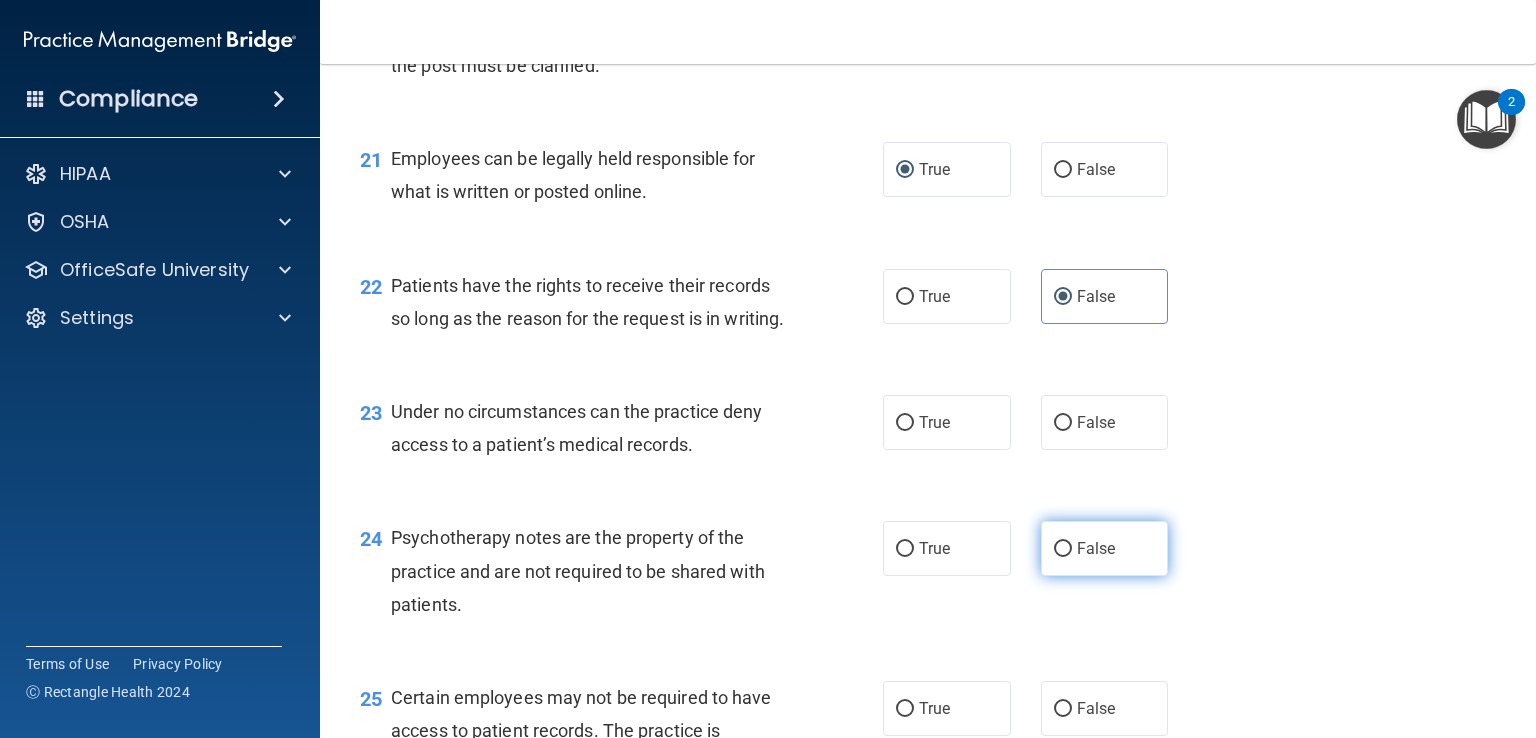 click on "False" at bounding box center [1105, 548] 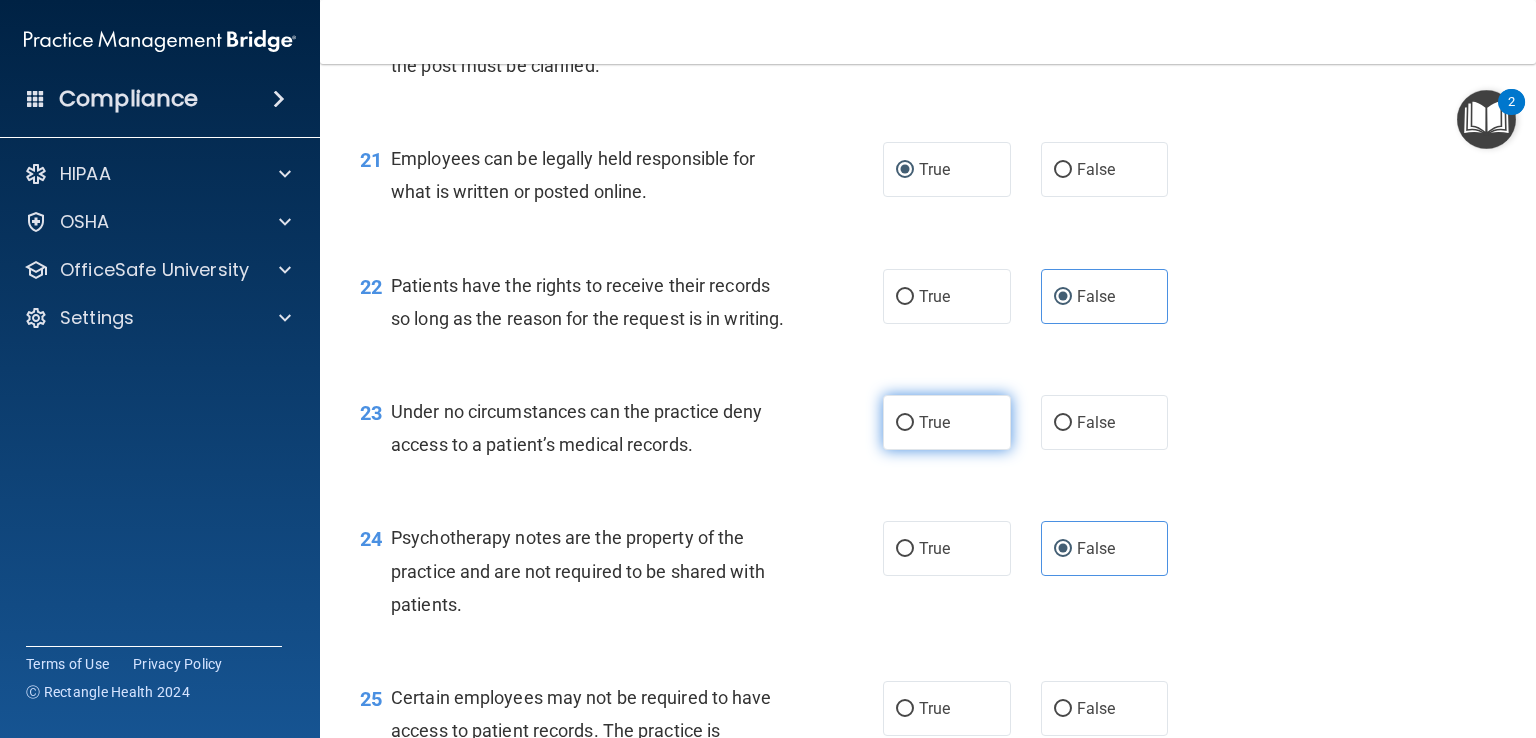 click on "True" at bounding box center (947, 422) 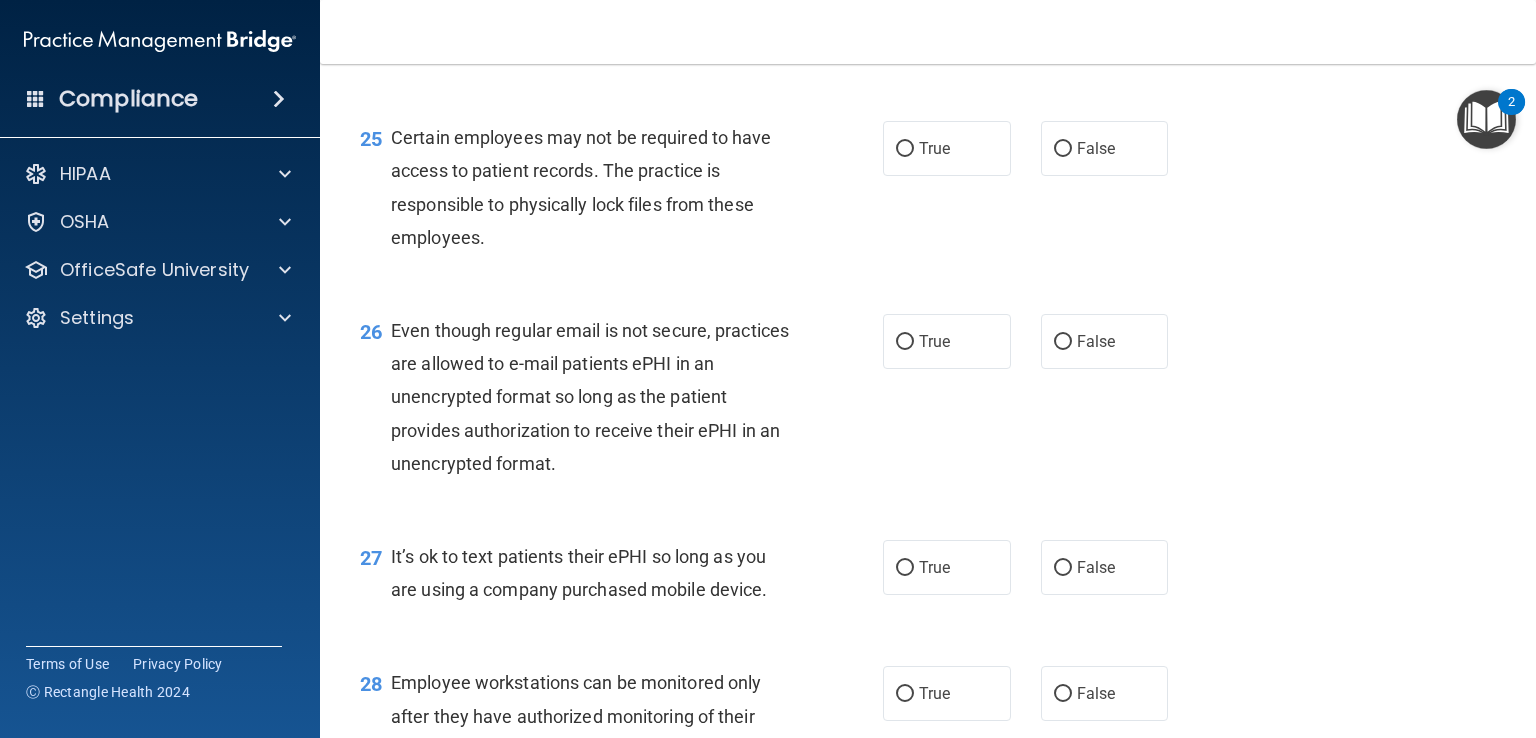 scroll, scrollTop: 4472, scrollLeft: 0, axis: vertical 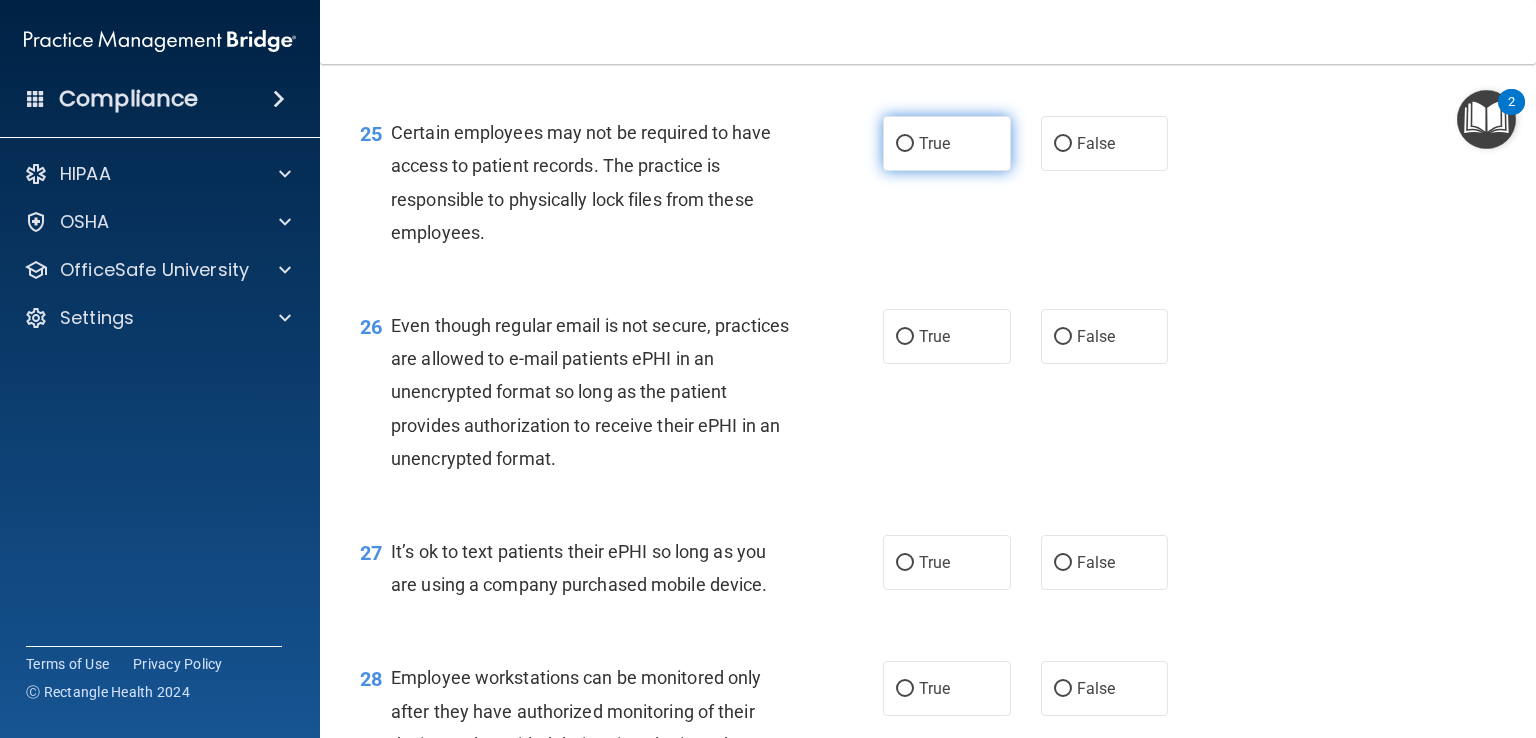 click on "True" at bounding box center [934, 143] 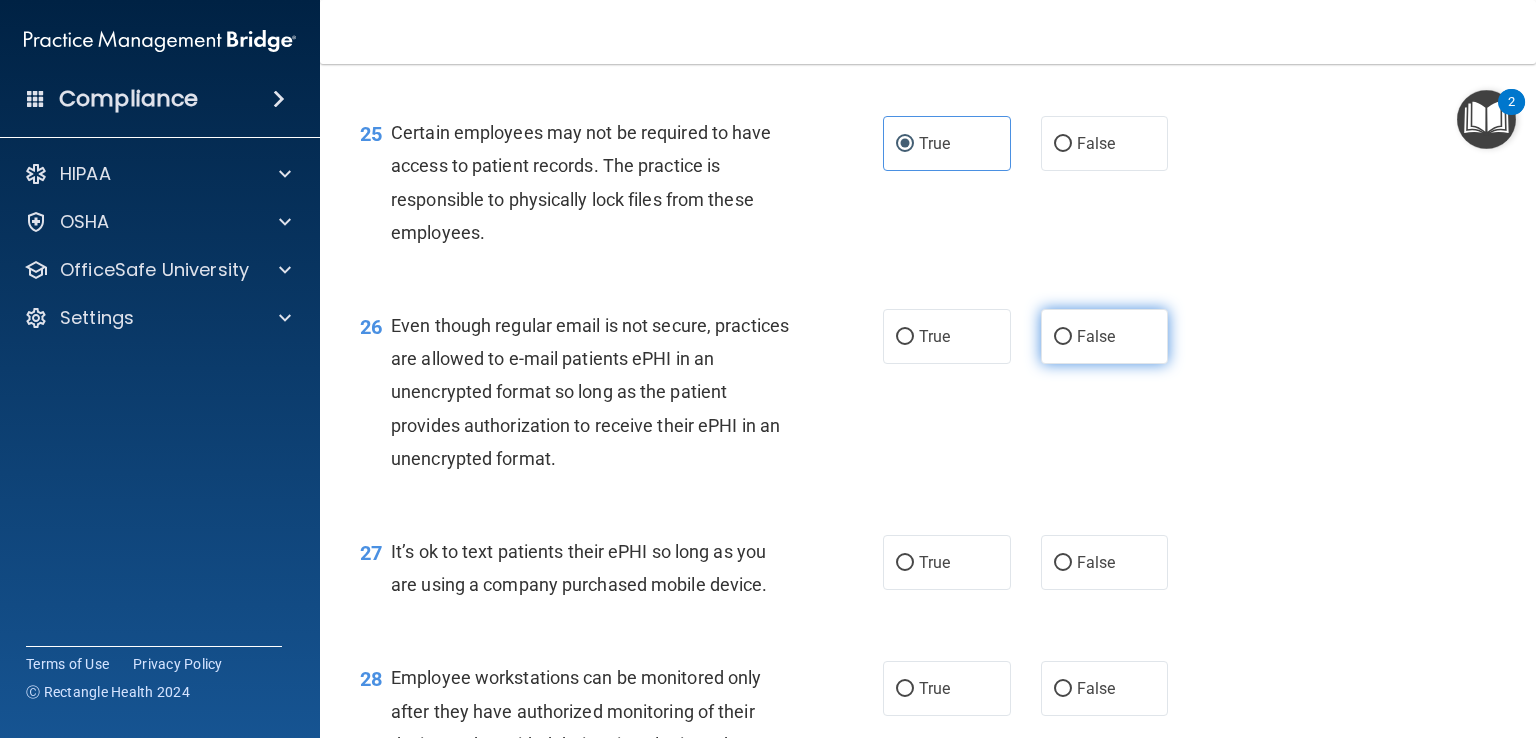 click on "True" at bounding box center [947, 336] 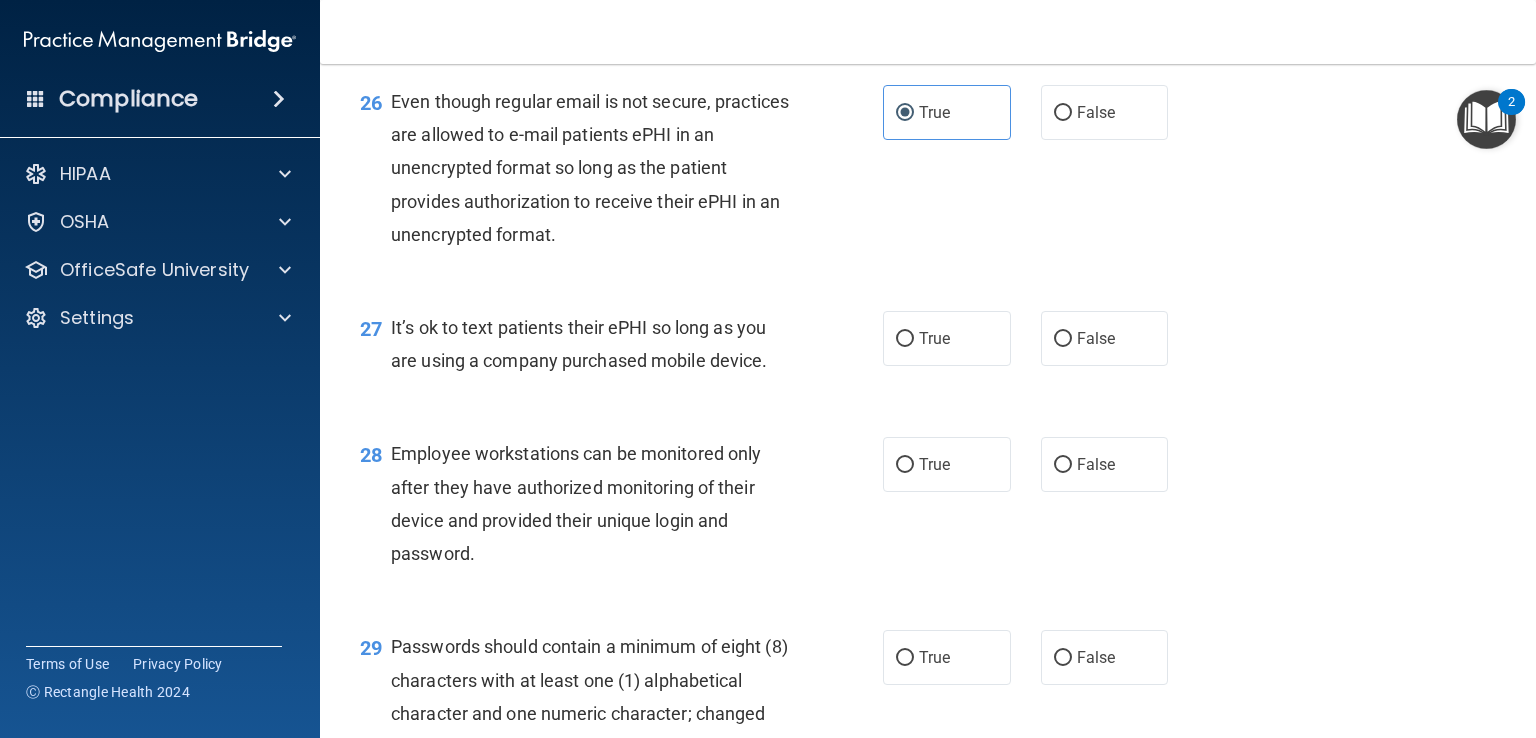 scroll, scrollTop: 4699, scrollLeft: 0, axis: vertical 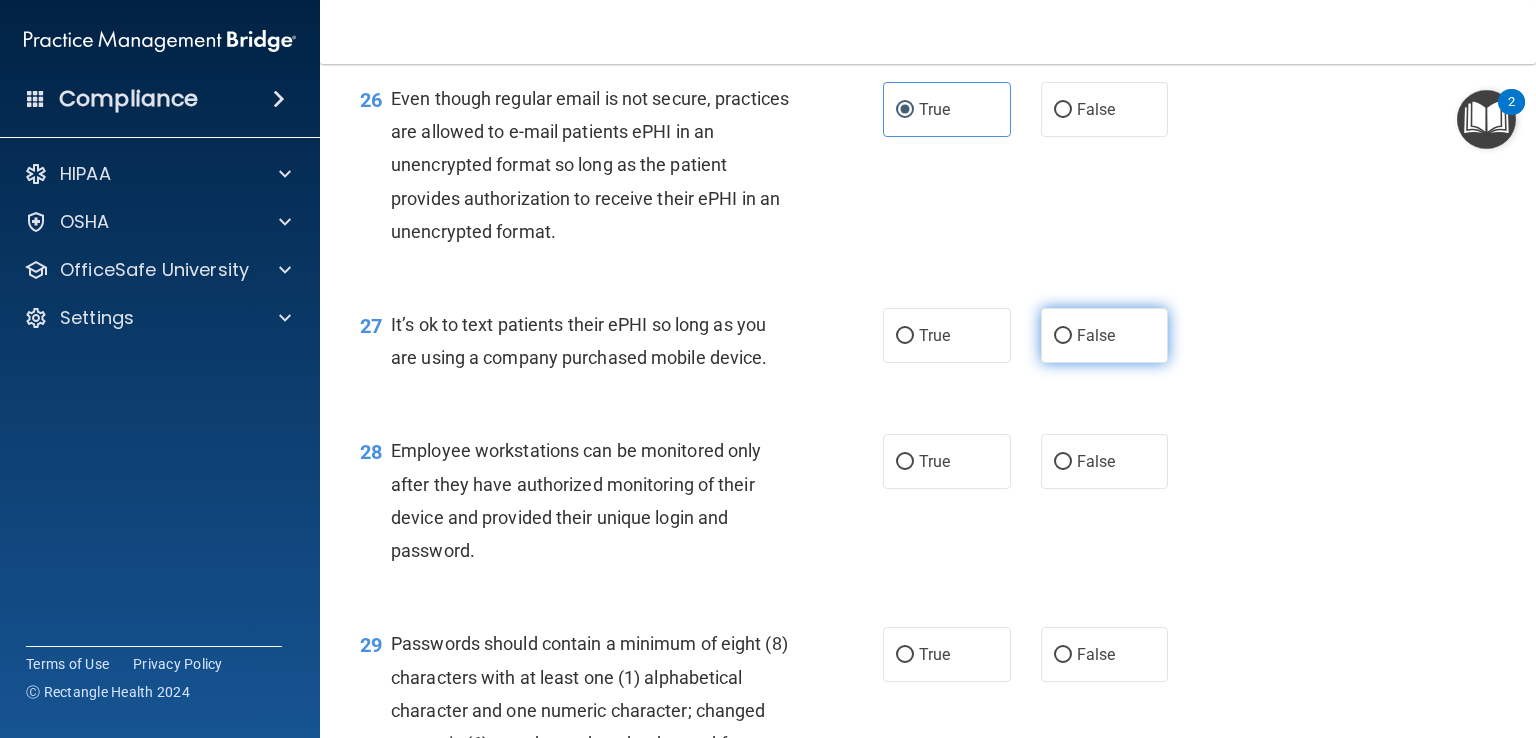 click on "False" at bounding box center [1105, 335] 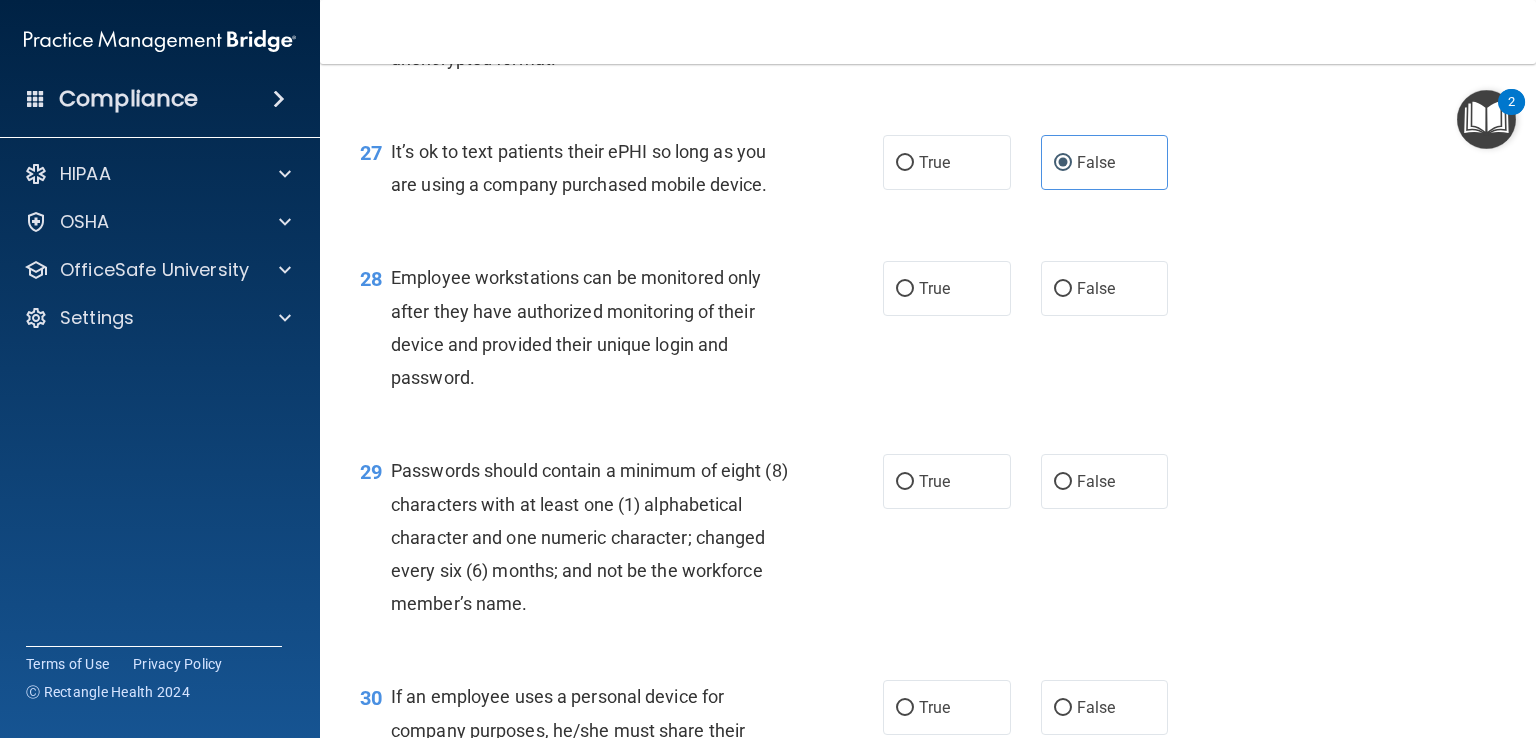 scroll, scrollTop: 4874, scrollLeft: 0, axis: vertical 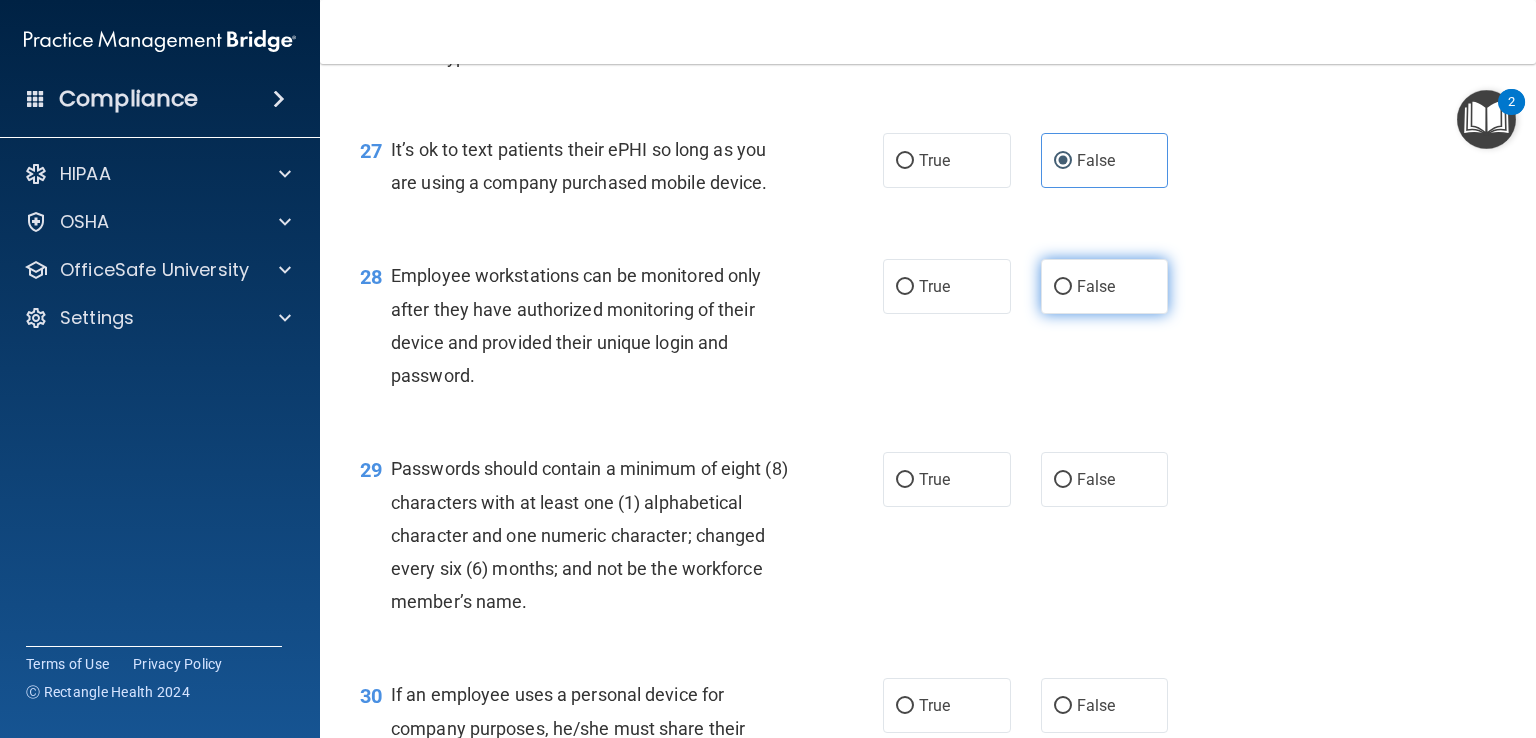 click on "False" at bounding box center (1105, 286) 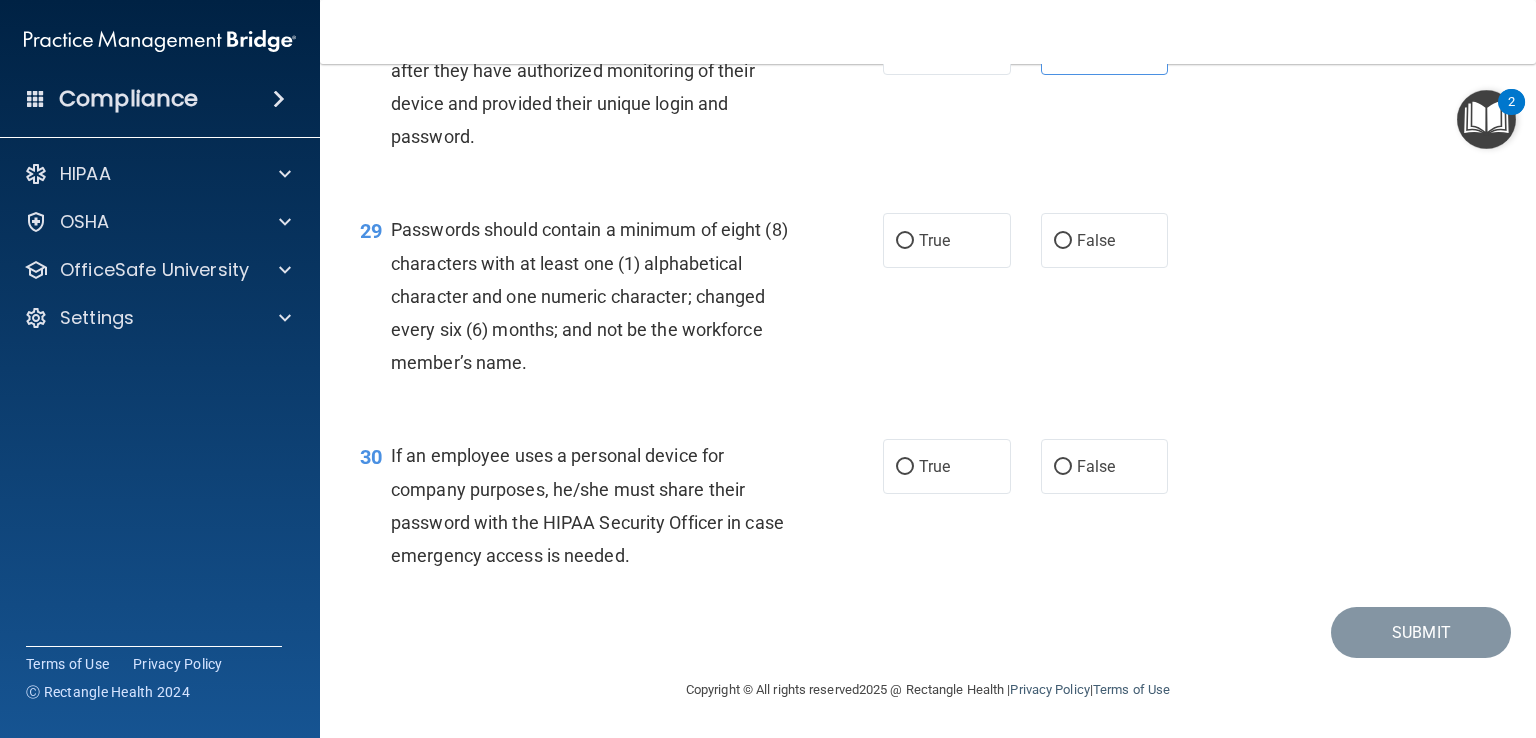 scroll, scrollTop: 5119, scrollLeft: 0, axis: vertical 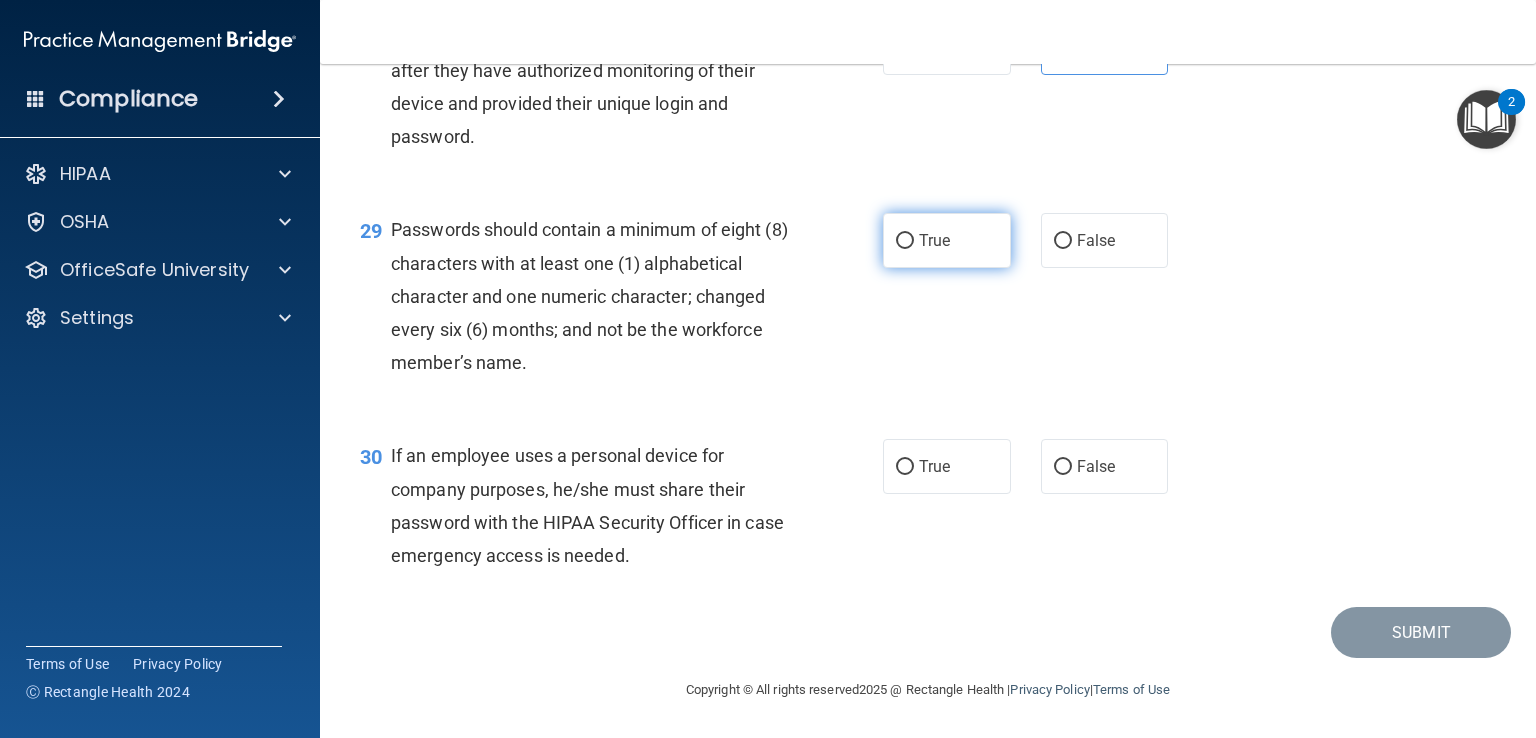 click on "True" at bounding box center [934, 240] 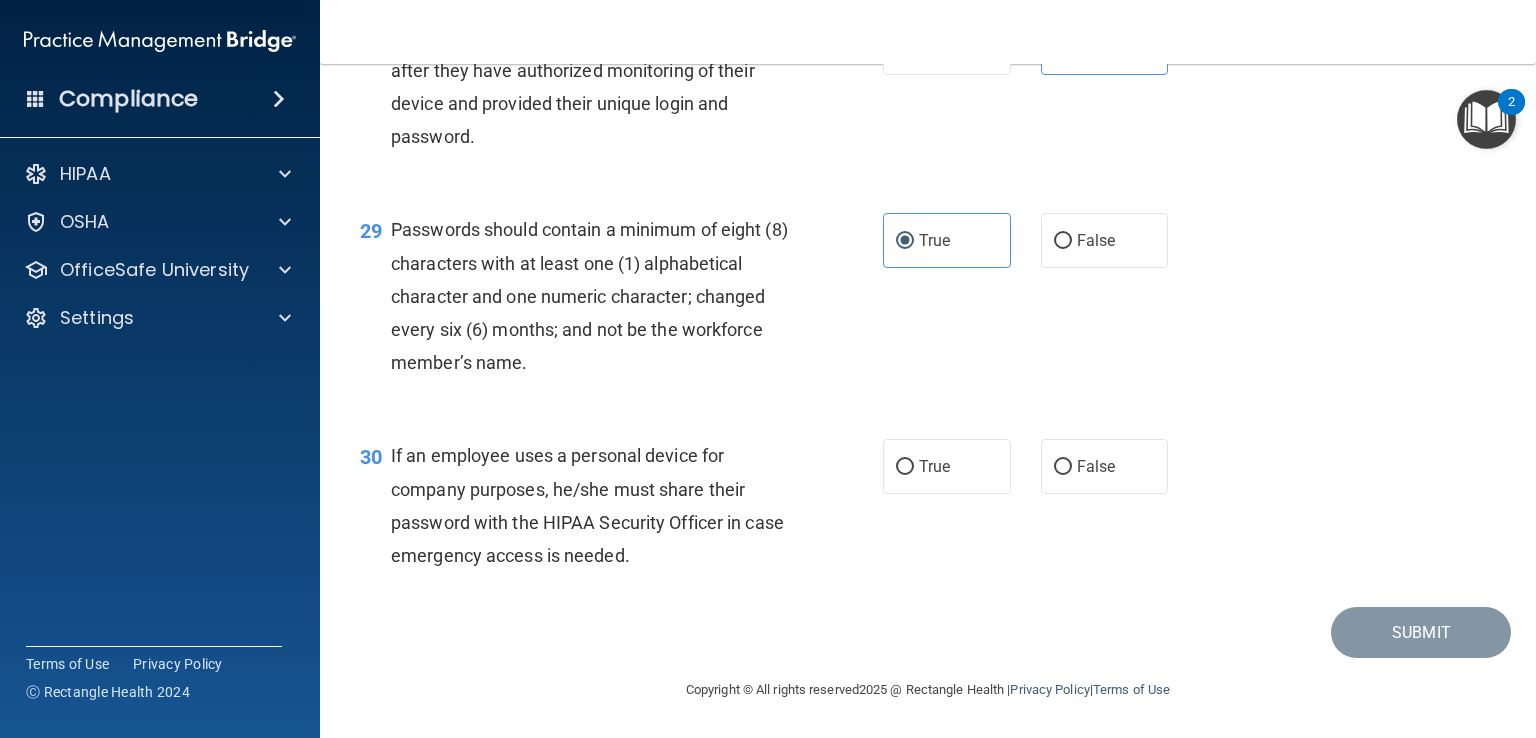 scroll, scrollTop: 5213, scrollLeft: 0, axis: vertical 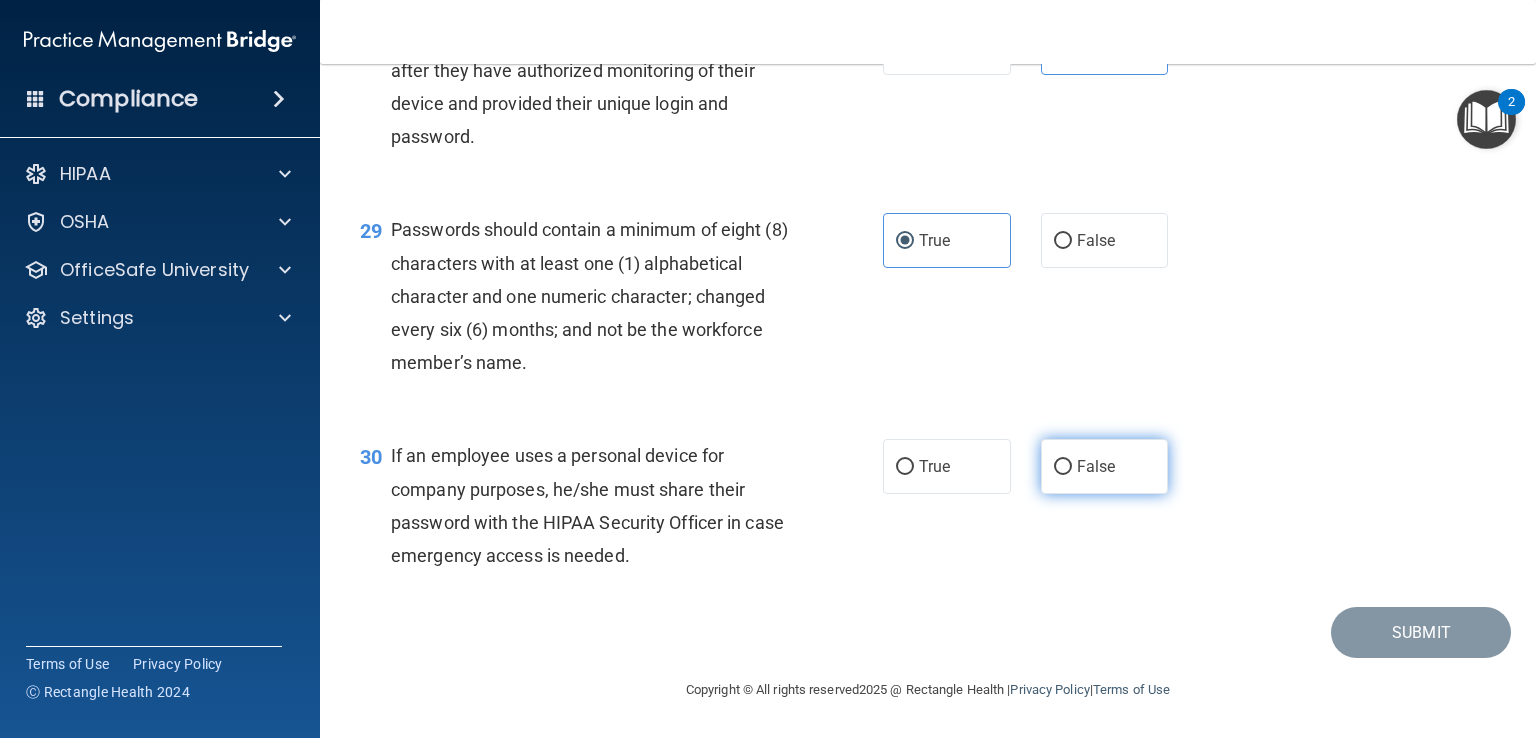 click on "False" at bounding box center [1096, 466] 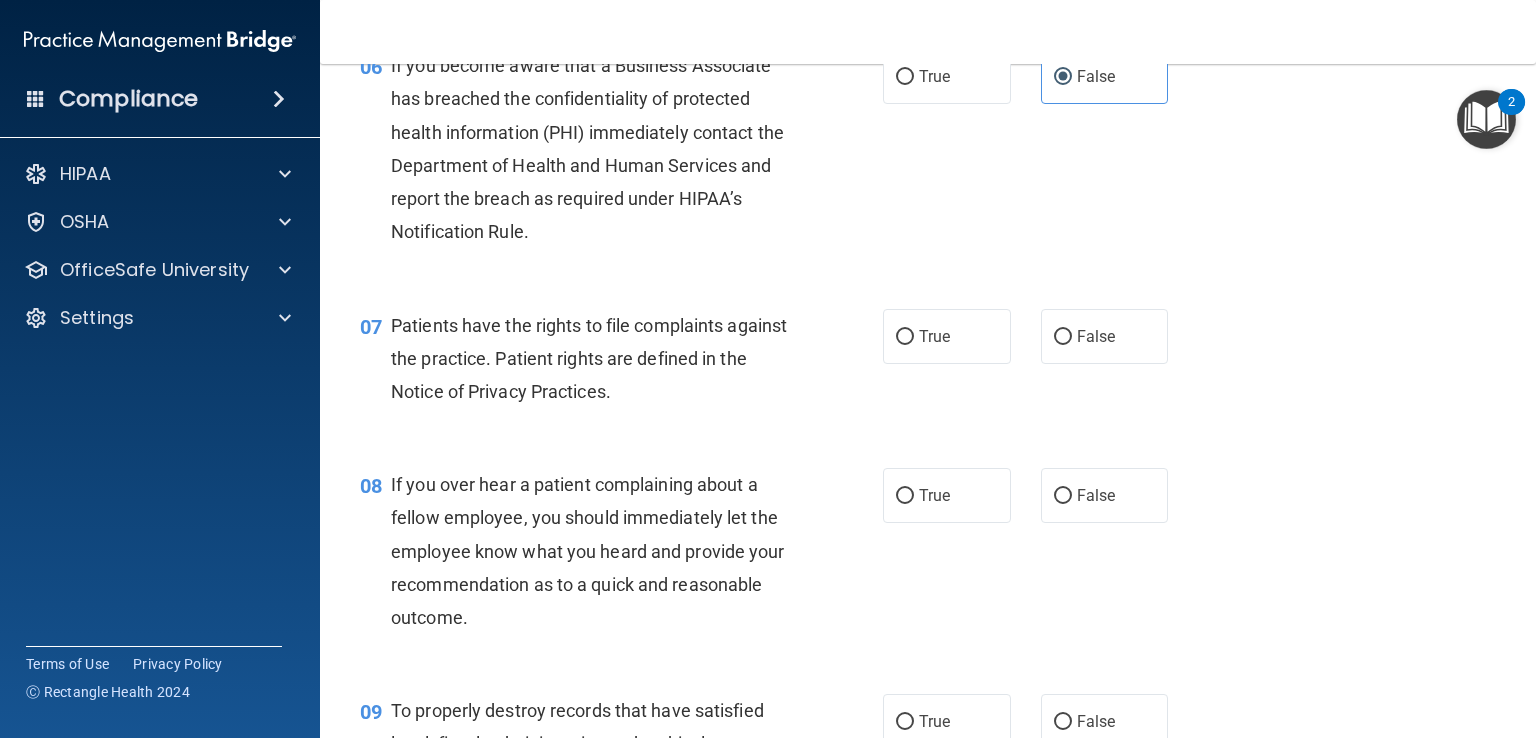 scroll, scrollTop: 1142, scrollLeft: 0, axis: vertical 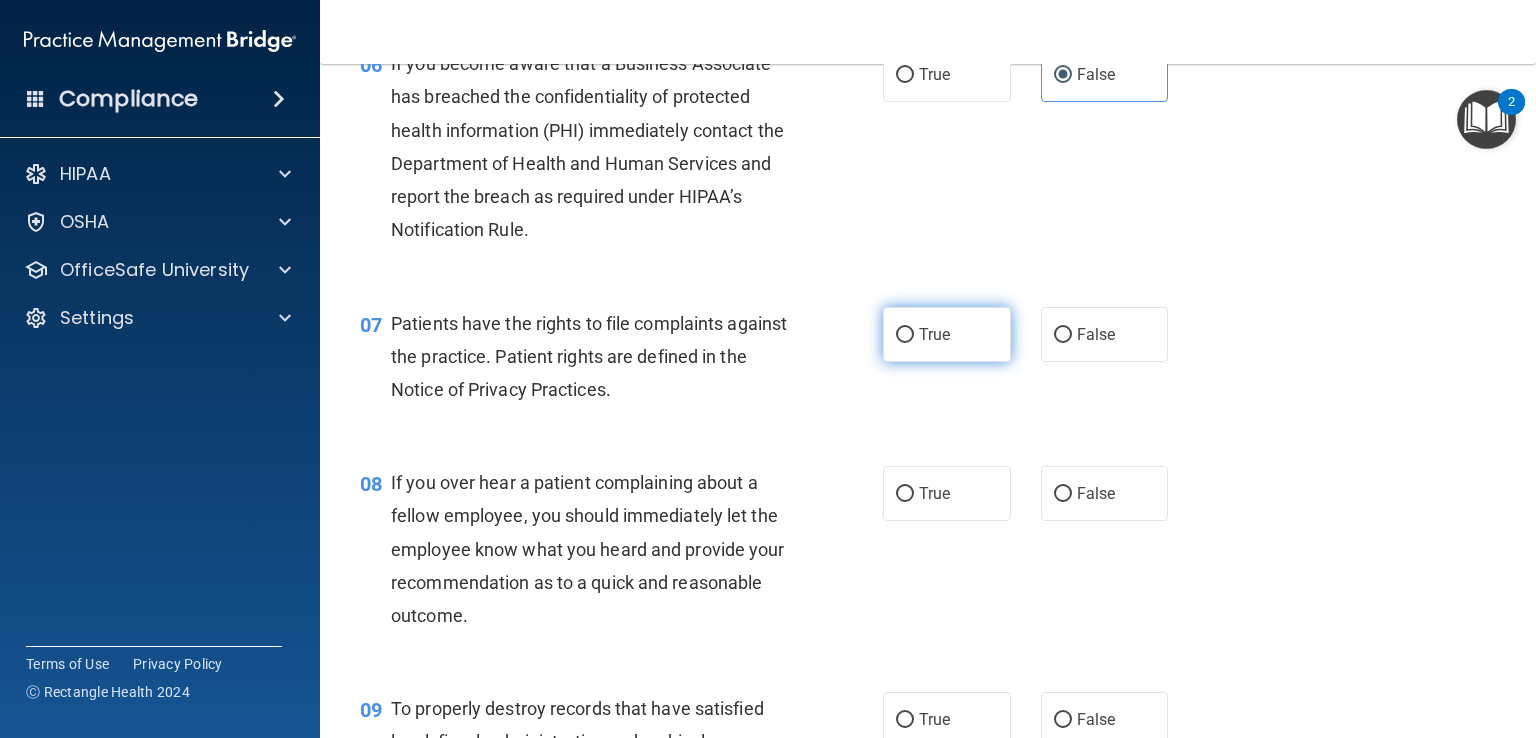 click on "True" at bounding box center [947, 334] 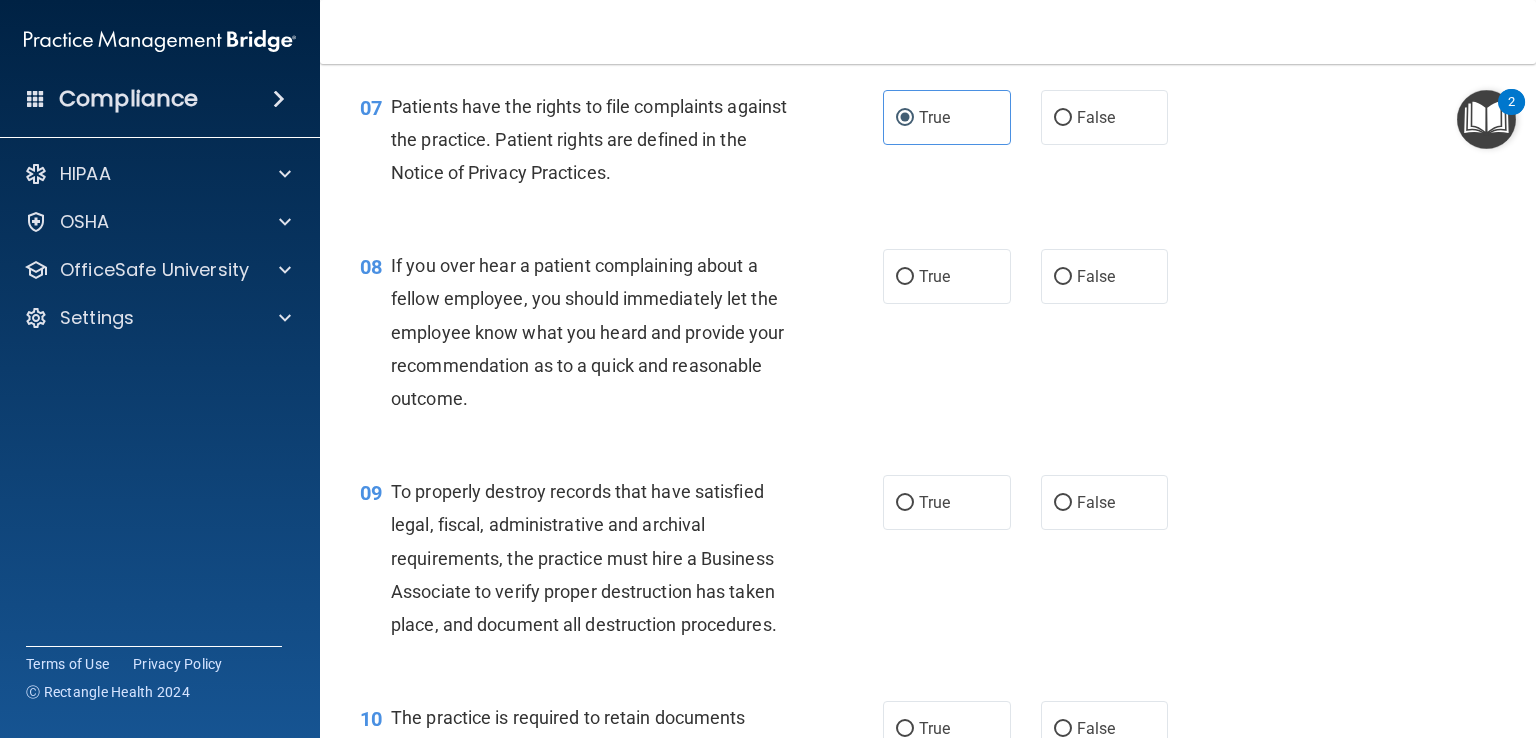 scroll, scrollTop: 1374, scrollLeft: 0, axis: vertical 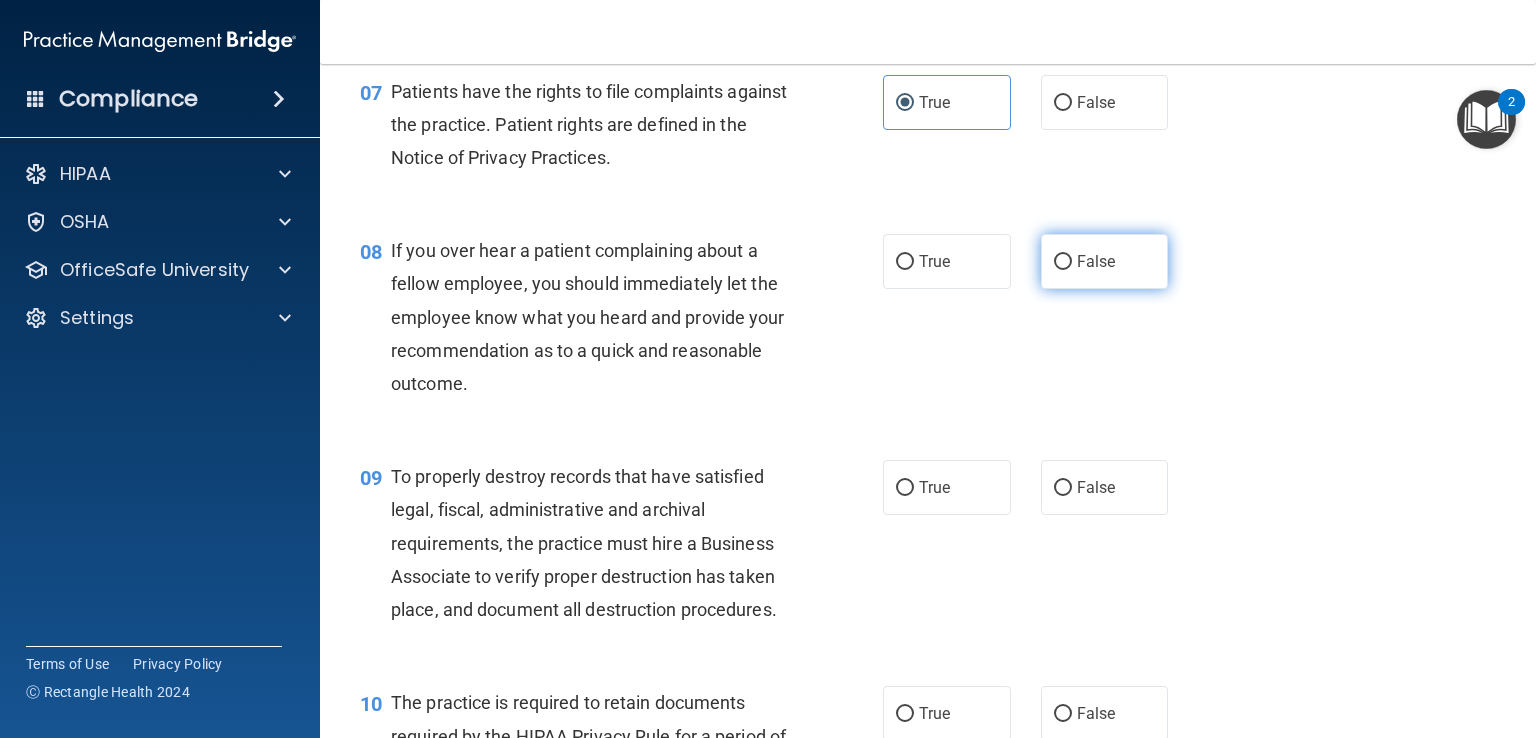 click on "False" at bounding box center [1105, 261] 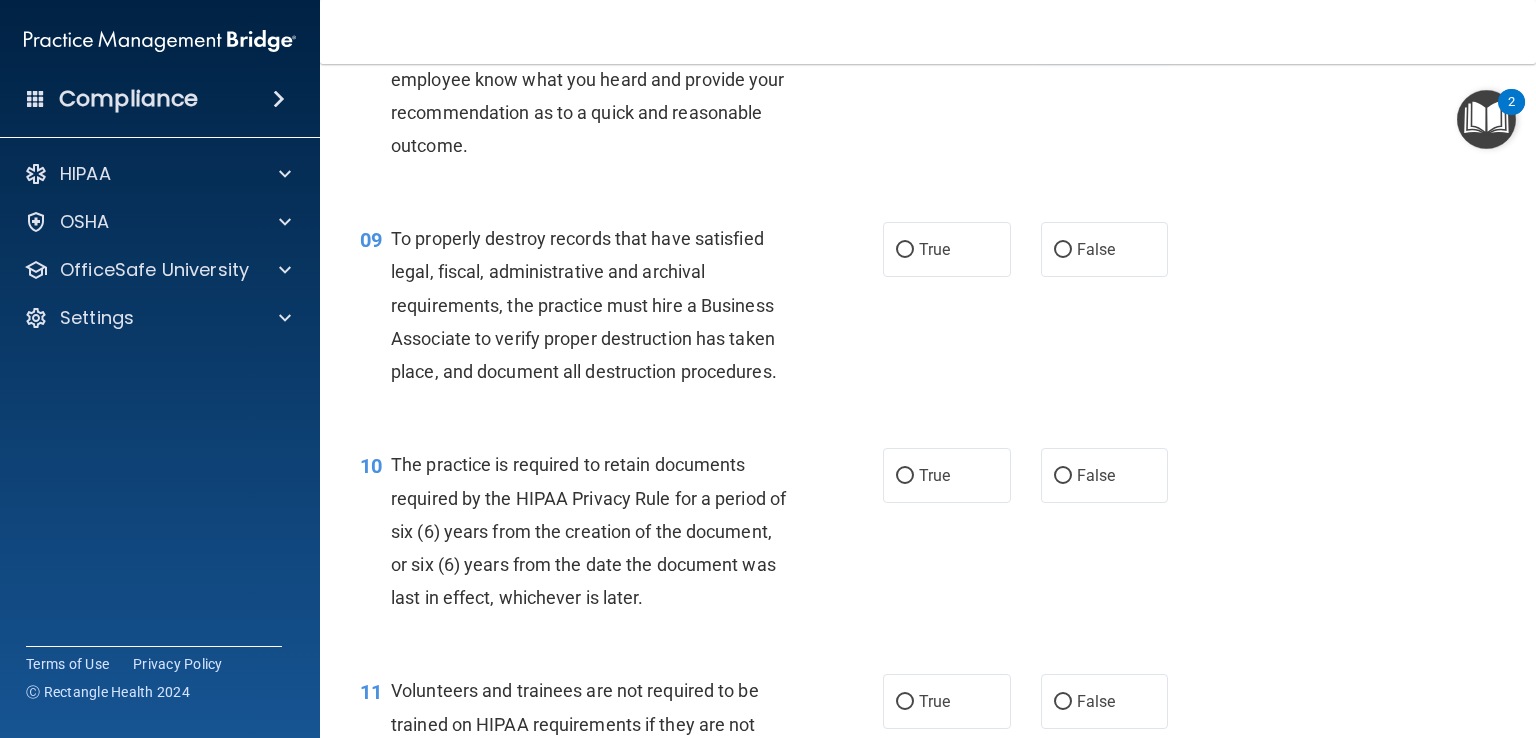 scroll, scrollTop: 1623, scrollLeft: 0, axis: vertical 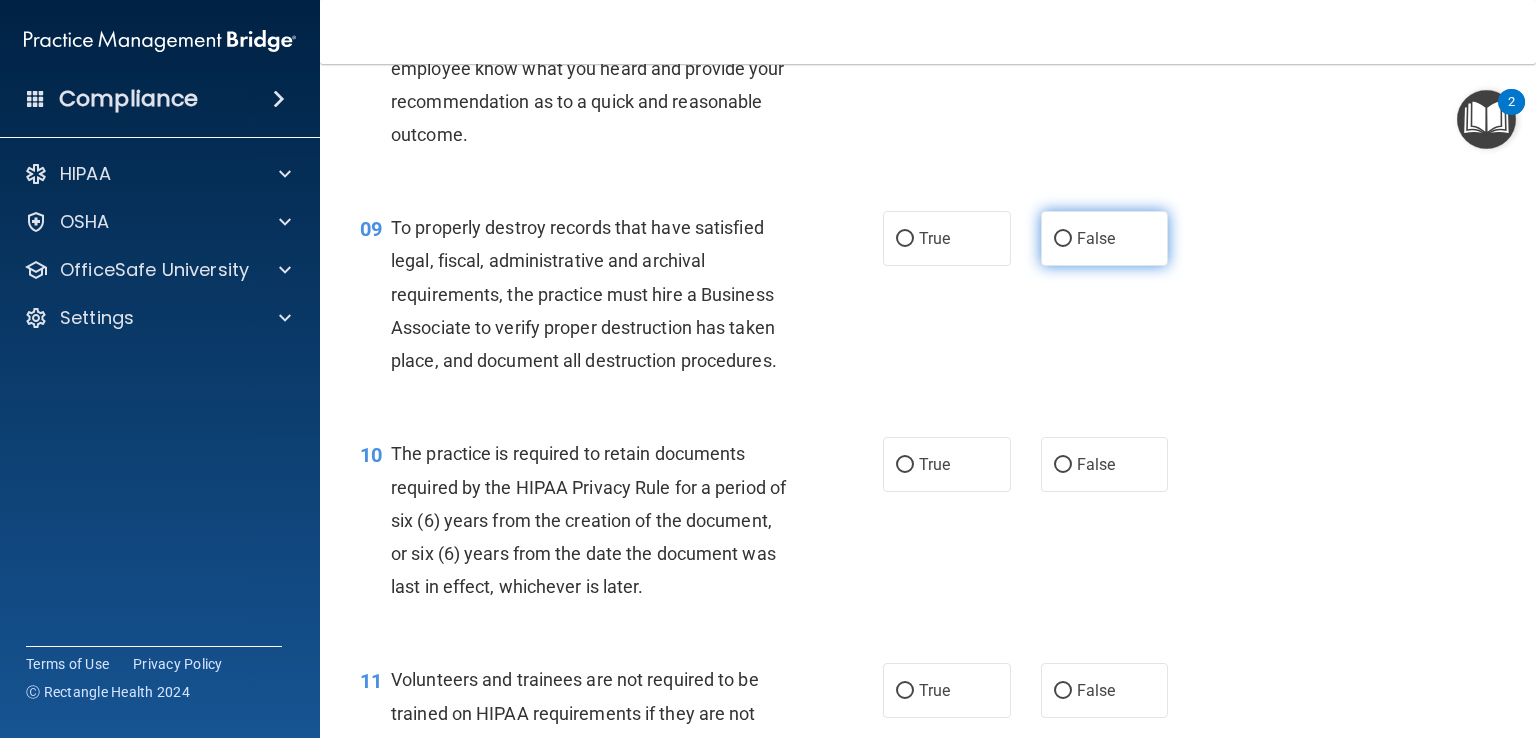 click on "False" at bounding box center (1105, 238) 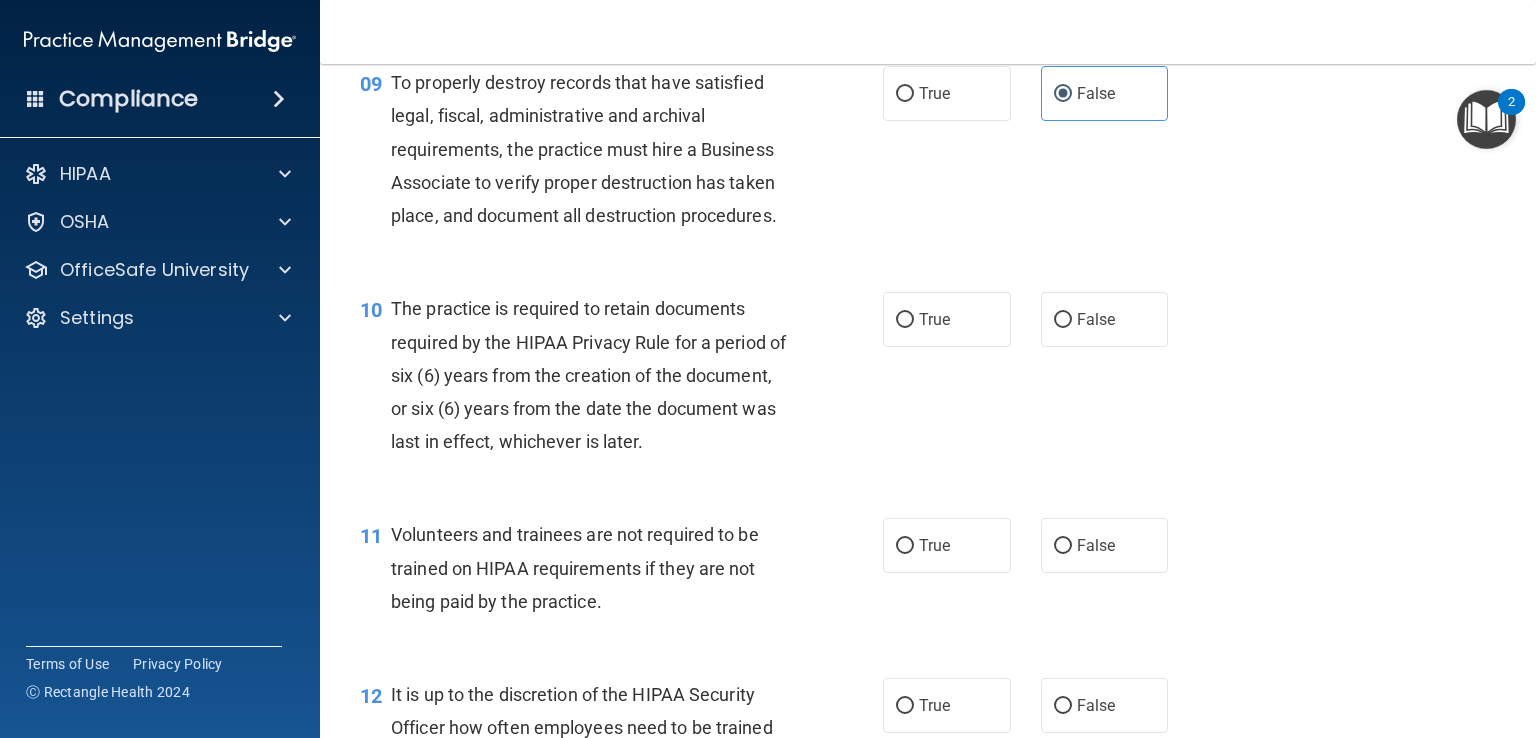 scroll, scrollTop: 1775, scrollLeft: 0, axis: vertical 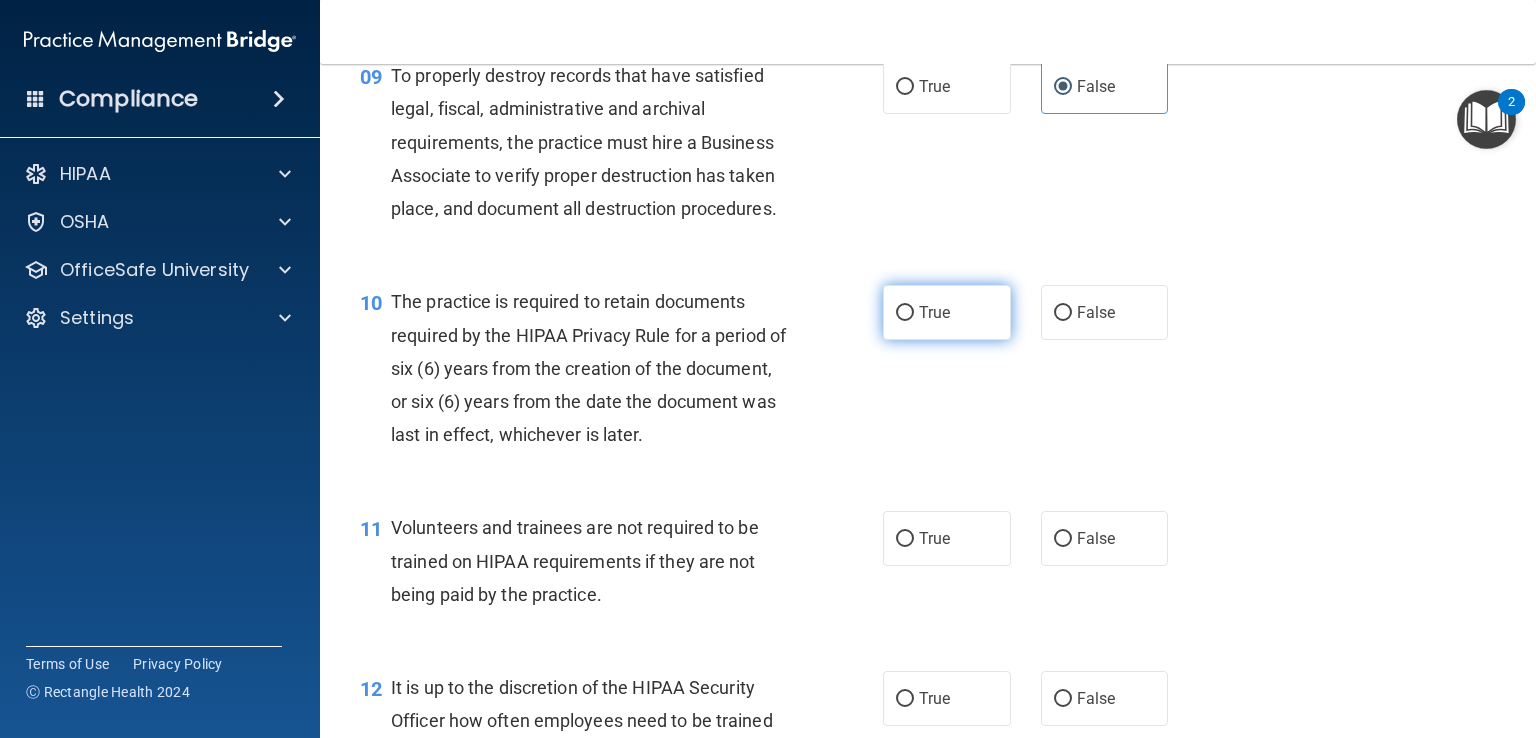 click on "True" at bounding box center [905, 313] 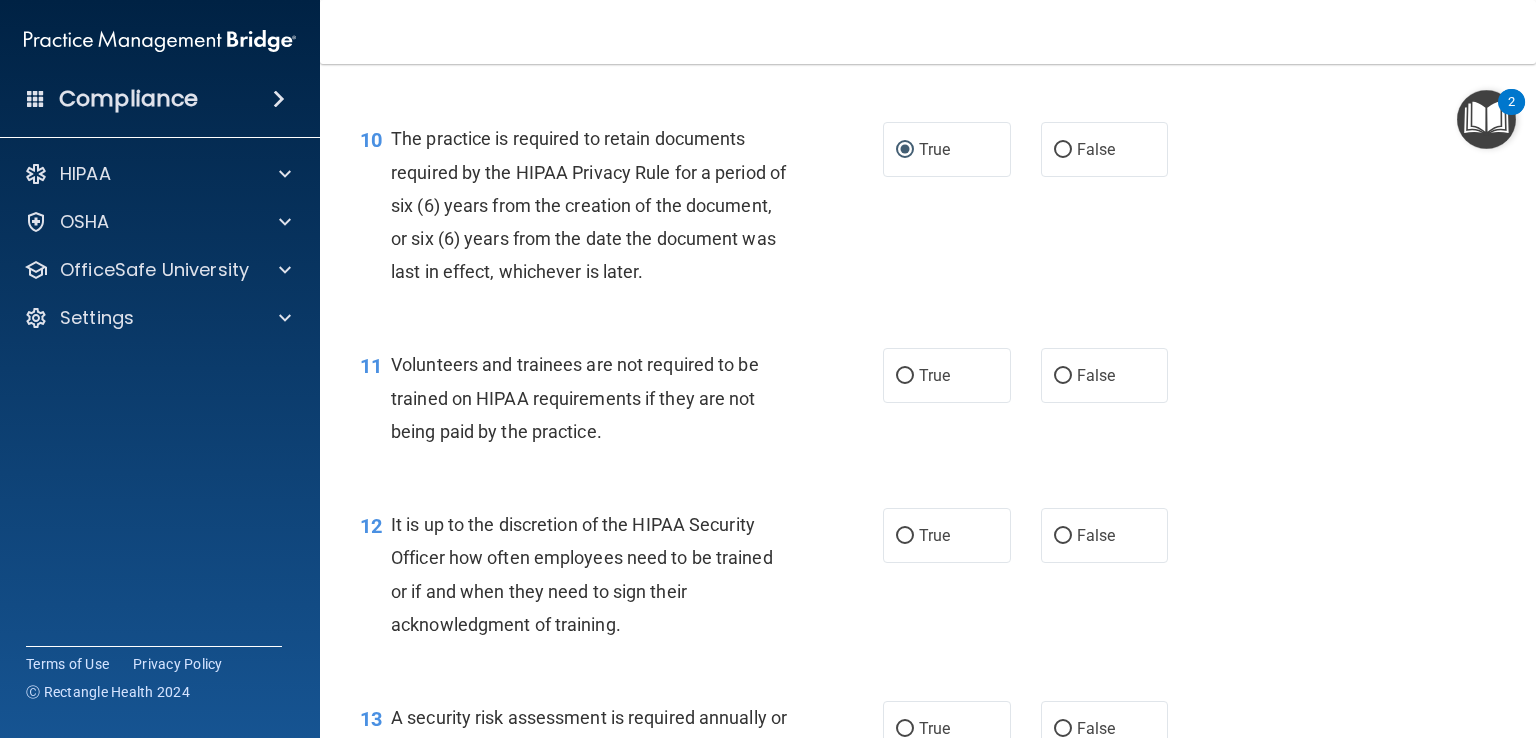 scroll, scrollTop: 1939, scrollLeft: 0, axis: vertical 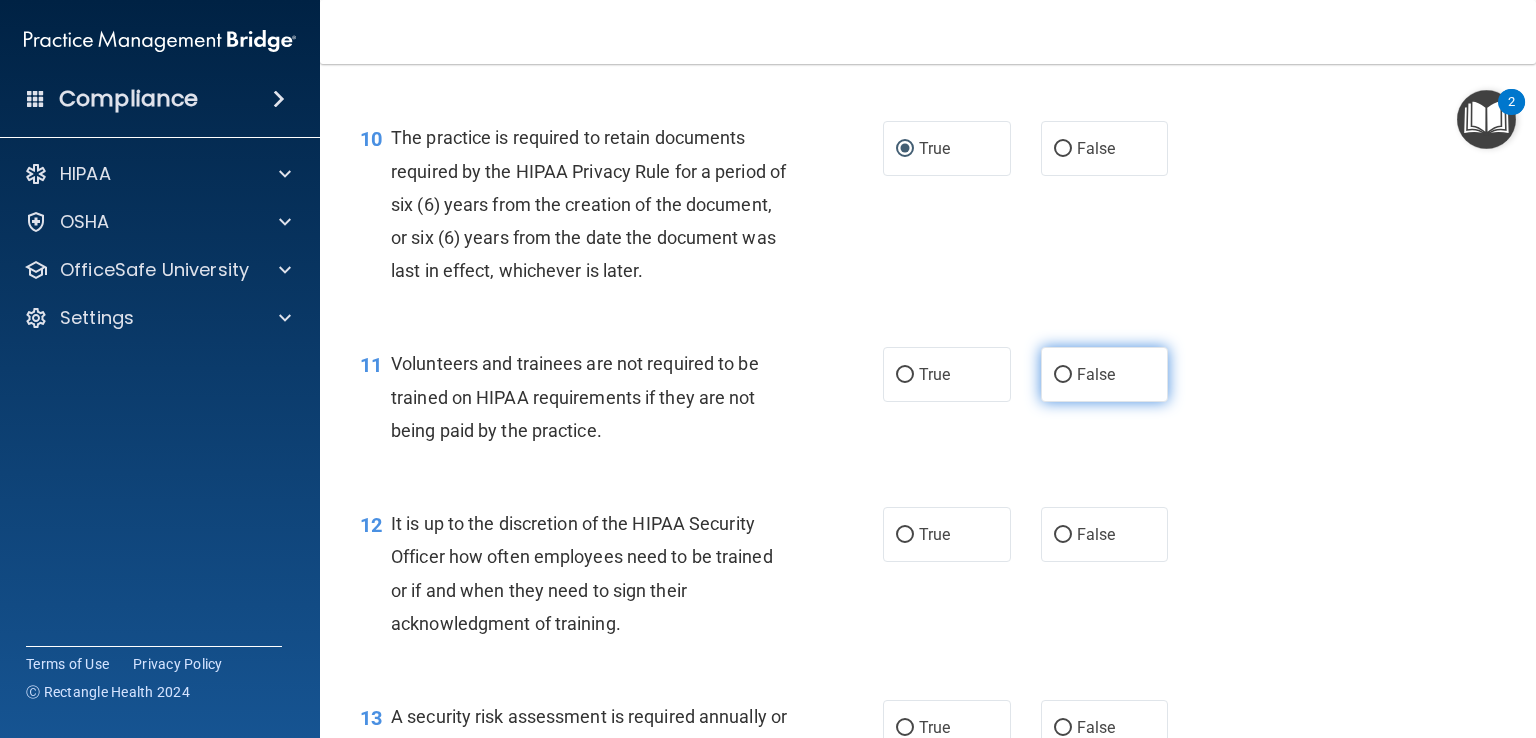 click on "False" at bounding box center [1105, 374] 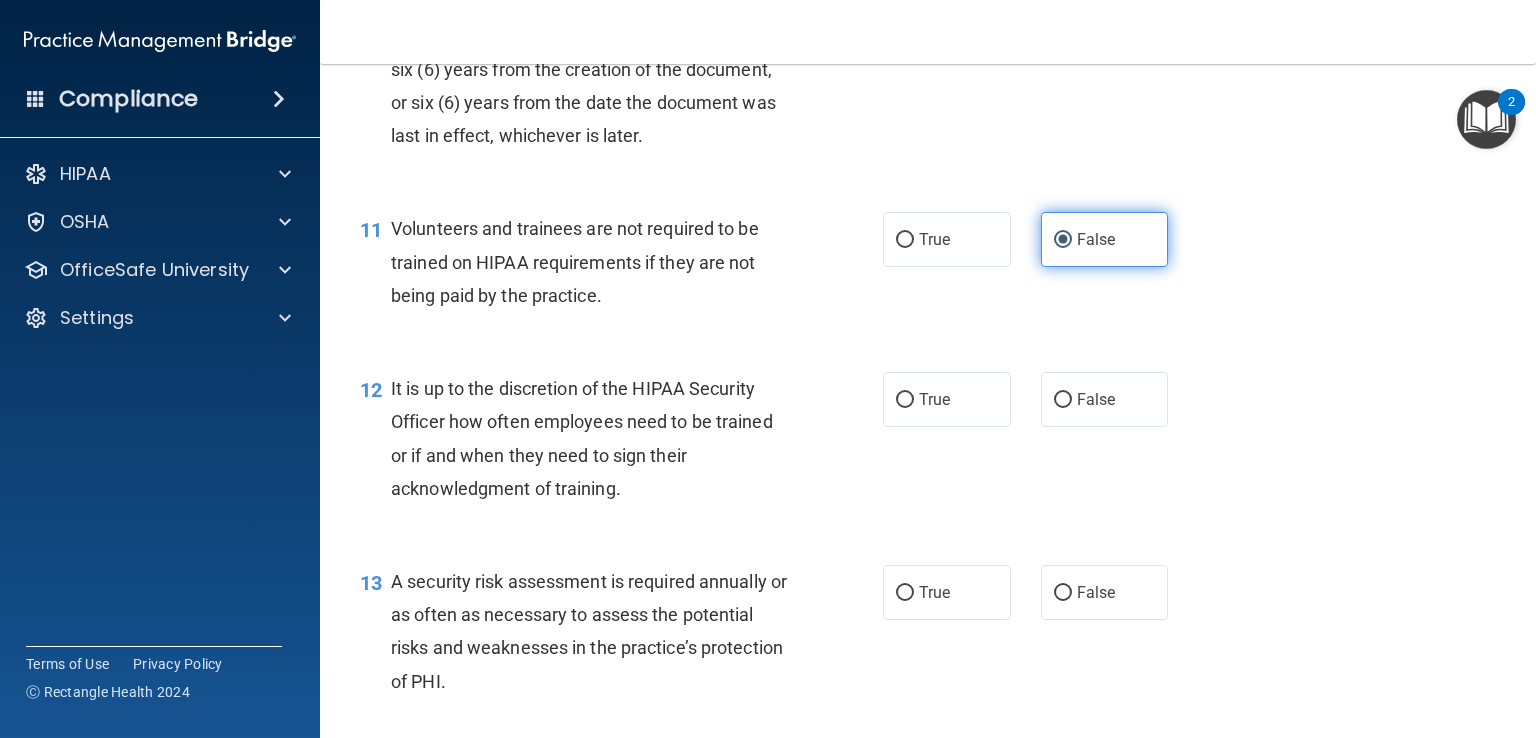 scroll, scrollTop: 2082, scrollLeft: 0, axis: vertical 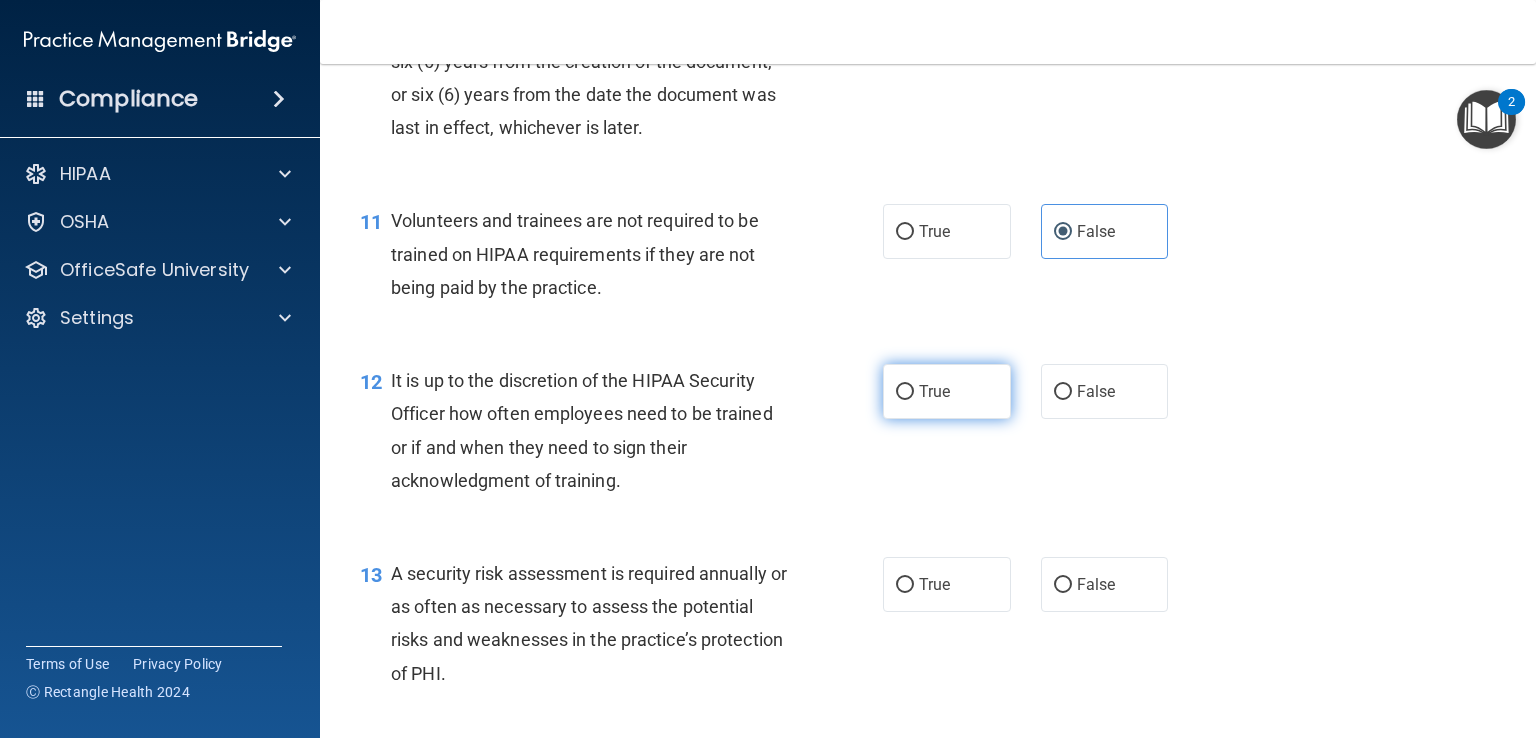 click on "True" at bounding box center (934, 391) 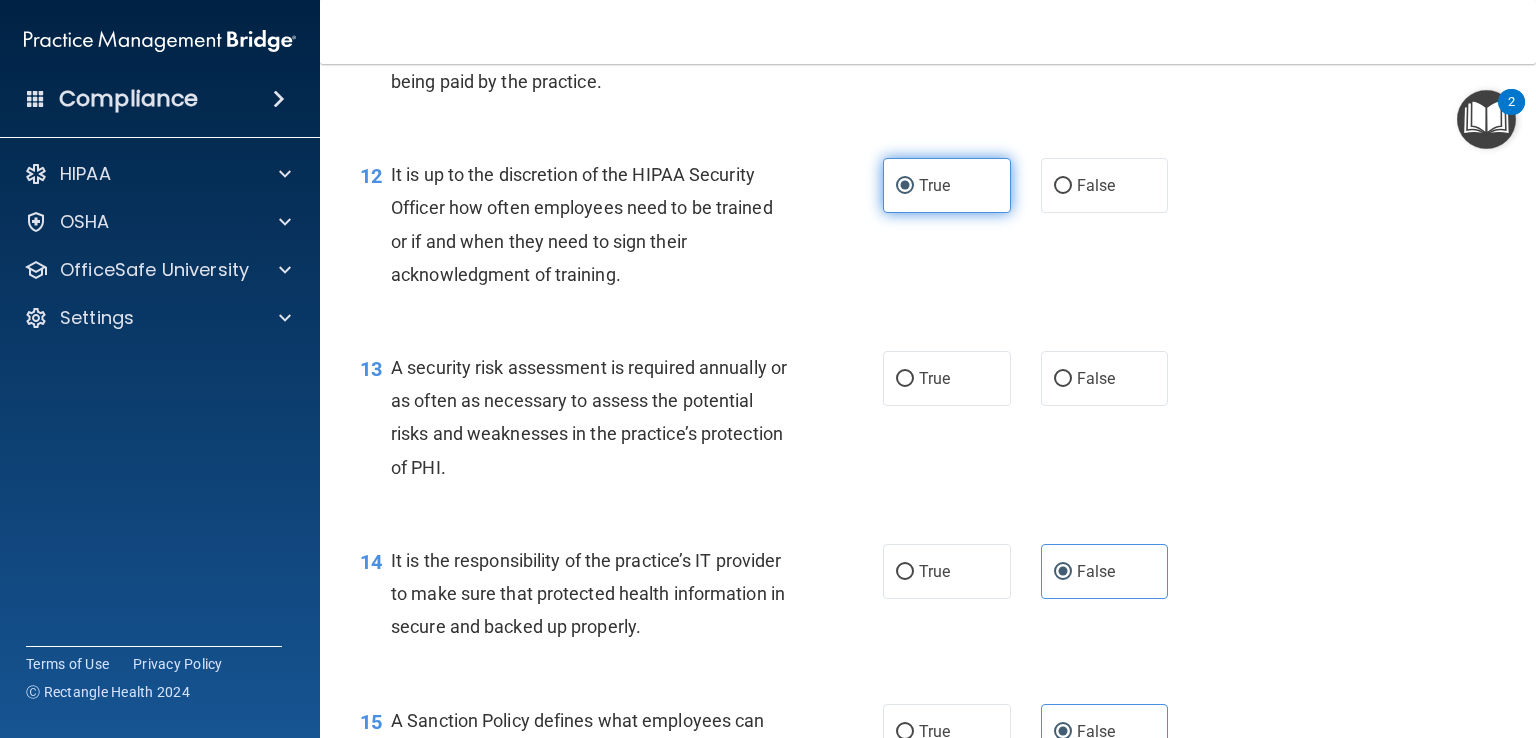 scroll, scrollTop: 2300, scrollLeft: 0, axis: vertical 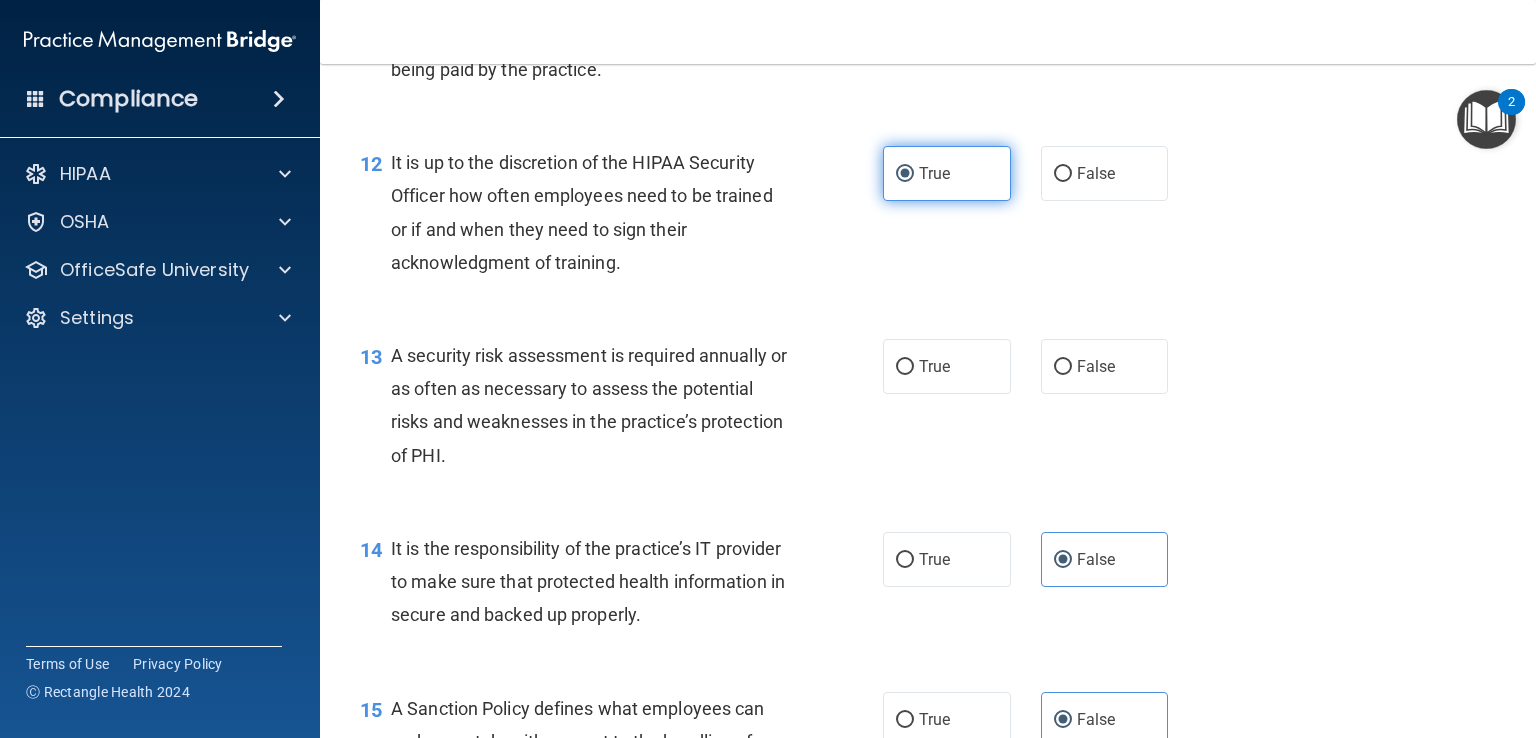 click on "True" at bounding box center (947, 366) 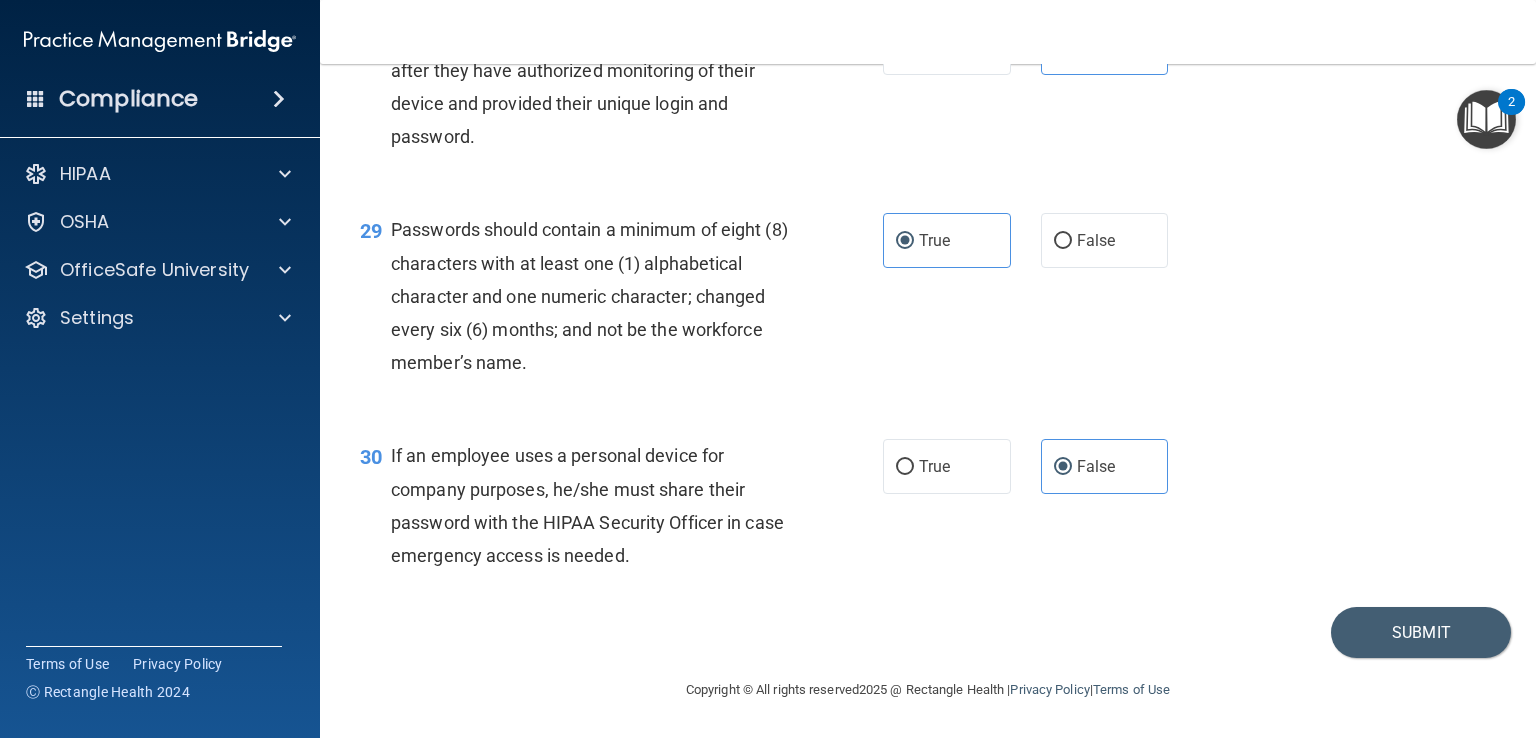 scroll, scrollTop: 5213, scrollLeft: 0, axis: vertical 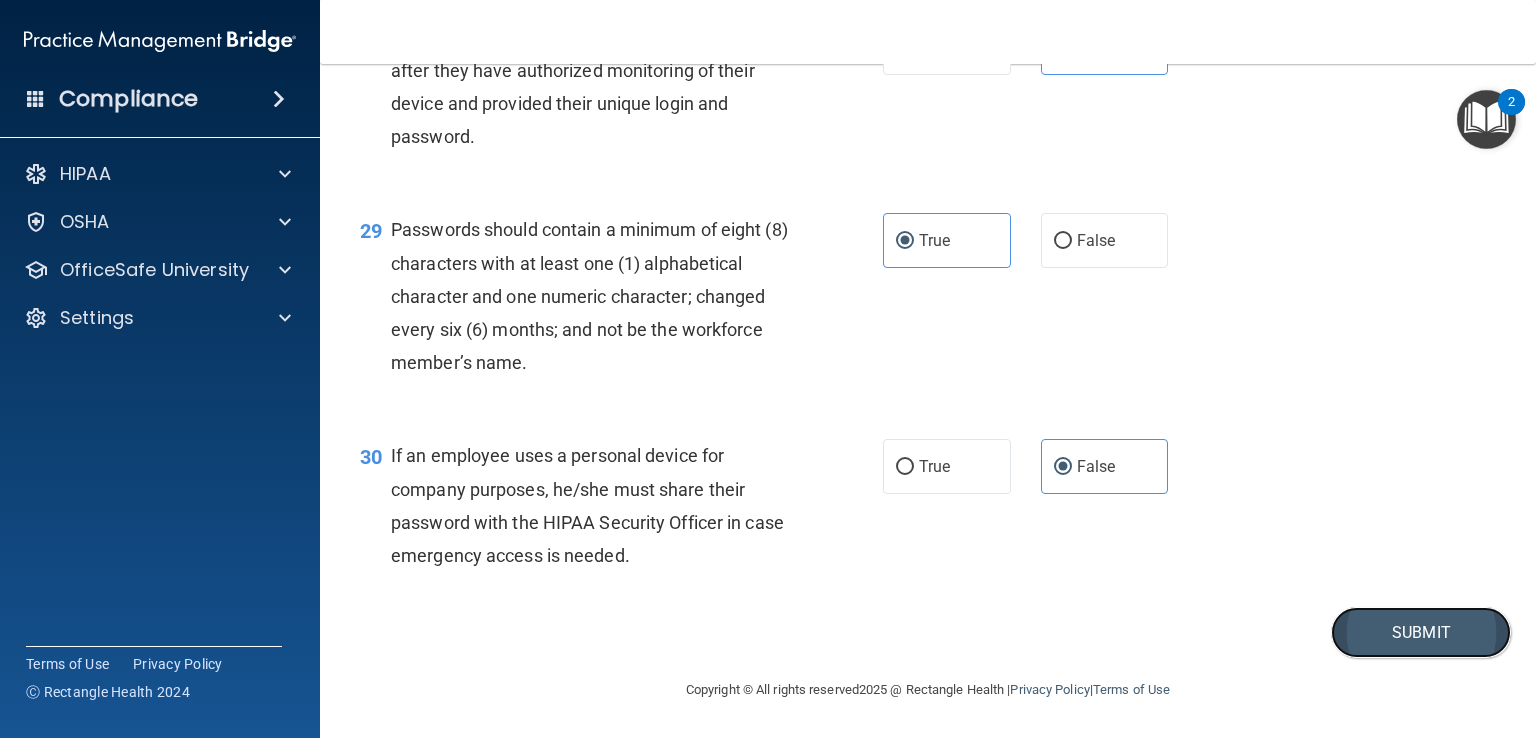 click on "Submit" at bounding box center [1421, 632] 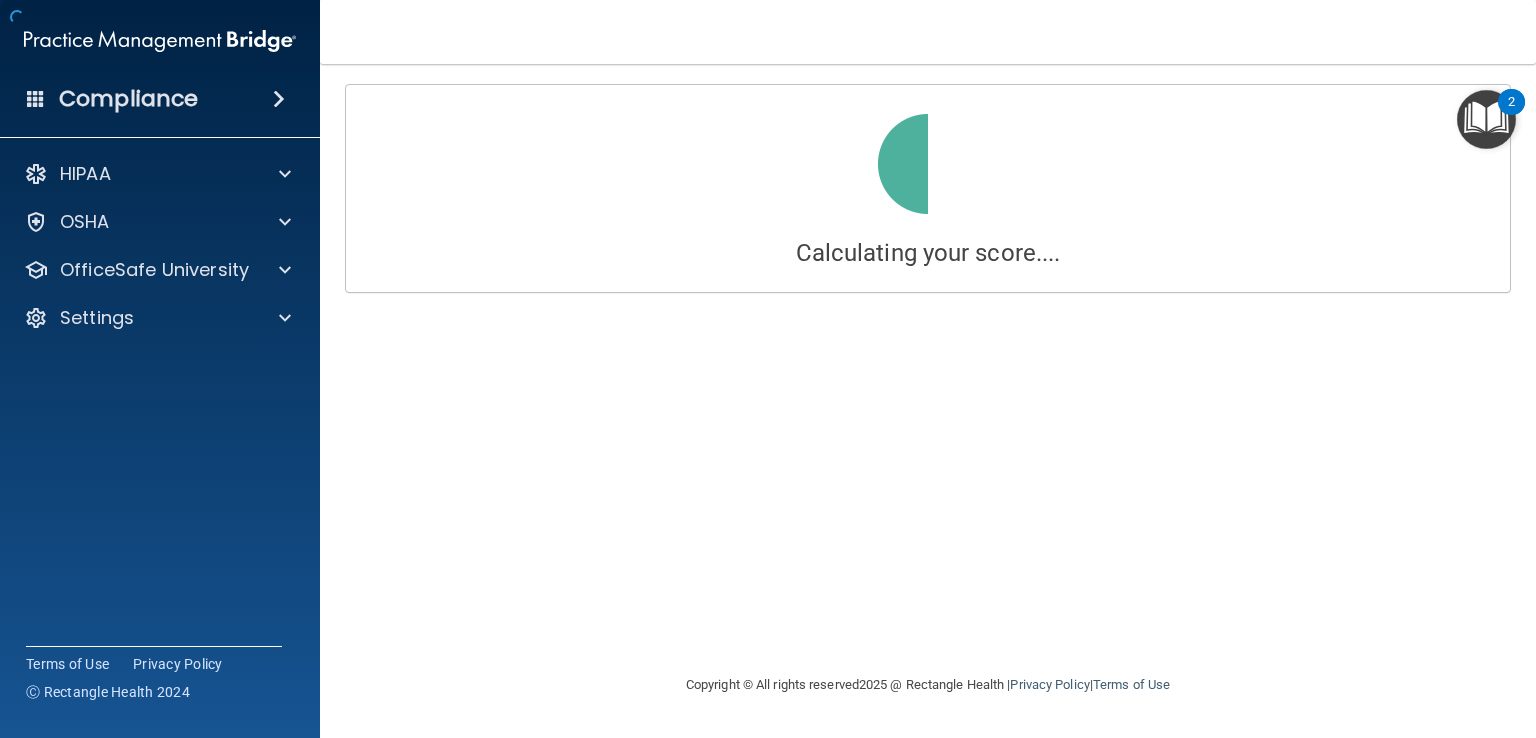 scroll, scrollTop: 0, scrollLeft: 0, axis: both 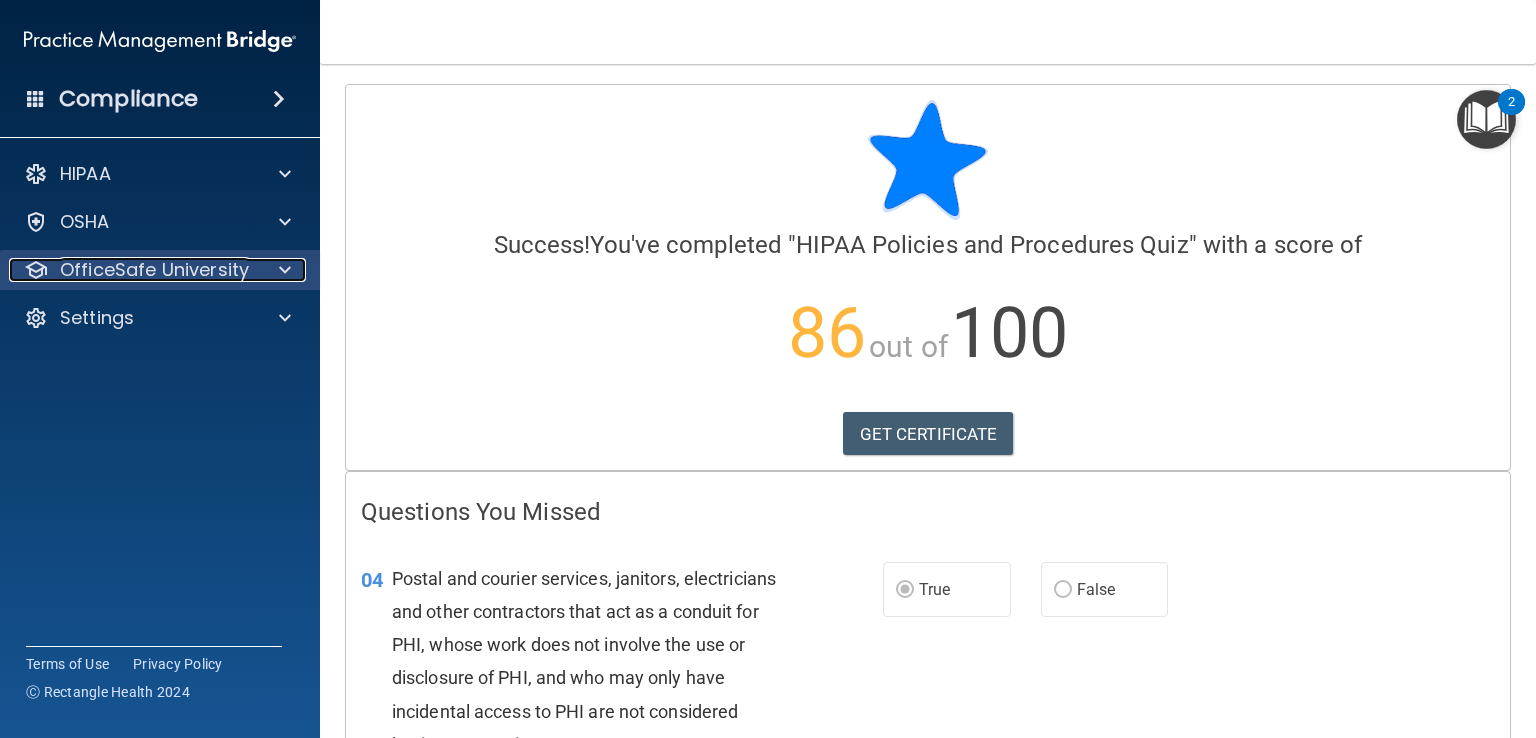 click at bounding box center (282, 270) 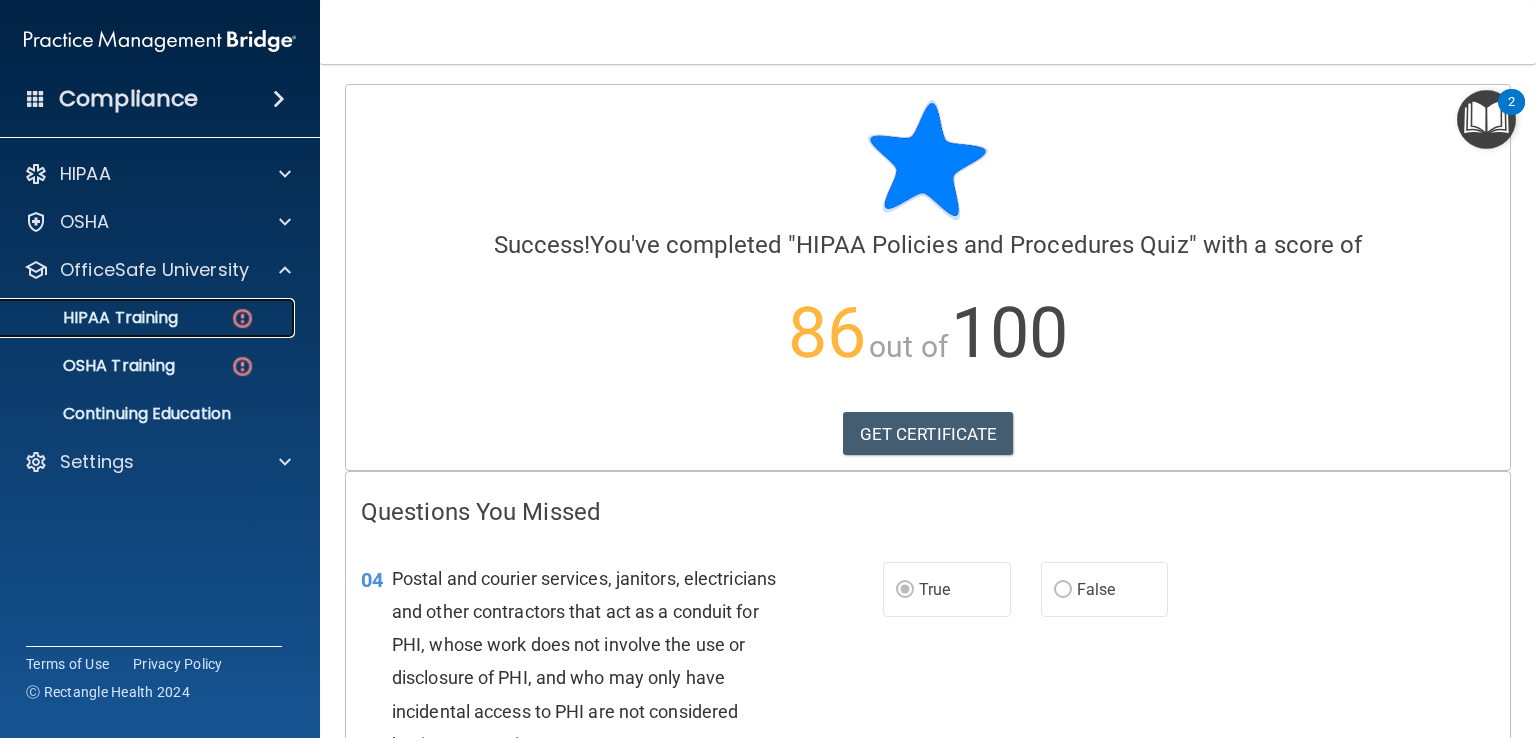 click on "HIPAA Training" at bounding box center (95, 318) 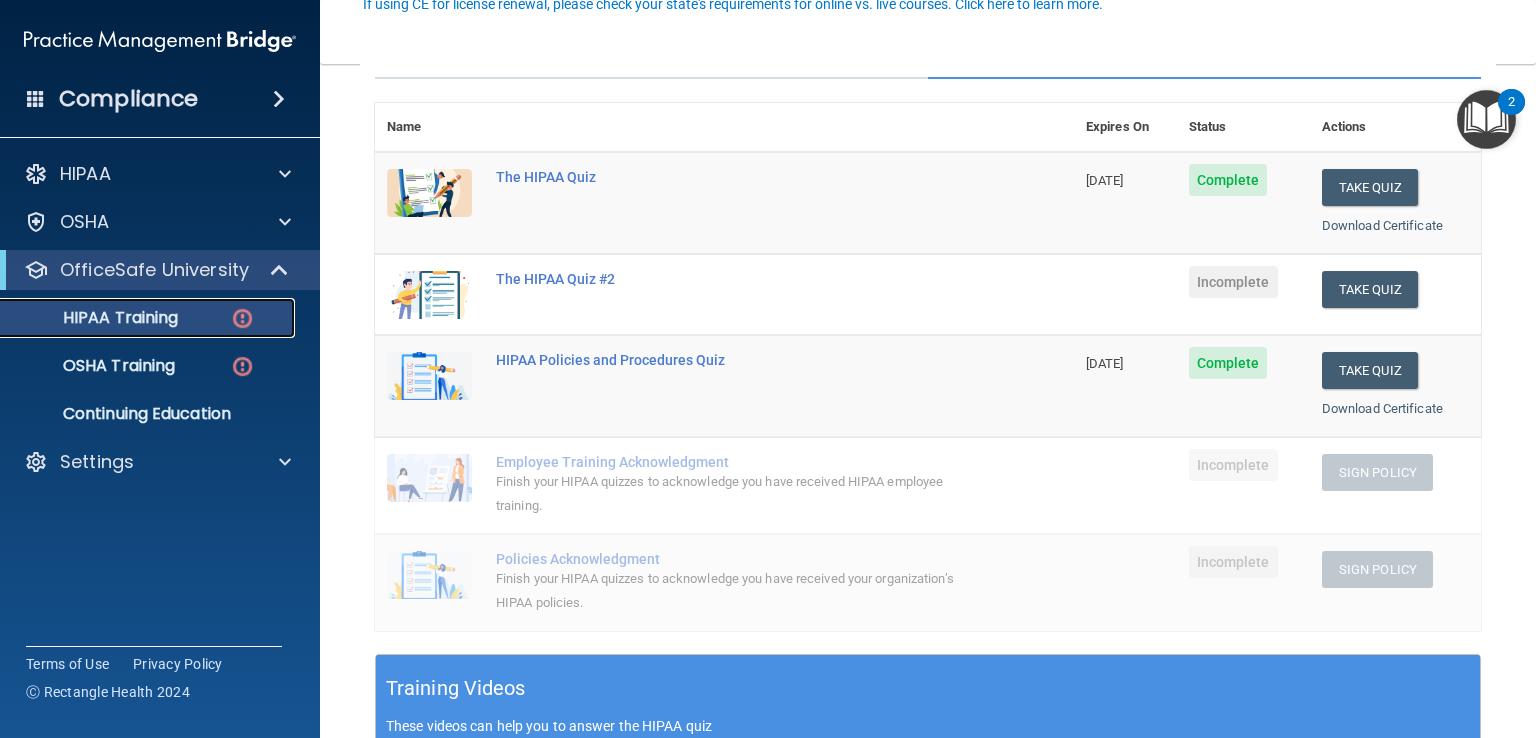 scroll, scrollTop: 199, scrollLeft: 0, axis: vertical 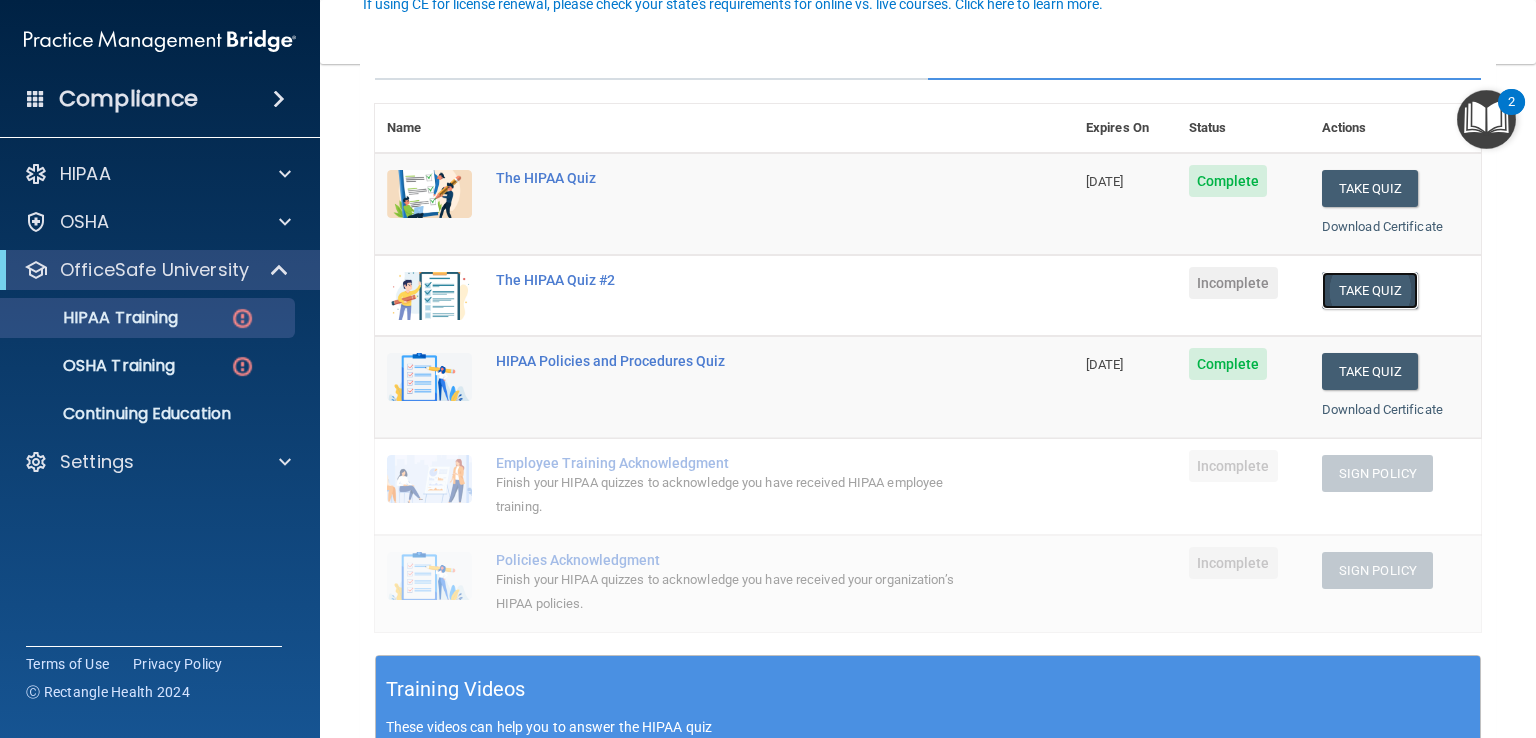 click on "Take Quiz" at bounding box center [1370, 290] 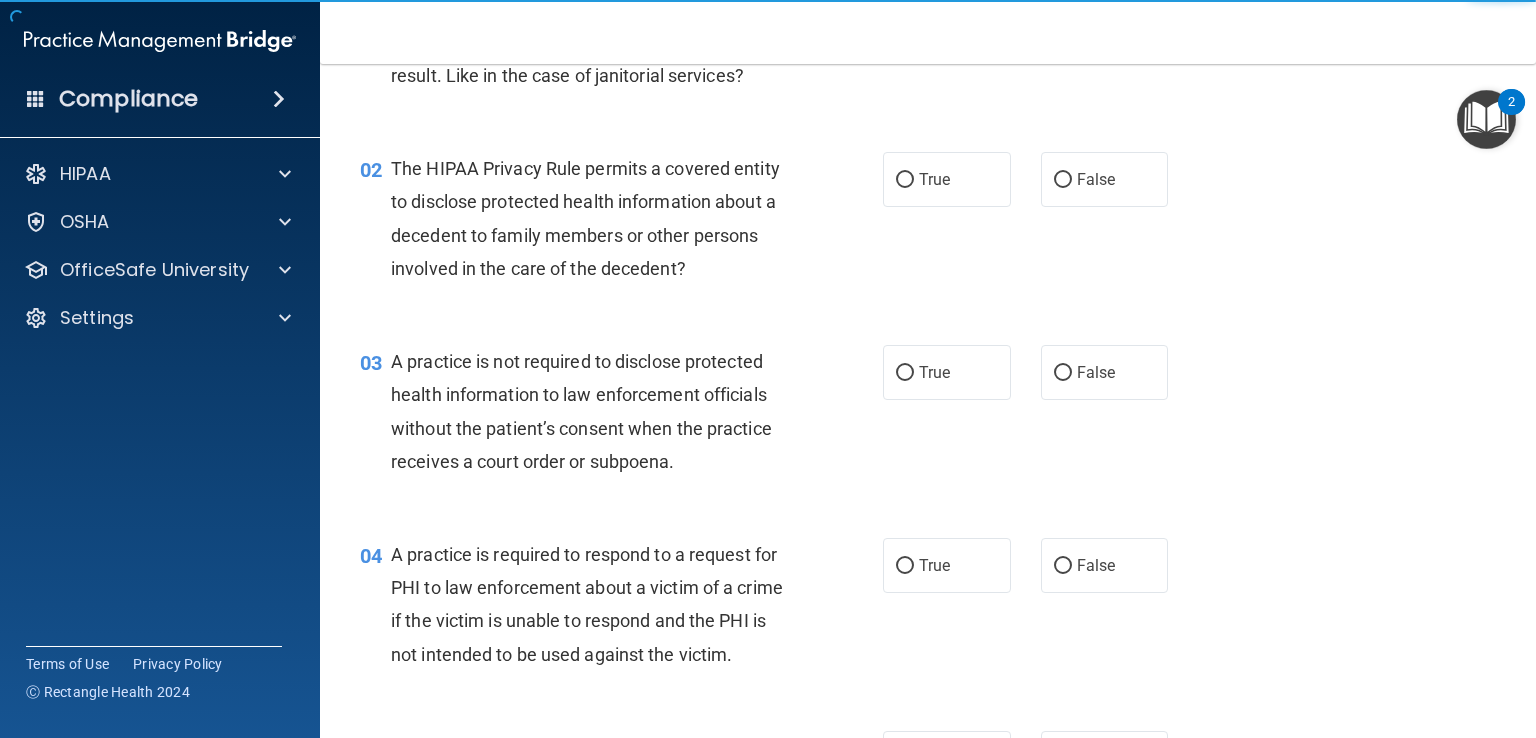 scroll, scrollTop: 0, scrollLeft: 0, axis: both 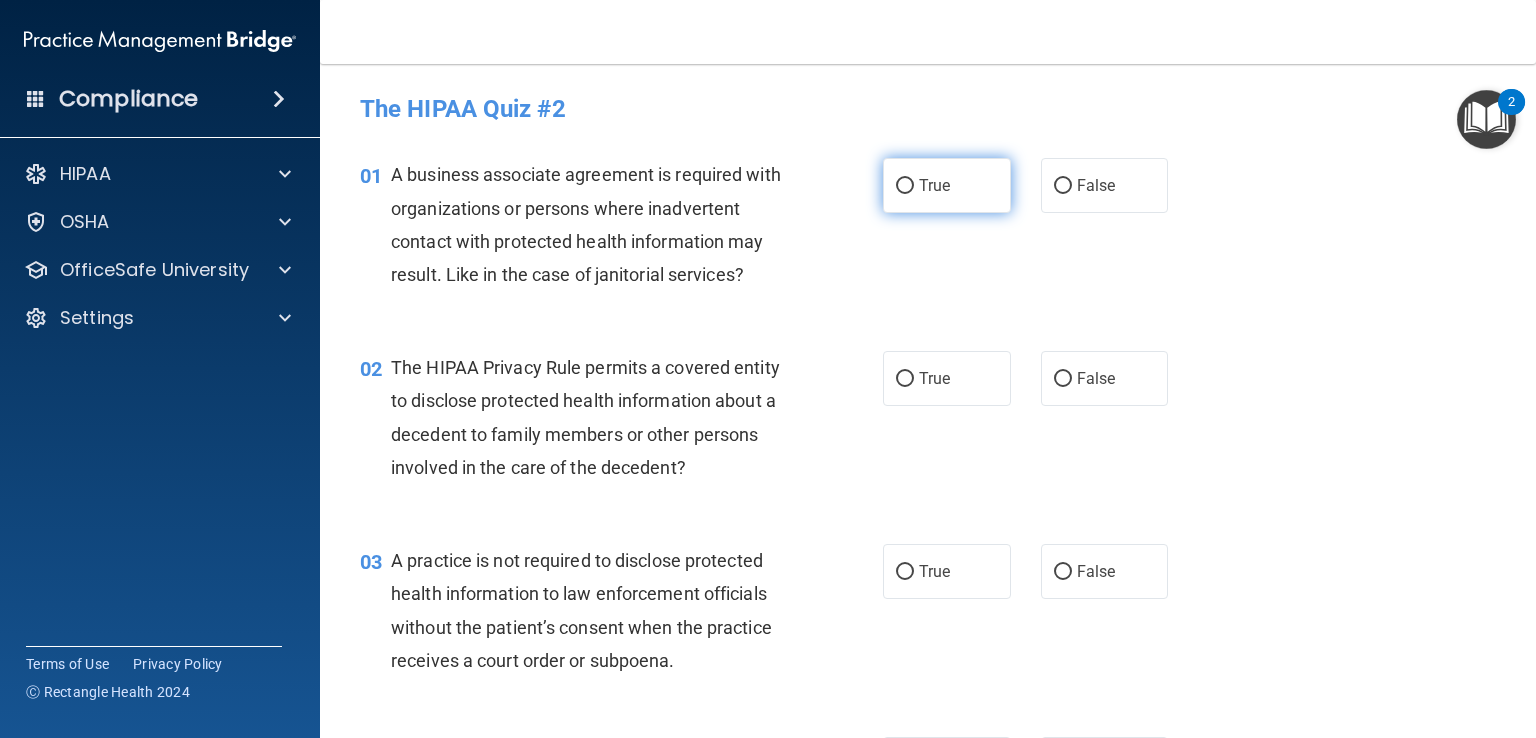 click on "True" at bounding box center (934, 185) 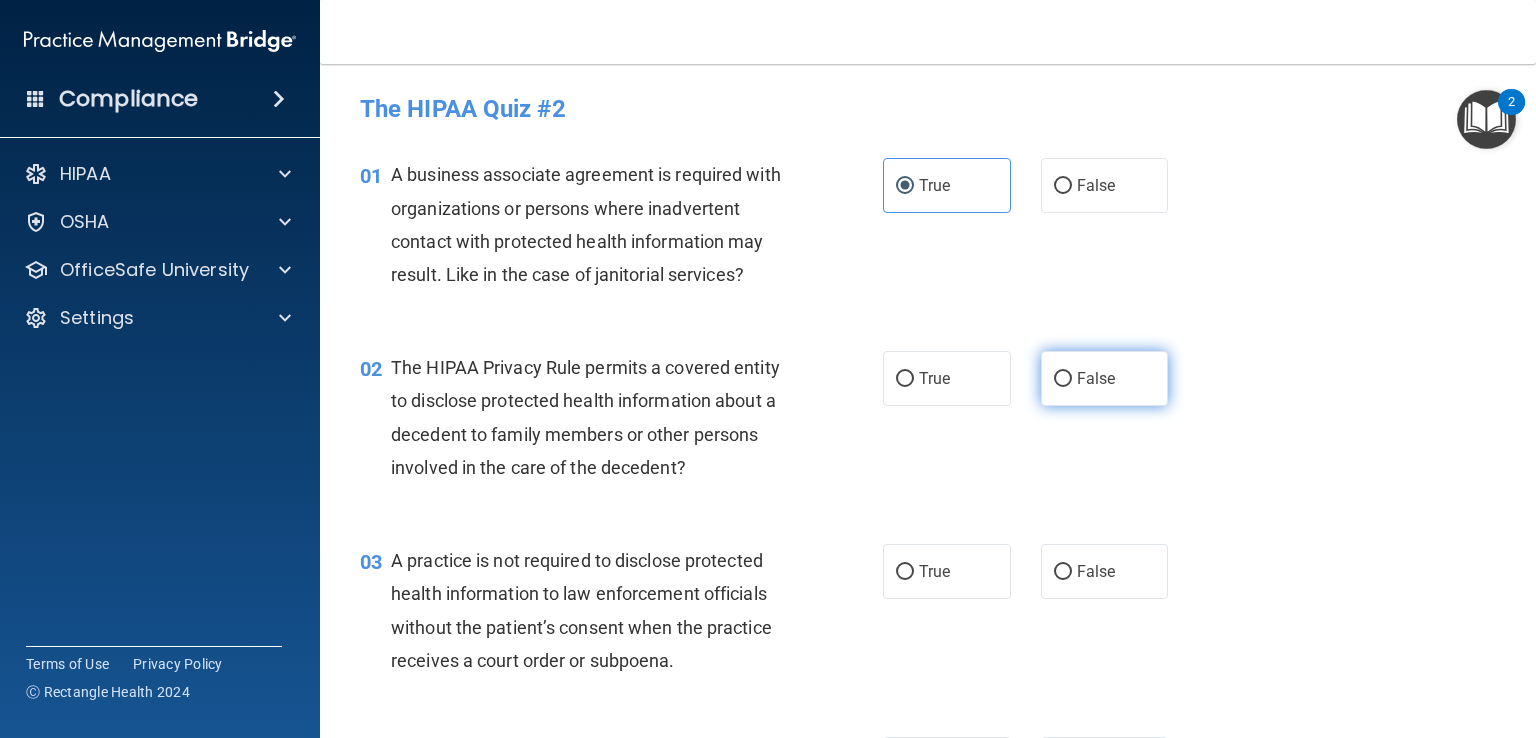 click on "False" at bounding box center (1105, 378) 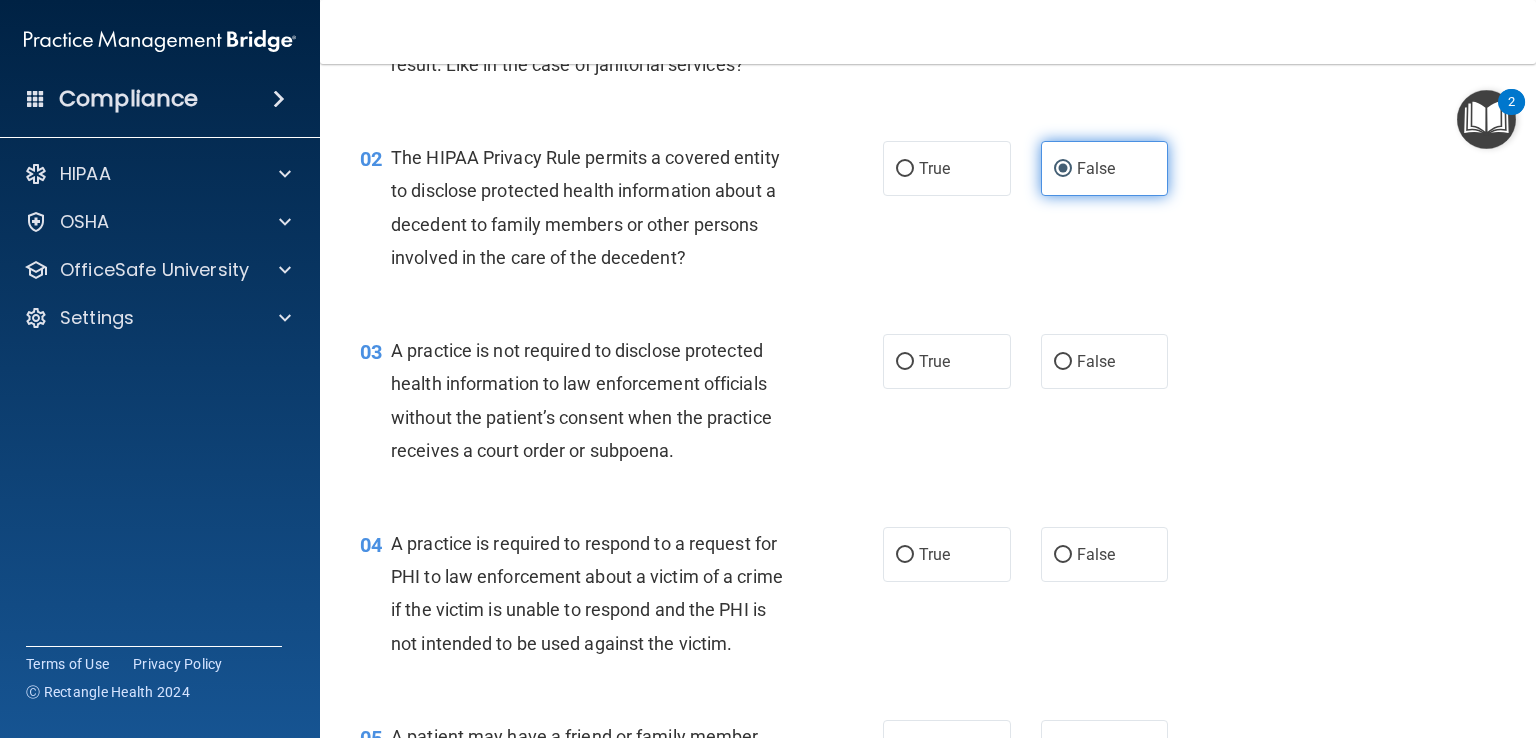 scroll, scrollTop: 211, scrollLeft: 0, axis: vertical 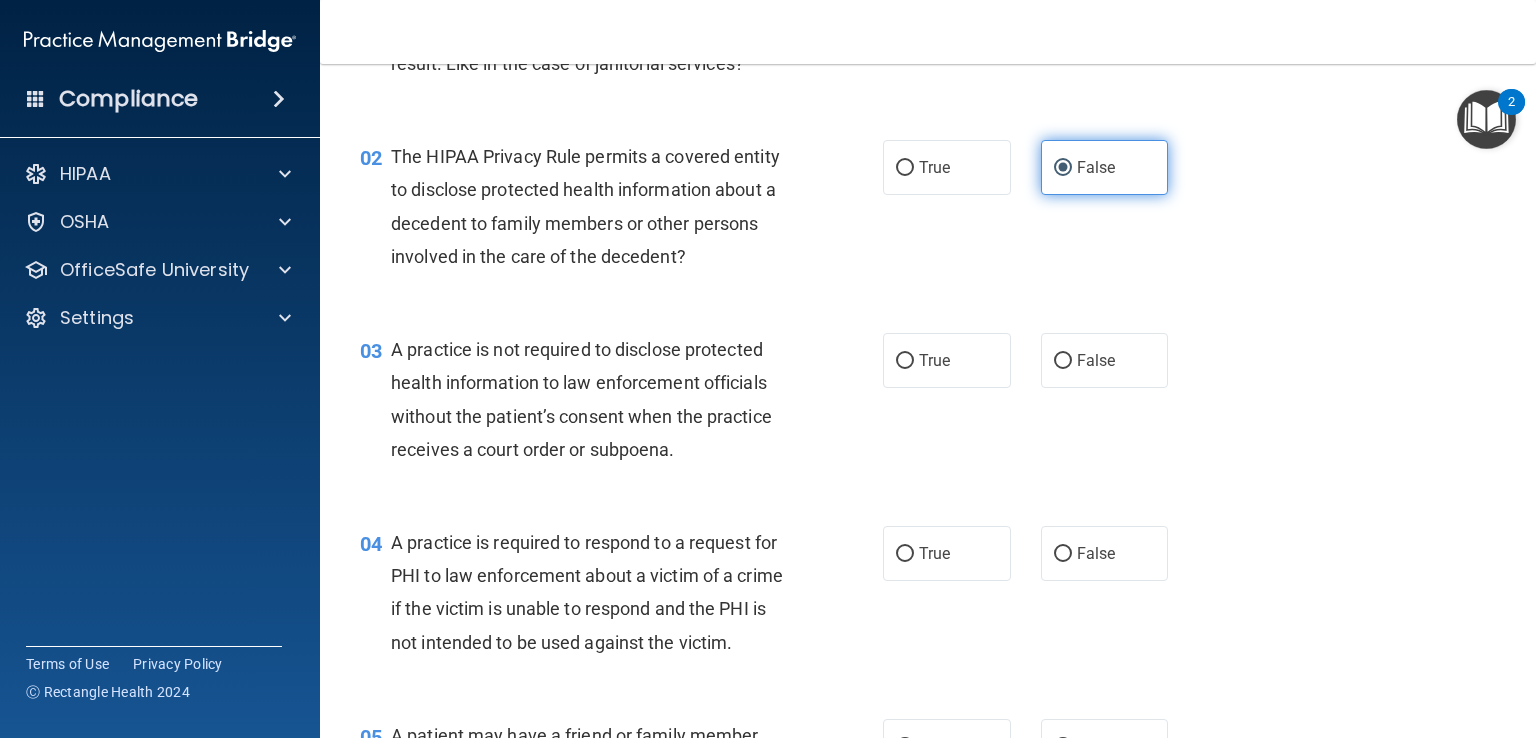 click on "False" at bounding box center [1105, 360] 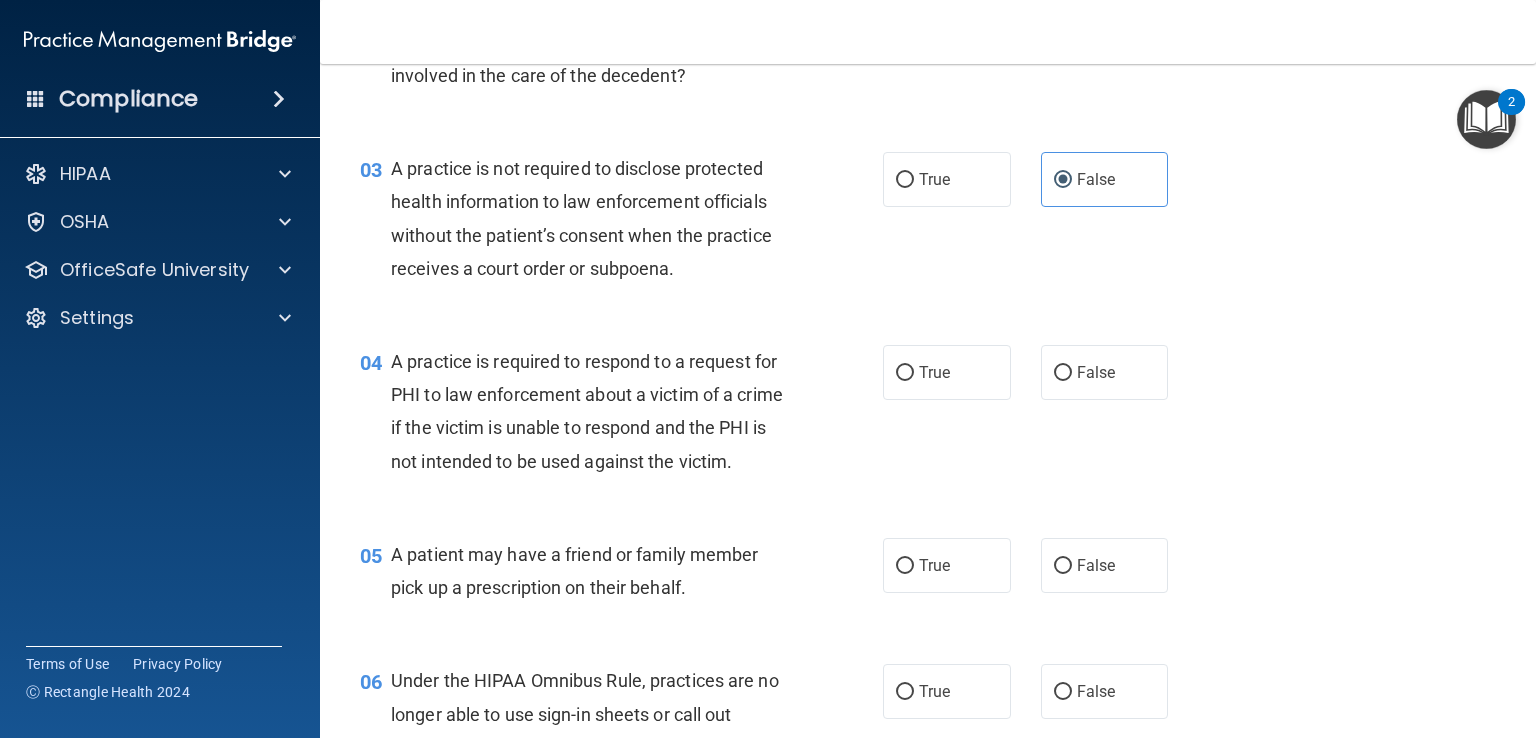 scroll, scrollTop: 398, scrollLeft: 0, axis: vertical 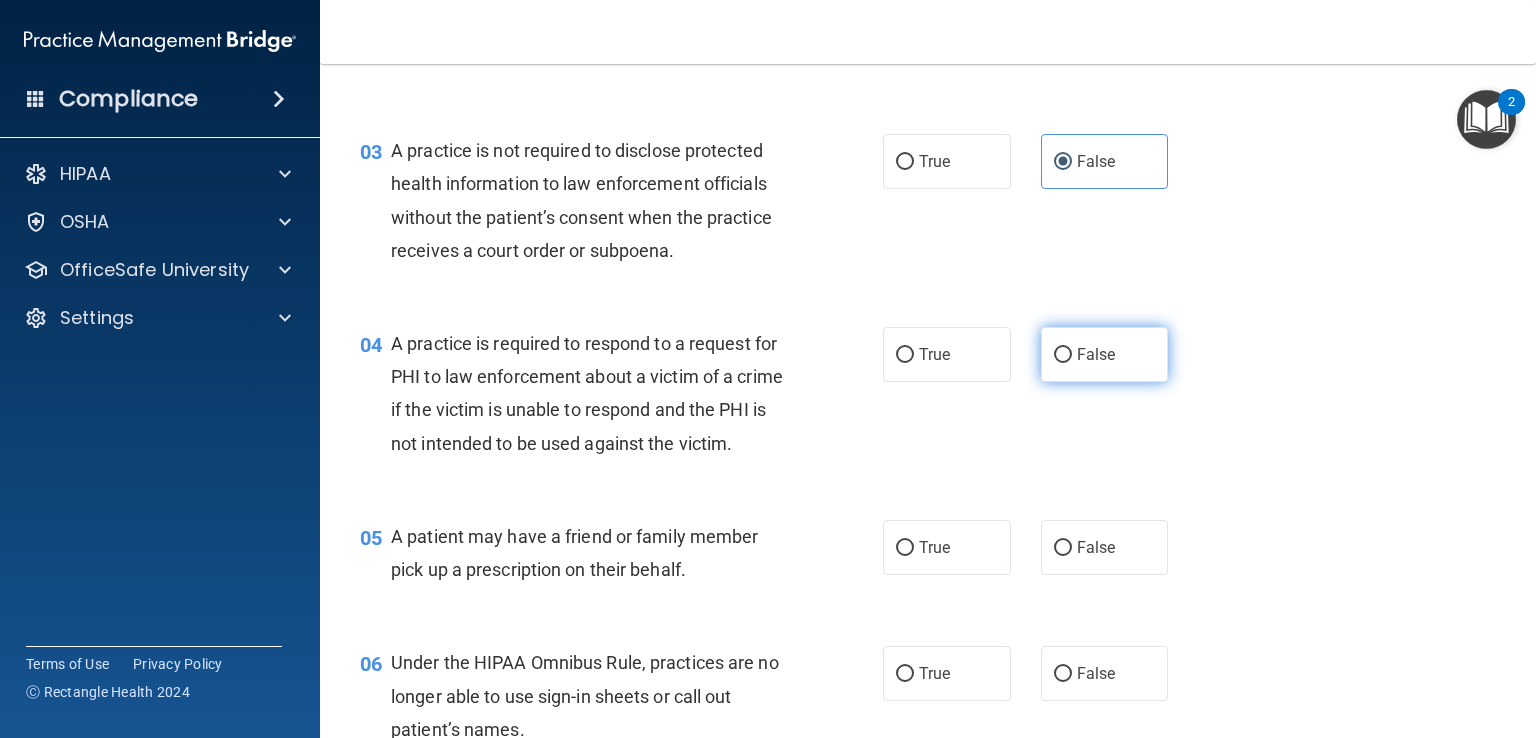 click on "False" at bounding box center [1105, 354] 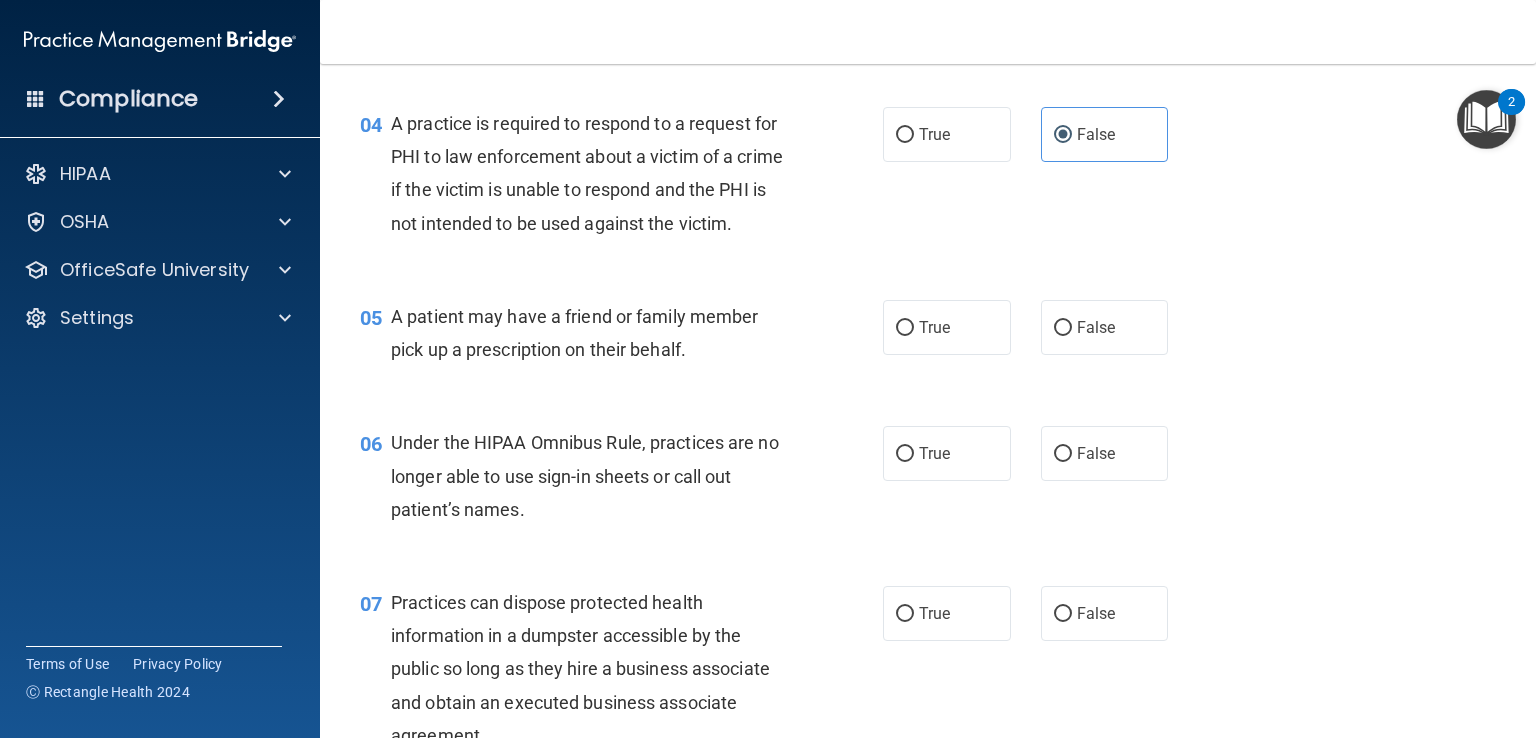 scroll, scrollTop: 631, scrollLeft: 0, axis: vertical 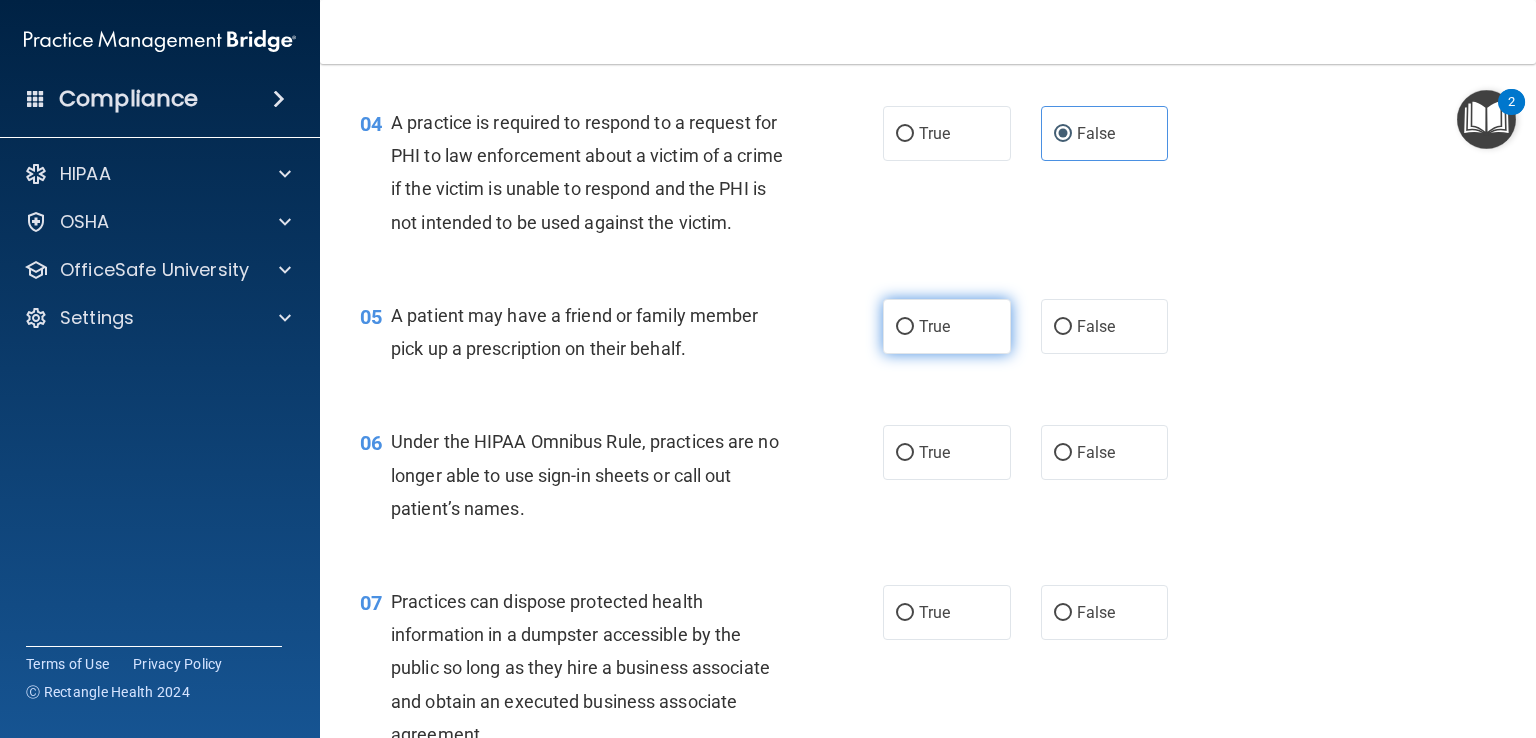 click on "True" at bounding box center (947, 326) 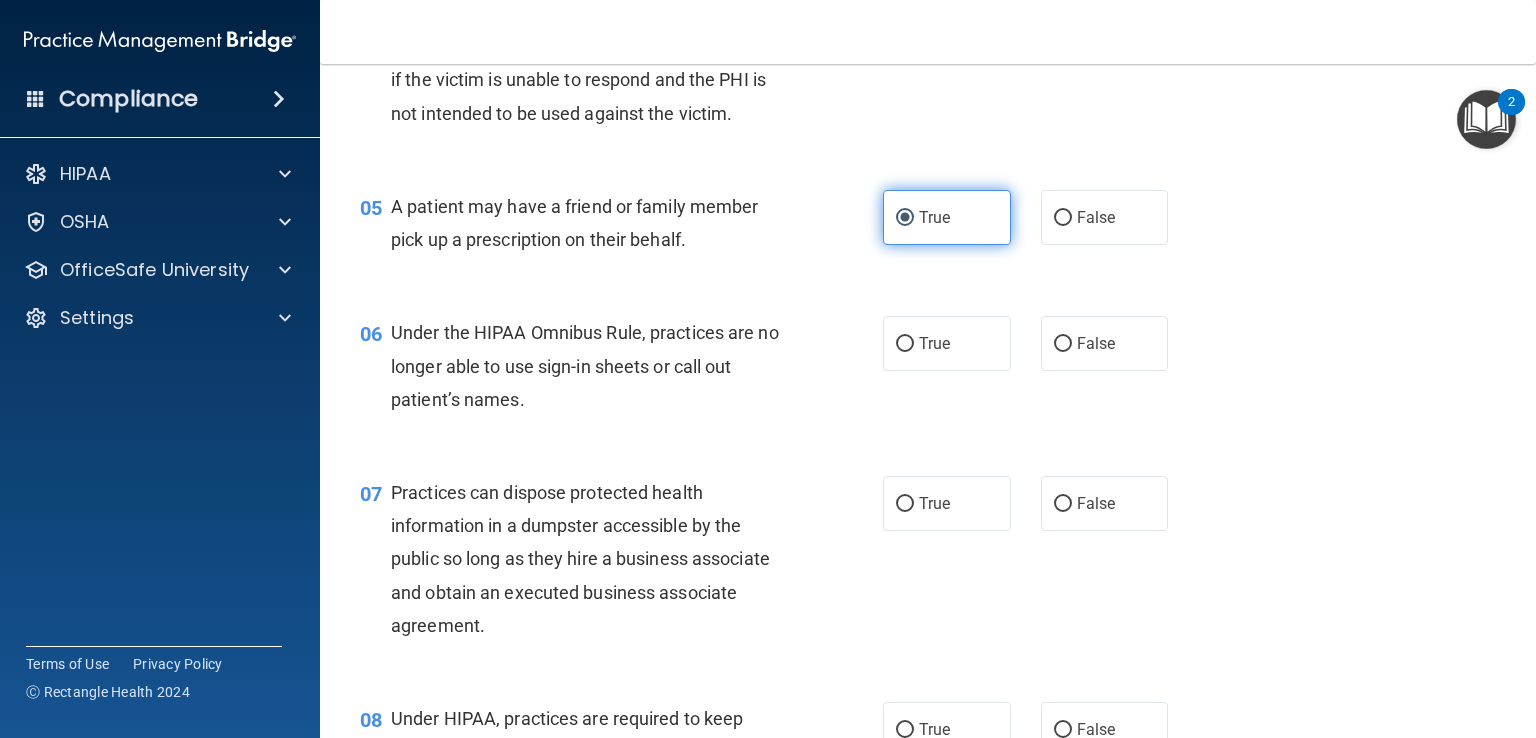 scroll, scrollTop: 744, scrollLeft: 0, axis: vertical 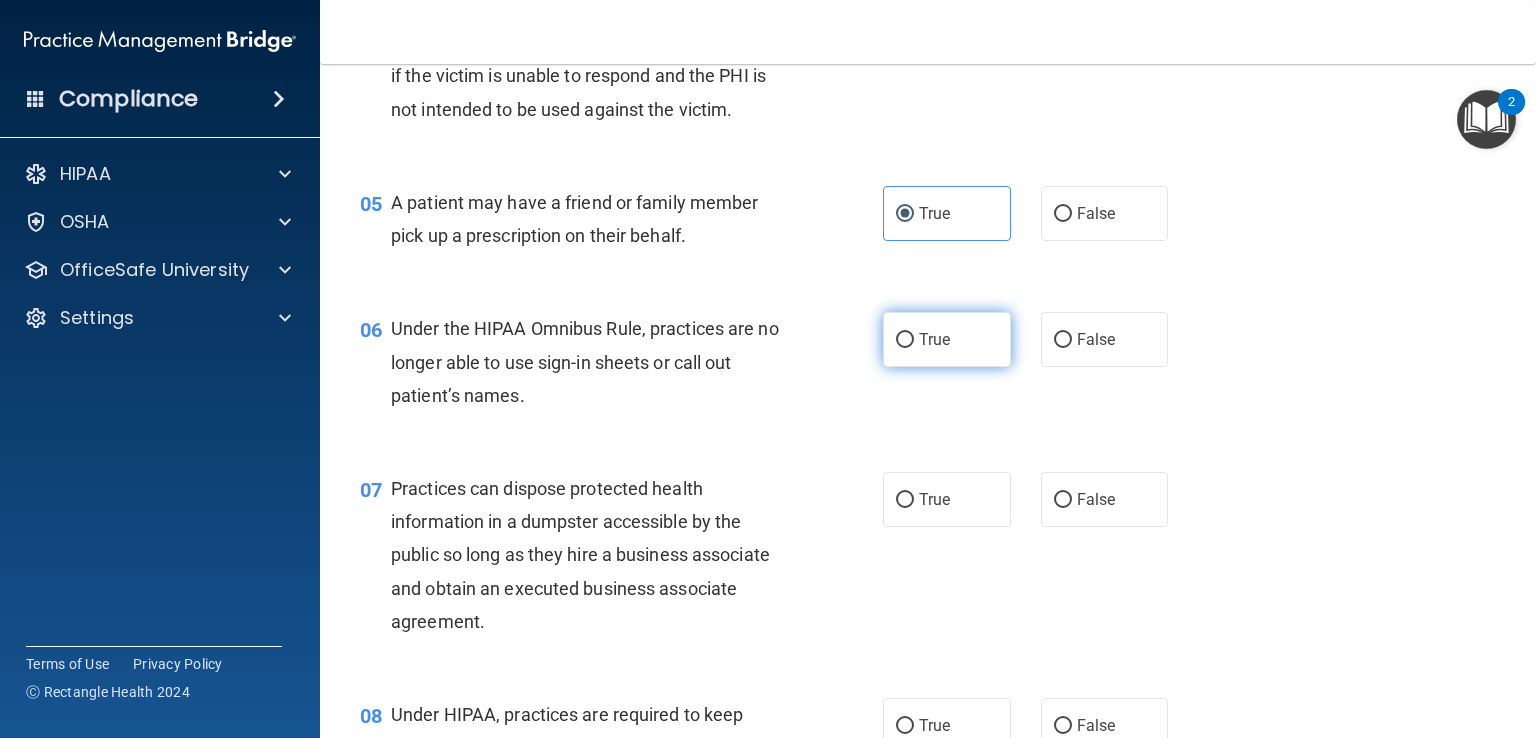 click on "True" at bounding box center (934, 339) 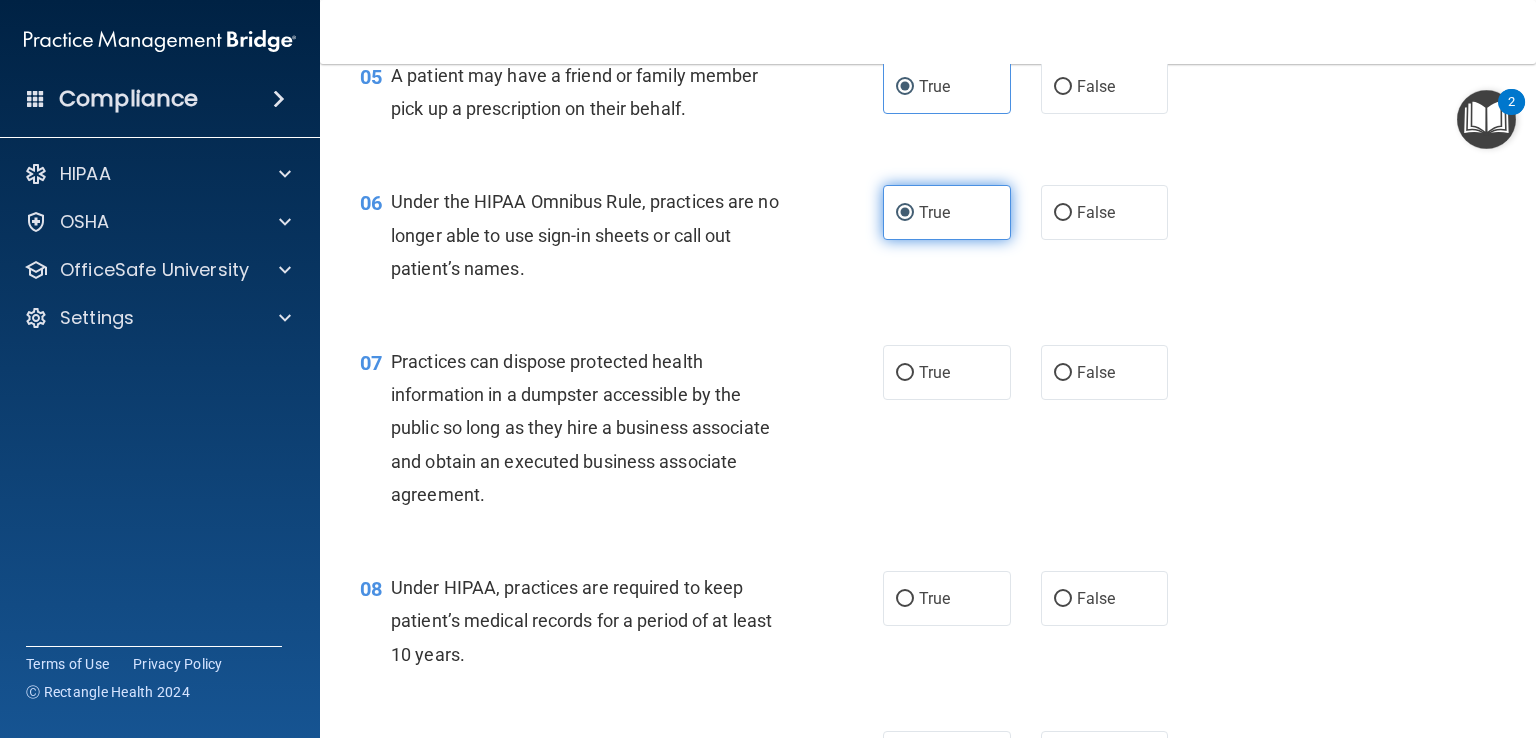 scroll, scrollTop: 879, scrollLeft: 0, axis: vertical 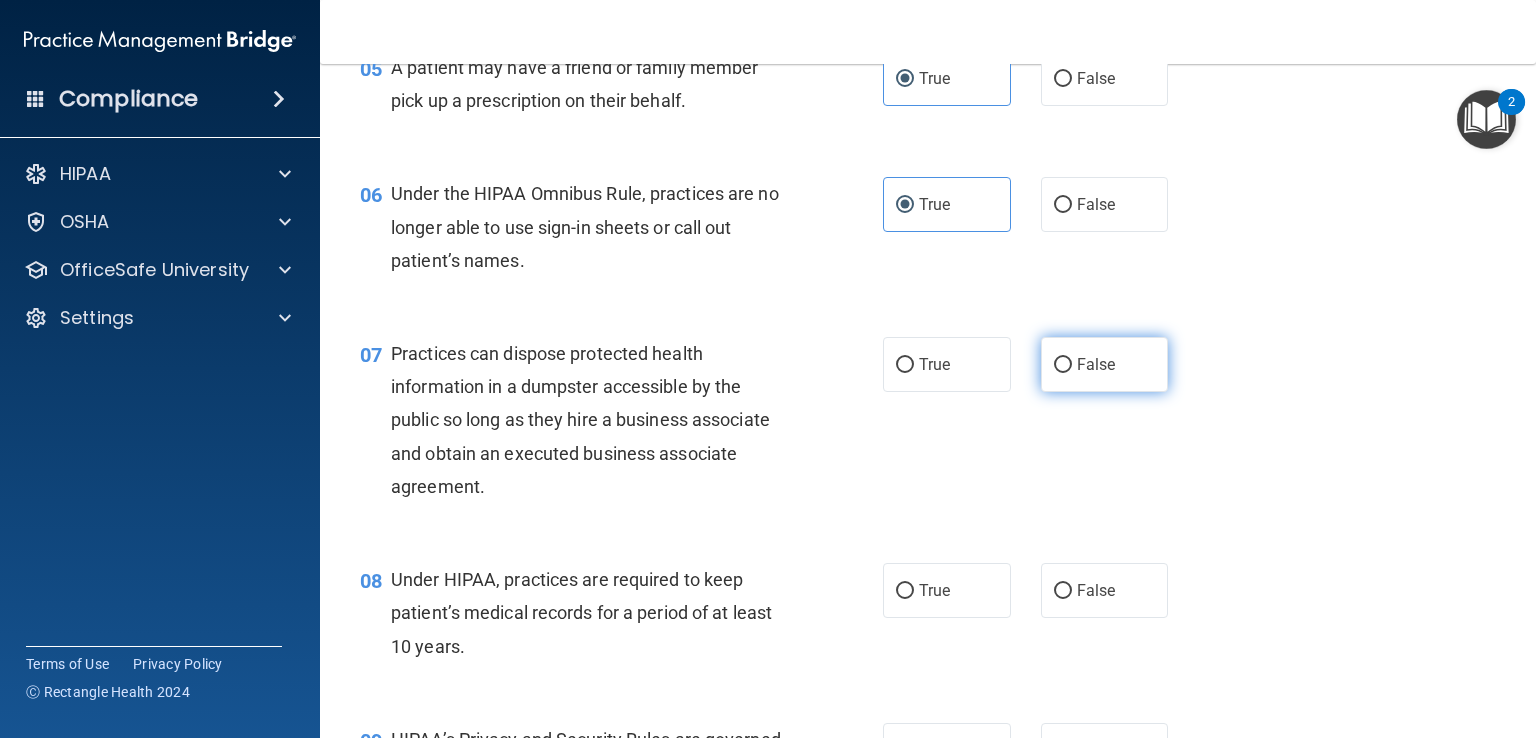 click on "False" at bounding box center (1096, 364) 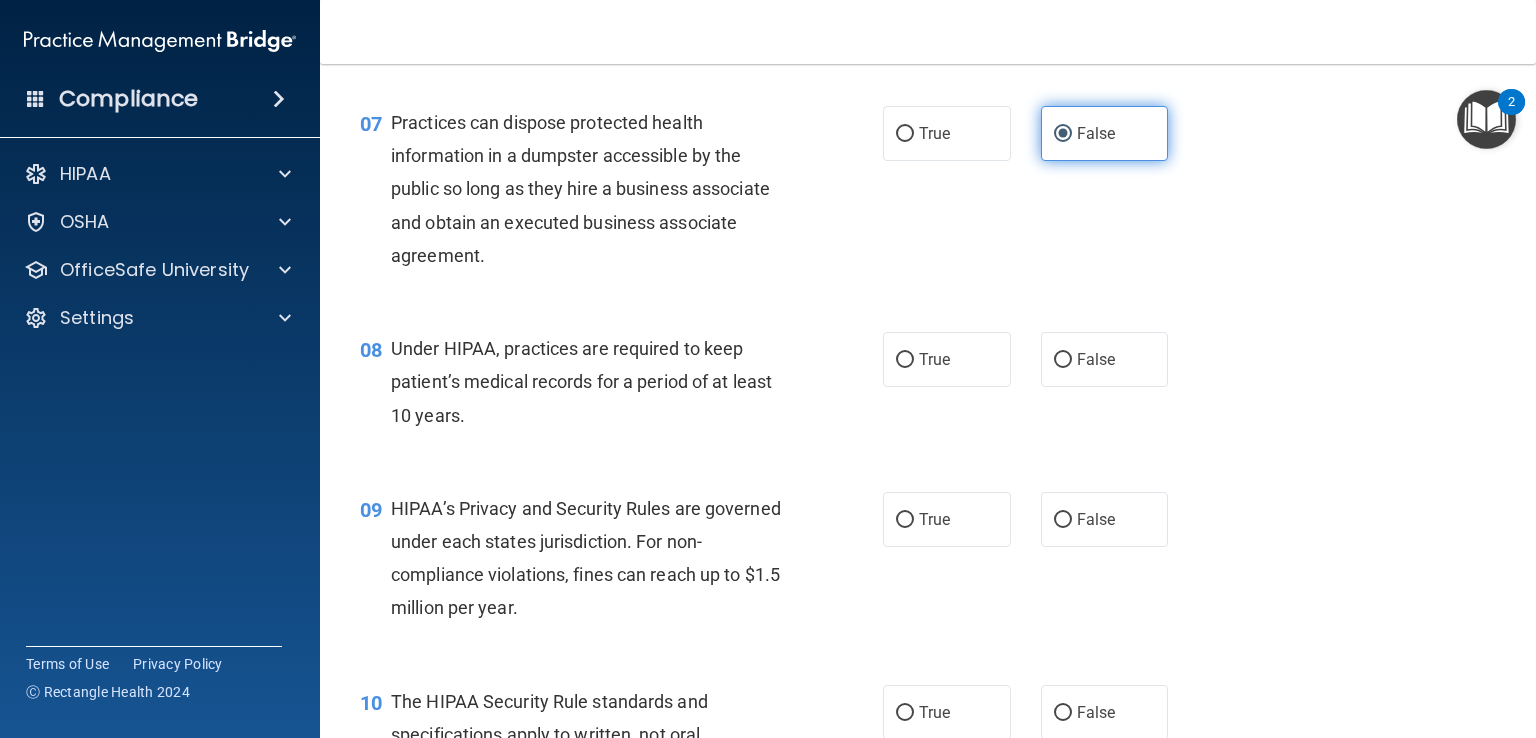 scroll, scrollTop: 1112, scrollLeft: 0, axis: vertical 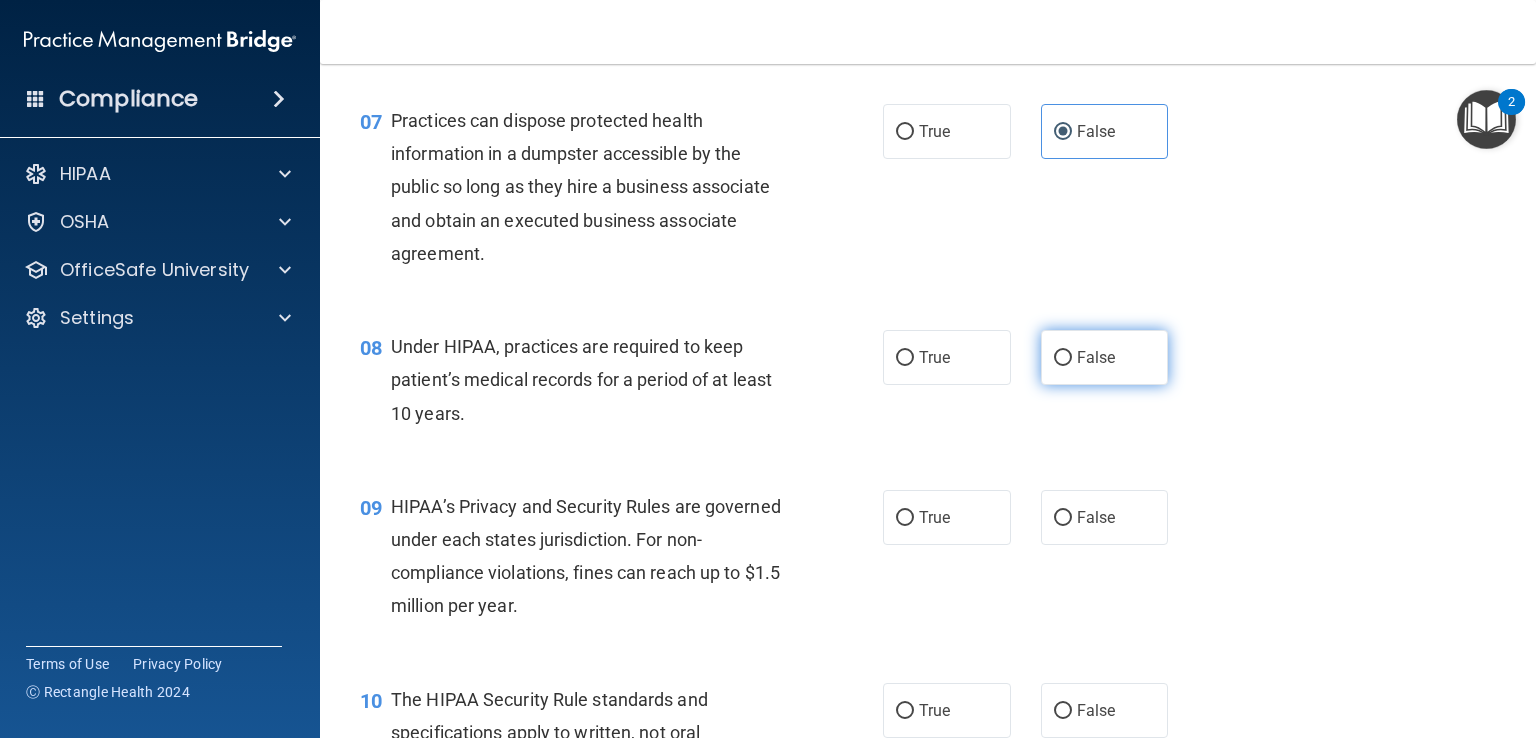 click on "False" at bounding box center [1105, 357] 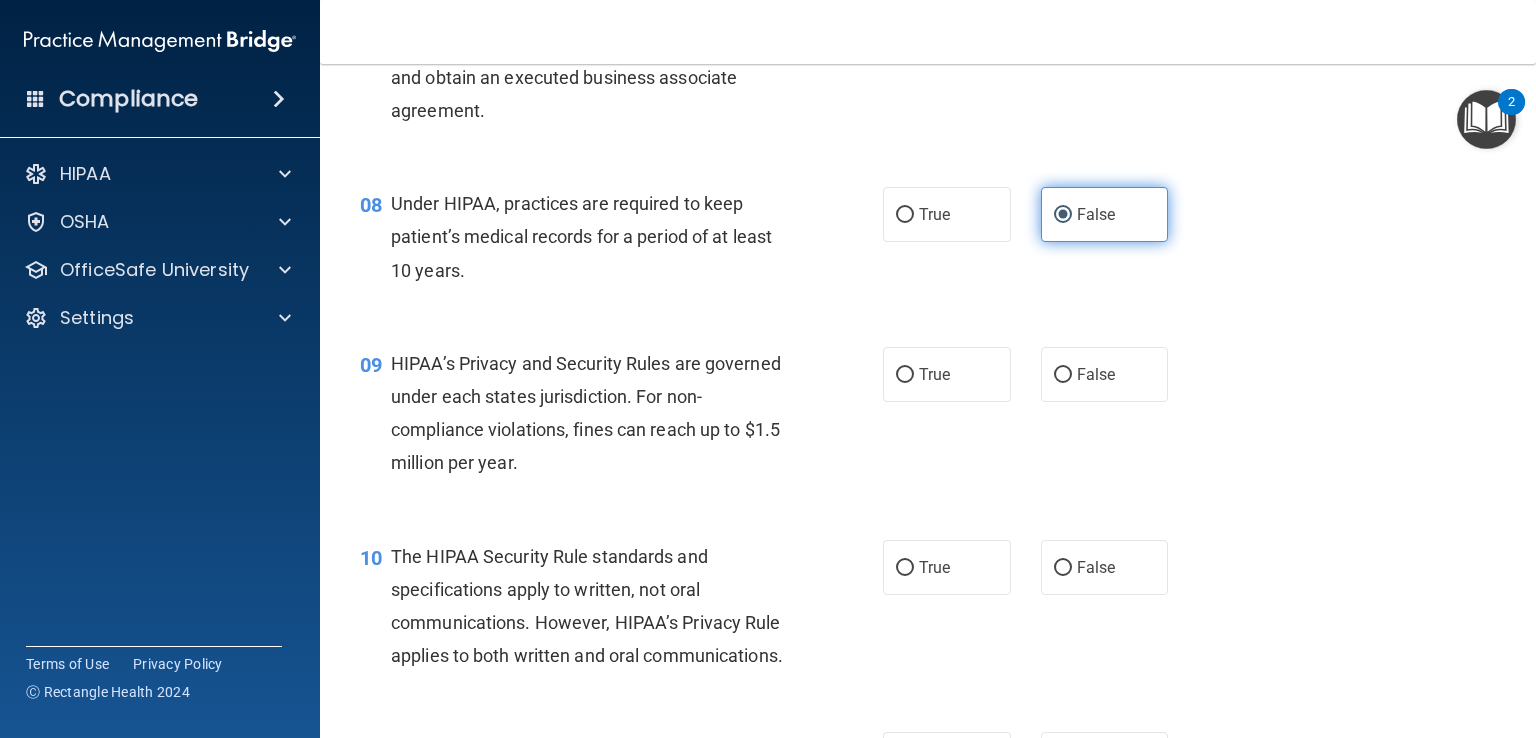 scroll, scrollTop: 1256, scrollLeft: 0, axis: vertical 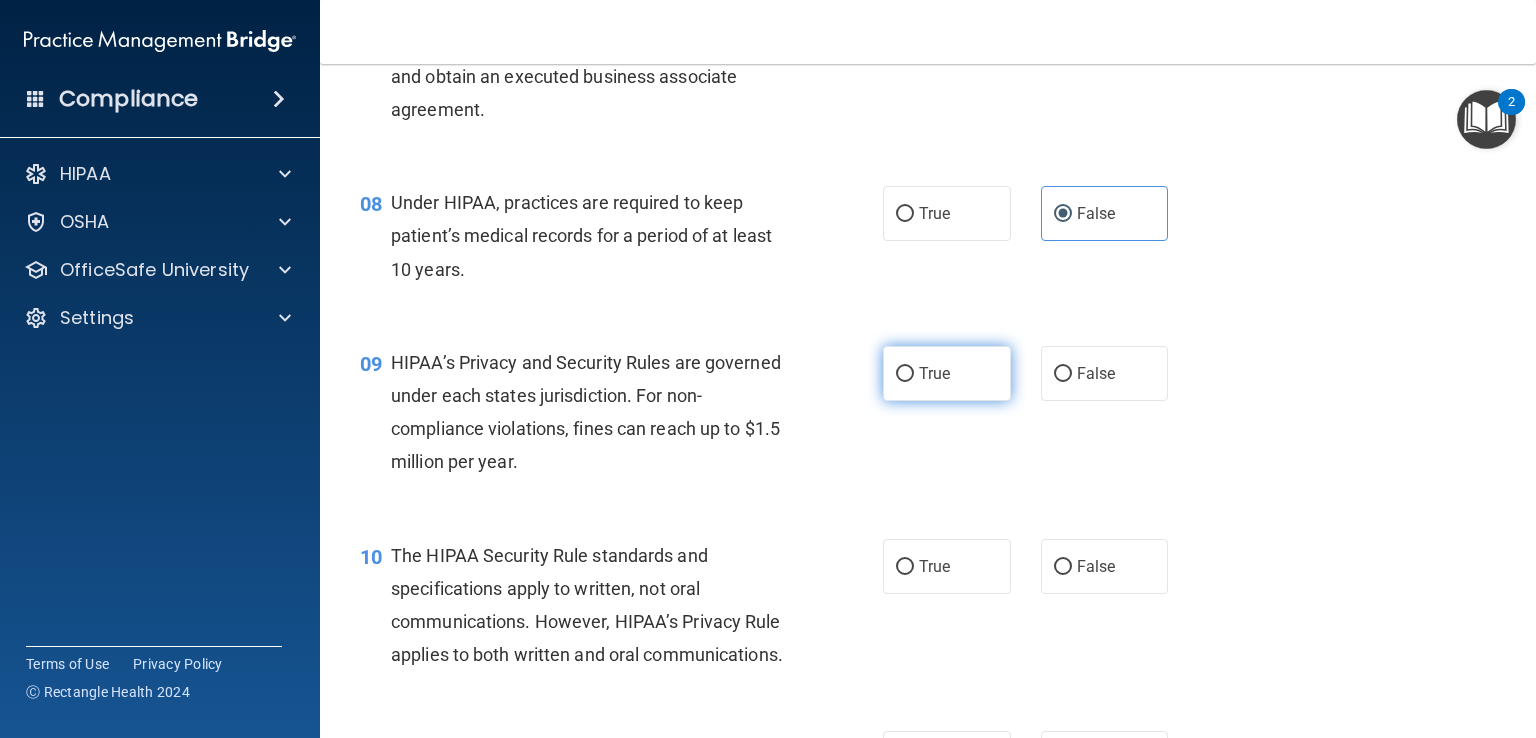 click on "True" at bounding box center (947, 373) 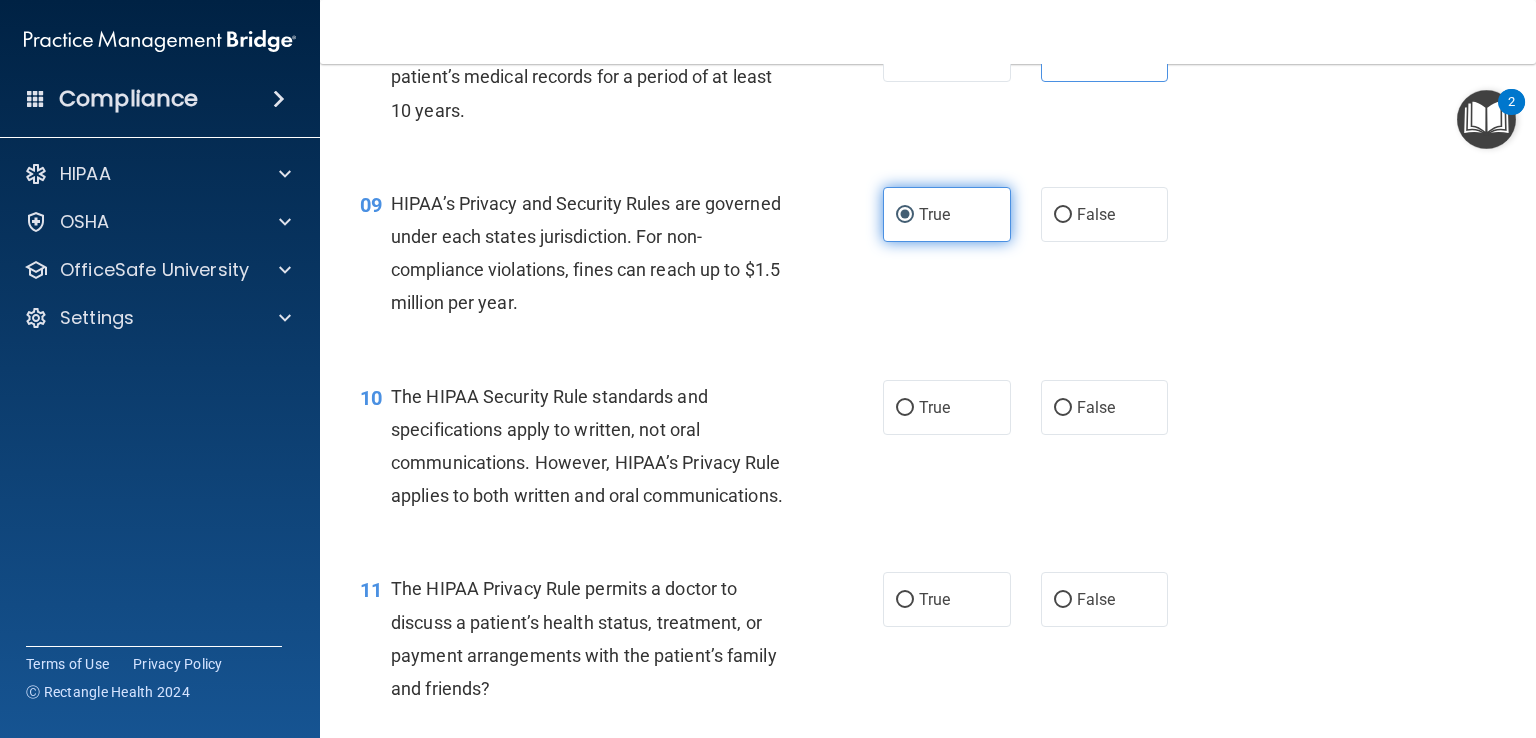 scroll, scrollTop: 1416, scrollLeft: 0, axis: vertical 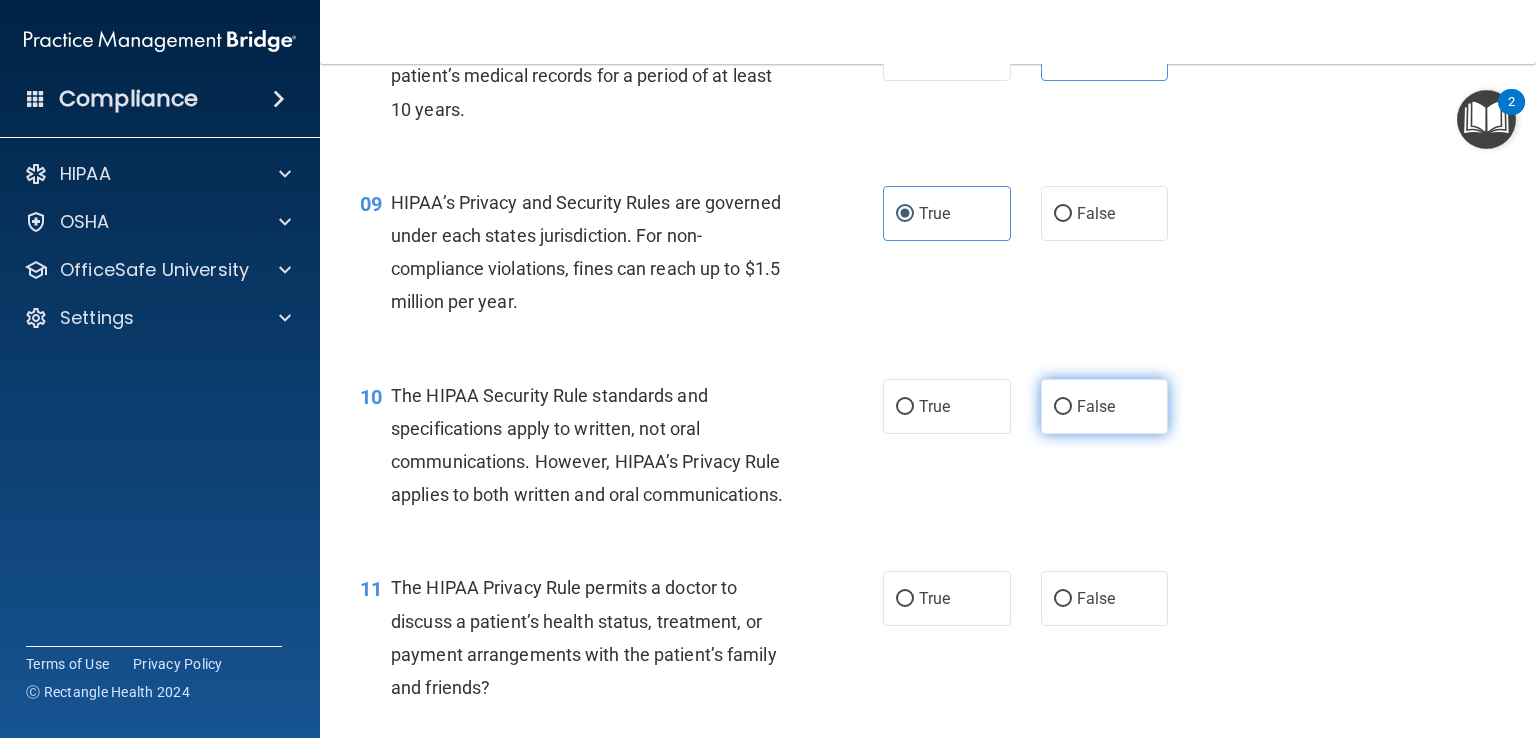 click on "False" at bounding box center (1096, 406) 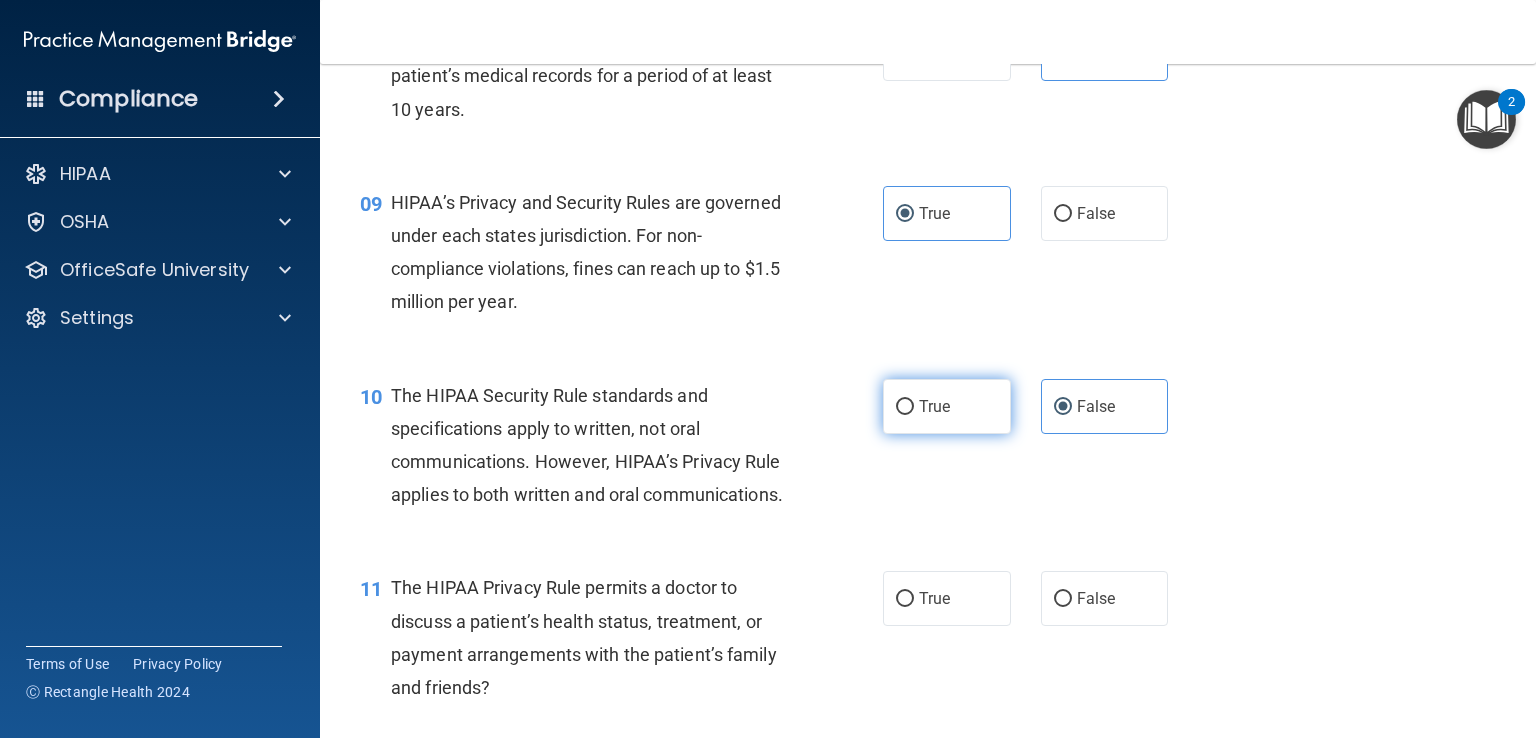 click on "True" at bounding box center (934, 406) 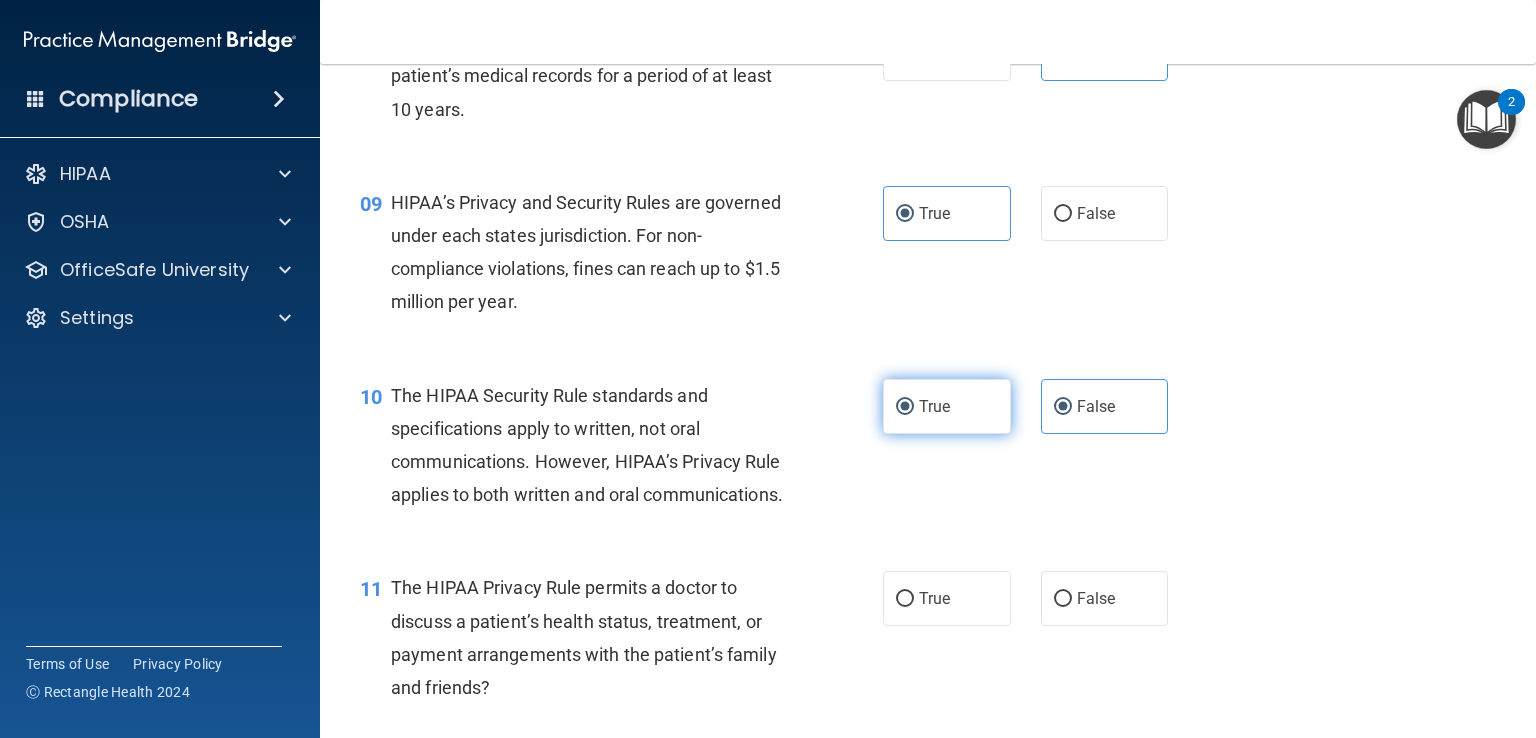radio on "false" 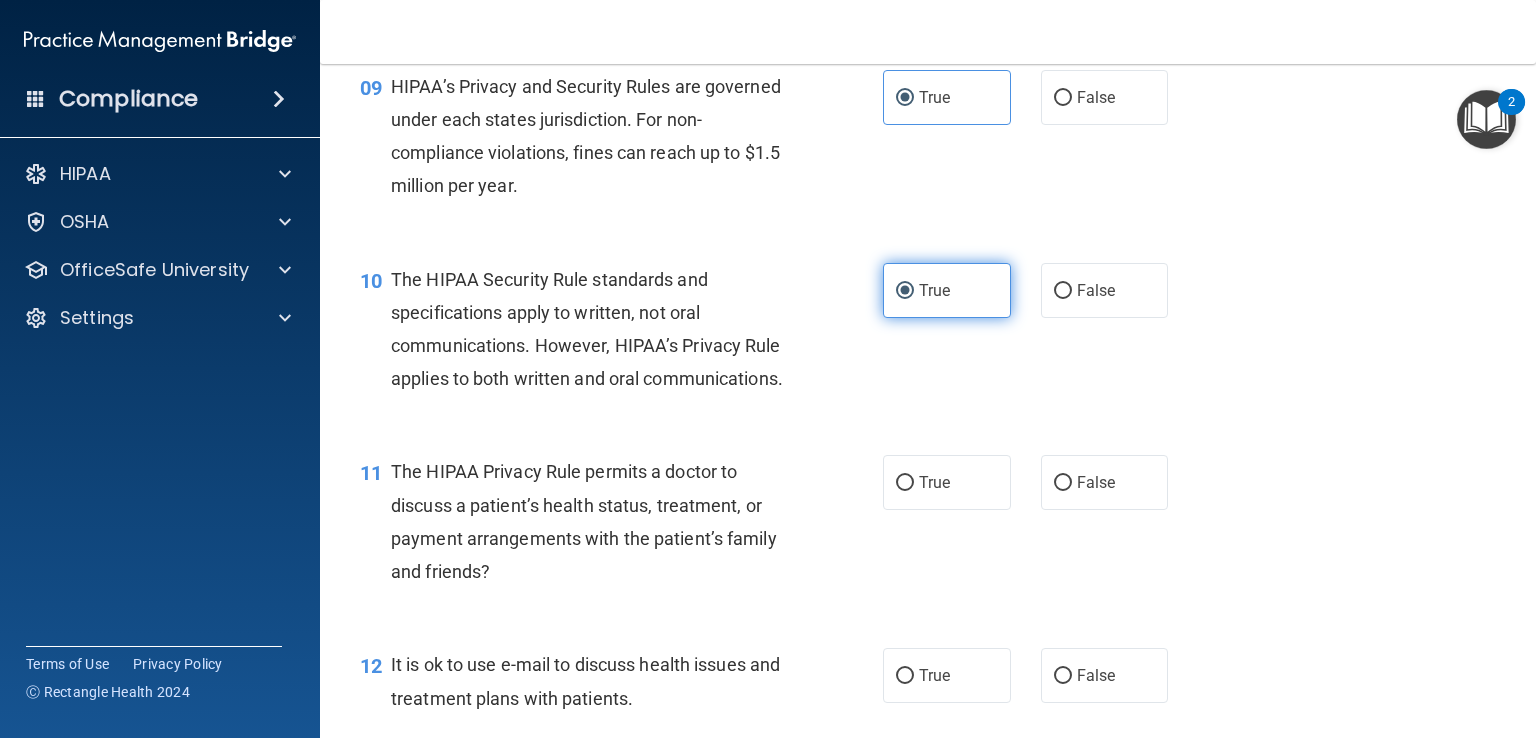 scroll, scrollTop: 1550, scrollLeft: 0, axis: vertical 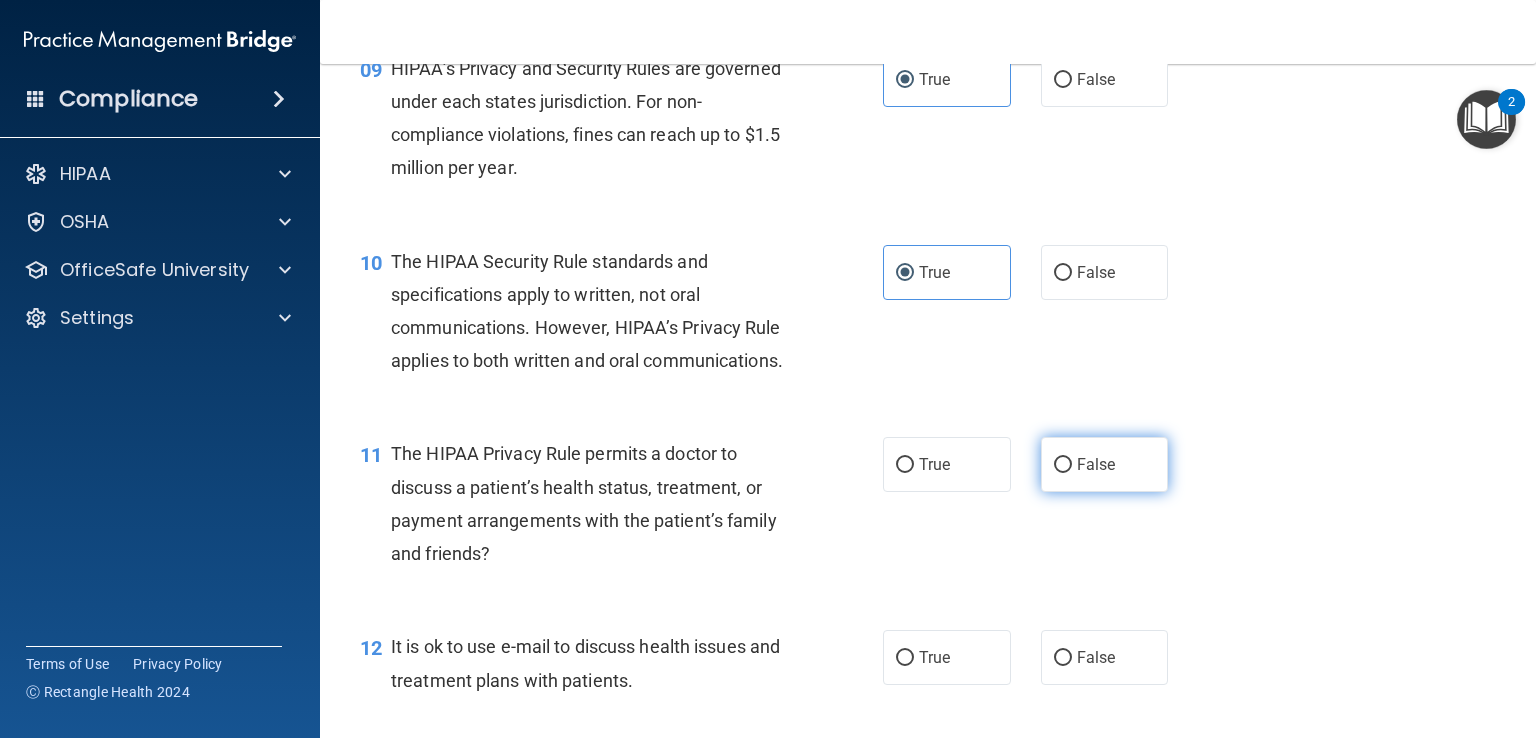 click on "False" at bounding box center (1096, 464) 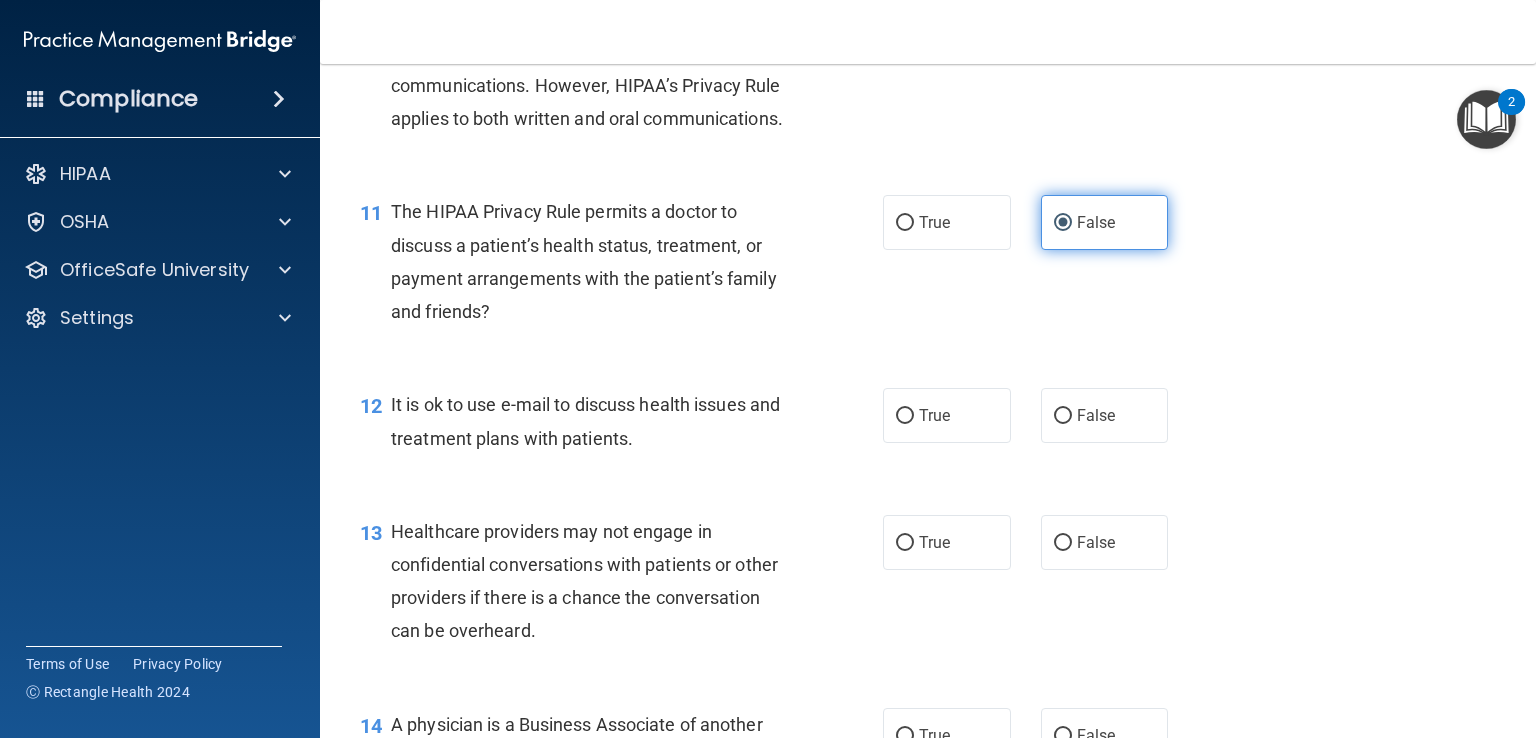 scroll, scrollTop: 1792, scrollLeft: 0, axis: vertical 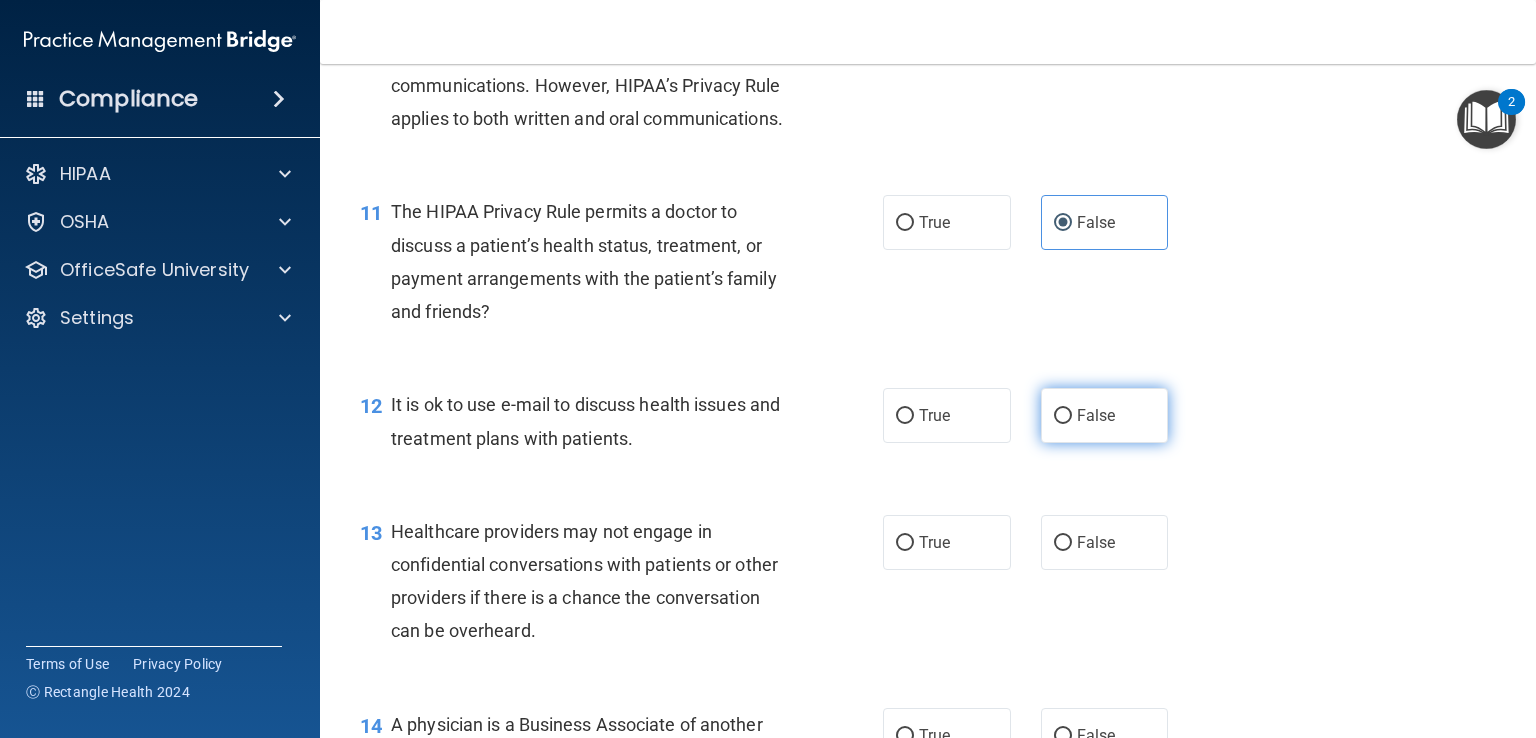 click on "False" at bounding box center [1105, 415] 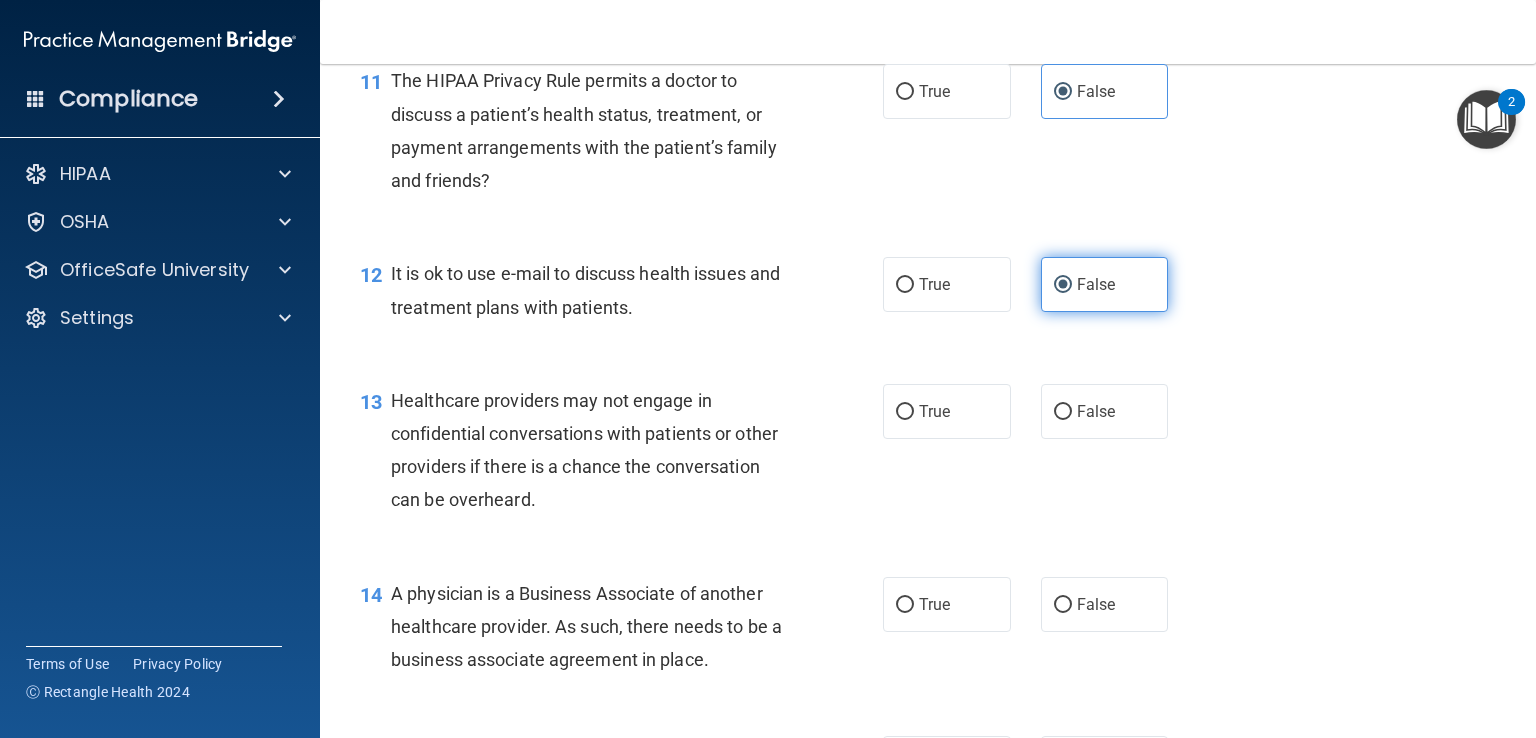 scroll, scrollTop: 1928, scrollLeft: 0, axis: vertical 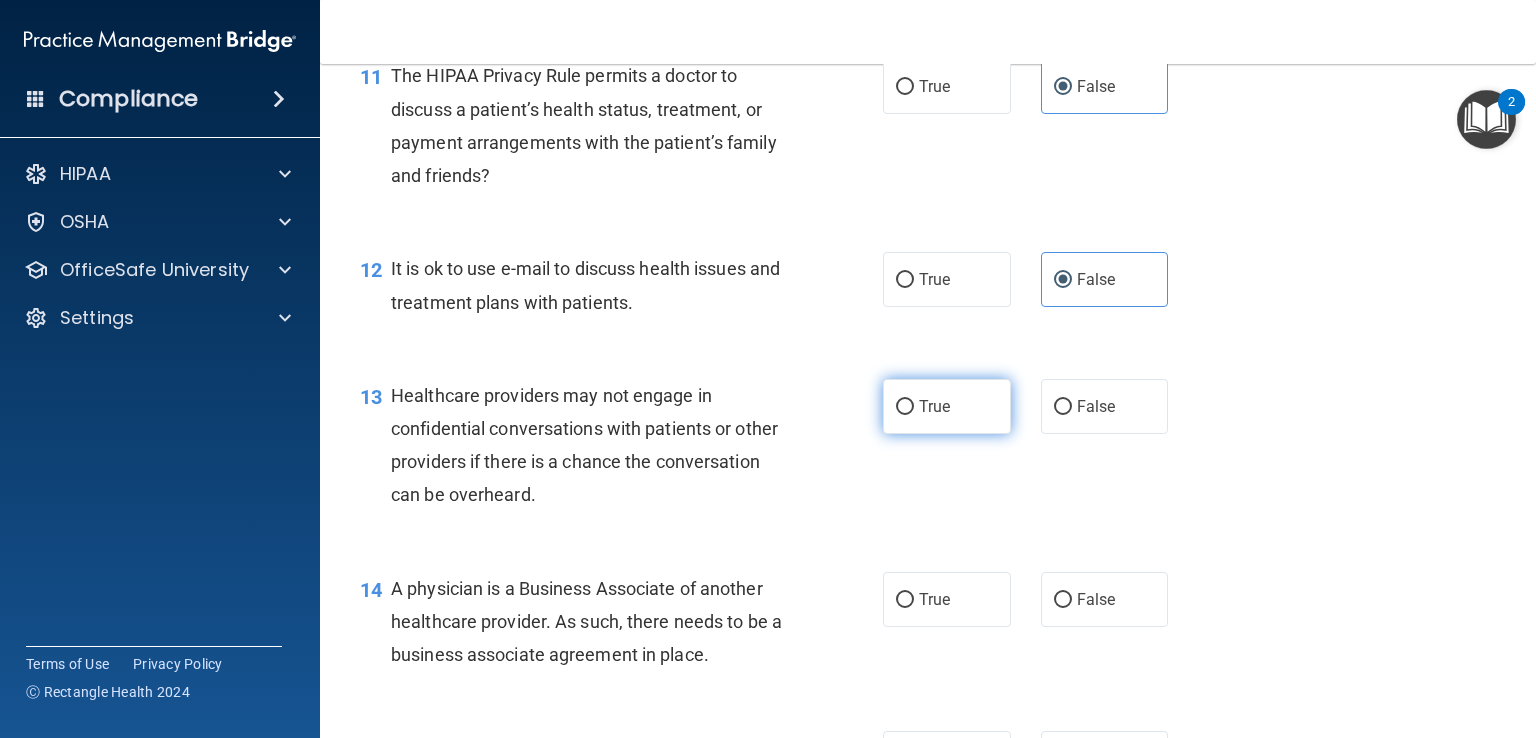 click on "True" at bounding box center (934, 406) 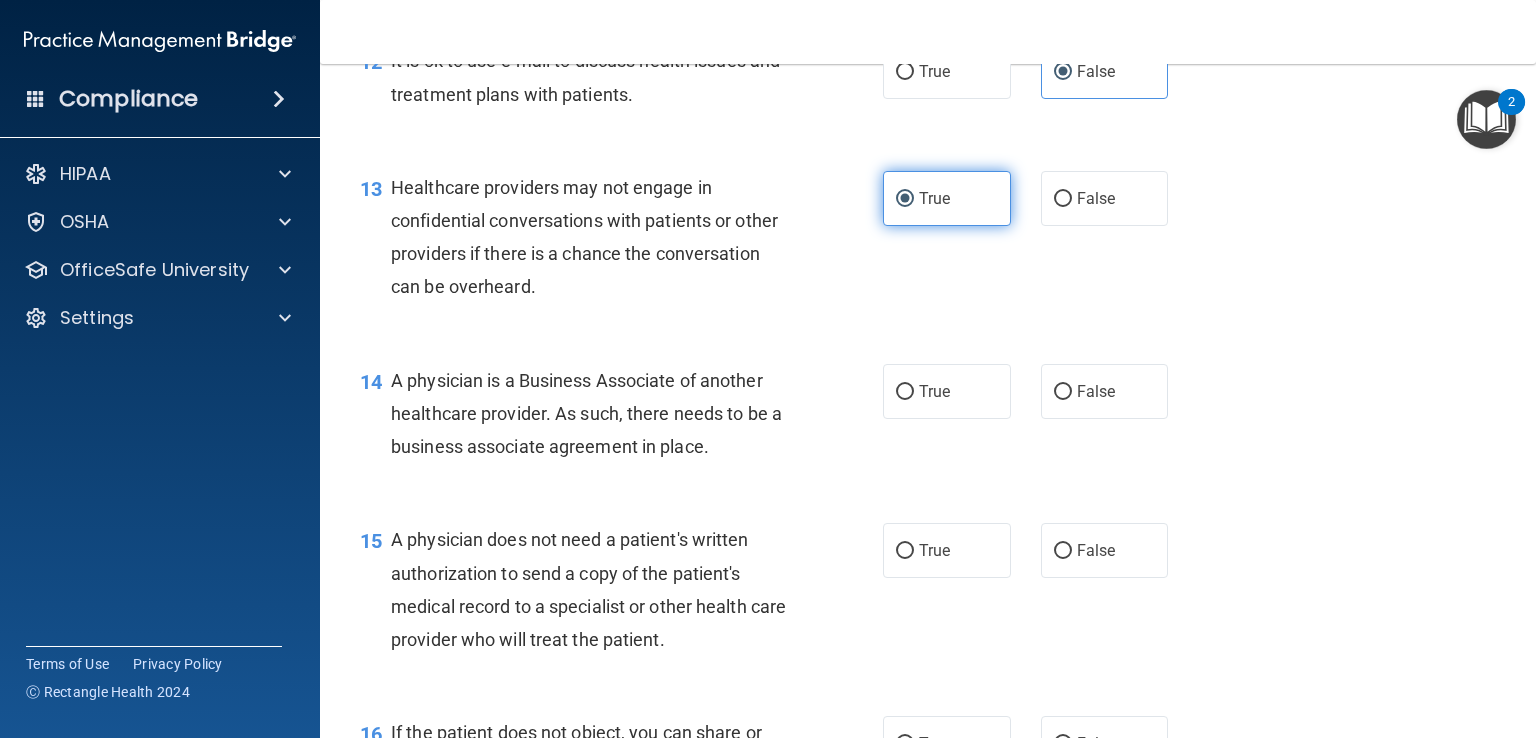 scroll, scrollTop: 2136, scrollLeft: 0, axis: vertical 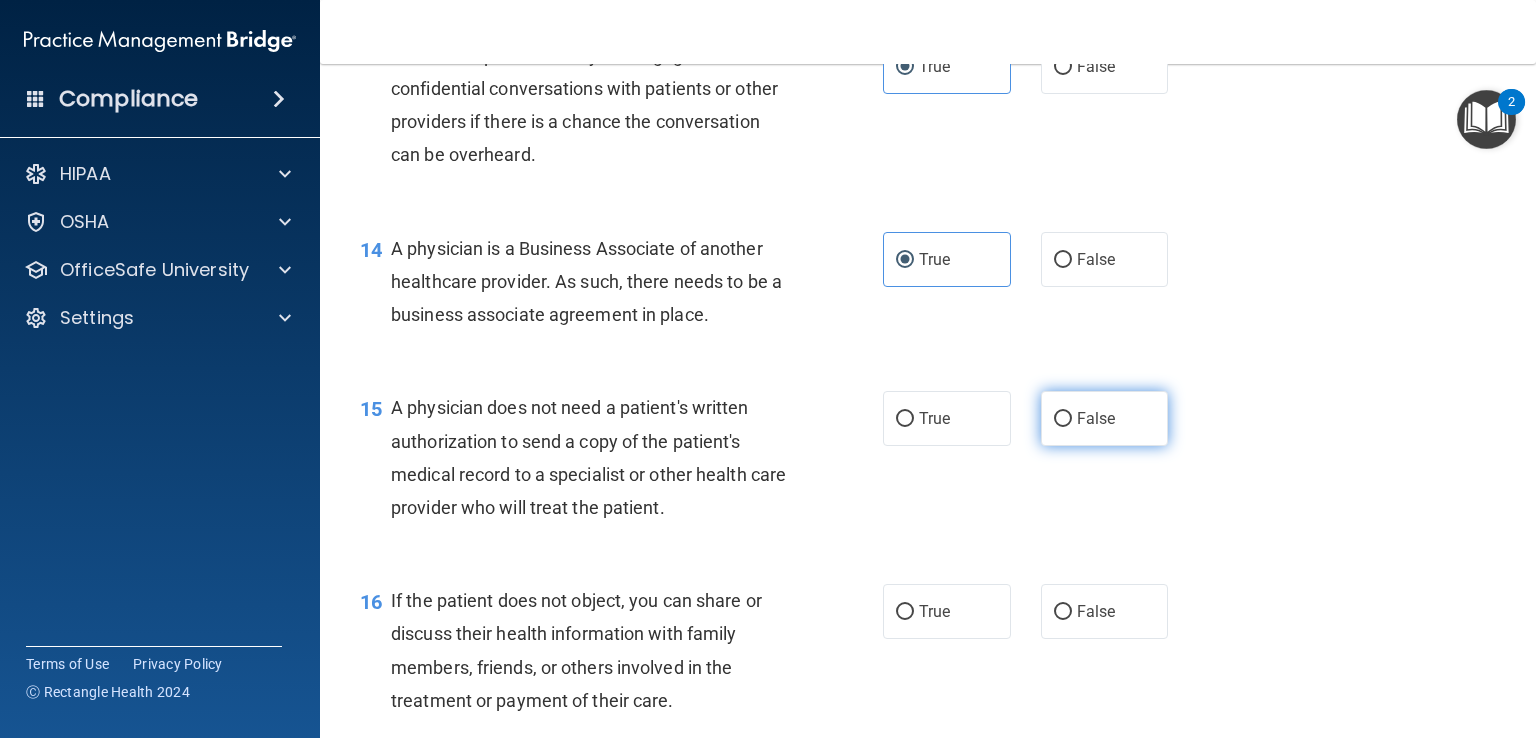 click on "False" at bounding box center [1096, 418] 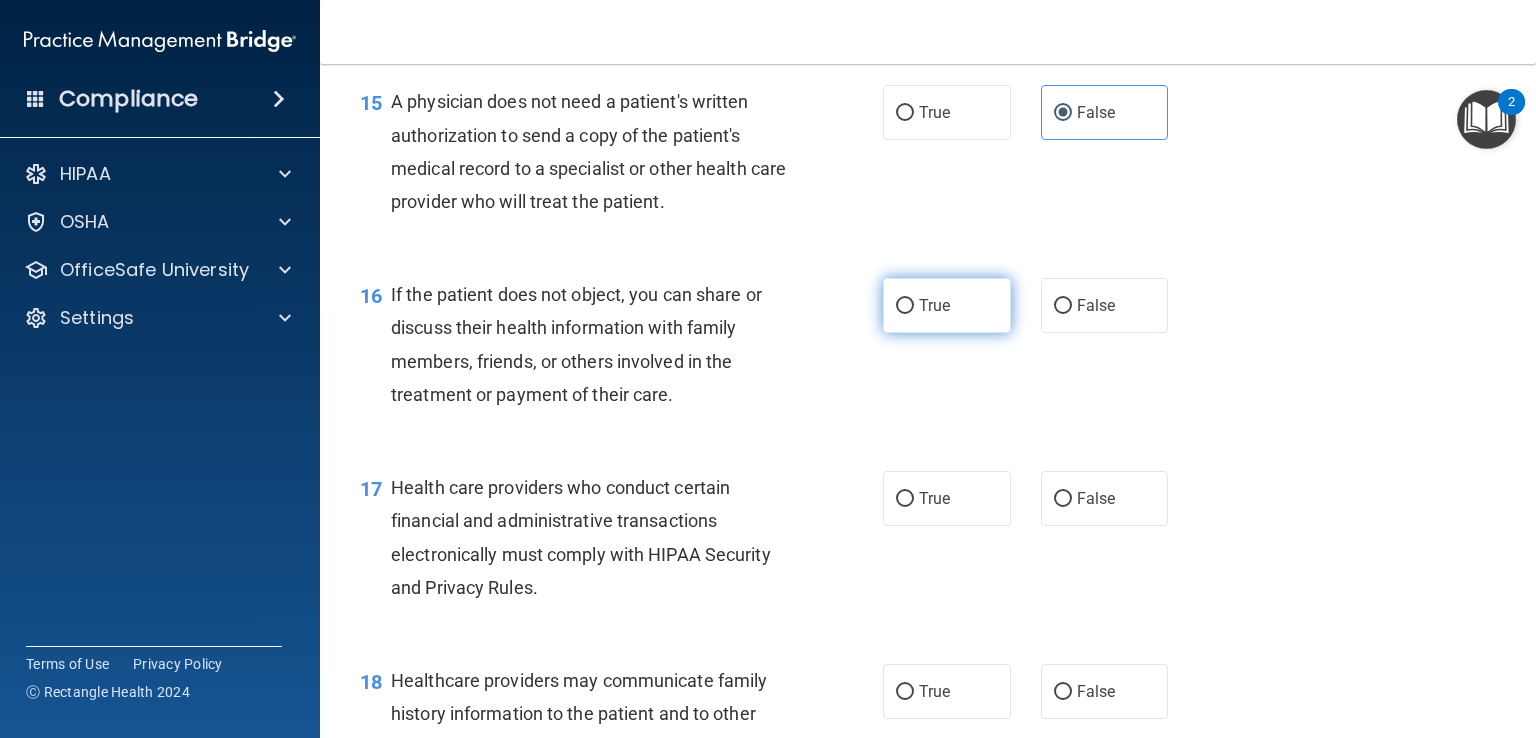 scroll, scrollTop: 2596, scrollLeft: 0, axis: vertical 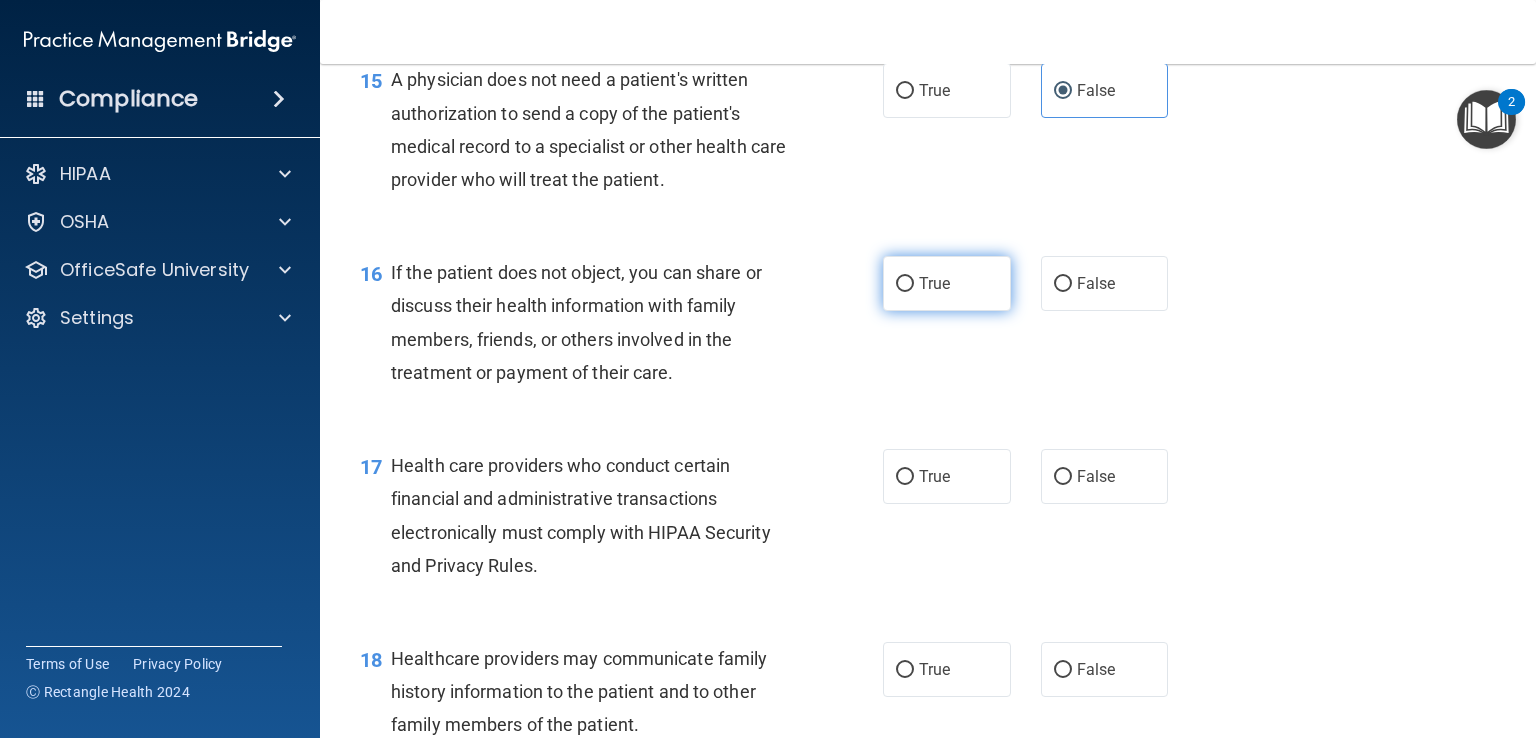 click on "True" at bounding box center (947, 283) 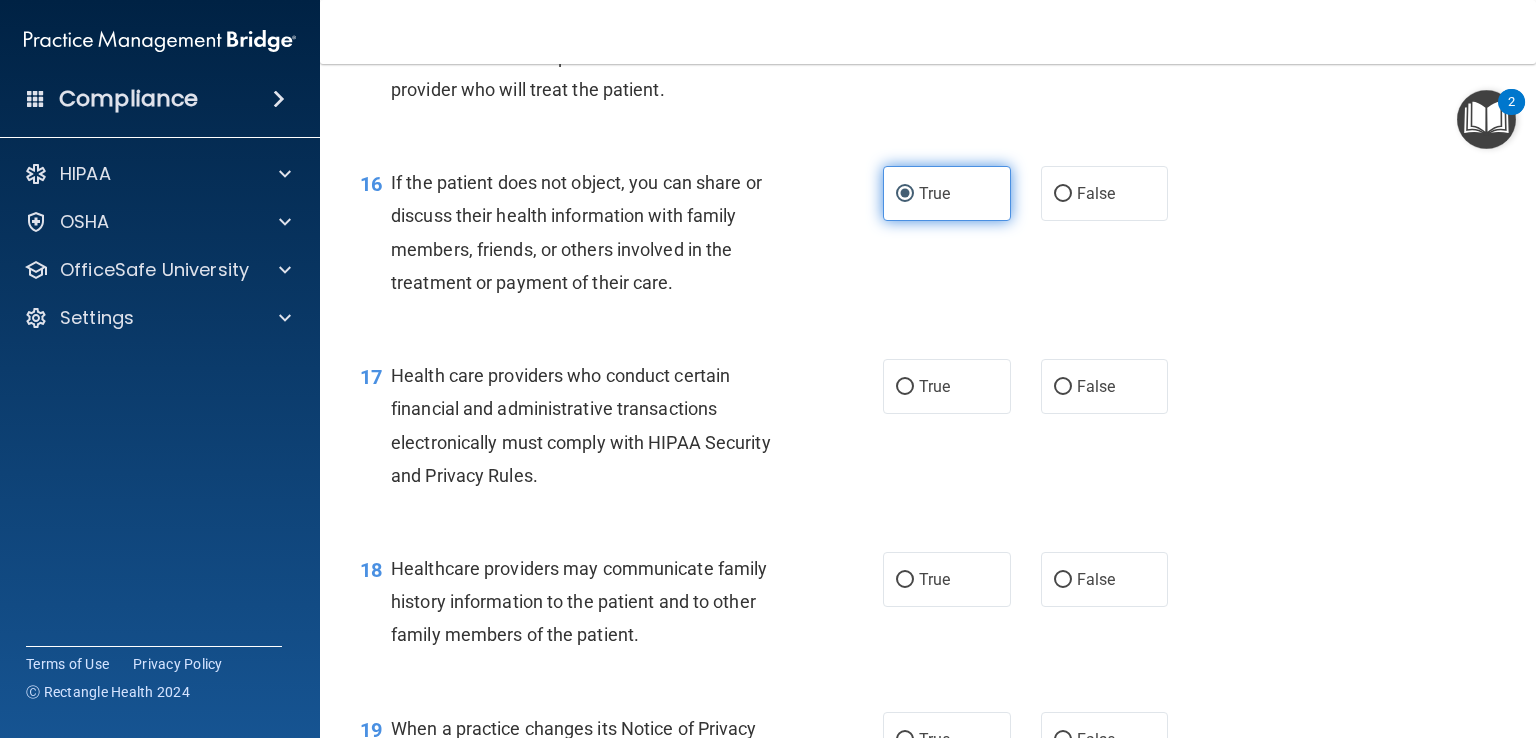 scroll, scrollTop: 2712, scrollLeft: 0, axis: vertical 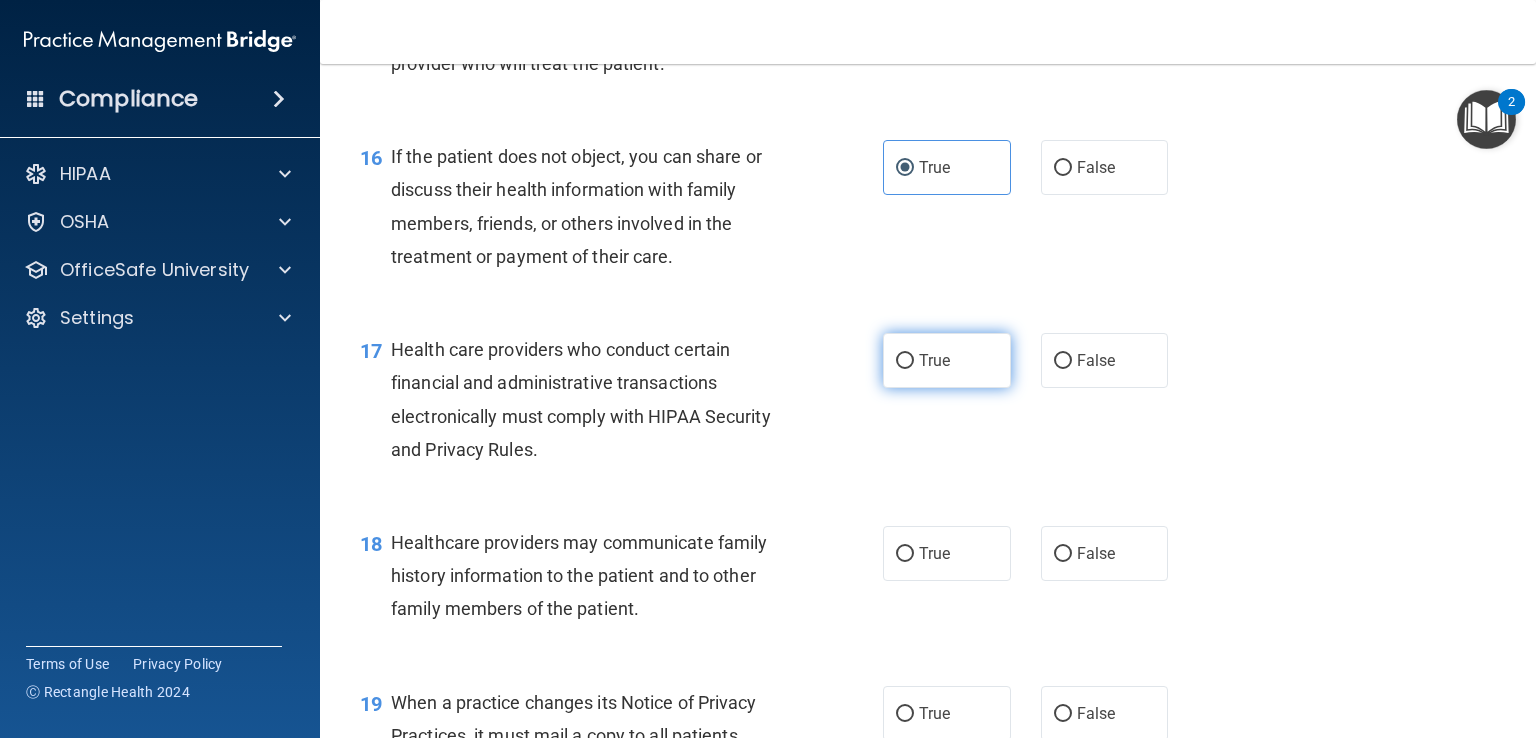 click on "True" at bounding box center (947, 360) 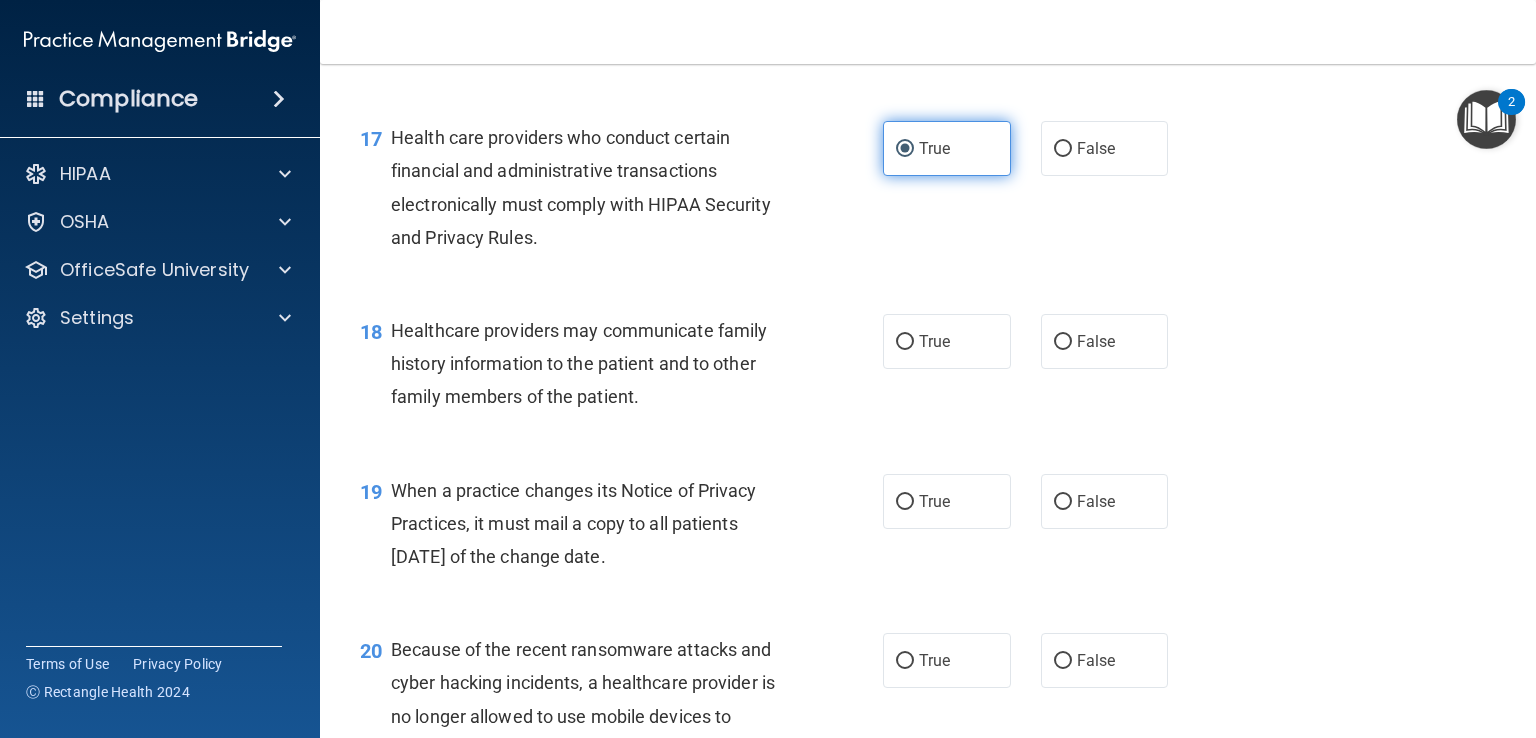 scroll, scrollTop: 2934, scrollLeft: 0, axis: vertical 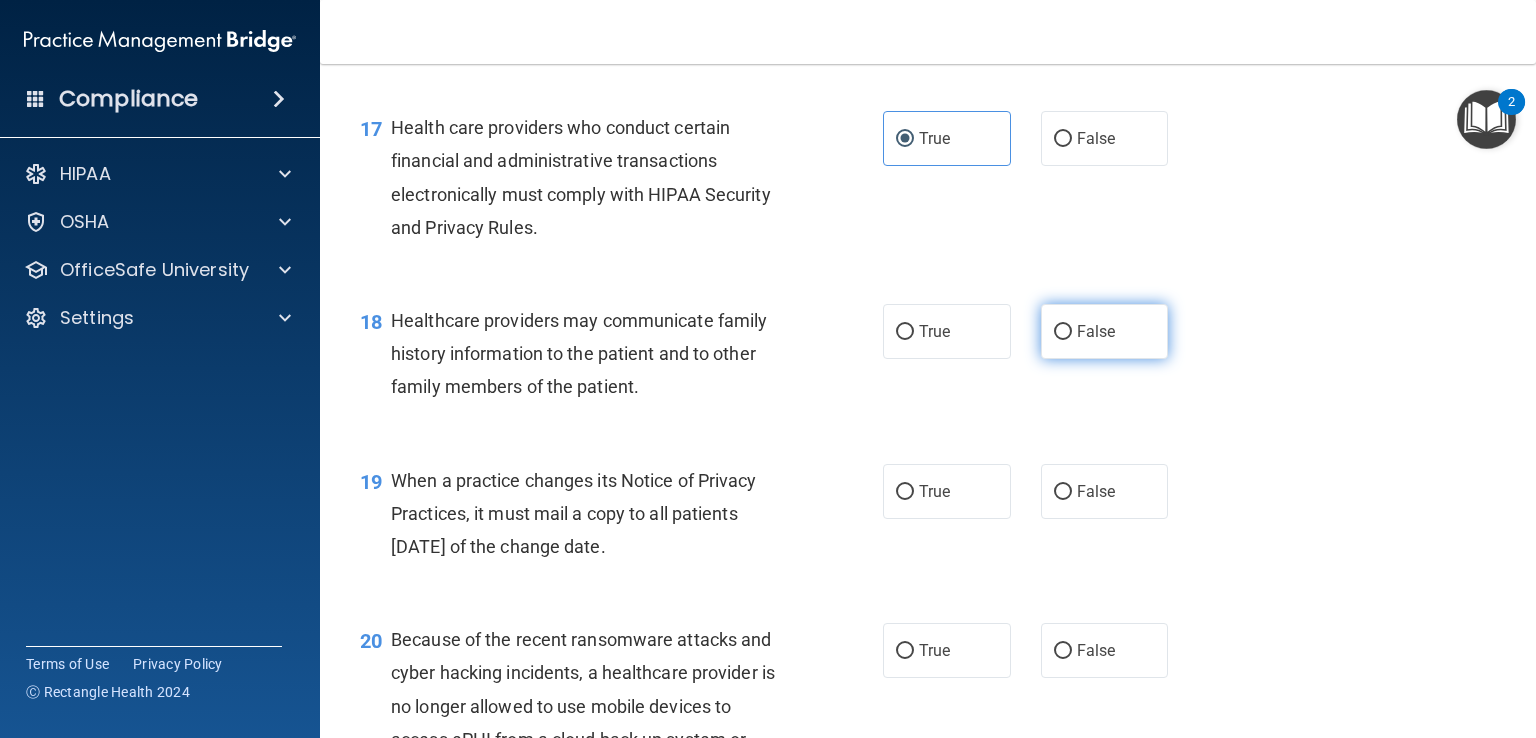 click on "False" at bounding box center [1096, 331] 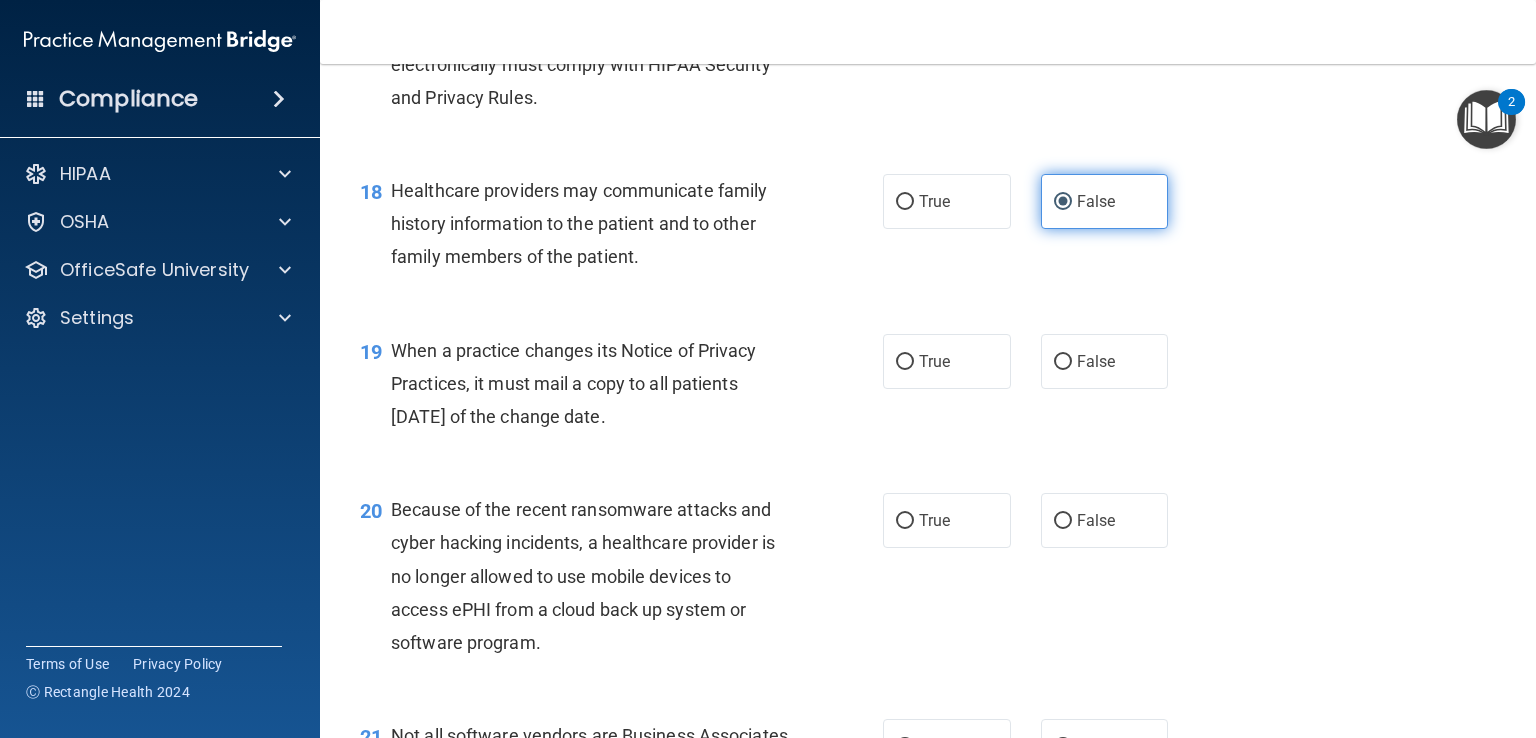 scroll, scrollTop: 3064, scrollLeft: 0, axis: vertical 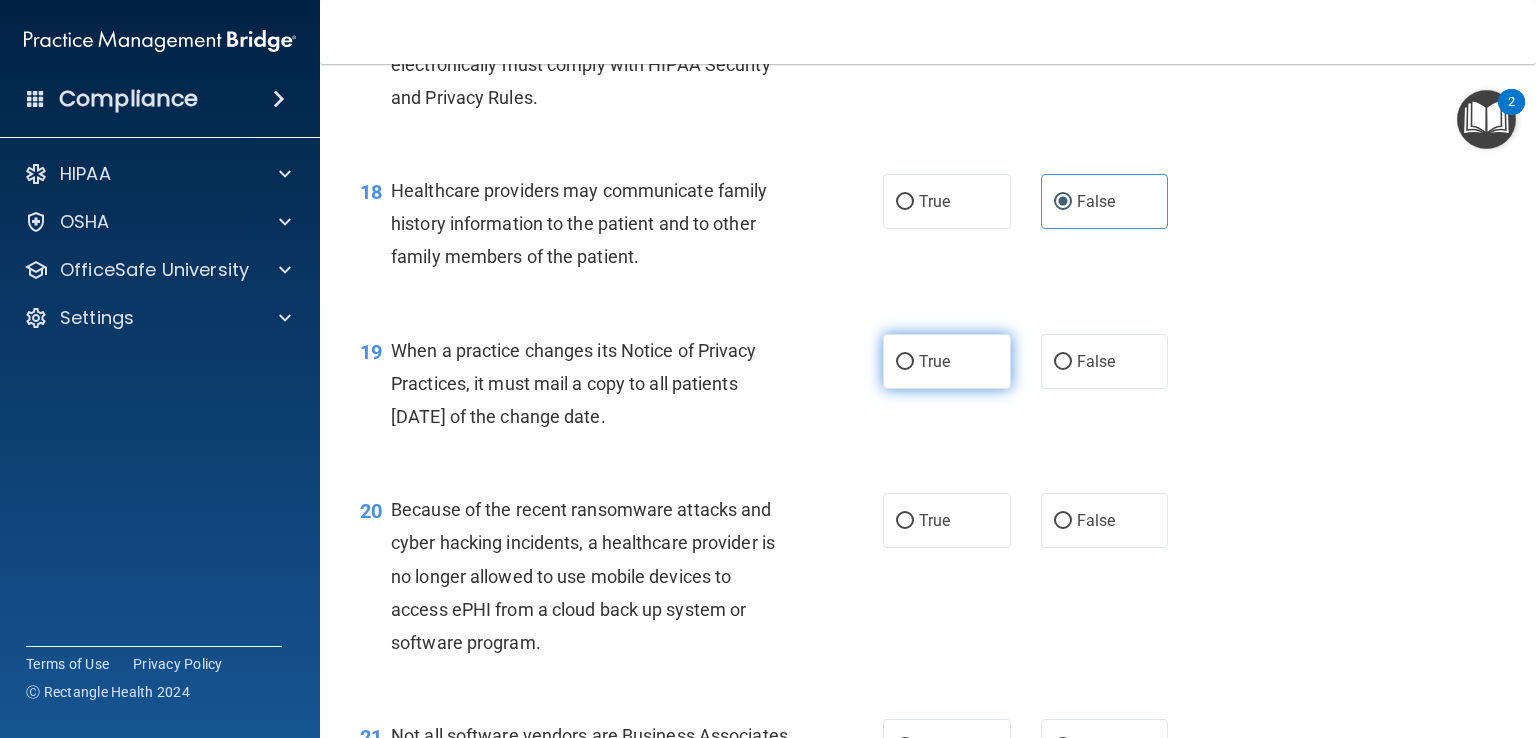 click on "True" at bounding box center [947, 361] 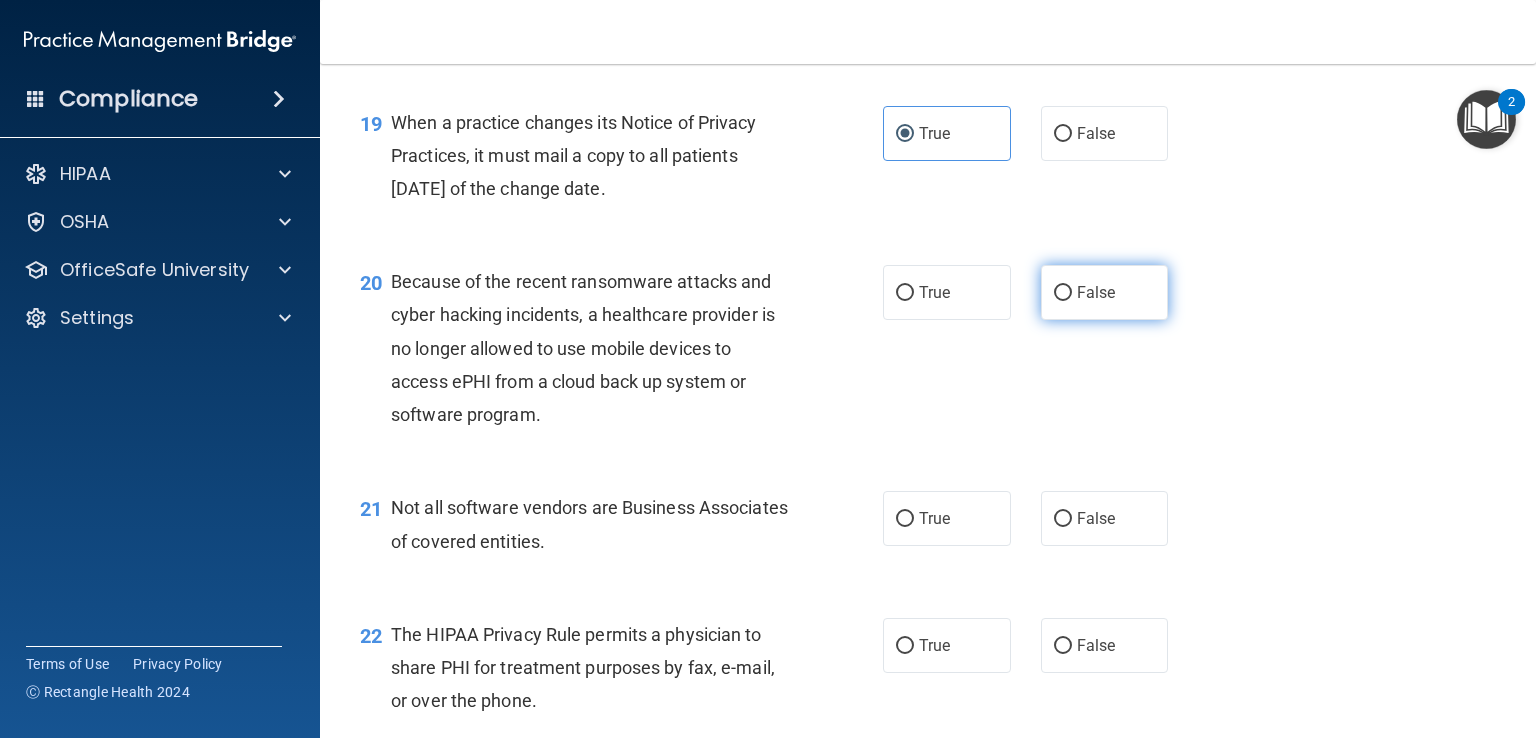 scroll, scrollTop: 3300, scrollLeft: 0, axis: vertical 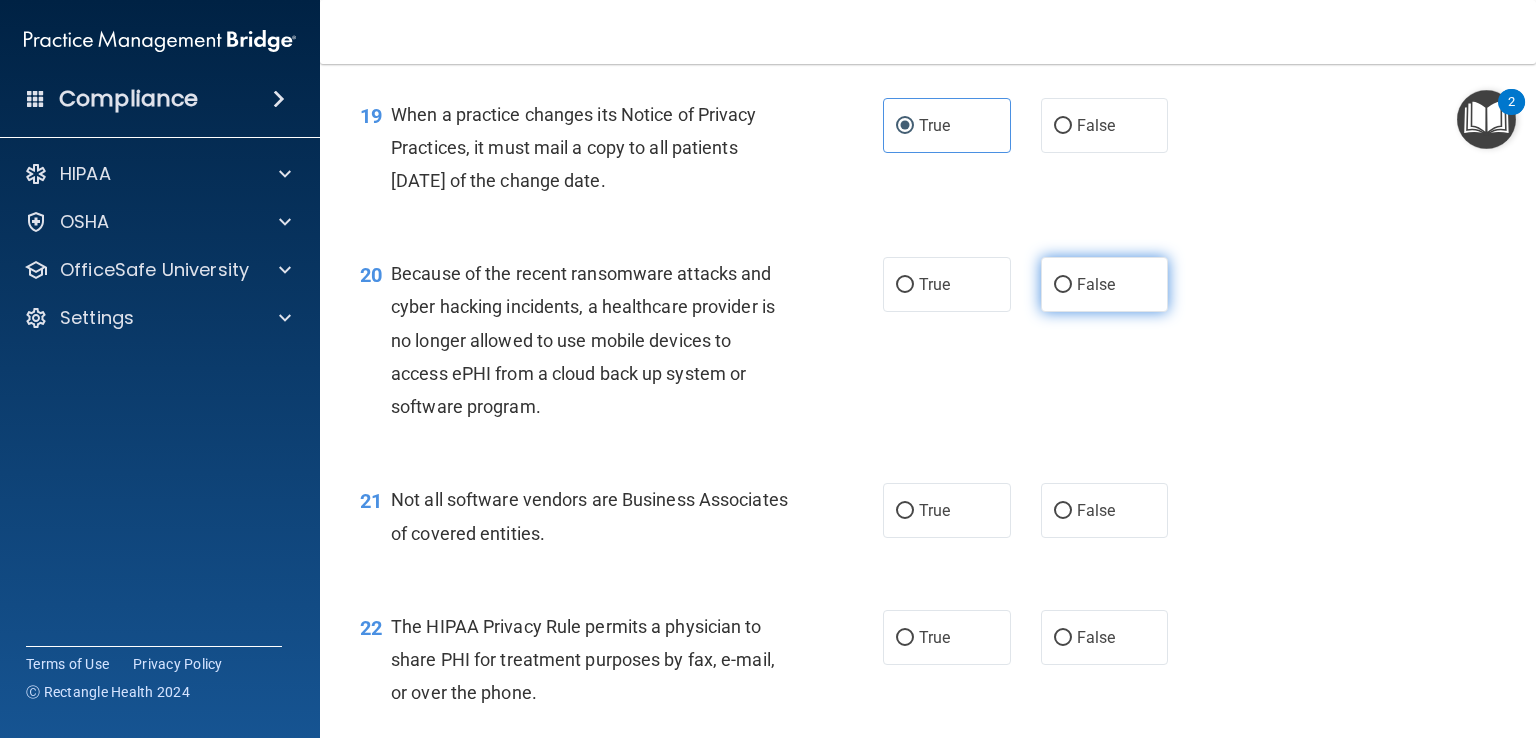 click on "False" at bounding box center (1105, 284) 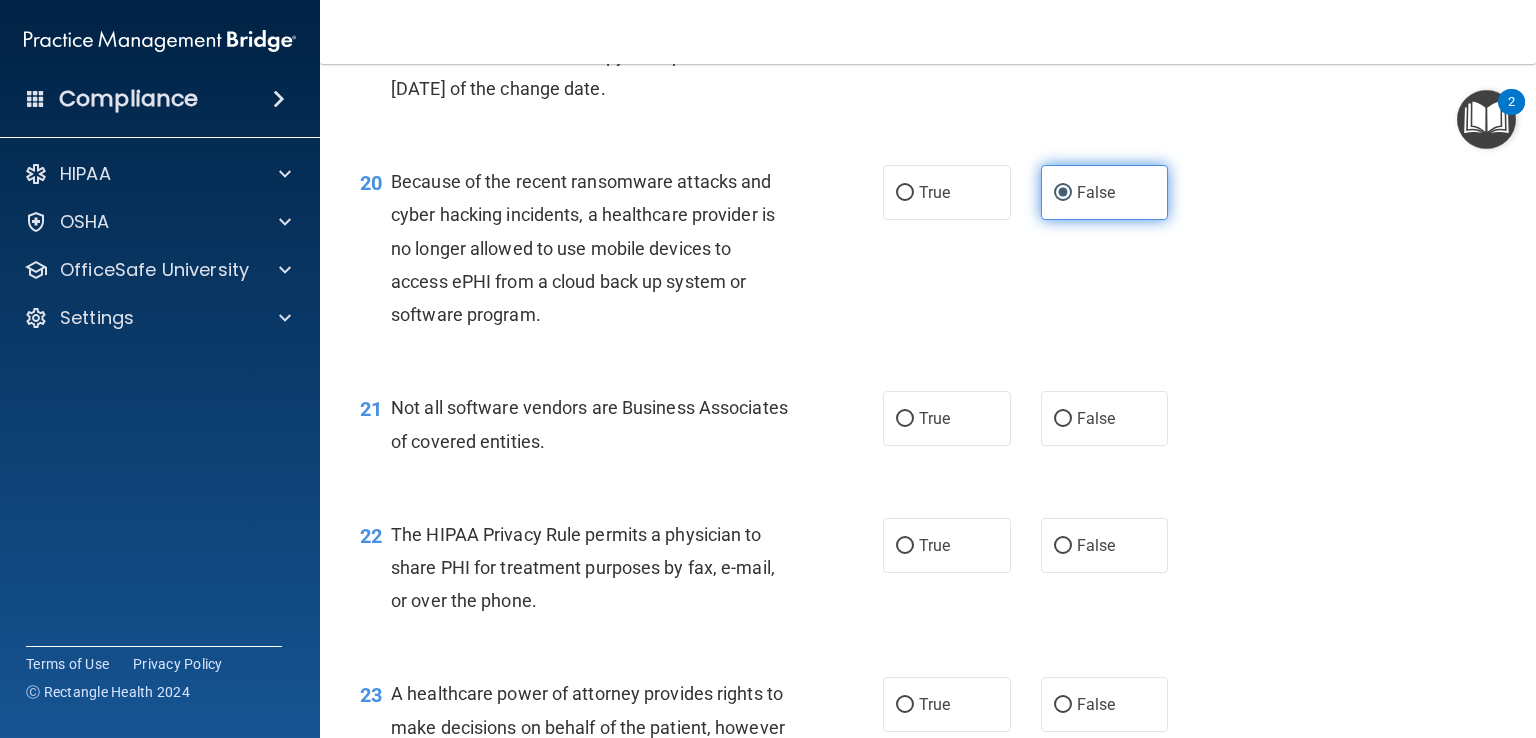 scroll, scrollTop: 3420, scrollLeft: 0, axis: vertical 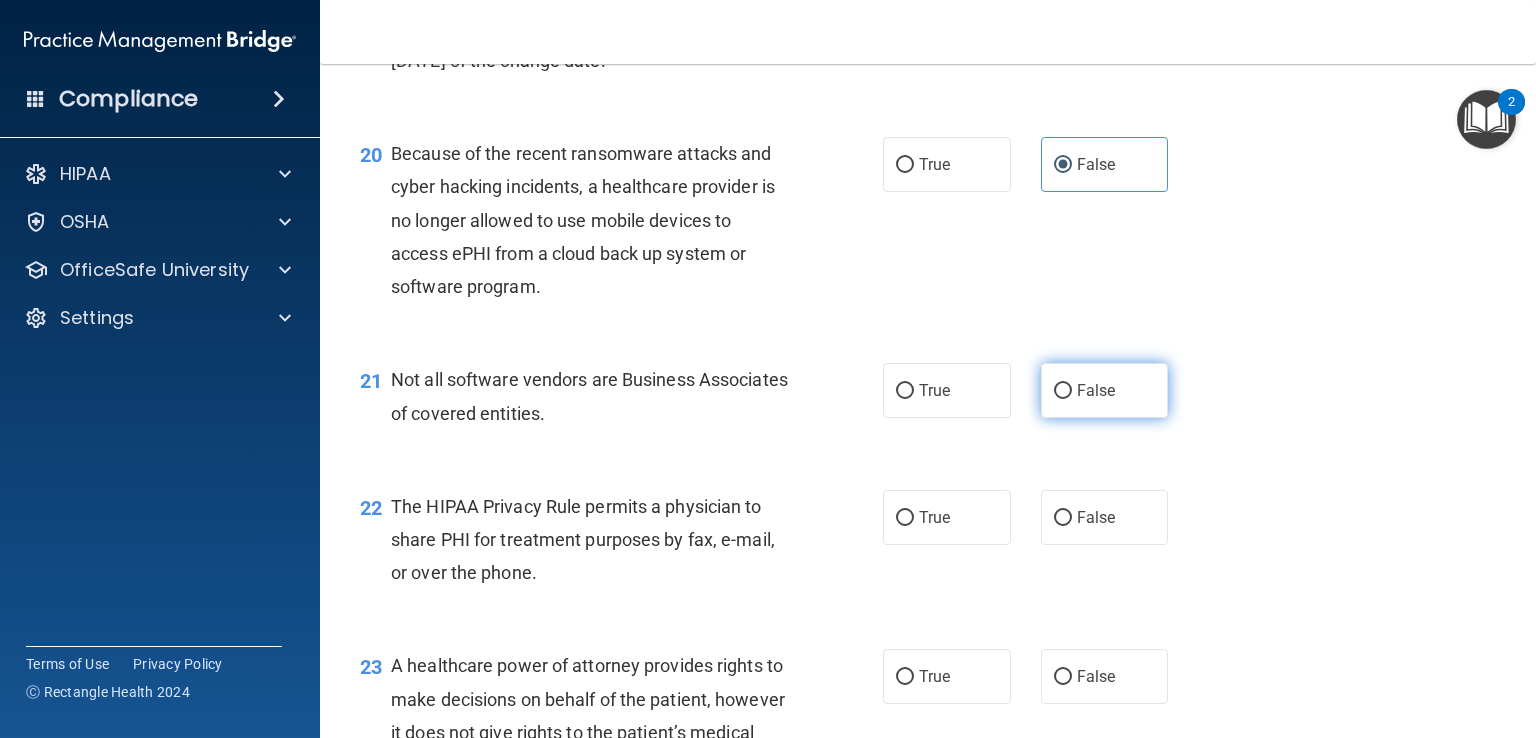 click on "False" at bounding box center (1096, 390) 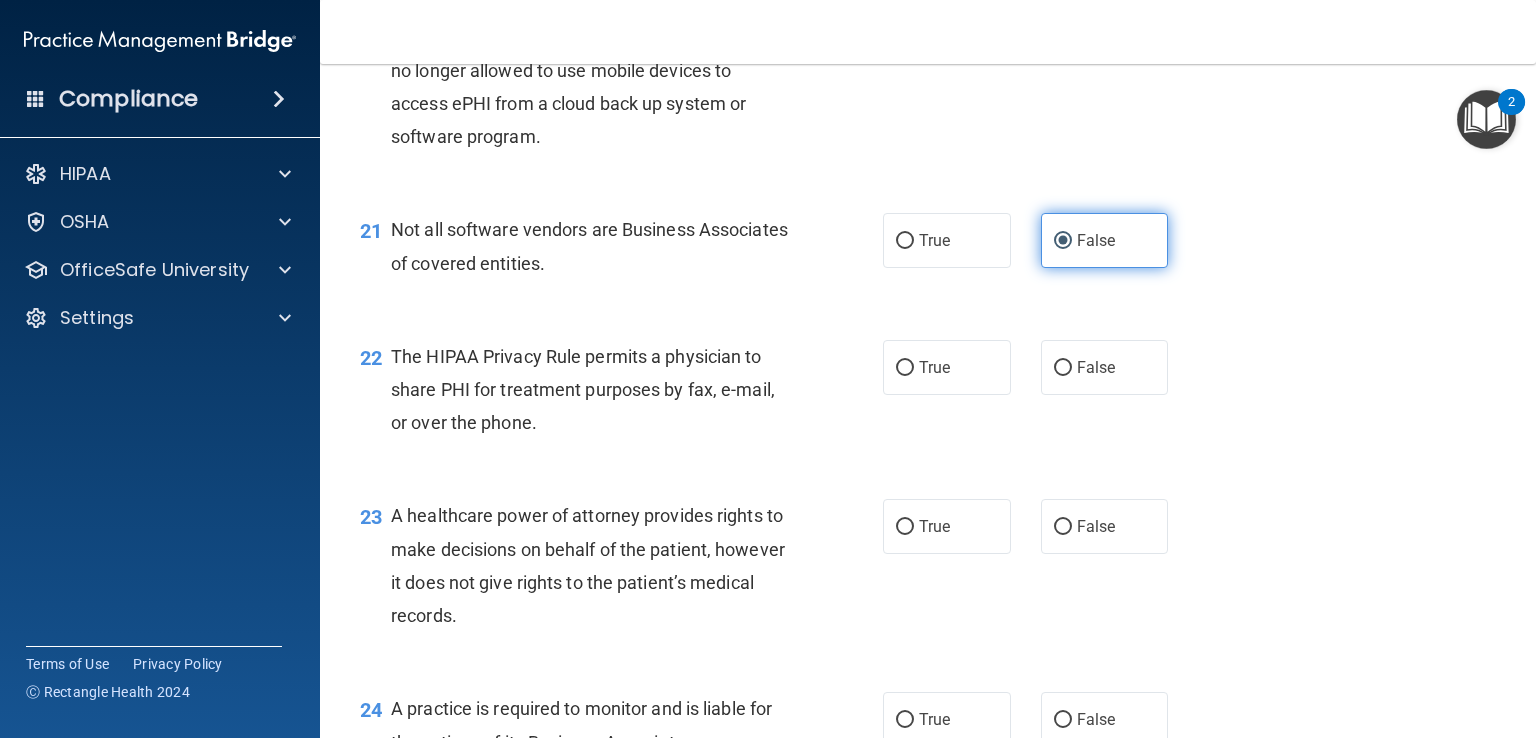 scroll, scrollTop: 3575, scrollLeft: 0, axis: vertical 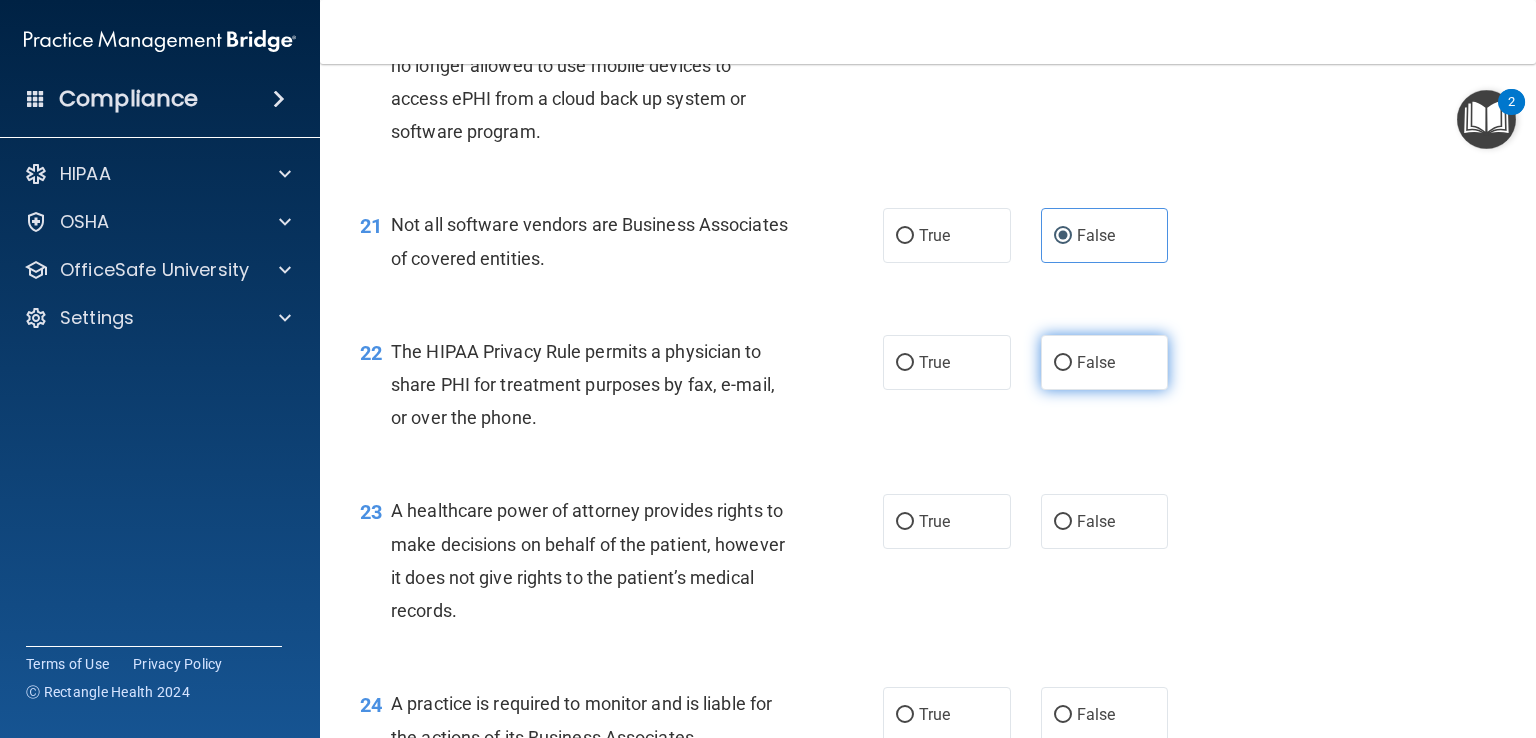 click on "False" at bounding box center [1096, 362] 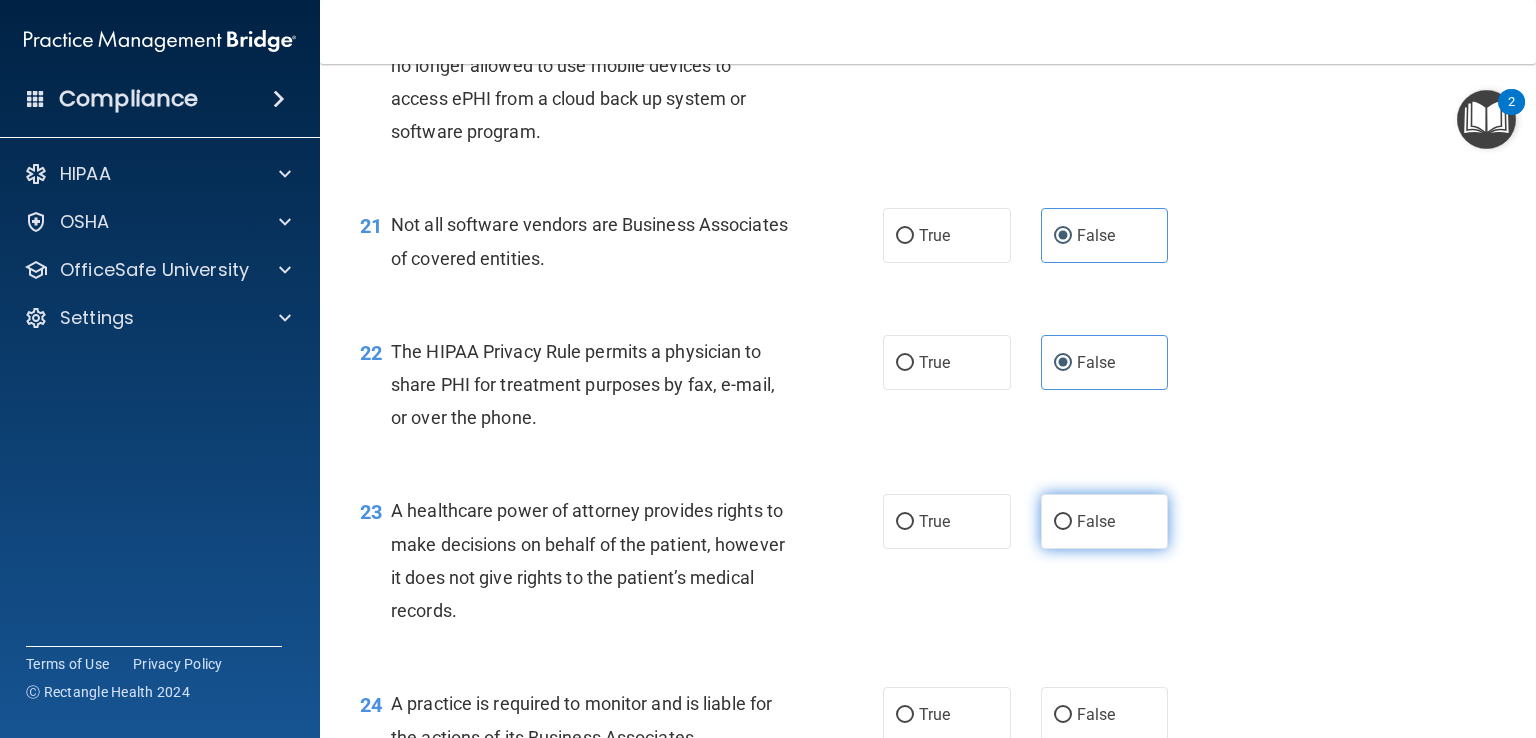 click on "False" at bounding box center [1096, 521] 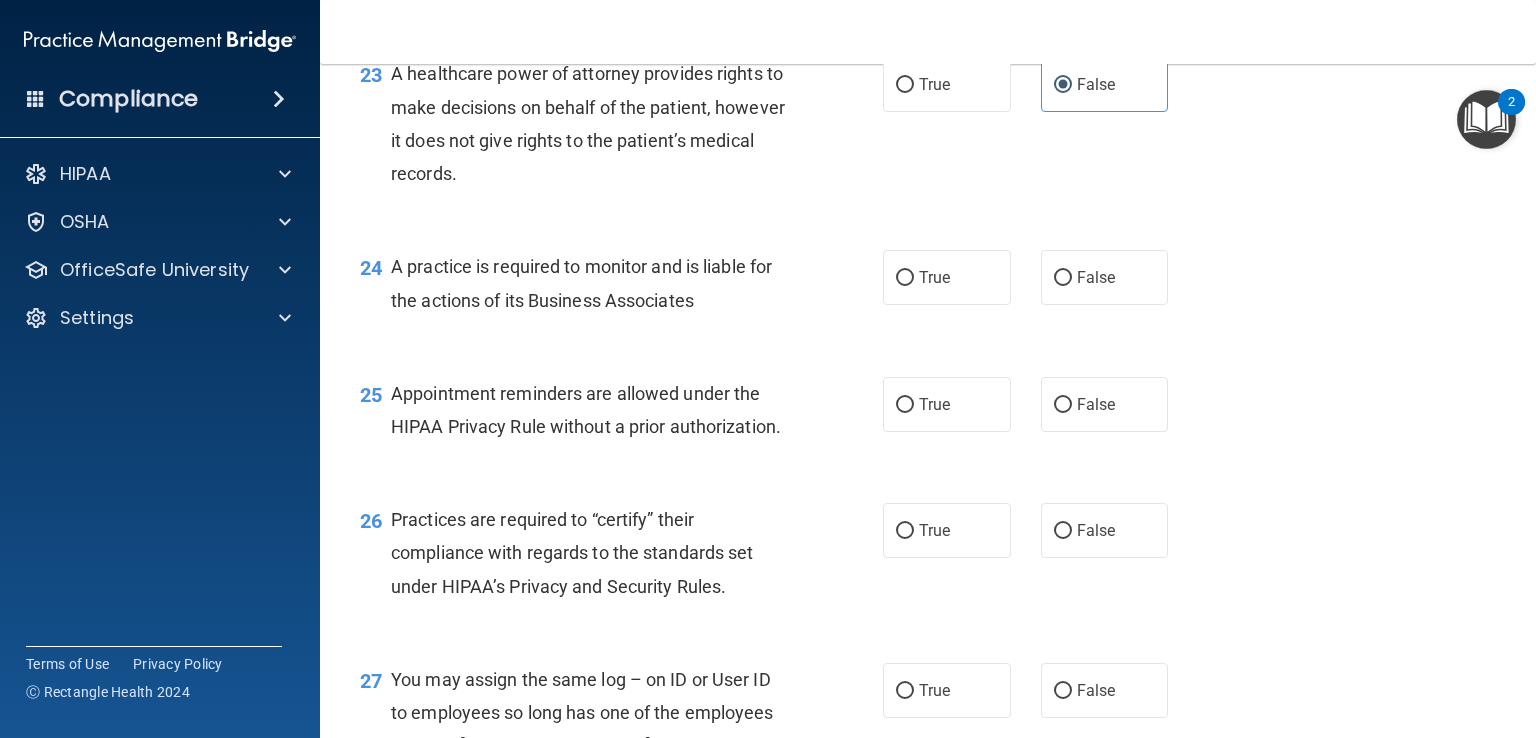 scroll, scrollTop: 4014, scrollLeft: 0, axis: vertical 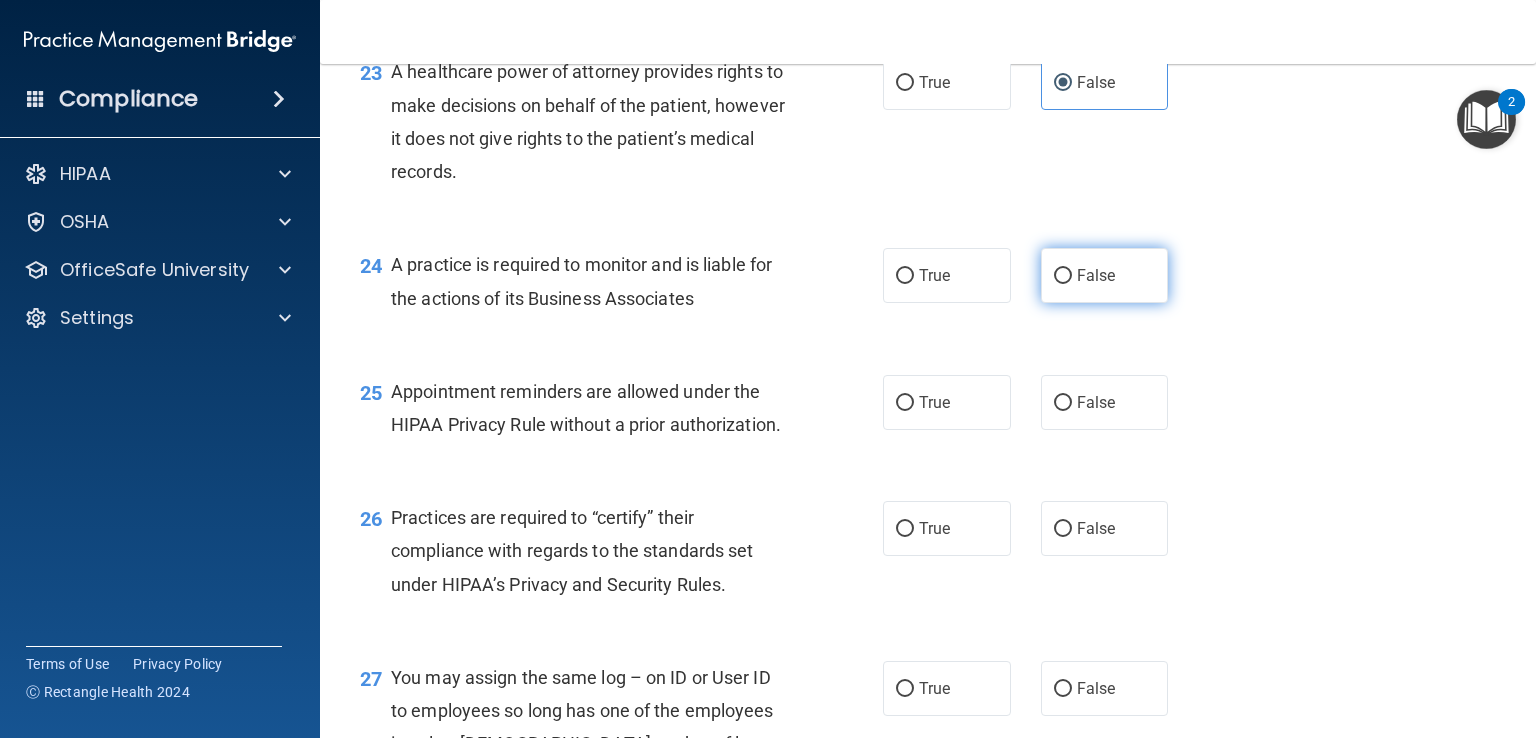 click on "False" at bounding box center [1105, 275] 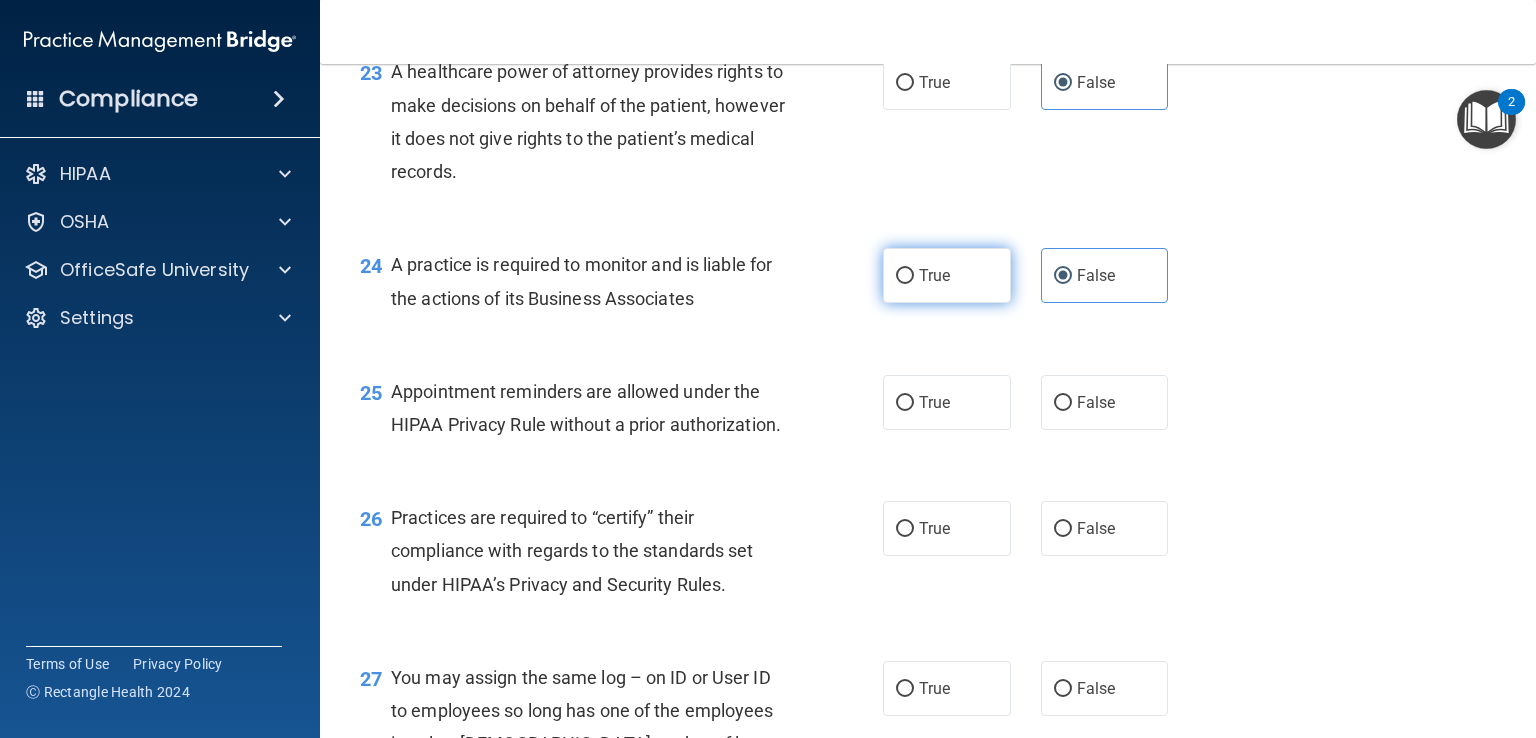 click on "True" at bounding box center [947, 275] 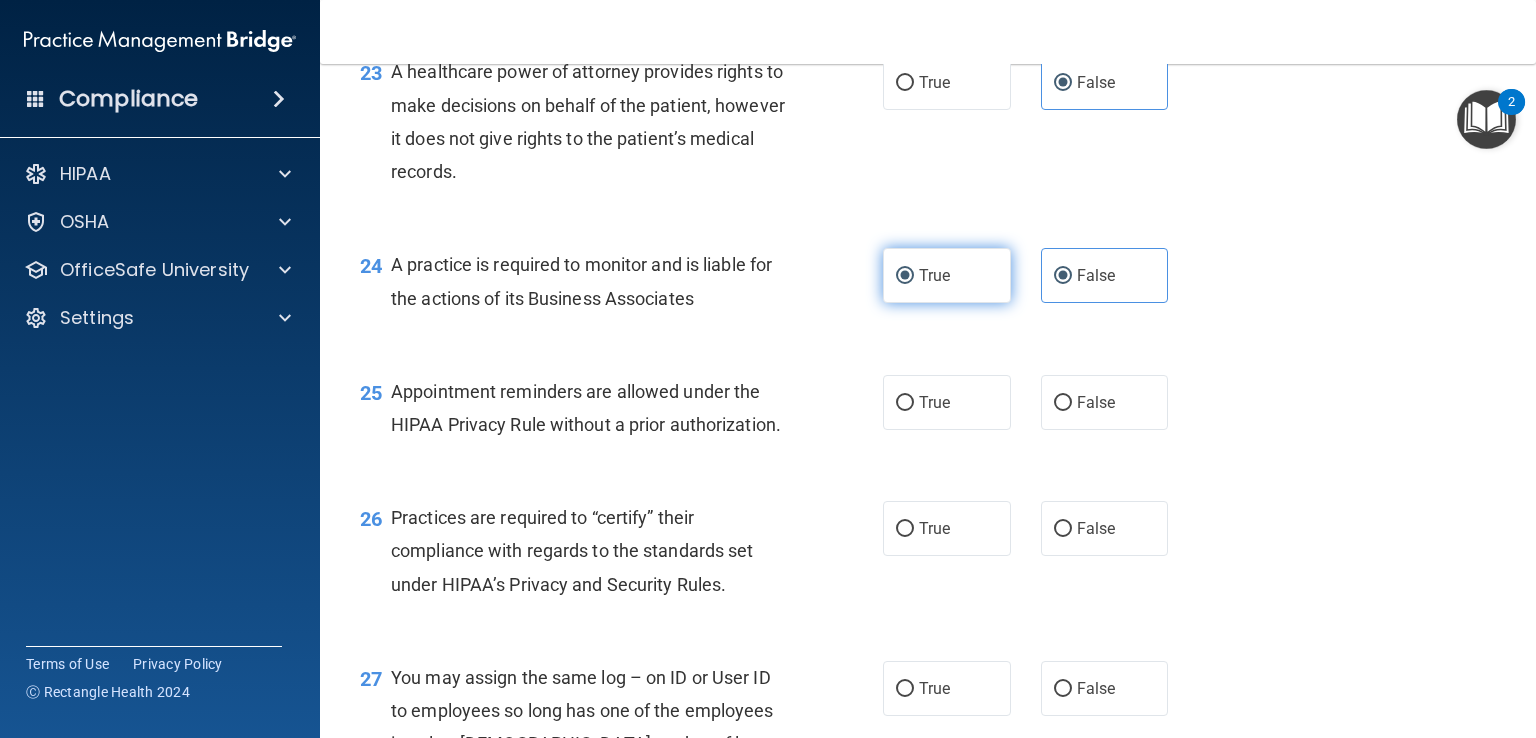 radio on "false" 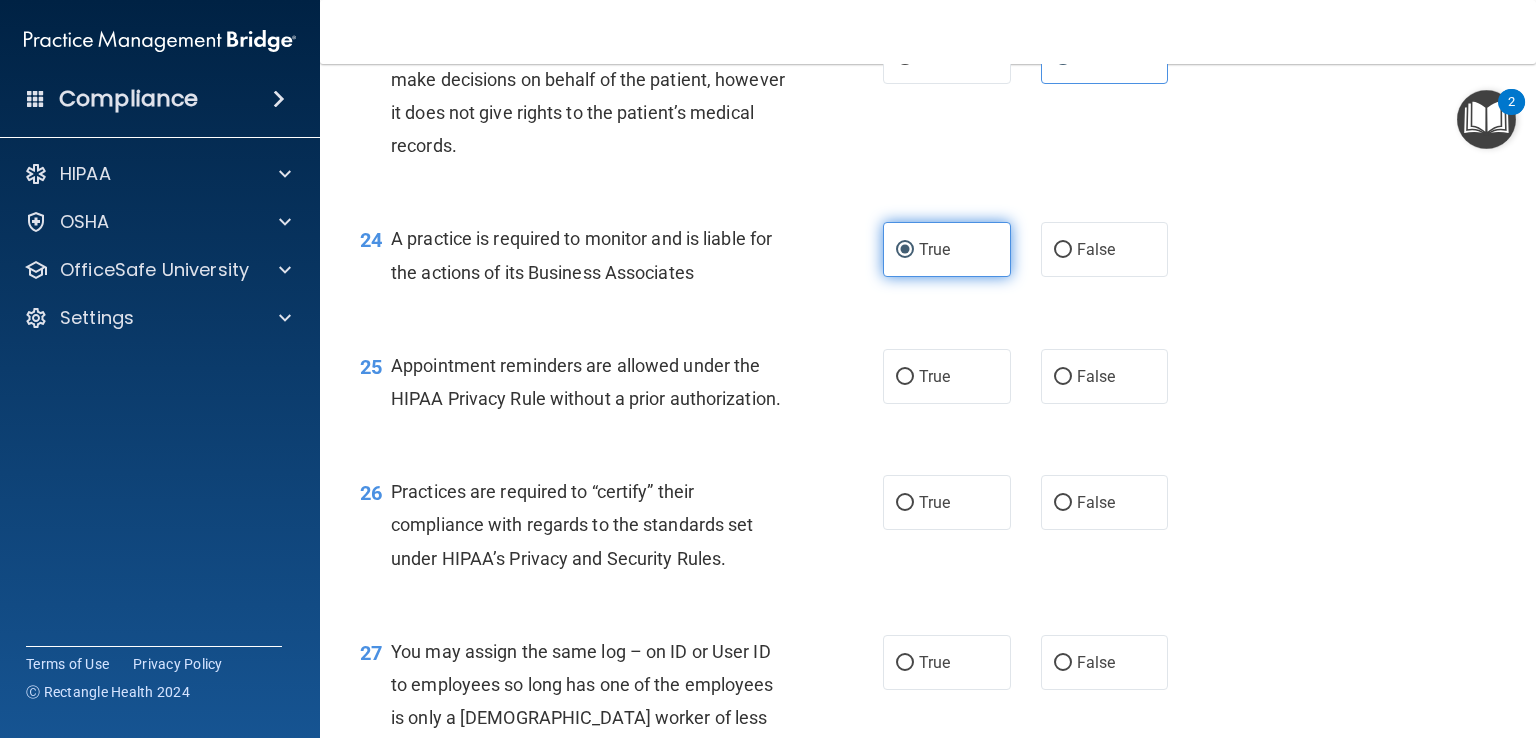 scroll, scrollTop: 4040, scrollLeft: 0, axis: vertical 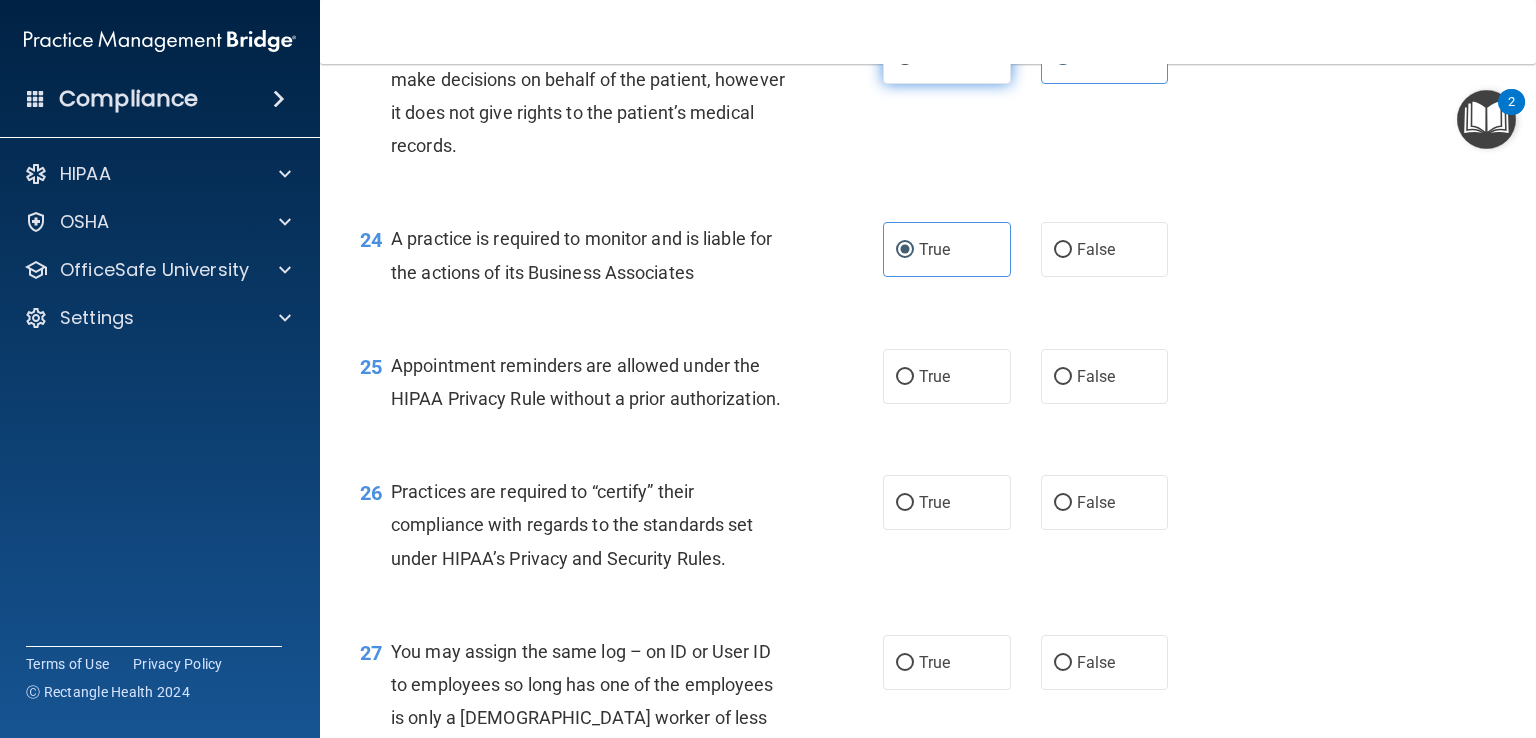 click on "True" at bounding box center (947, 56) 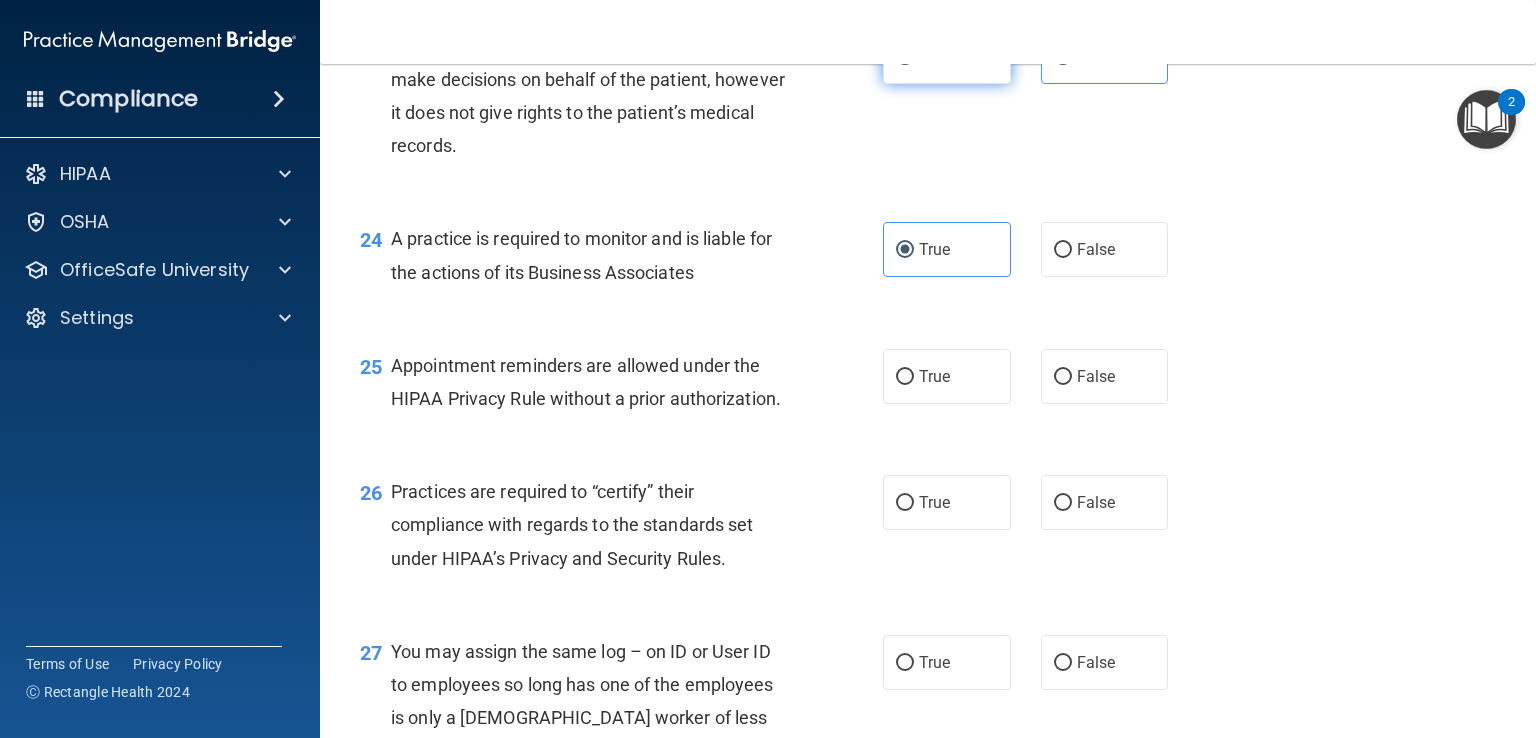 radio on "false" 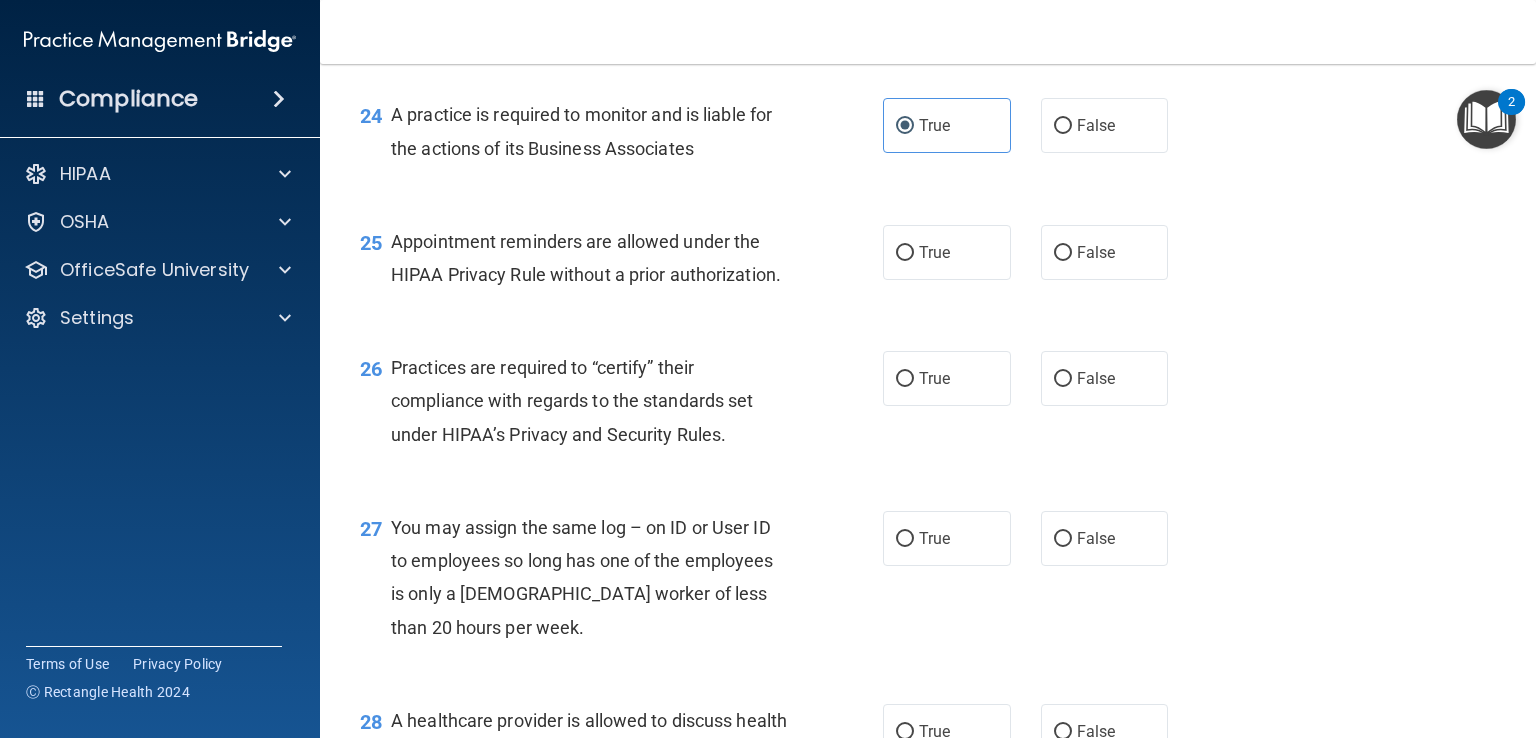 scroll, scrollTop: 4176, scrollLeft: 0, axis: vertical 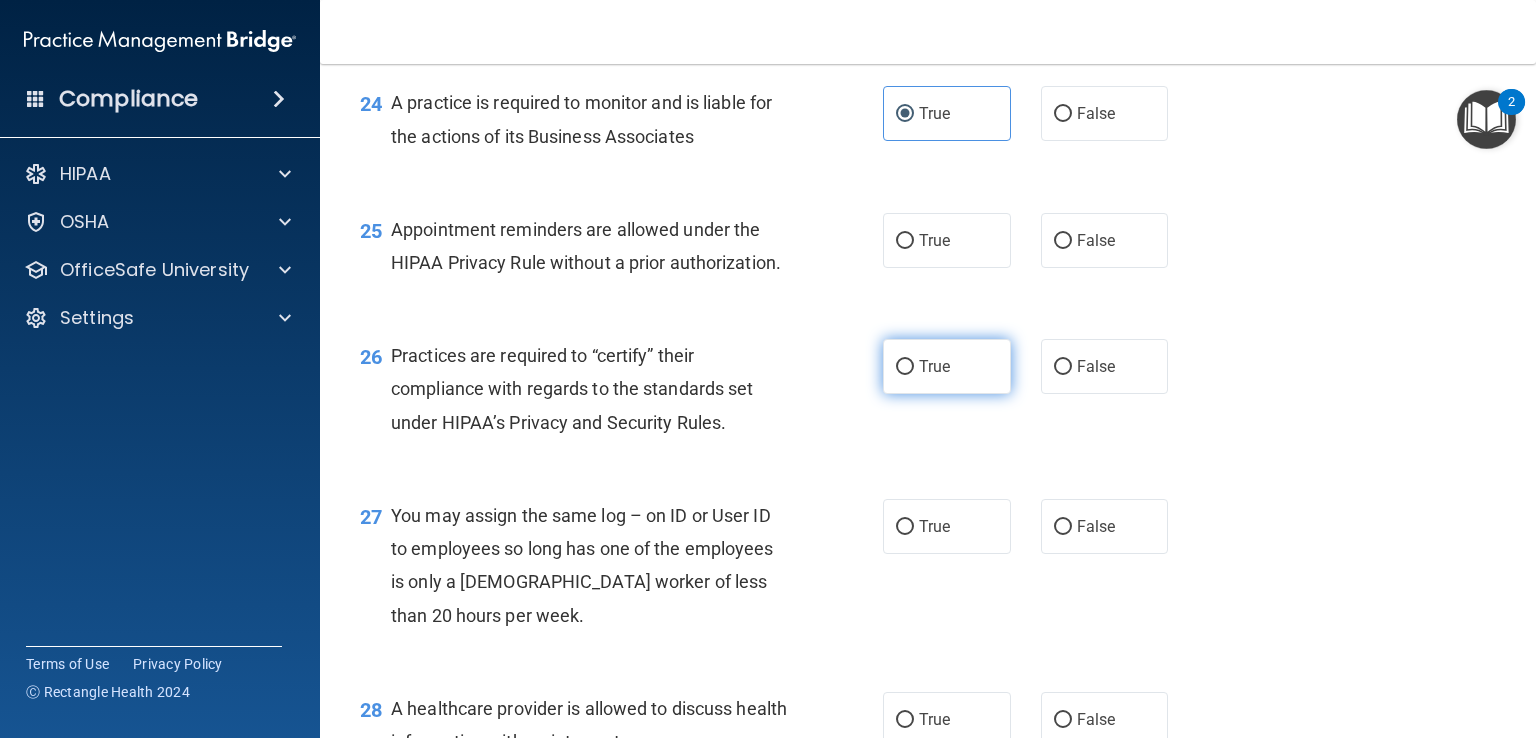 click on "True" at bounding box center (947, 366) 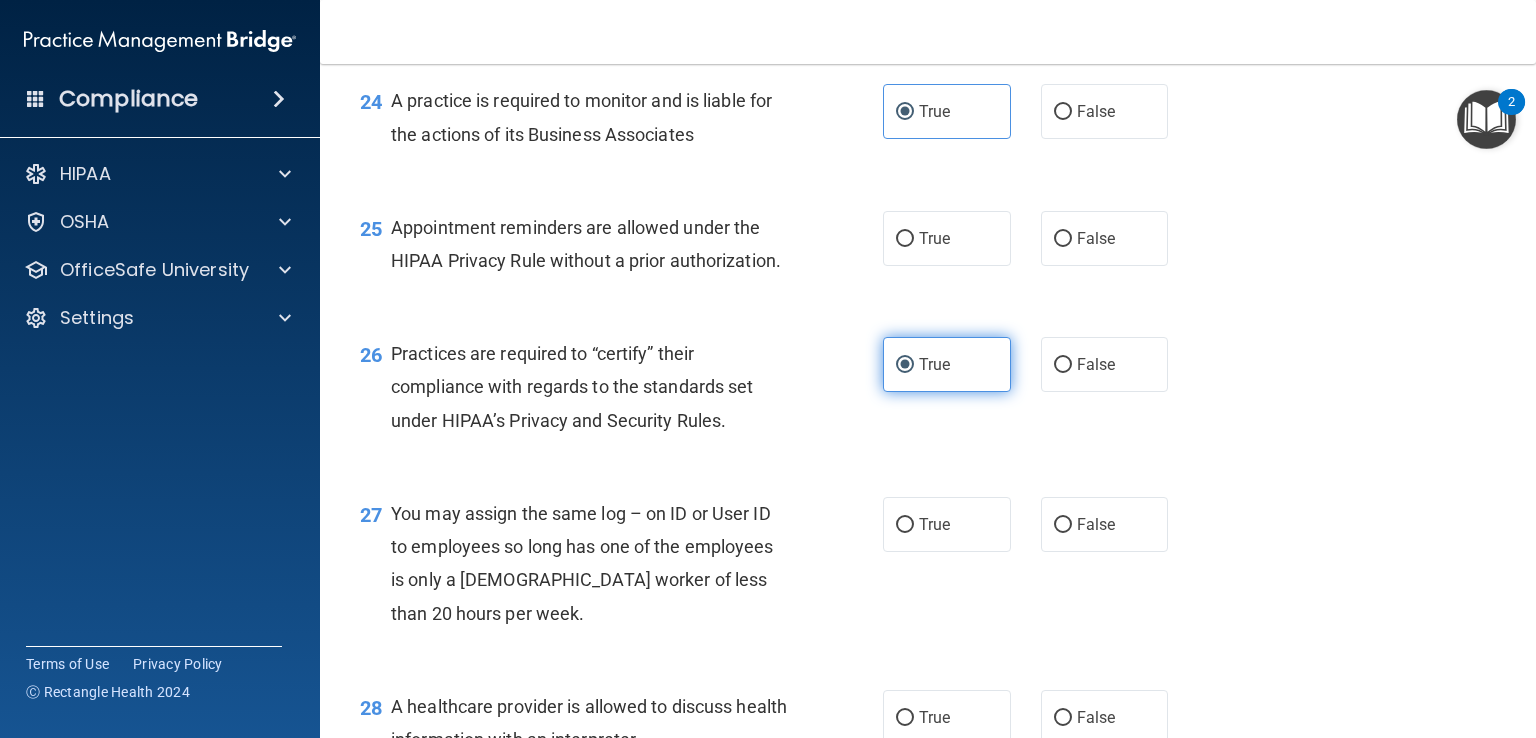 scroll, scrollTop: 4179, scrollLeft: 0, axis: vertical 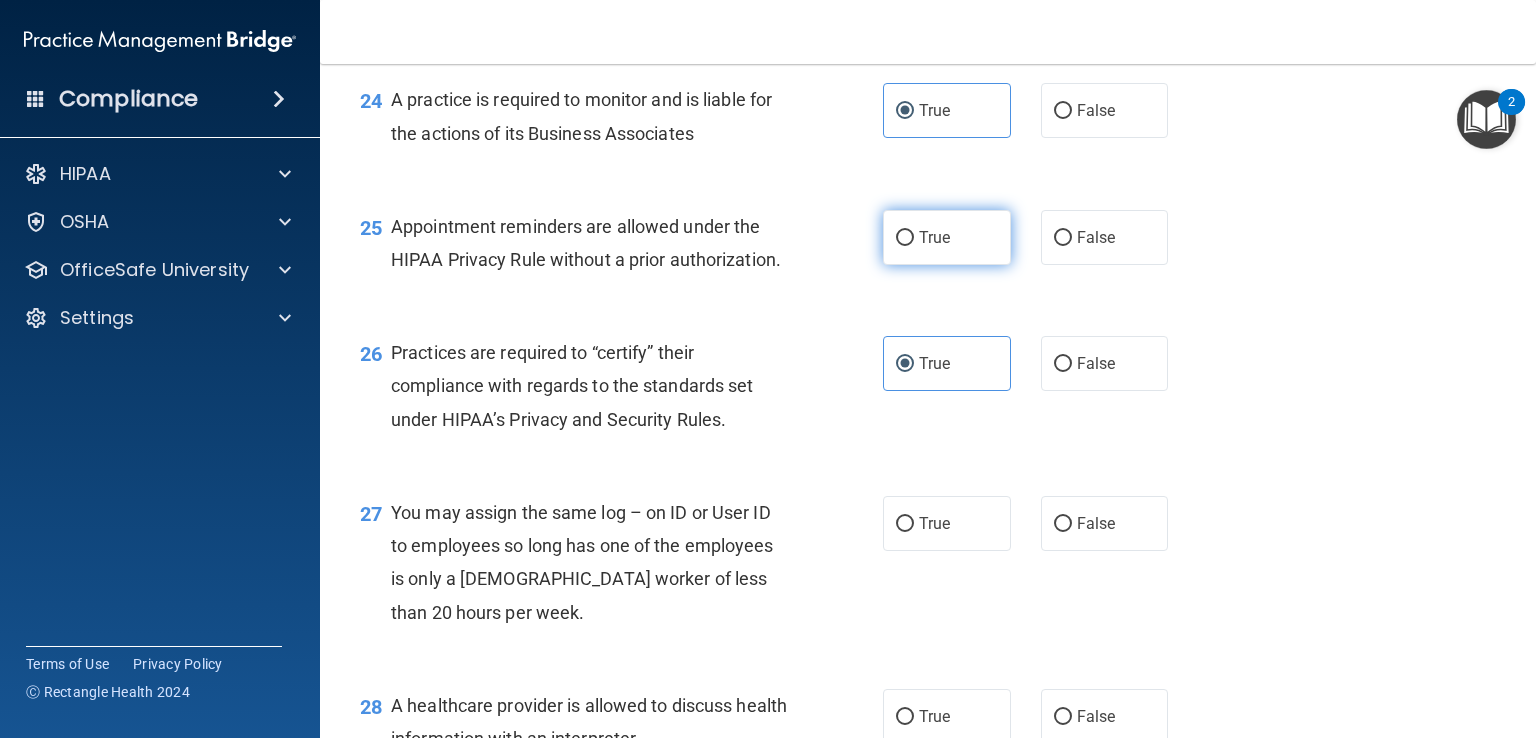 click on "True" at bounding box center (947, 237) 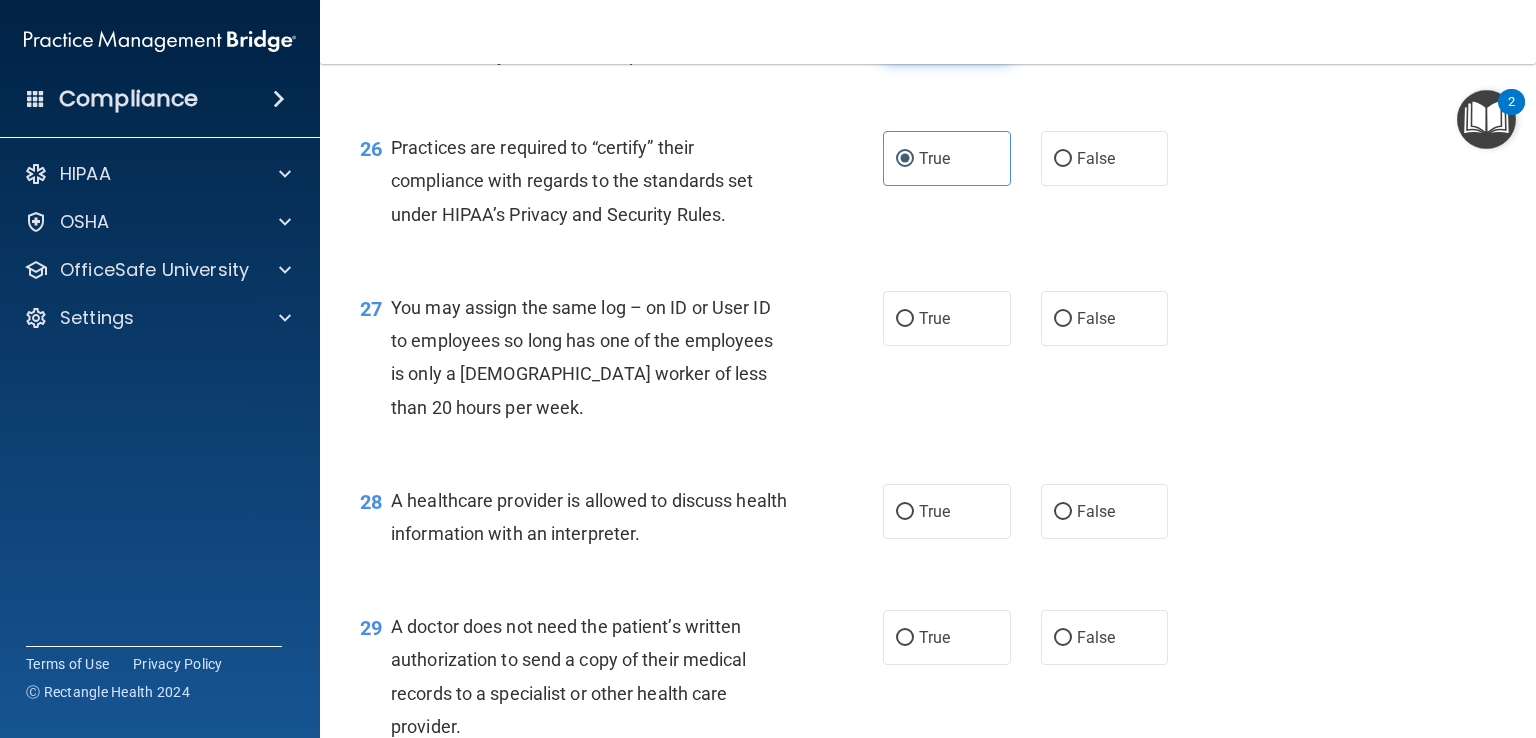 scroll, scrollTop: 4384, scrollLeft: 0, axis: vertical 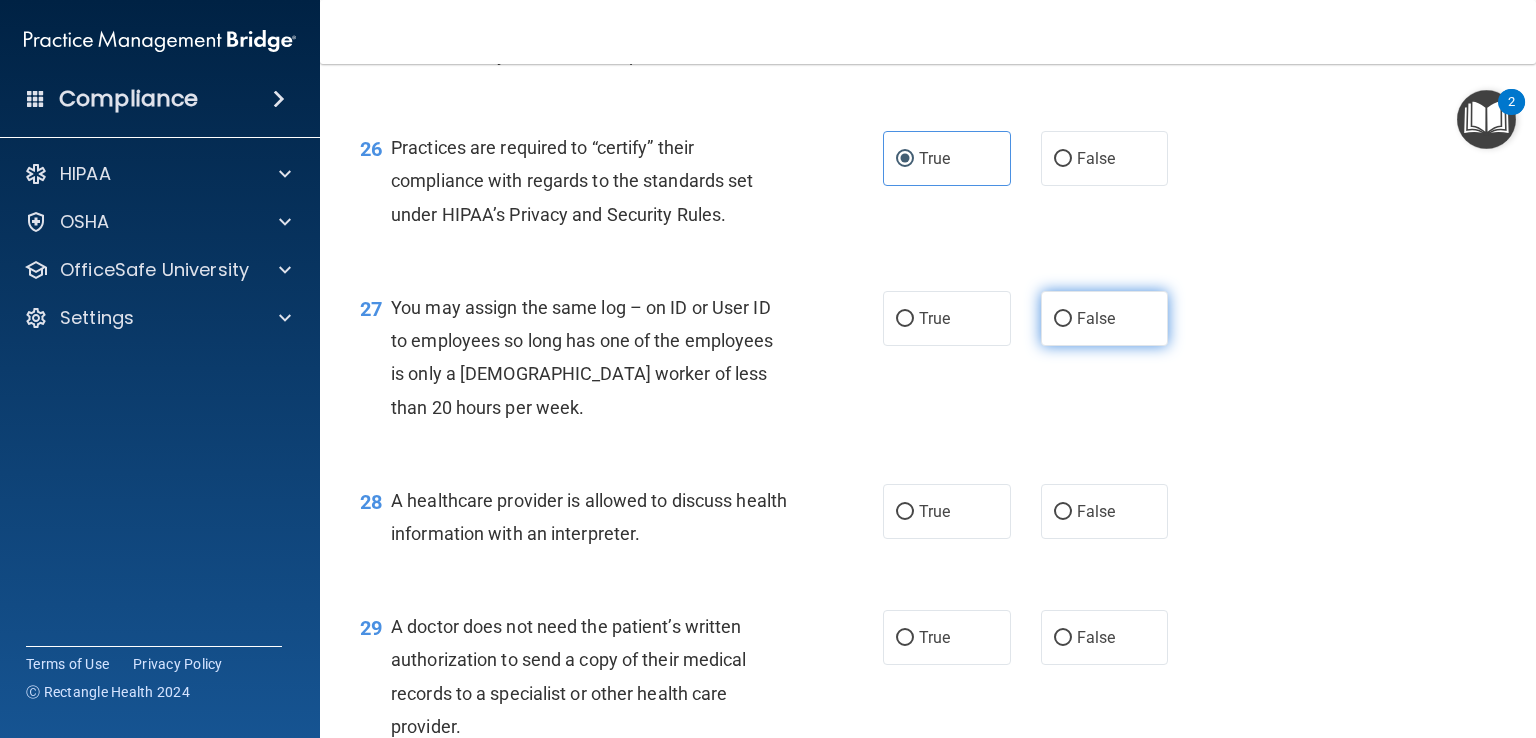 click on "False" at bounding box center (1105, 318) 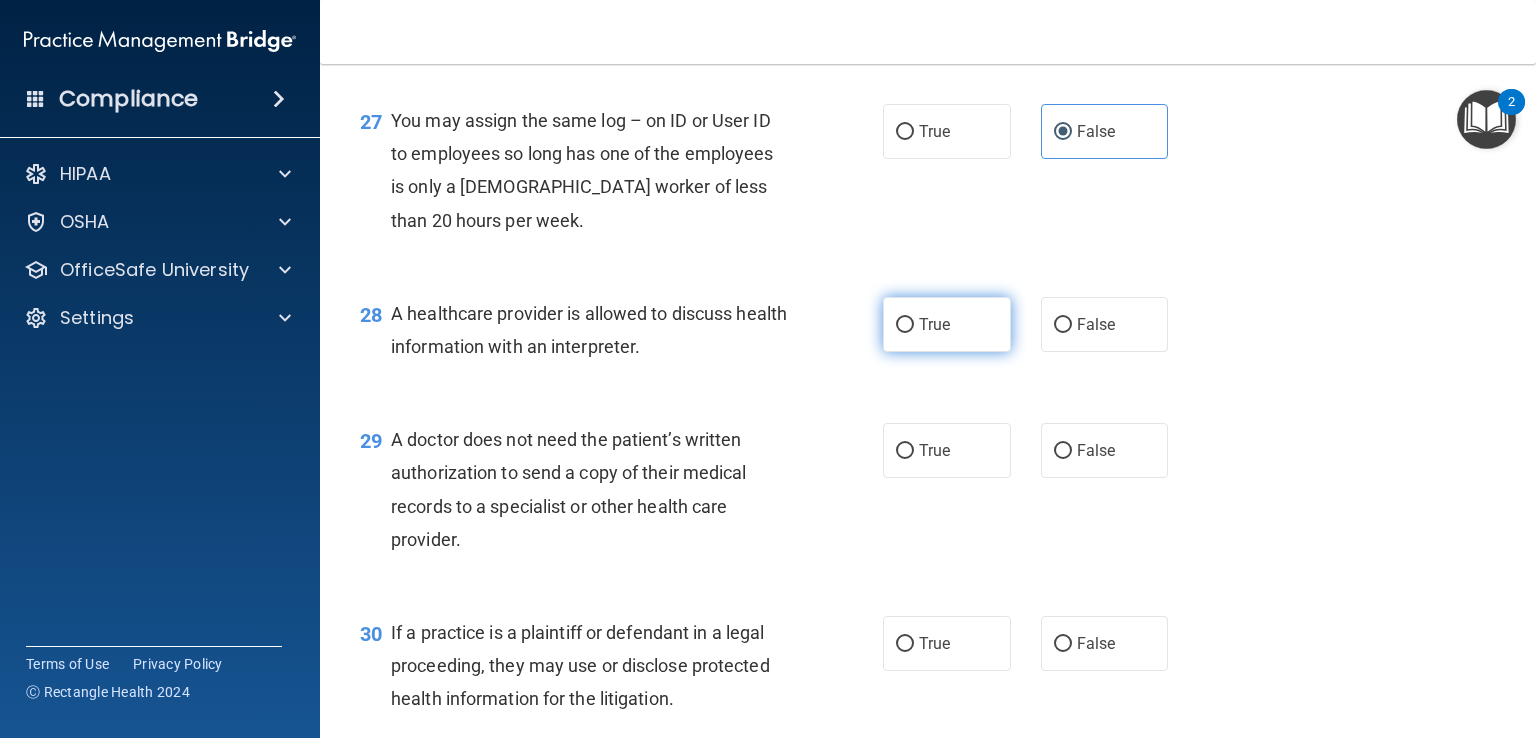 click on "True" at bounding box center [947, 324] 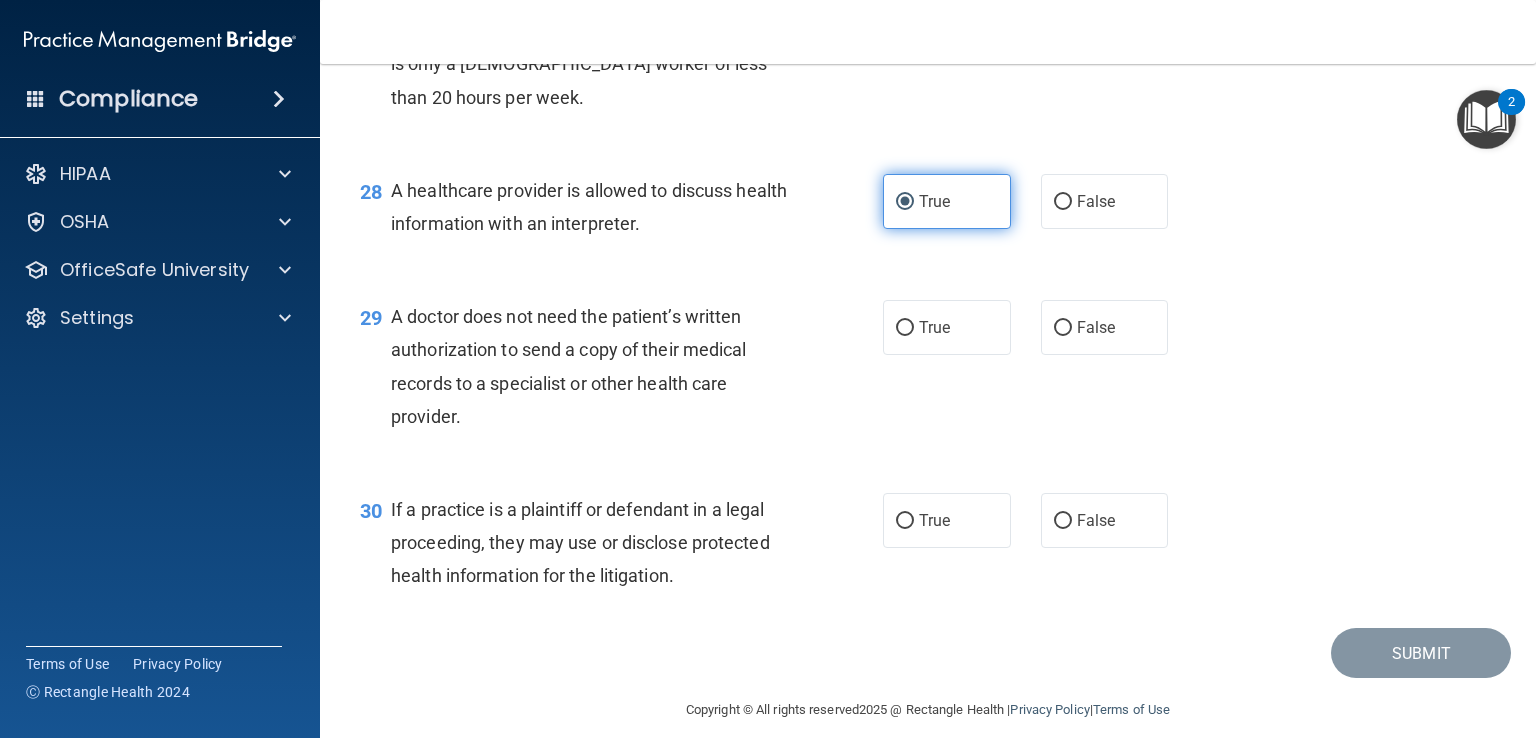 scroll, scrollTop: 4695, scrollLeft: 0, axis: vertical 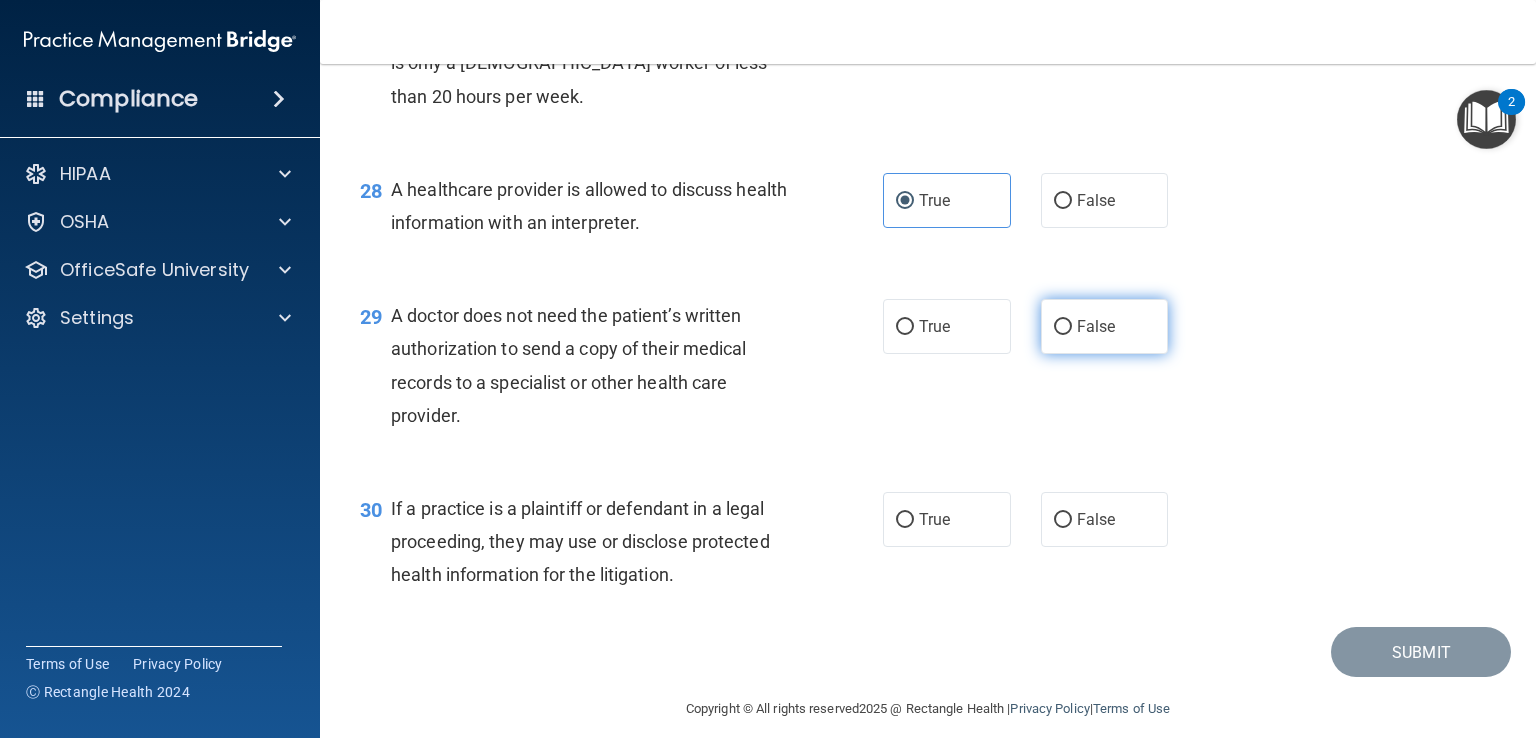 click on "False" at bounding box center [1105, 326] 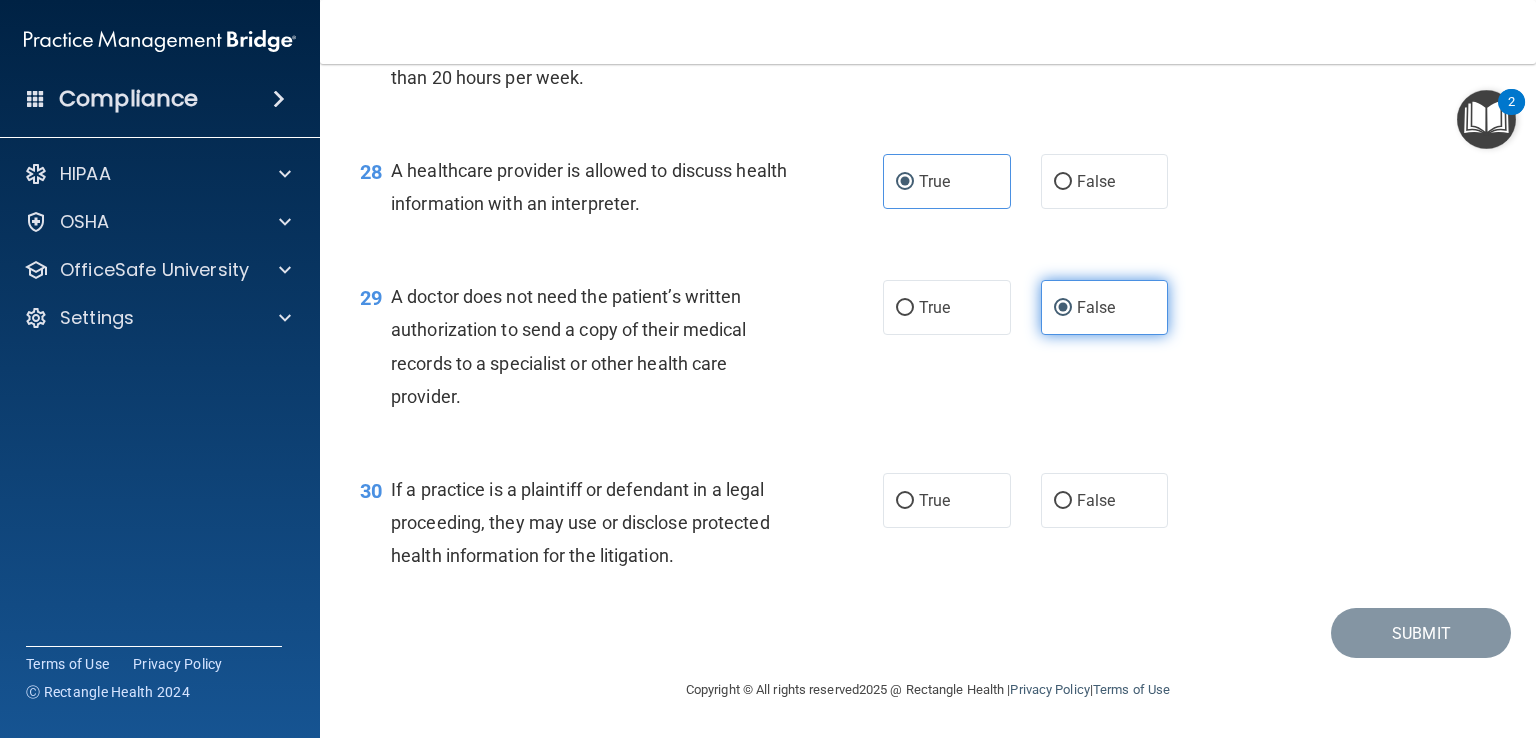 scroll, scrollTop: 4781, scrollLeft: 0, axis: vertical 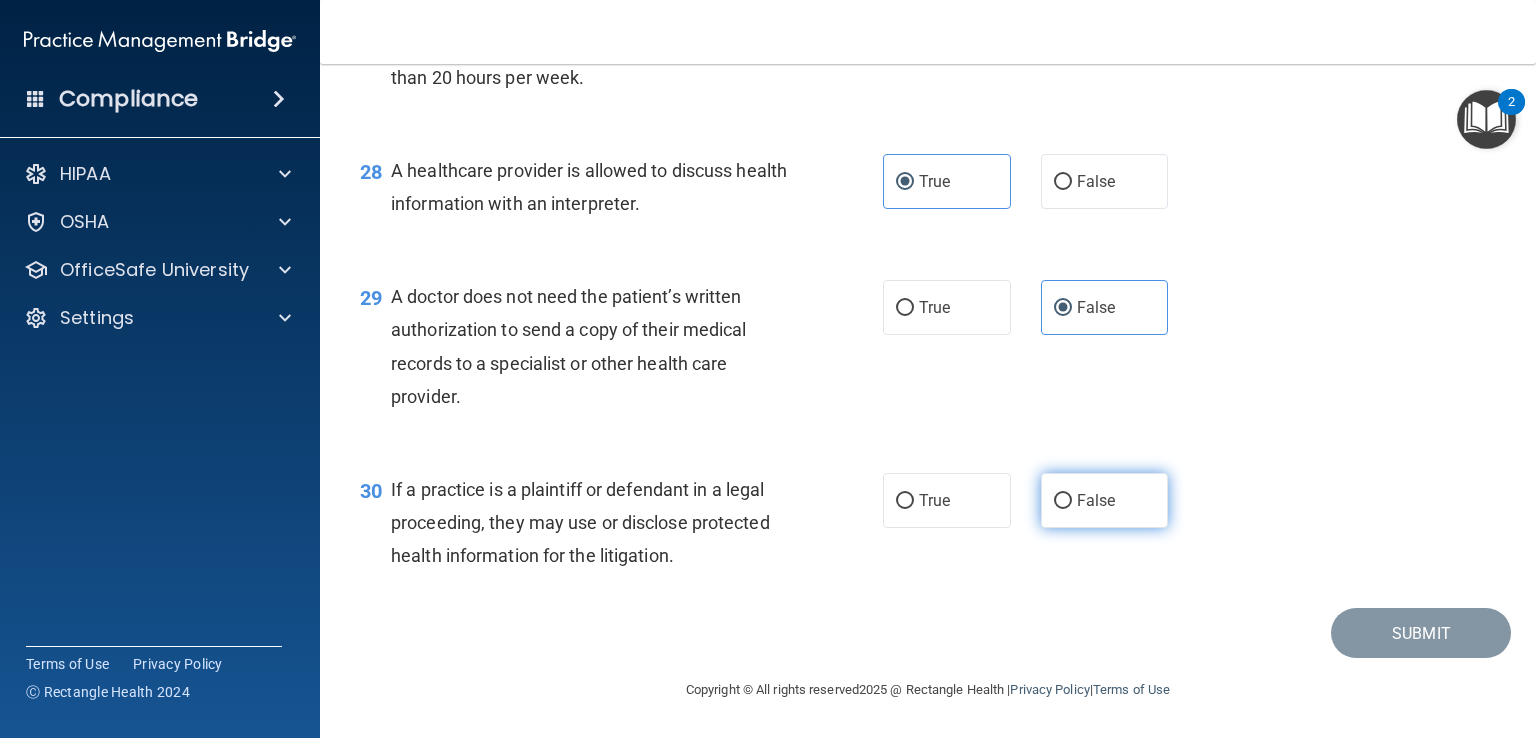 click on "False" at bounding box center (1063, 501) 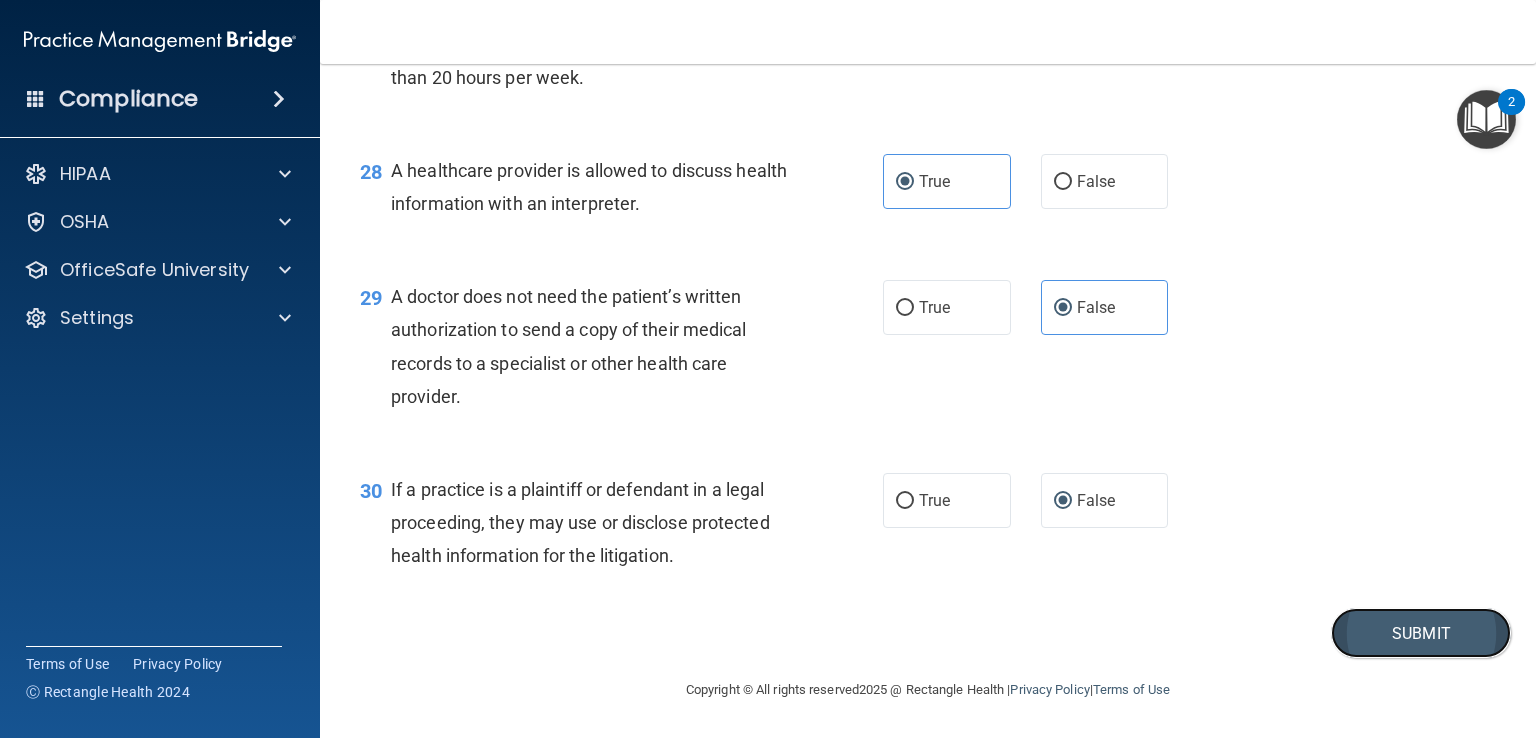 click on "Submit" at bounding box center (1421, 633) 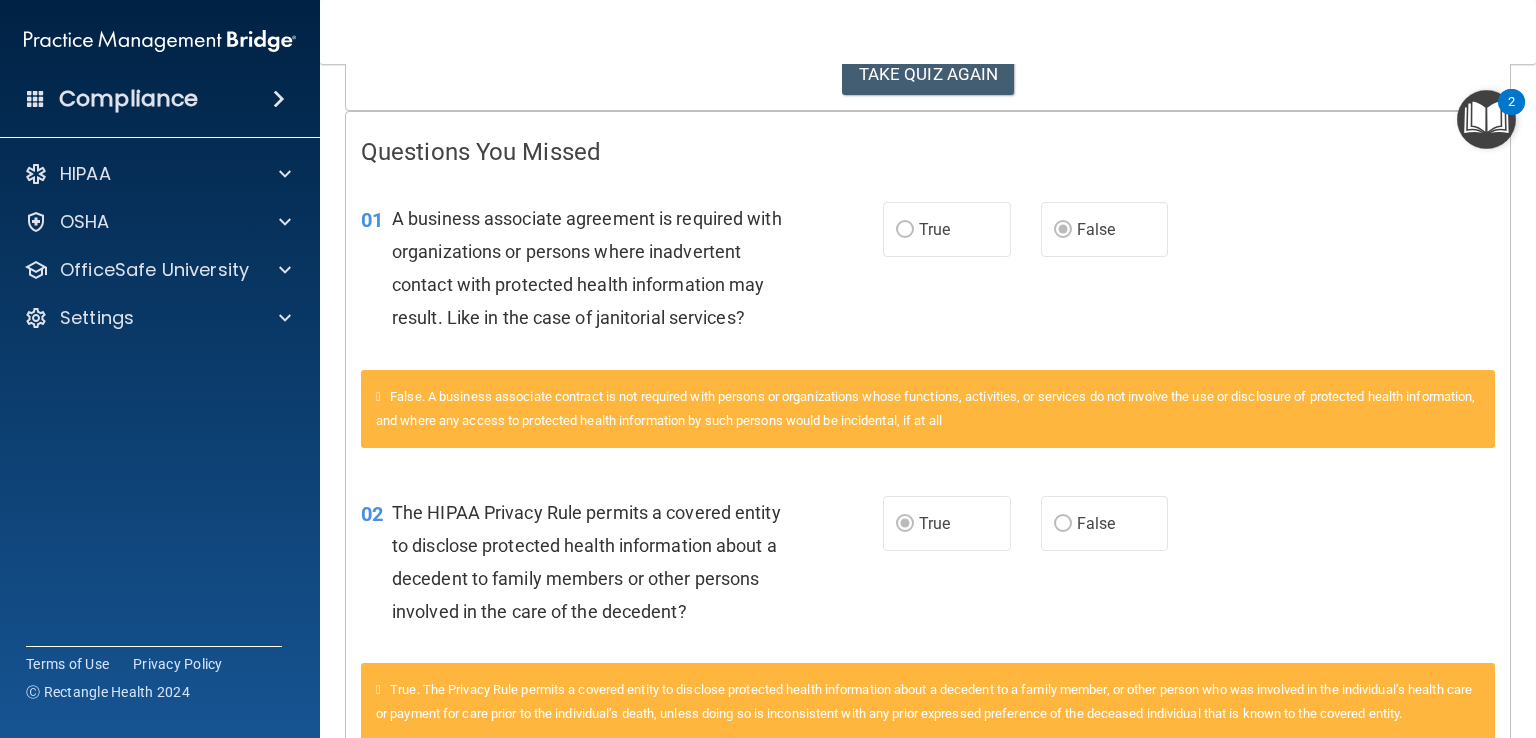 scroll, scrollTop: 0, scrollLeft: 0, axis: both 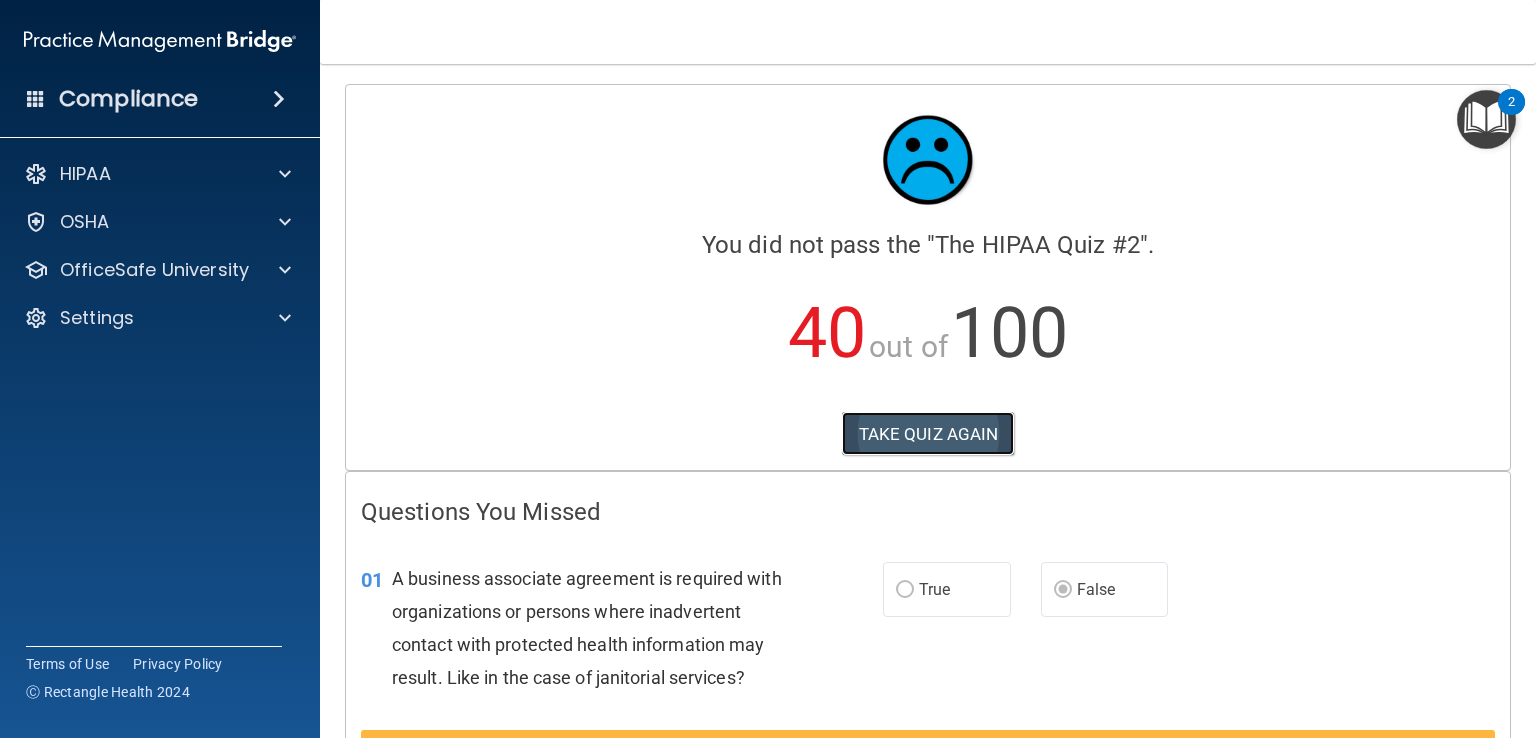 click on "TAKE QUIZ AGAIN" at bounding box center (928, 434) 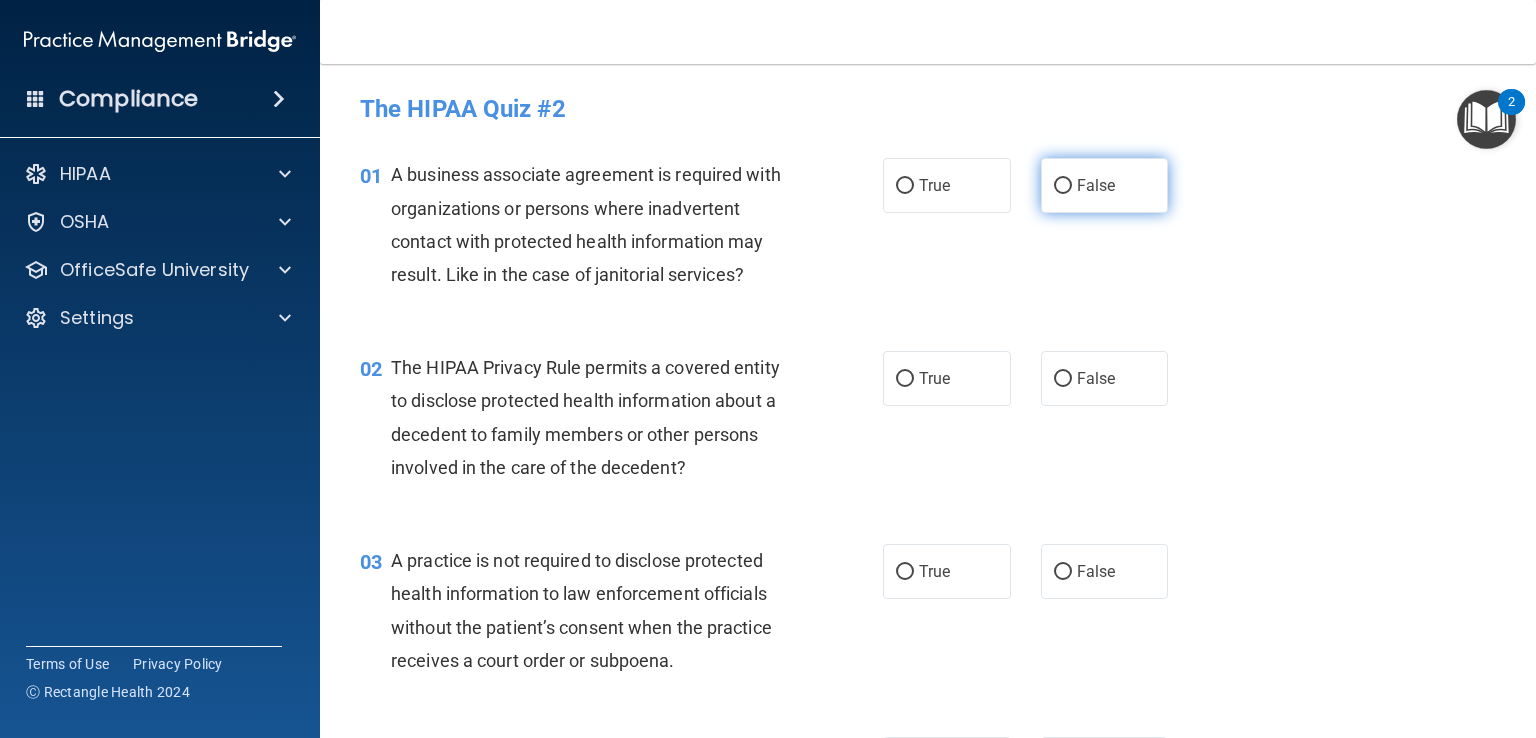 click on "False" at bounding box center (1105, 185) 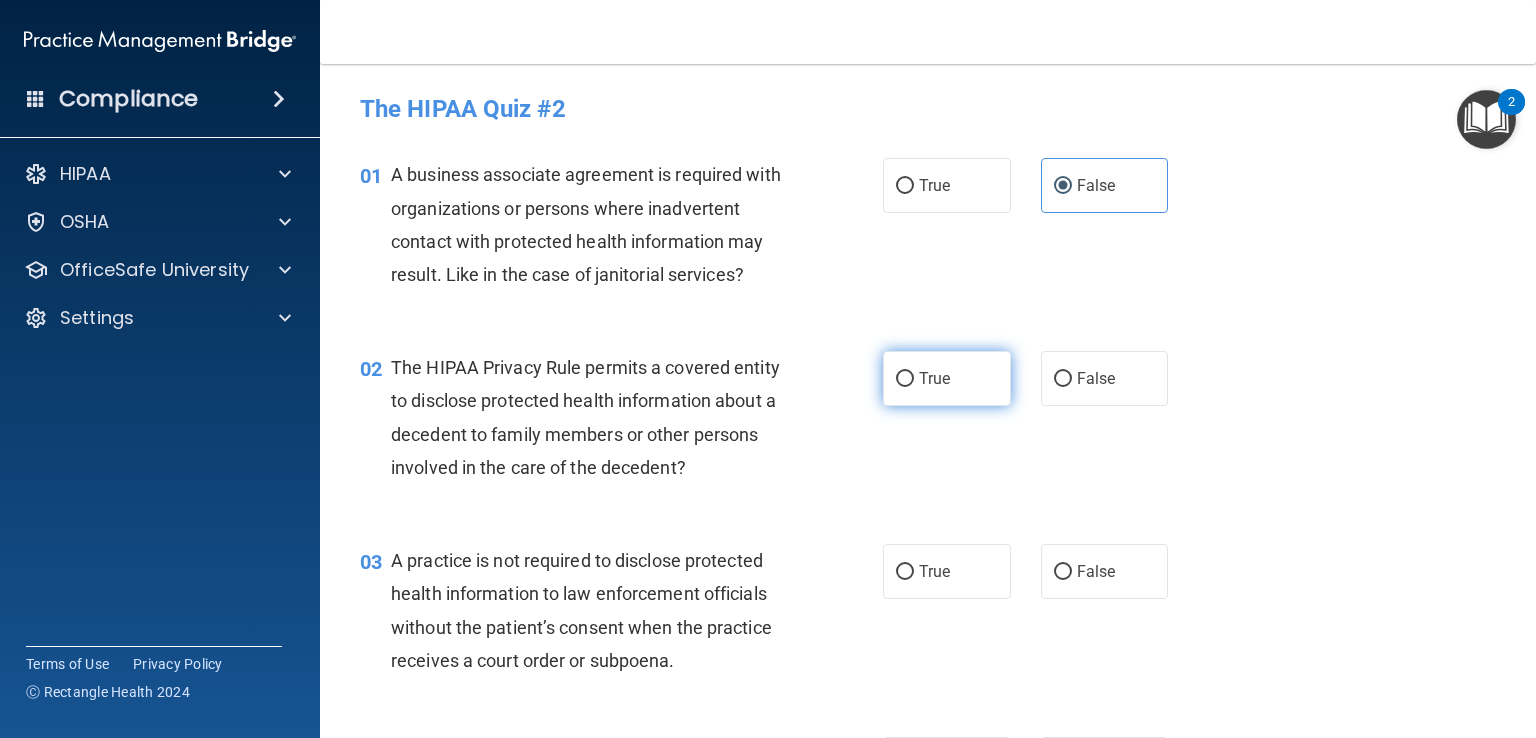 click on "True" at bounding box center [934, 378] 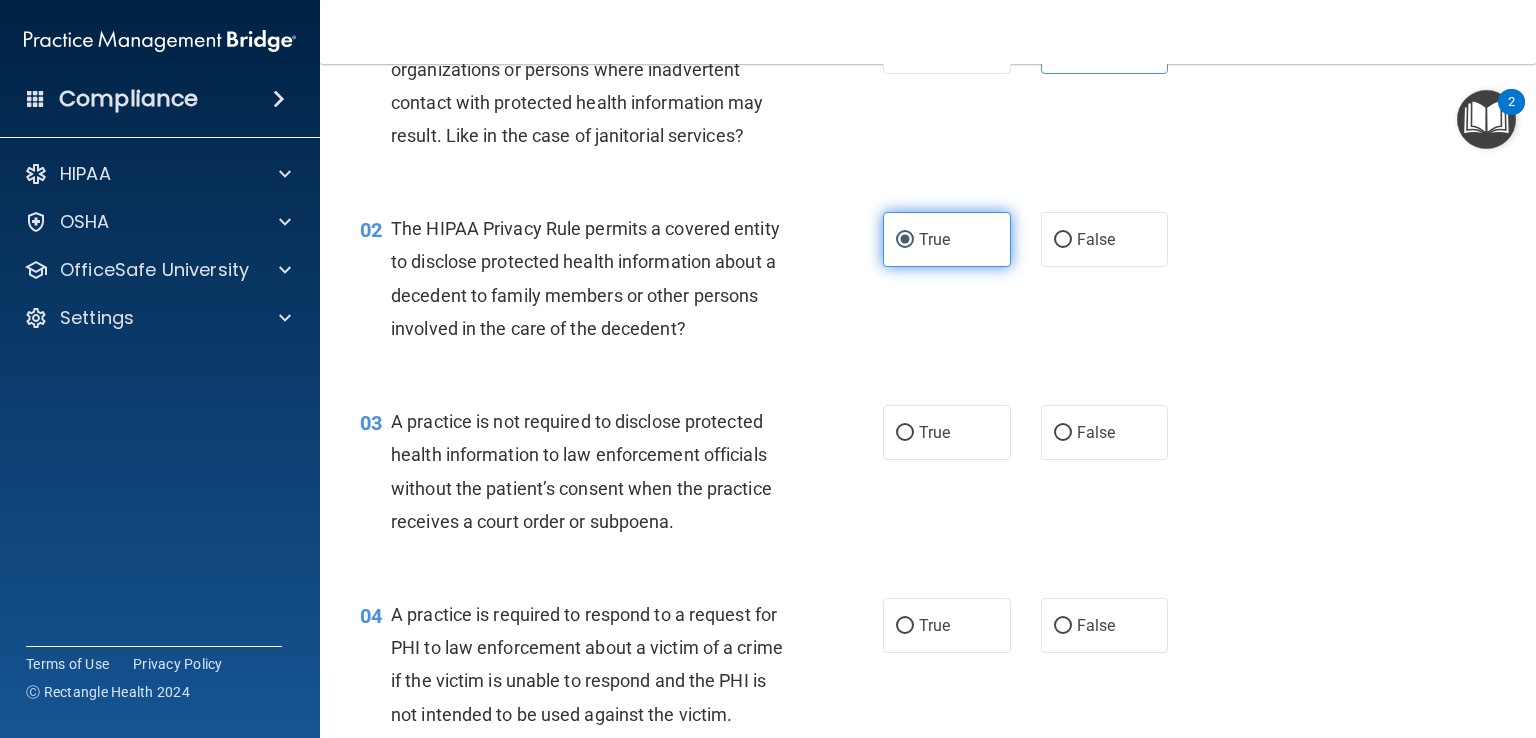 scroll, scrollTop: 144, scrollLeft: 0, axis: vertical 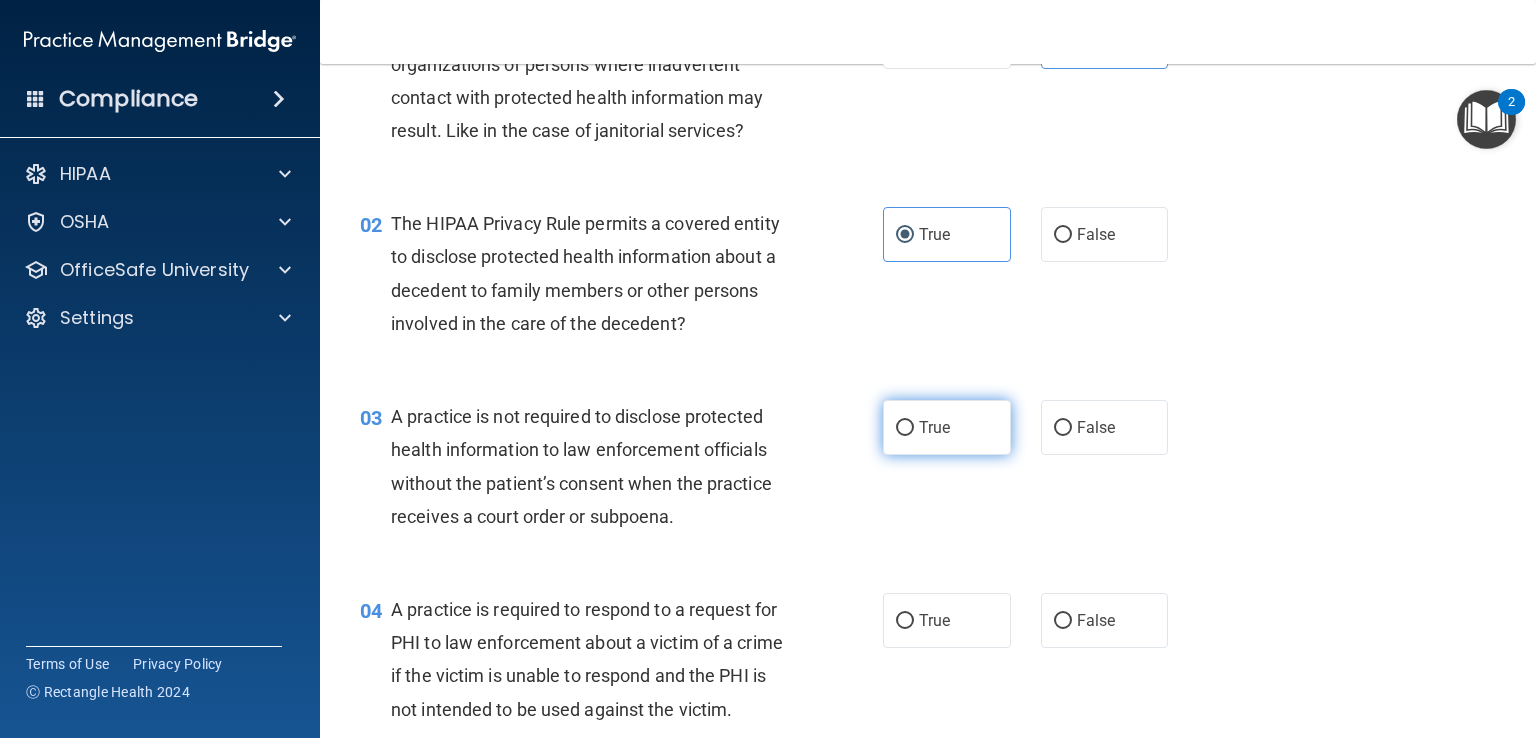 click on "True" at bounding box center (934, 427) 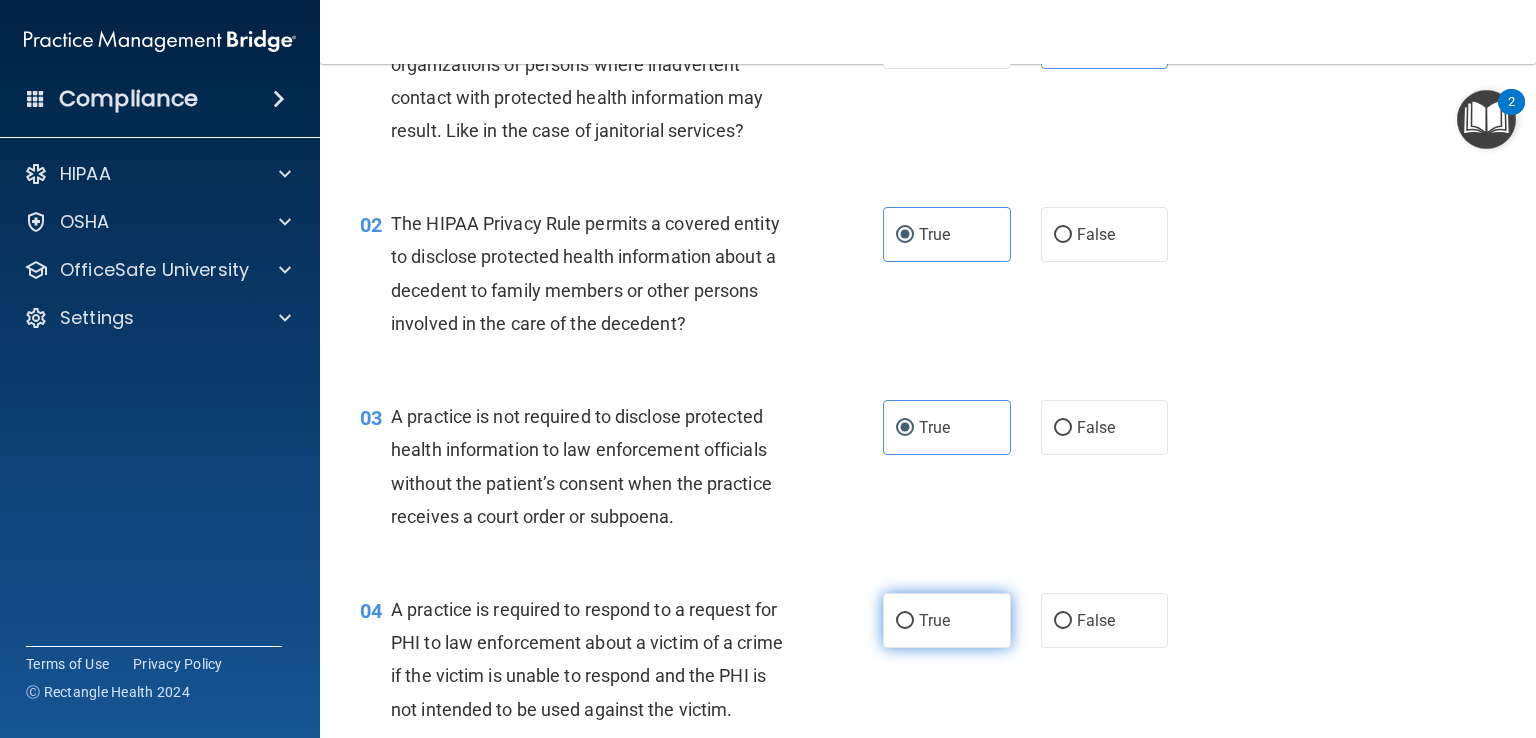 click on "True" at bounding box center [947, 620] 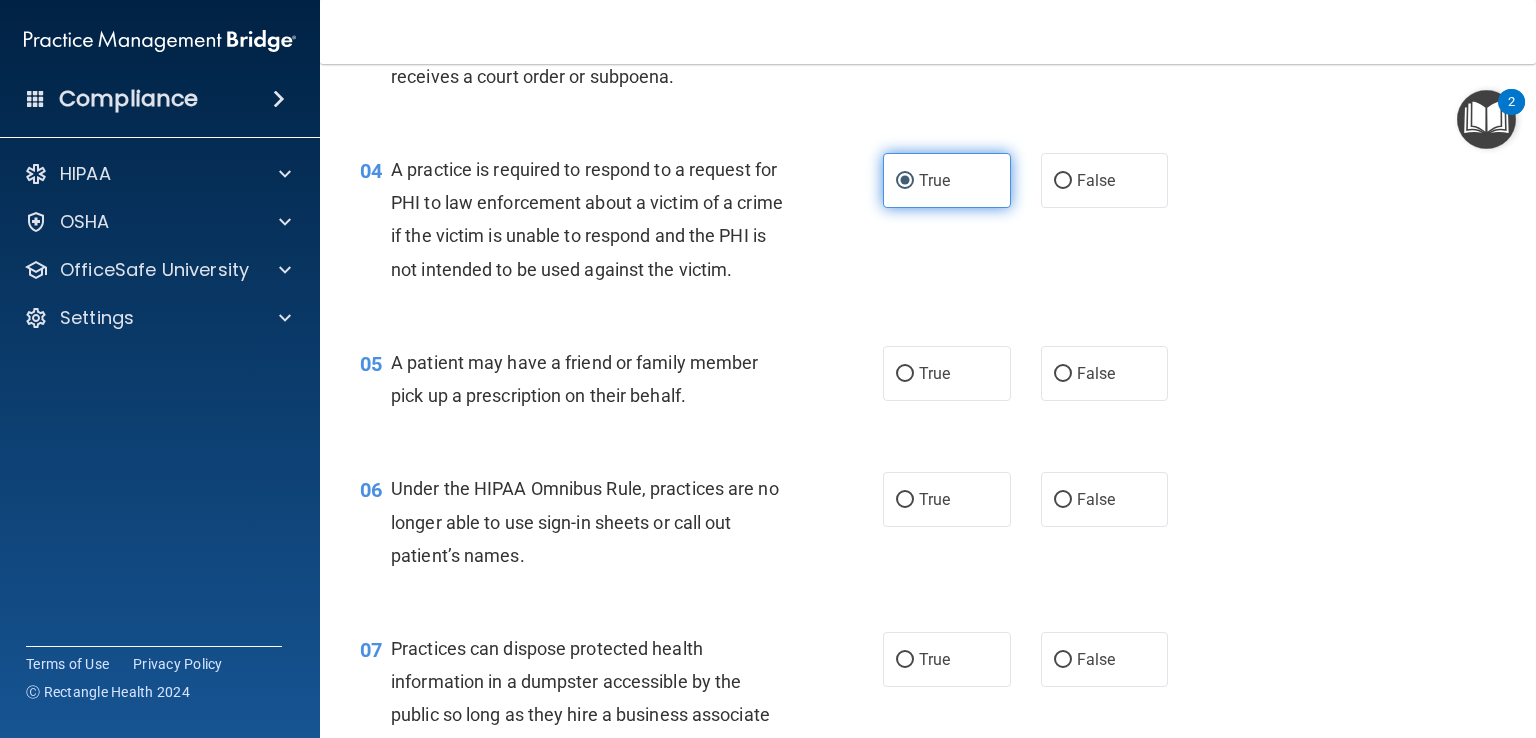 scroll, scrollTop: 594, scrollLeft: 0, axis: vertical 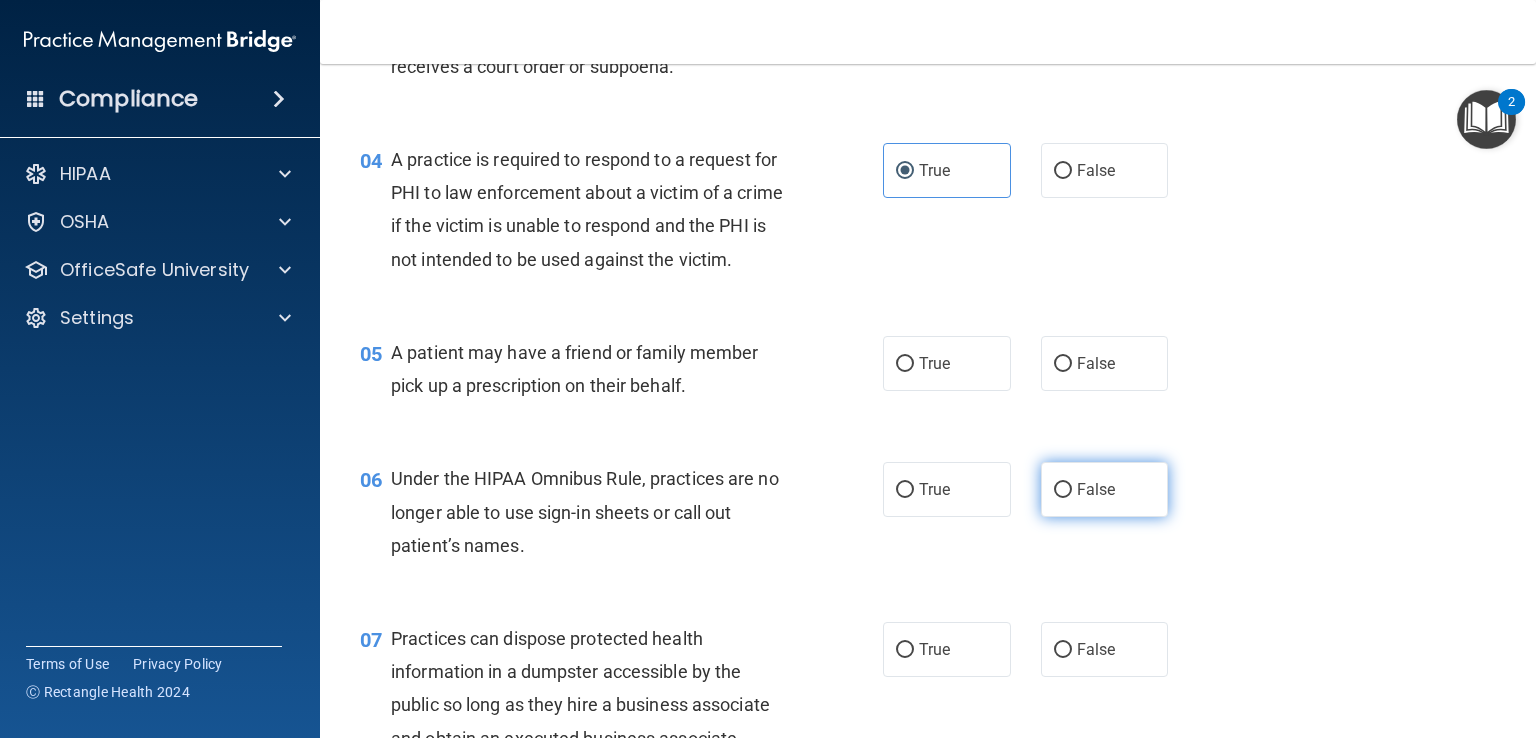 click on "False" at bounding box center (1096, 489) 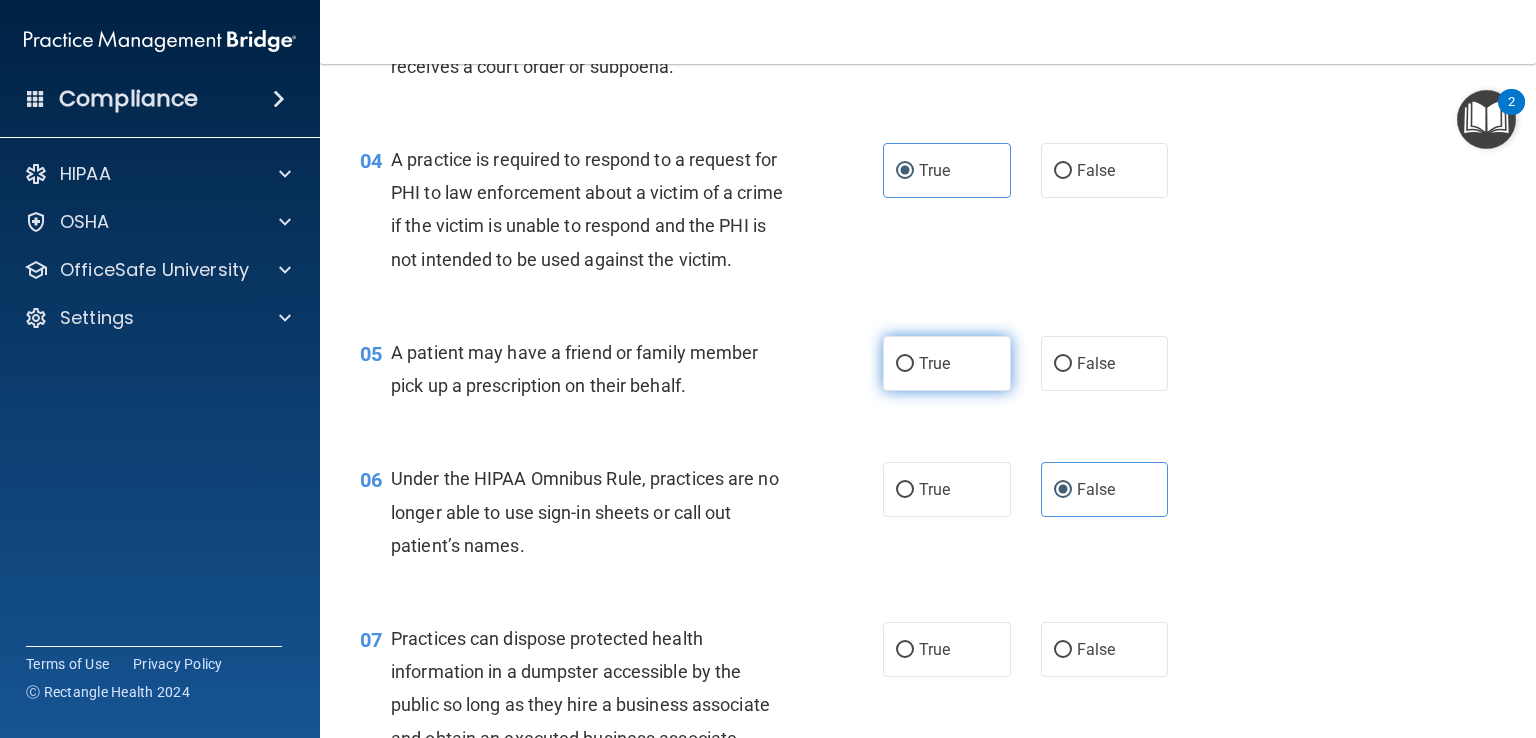 click on "True" at bounding box center [947, 363] 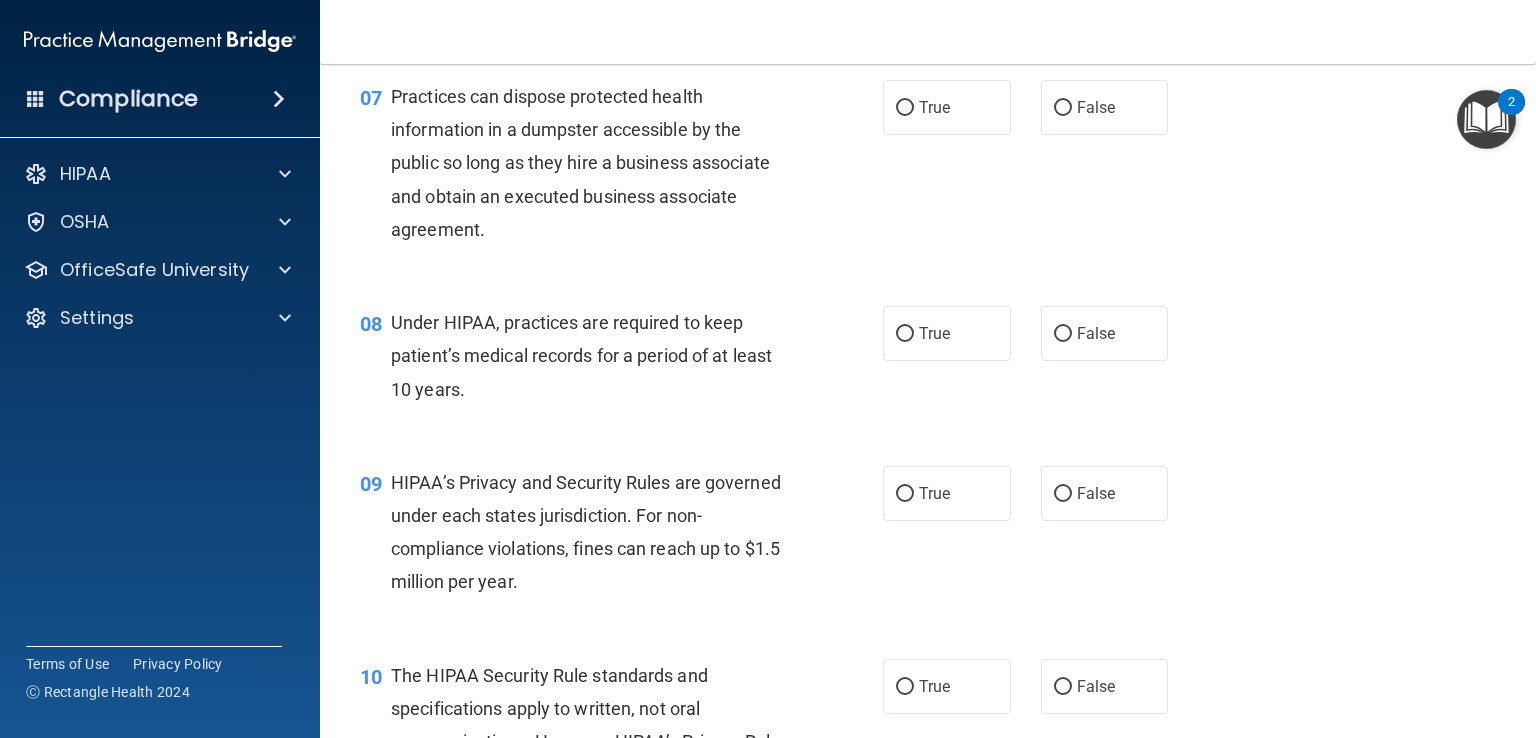 scroll, scrollTop: 1140, scrollLeft: 0, axis: vertical 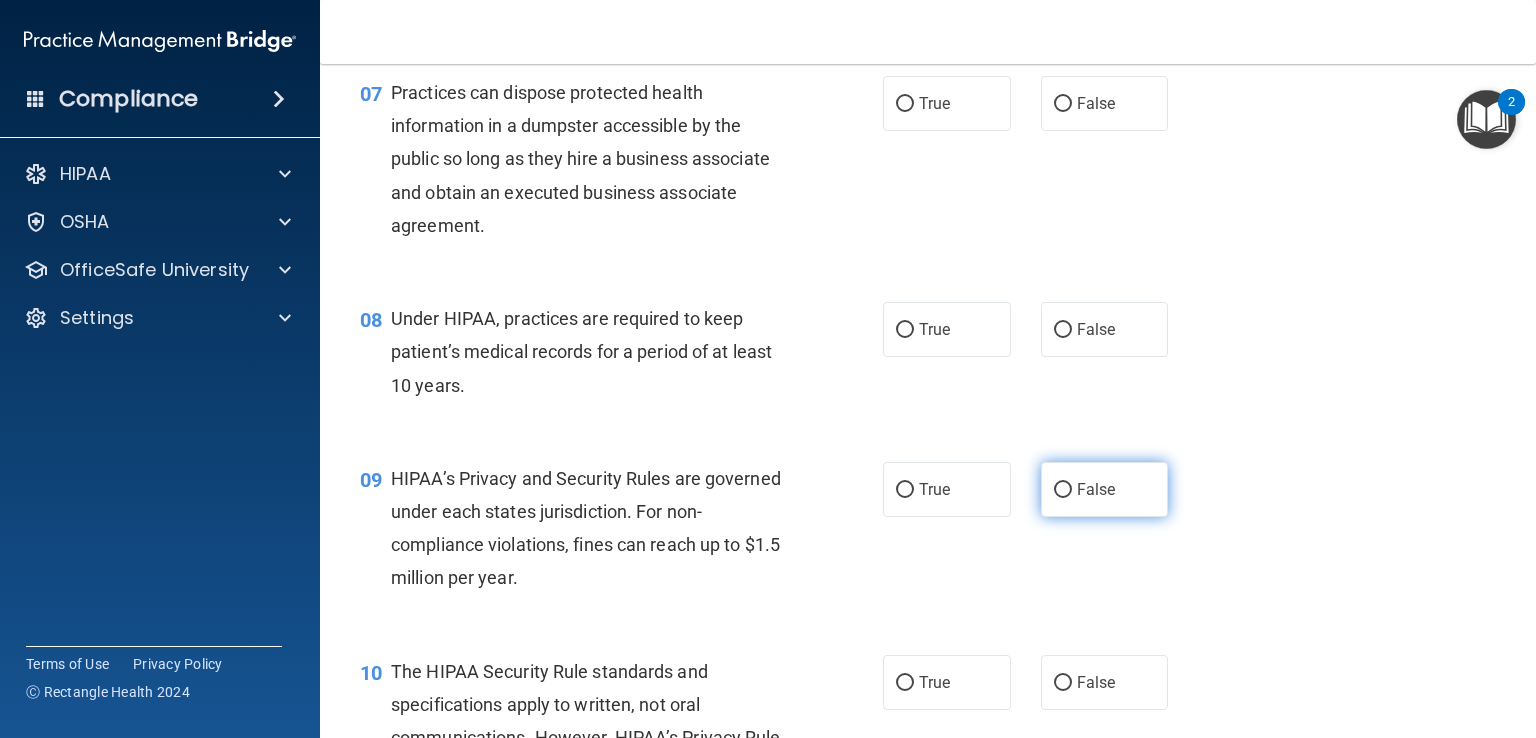 click on "False" at bounding box center [1096, 489] 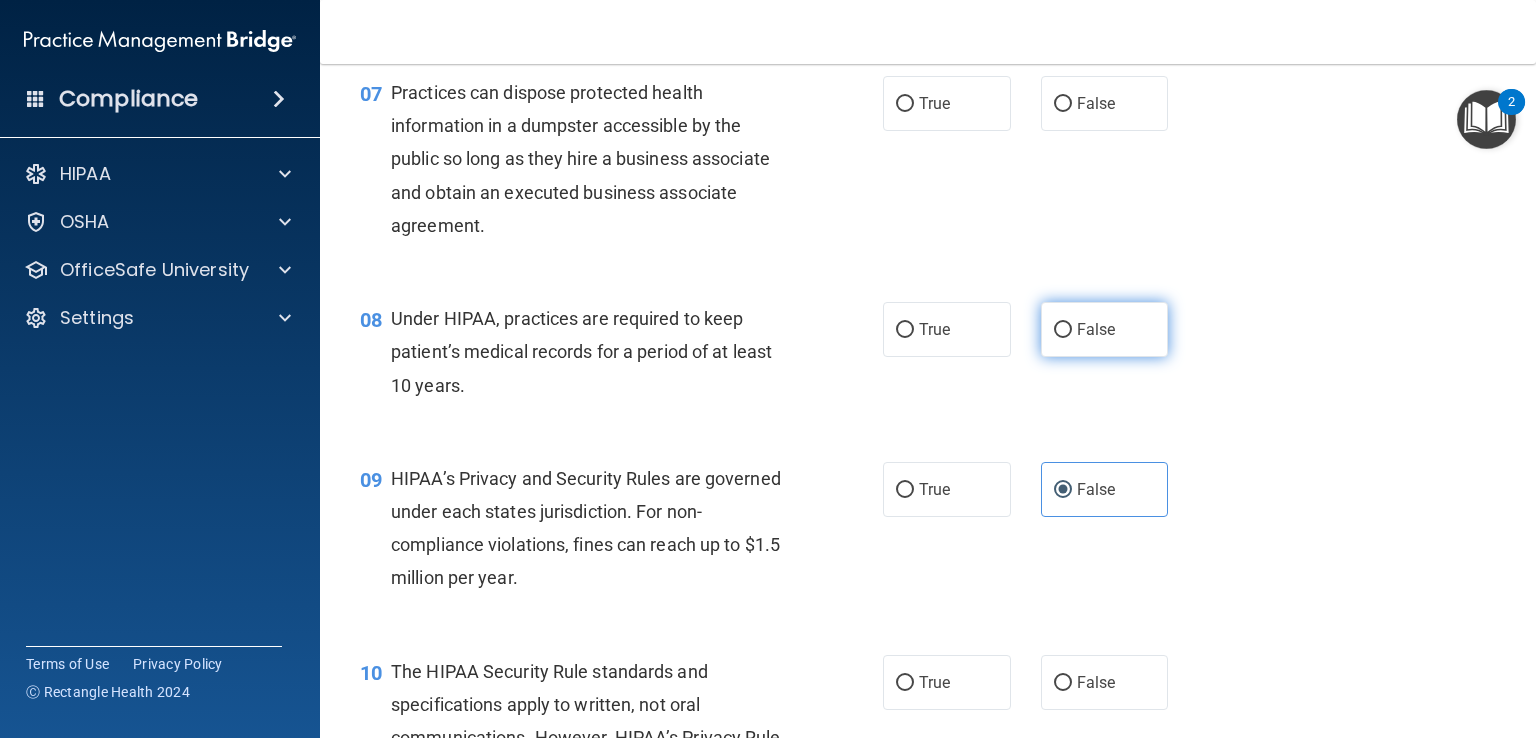 click on "False" at bounding box center [1105, 329] 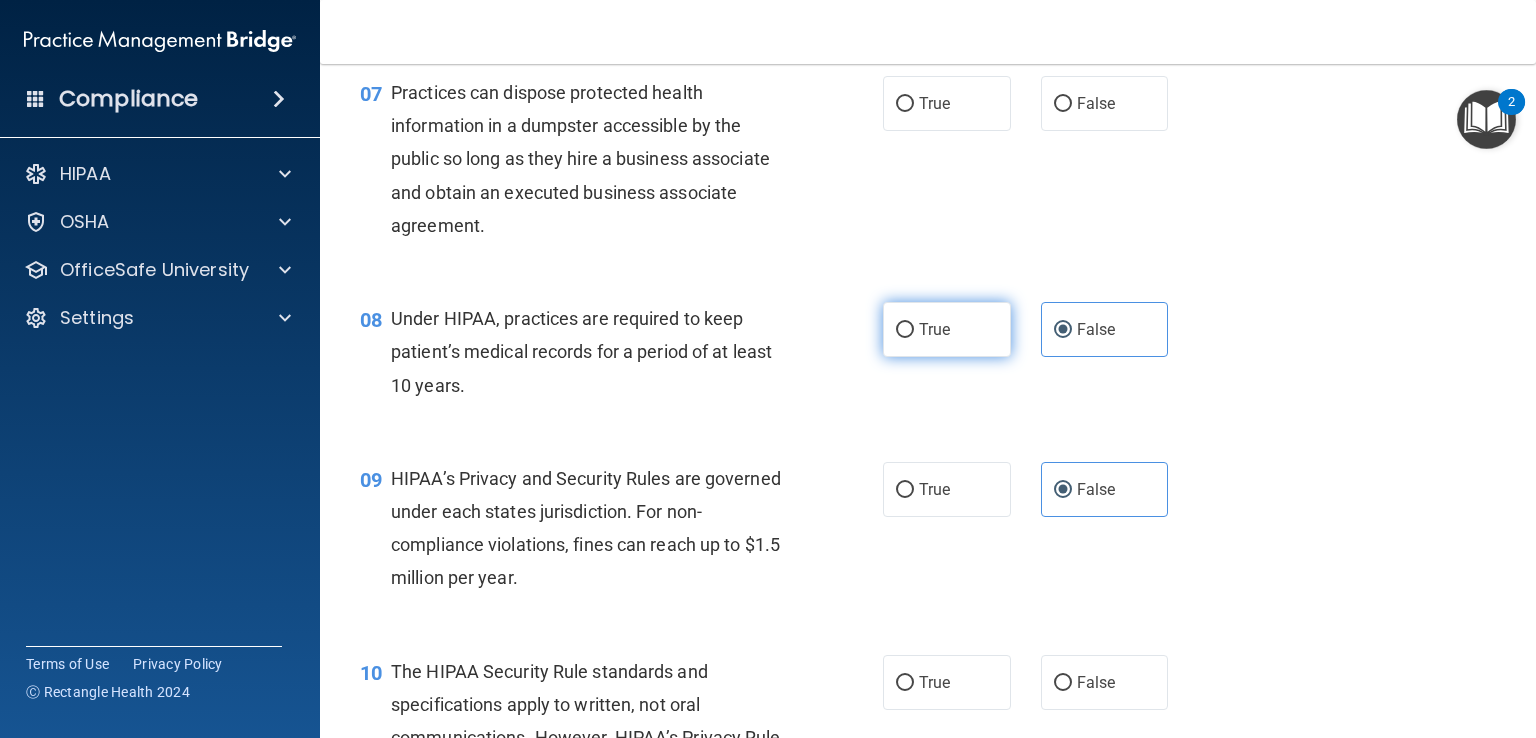 click on "True" at bounding box center [947, 329] 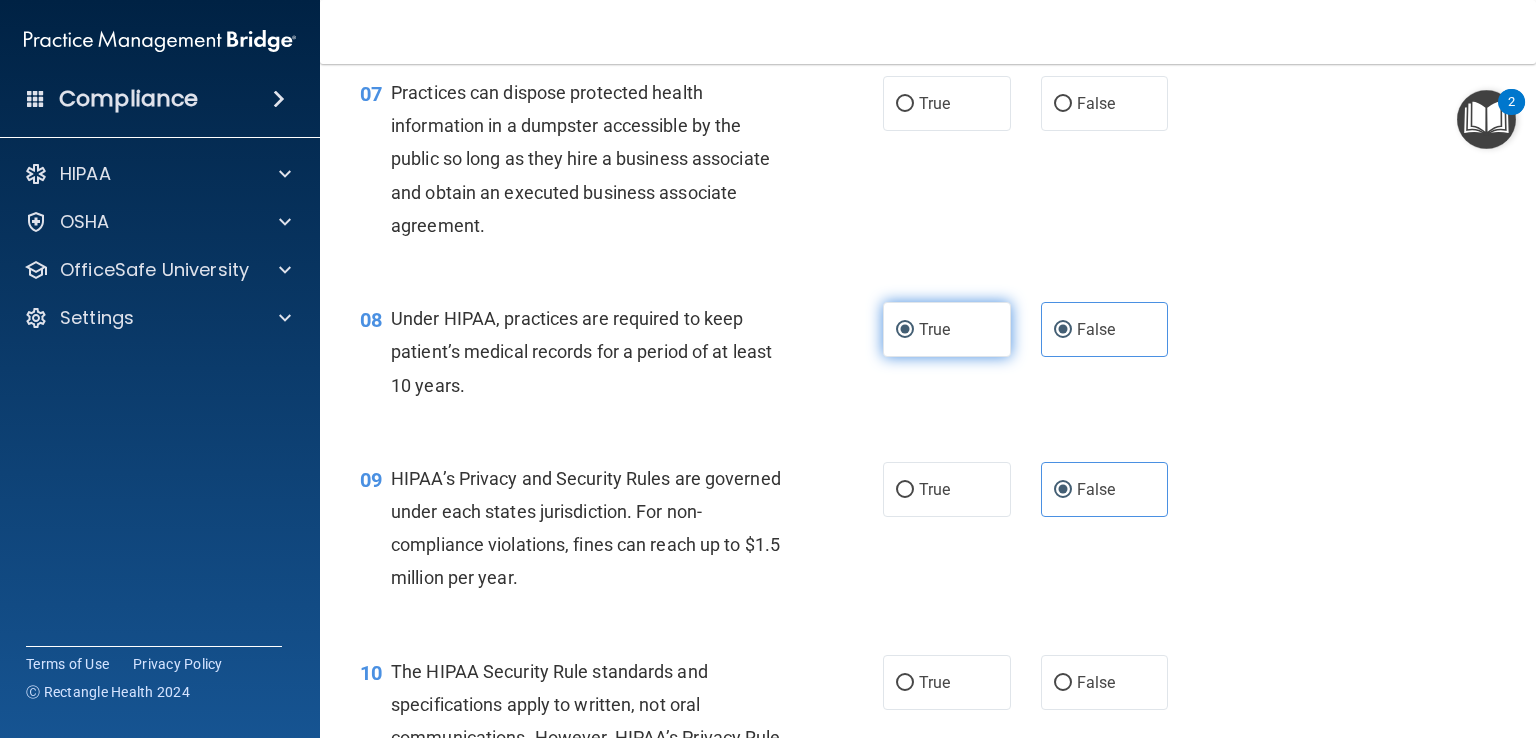 radio on "false" 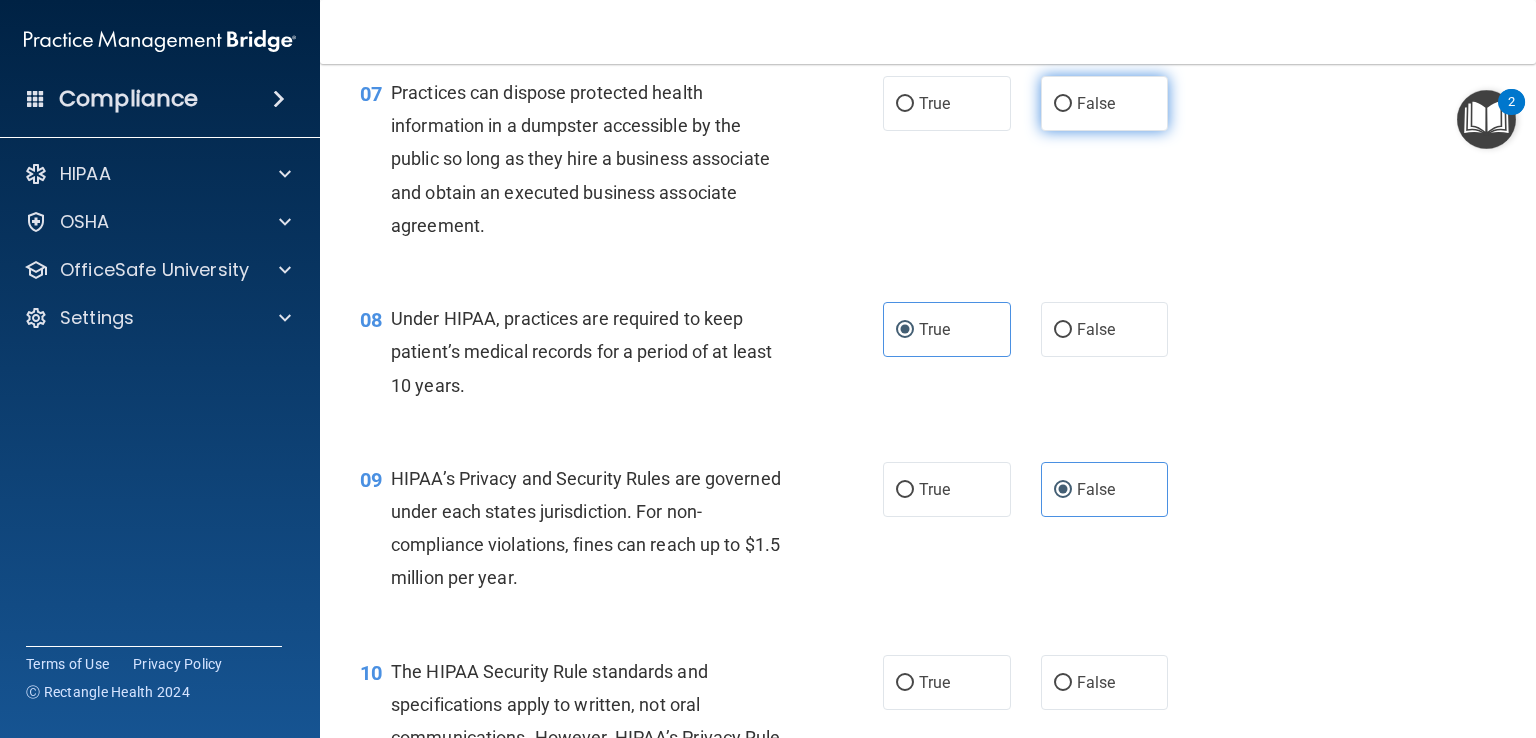 click on "False" at bounding box center [1105, 103] 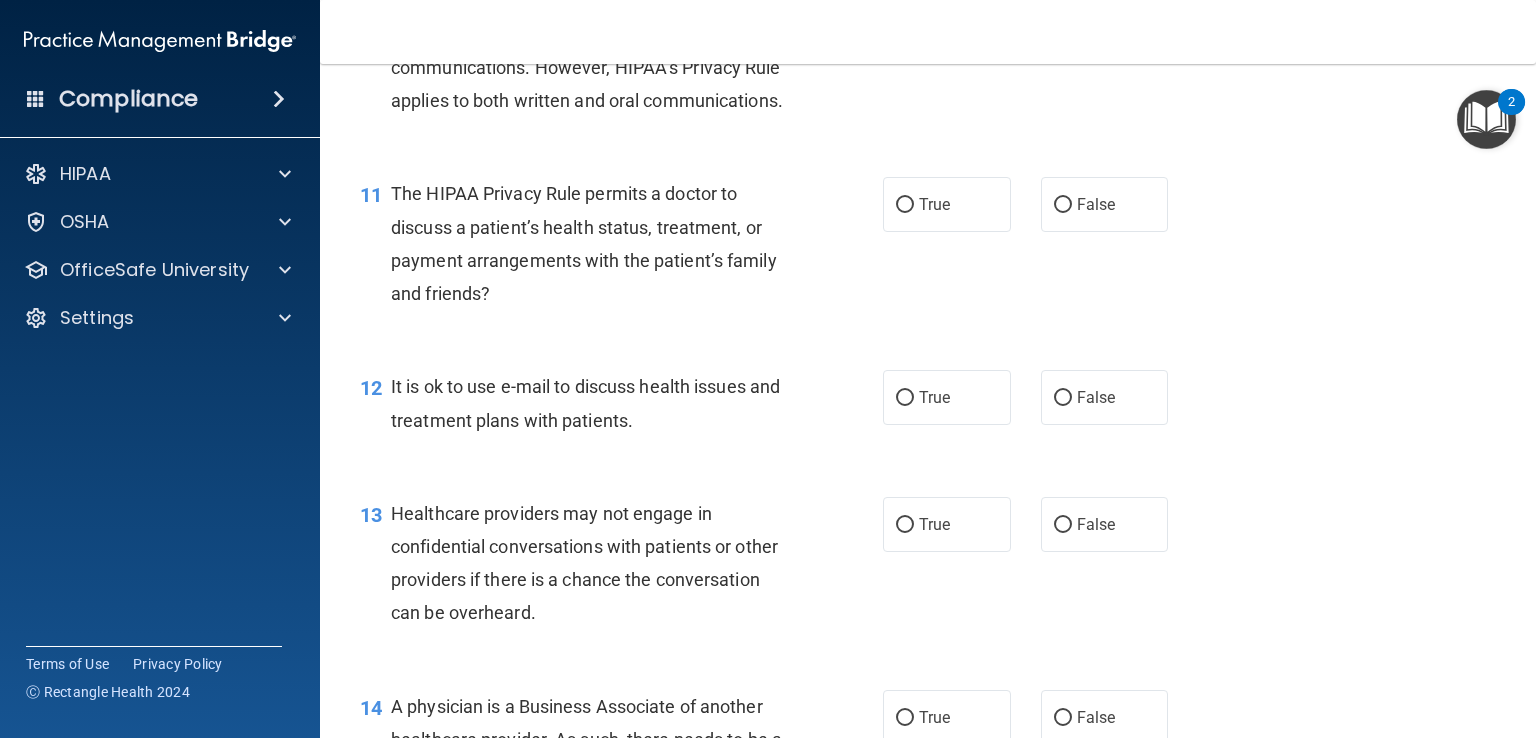 scroll, scrollTop: 1811, scrollLeft: 0, axis: vertical 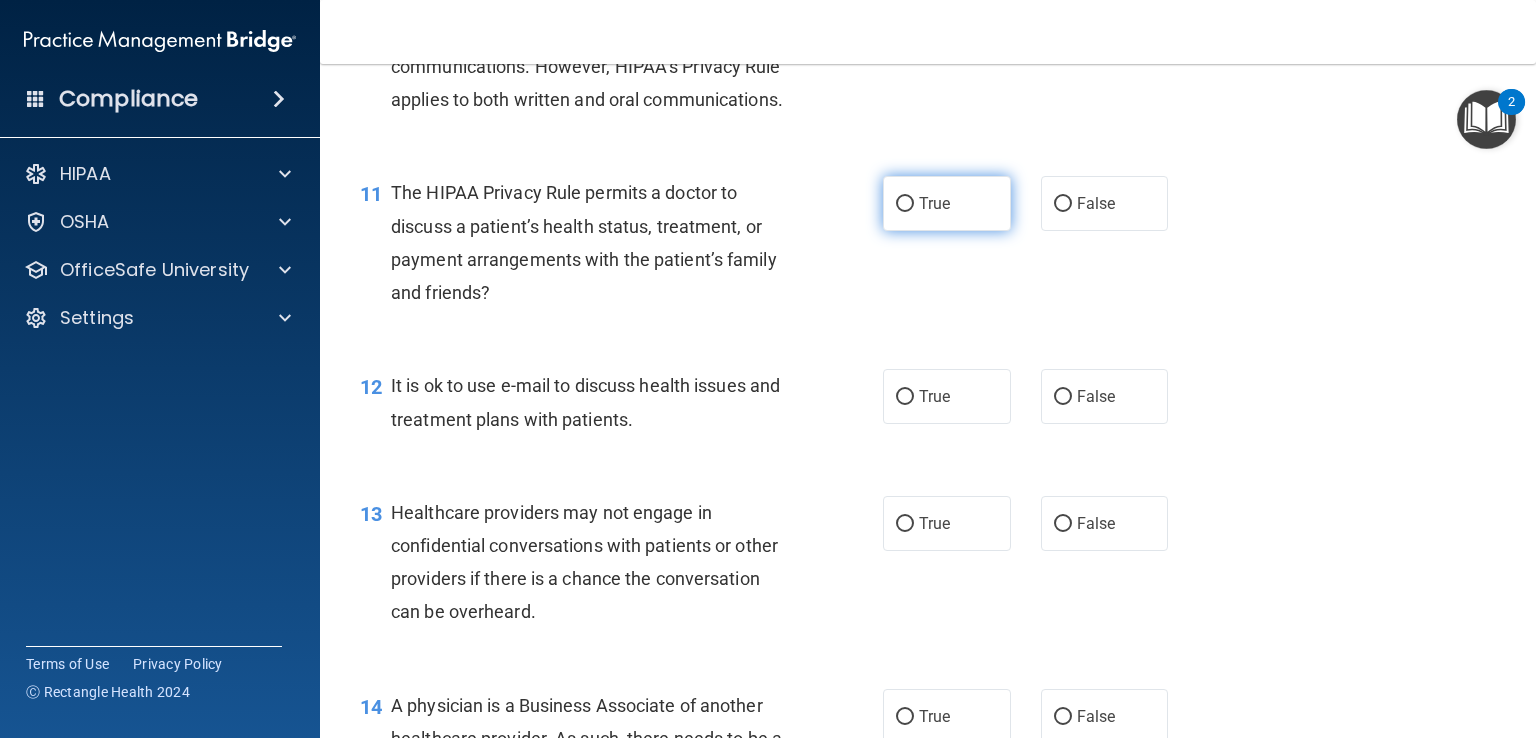 click on "True" at bounding box center [934, 203] 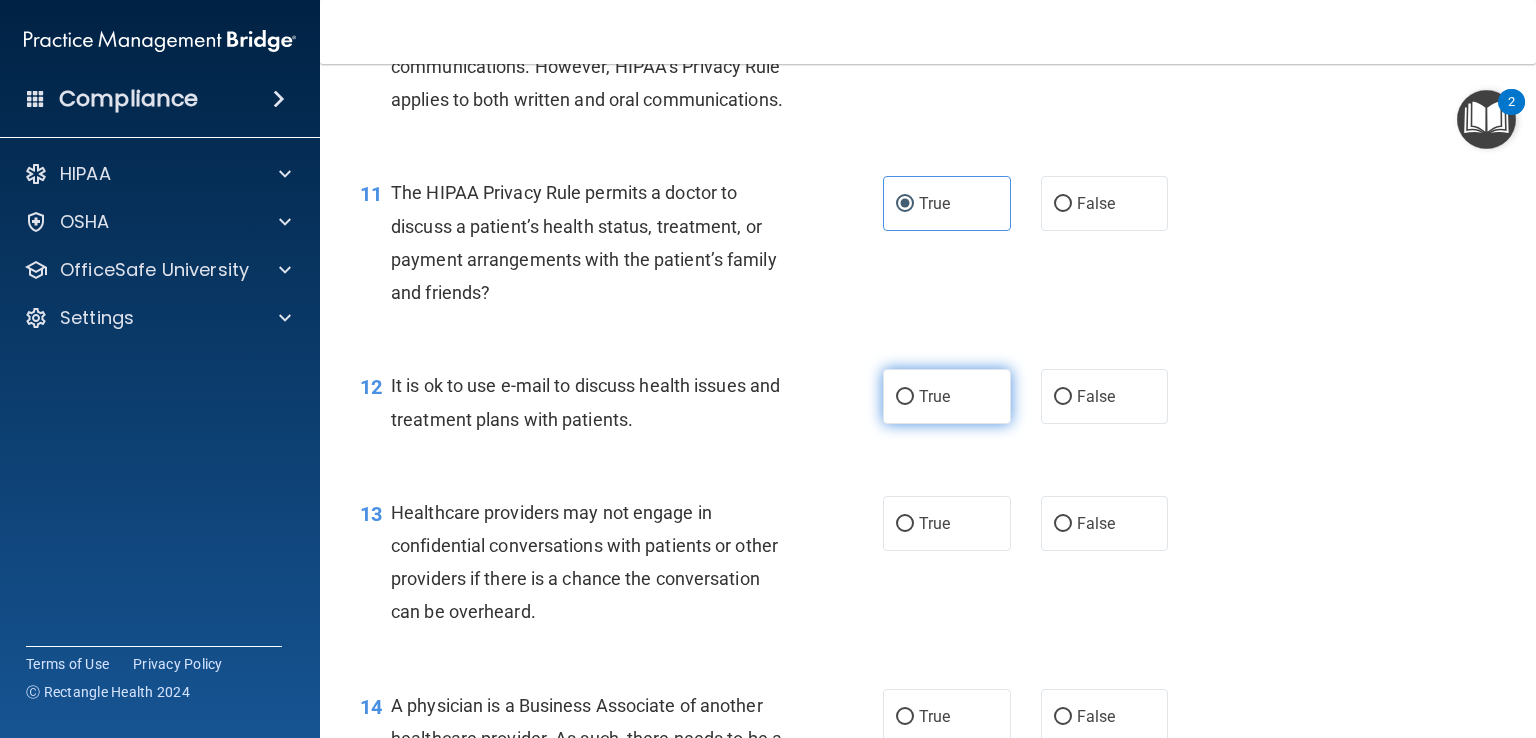 click on "True" at bounding box center (947, 396) 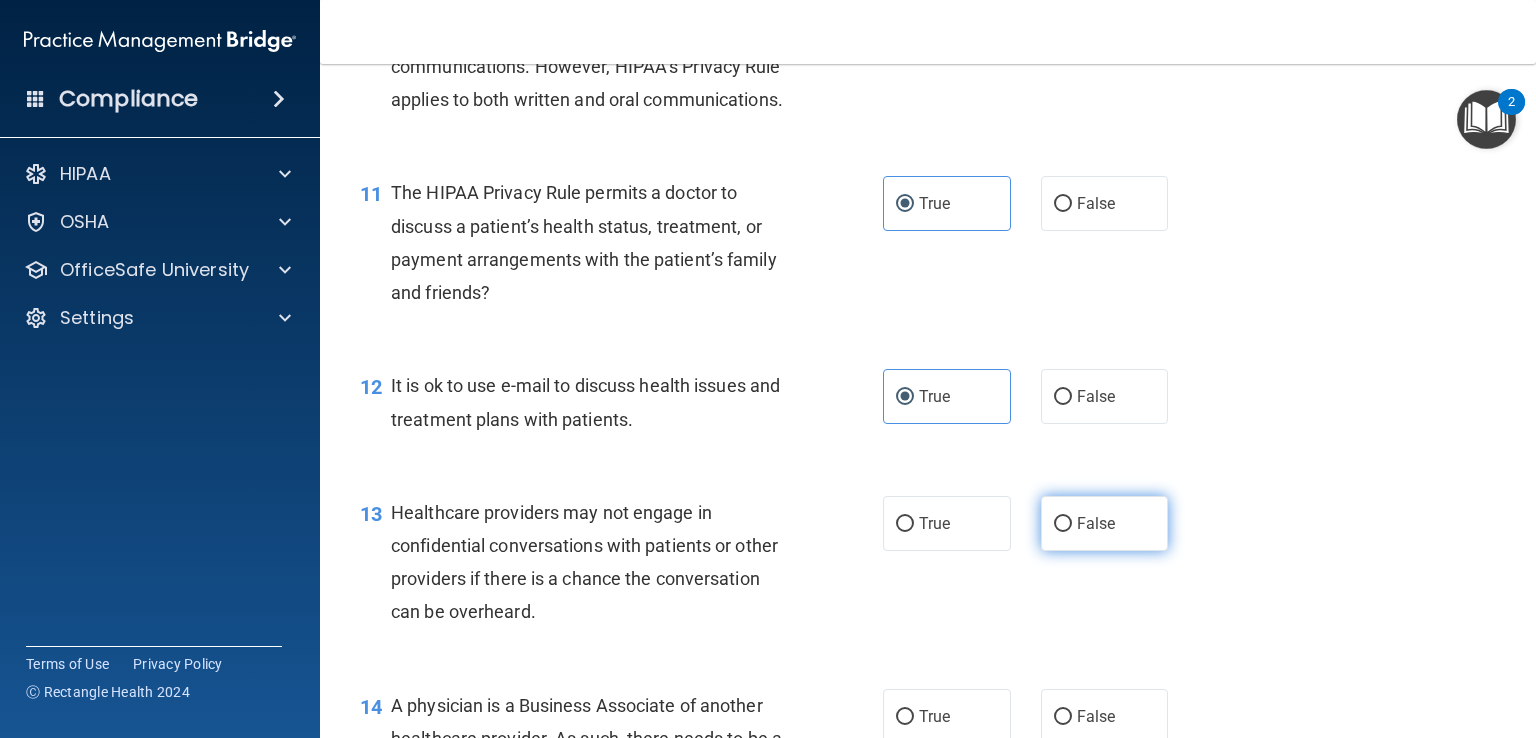 click on "False" at bounding box center (1096, 523) 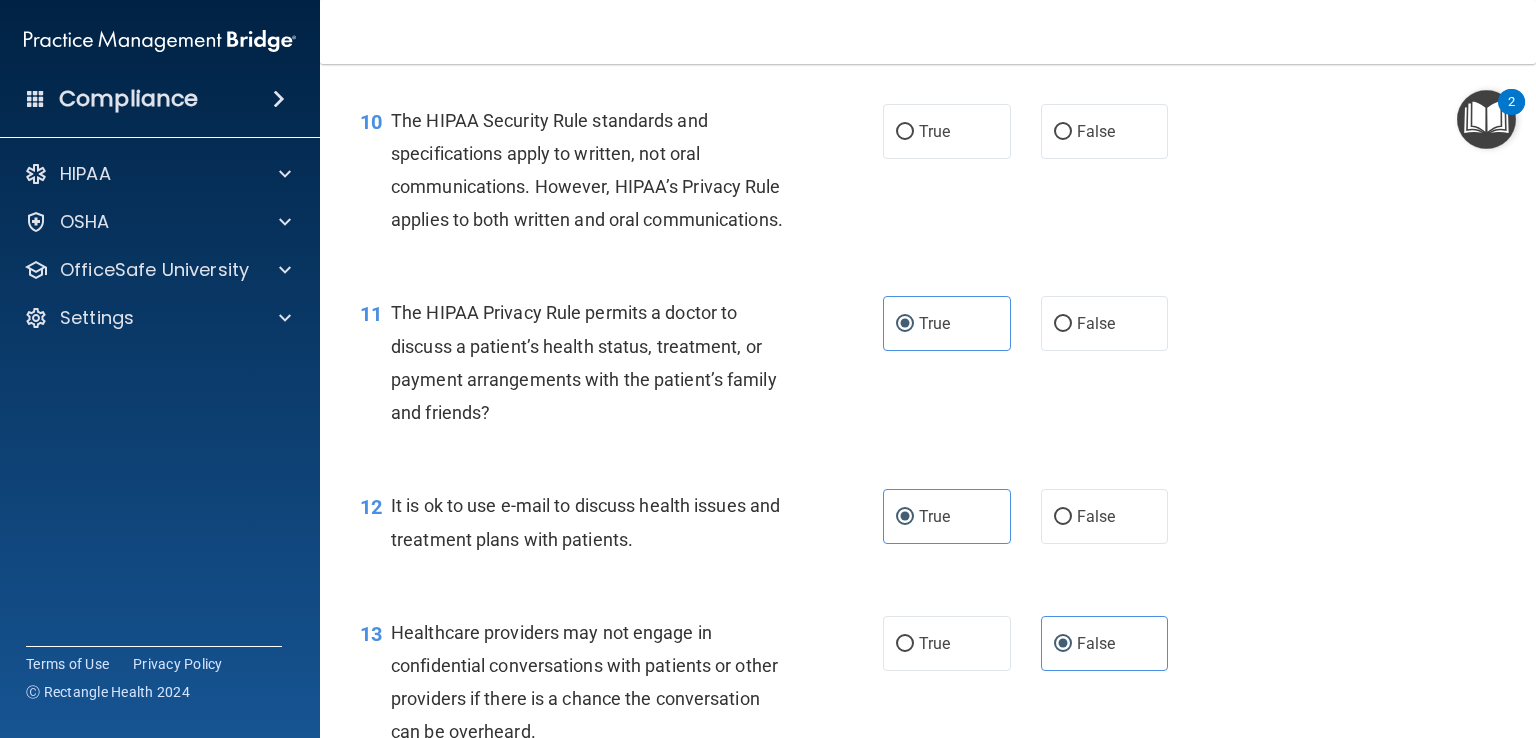 scroll, scrollTop: 1690, scrollLeft: 0, axis: vertical 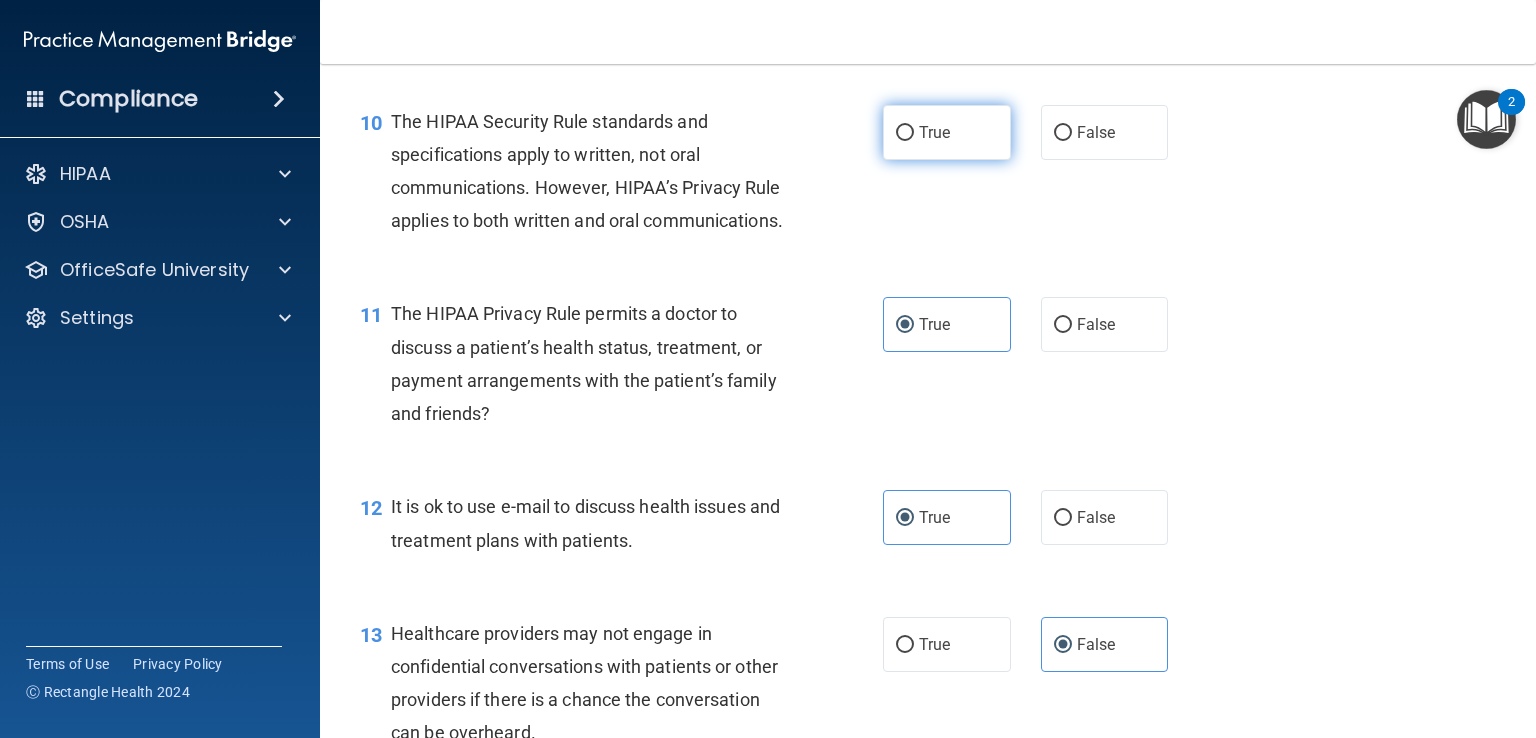 click on "True" at bounding box center (947, 132) 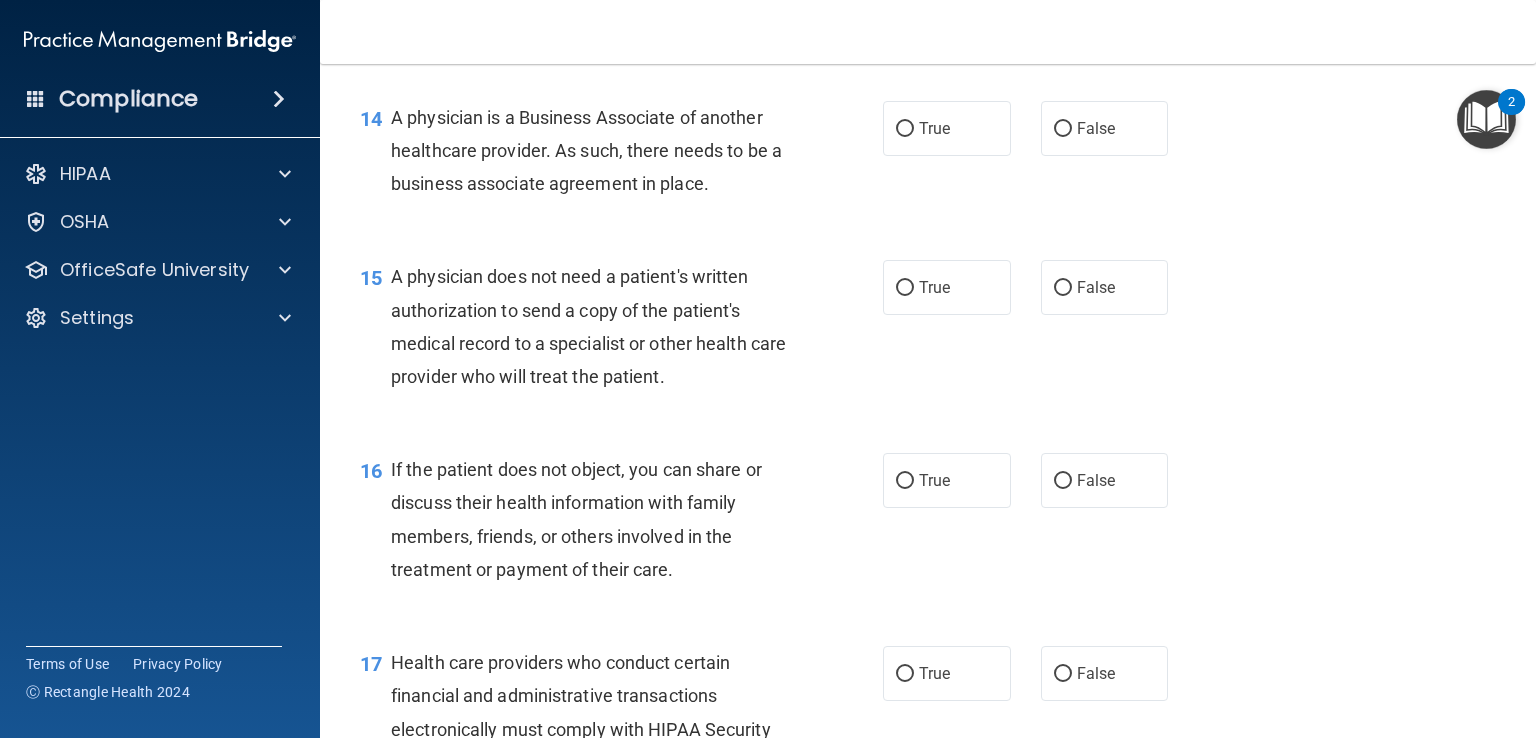 scroll, scrollTop: 2398, scrollLeft: 0, axis: vertical 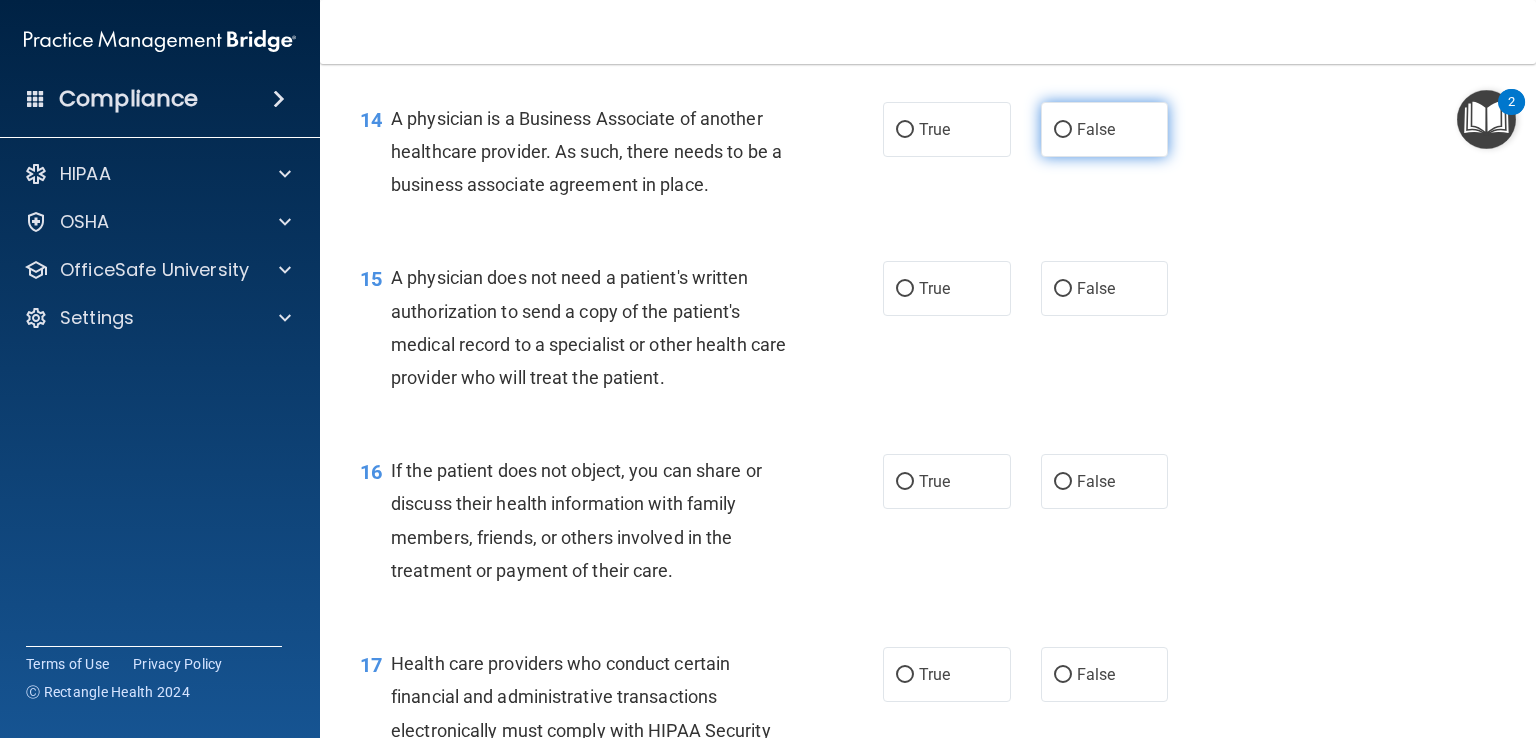 click on "False" at bounding box center (1096, 129) 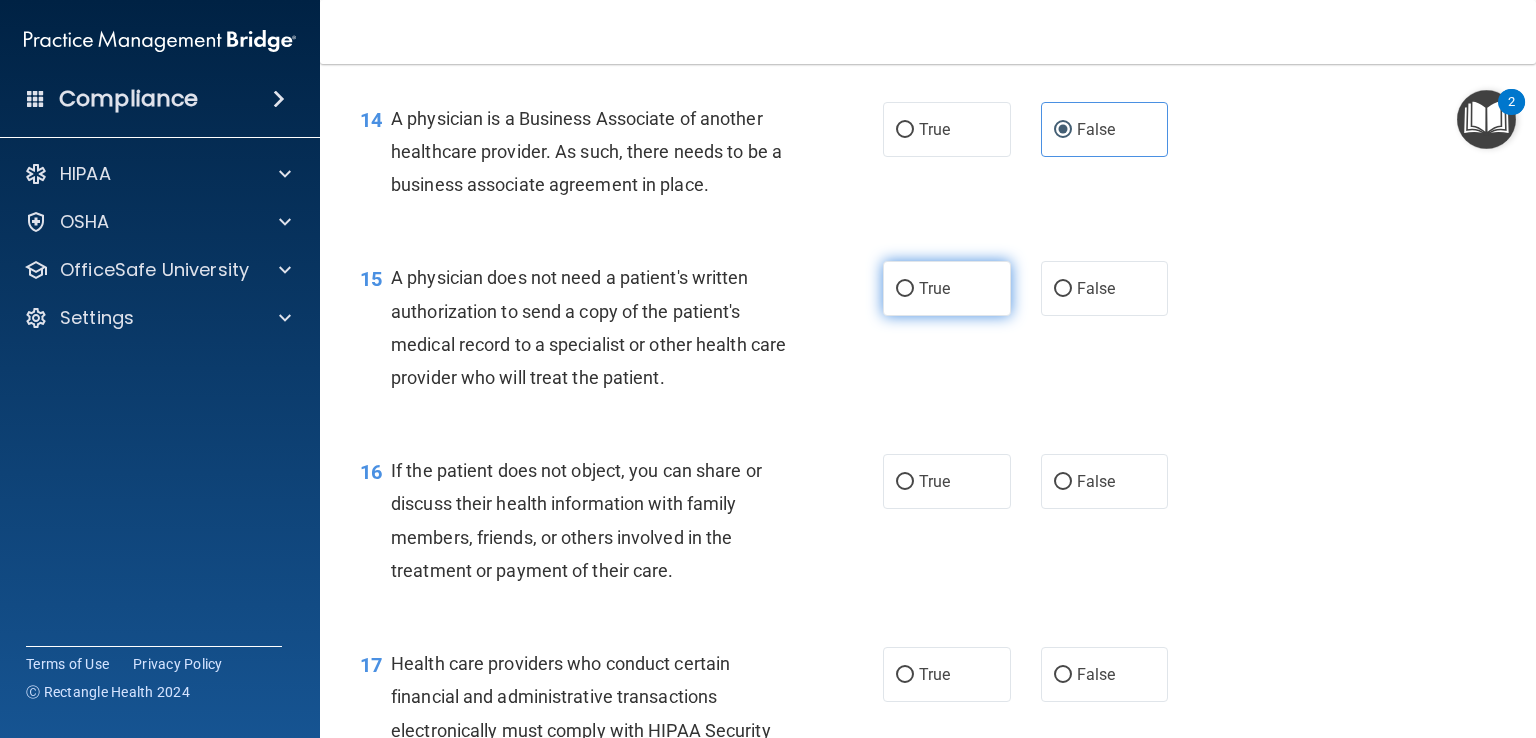 click on "True" at bounding box center [947, 288] 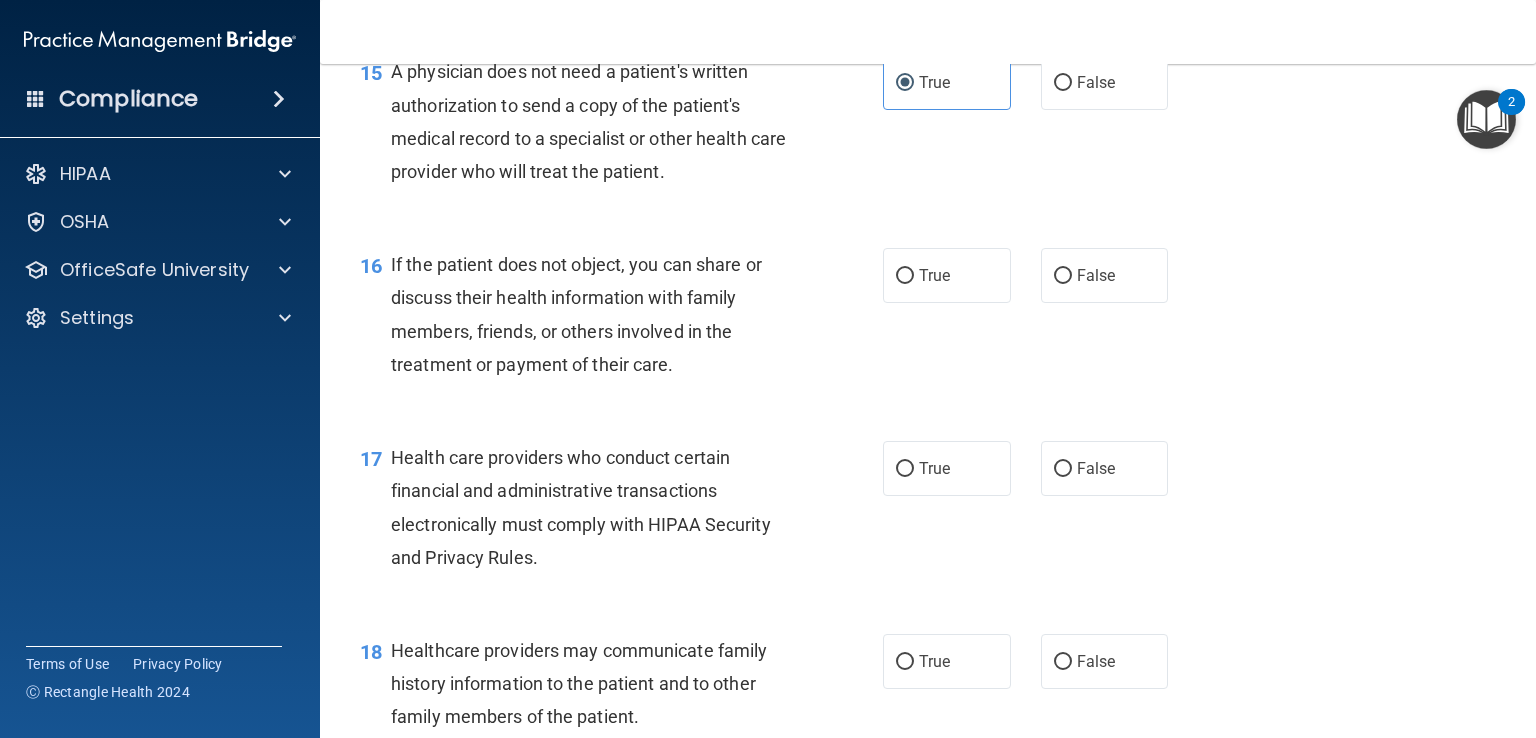 scroll, scrollTop: 2632, scrollLeft: 0, axis: vertical 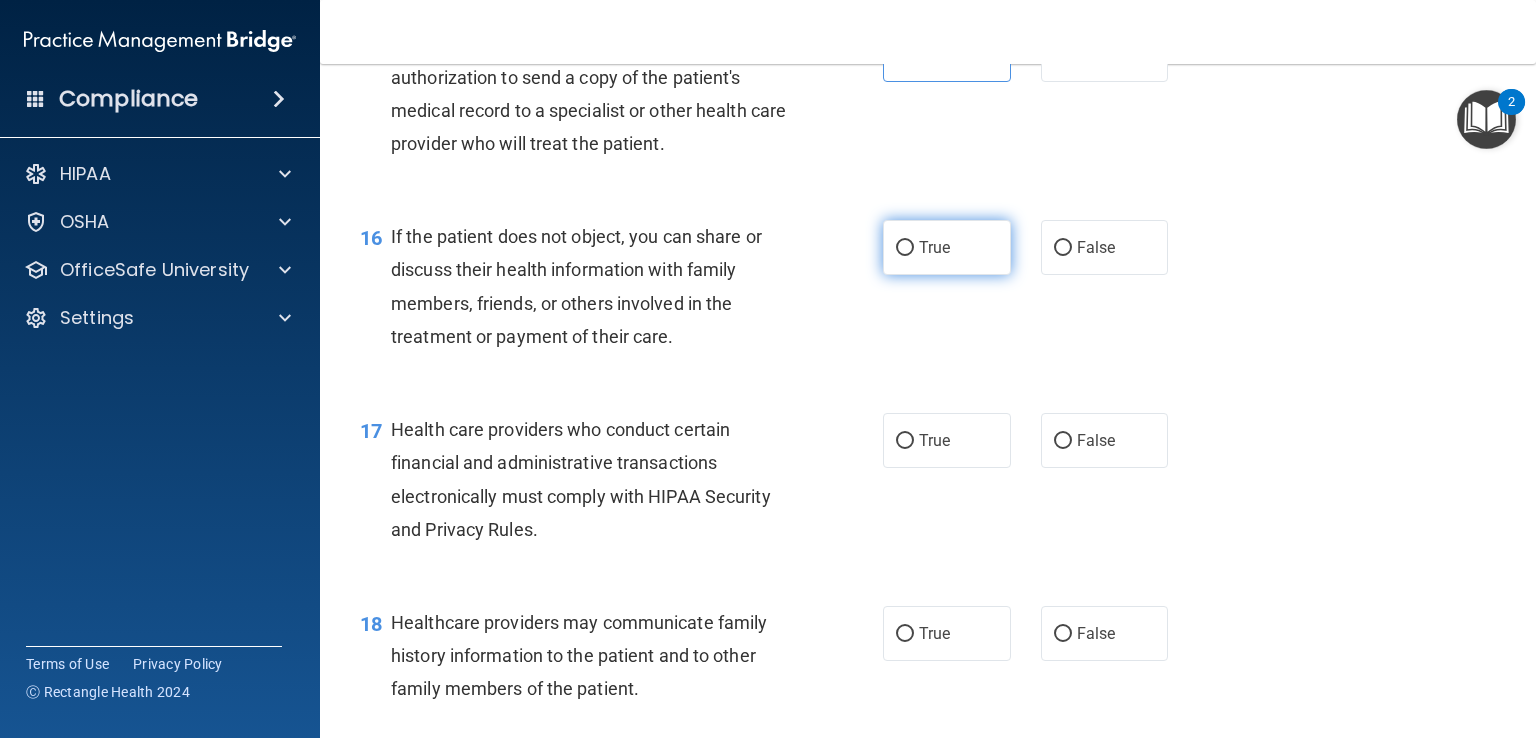 click on "True" at bounding box center (947, 247) 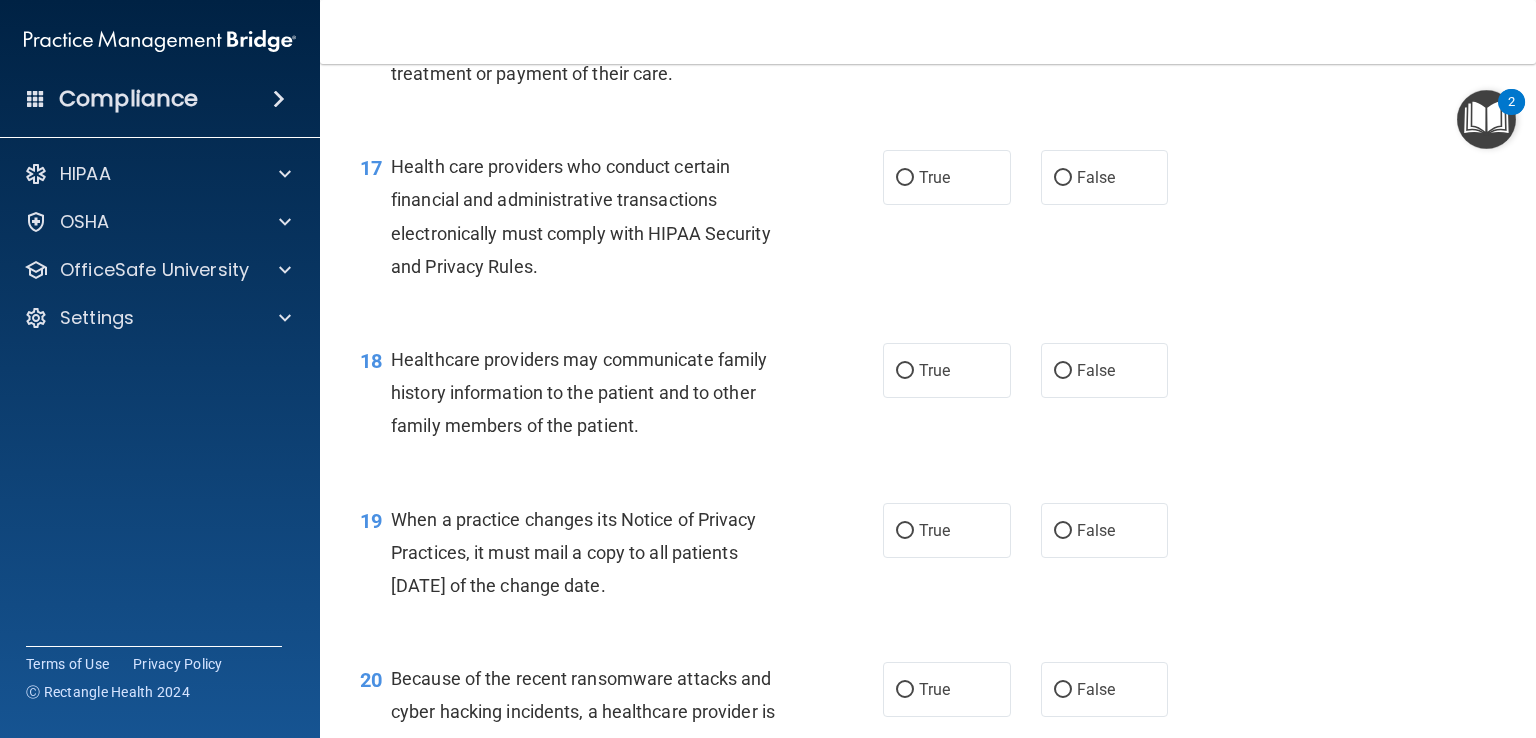scroll, scrollTop: 2896, scrollLeft: 0, axis: vertical 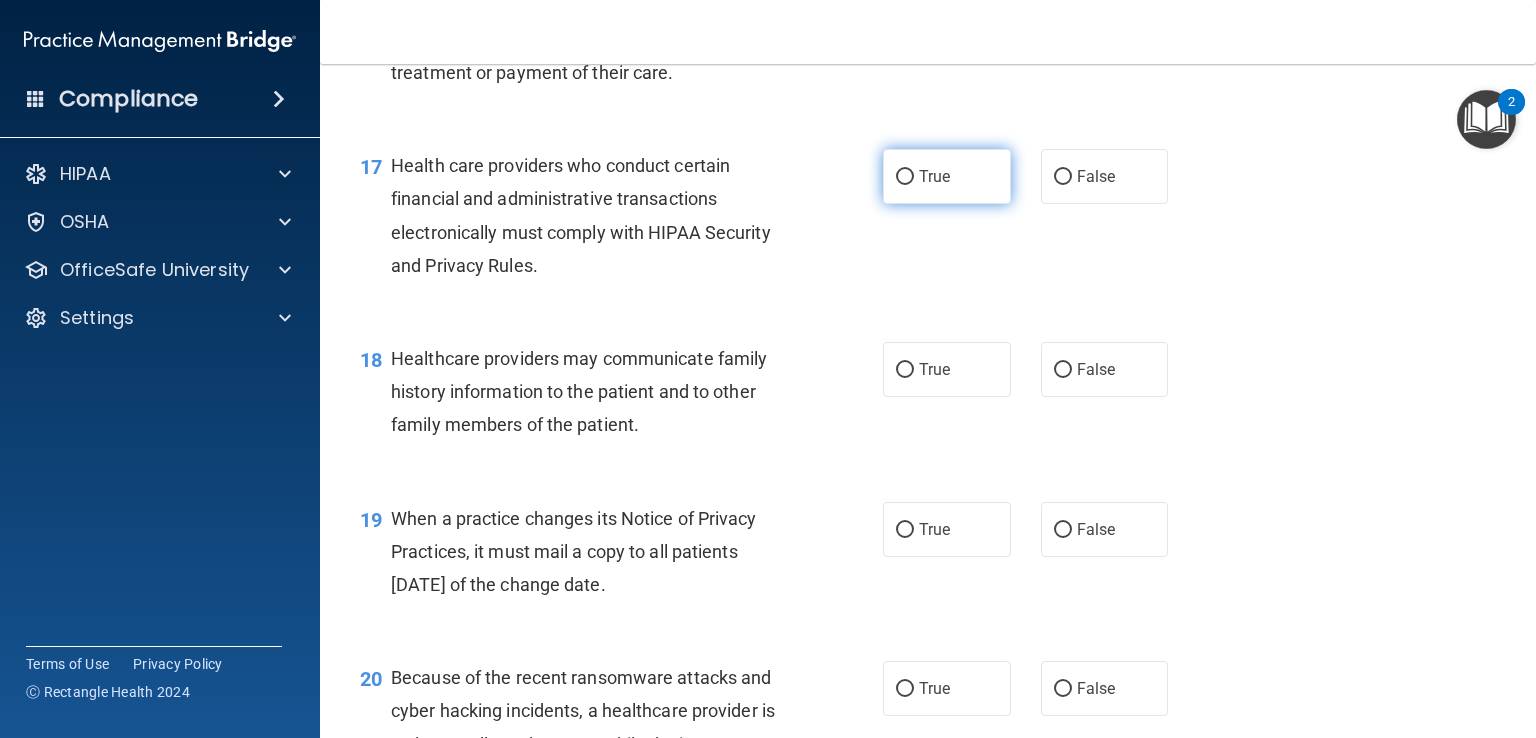 click on "True" at bounding box center [934, 176] 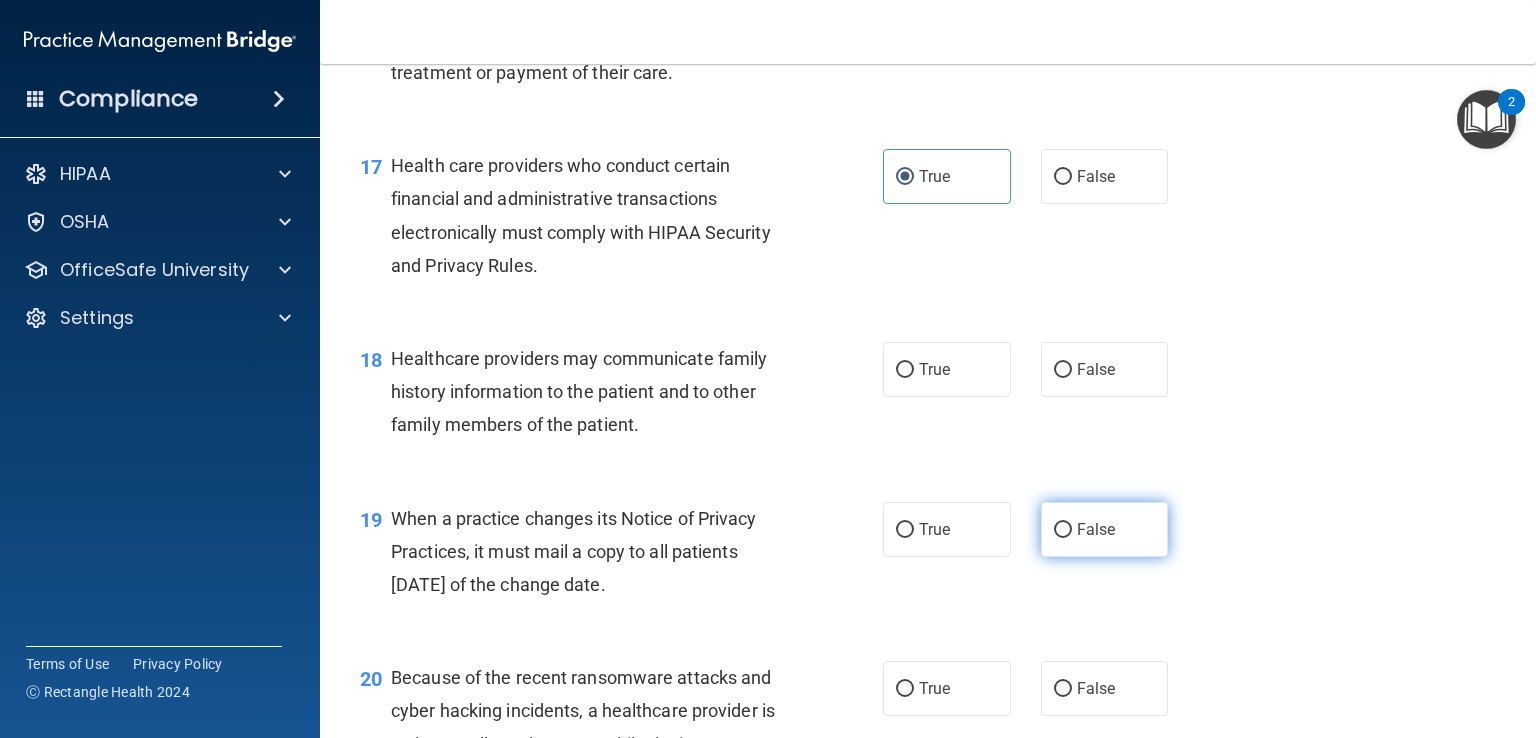 click on "False" at bounding box center (1096, 529) 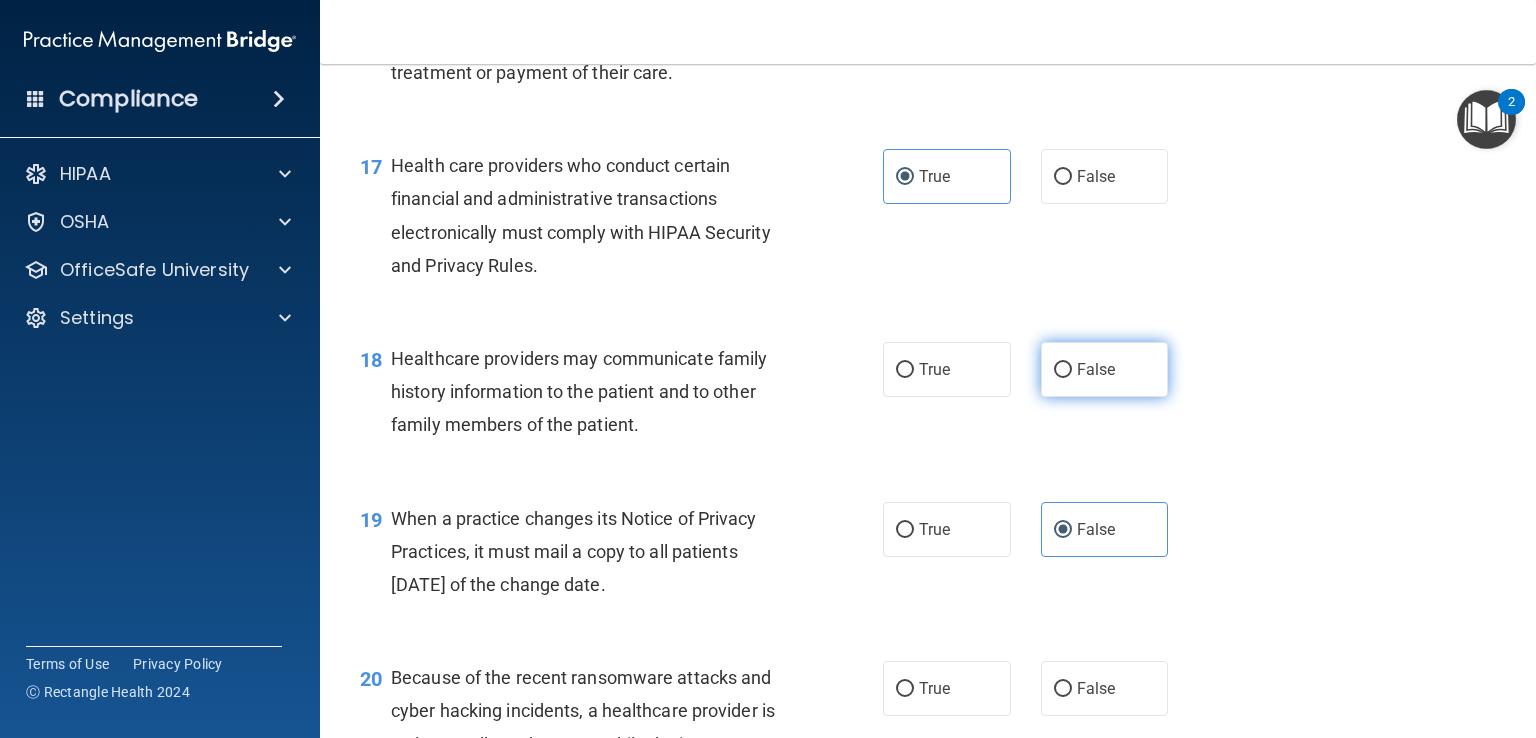 click on "False" at bounding box center [1096, 369] 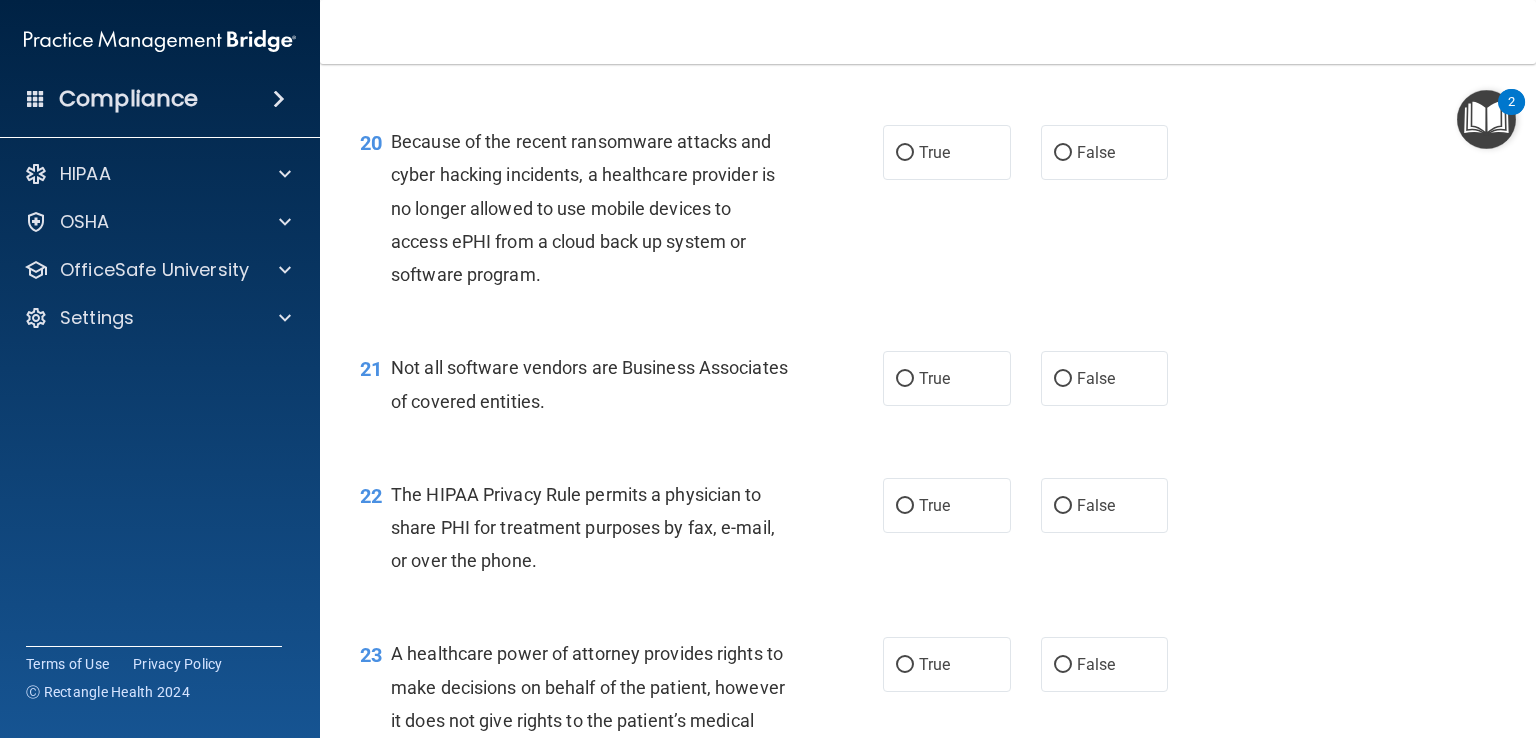 scroll, scrollTop: 3432, scrollLeft: 0, axis: vertical 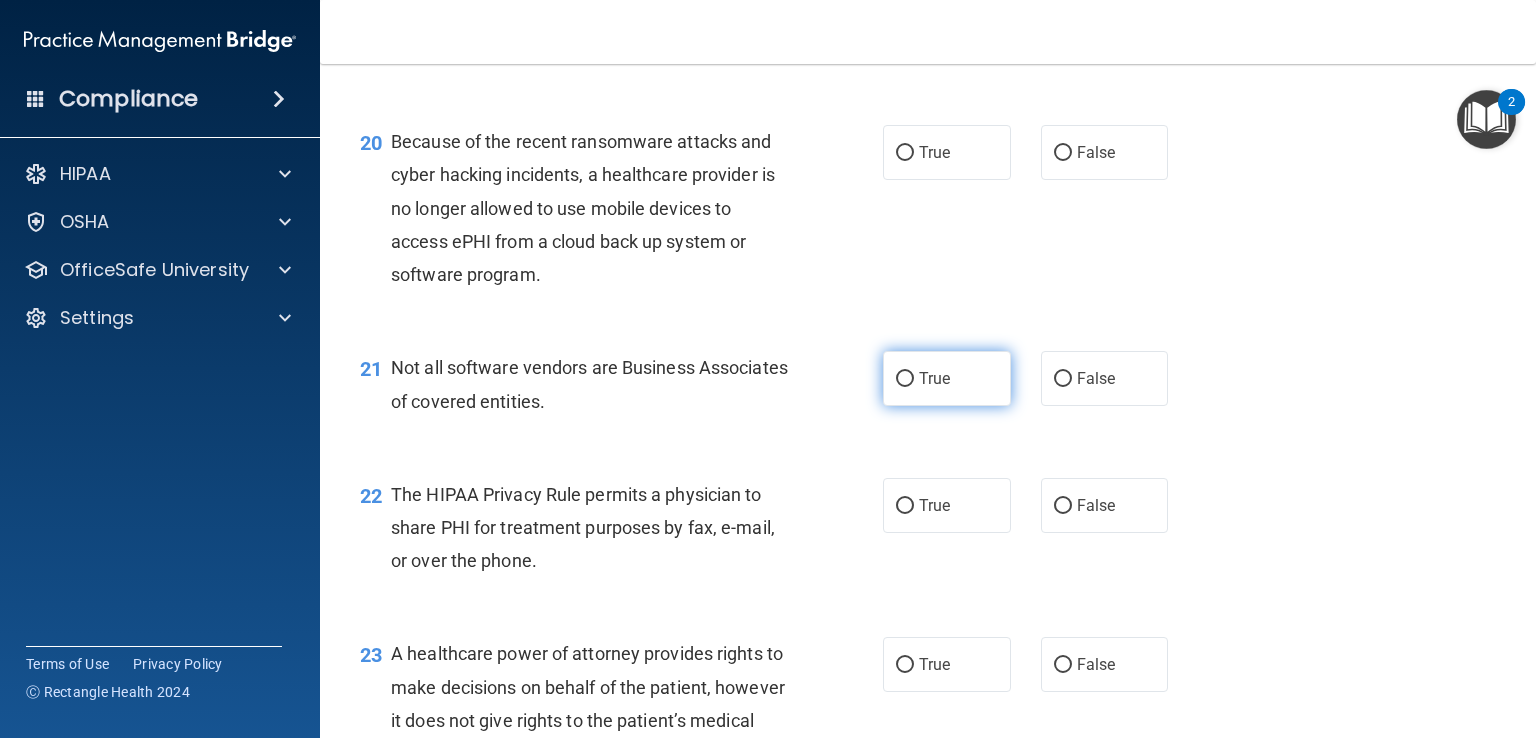 click on "True" at bounding box center (947, 378) 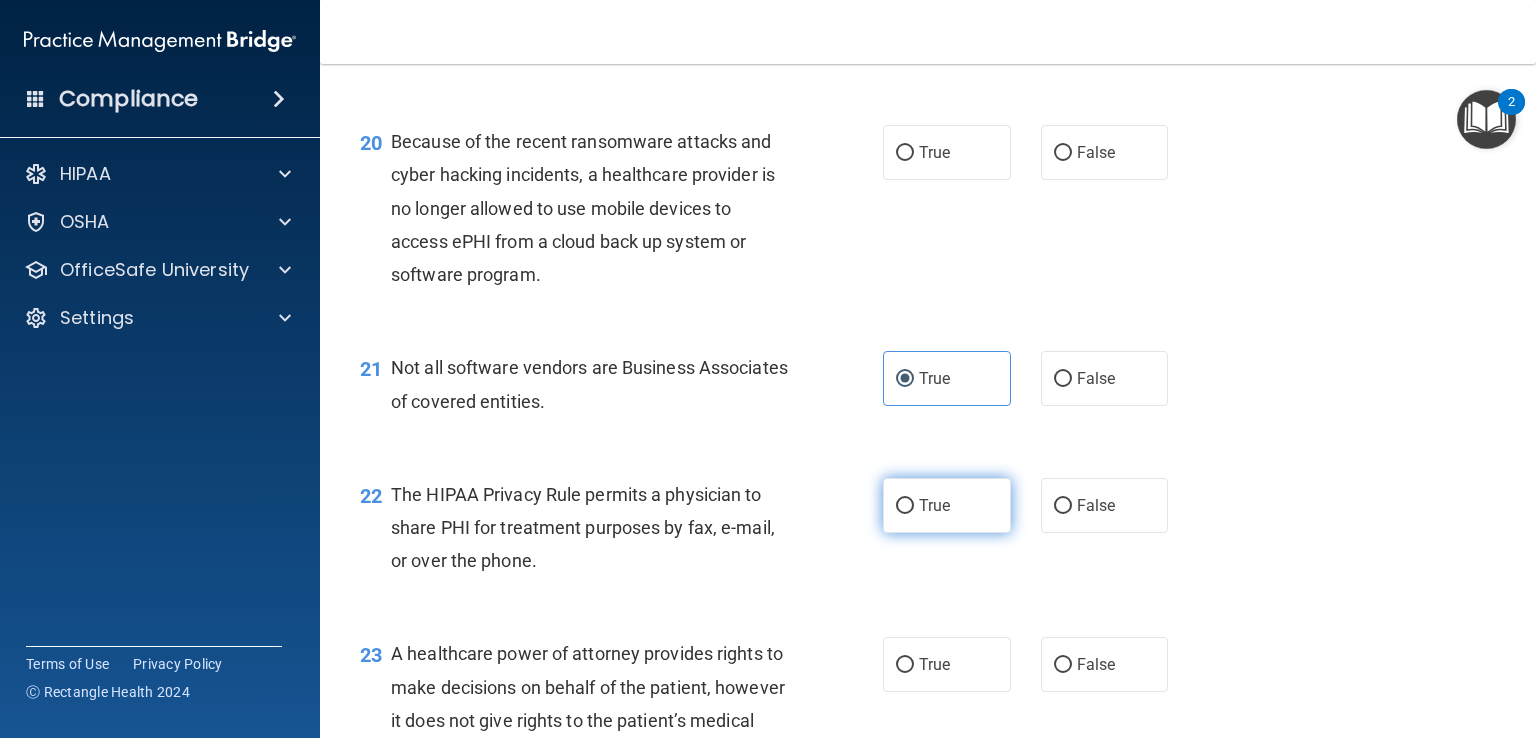 click on "True" at bounding box center (947, 505) 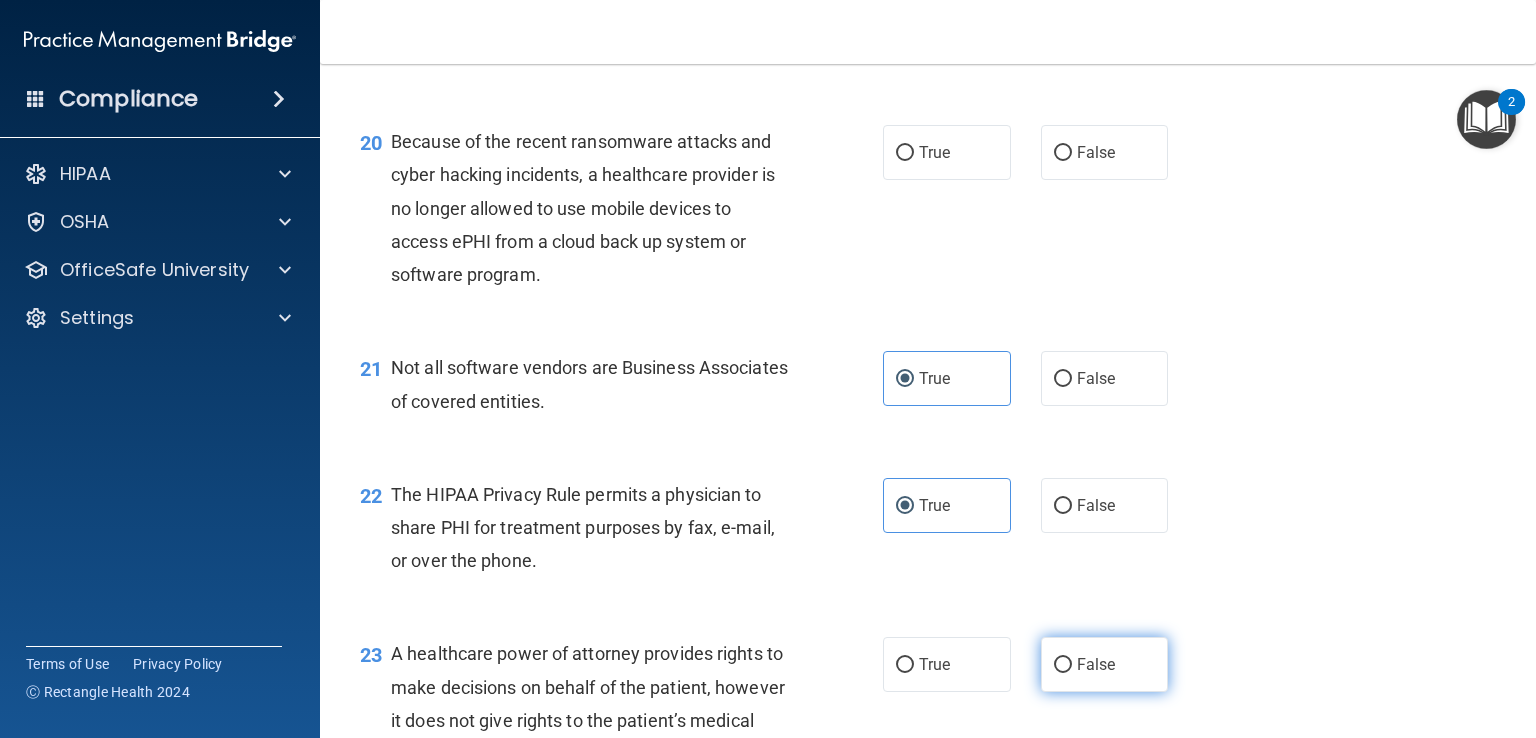 click on "False" at bounding box center [1096, 664] 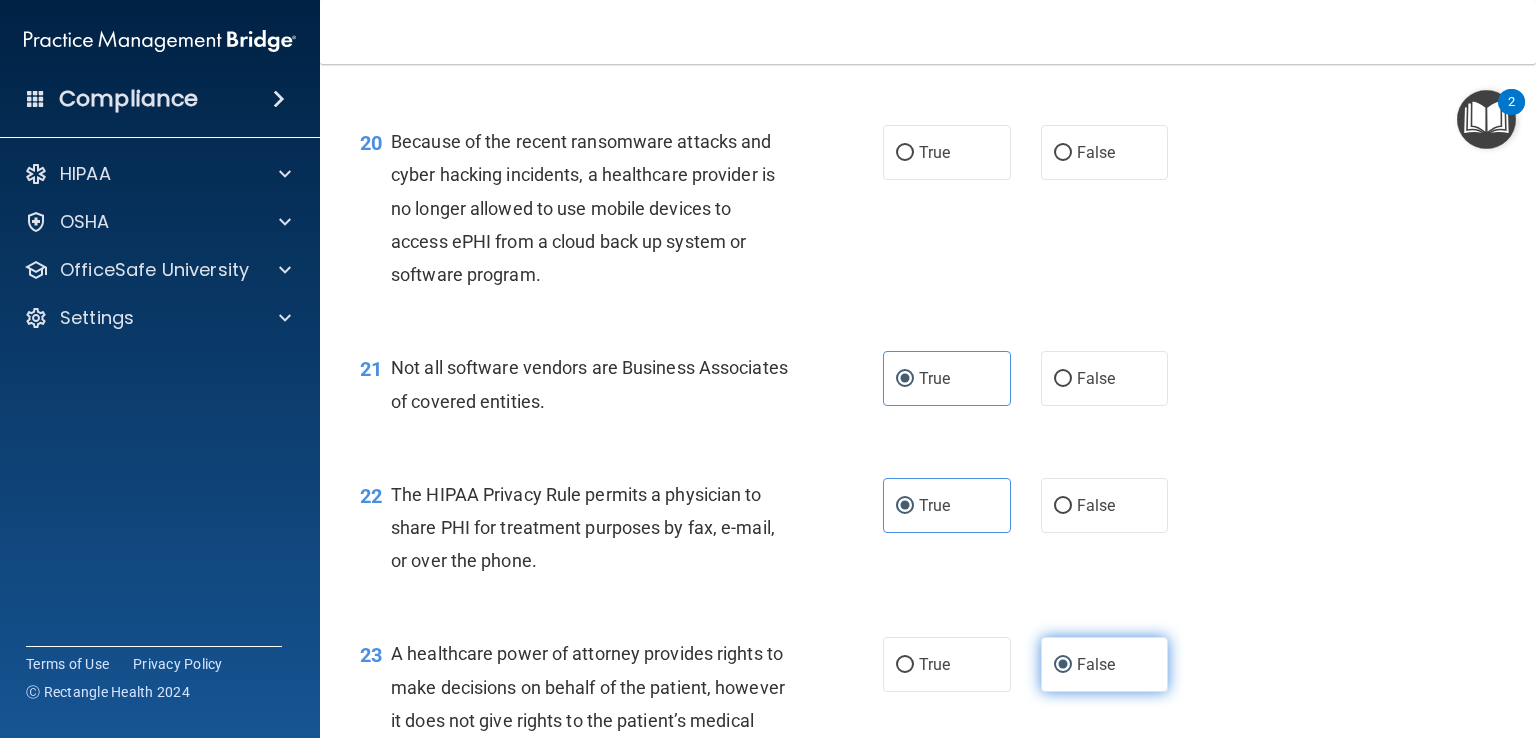 scroll, scrollTop: 3434, scrollLeft: 0, axis: vertical 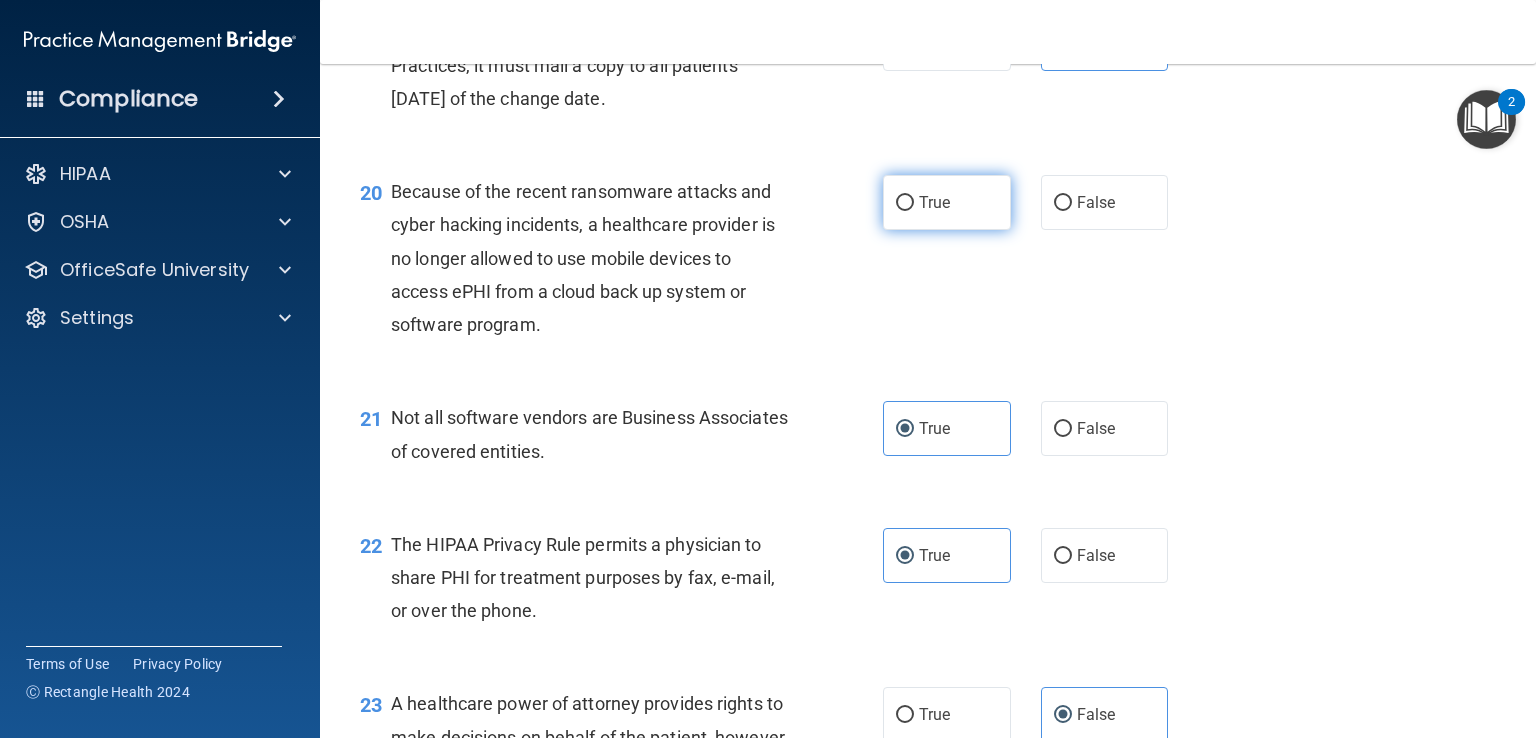 click on "True" at bounding box center [934, 202] 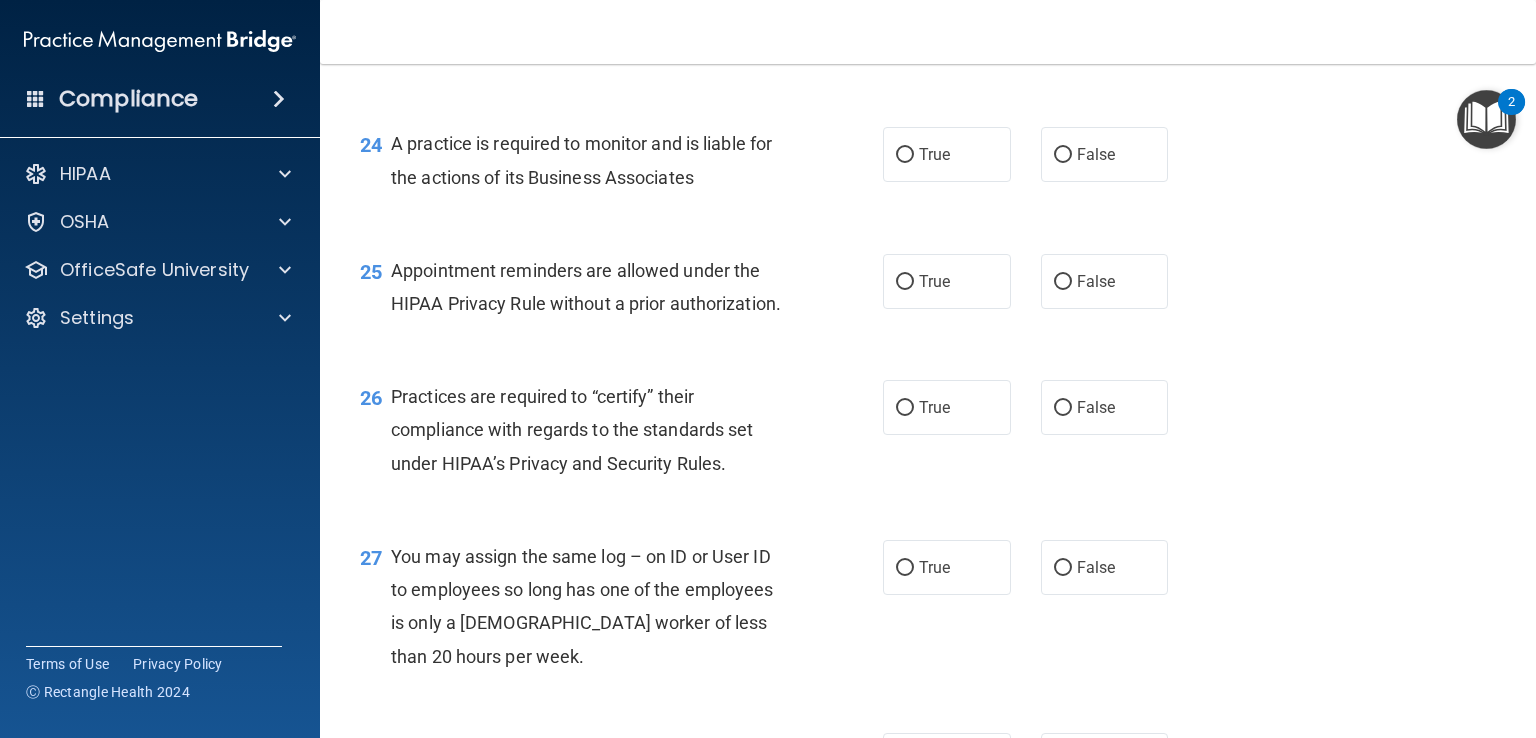 scroll, scrollTop: 4134, scrollLeft: 0, axis: vertical 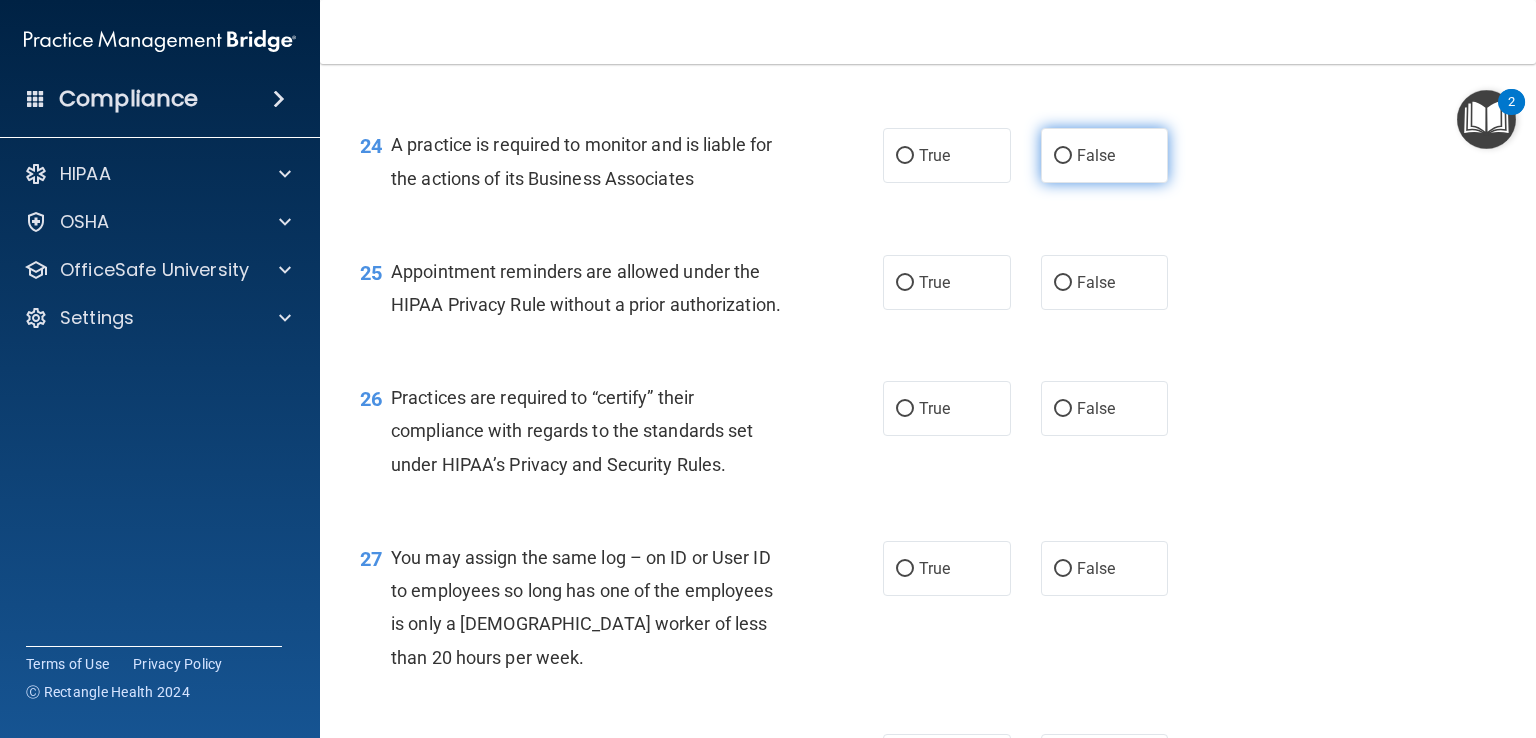 click on "False" at bounding box center (1105, 155) 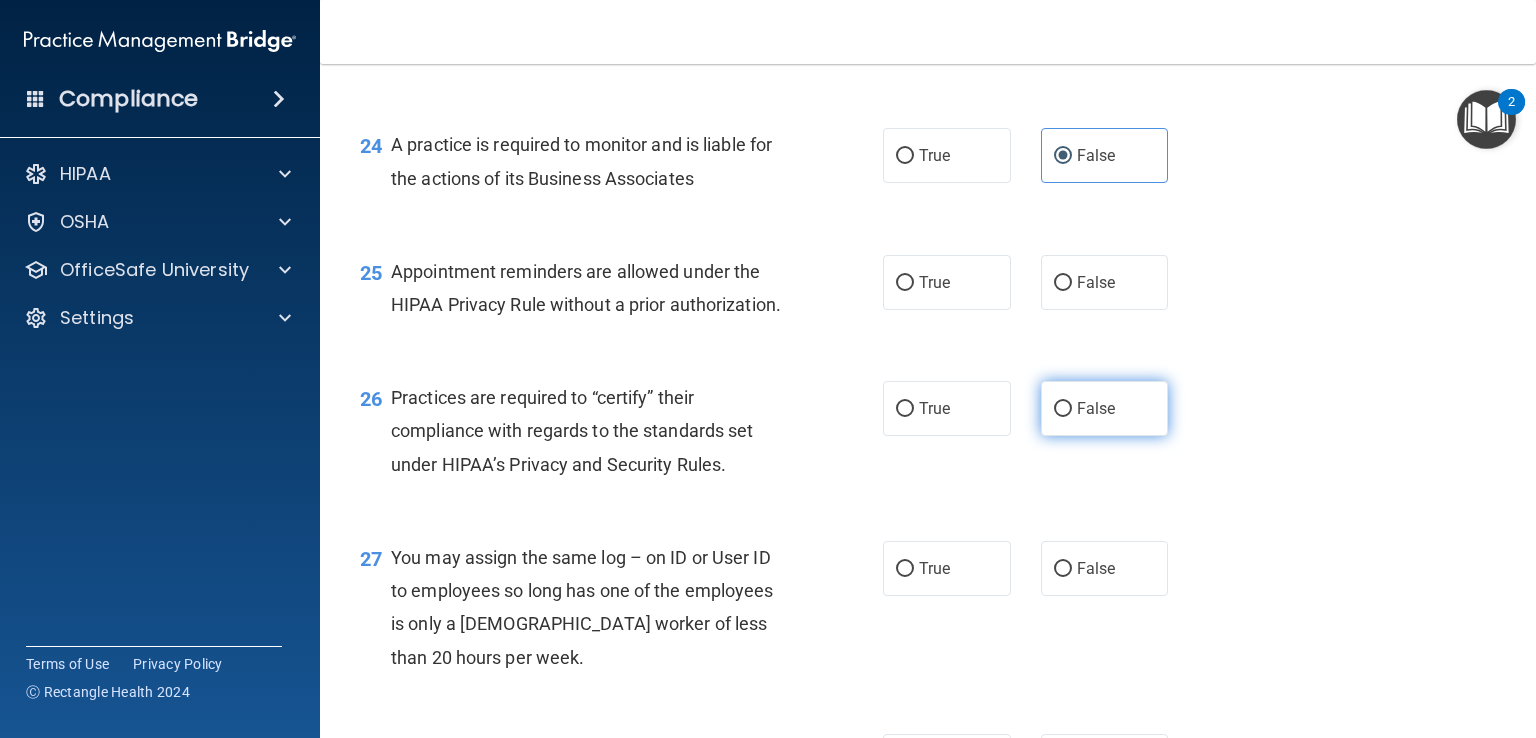 click on "False" at bounding box center [1105, 408] 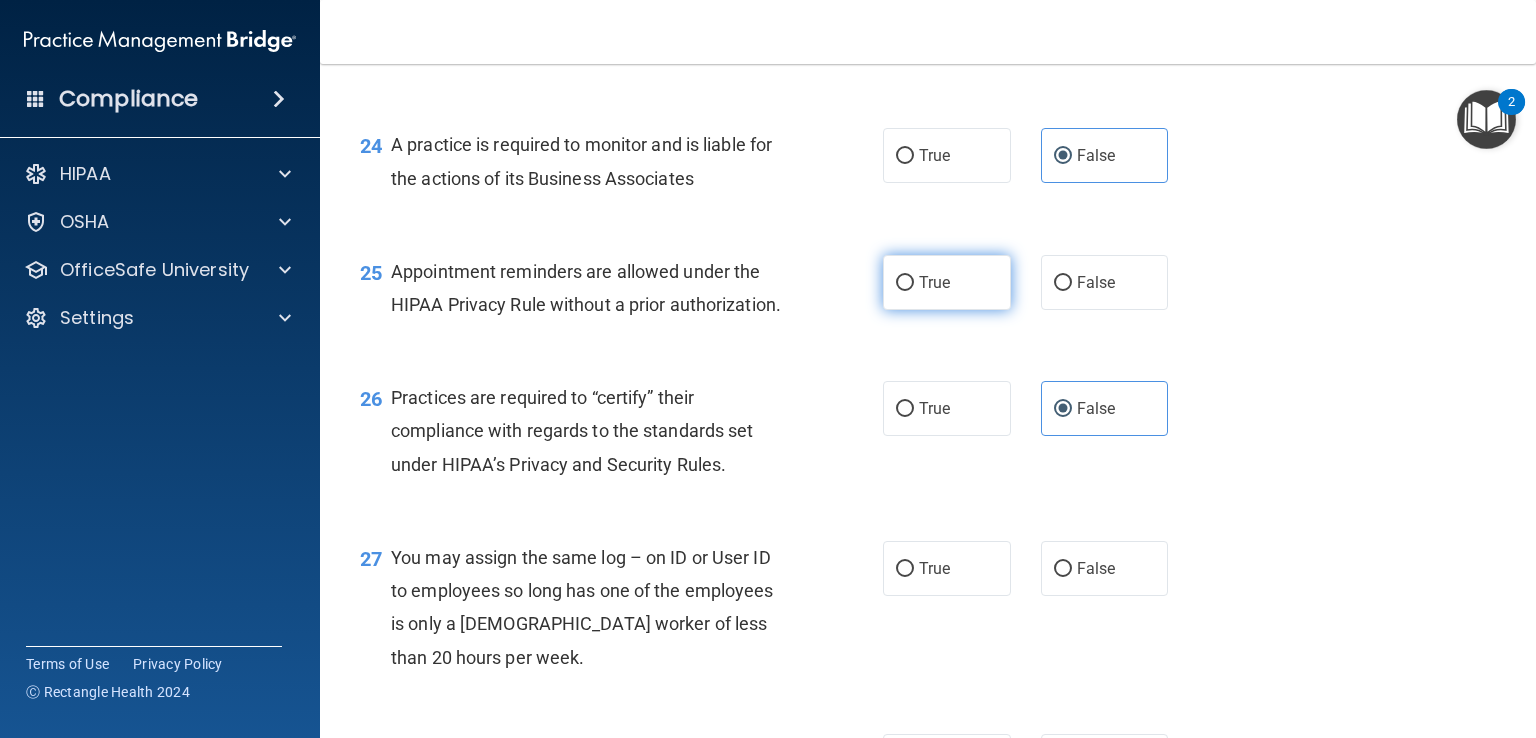 click on "True" at bounding box center [947, 282] 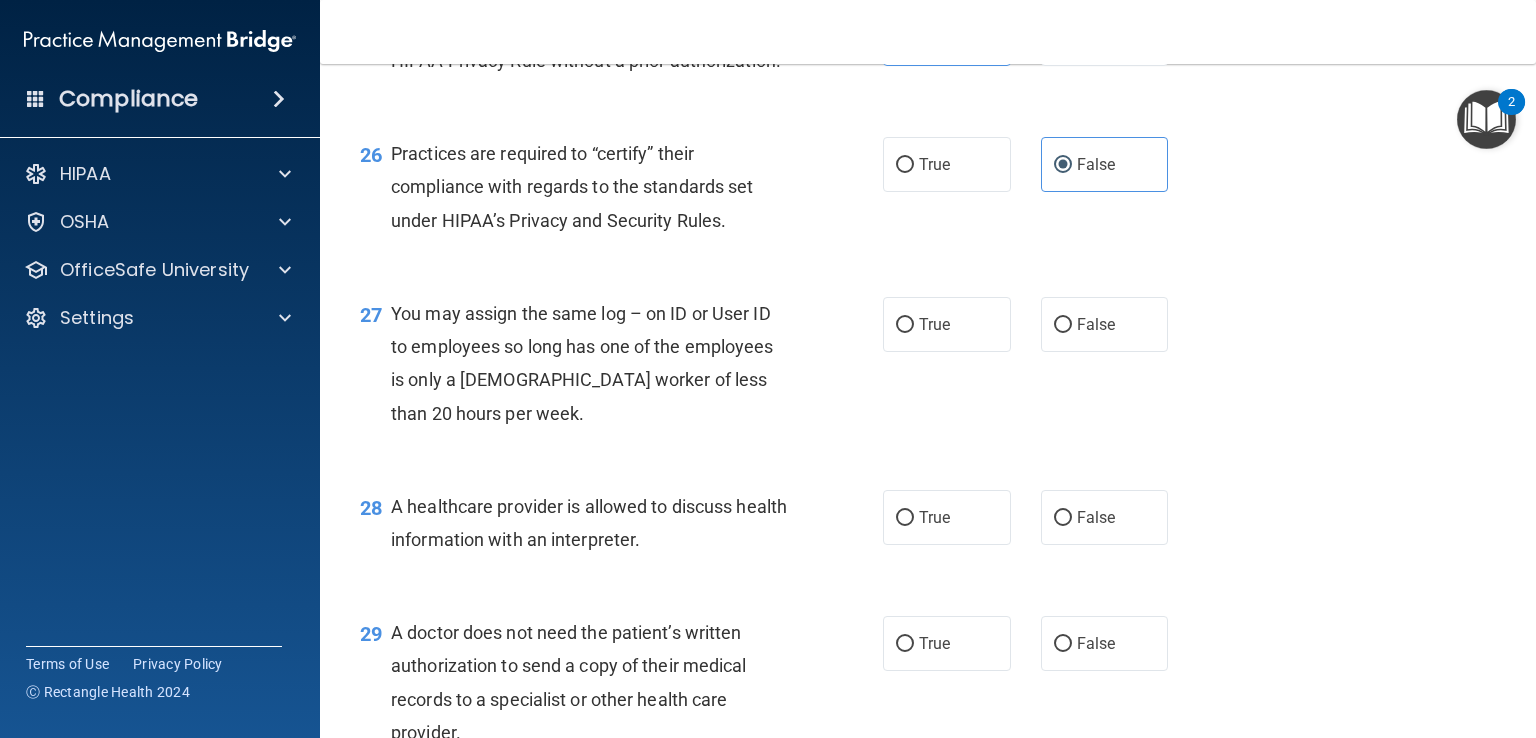 scroll, scrollTop: 4379, scrollLeft: 0, axis: vertical 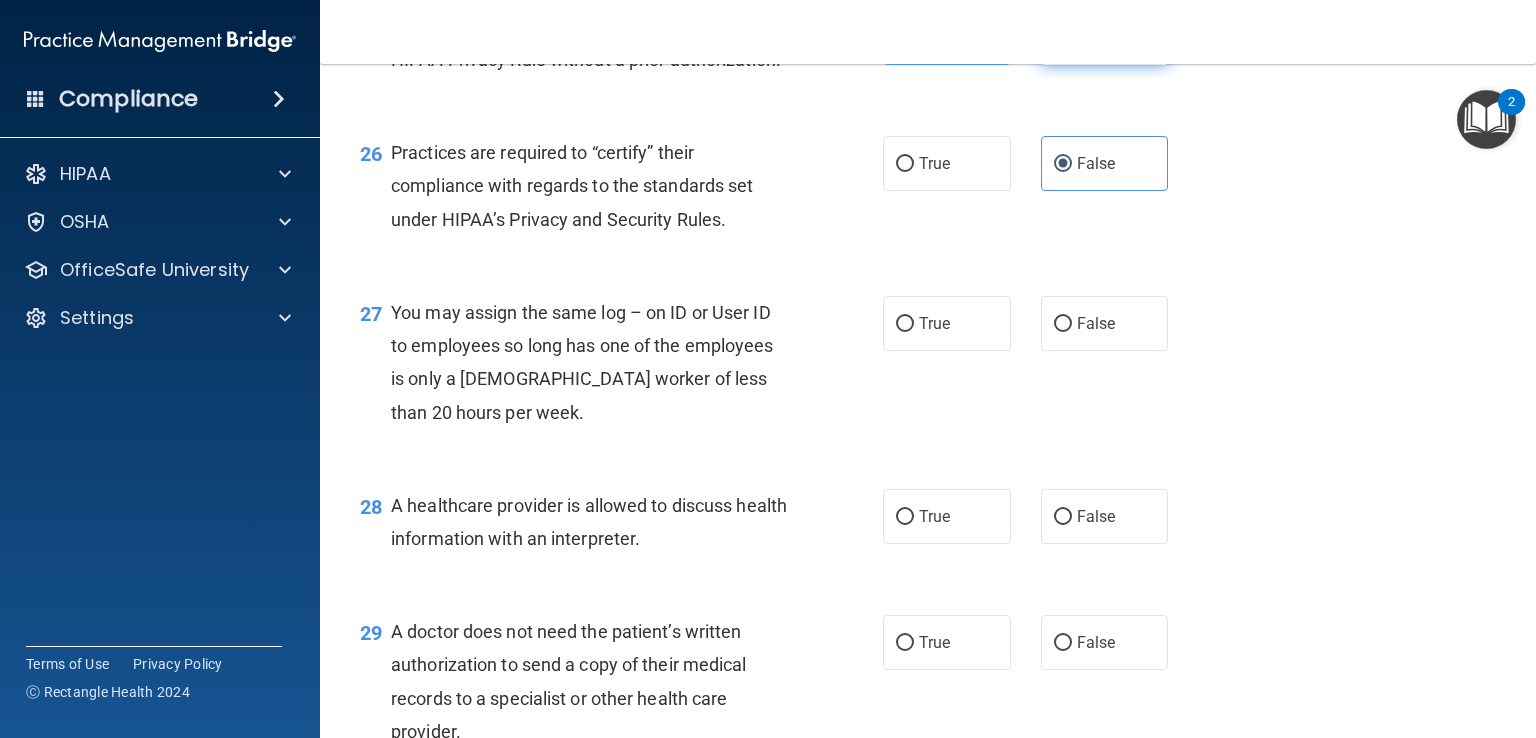 click on "False" at bounding box center [1096, 37] 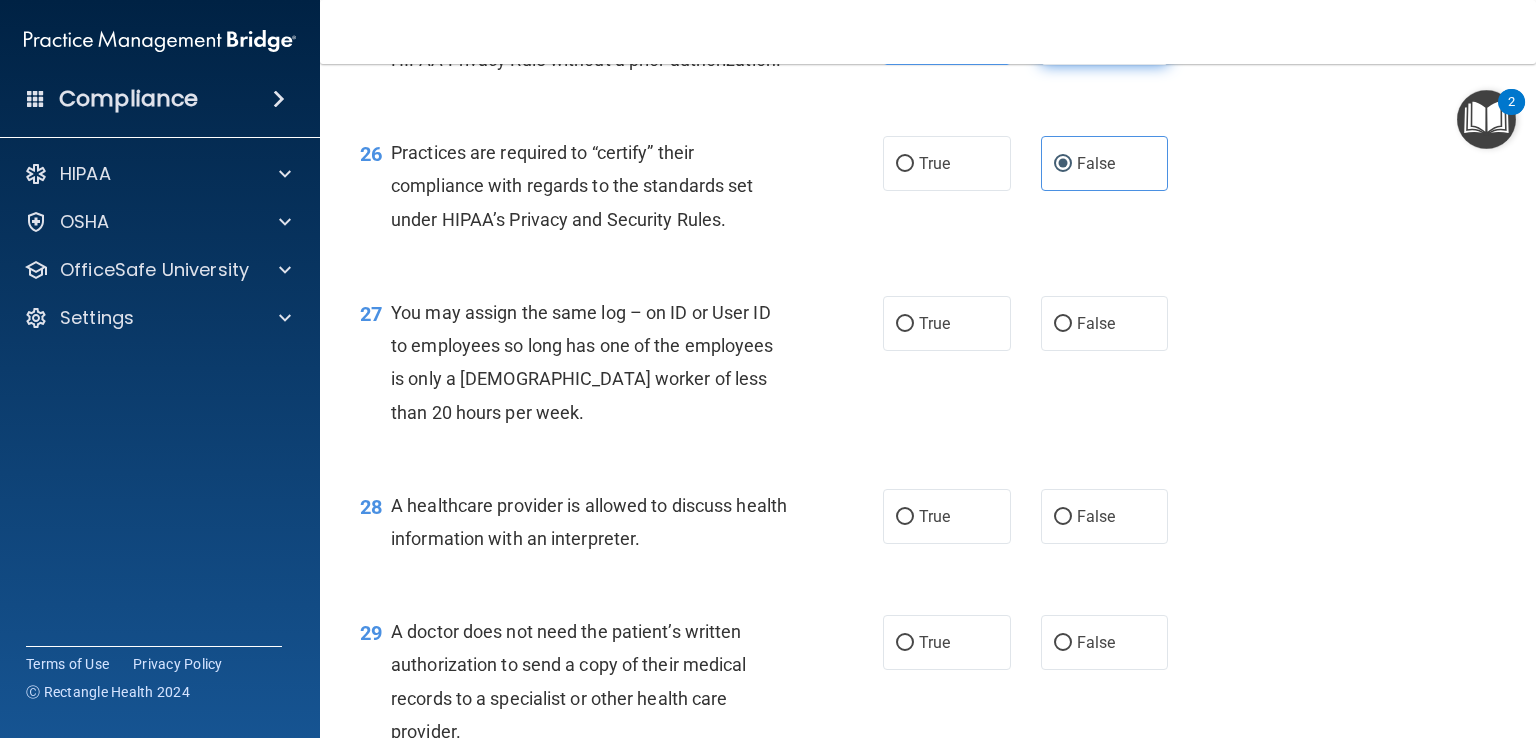 radio on "false" 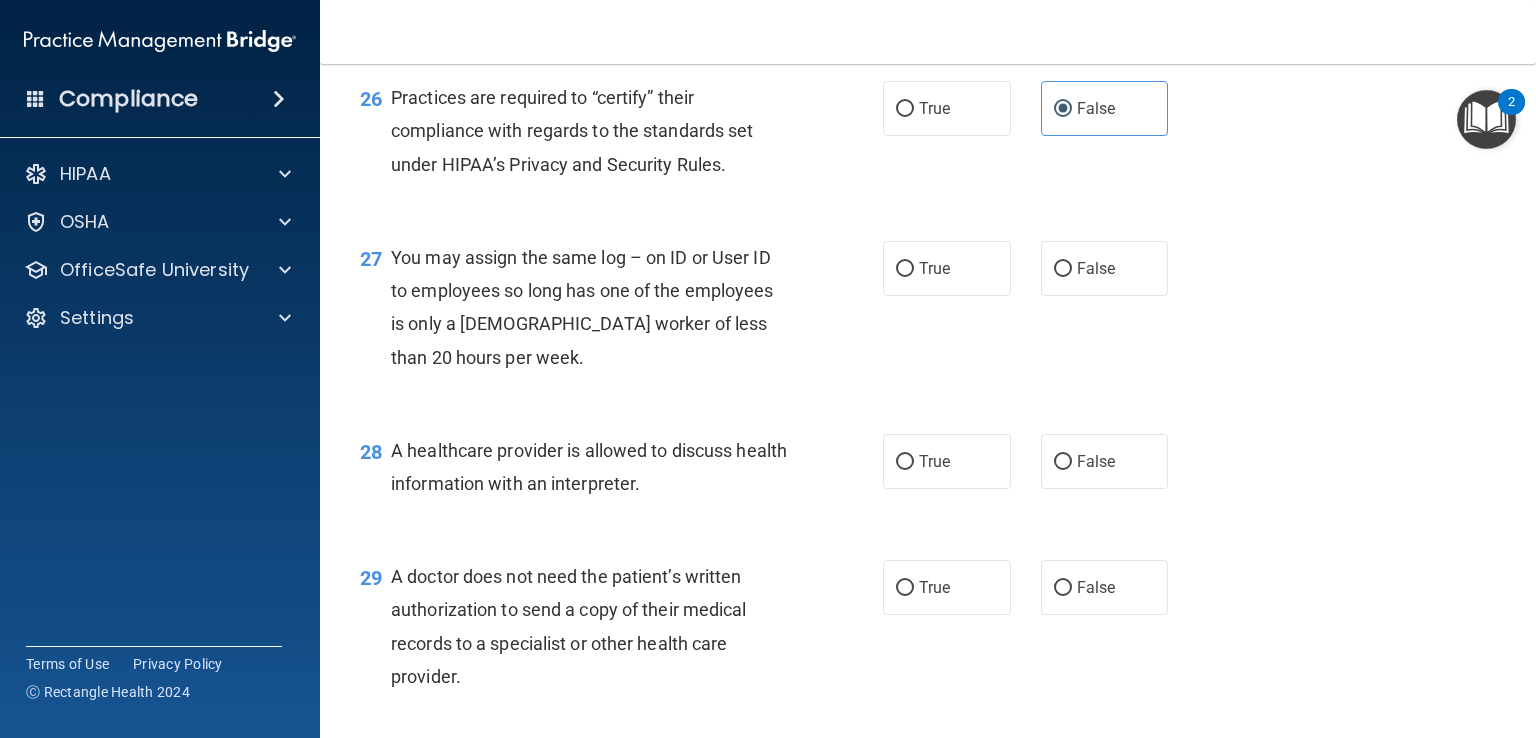scroll, scrollTop: 4441, scrollLeft: 0, axis: vertical 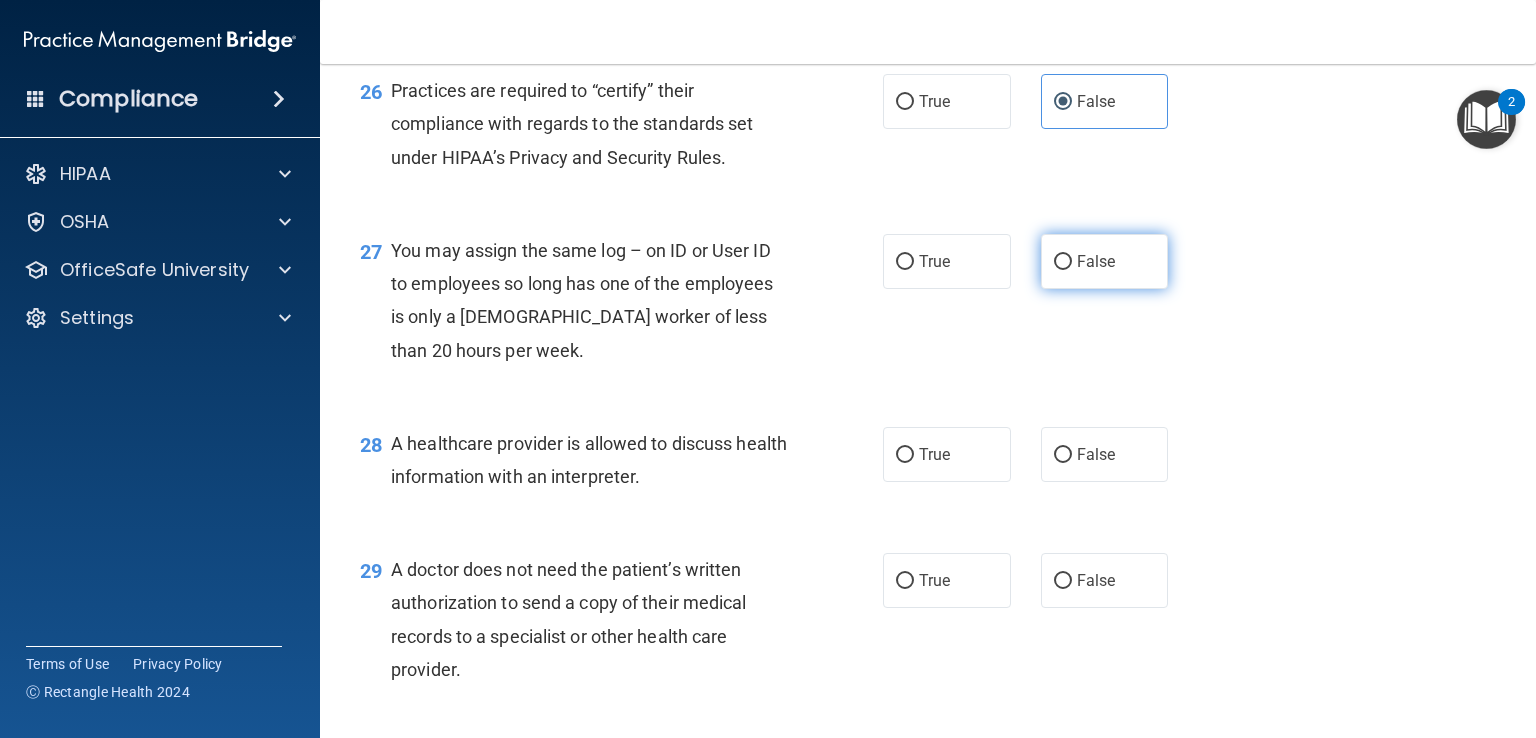 click on "False" at bounding box center [1096, 261] 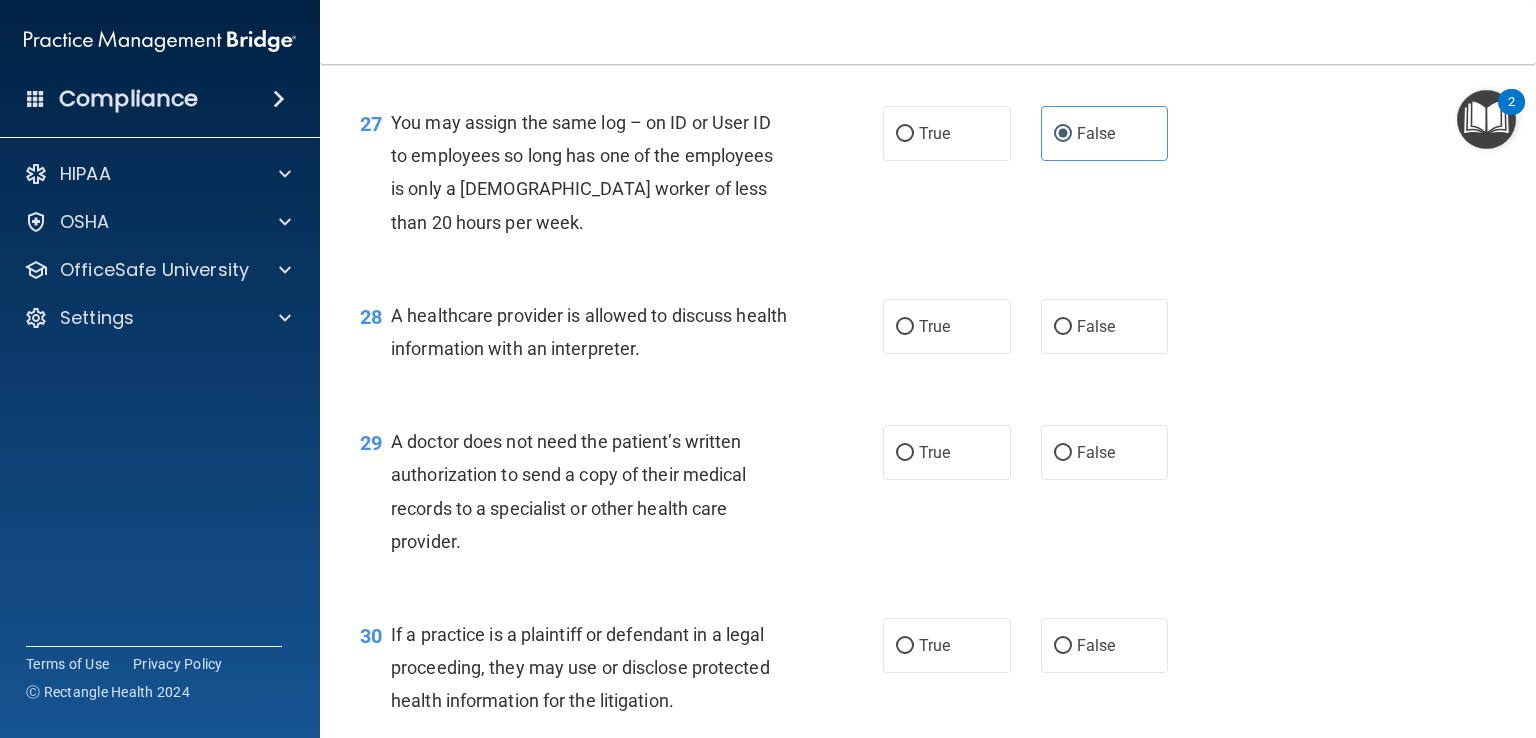 scroll, scrollTop: 4573, scrollLeft: 0, axis: vertical 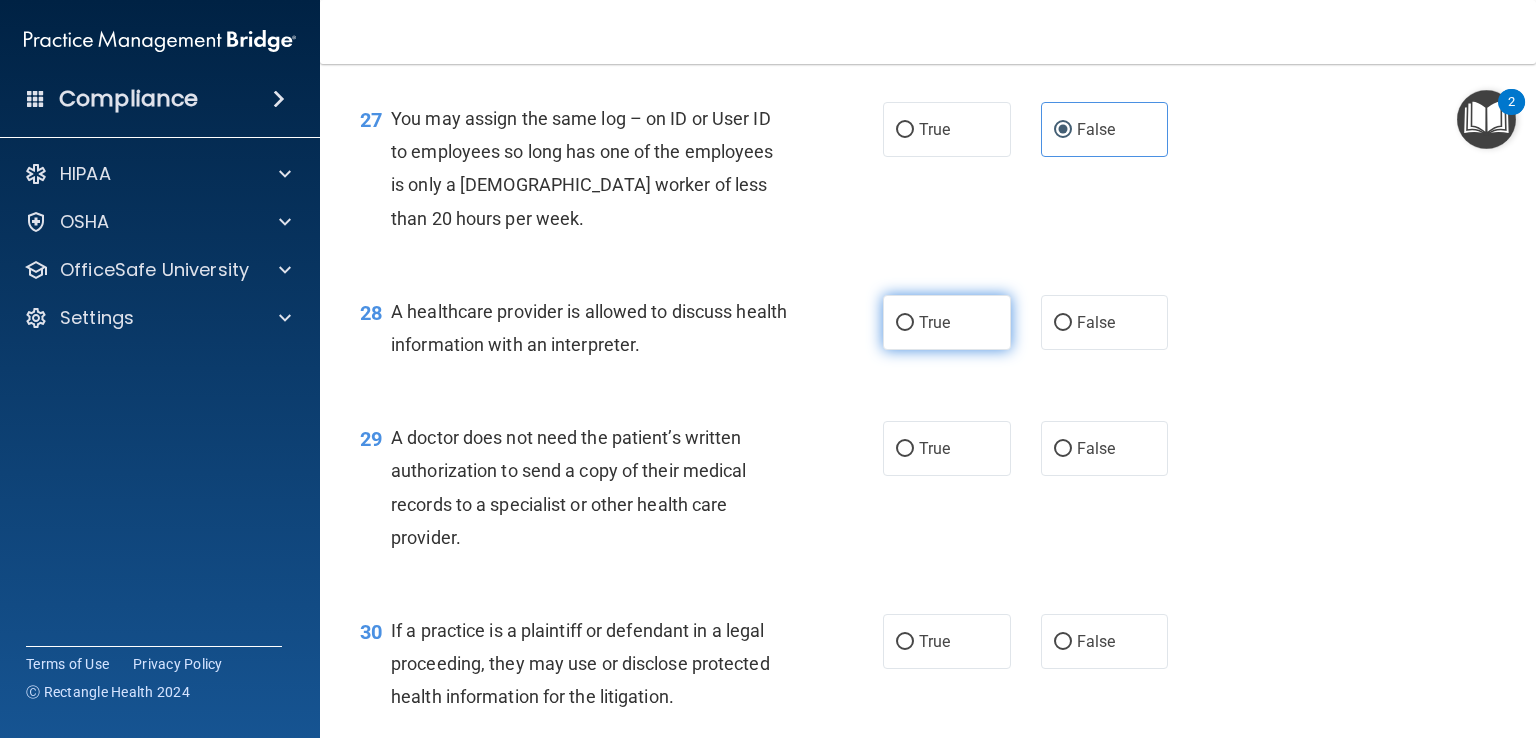 click on "True" at bounding box center (934, 322) 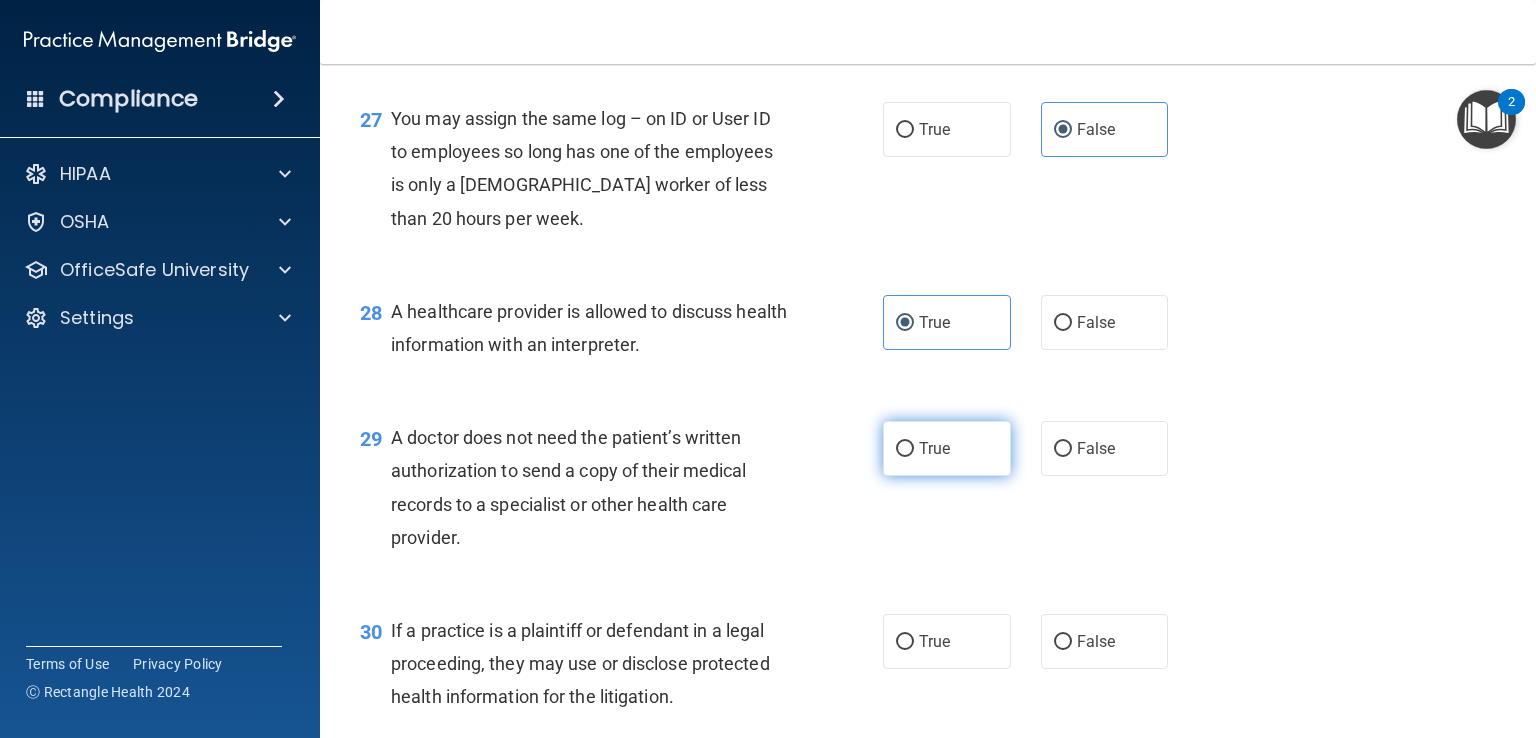 click on "True" at bounding box center (934, 448) 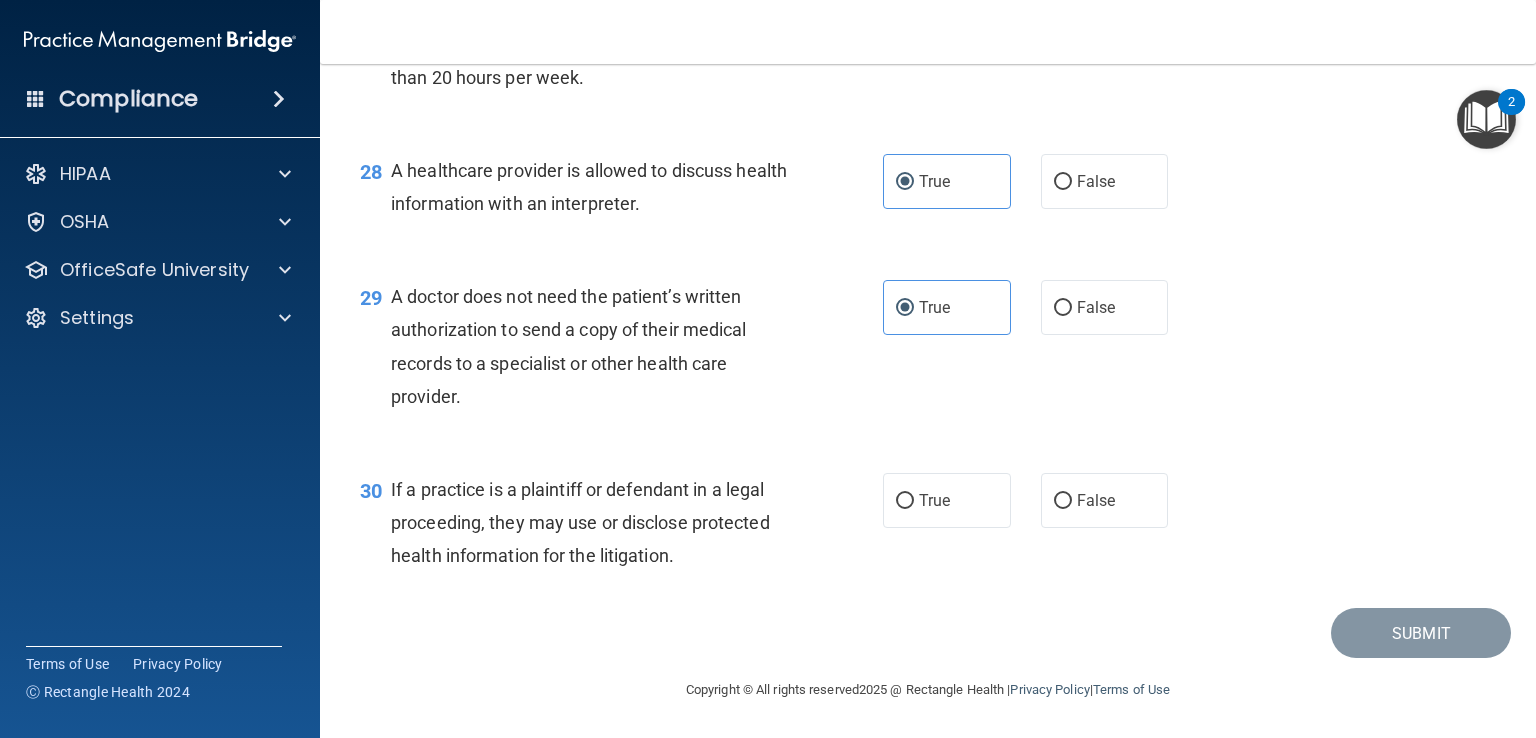 scroll, scrollTop: 4777, scrollLeft: 0, axis: vertical 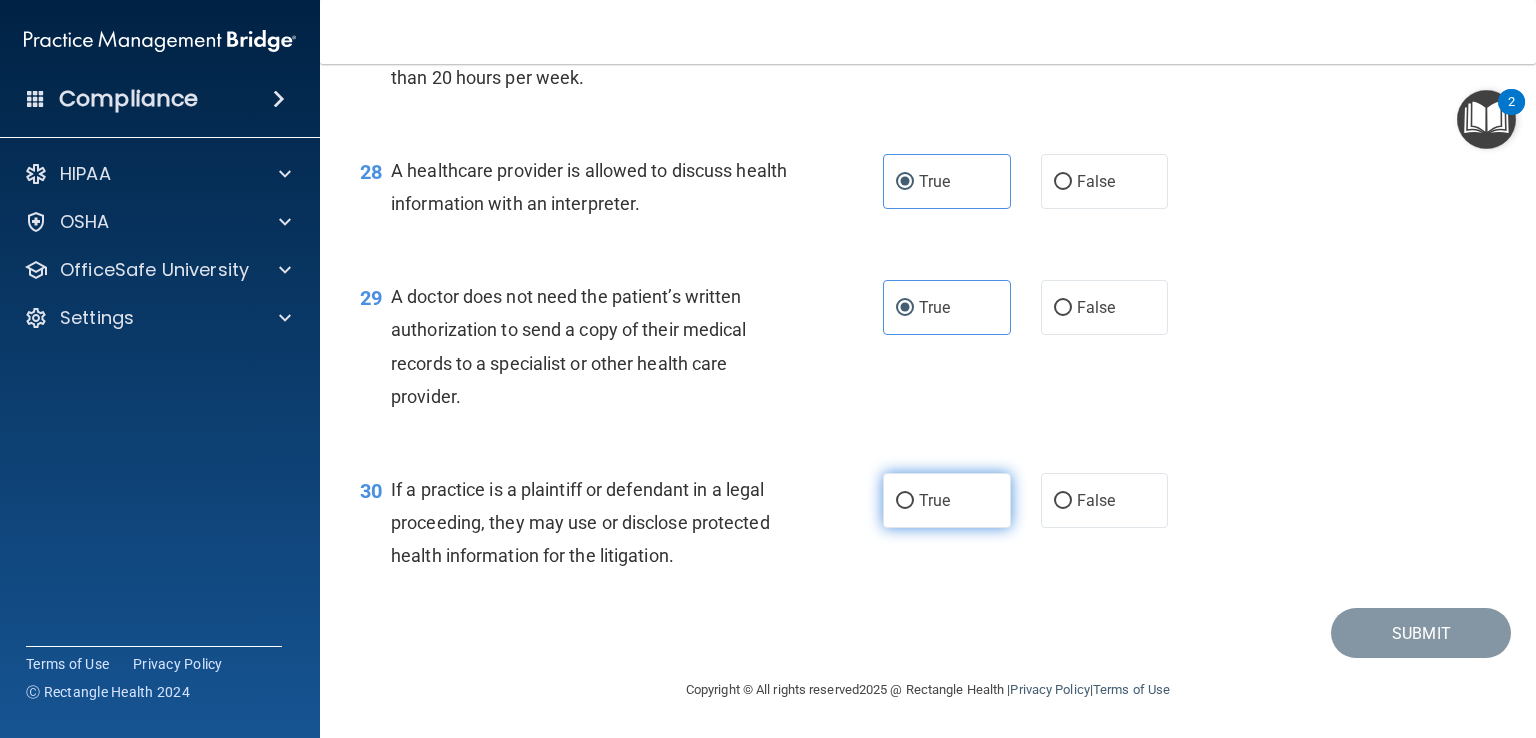 click on "True" at bounding box center (947, 500) 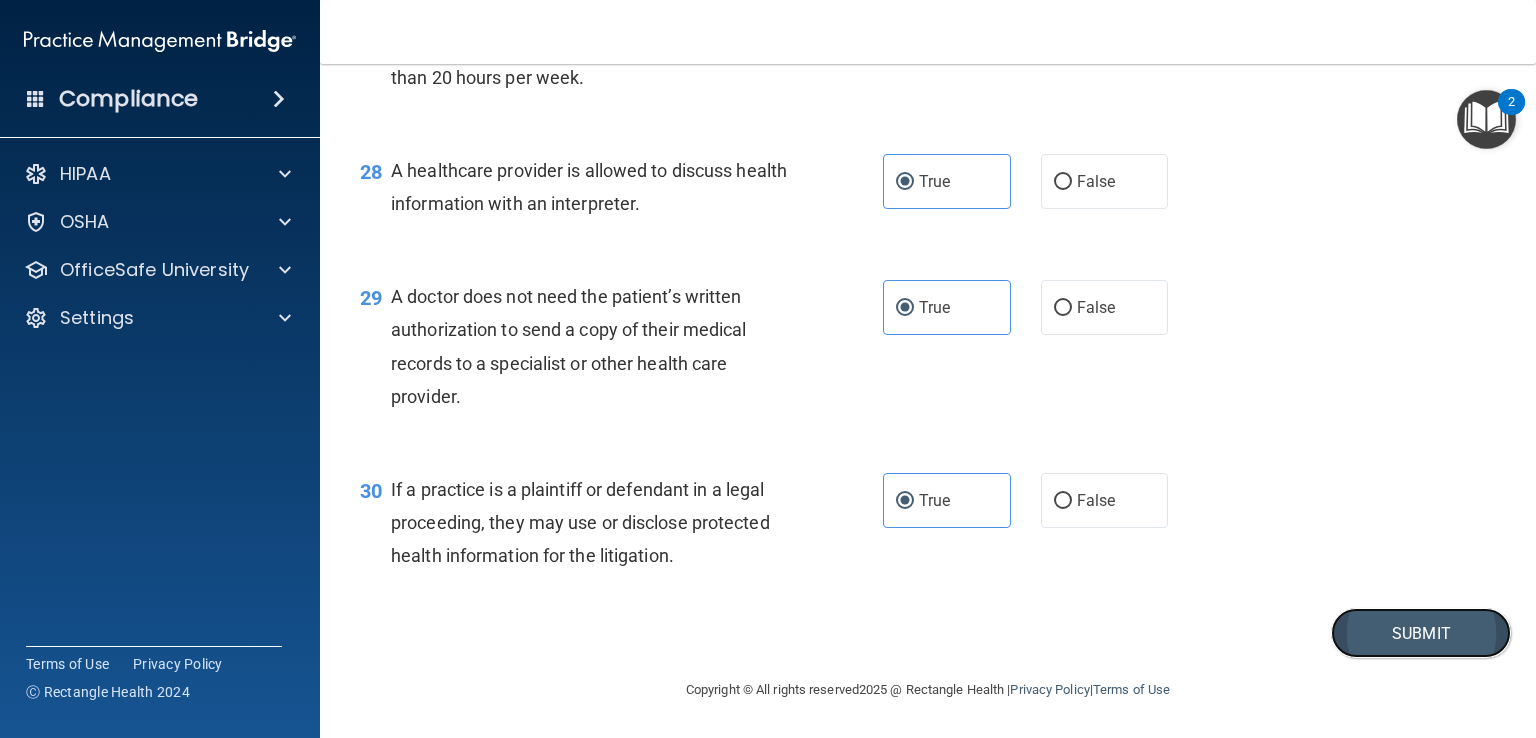 click on "Submit" at bounding box center [1421, 633] 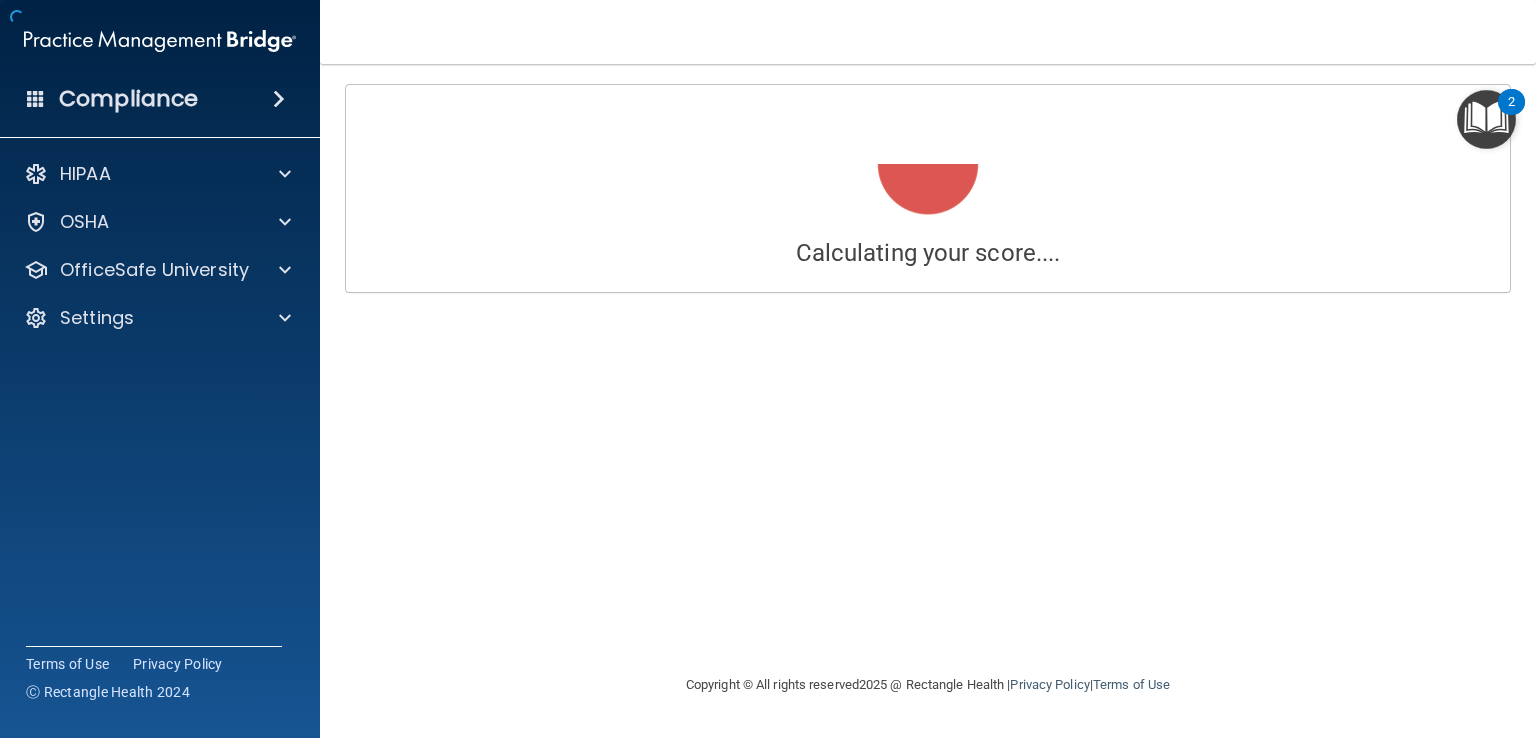 scroll, scrollTop: 0, scrollLeft: 0, axis: both 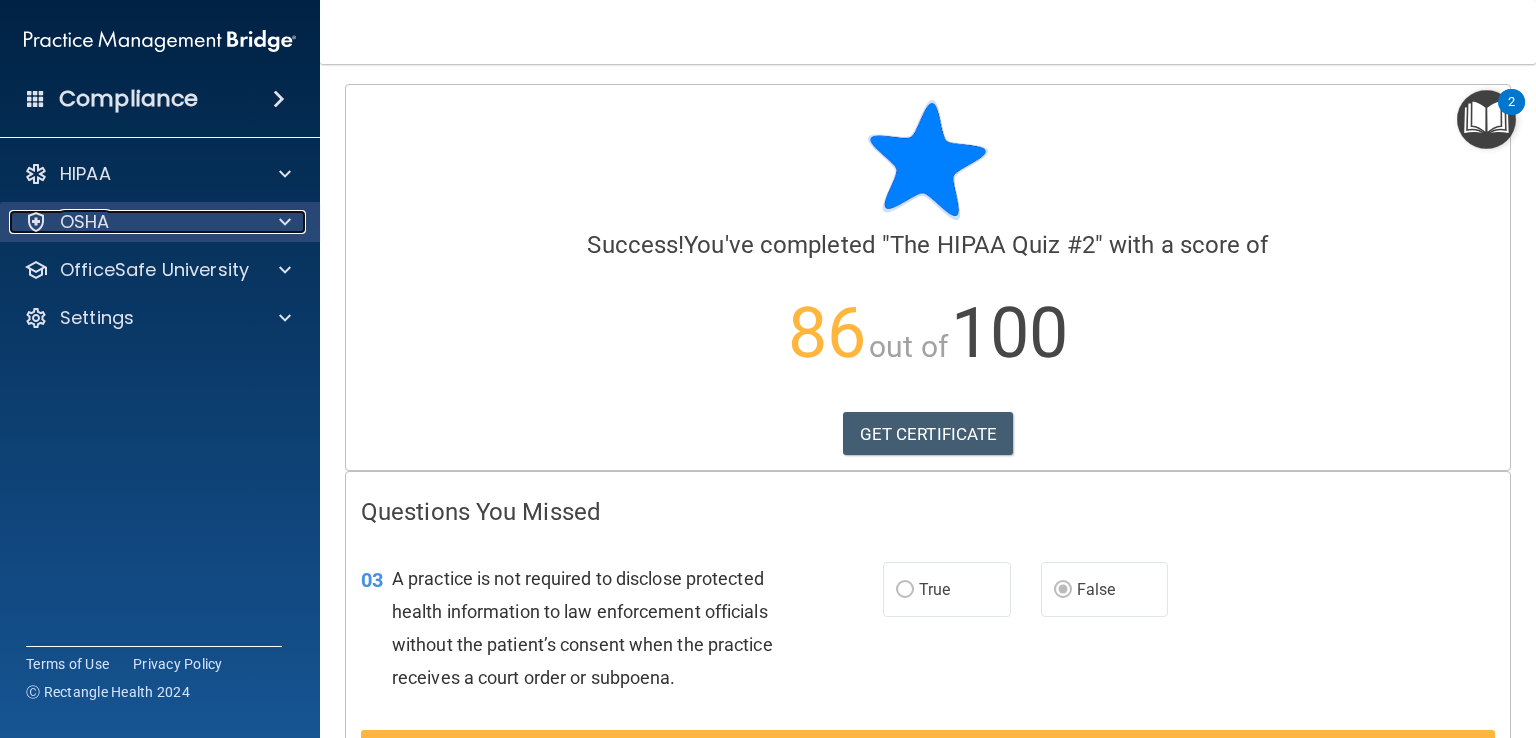 click at bounding box center (282, 222) 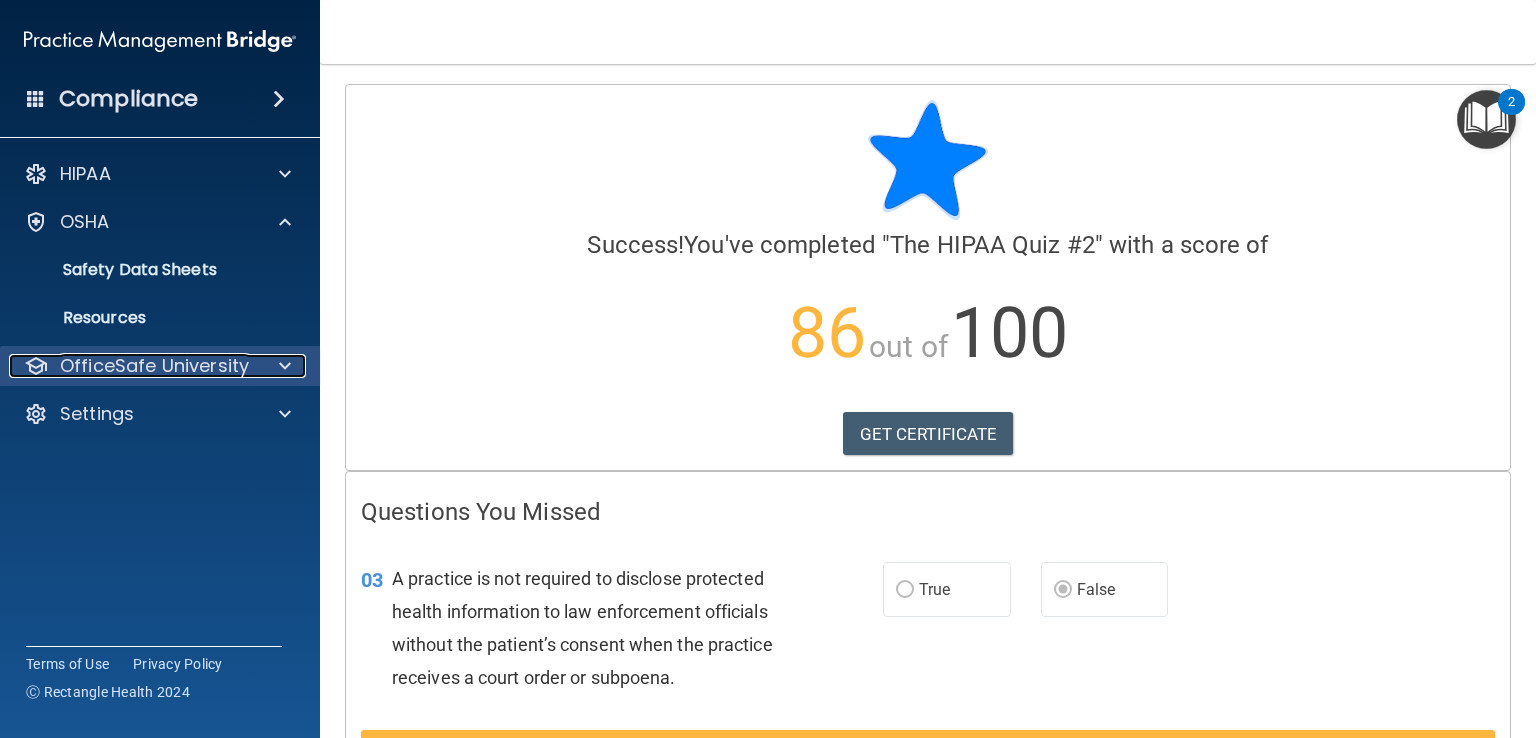 click at bounding box center [285, 366] 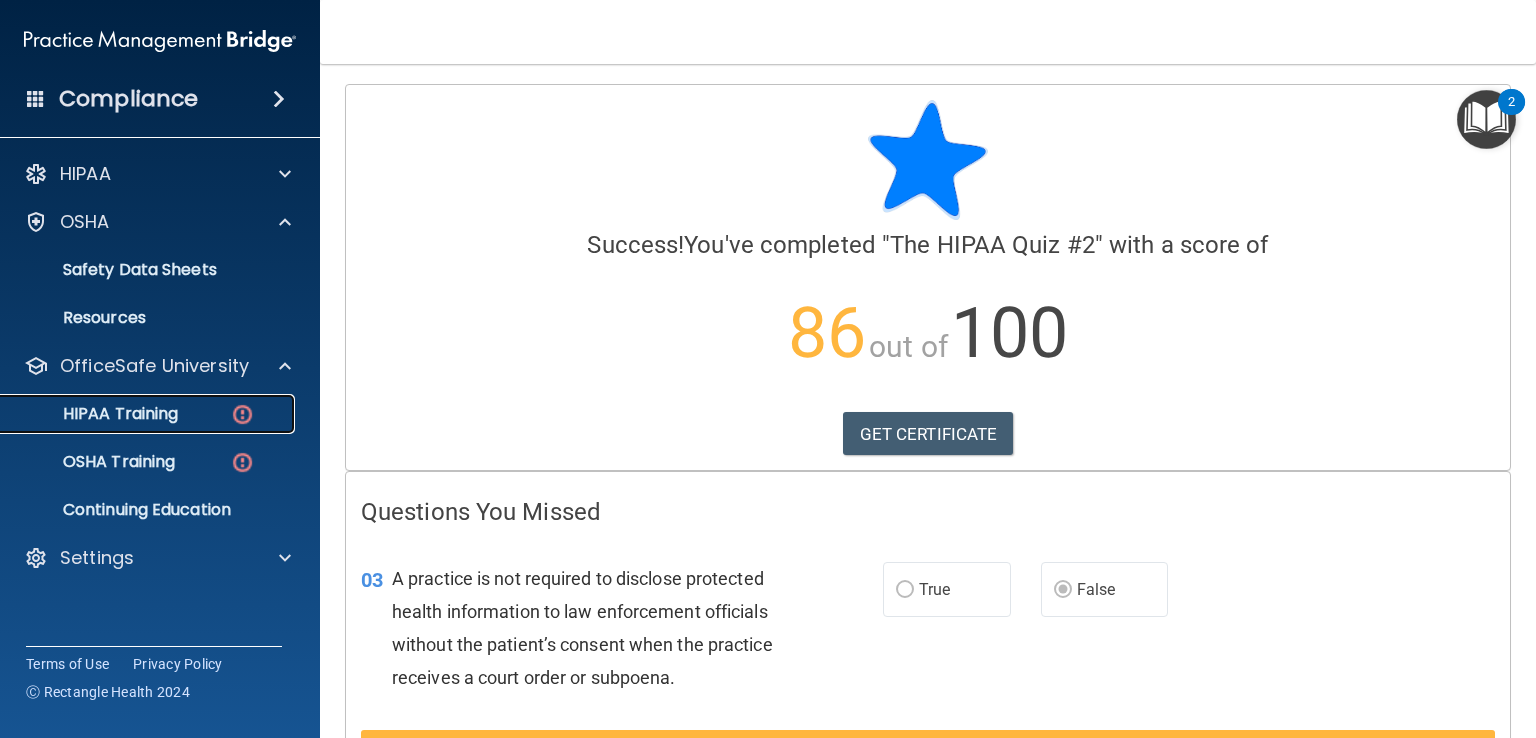click on "HIPAA Training" at bounding box center (95, 414) 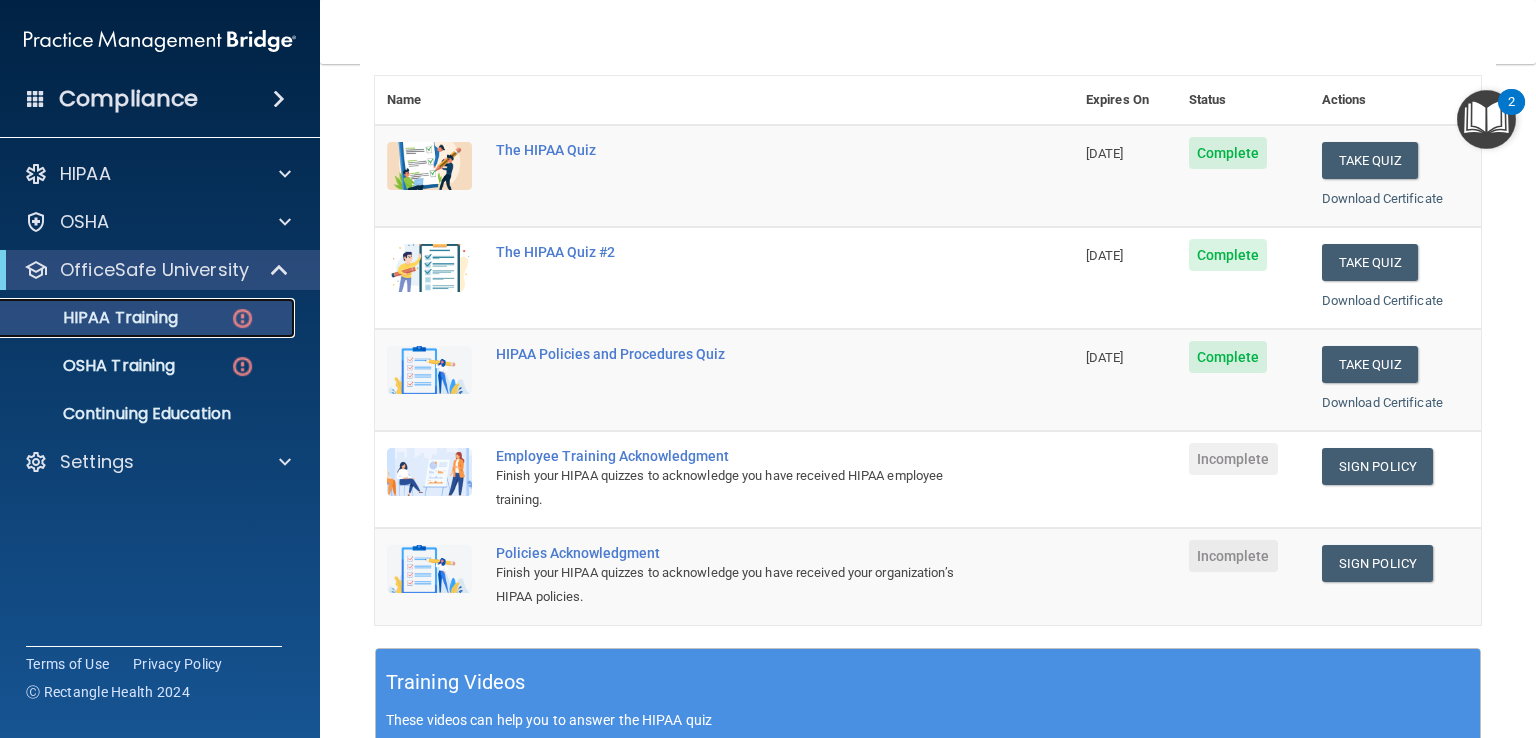 scroll, scrollTop: 228, scrollLeft: 0, axis: vertical 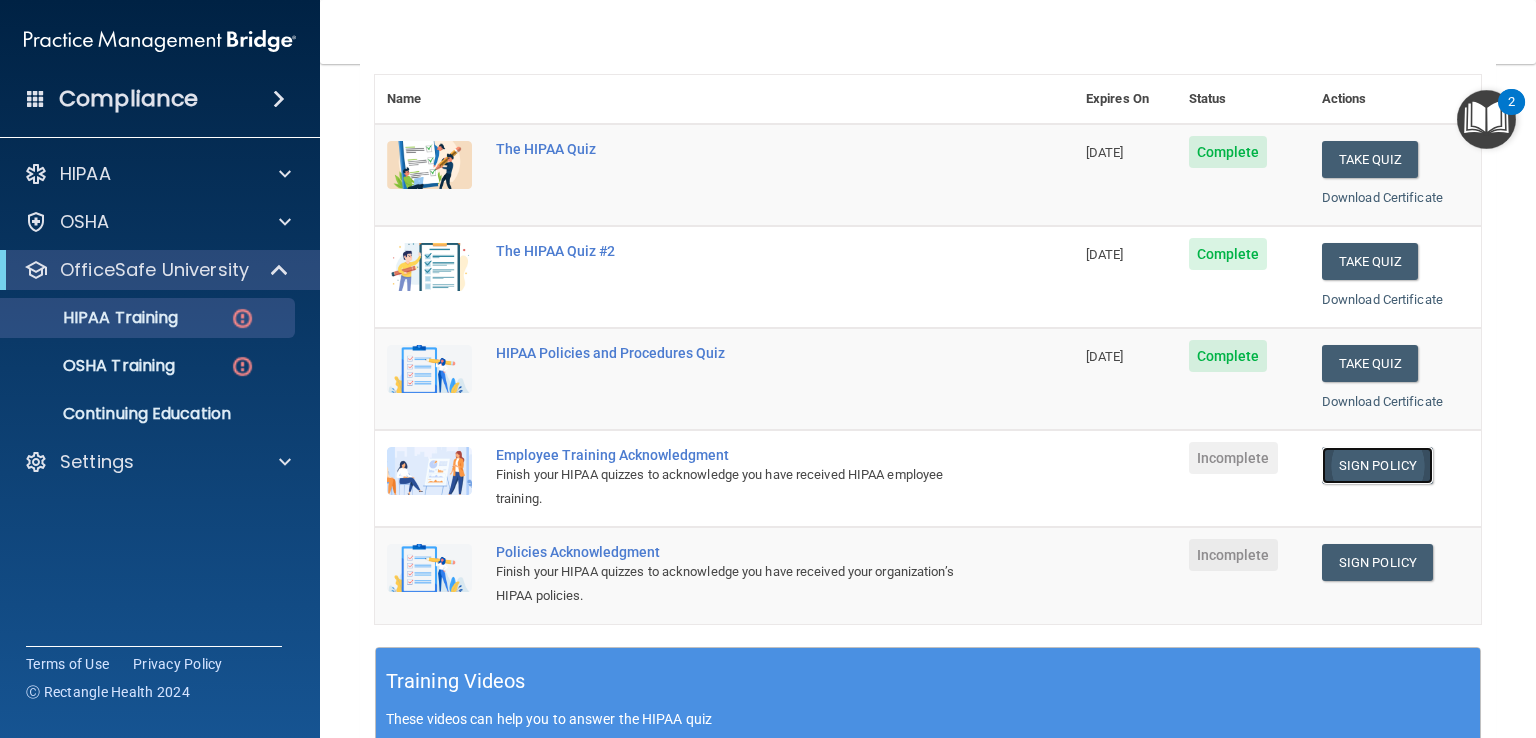 click on "Sign Policy" at bounding box center [1377, 465] 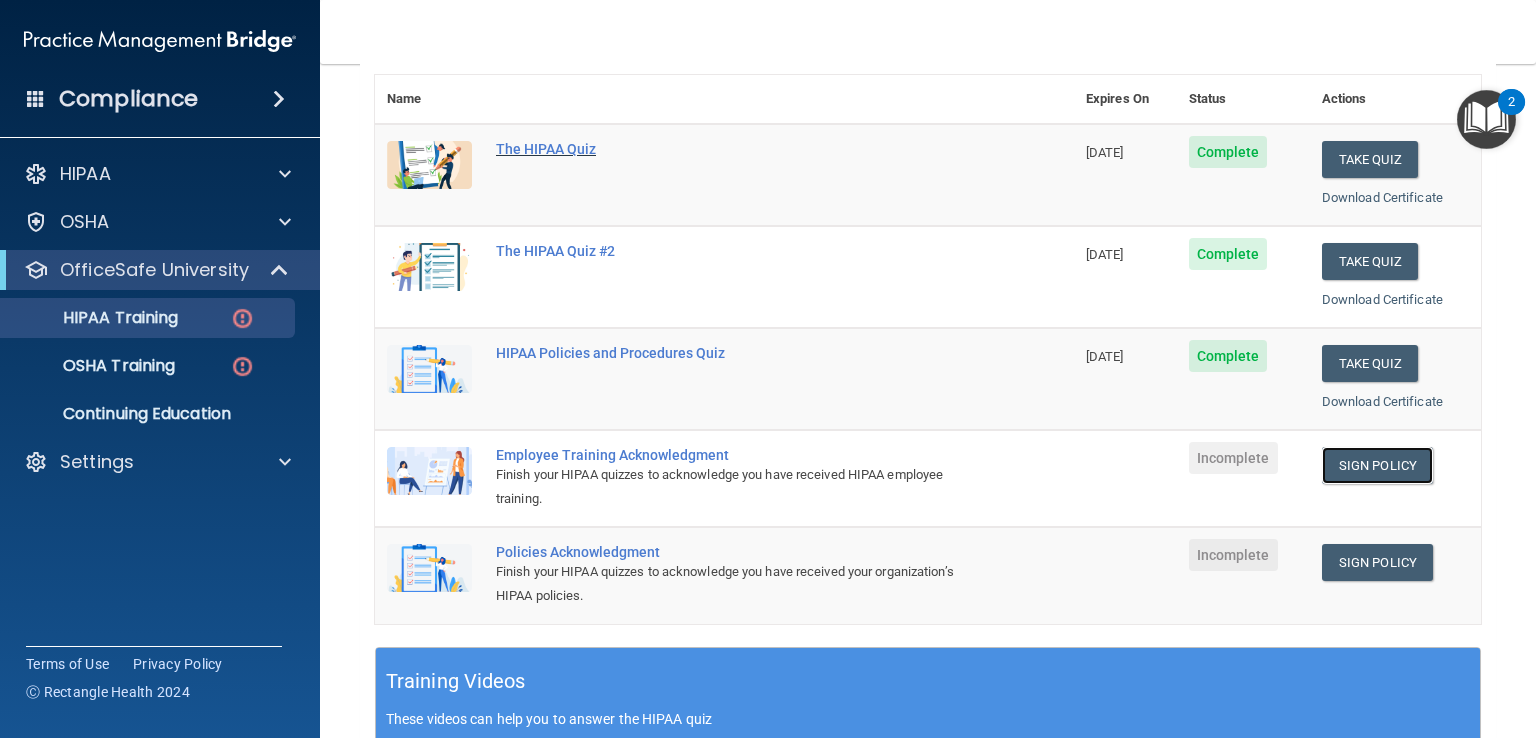 scroll, scrollTop: 0, scrollLeft: 0, axis: both 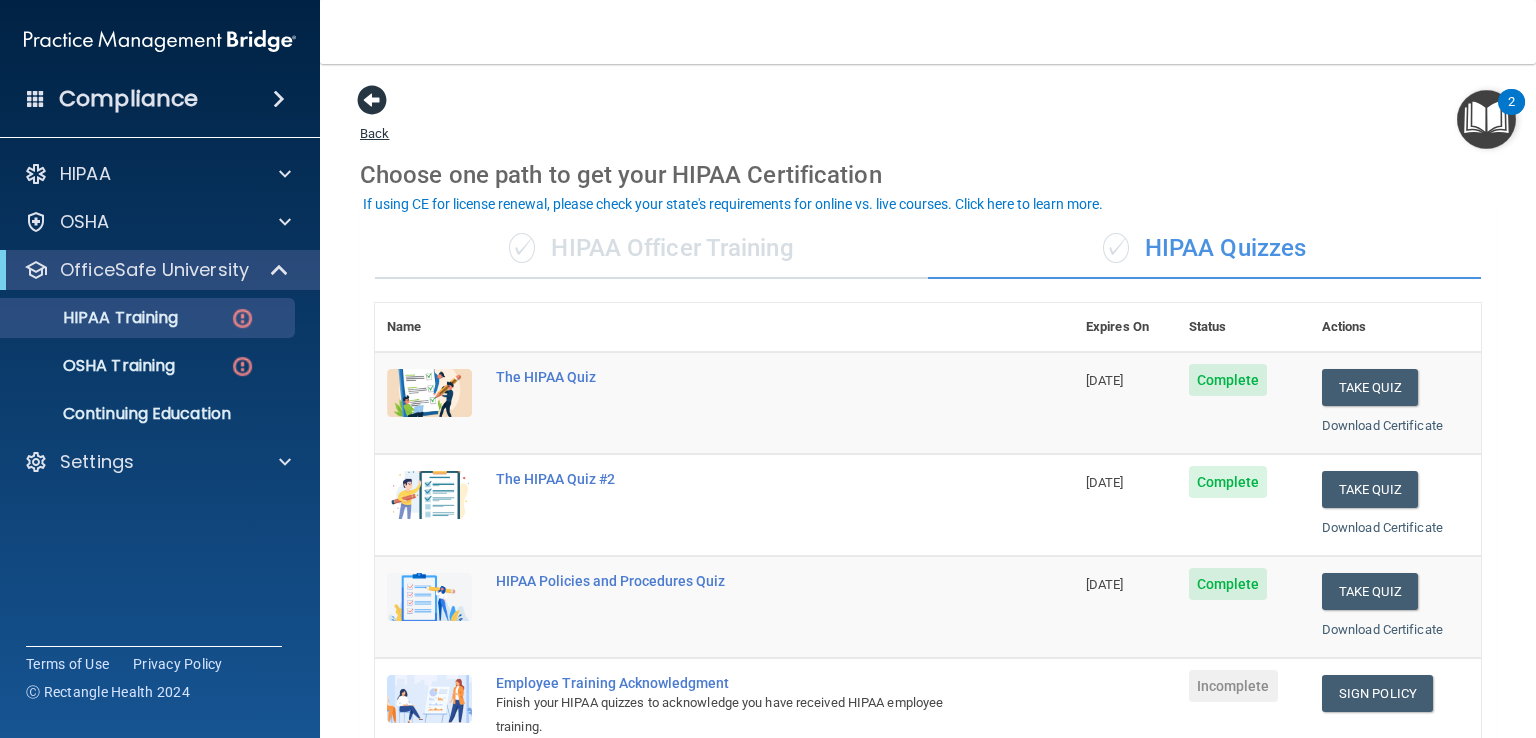 click at bounding box center [372, 100] 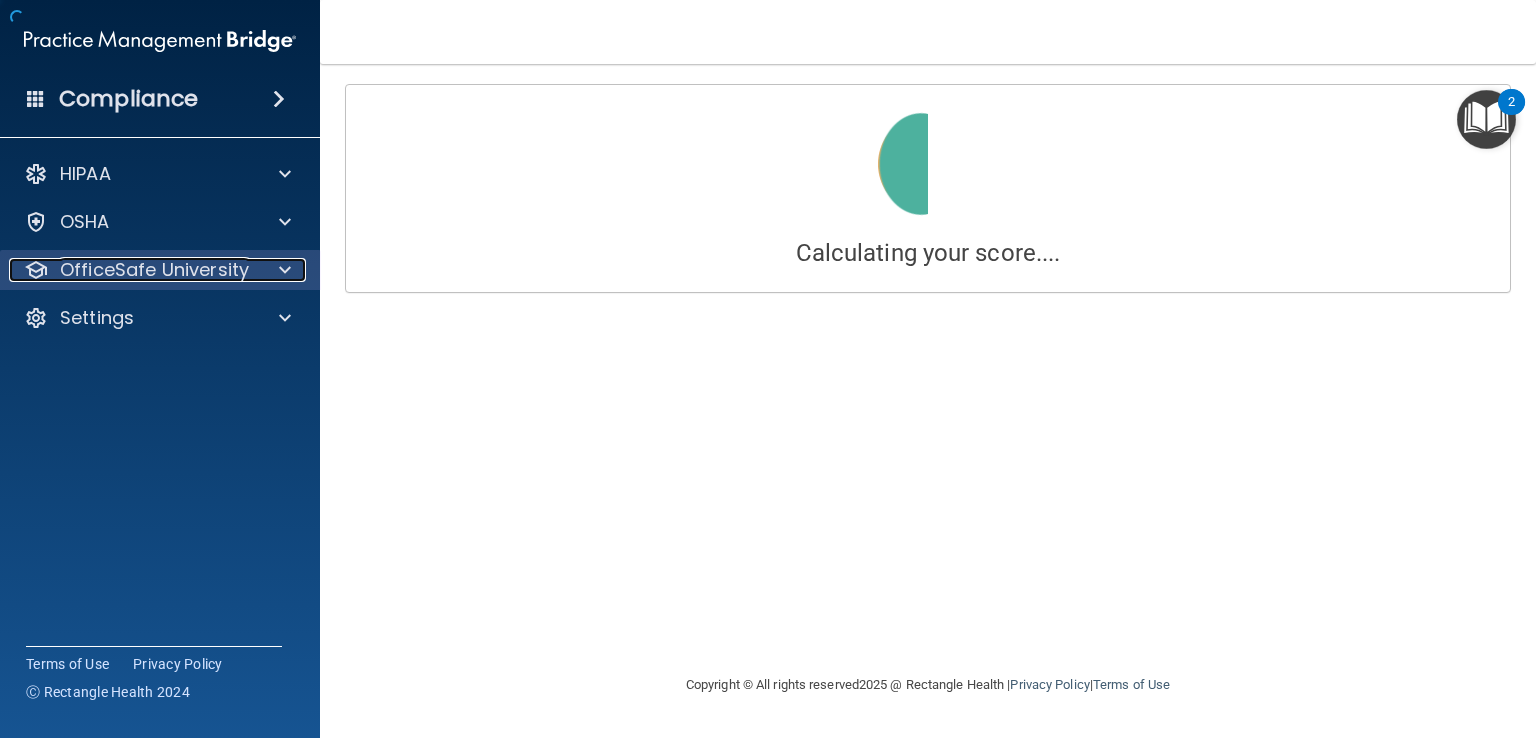 click at bounding box center [285, 270] 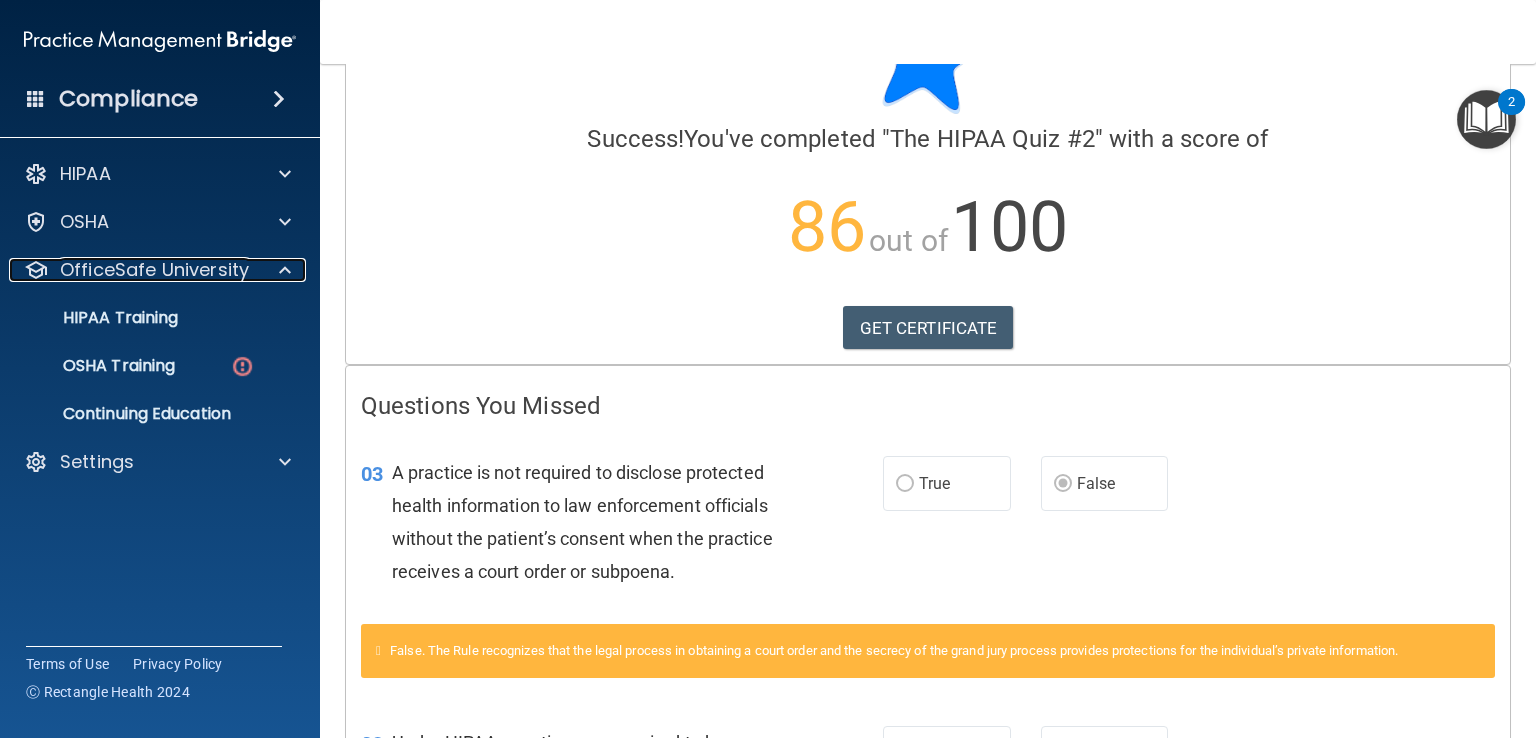 scroll, scrollTop: 0, scrollLeft: 0, axis: both 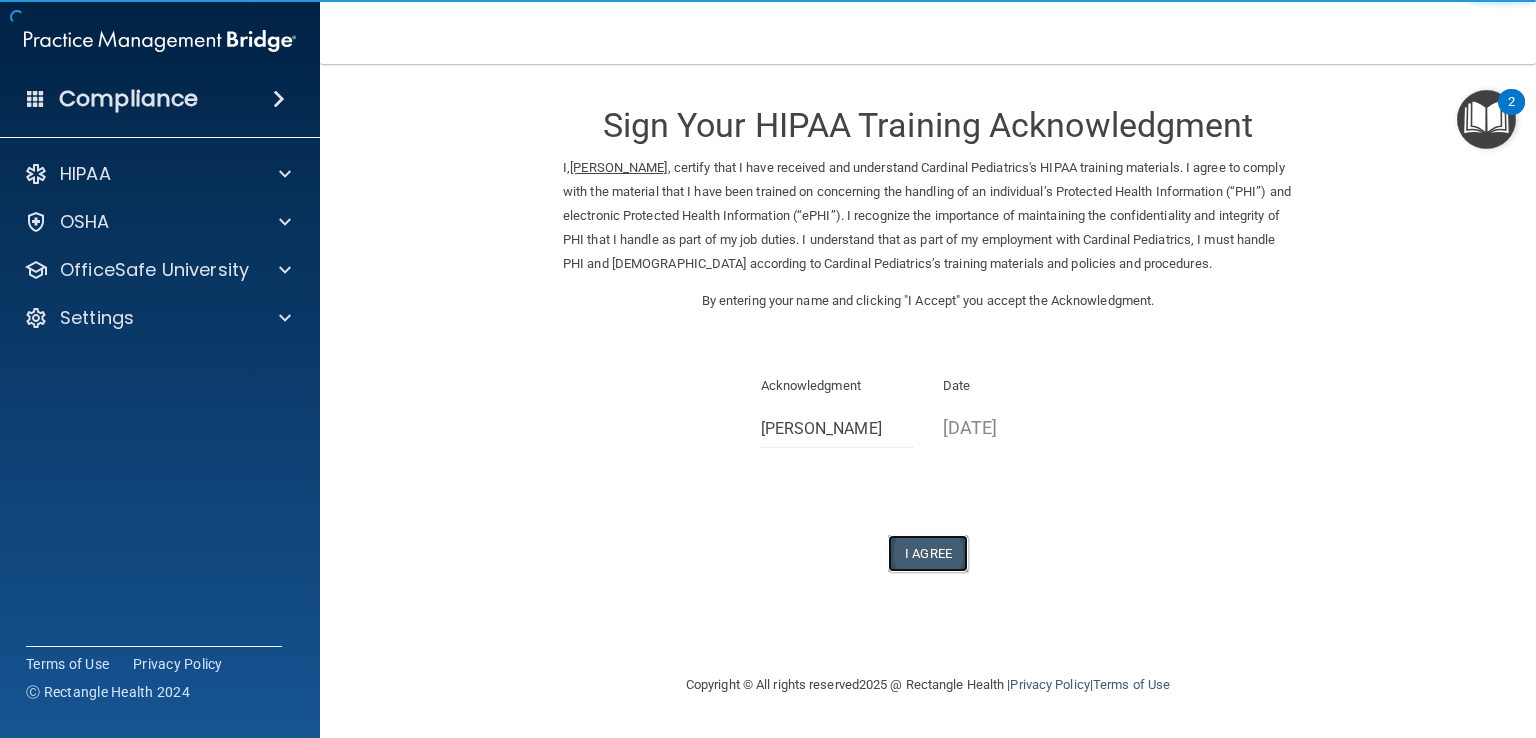 click on "I Agree" at bounding box center [928, 553] 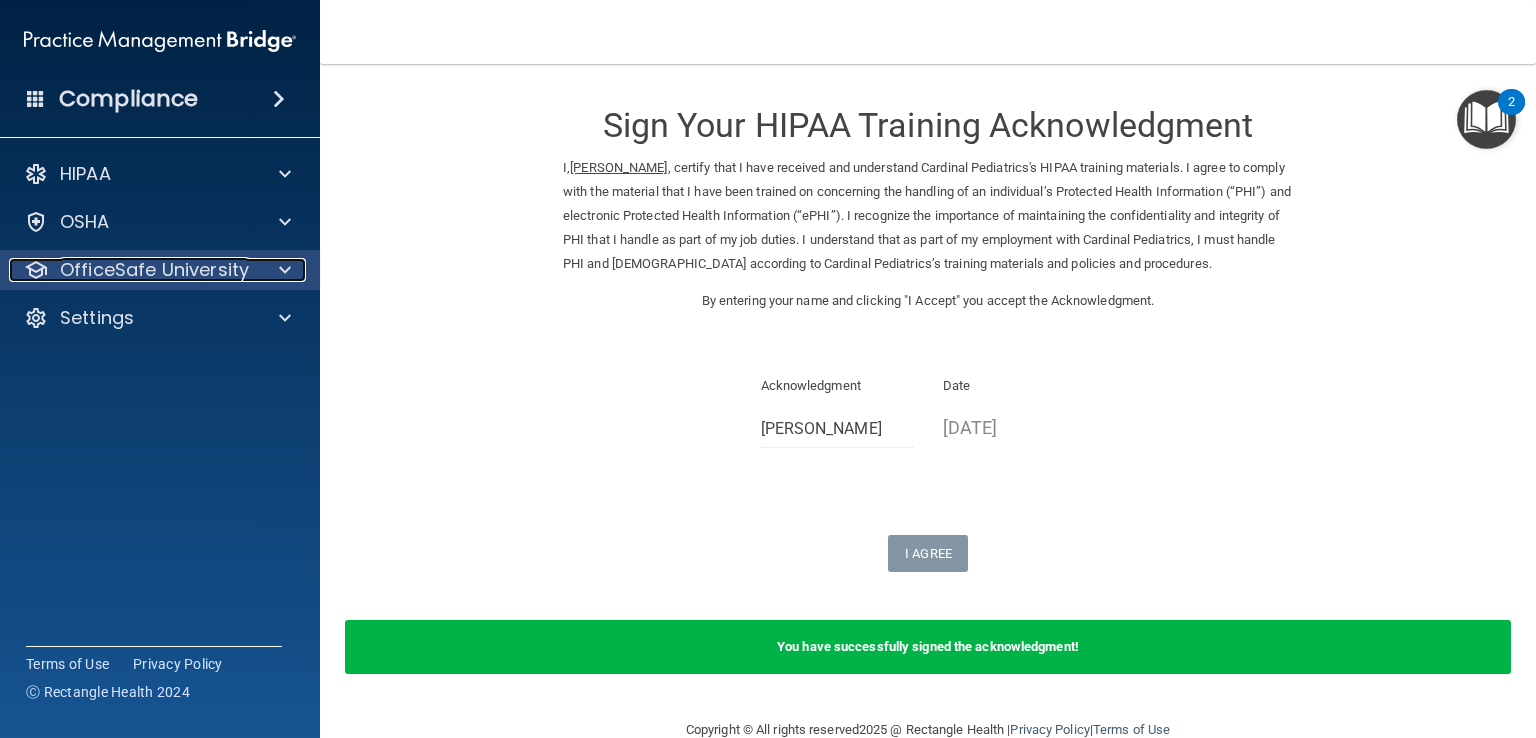 click at bounding box center [285, 270] 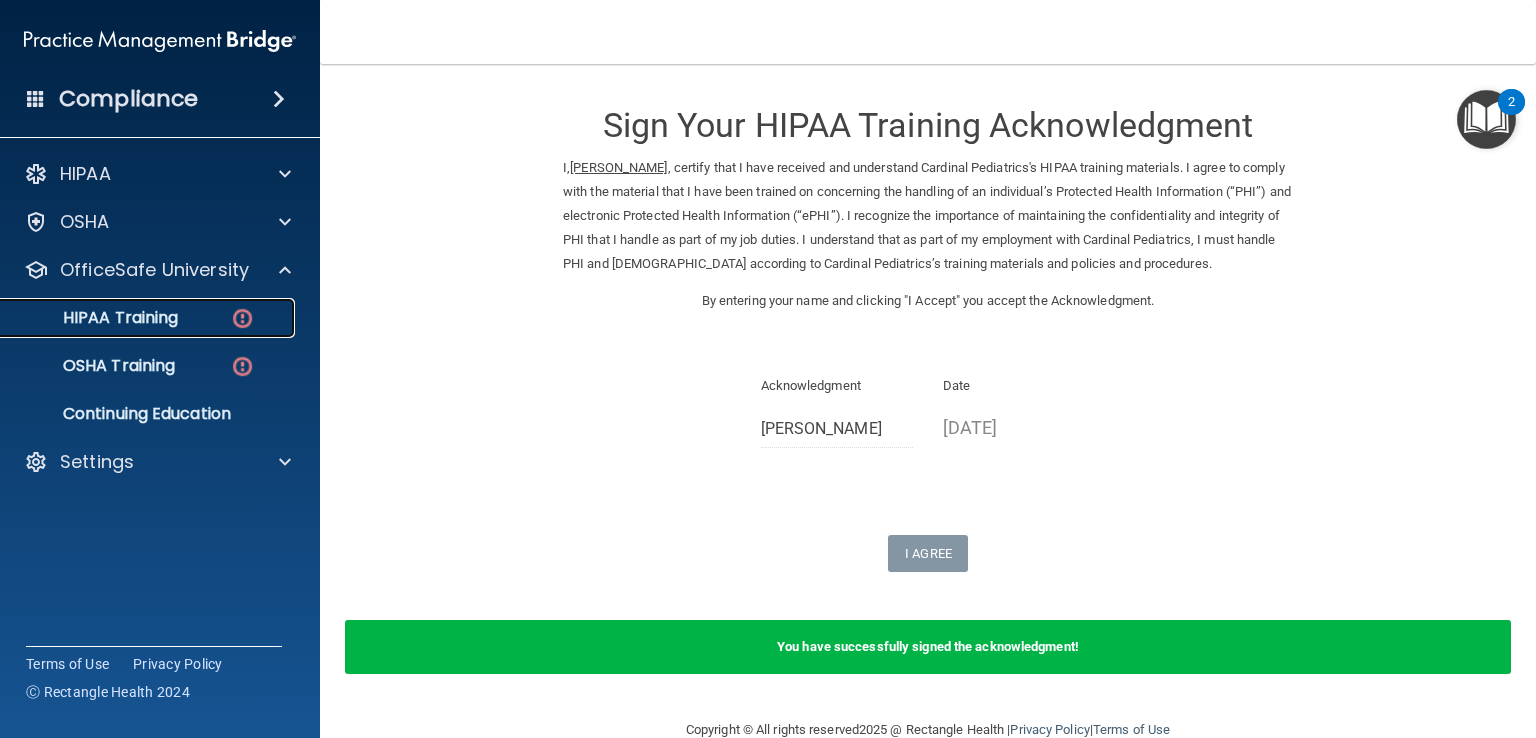 click at bounding box center [242, 318] 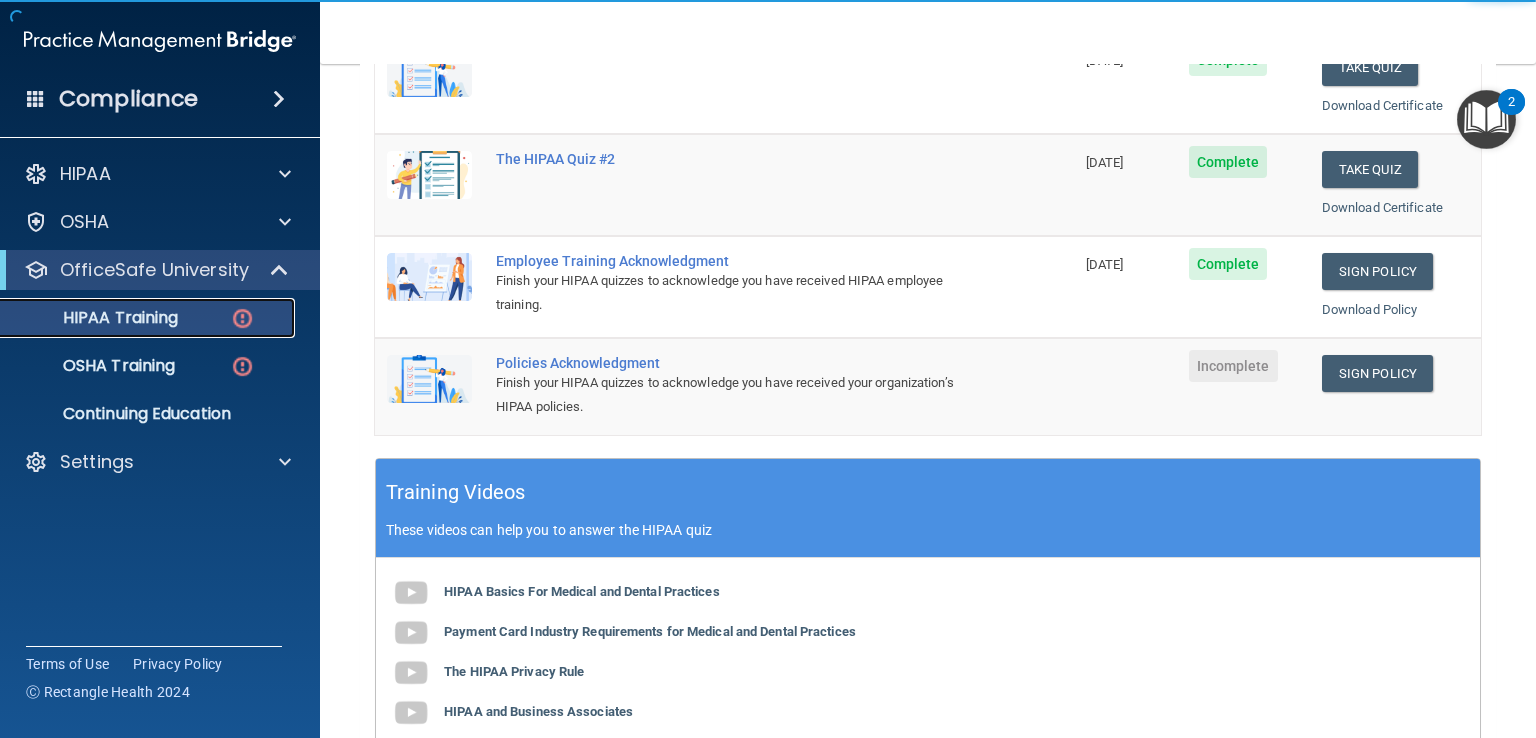 scroll, scrollTop: 424, scrollLeft: 0, axis: vertical 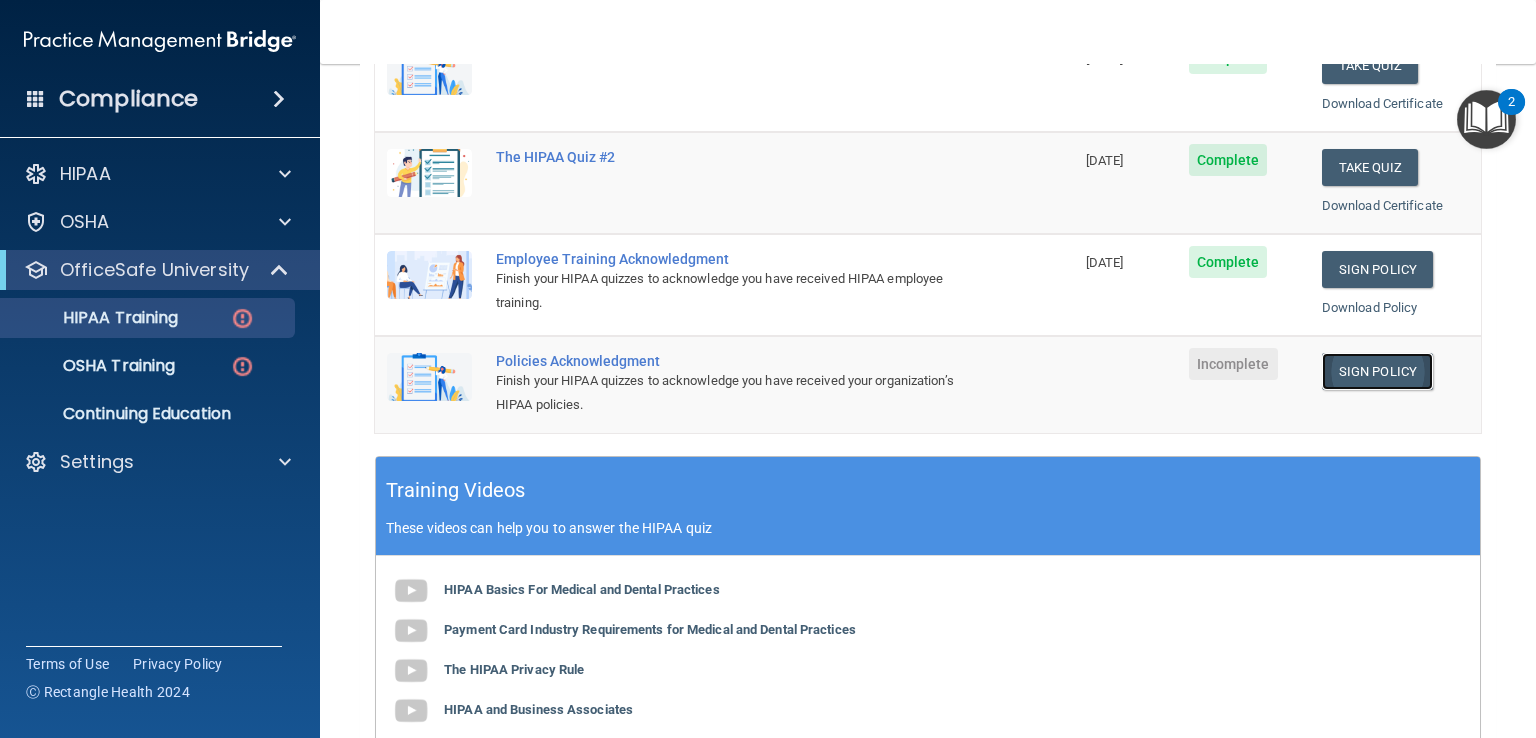 click on "Sign Policy" at bounding box center [1377, 371] 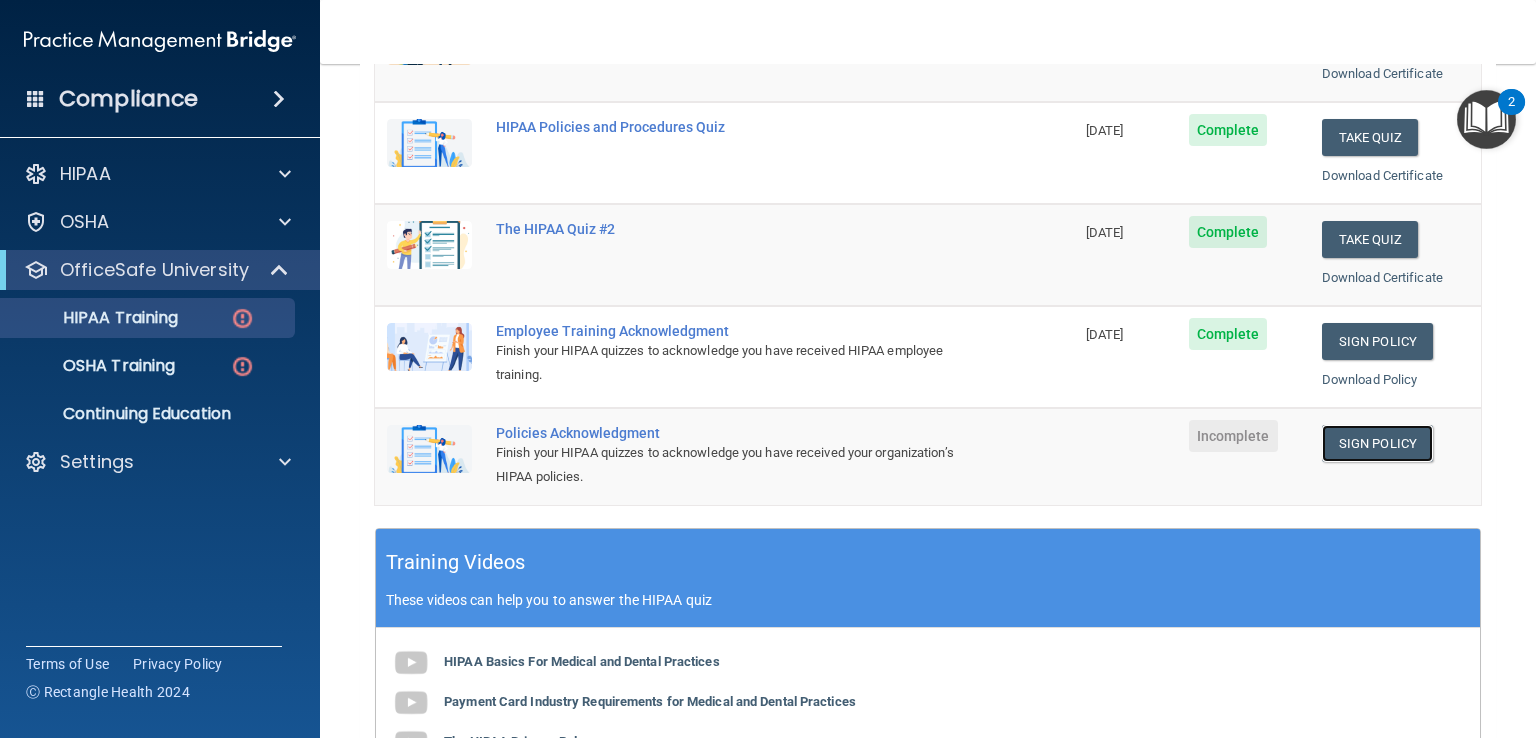 scroll, scrollTop: 355, scrollLeft: 0, axis: vertical 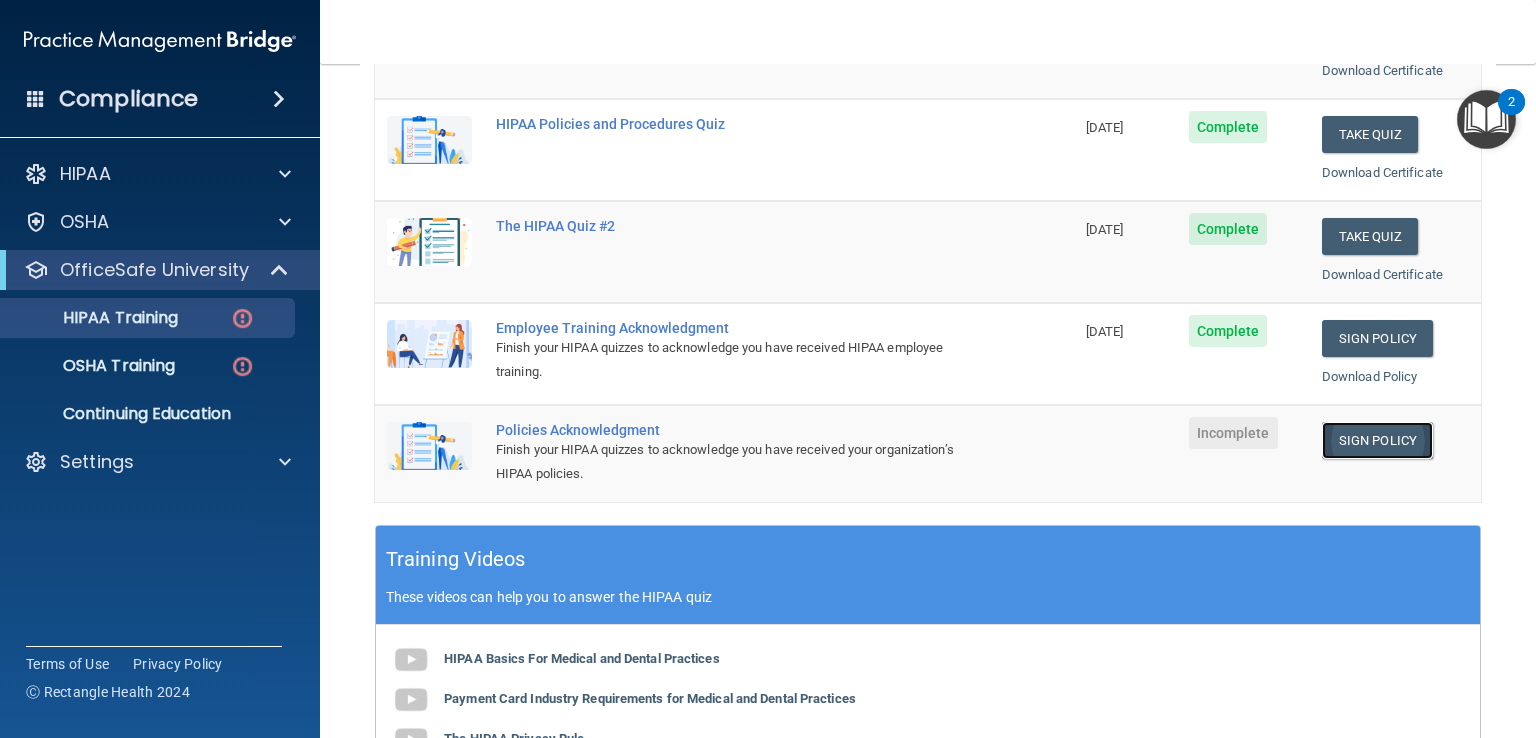 click on "Sign Policy" at bounding box center (1377, 440) 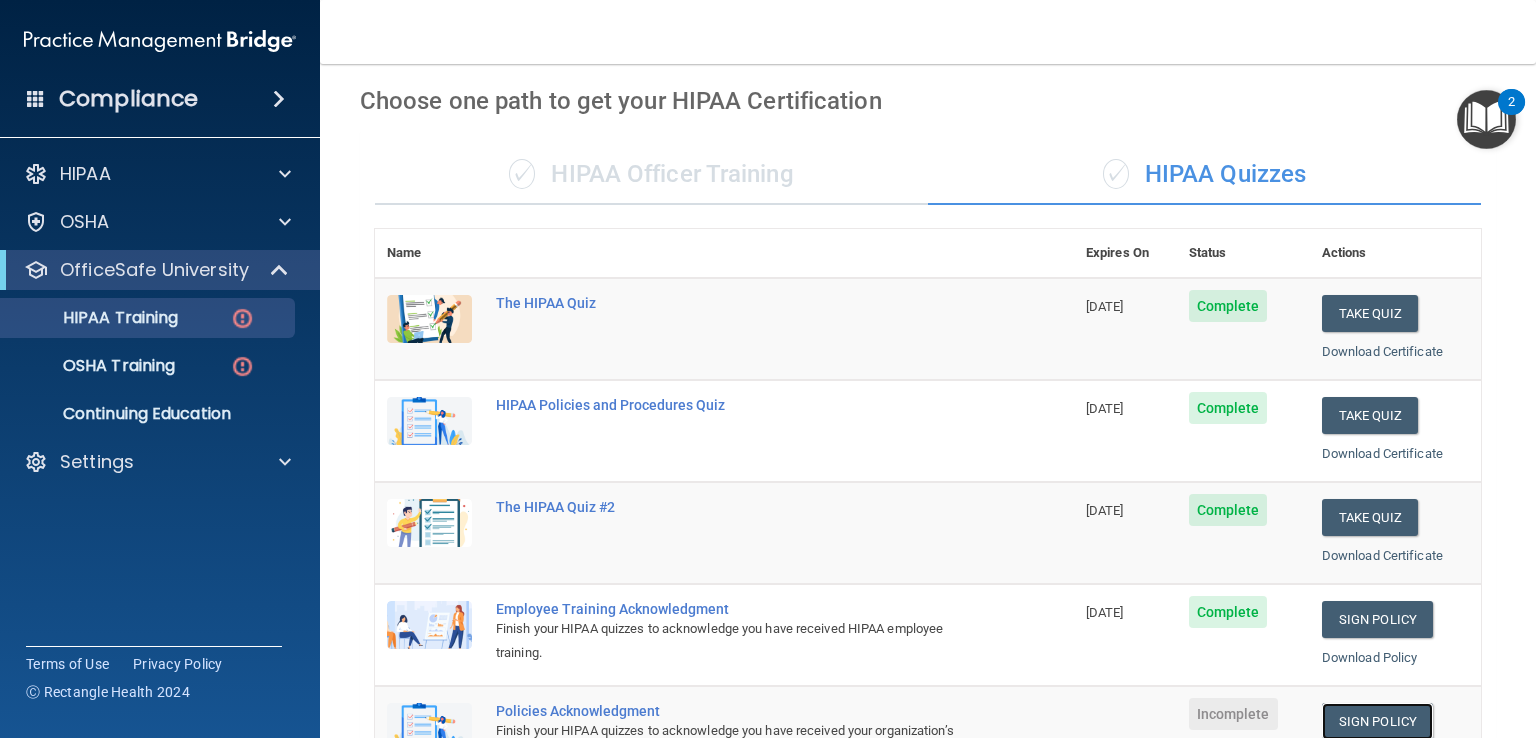 scroll, scrollTop: 0, scrollLeft: 0, axis: both 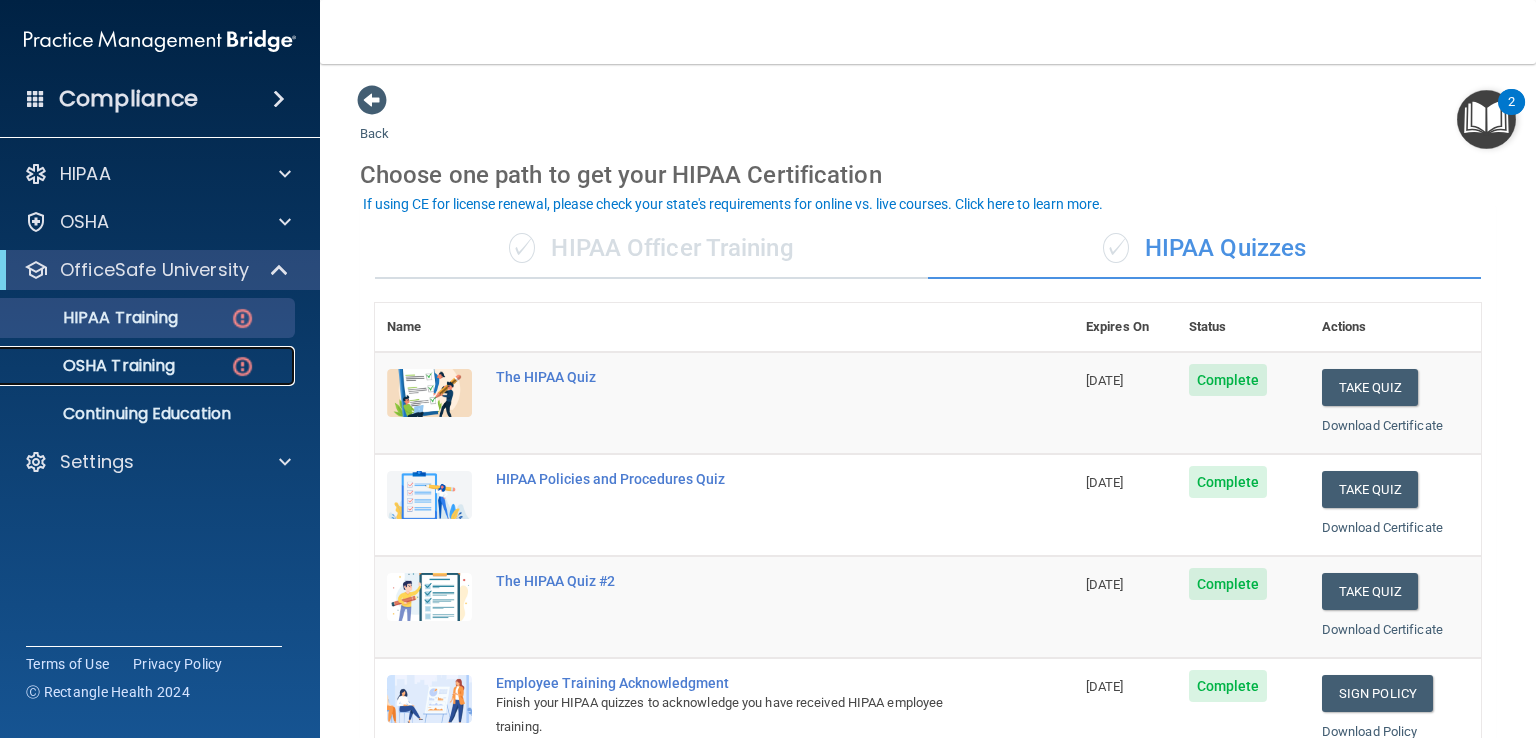 click on "OSHA Training" at bounding box center [94, 366] 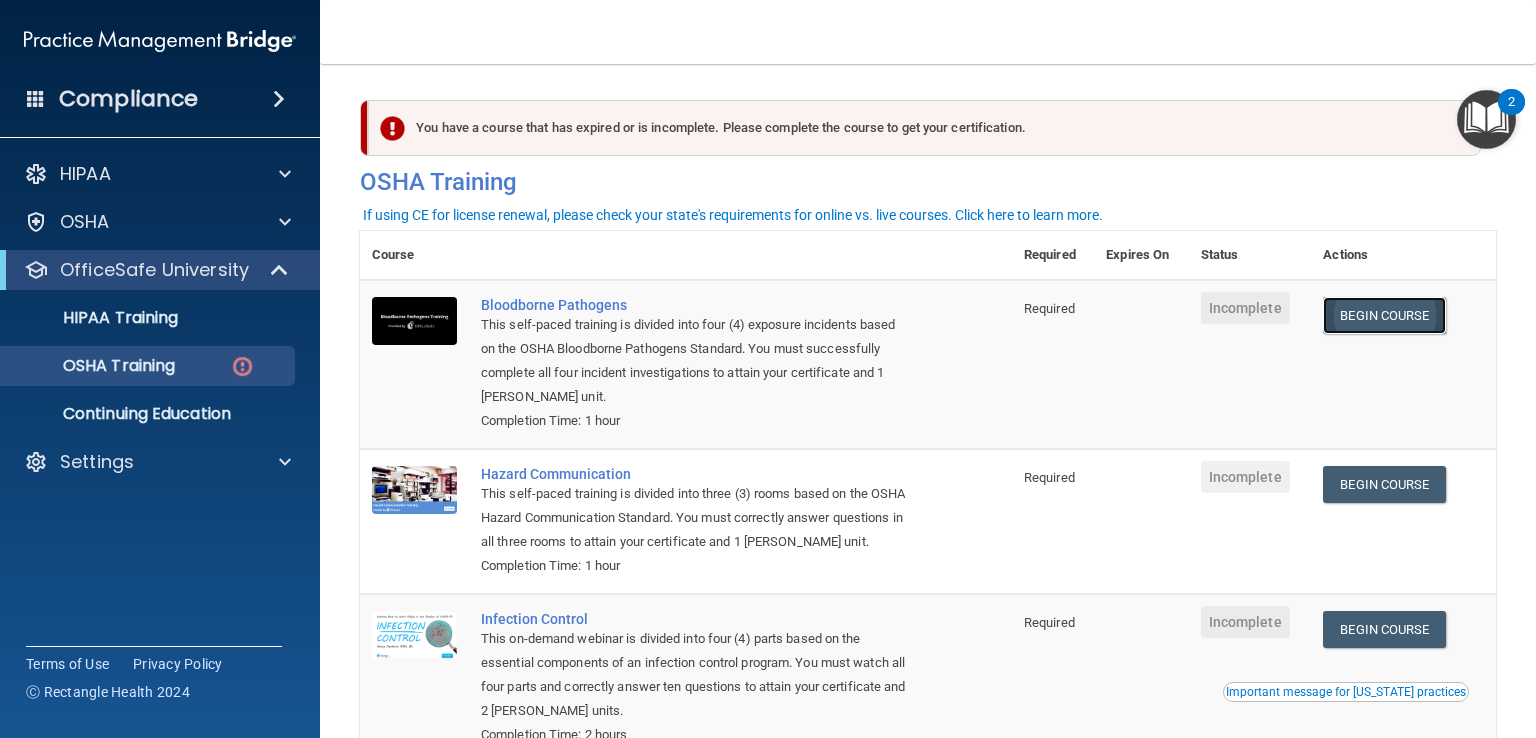 click on "Begin Course" at bounding box center [1384, 315] 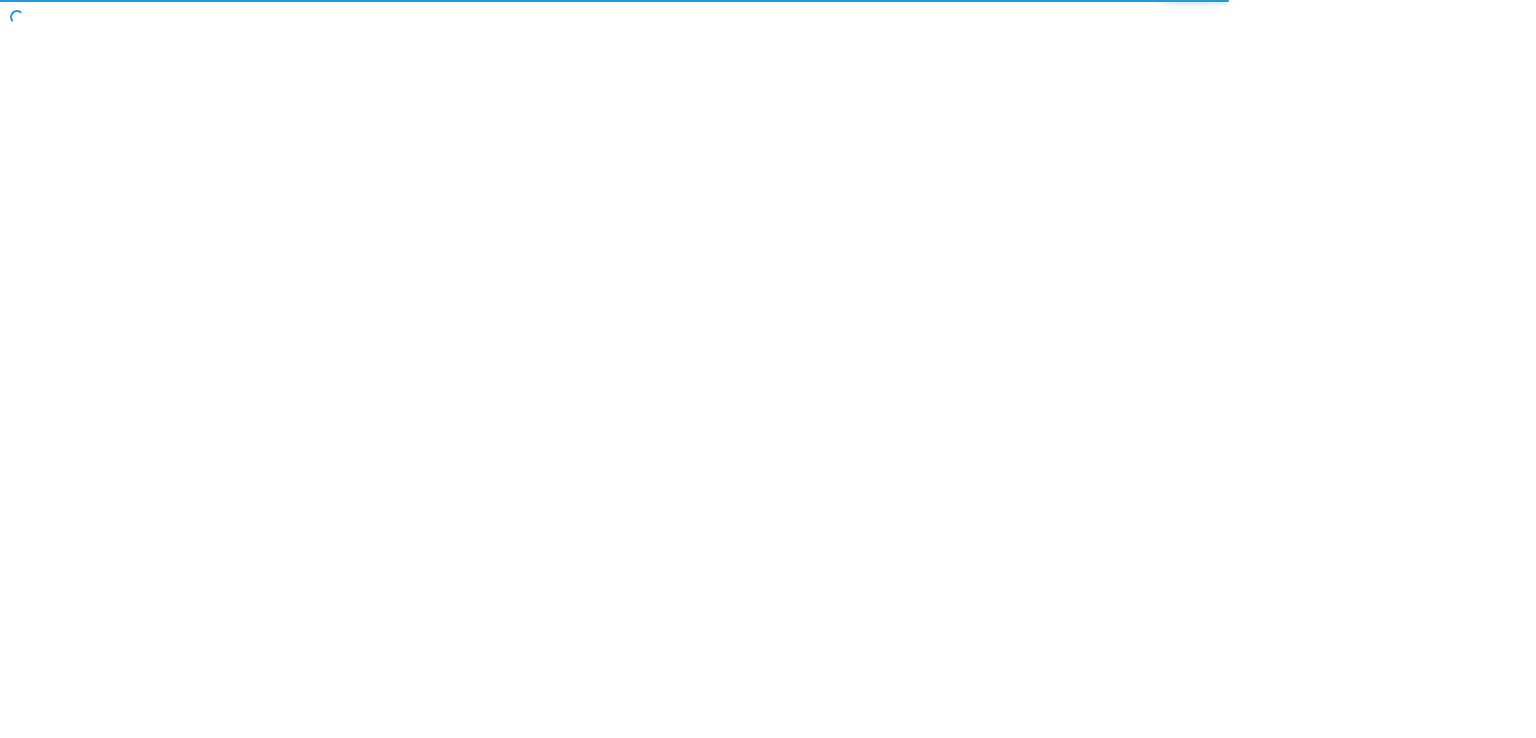 scroll, scrollTop: 0, scrollLeft: 0, axis: both 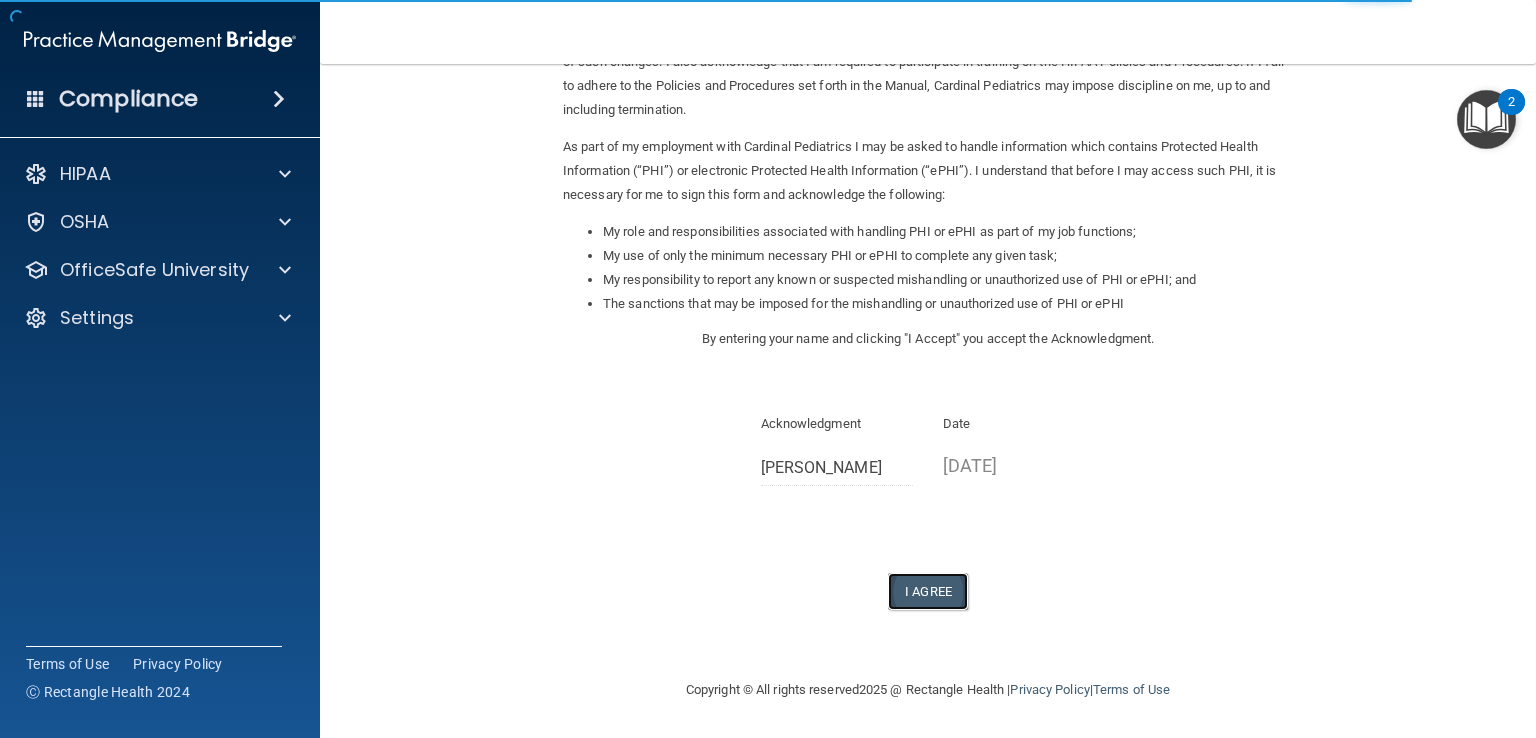 click on "I Agree" at bounding box center (928, 591) 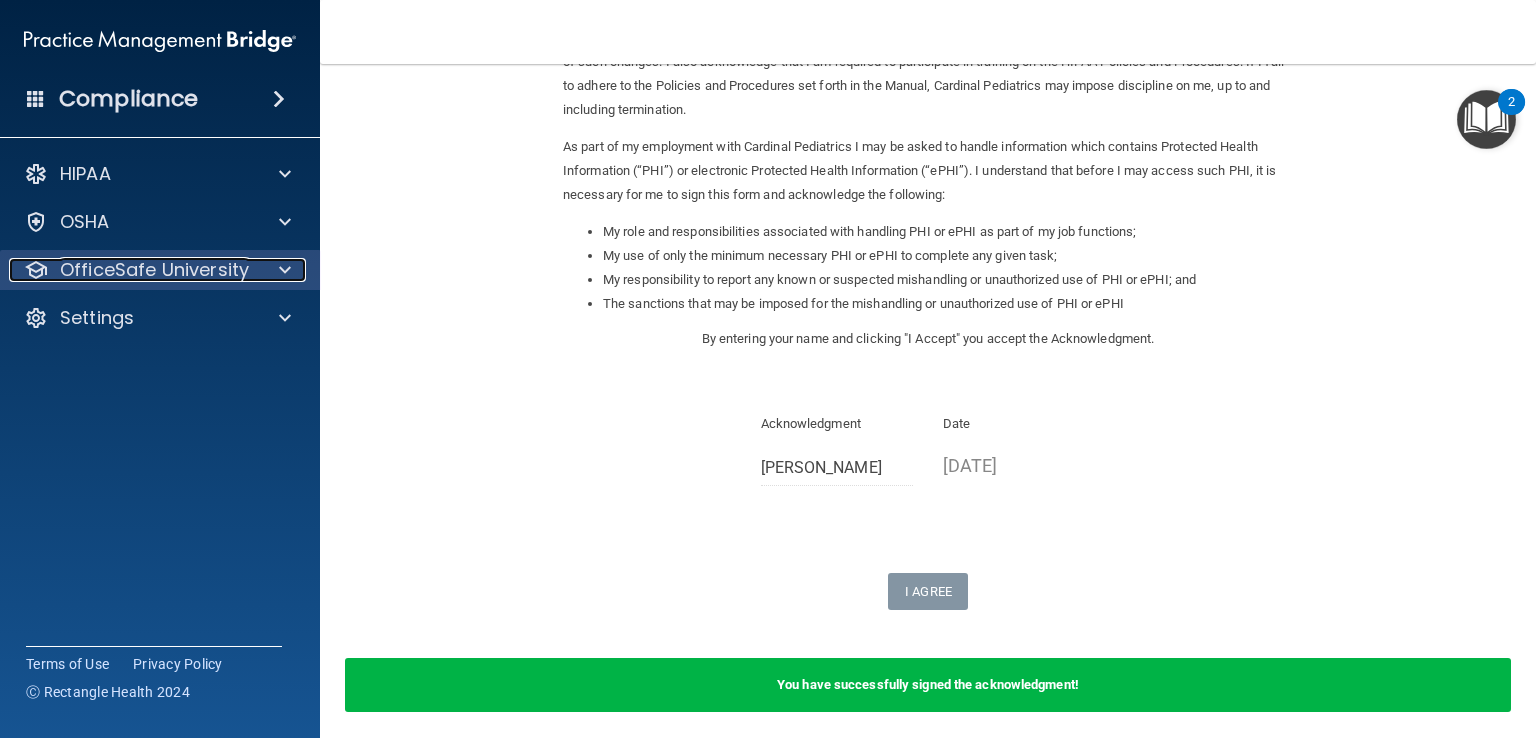 click at bounding box center (282, 270) 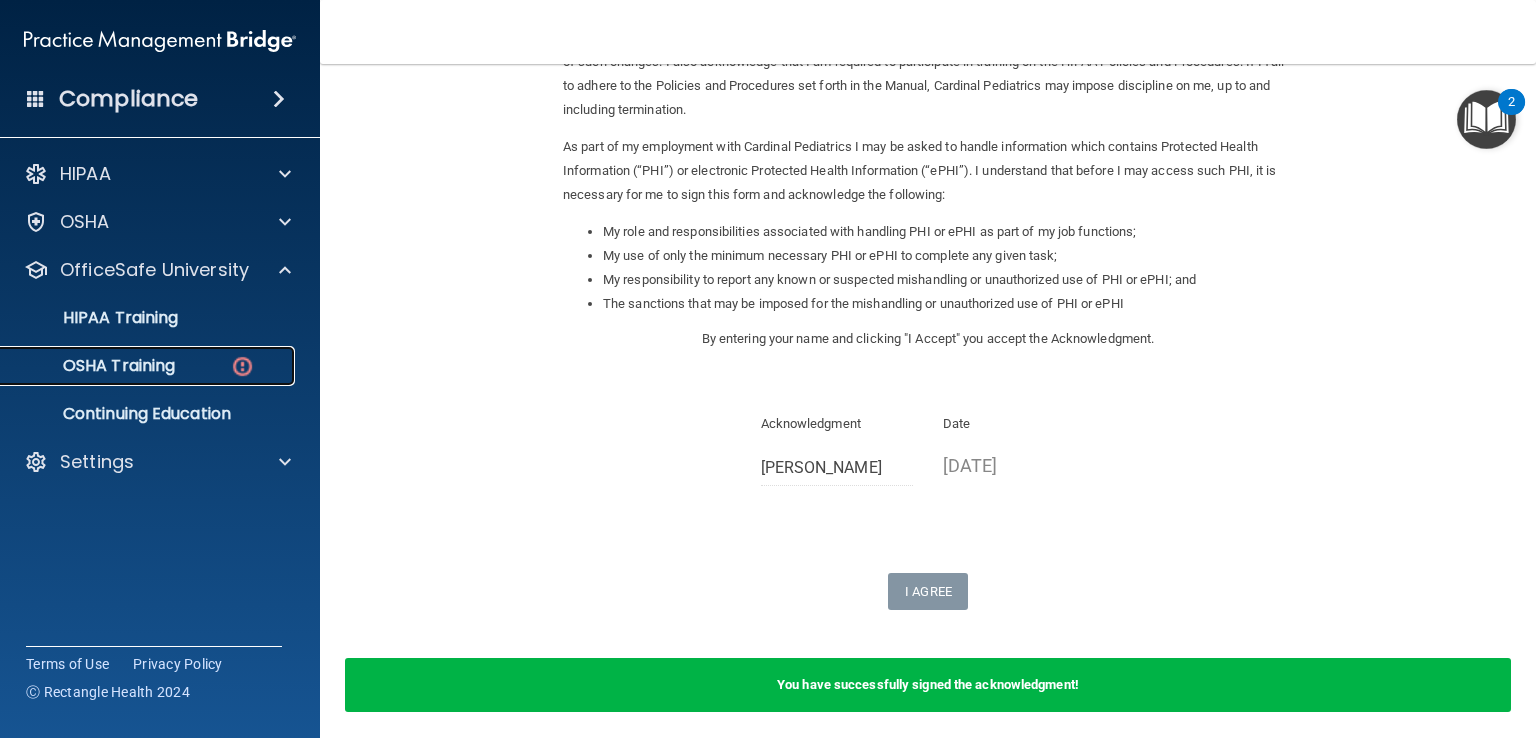 click on "OSHA Training" at bounding box center (94, 366) 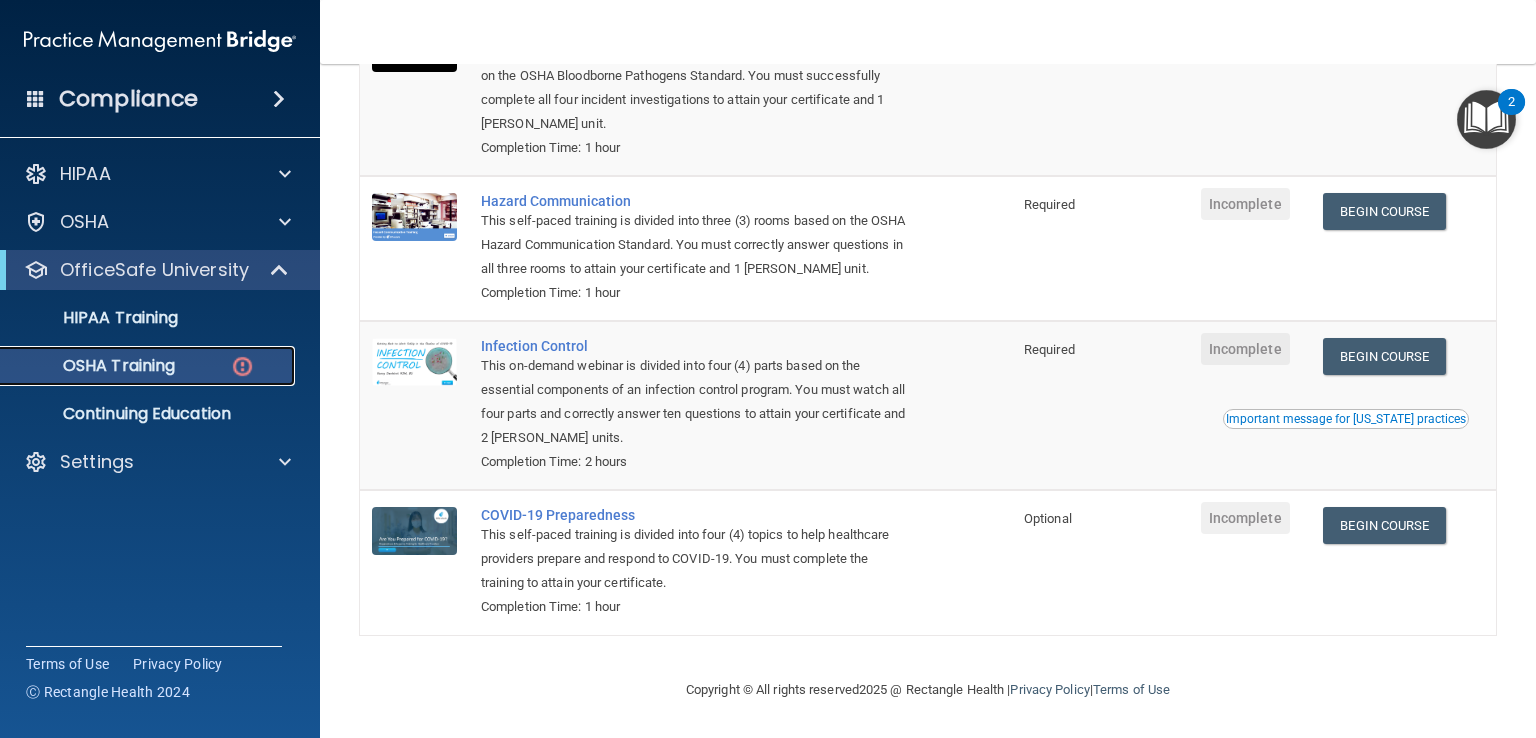 scroll, scrollTop: 0, scrollLeft: 0, axis: both 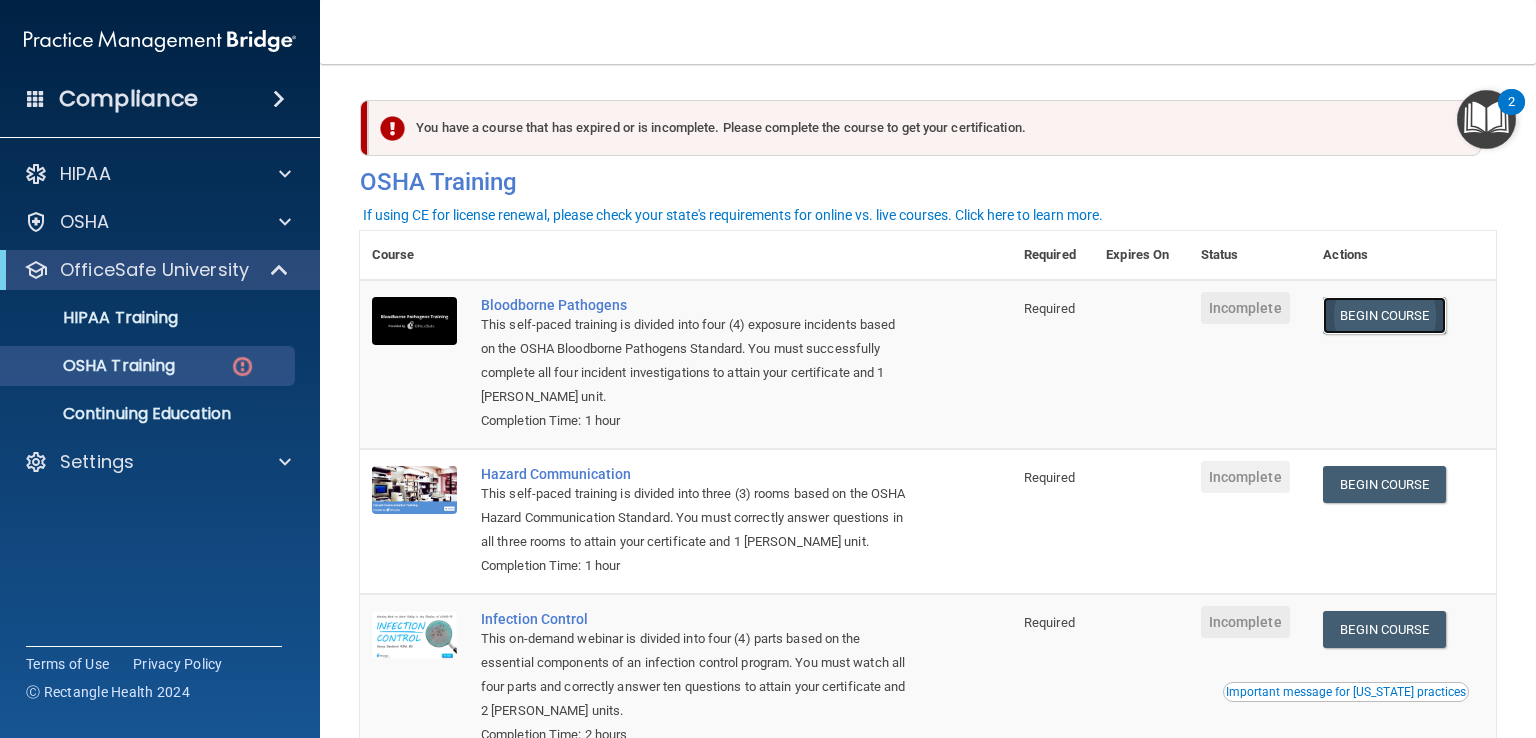 click on "Begin Course" at bounding box center [1384, 315] 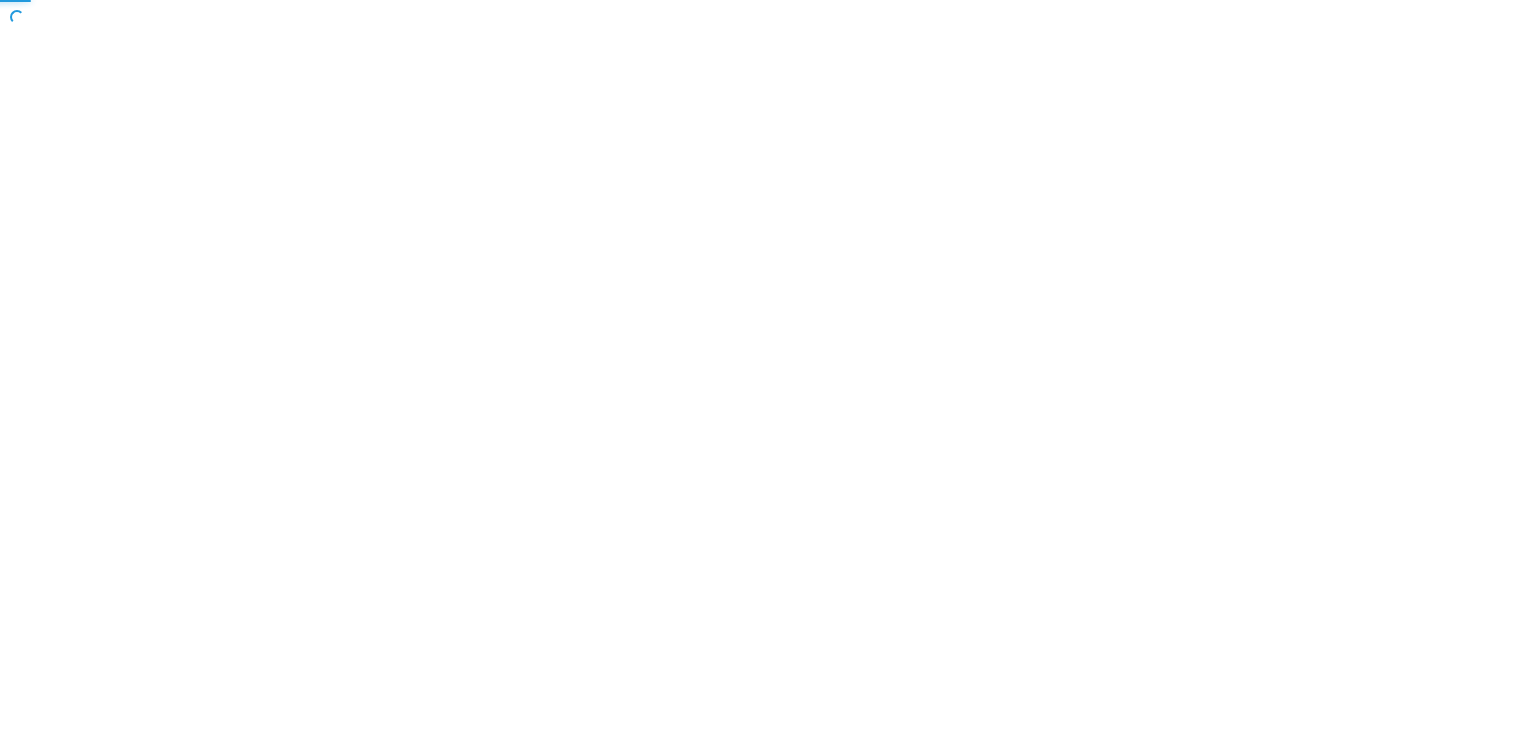 scroll, scrollTop: 0, scrollLeft: 0, axis: both 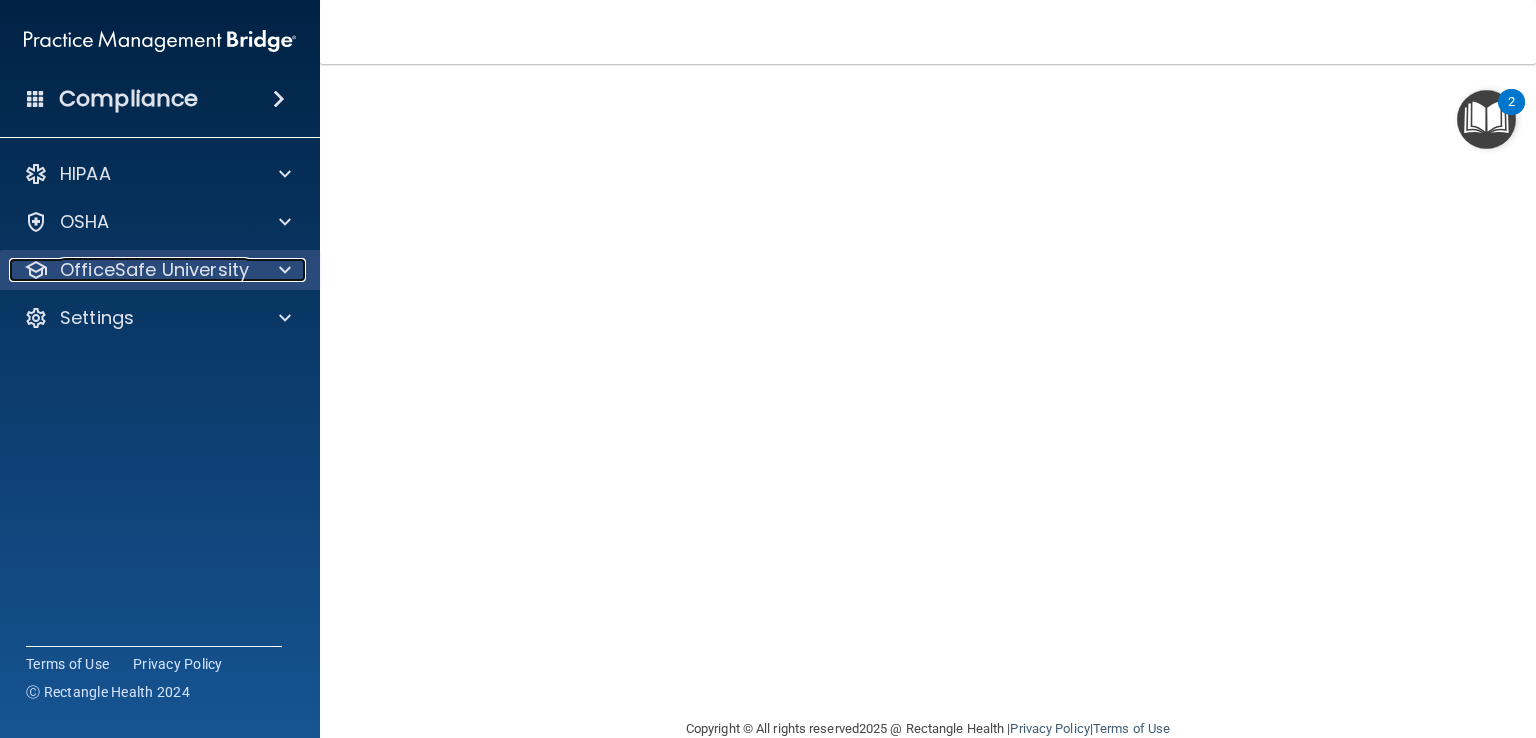 click at bounding box center [282, 270] 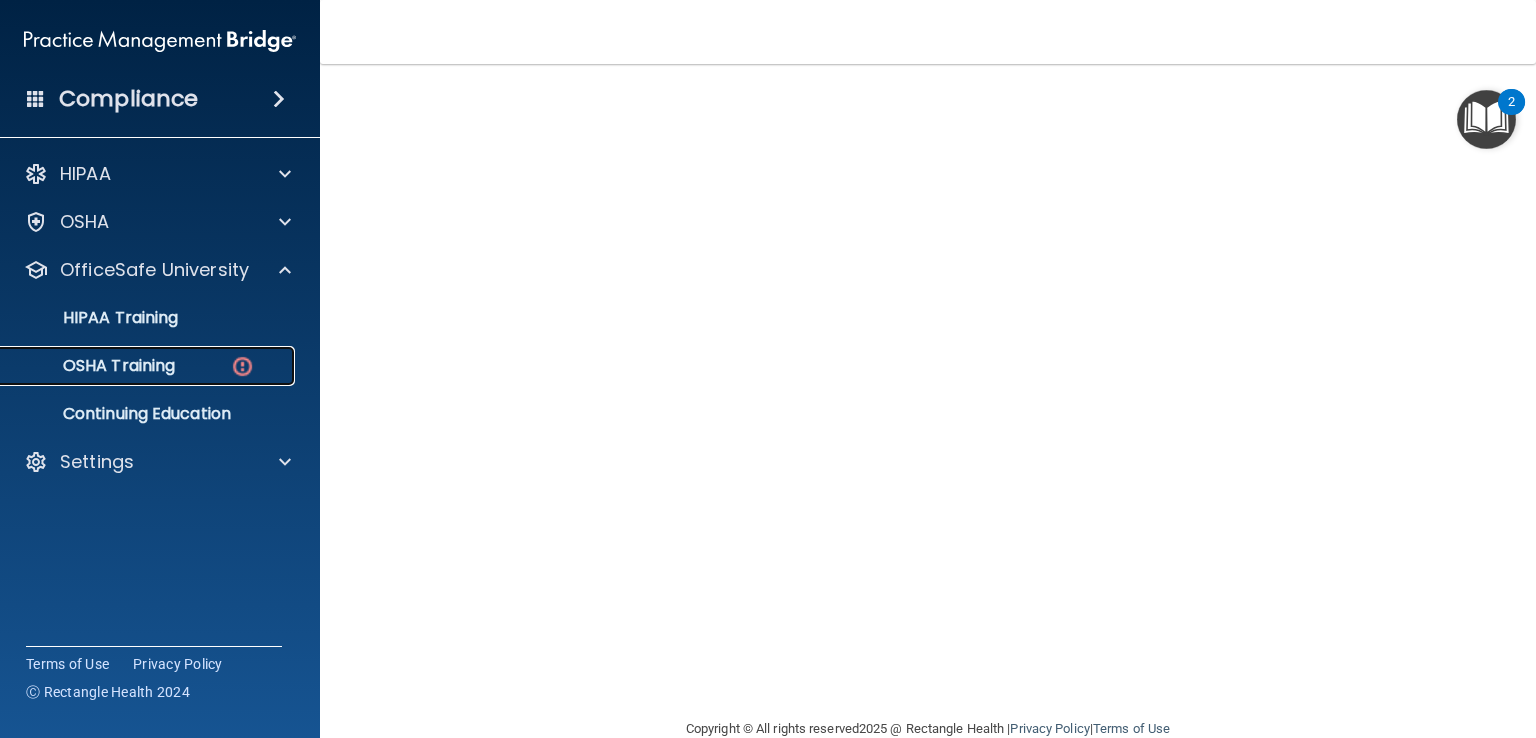 click on "OSHA Training" at bounding box center (149, 366) 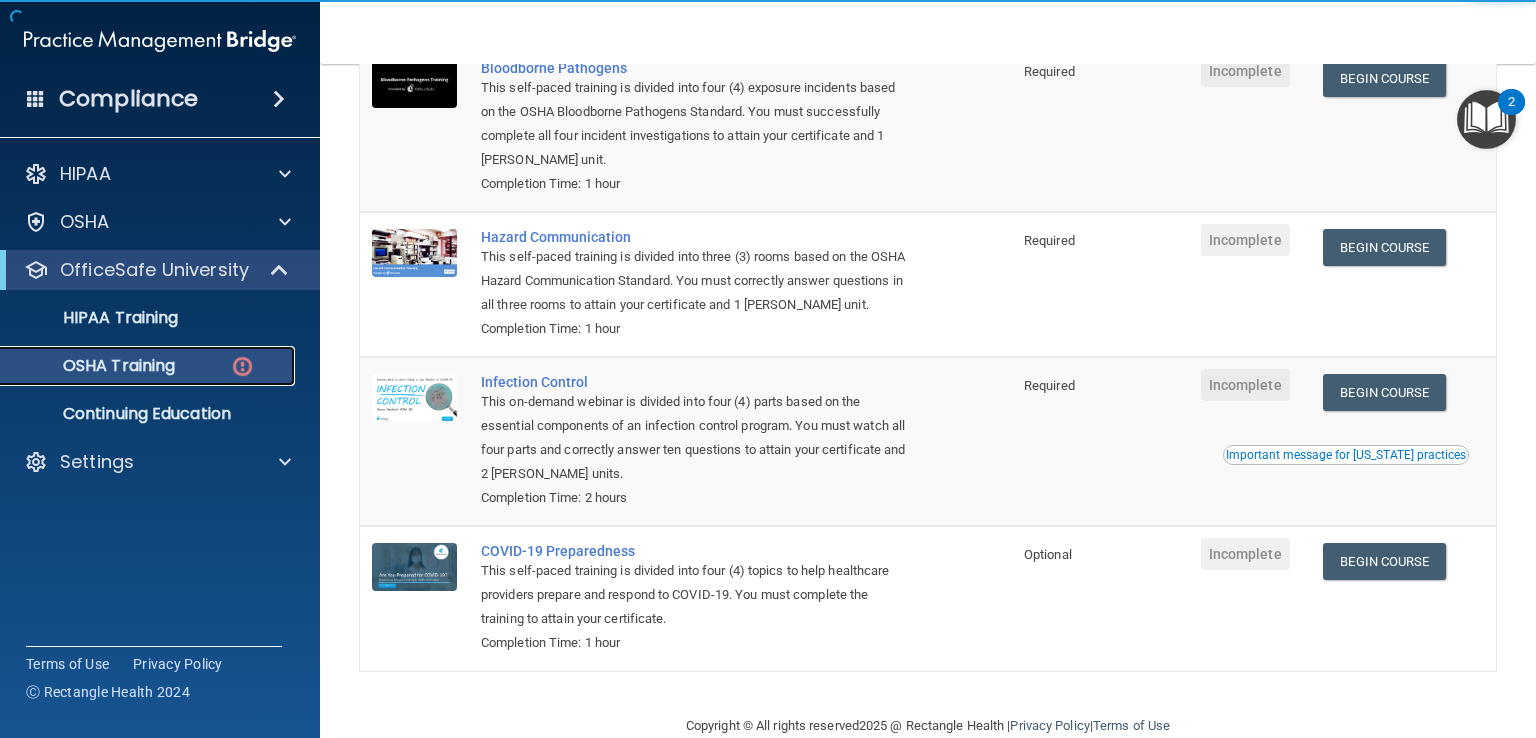 scroll, scrollTop: 0, scrollLeft: 0, axis: both 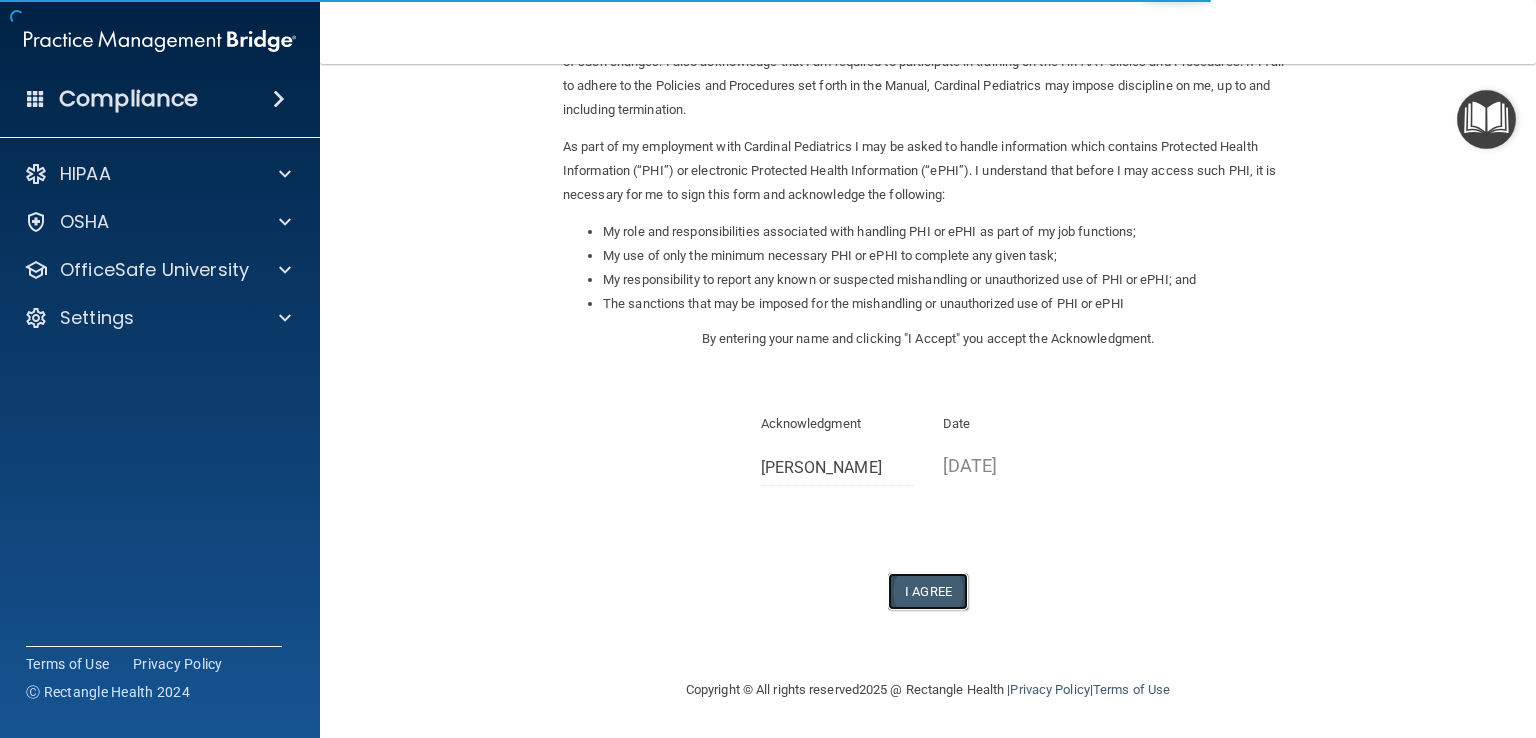 click on "I Agree" at bounding box center [928, 591] 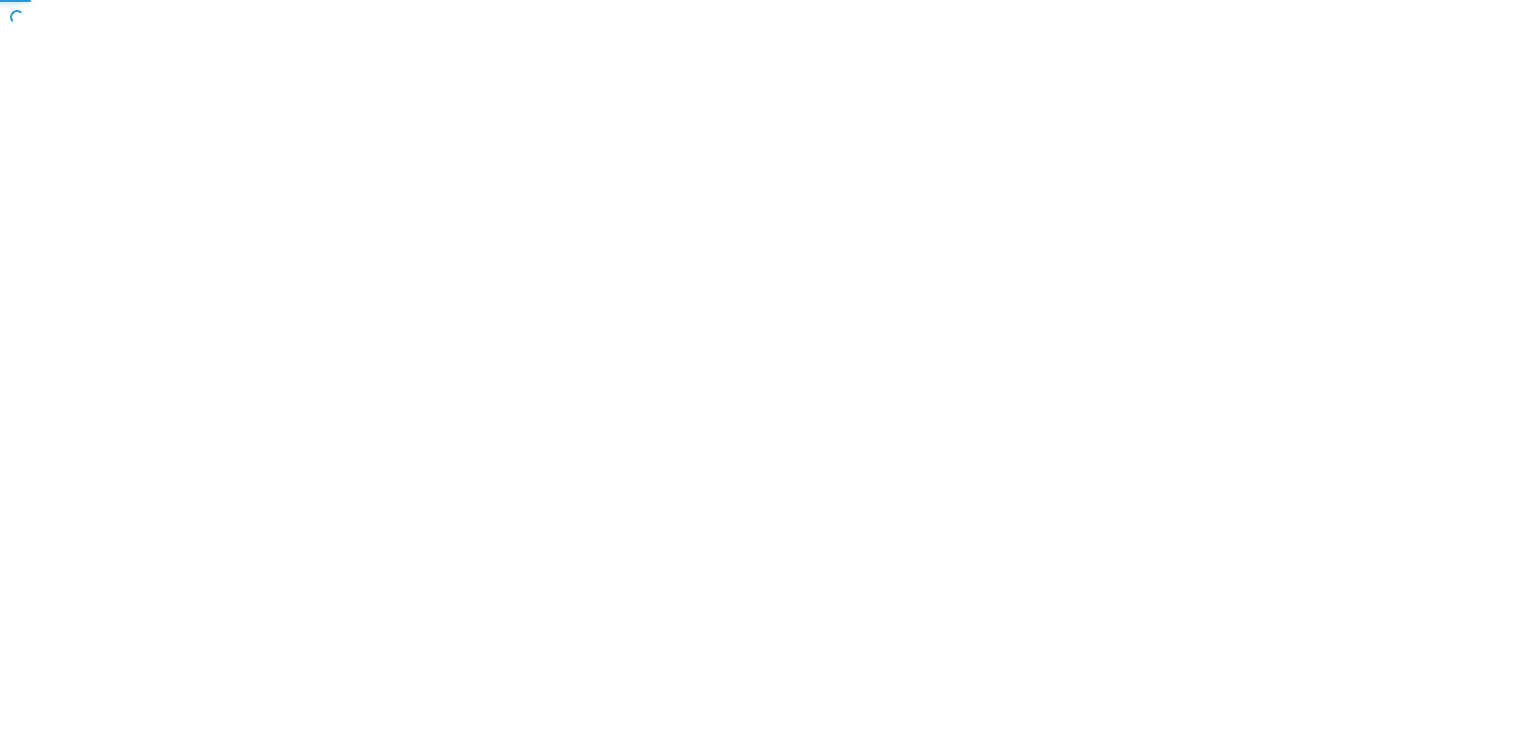 scroll, scrollTop: 0, scrollLeft: 0, axis: both 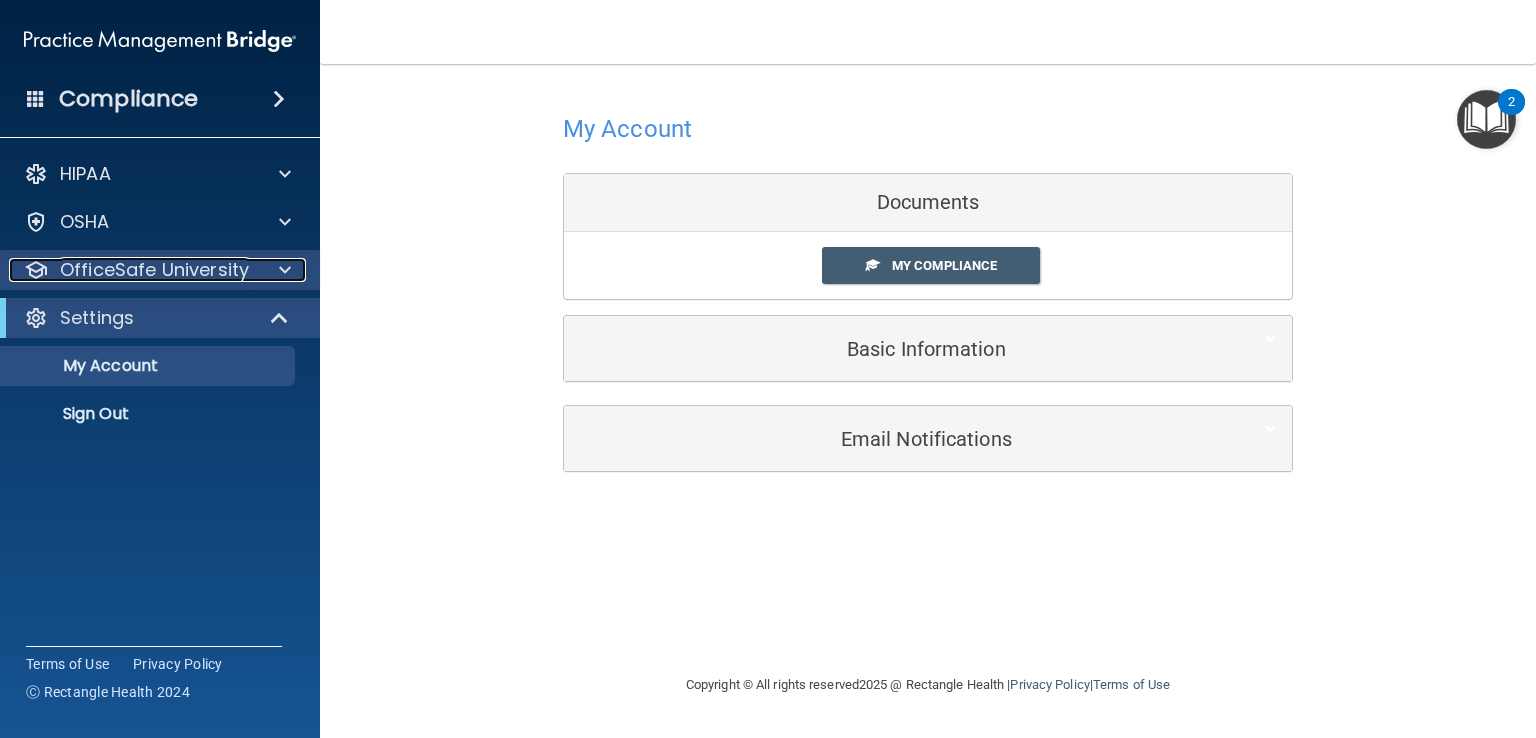click at bounding box center [285, 270] 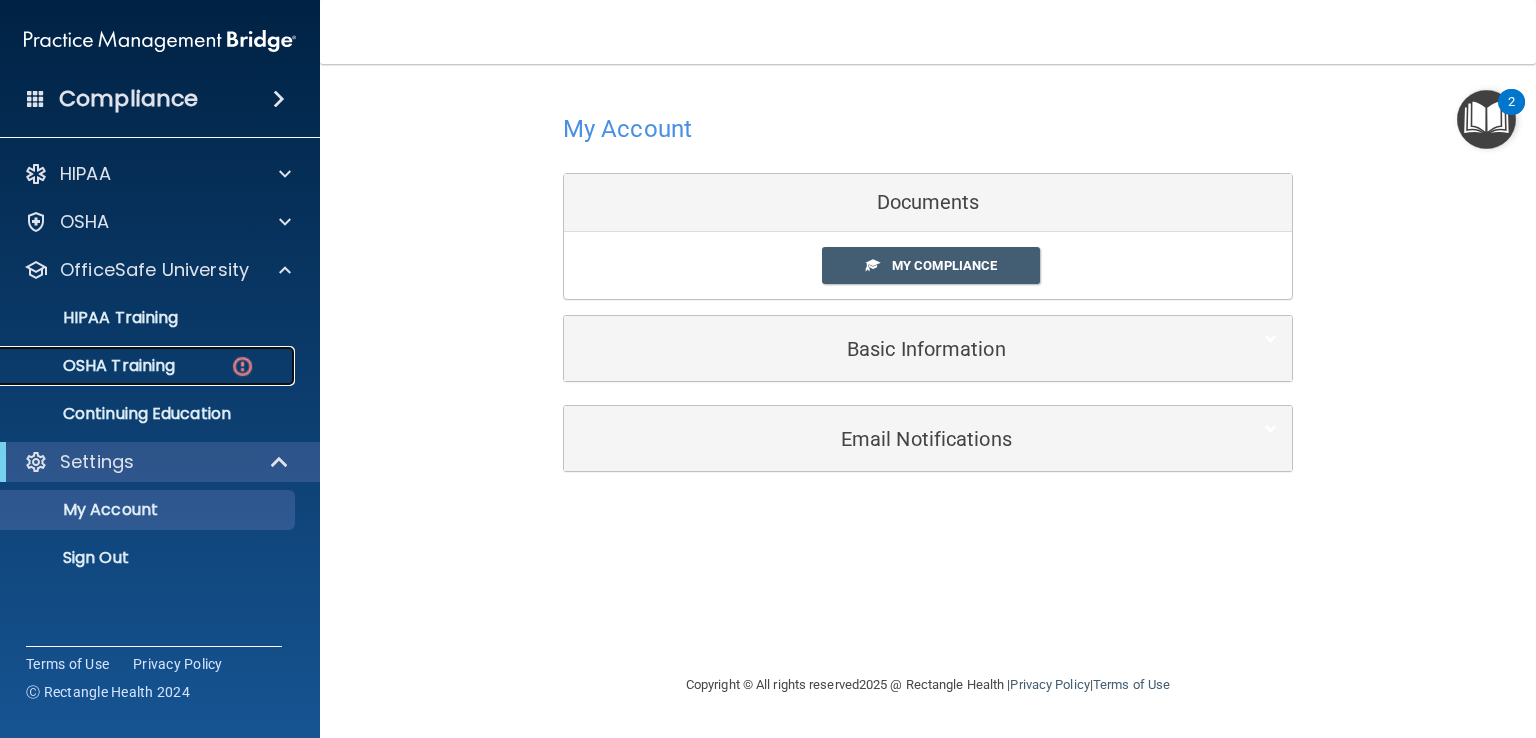 click on "OSHA Training" at bounding box center (94, 366) 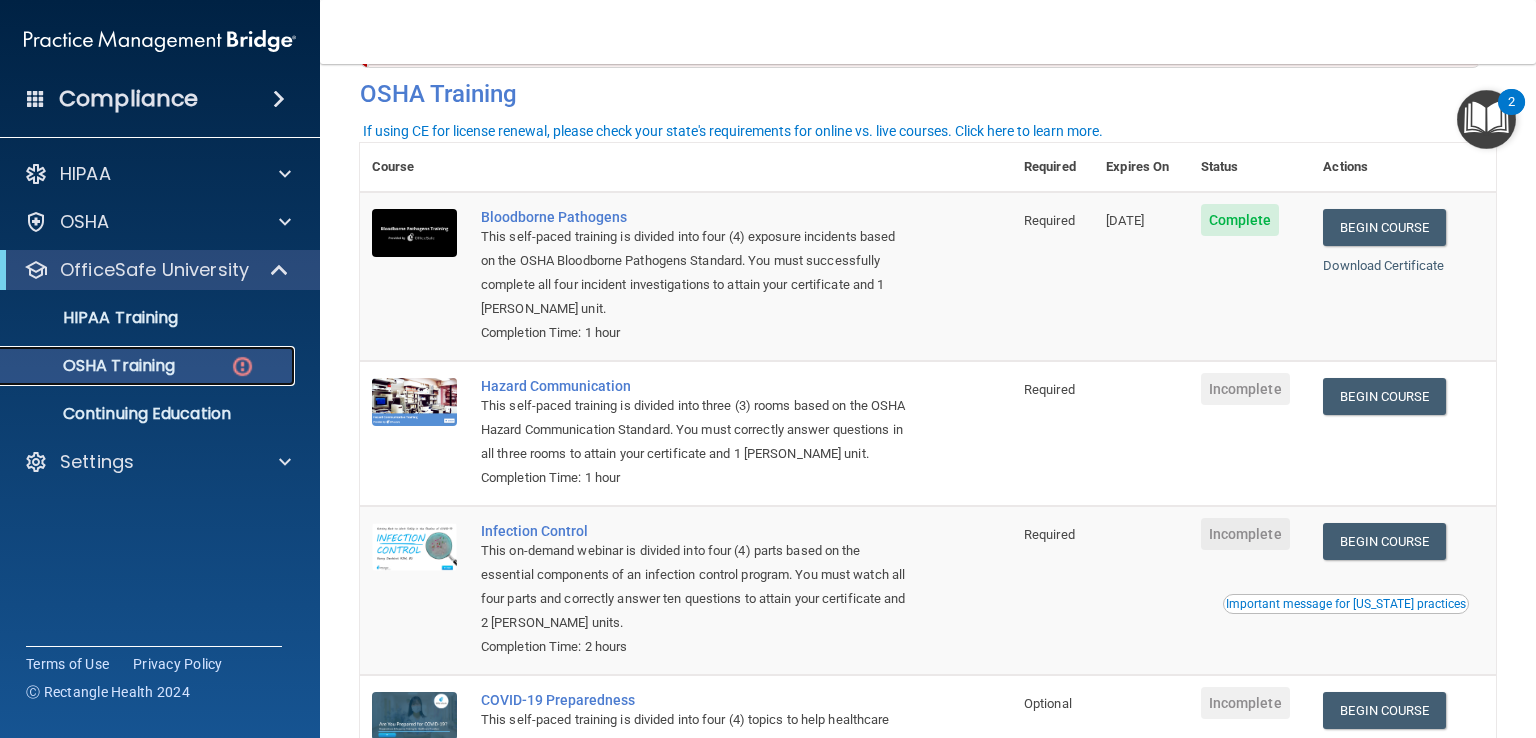 scroll, scrollTop: 84, scrollLeft: 0, axis: vertical 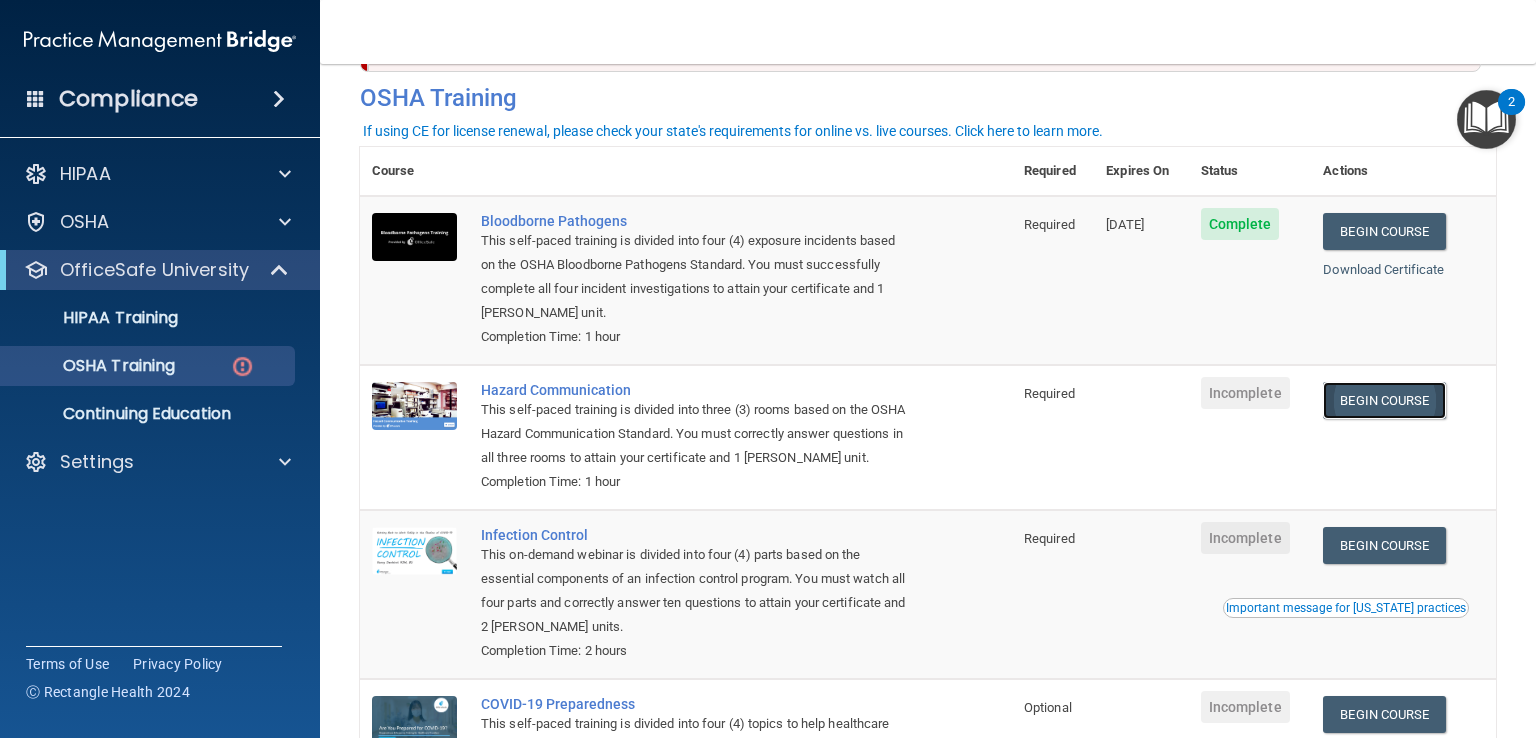 click on "Begin Course" at bounding box center (1384, 400) 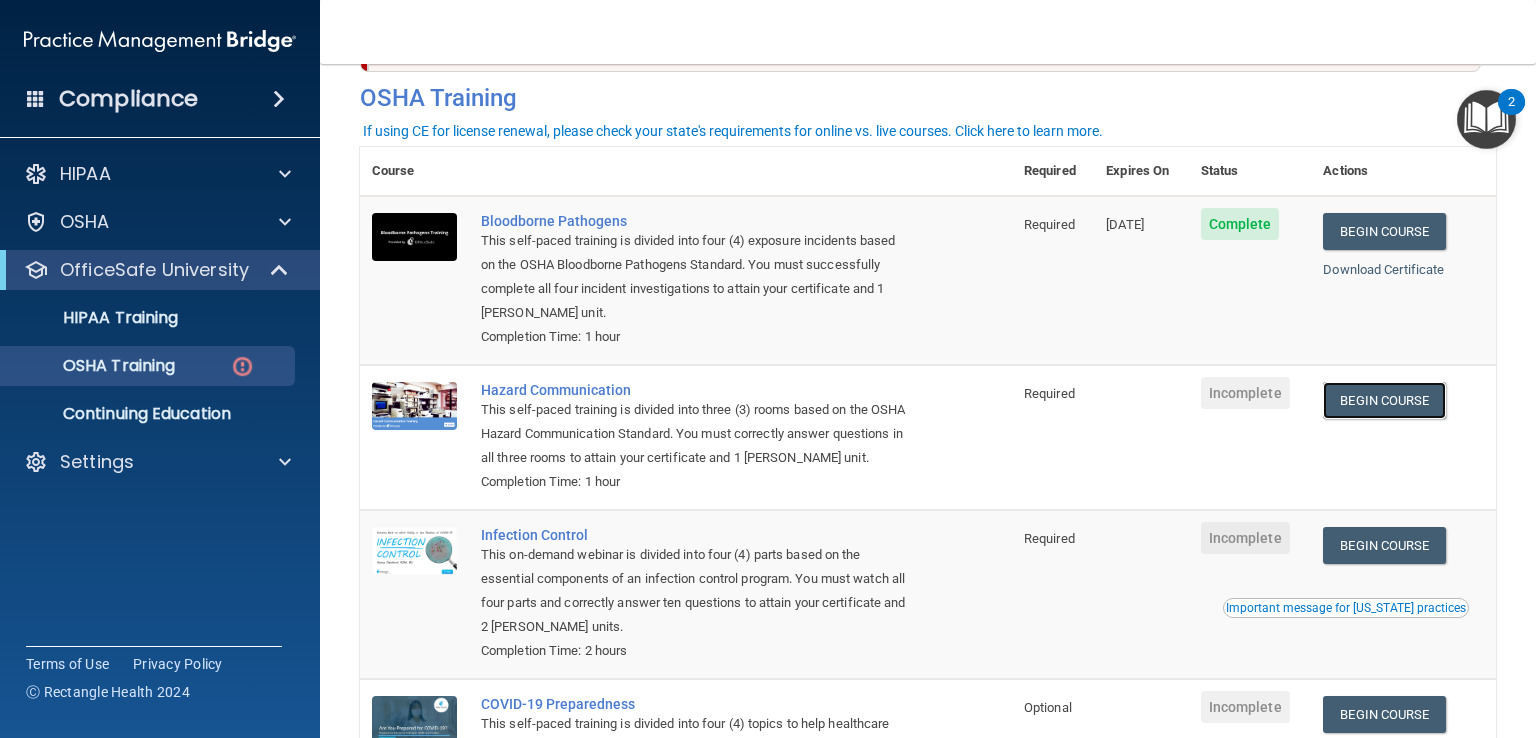 scroll, scrollTop: 0, scrollLeft: 0, axis: both 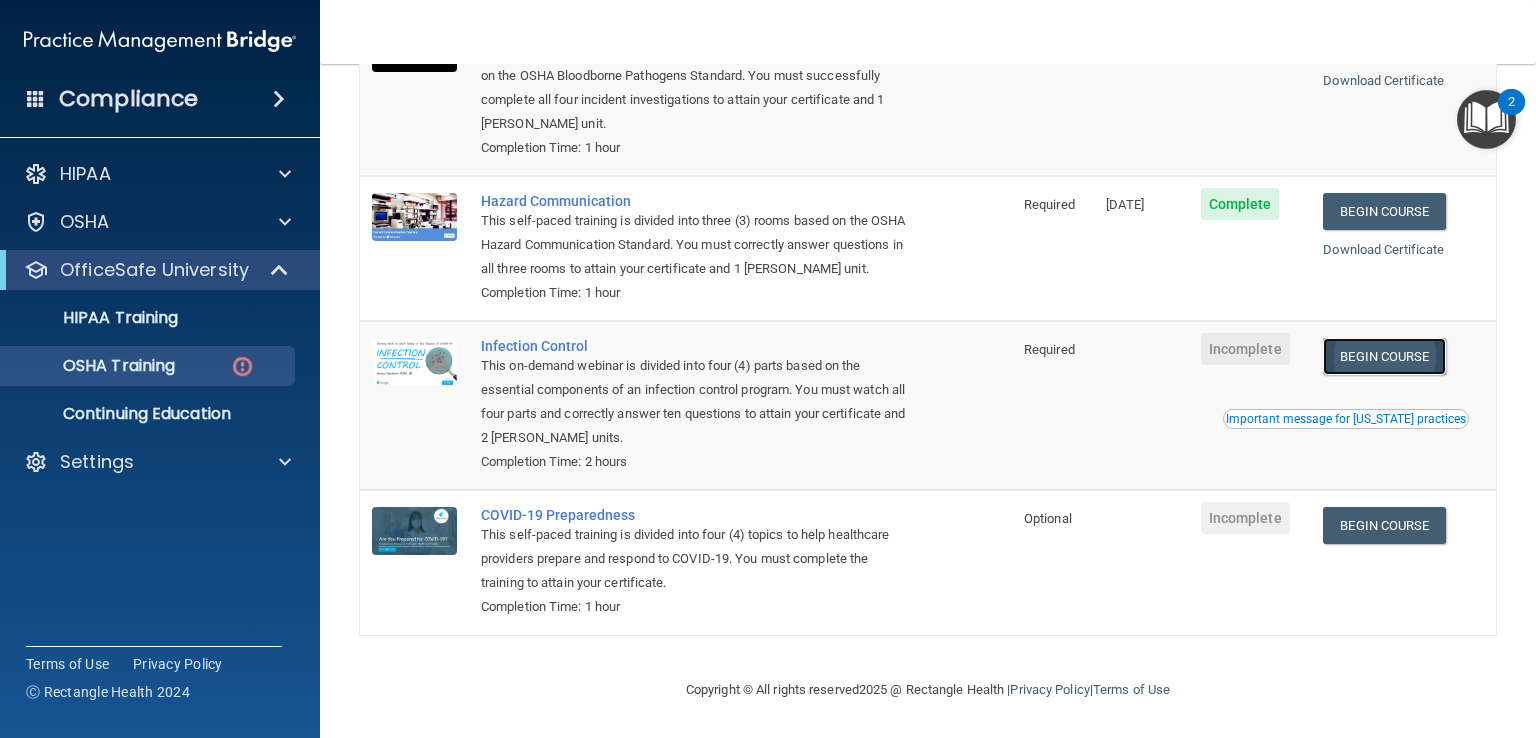 click on "Begin Course" at bounding box center (1384, 356) 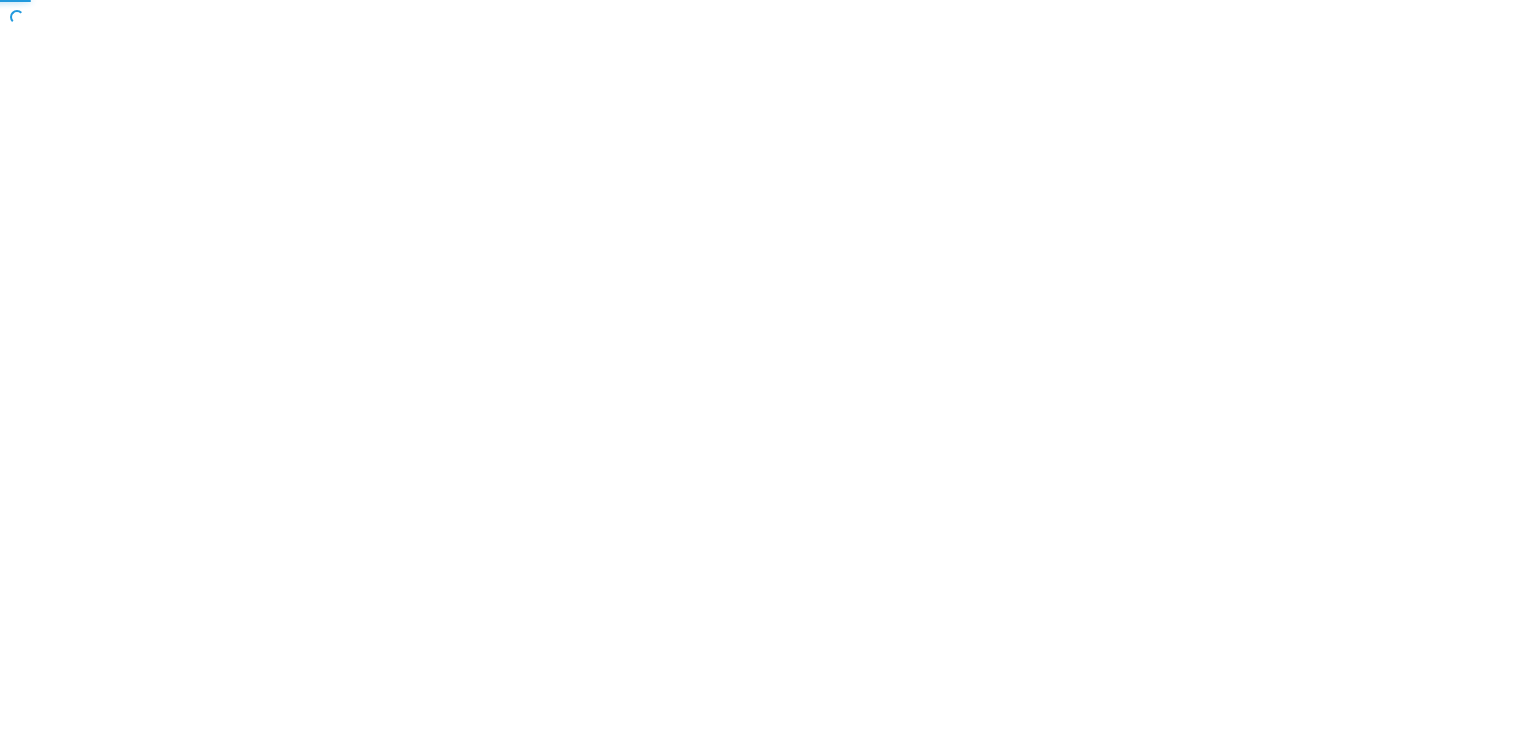 scroll, scrollTop: 0, scrollLeft: 0, axis: both 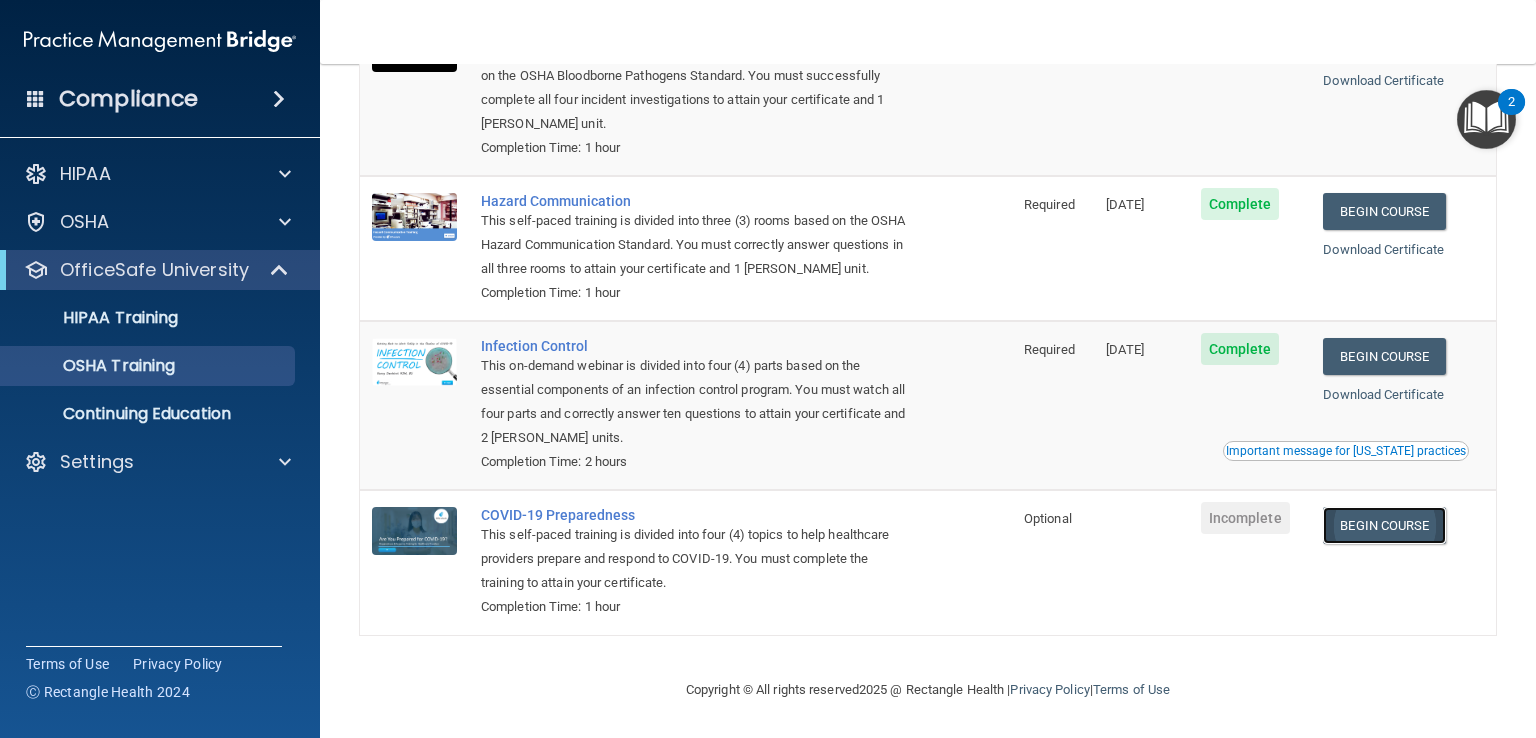 click on "Begin Course" at bounding box center (1384, 525) 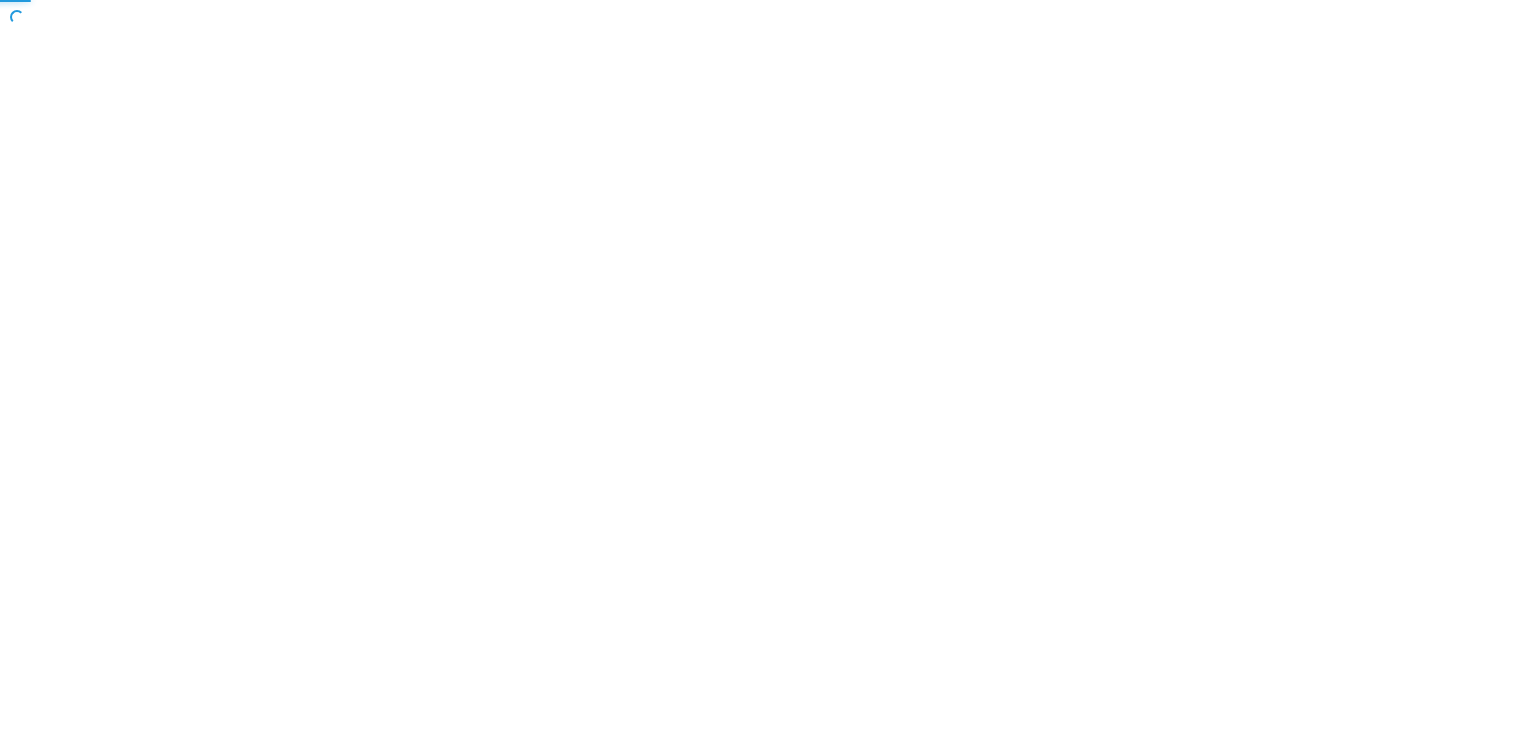scroll, scrollTop: 0, scrollLeft: 0, axis: both 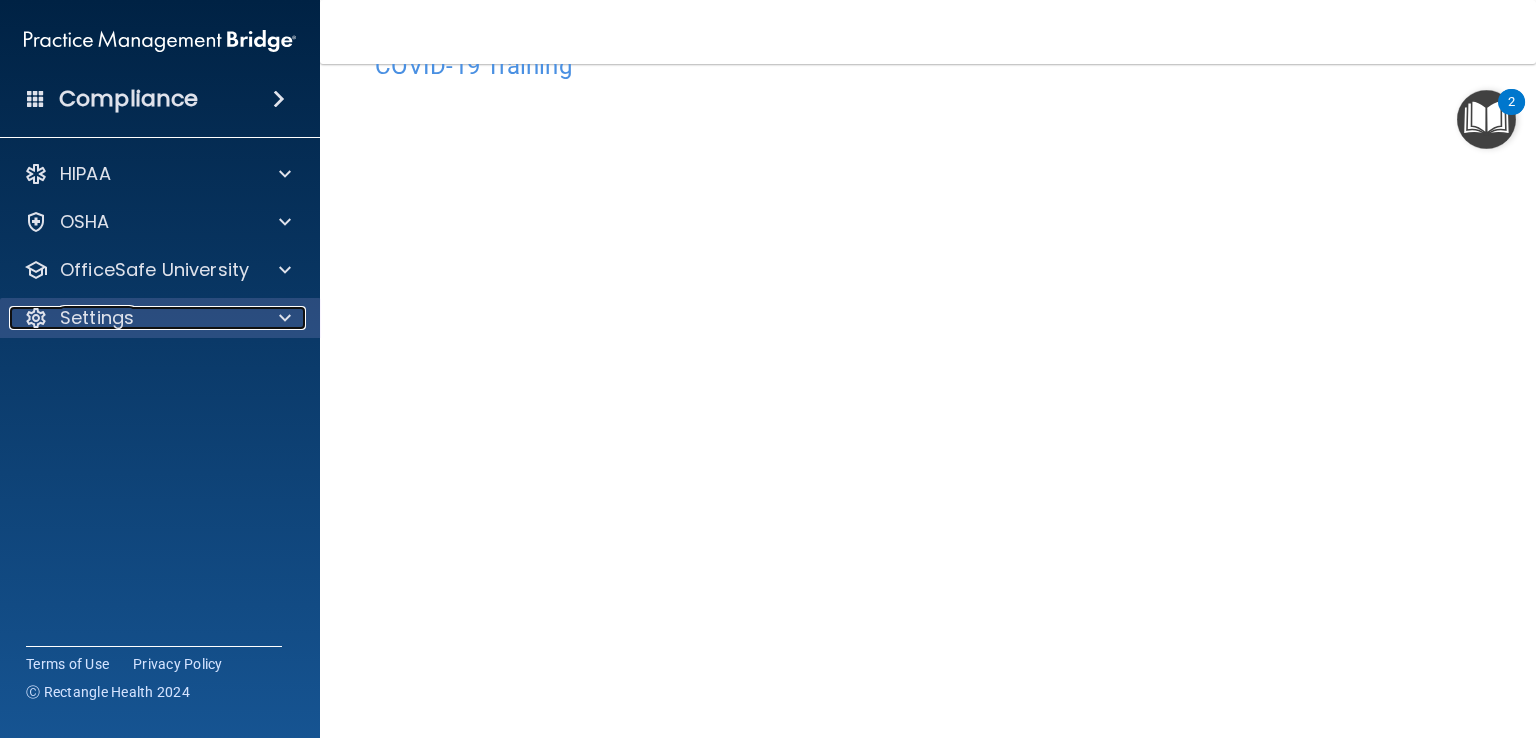 click at bounding box center [282, 318] 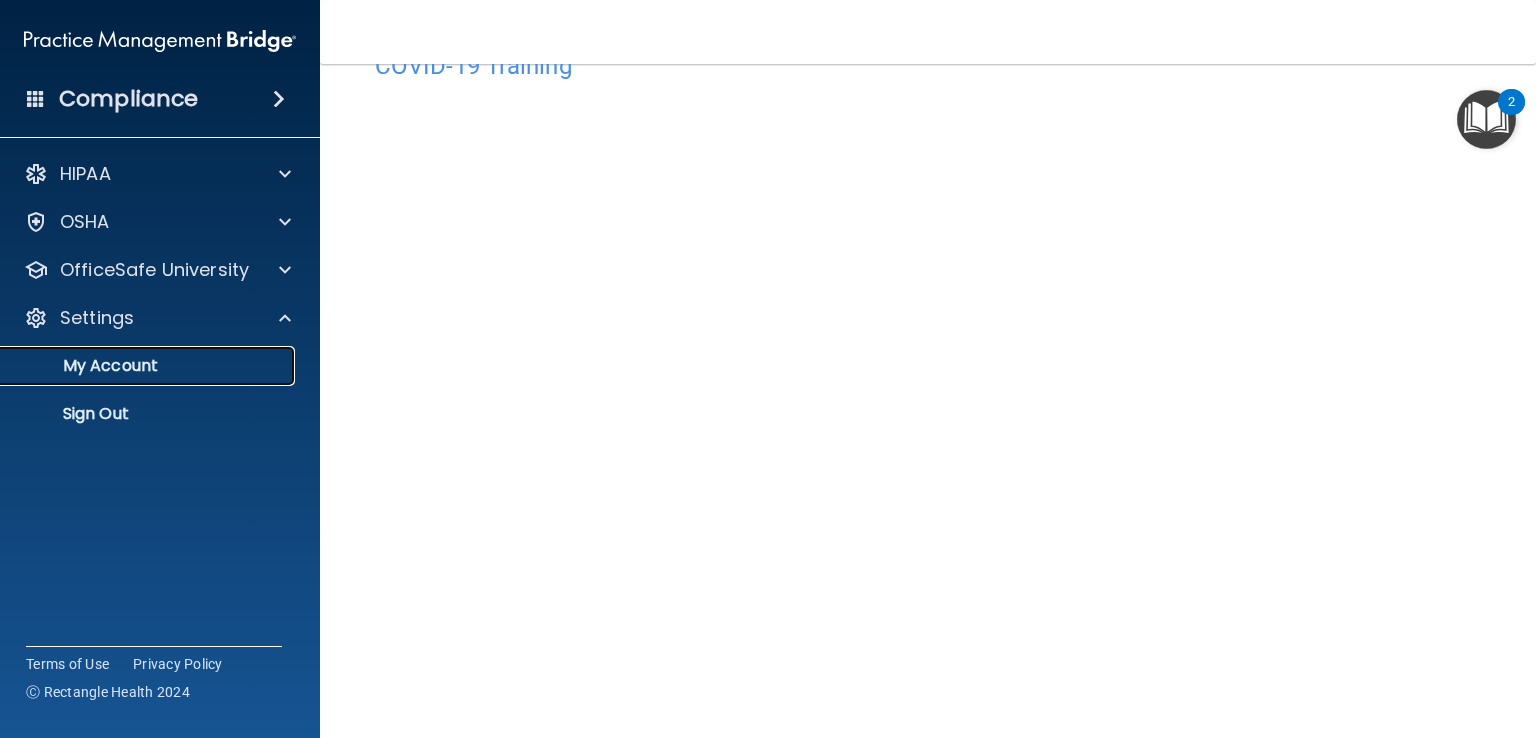 click on "My Account" at bounding box center [149, 366] 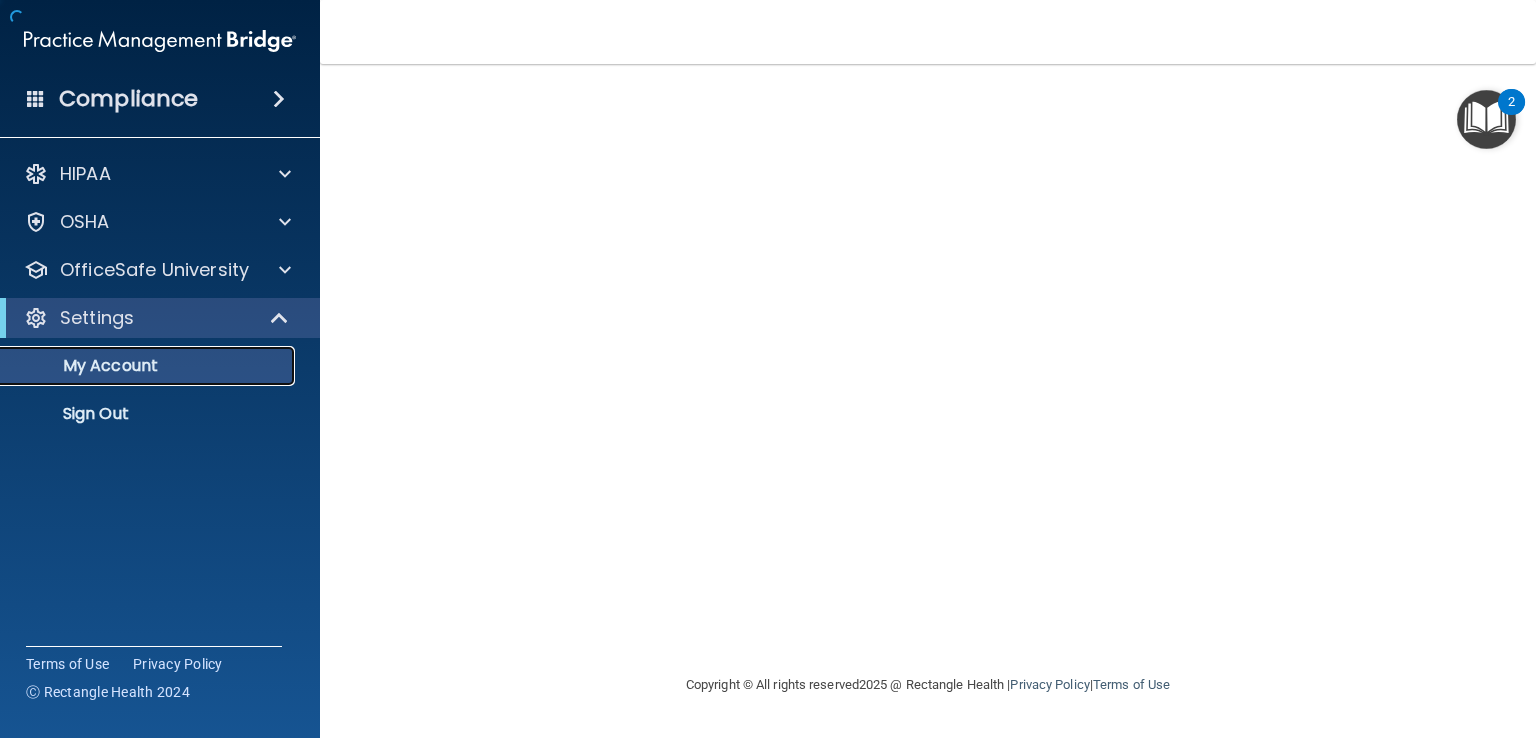 scroll, scrollTop: 0, scrollLeft: 0, axis: both 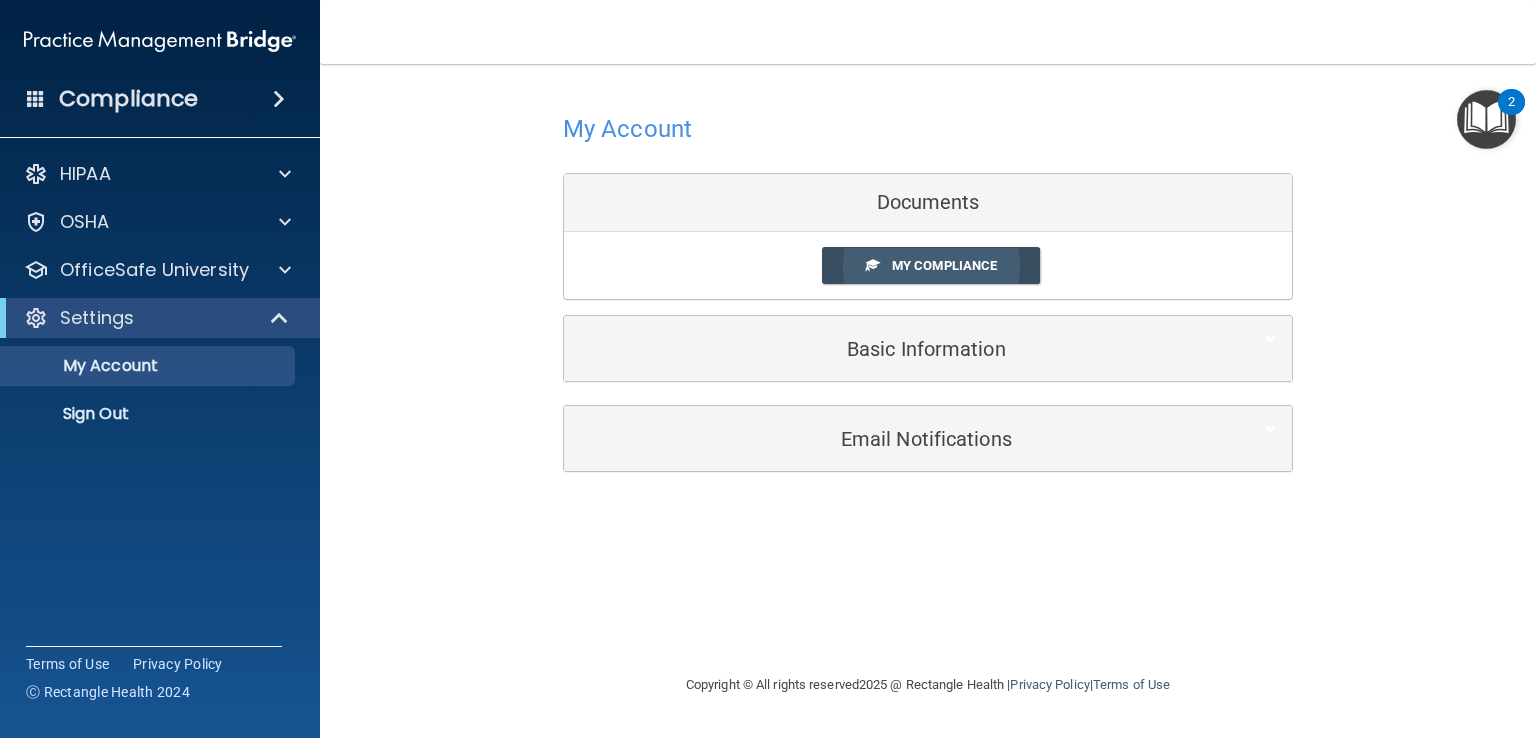 click on "My Compliance" at bounding box center (944, 265) 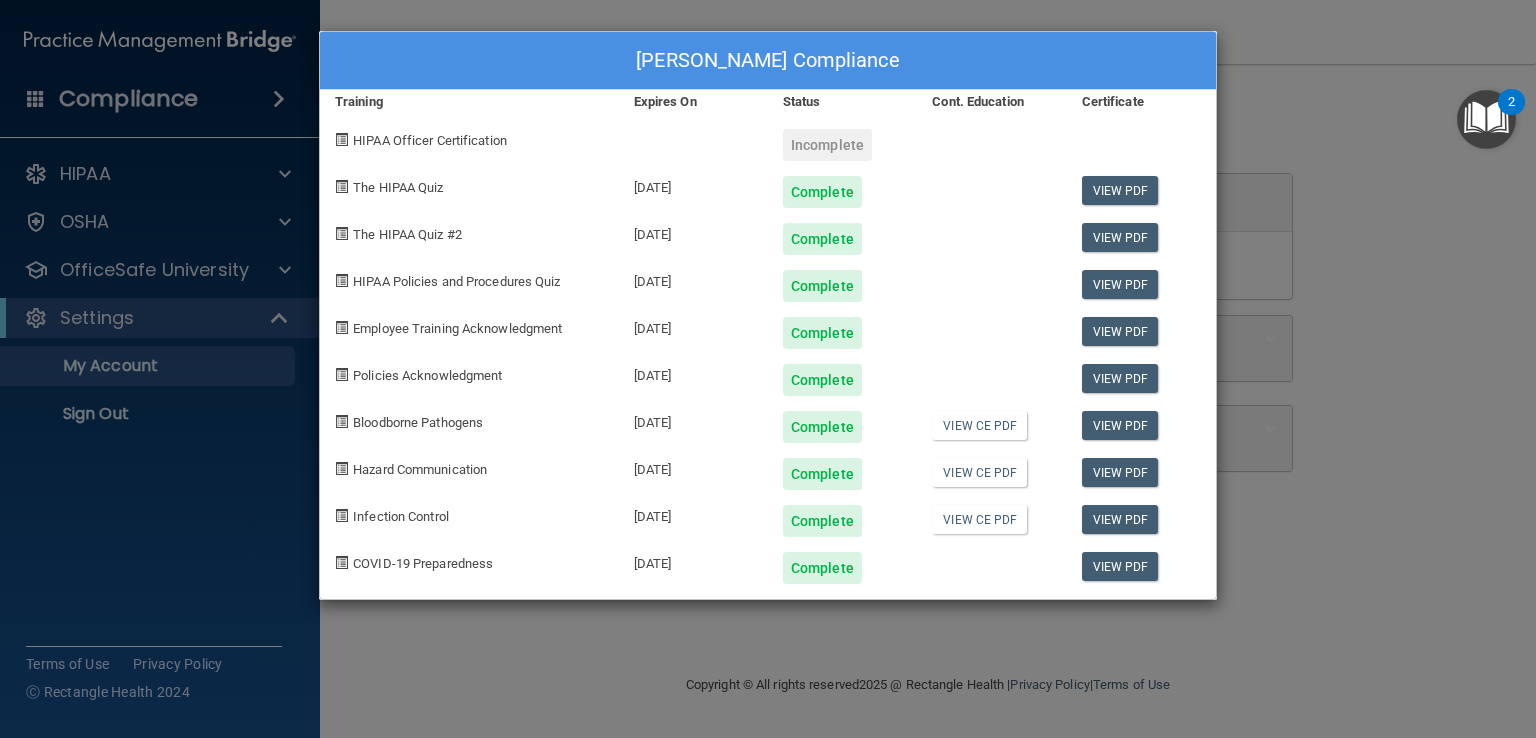 click on "[PERSON_NAME] Compliance      Training   Expires On   Status   Cont. Education   Certificate         HIPAA Officer Certification             Incomplete                      The HIPAA Quiz      [DATE]       Complete              View PDF         The HIPAA Quiz #2      [DATE]       Complete              View PDF         HIPAA Policies and Procedures Quiz      [DATE]       Complete              View PDF         Employee Training Acknowledgment      [DATE]       Complete              View PDF         Policies Acknowledgment      [DATE]       Complete              View PDF         Bloodborne Pathogens      [DATE]       Complete        View CE PDF       View PDF         Hazard Communication      [DATE]       Complete        View CE PDF       View PDF         Infection Control      [DATE]       Complete        View CE PDF       View PDF         COVID-19 Preparedness      [DATE]       Complete              View PDF" at bounding box center (768, 369) 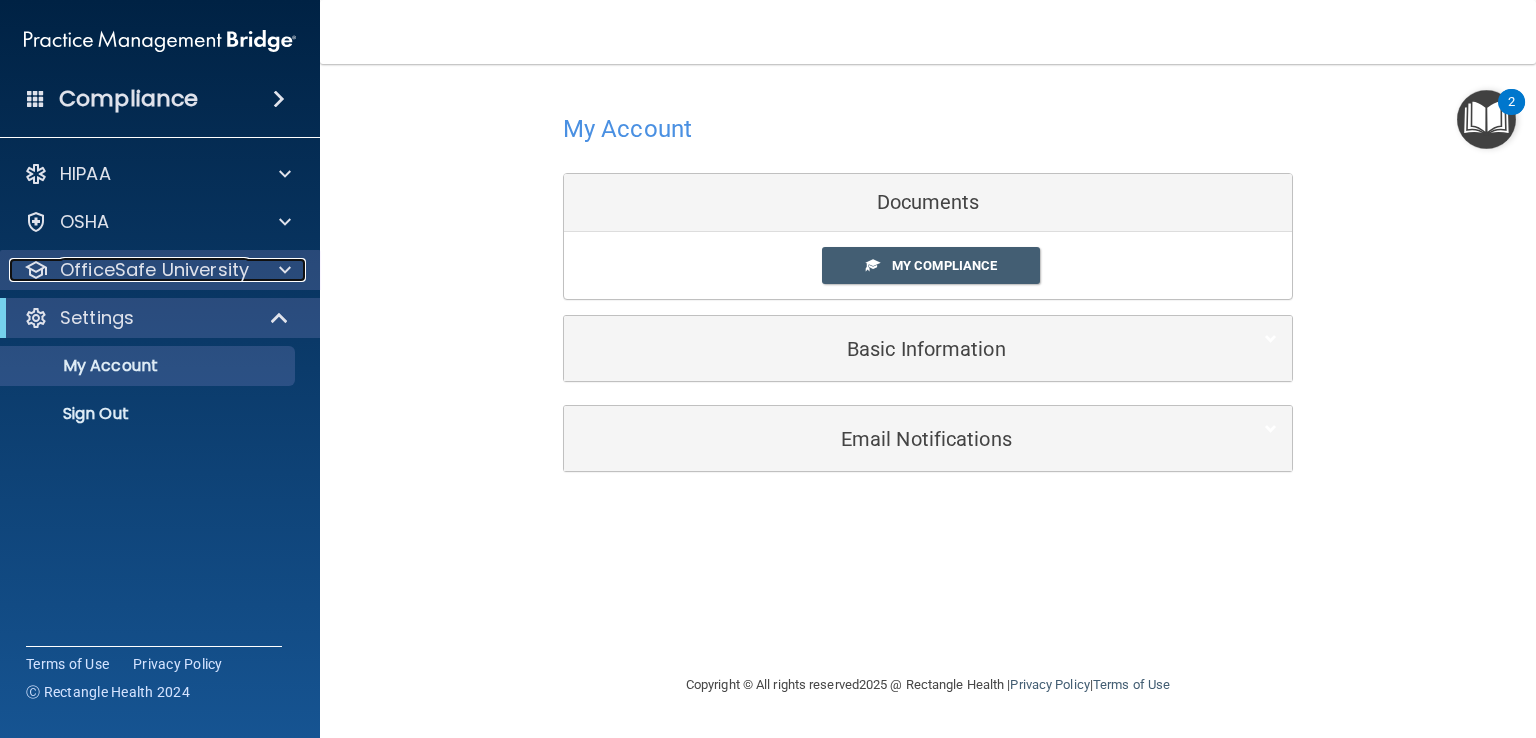 click at bounding box center (282, 270) 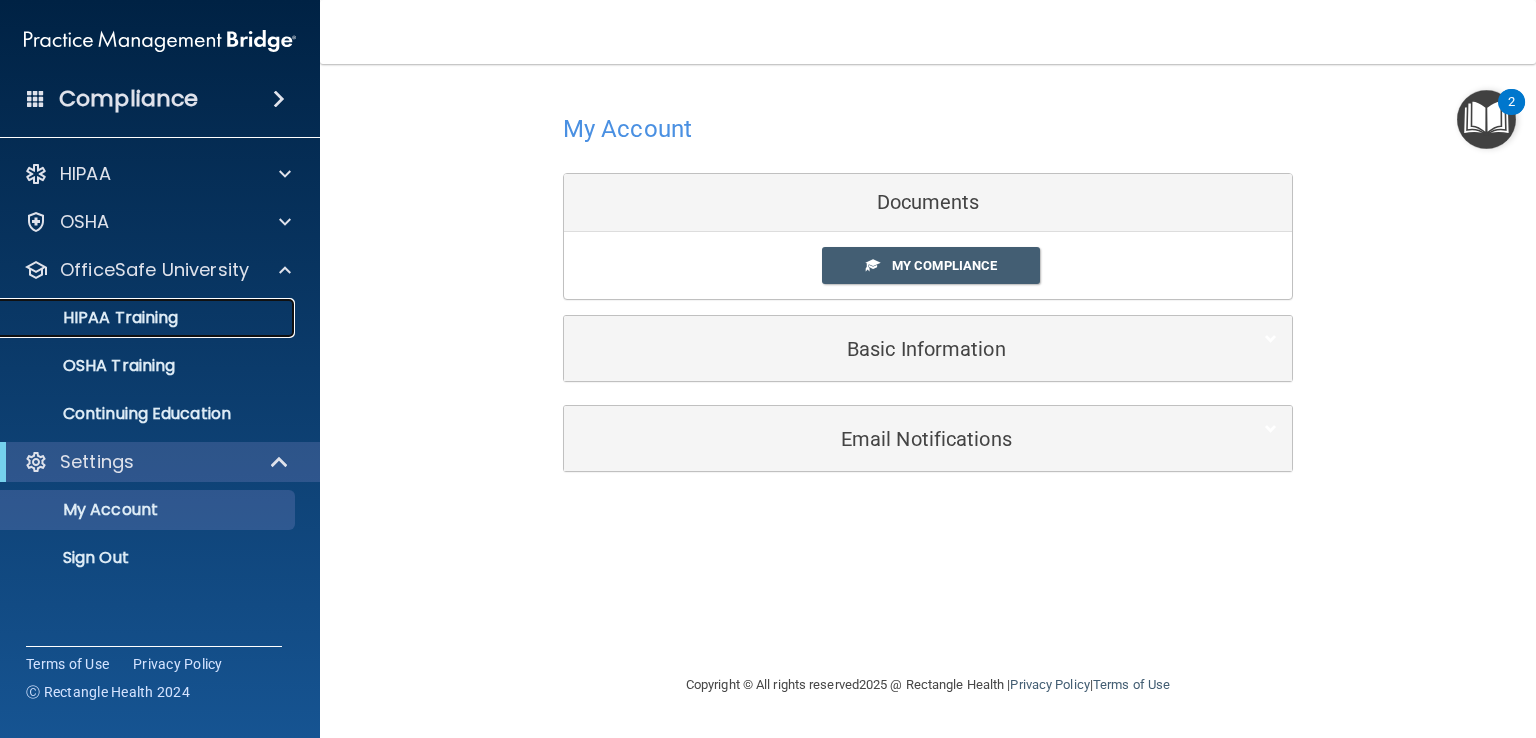 click on "HIPAA Training" at bounding box center [95, 318] 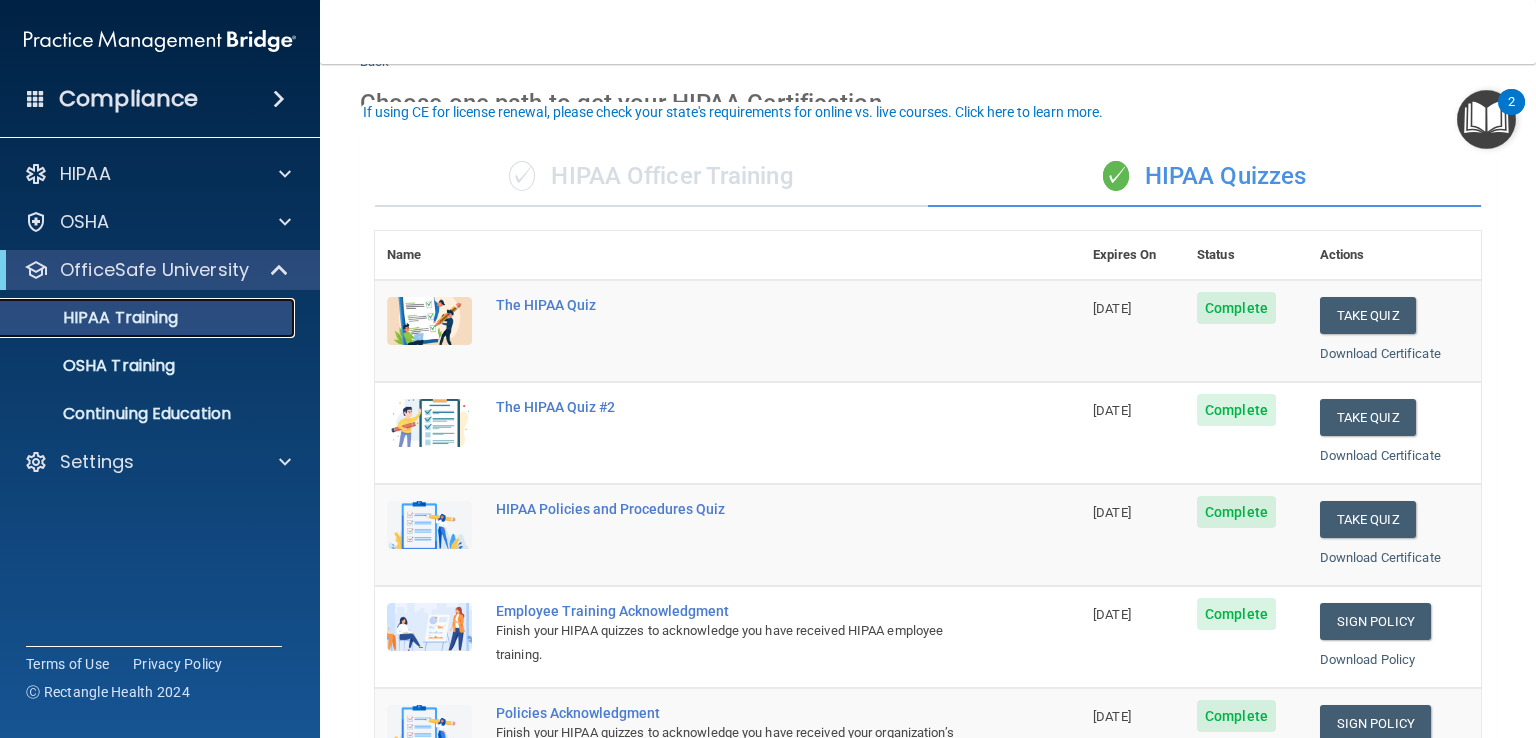 scroll, scrollTop: 0, scrollLeft: 0, axis: both 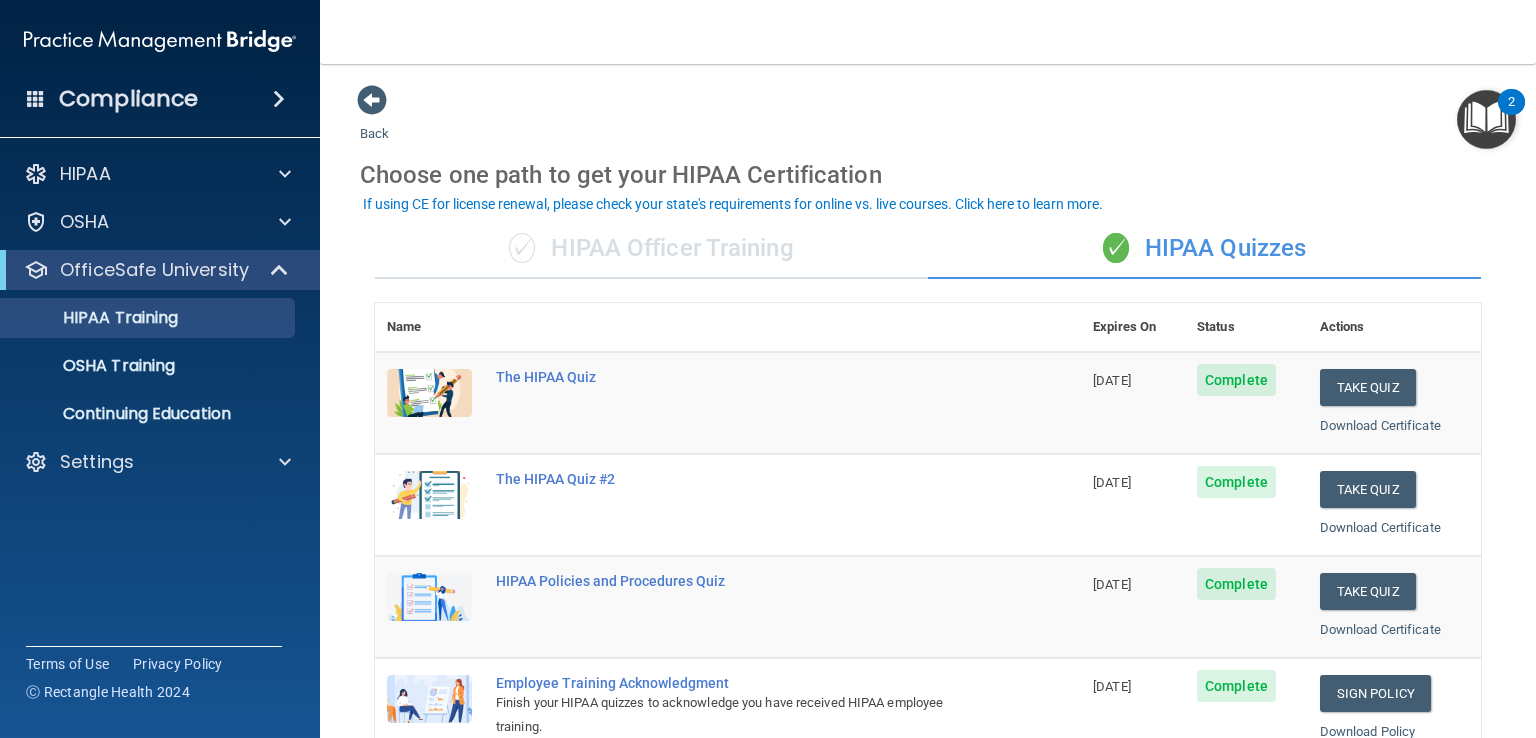 click on "✓   HIPAA Officer Training" at bounding box center [651, 249] 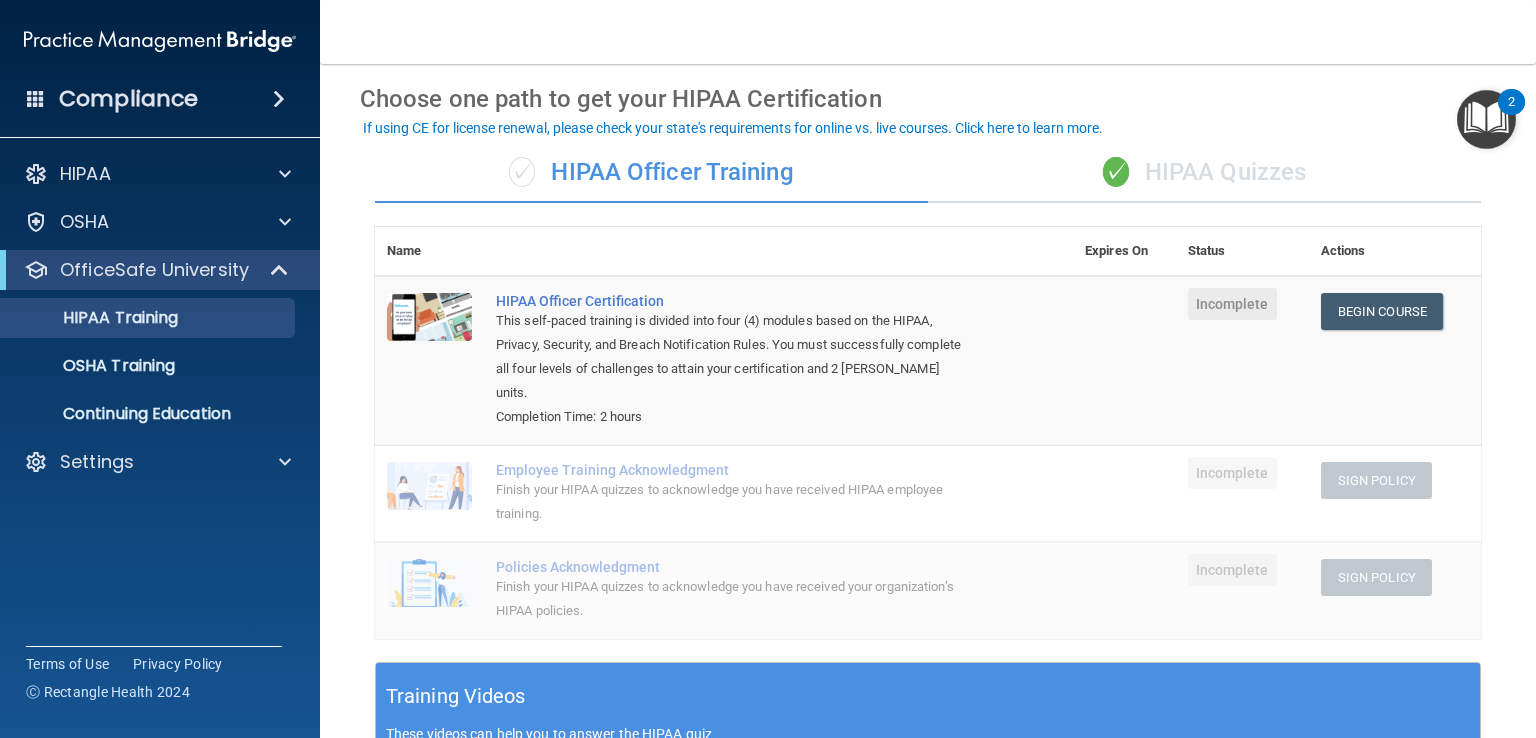 scroll, scrollTop: 0, scrollLeft: 0, axis: both 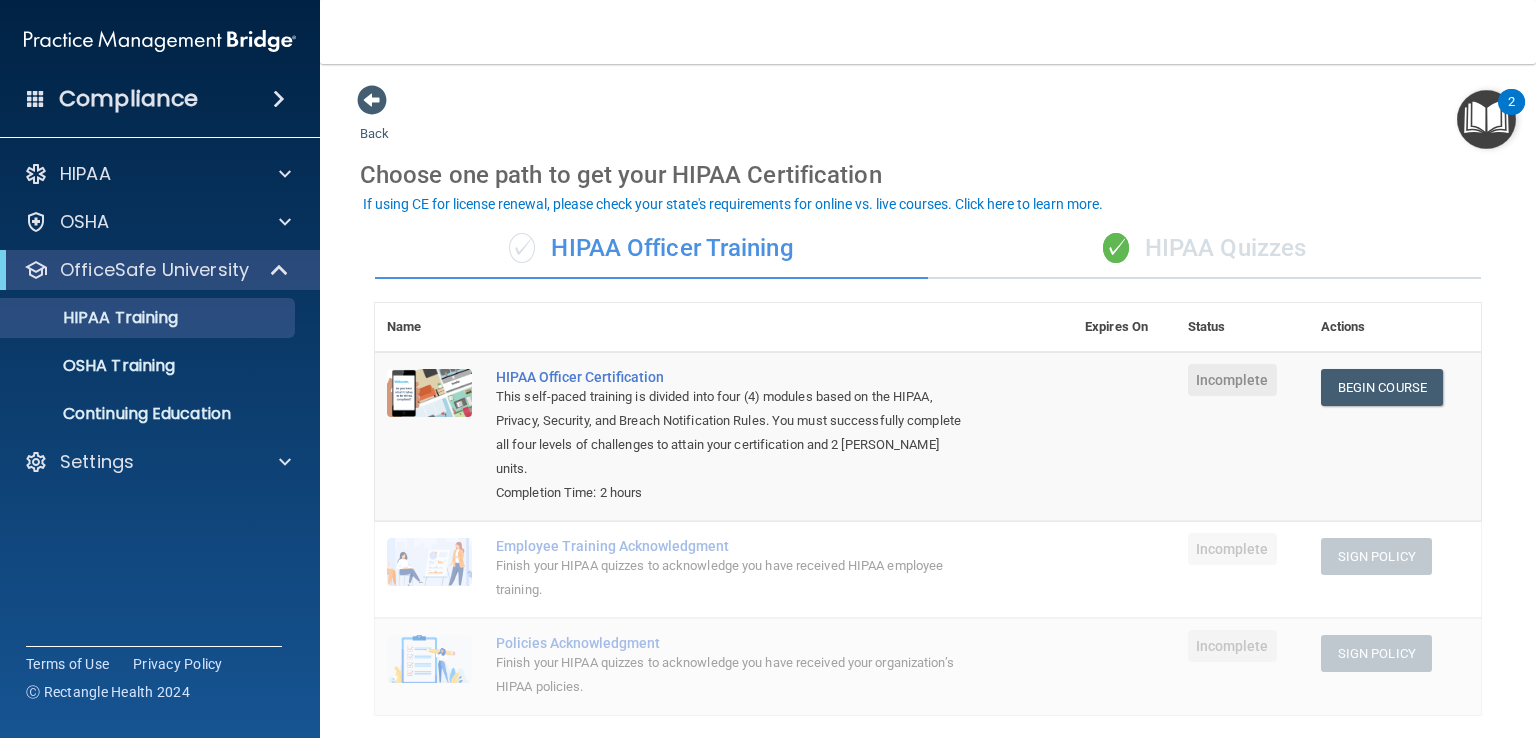 click on "✓   HIPAA Quizzes" at bounding box center [1204, 249] 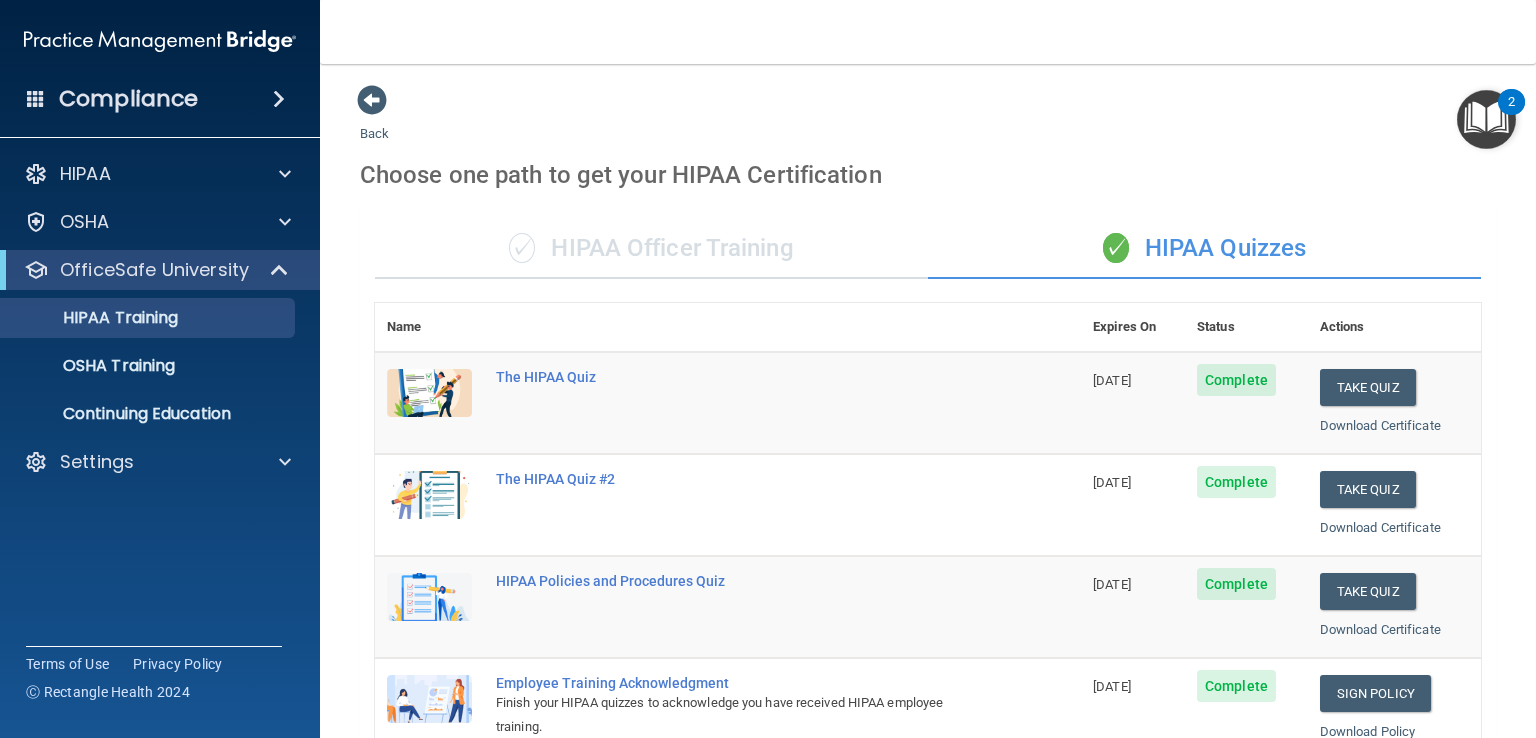 scroll, scrollTop: 0, scrollLeft: 0, axis: both 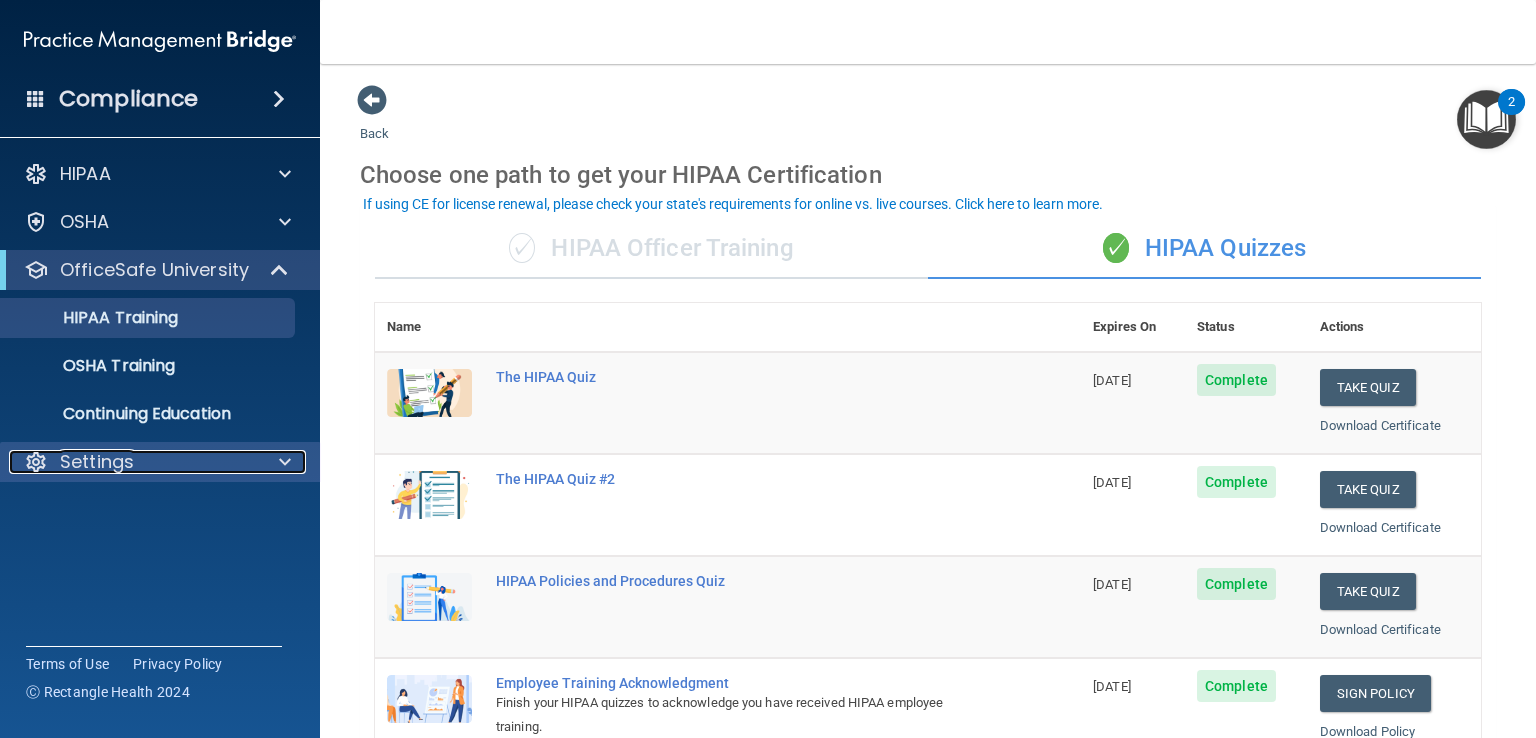click at bounding box center (282, 462) 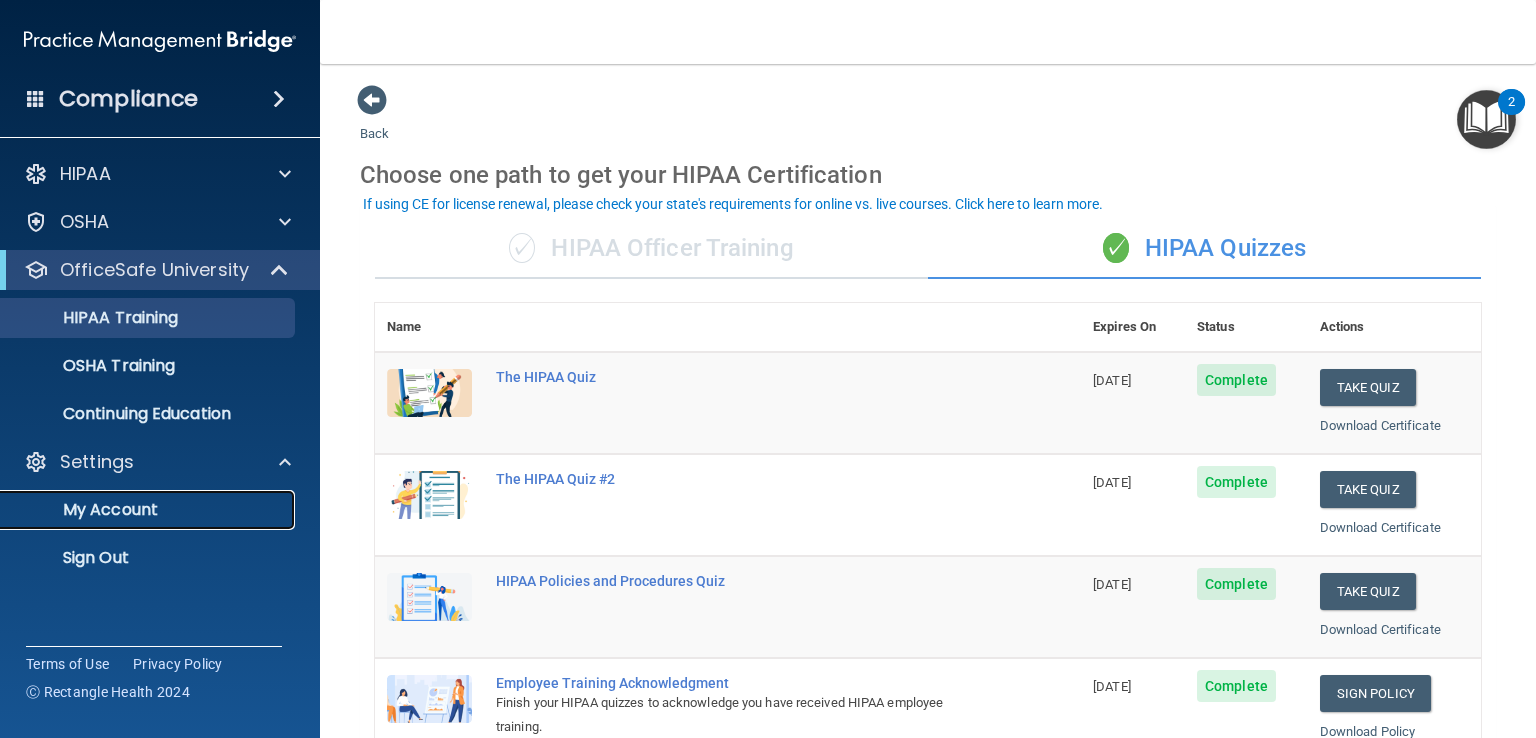 click on "My Account" at bounding box center (149, 510) 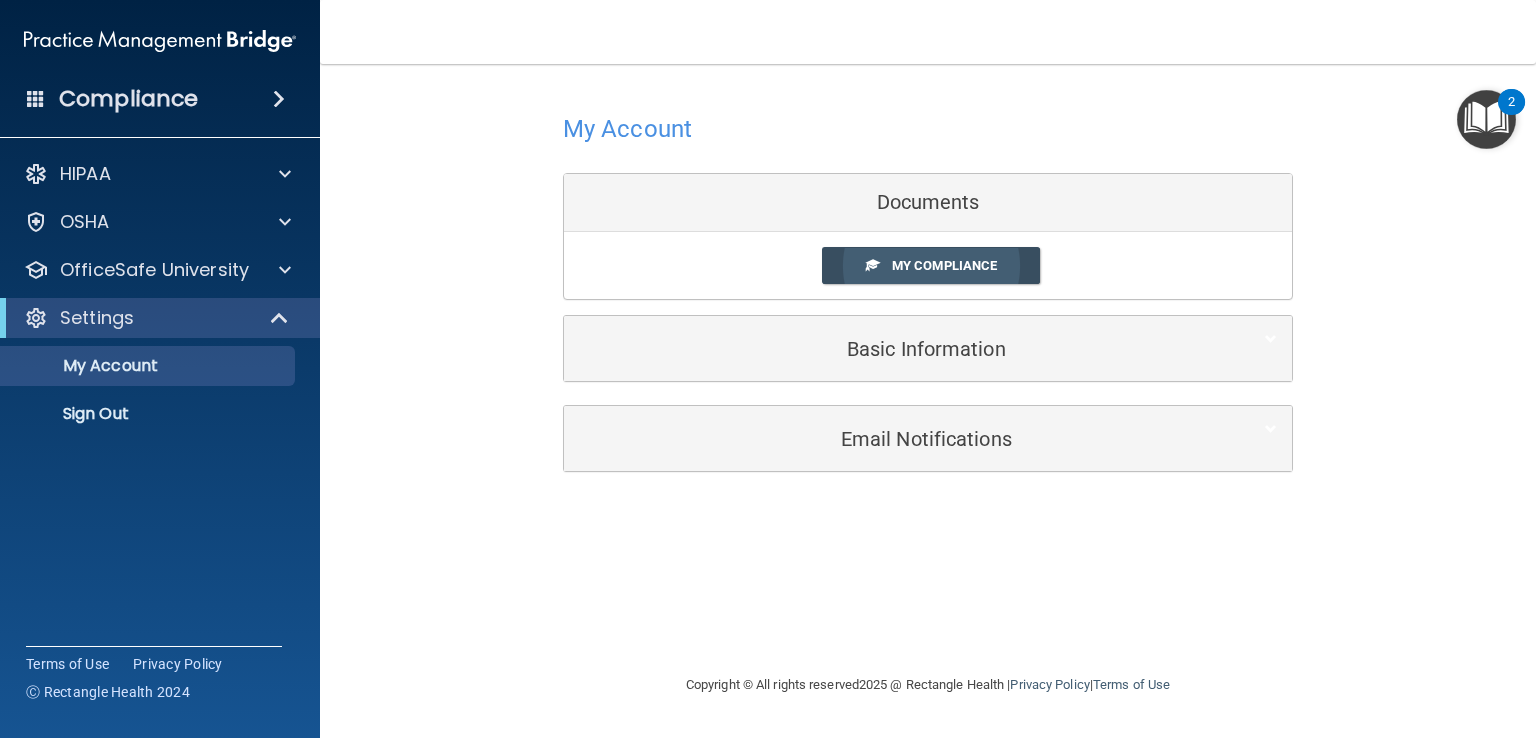 click on "My Compliance" at bounding box center [944, 265] 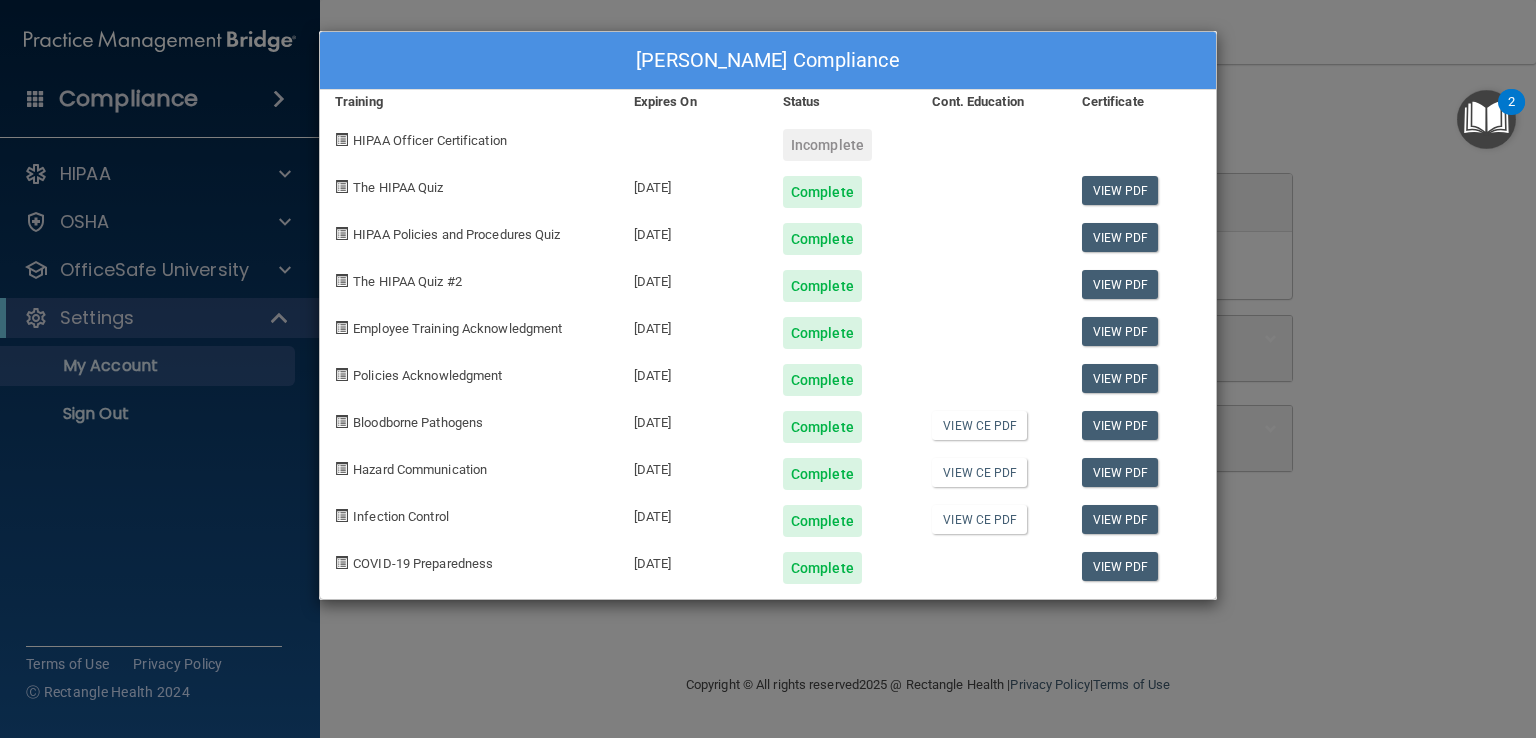 click on "[PERSON_NAME] Compliance      Training   Expires On   Status   Cont. Education   Certificate         HIPAA Officer Certification             Incomplete                      The HIPAA Quiz      [DATE]       Complete              View PDF         HIPAA Policies and Procedures Quiz      [DATE]       Complete              View PDF         The HIPAA Quiz #2      [DATE]       Complete              View PDF         Employee Training Acknowledgment      [DATE]       Complete              View PDF         Policies Acknowledgment      [DATE]       Complete              View PDF         Bloodborne Pathogens      [DATE]       Complete        View CE PDF       View PDF         Hazard Communication      [DATE]       Complete        View CE PDF       View PDF         Infection Control      [DATE]       Complete        View CE PDF       View PDF         COVID-19 Preparedness      [DATE]       Complete              View PDF" at bounding box center [768, 369] 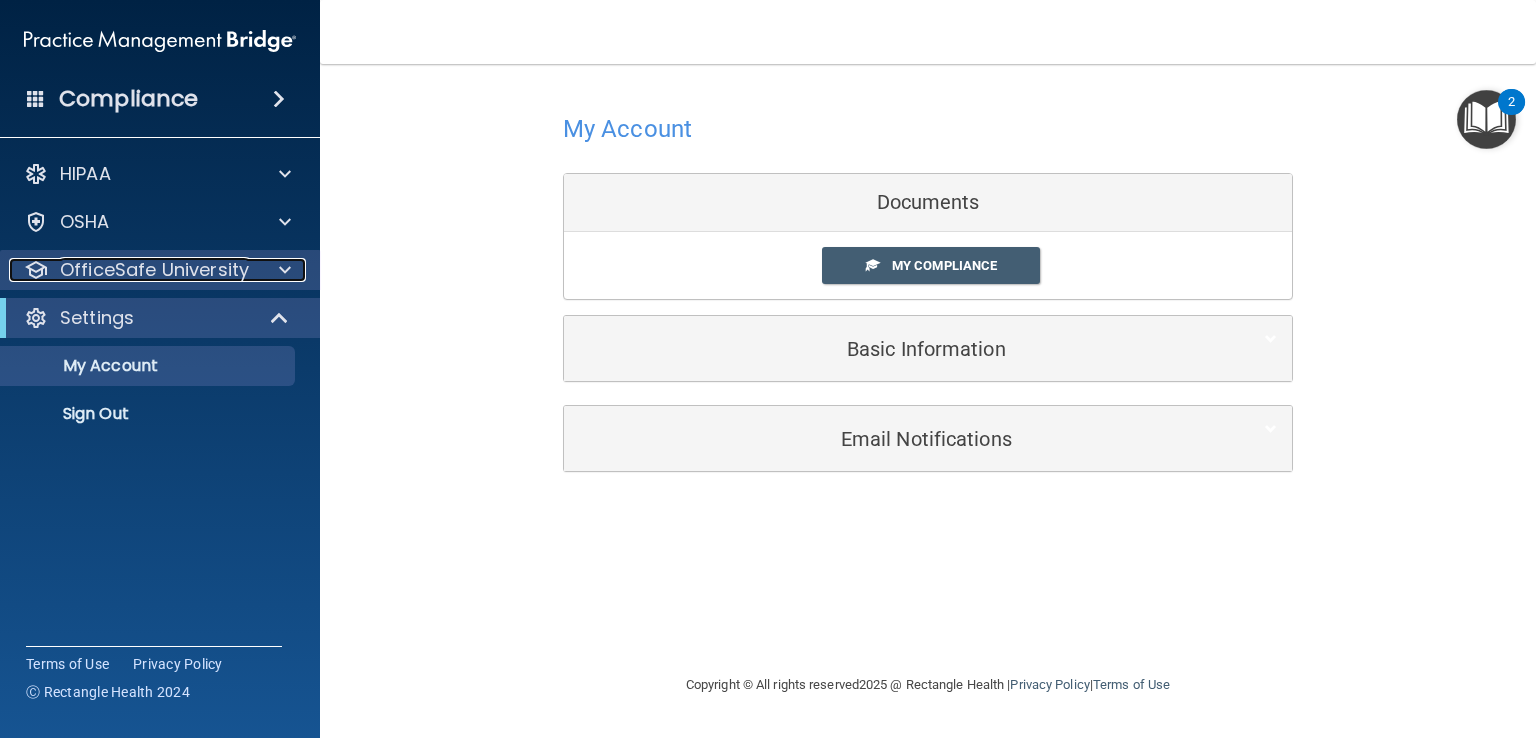 click at bounding box center (282, 270) 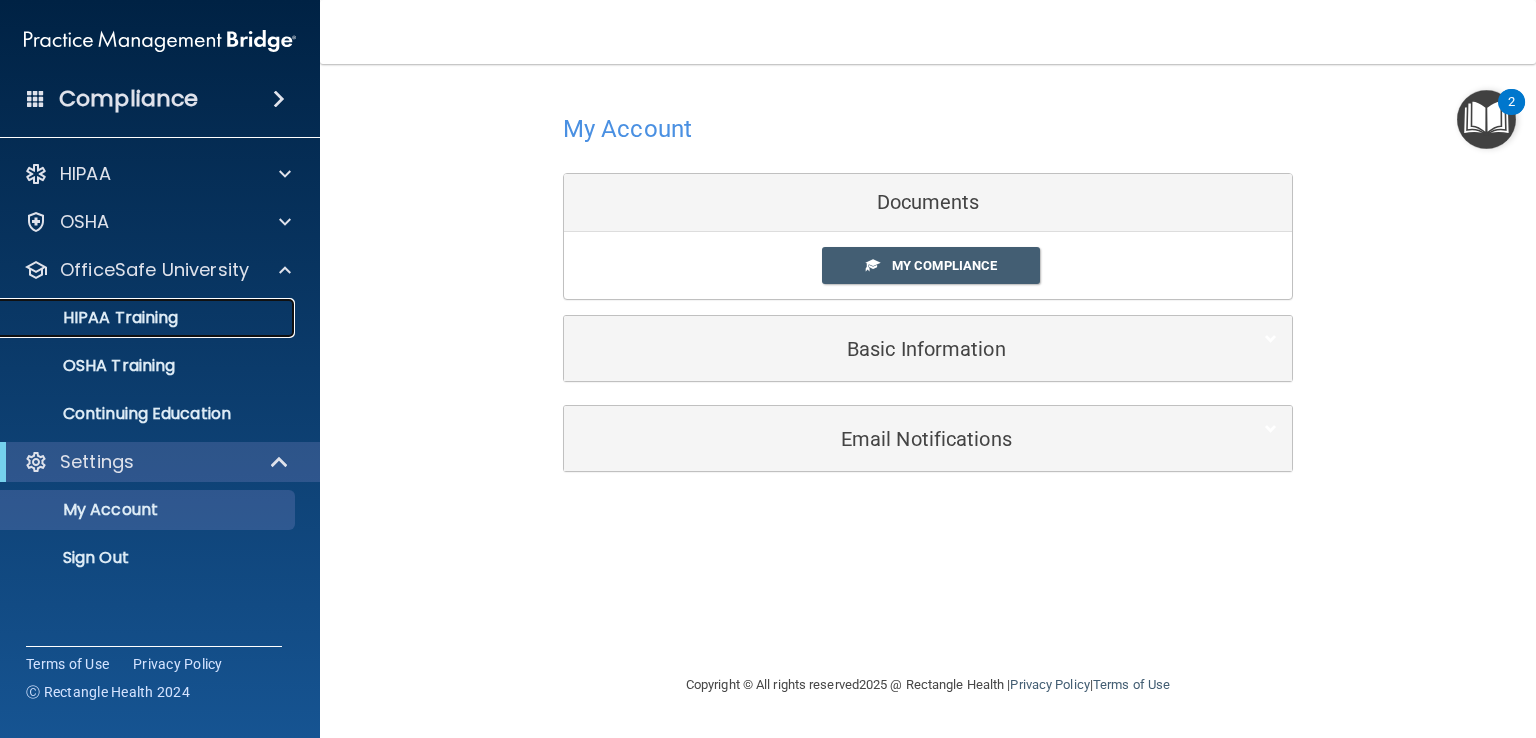 click on "HIPAA Training" at bounding box center [149, 318] 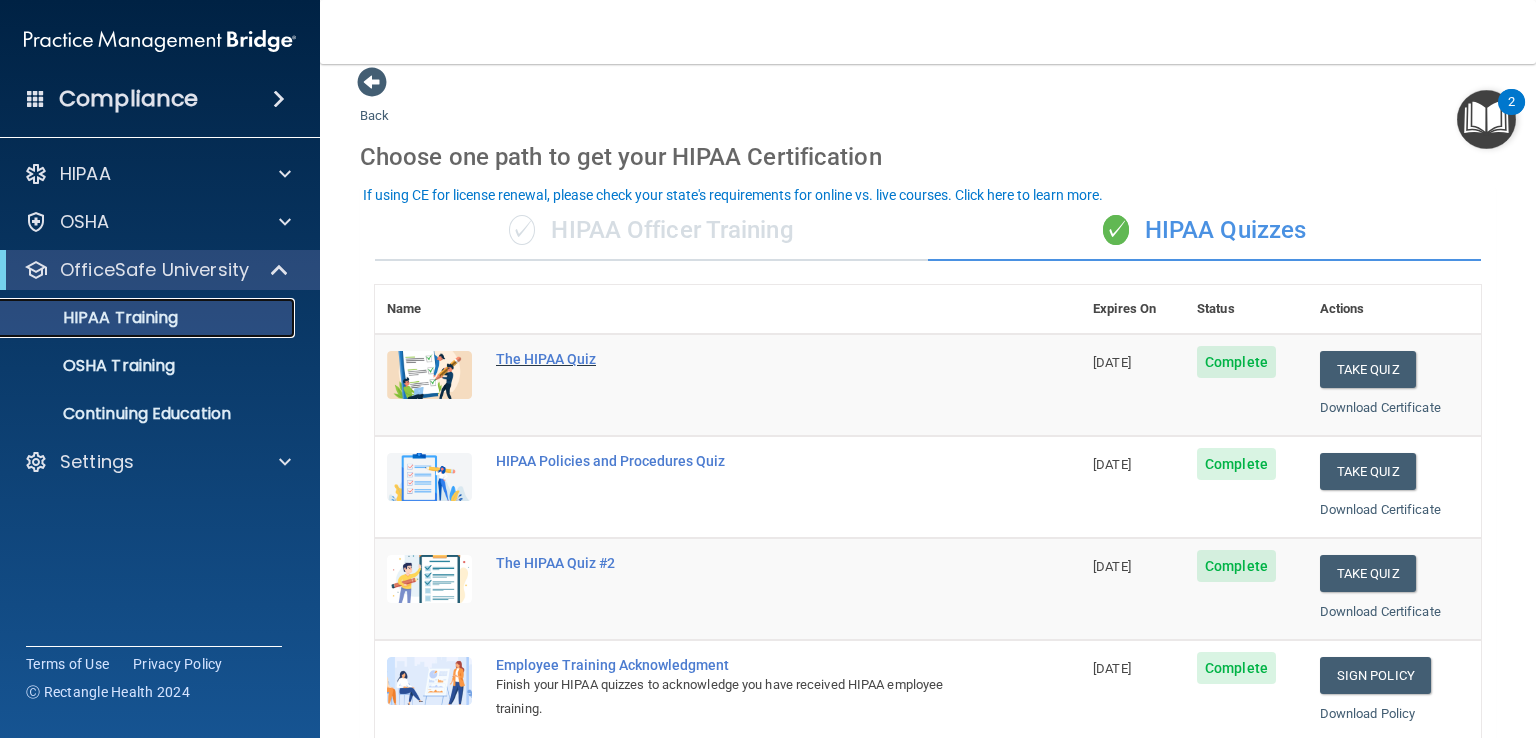scroll, scrollTop: 22, scrollLeft: 0, axis: vertical 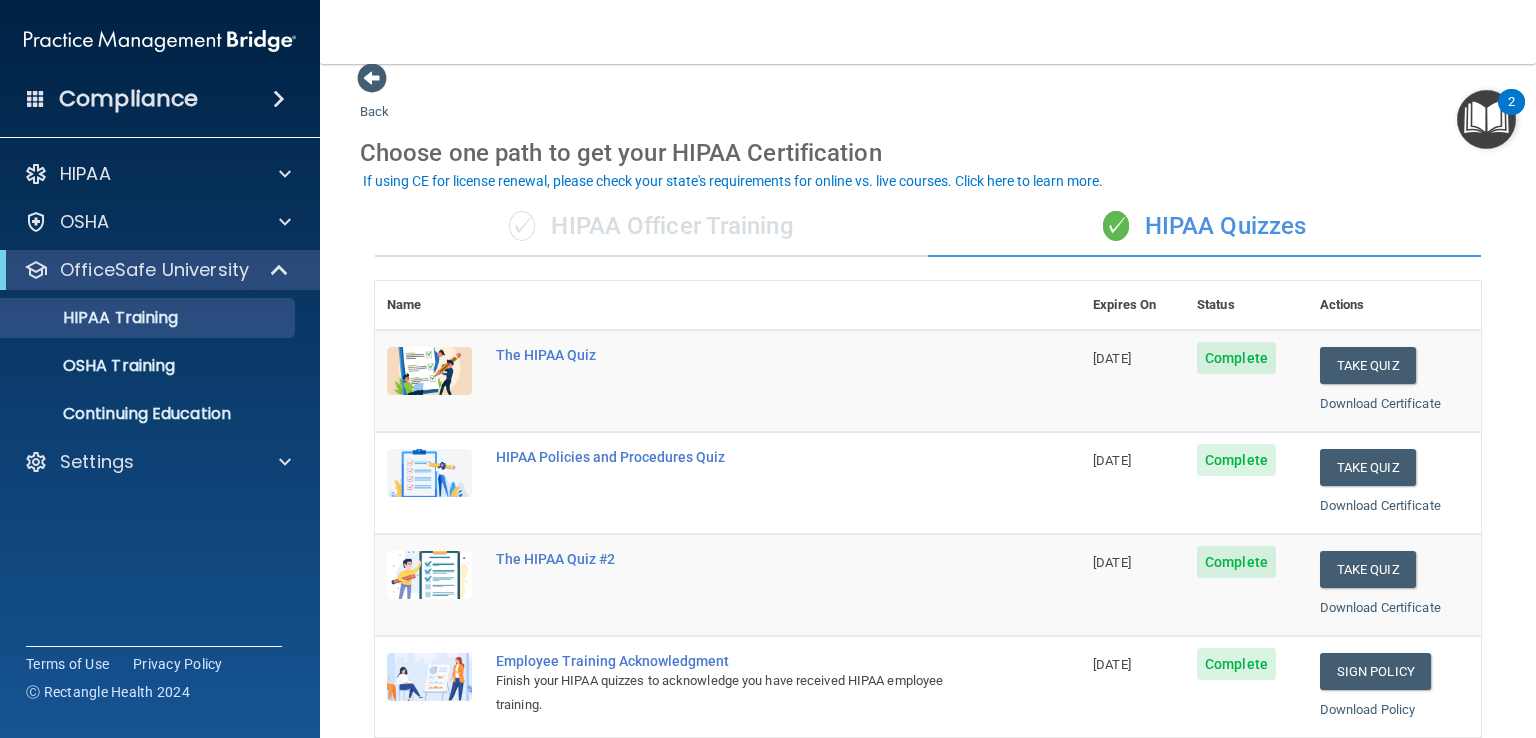 click on "✓   HIPAA Officer Training" at bounding box center (651, 227) 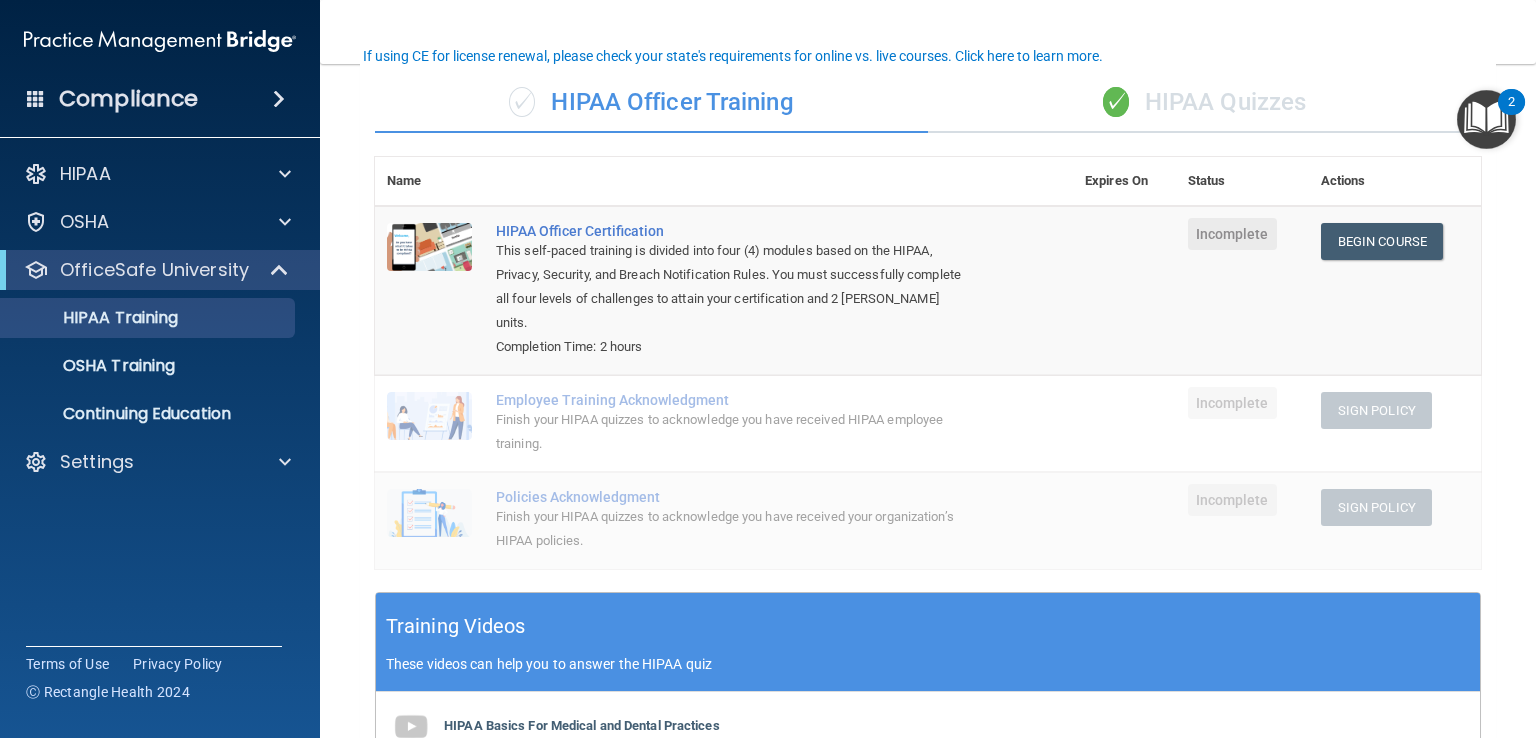scroll, scrollTop: 147, scrollLeft: 0, axis: vertical 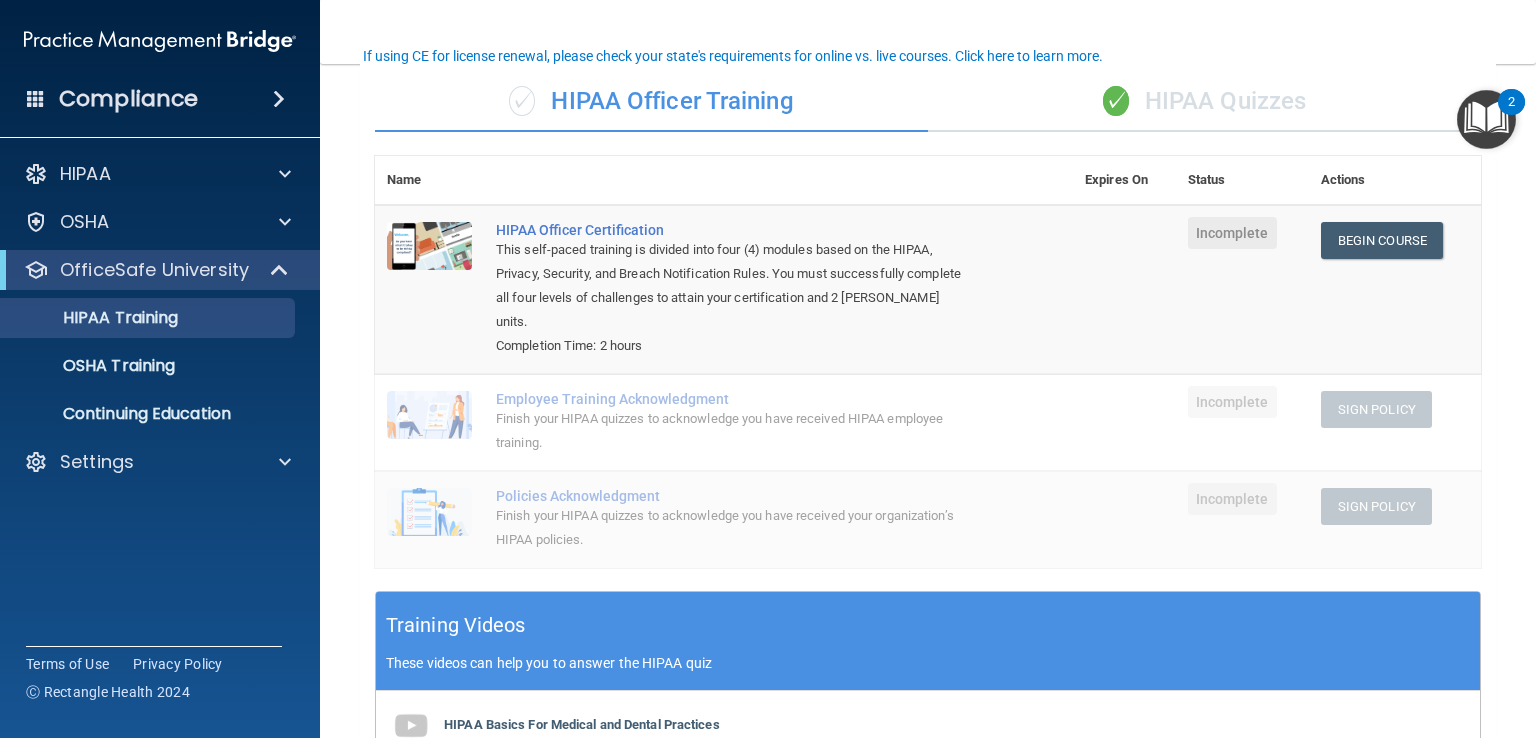 click on "✓   HIPAA Quizzes" at bounding box center [1204, 102] 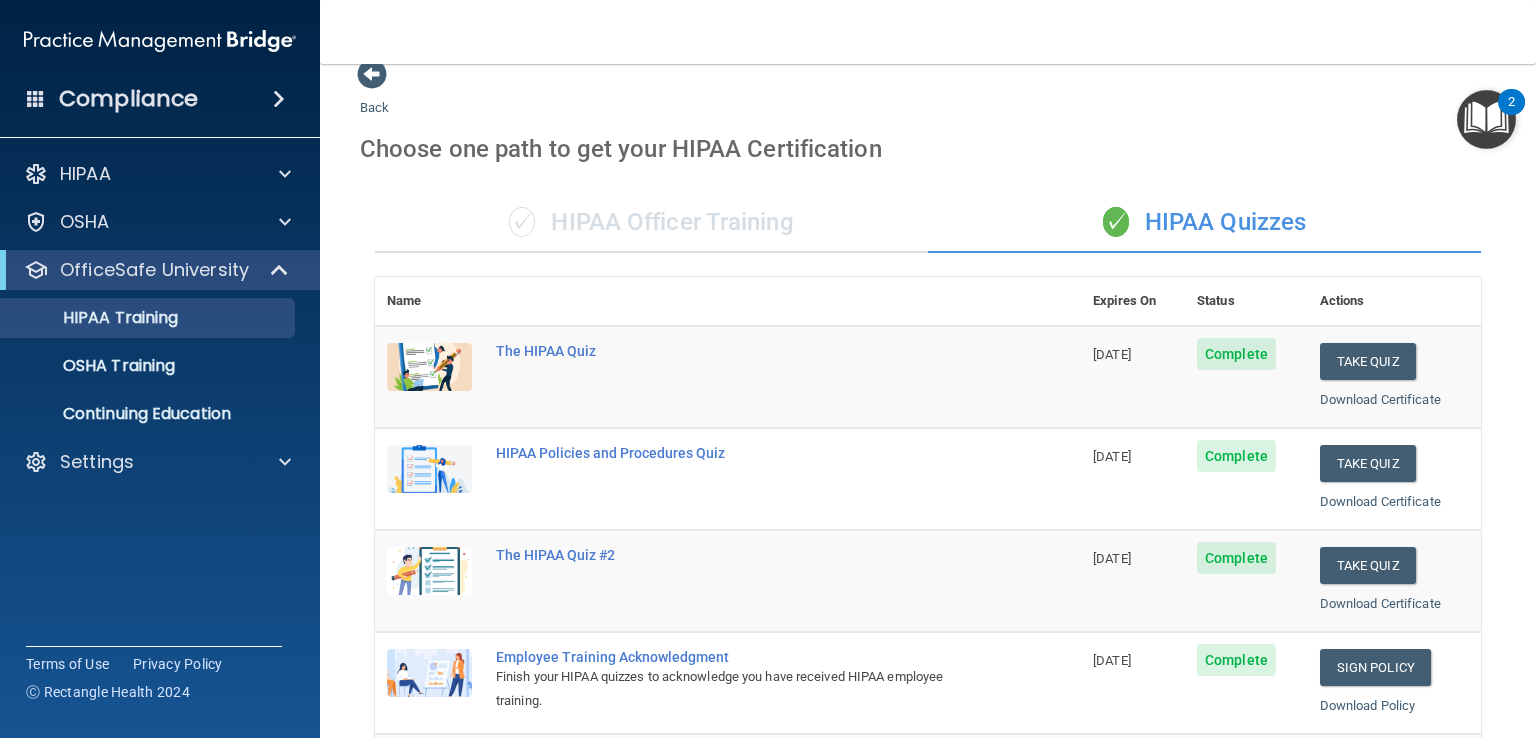 scroll, scrollTop: 0, scrollLeft: 0, axis: both 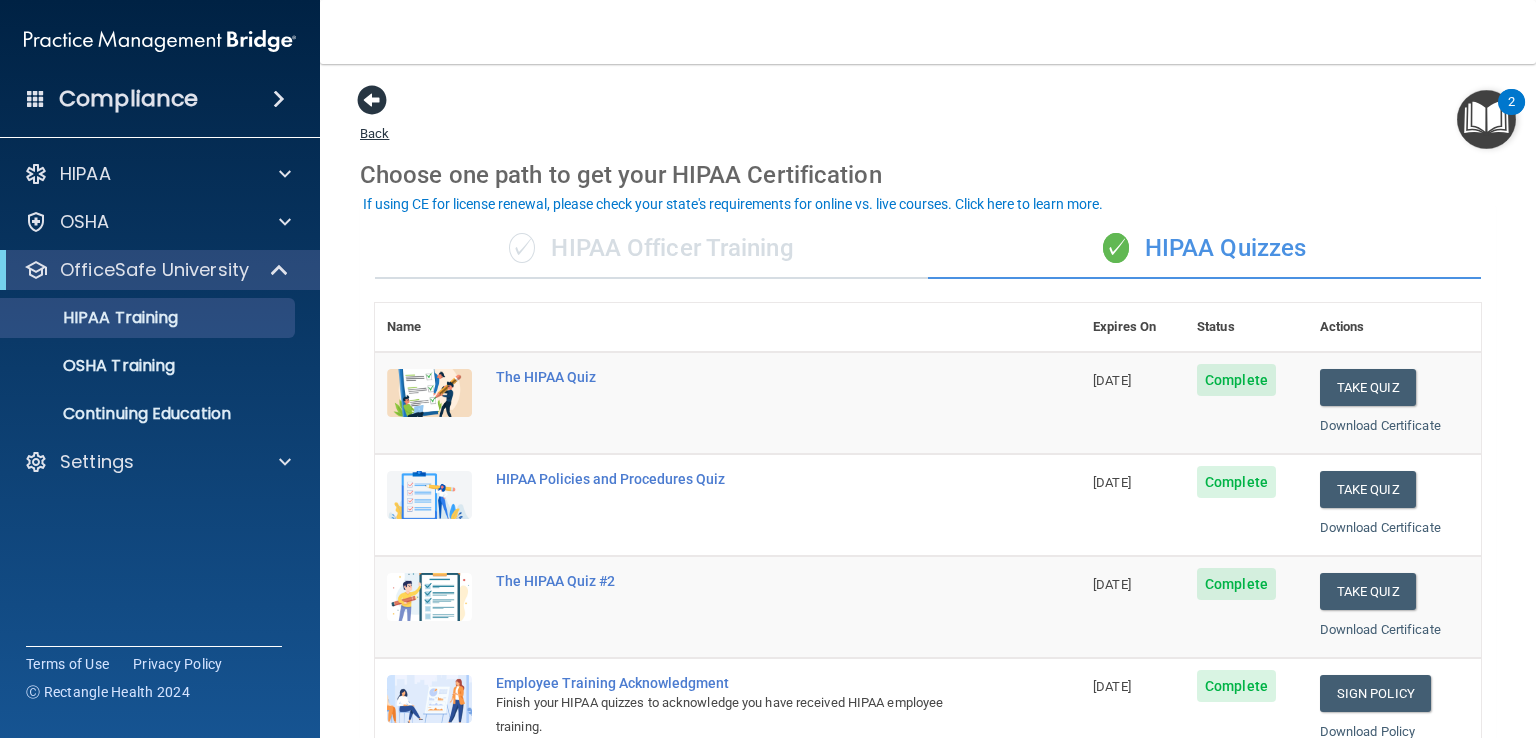 click at bounding box center [372, 100] 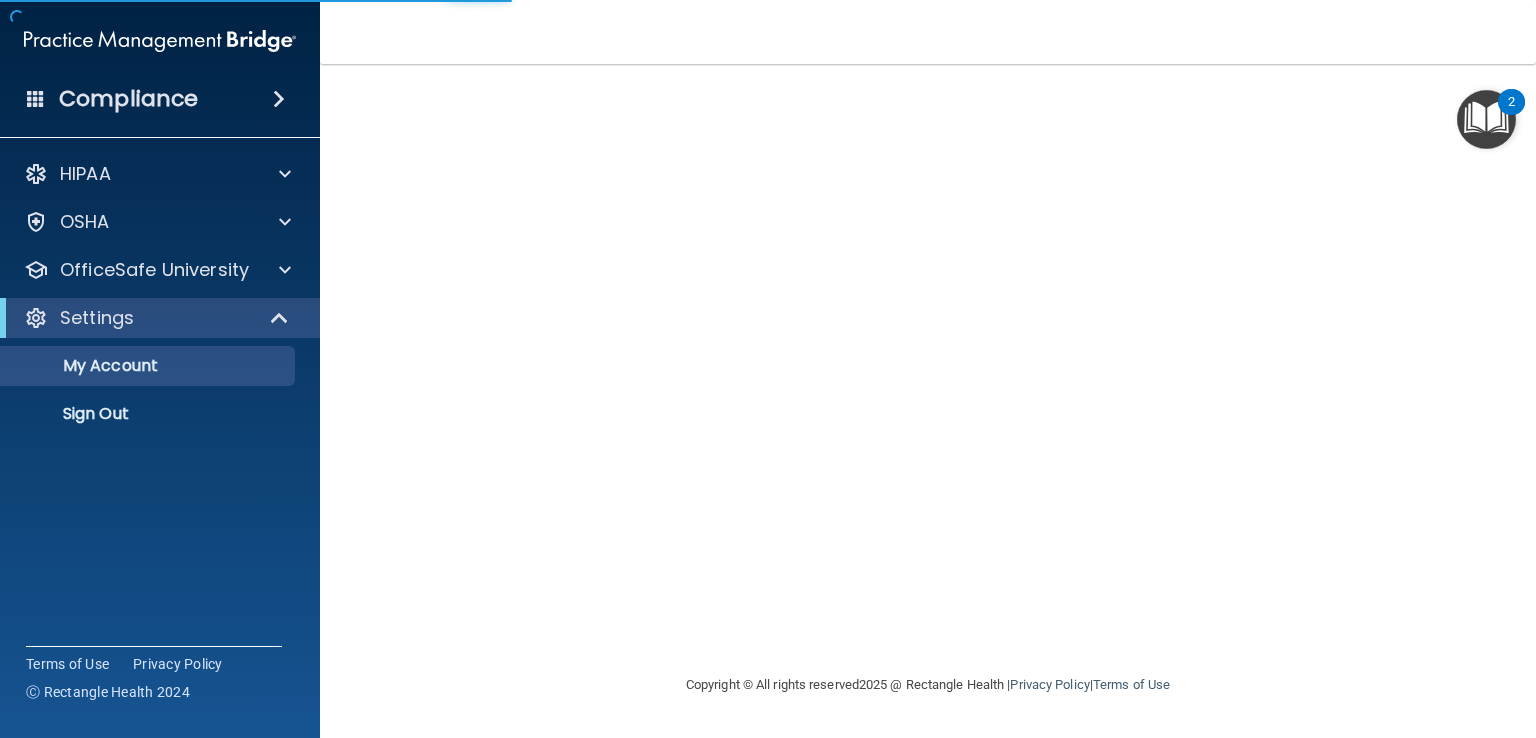 click on "Compliance" at bounding box center [160, 99] 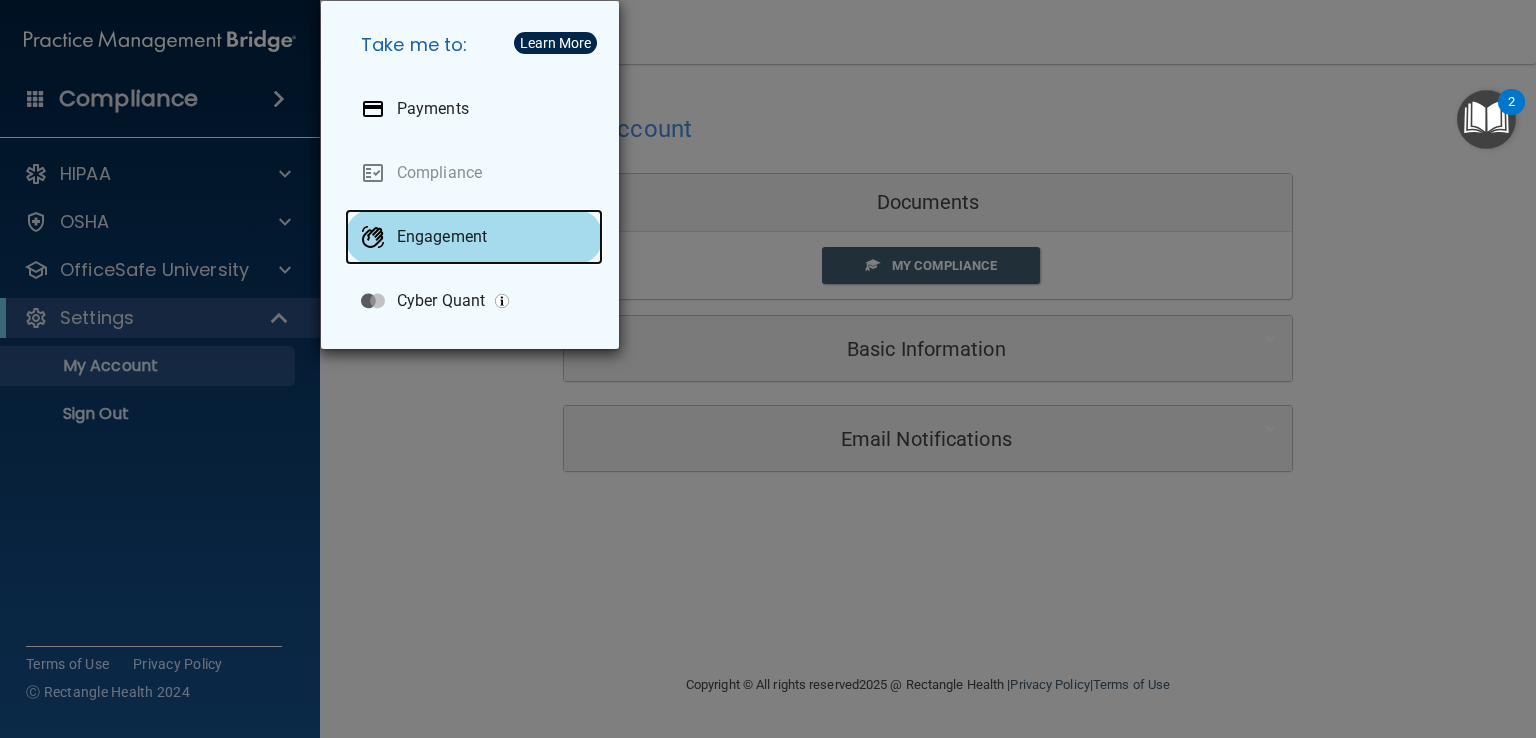 click on "Engagement" at bounding box center (442, 237) 